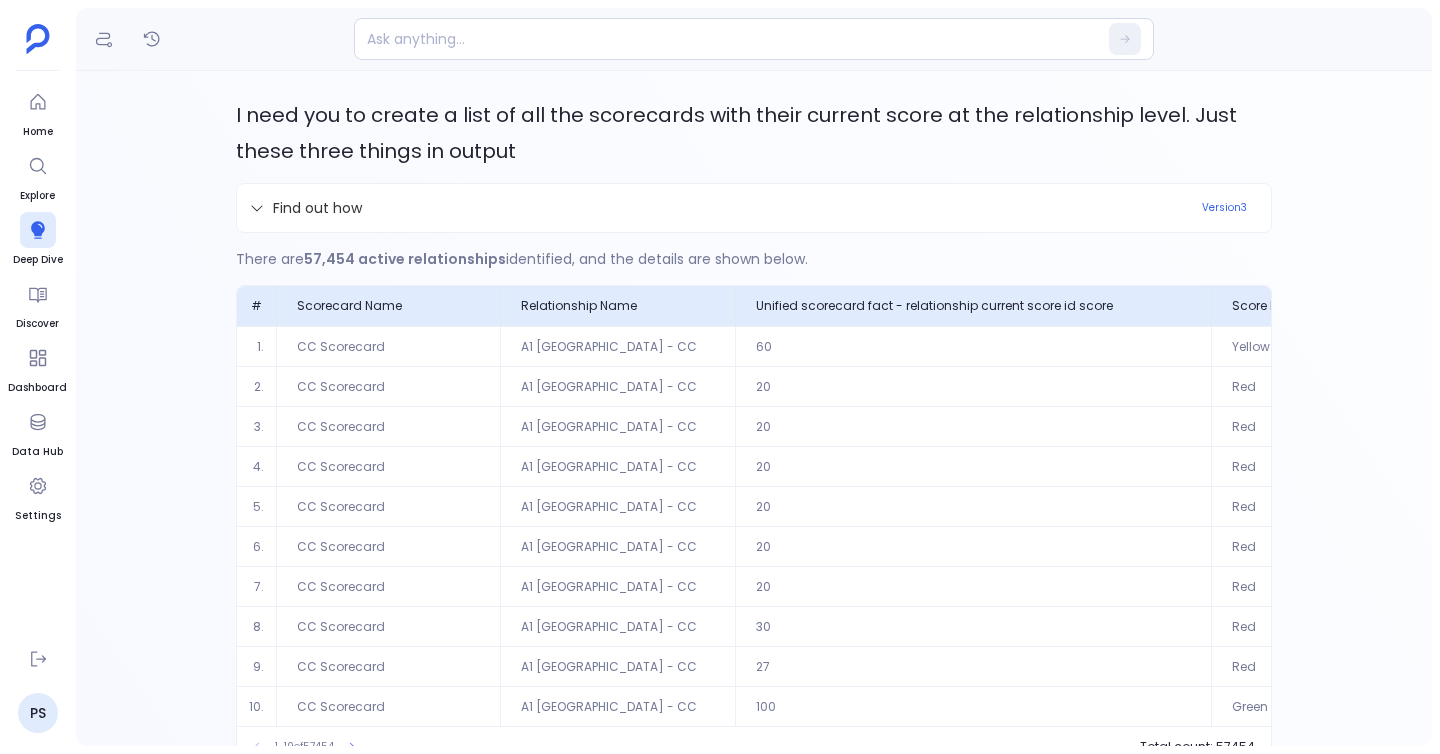 scroll, scrollTop: 0, scrollLeft: 0, axis: both 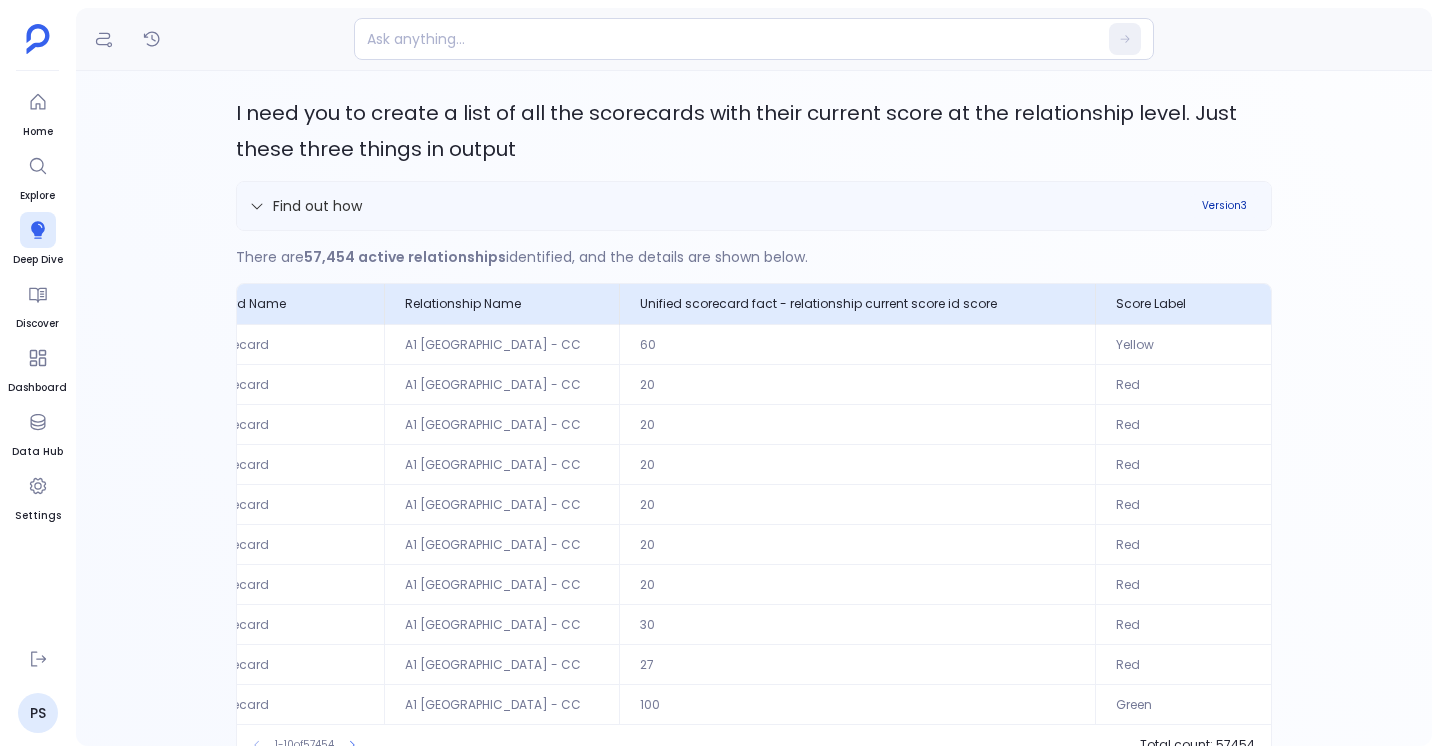 click on "Version  3" at bounding box center (1224, 206) 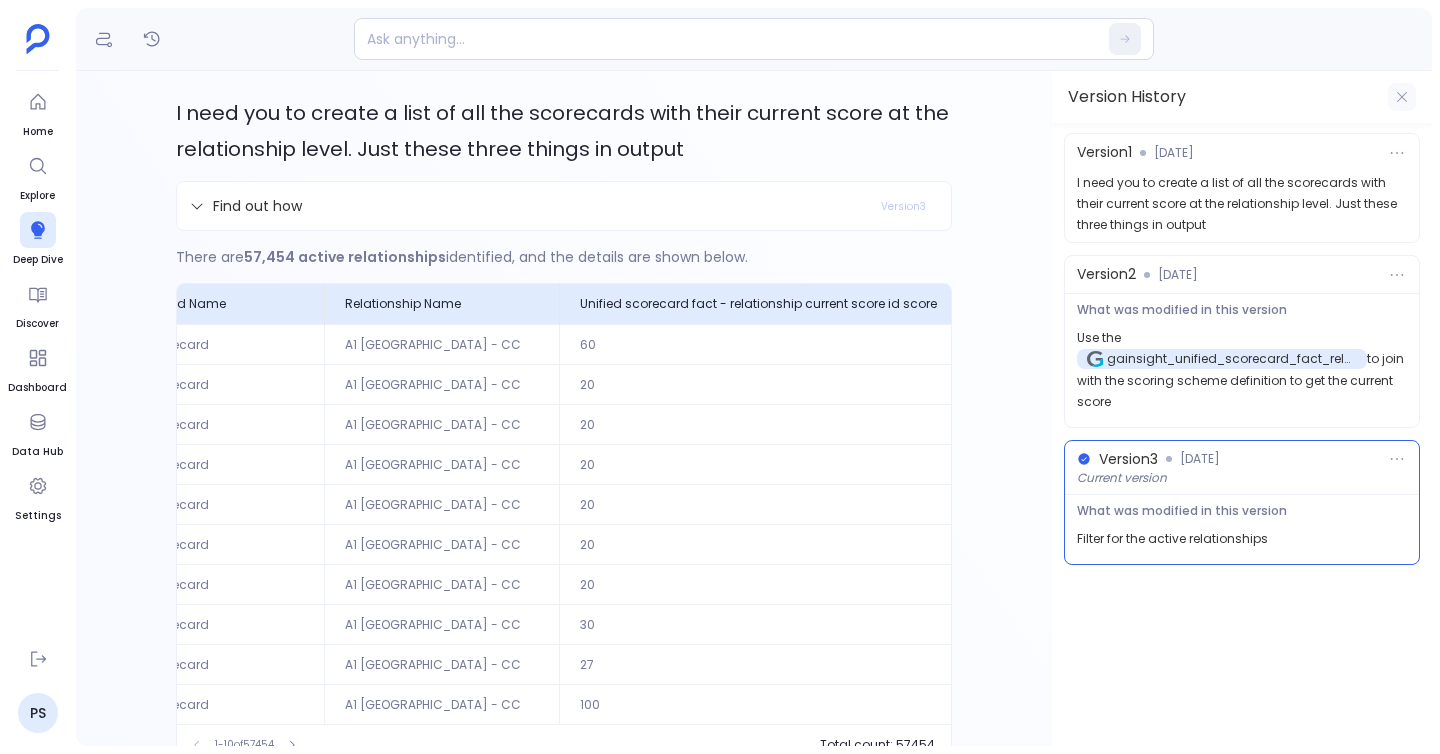 click 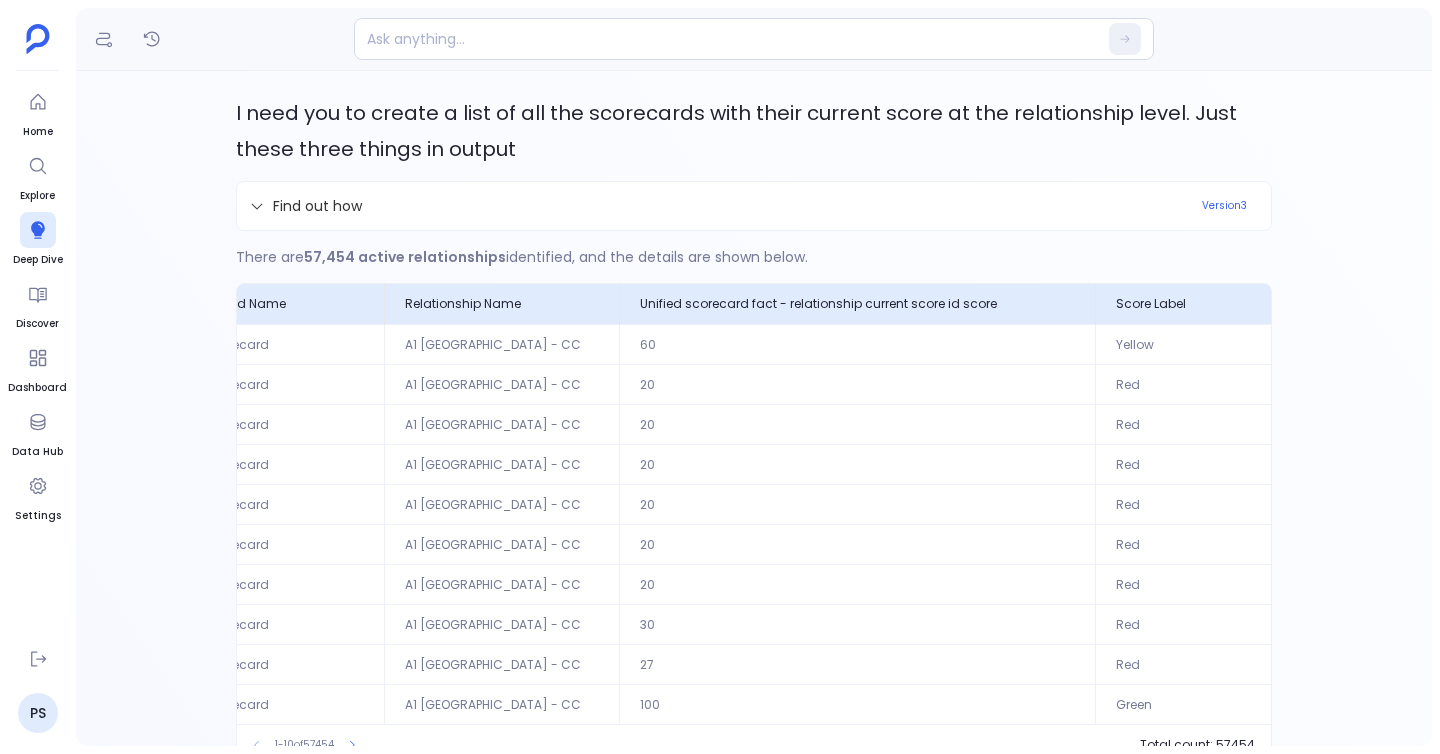 scroll, scrollTop: 108, scrollLeft: 0, axis: vertical 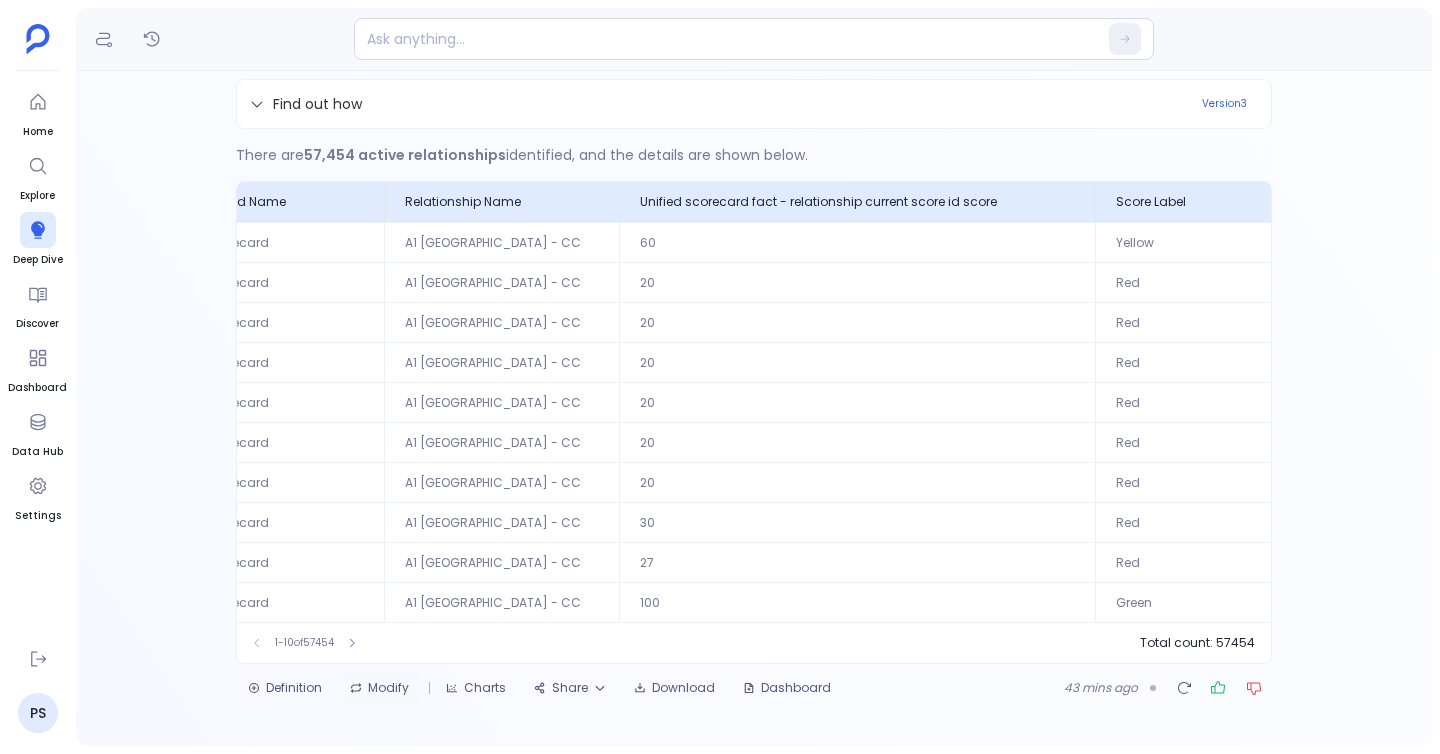 click on "Modify" at bounding box center (379, 688) 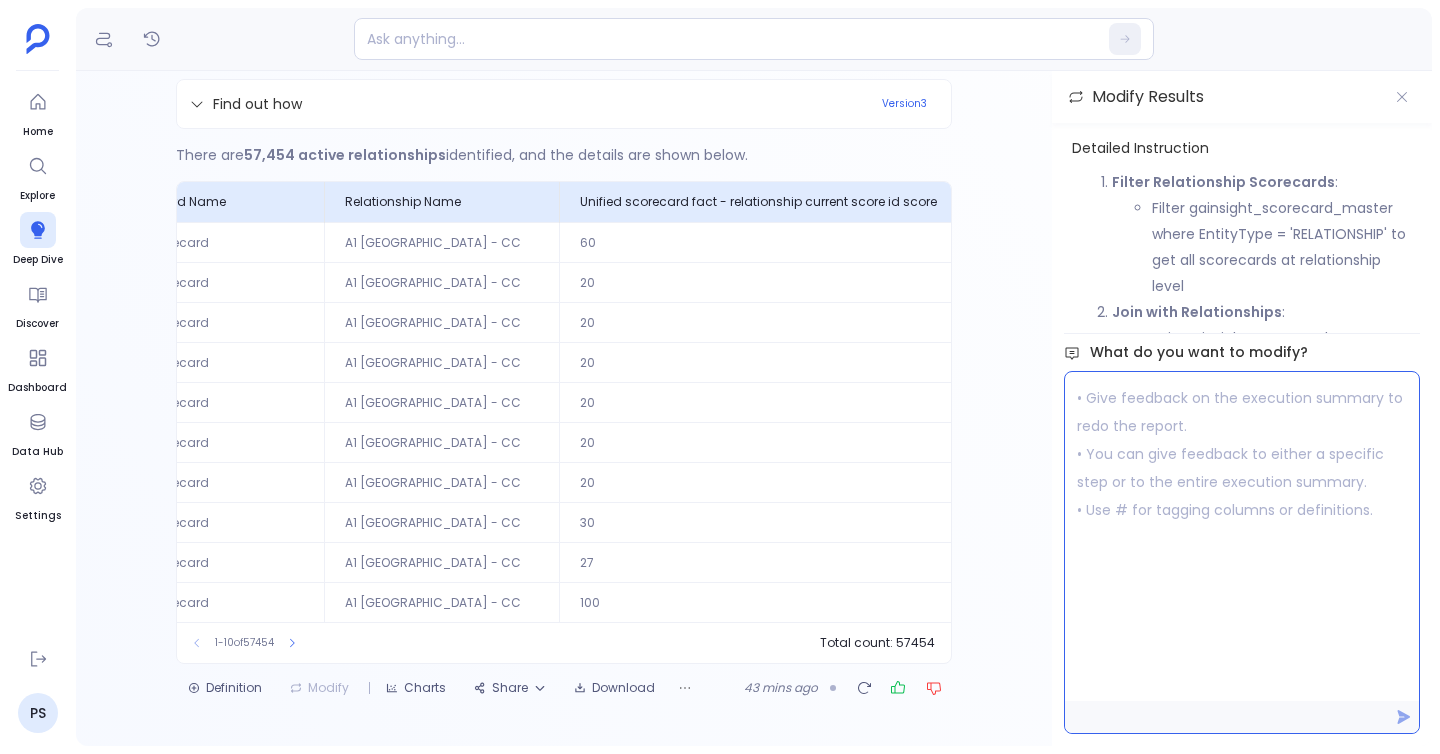 click at bounding box center [1242, 536] 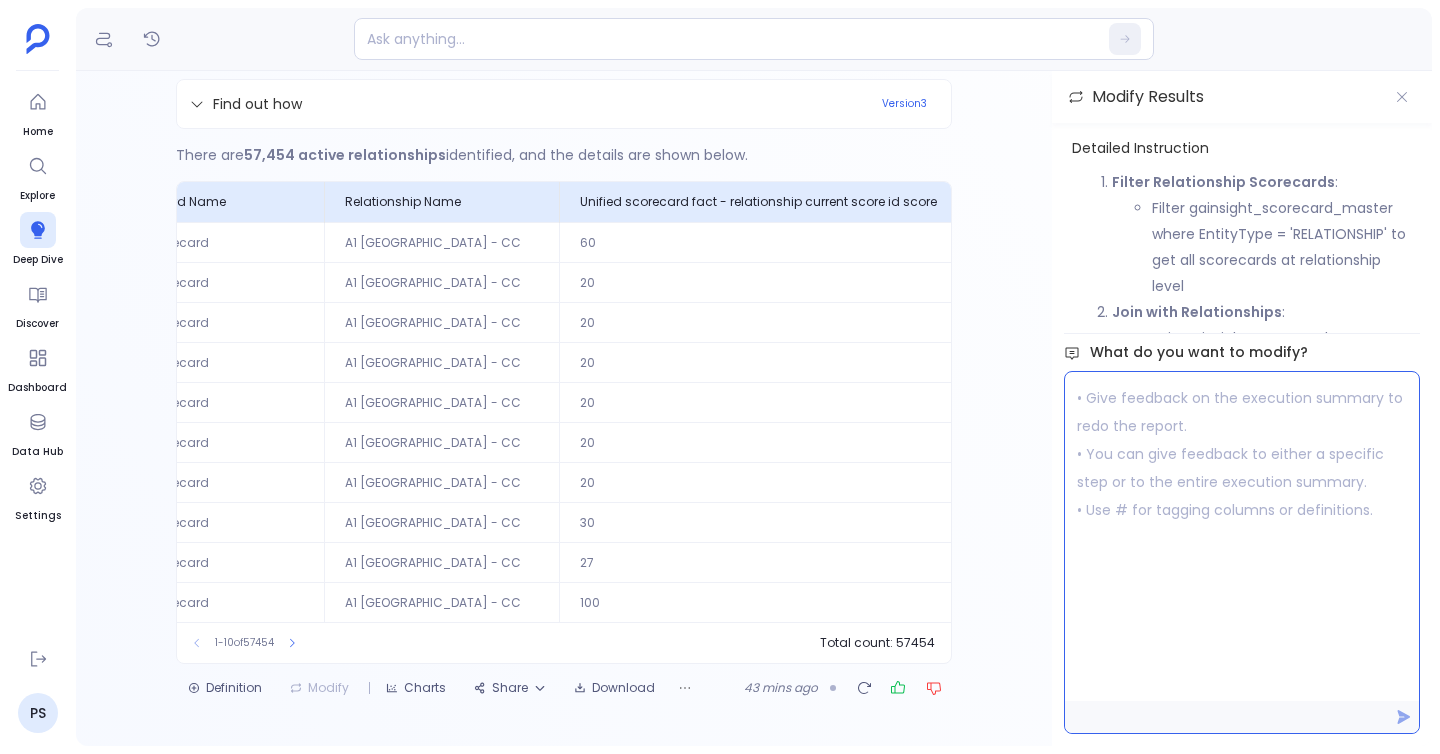 type 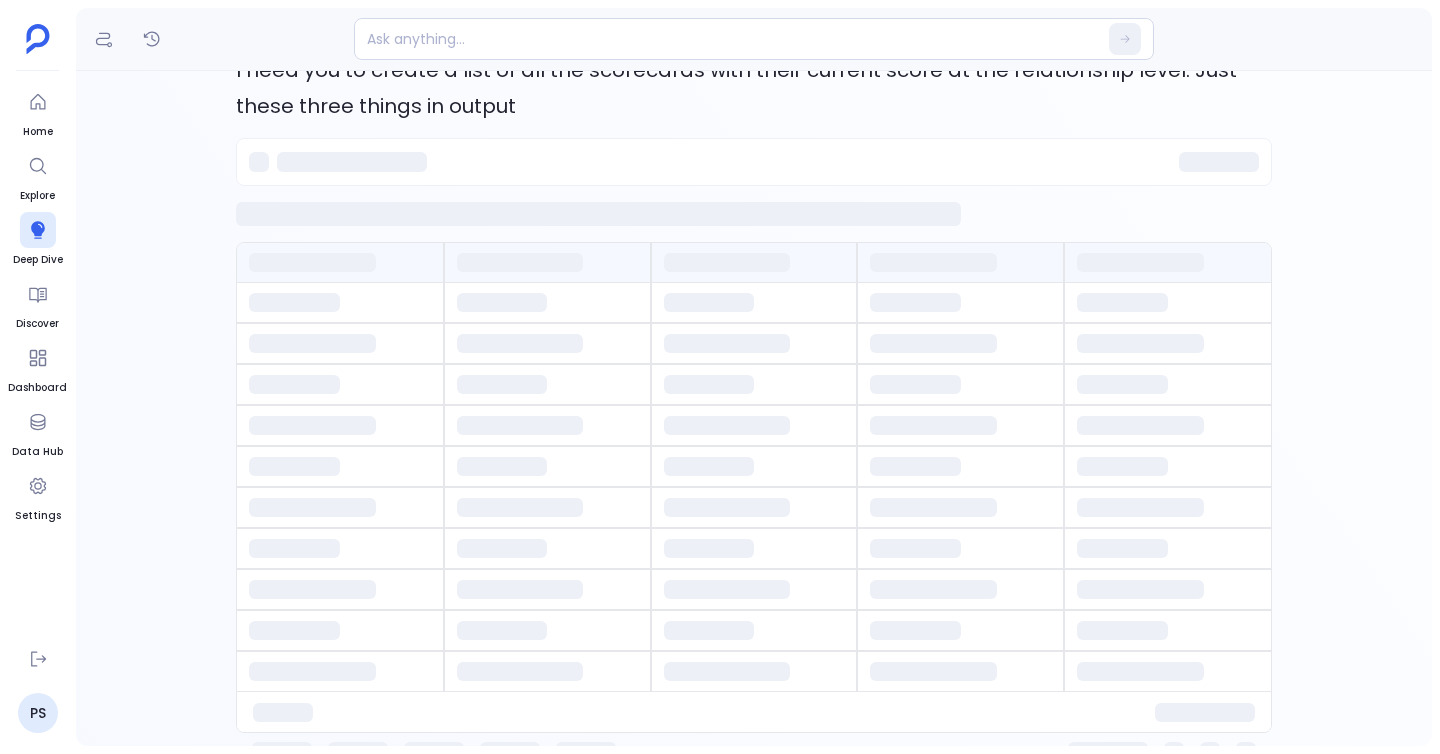 scroll, scrollTop: 0, scrollLeft: 0, axis: both 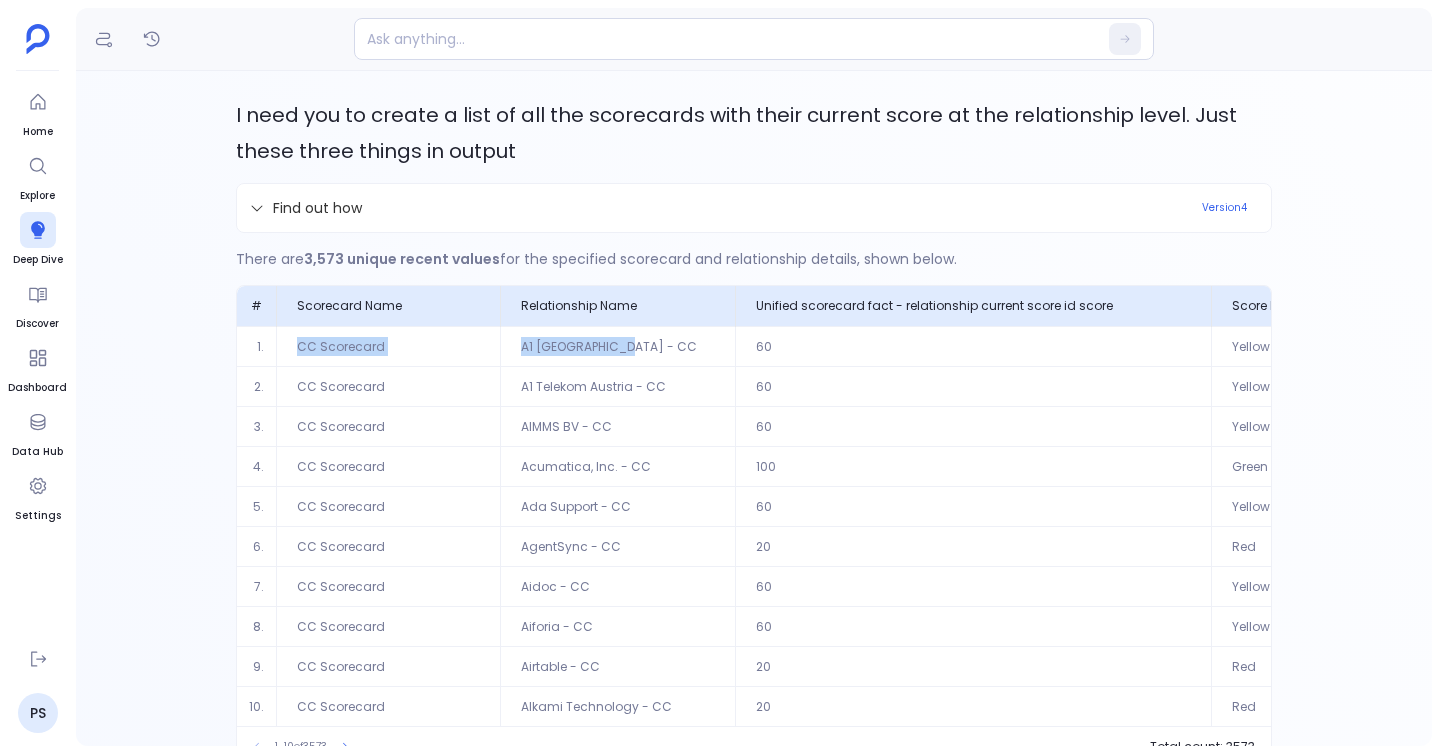 drag, startPoint x: 285, startPoint y: 348, endPoint x: 675, endPoint y: 343, distance: 390.03204 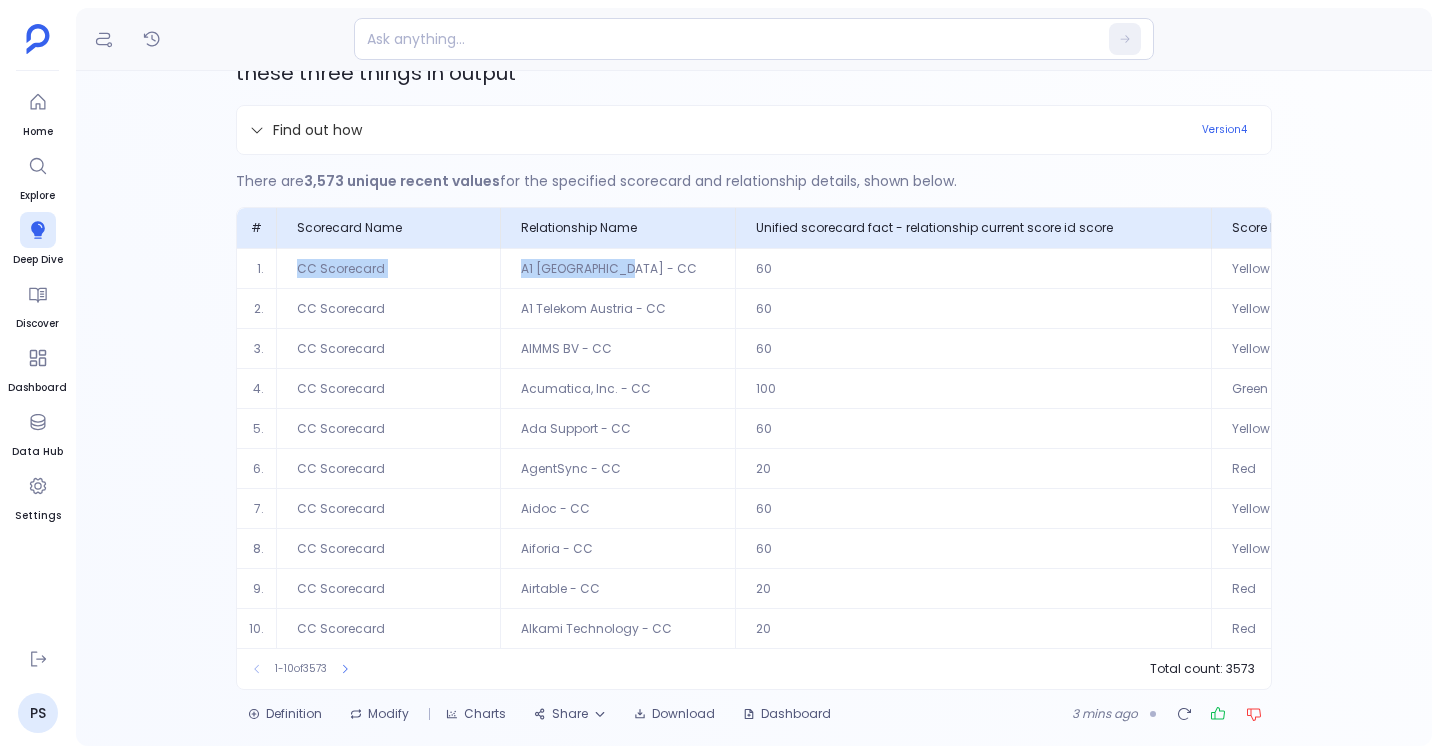 scroll, scrollTop: 108, scrollLeft: 0, axis: vertical 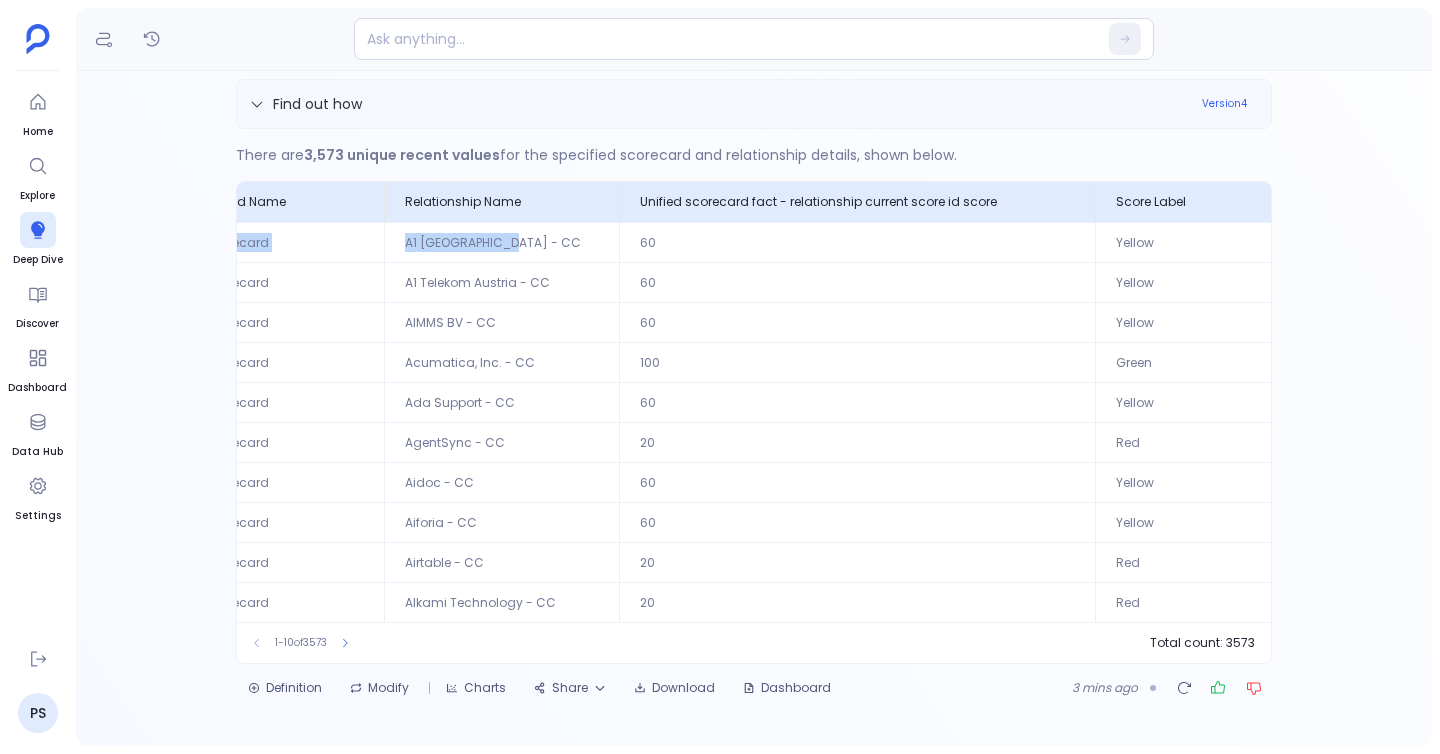 click on "Find out how" at bounding box center [719, 104] 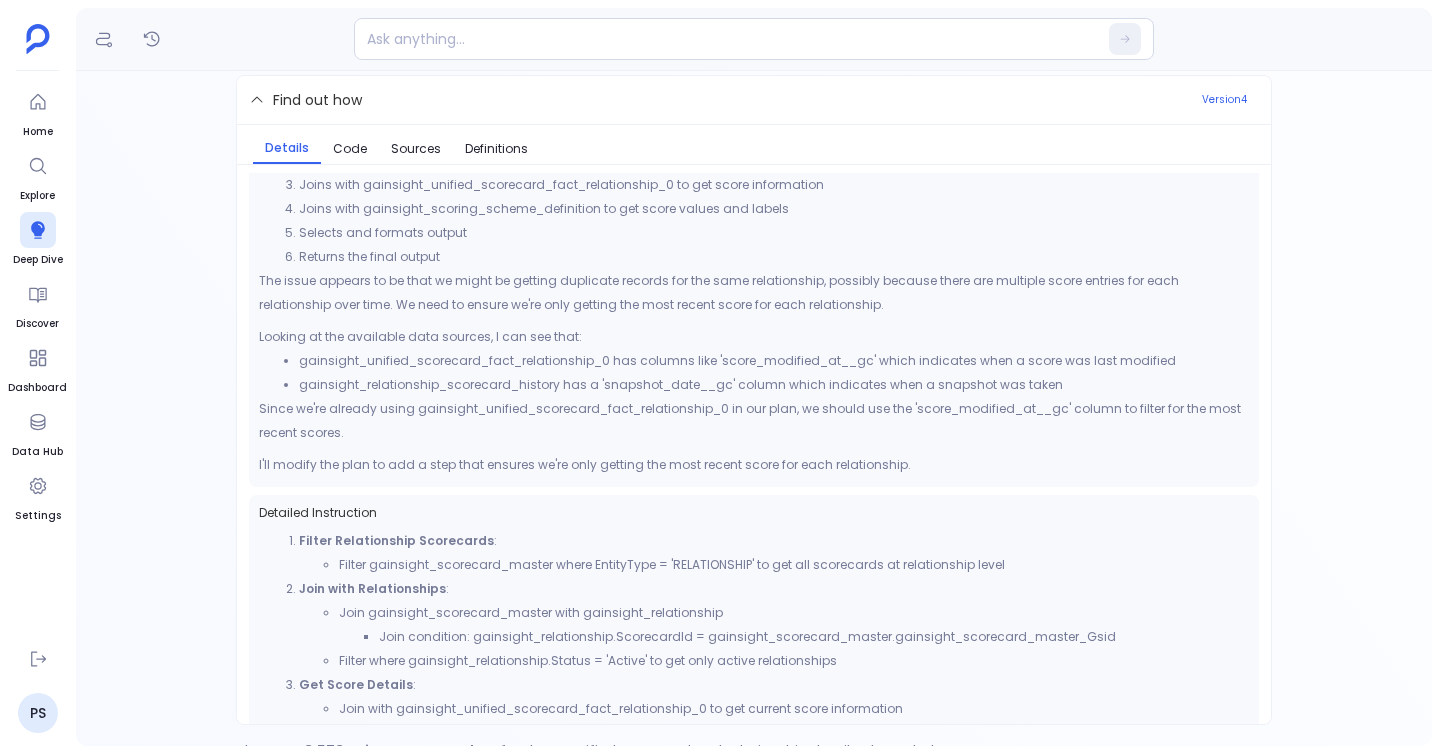 scroll, scrollTop: 193, scrollLeft: 0, axis: vertical 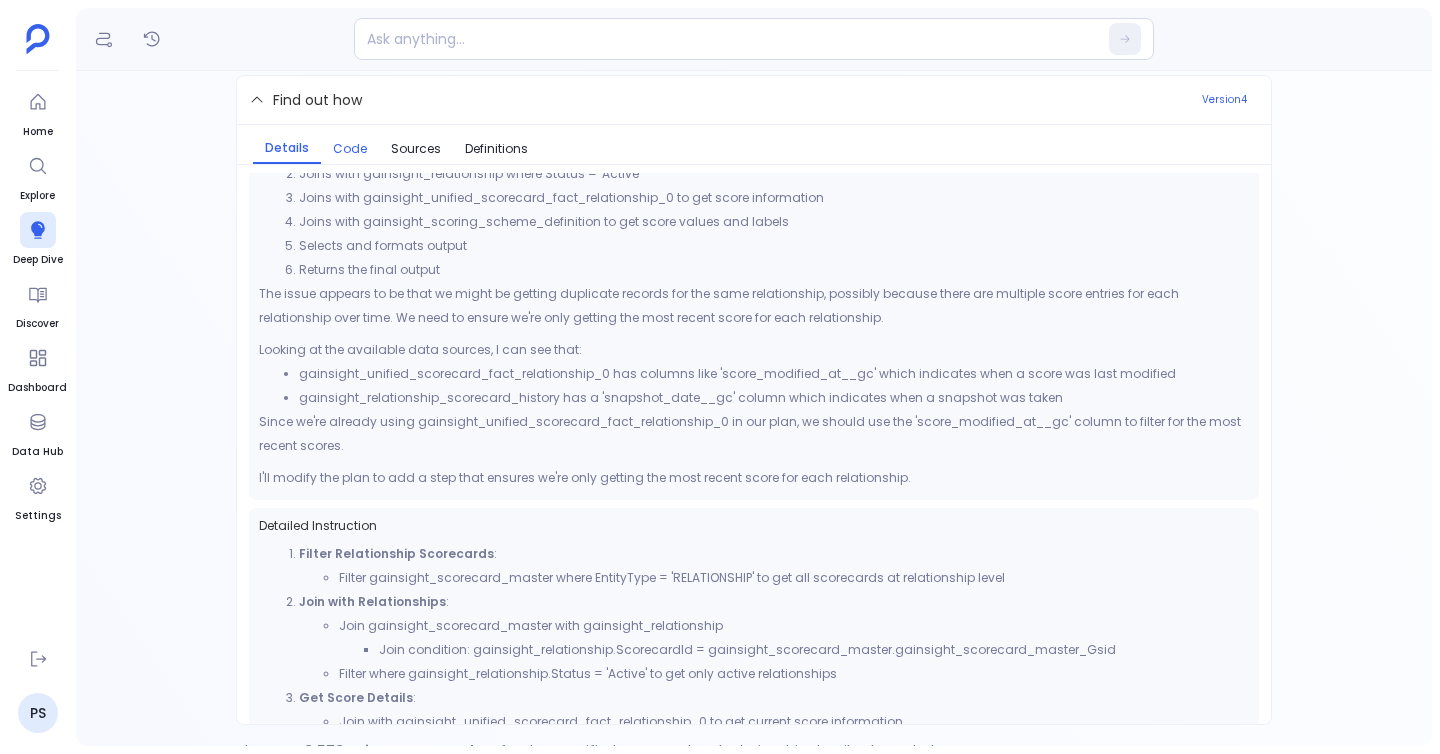 click on "Code" at bounding box center [350, 149] 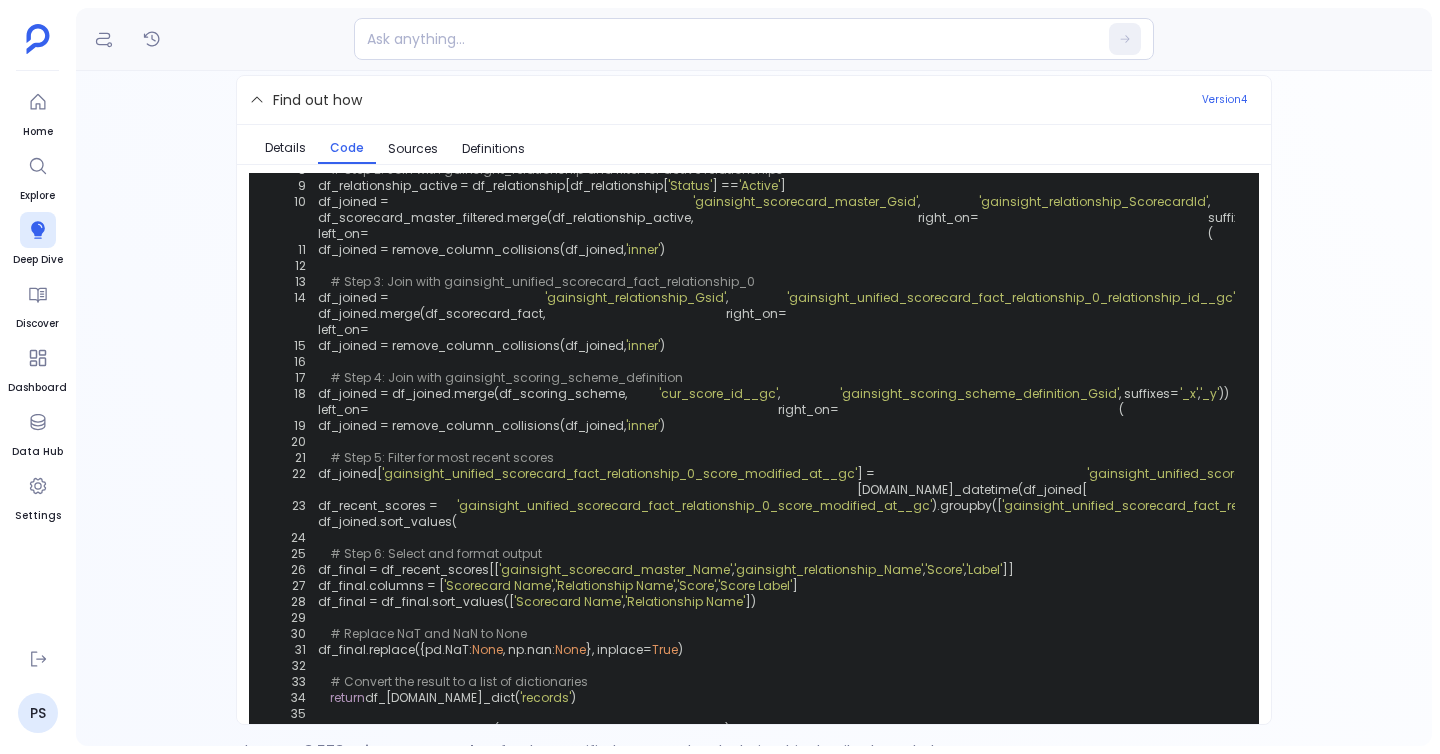 click on "I need you to create a list of all the scorecards with their current score at the relationship level. Just these three things in output Find out how Version  4 Details Code Sources Definitions Code 1 def   filter_and_join_data ( df_scorecard_master, df_relationship, df_scorecard_fact, df_scoring_scheme ):
2      import  pandas  as  pd
3      import  numpy  as  np
4
5      # Step 1: Filter gainsight_scorecard_master for EntityType = 'RELATIONSHIP'
6     df_scorecard_master_filtered = df_scorecard_master[df_scorecard_master[ 'EntityType' ] ==  'RELATIONSHIP' ]
7
8      # Step 2: Join with gainsight_relationship and filter for active relationships
9     df_relationship_active = df_relationship[df_relationship[ 'Status' ] ==  'Active' ]
10     df_joined = df_scorecard_master_filtered.merge(df_relationship_active, left_on= 'gainsight_scorecard_master_Gsid' , right_on= 'gainsight_relationship_ScorecardId' , suffixes=( '_x' ,  '_y' ))
11     df_joined = remove_column_collisions(df_joined,  )" at bounding box center (754, 408) 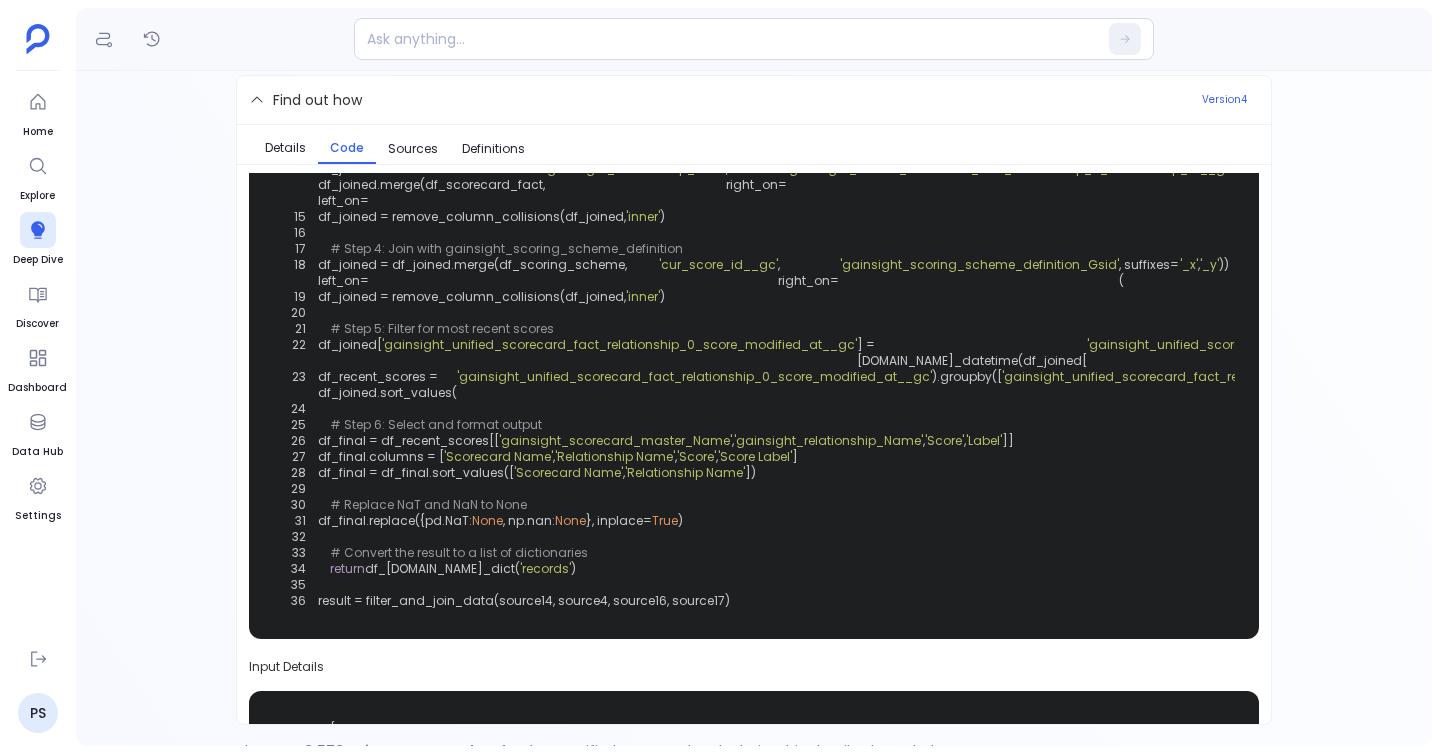scroll, scrollTop: 331, scrollLeft: 0, axis: vertical 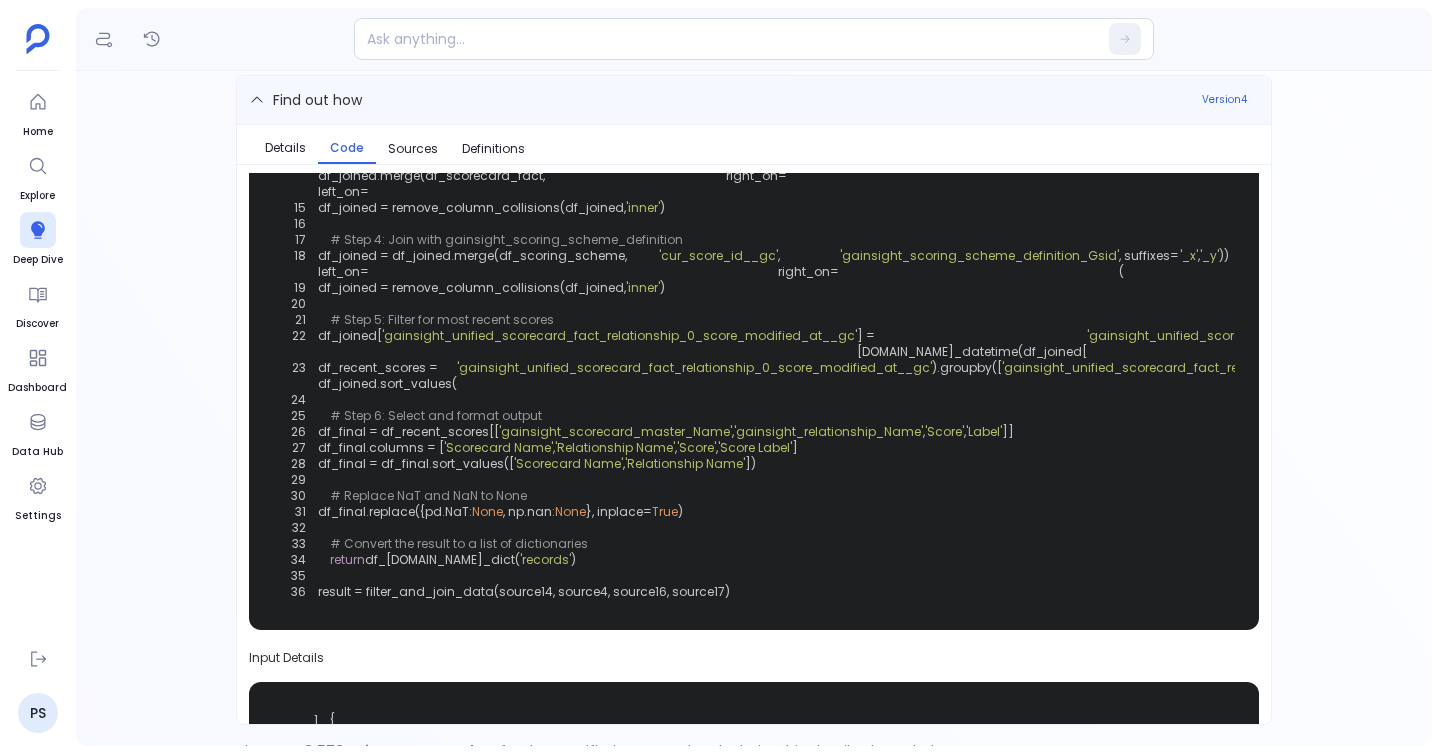 click on "Find out how" at bounding box center [317, 100] 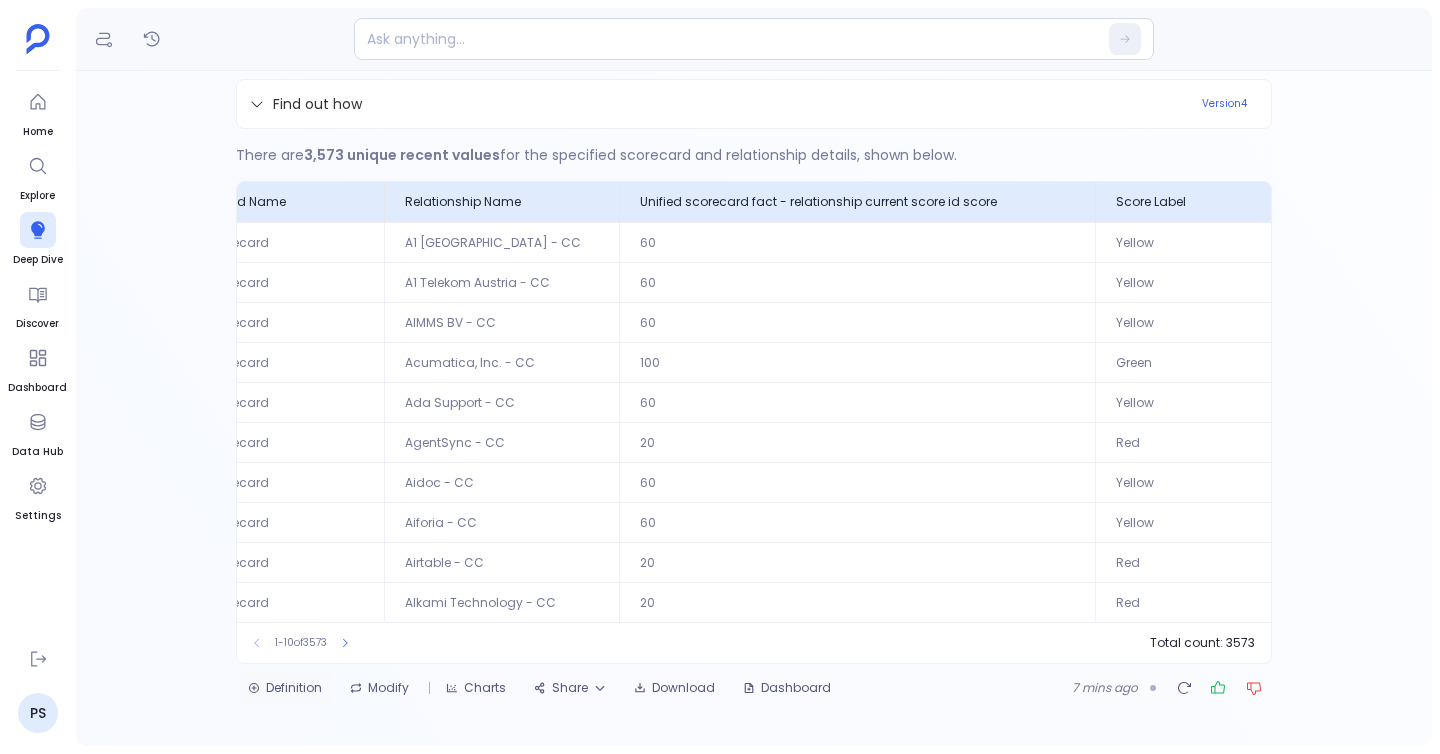 click on "Definition" at bounding box center [285, 688] 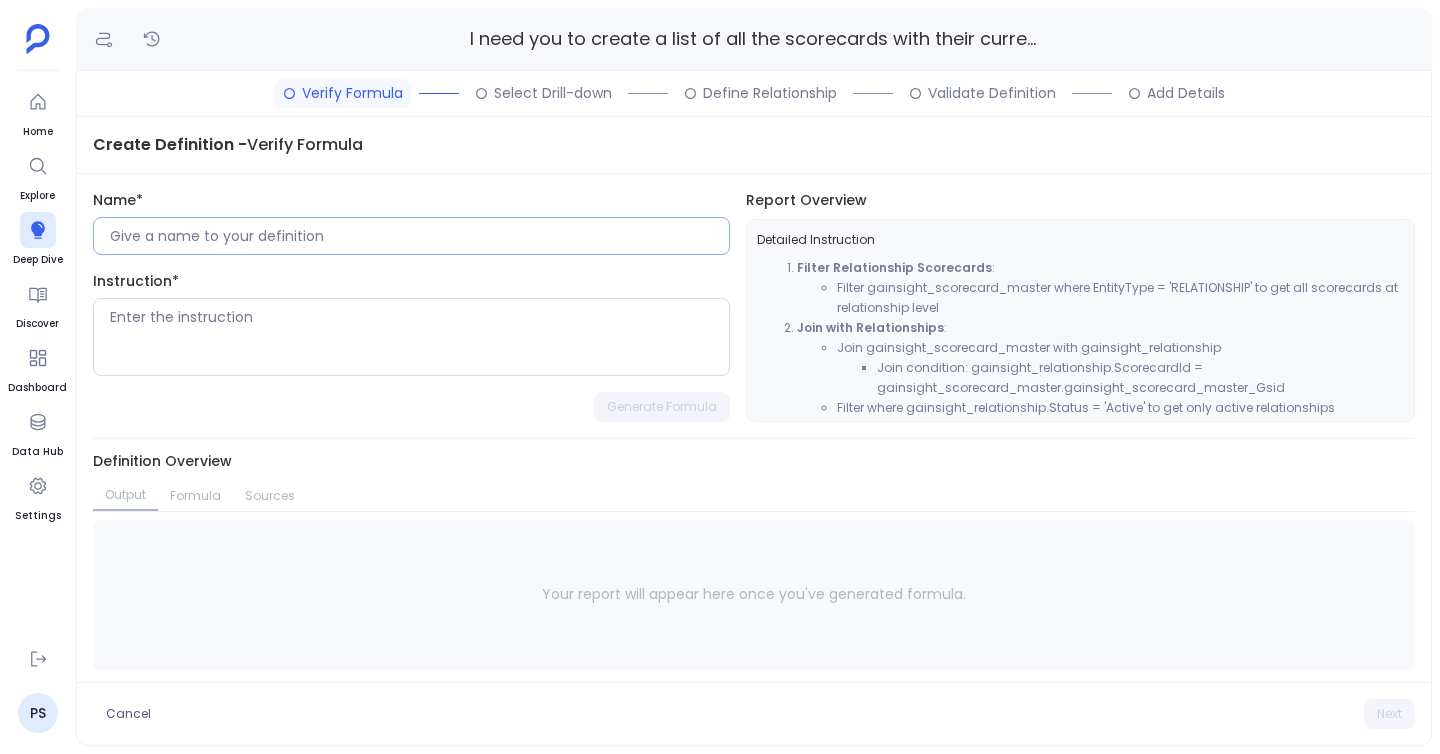 click at bounding box center (411, 236) 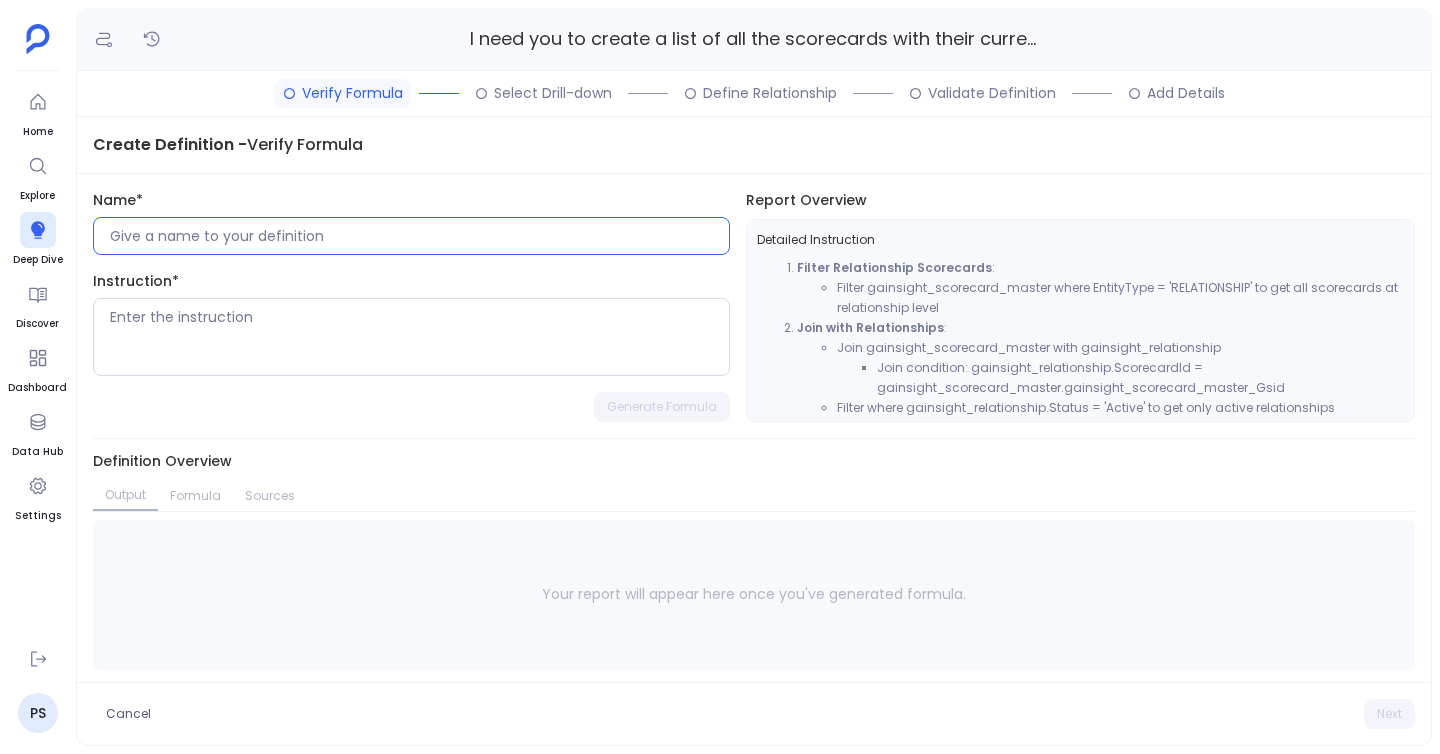 click at bounding box center (419, 236) 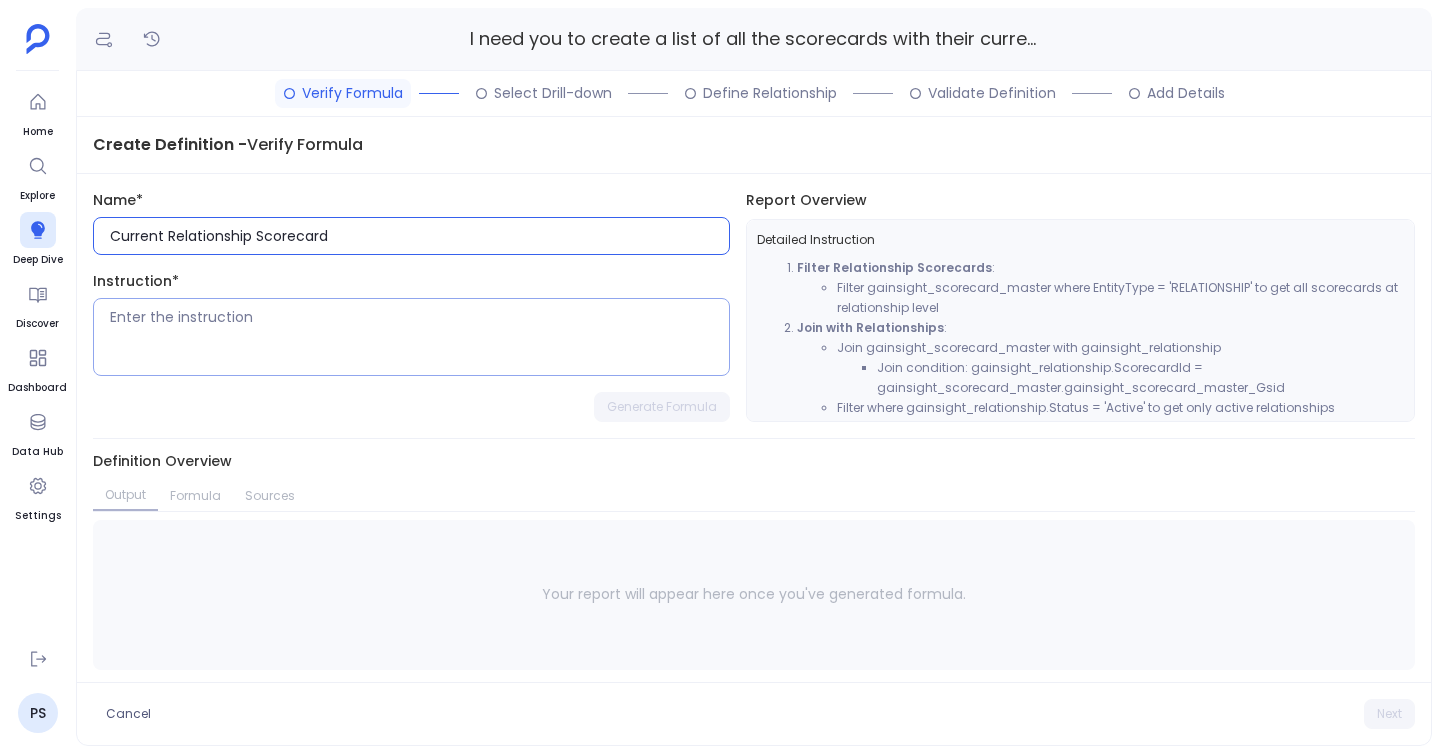 type on "Current Relationship Scorecard" 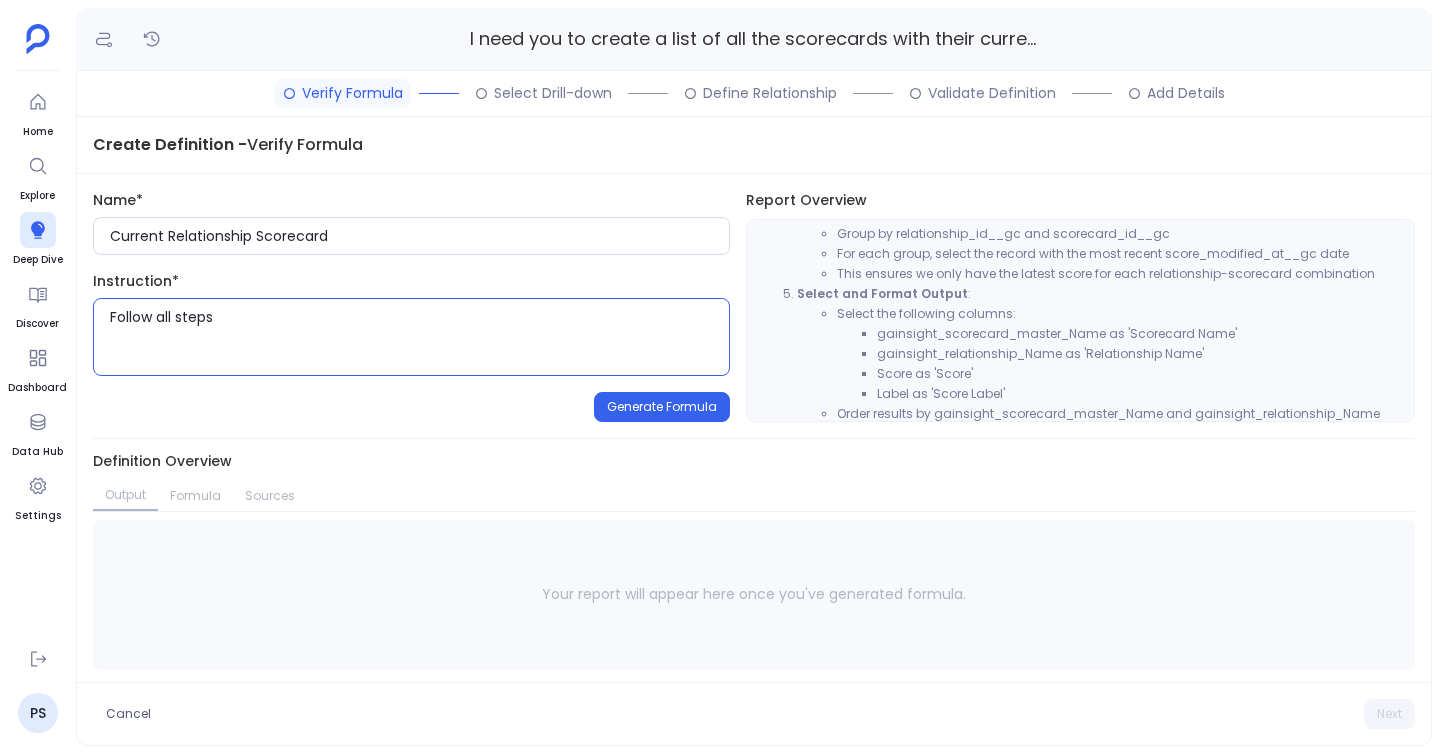 scroll, scrollTop: 407, scrollLeft: 0, axis: vertical 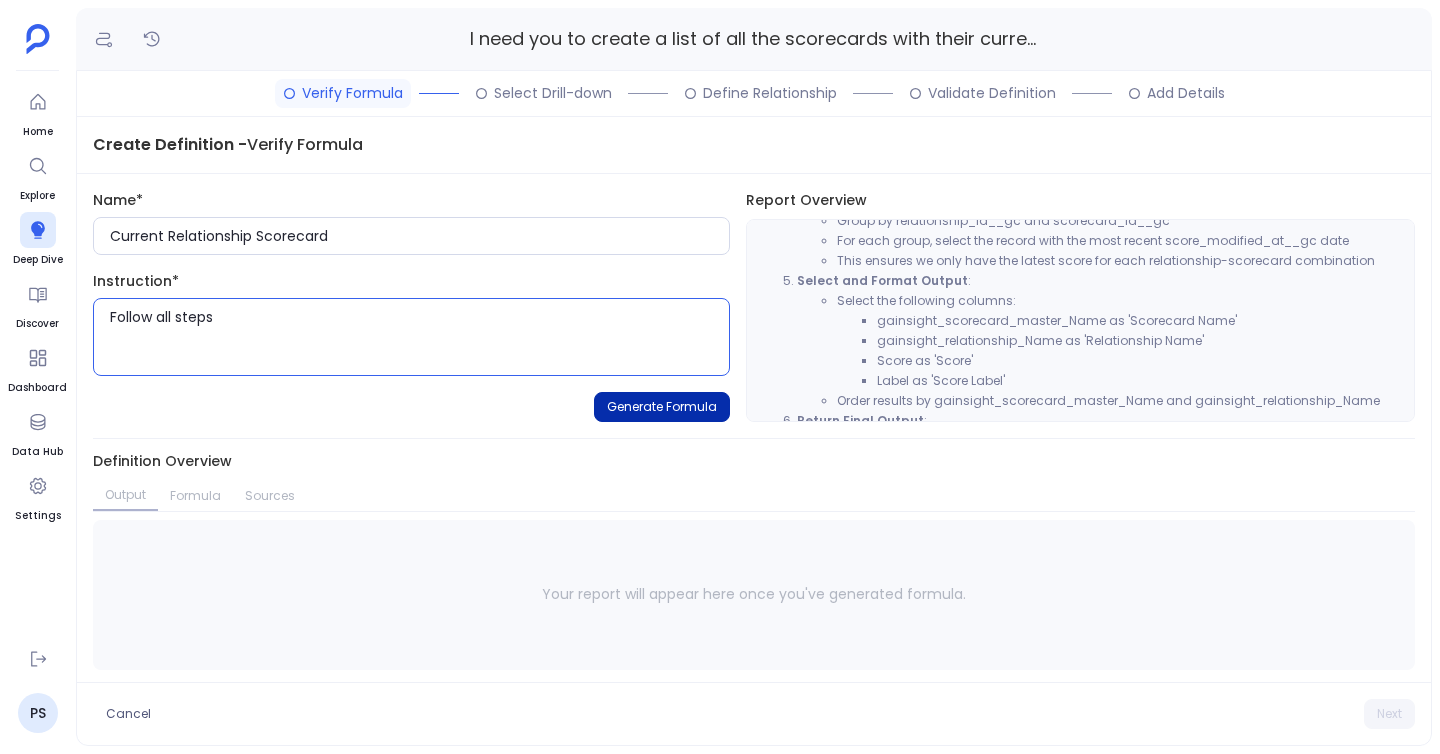 click on "Generate Formula" at bounding box center [662, 407] 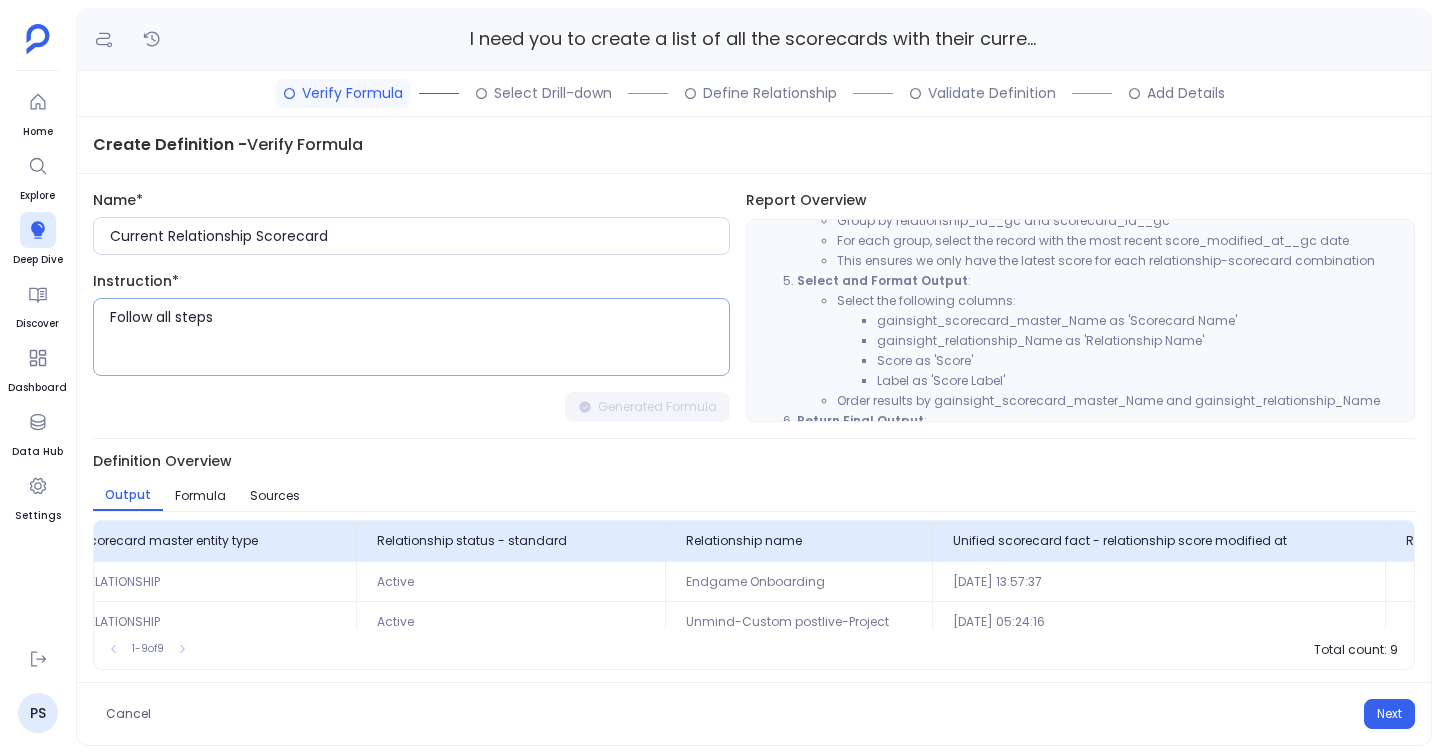 scroll, scrollTop: 0, scrollLeft: 120, axis: horizontal 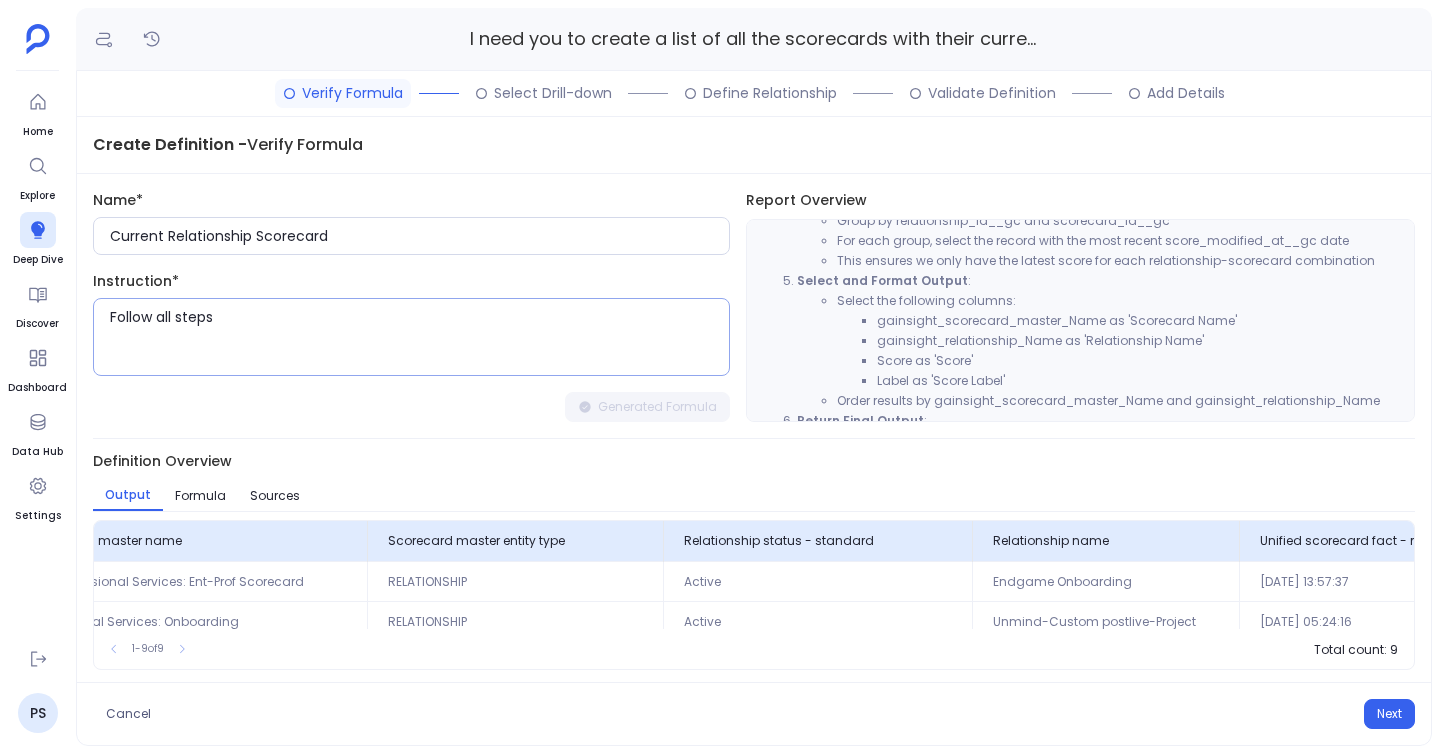 click on "Follow all steps" at bounding box center (419, 337) 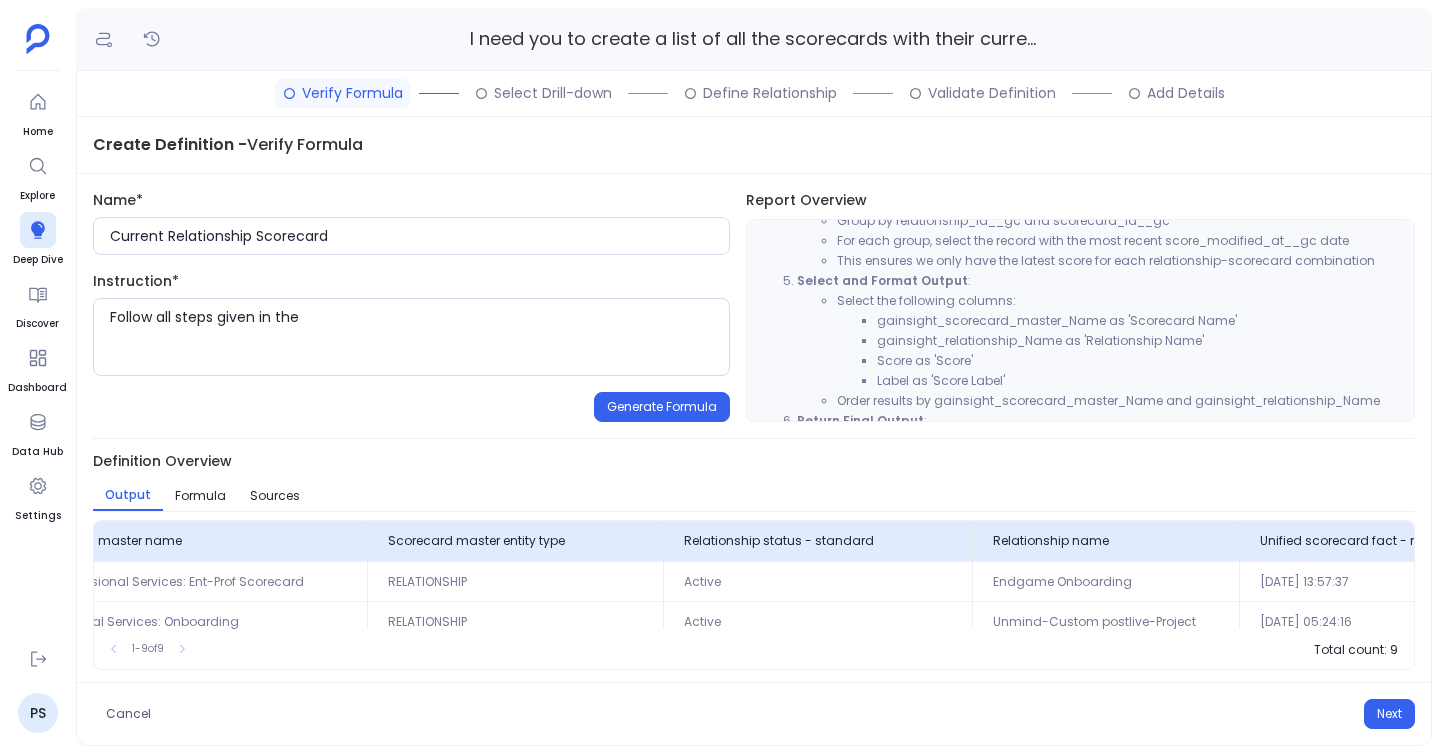 click on "Report Overview" at bounding box center (1080, 200) 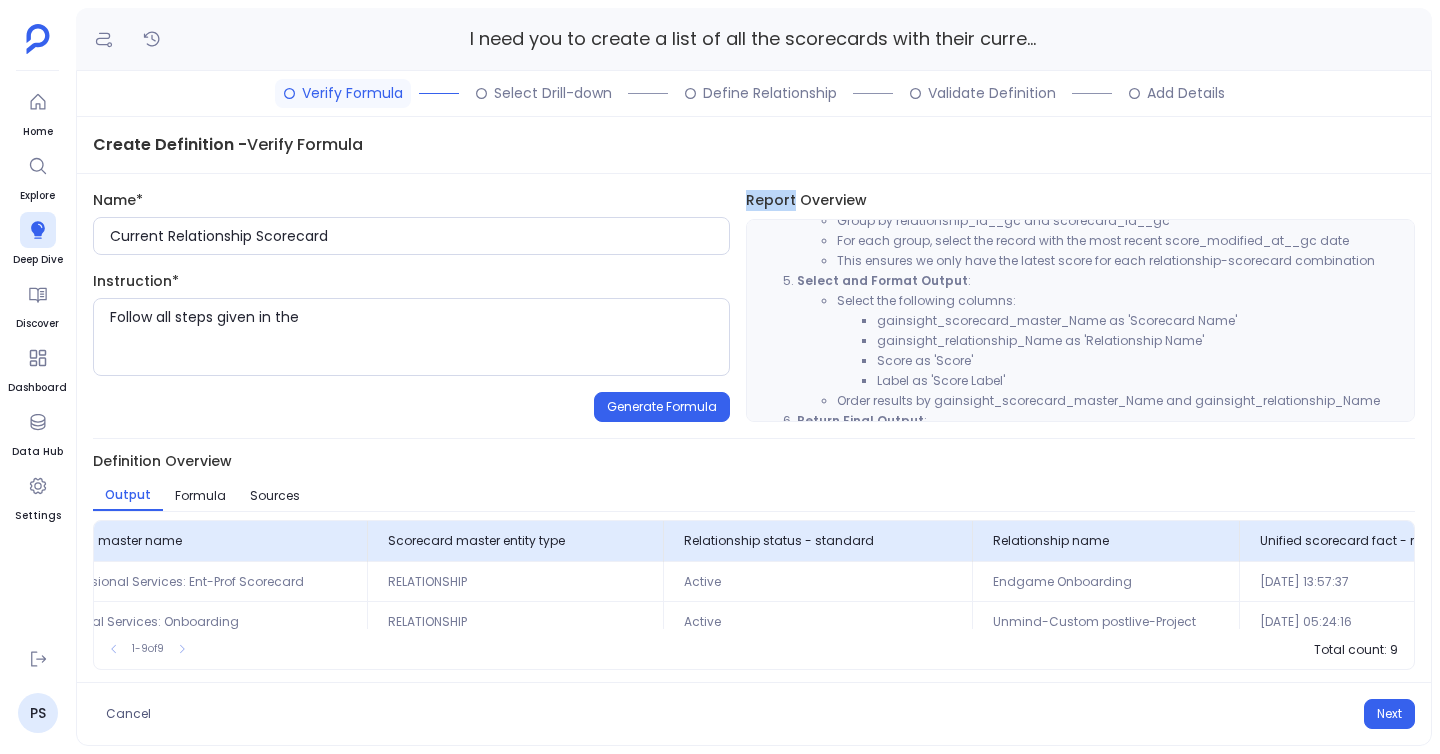 click on "Report Overview" at bounding box center (1080, 200) 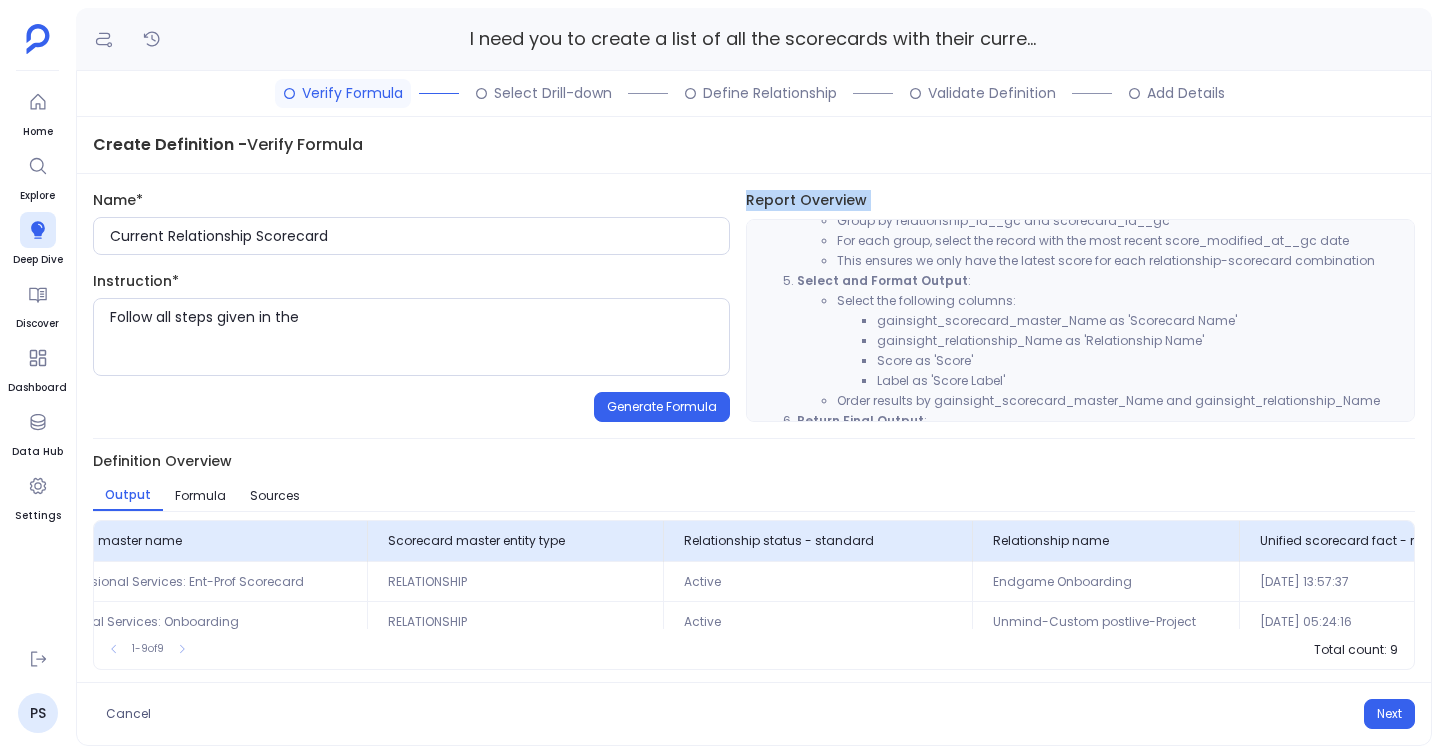 click on "Report Overview Detailed Instruction
Filter Relationship Scorecards :
Filter gainsight_scorecard_master where EntityType = 'RELATIONSHIP' to get all scorecards at relationship level
Join with Relationships :
Join gainsight_scorecard_master with gainsight_relationship
Join condition: gainsight_relationship.ScorecardId = gainsight_scorecard_master.gainsight_scorecard_master_Gsid
Filter where gainsight_relationship.Status = 'Active' to get only active relationships
Get Score Details :
Join with gainsight_unified_scorecard_fact_relationship_0 to get current score information
Join condition: gainsight_unified_scorecard_fact_relationship_0.relationship_id__gc = gainsight_relationship.gainsight_relationship_Gsid
Join with gainsight_scoring_scheme_definition to get score values and labels
Join condition: gainsight_unified_scorecard_fact_relationship_0.cur_score_id__gc = gainsight_scoring_scheme_definition.gainsight_scoring_scheme_definition_Gsid
:" at bounding box center (1080, 306) 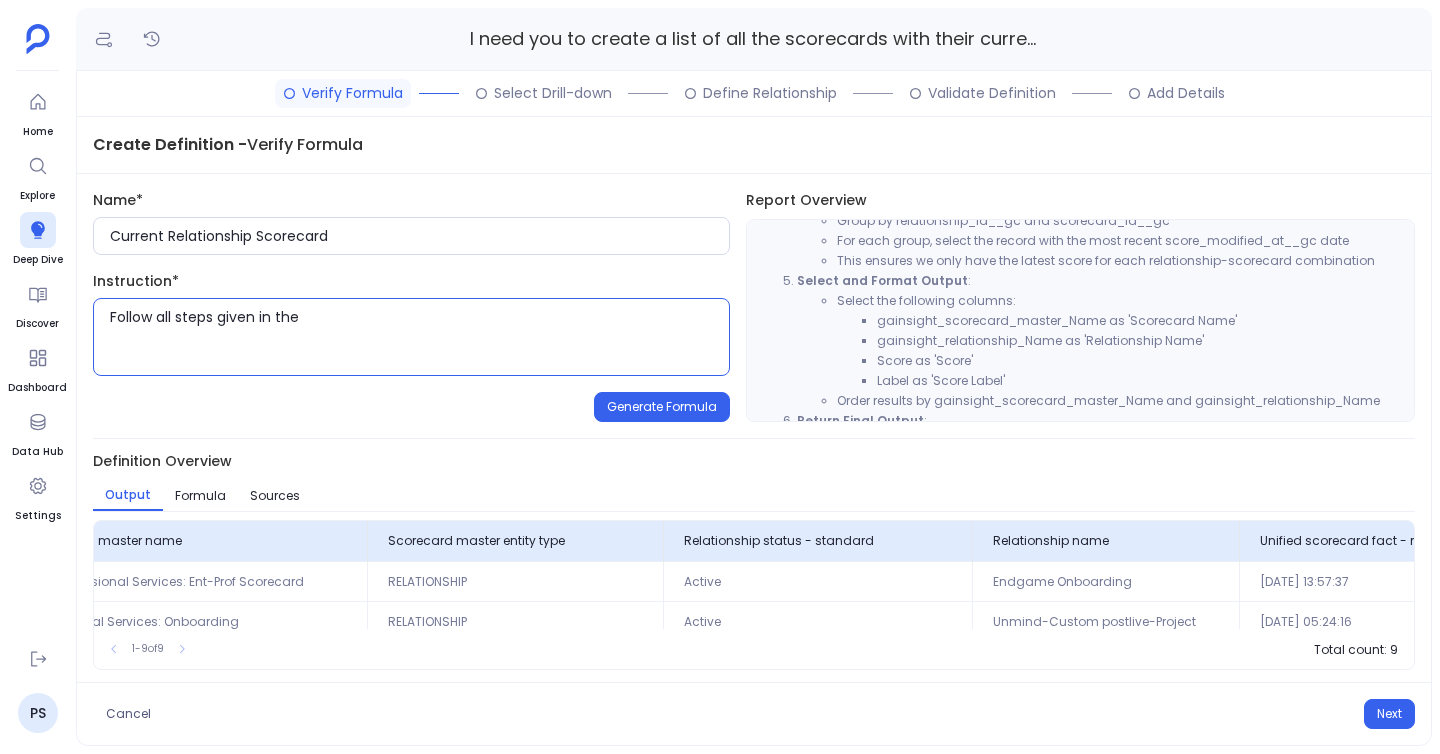 click on "Follow all steps given in the" at bounding box center [419, 337] 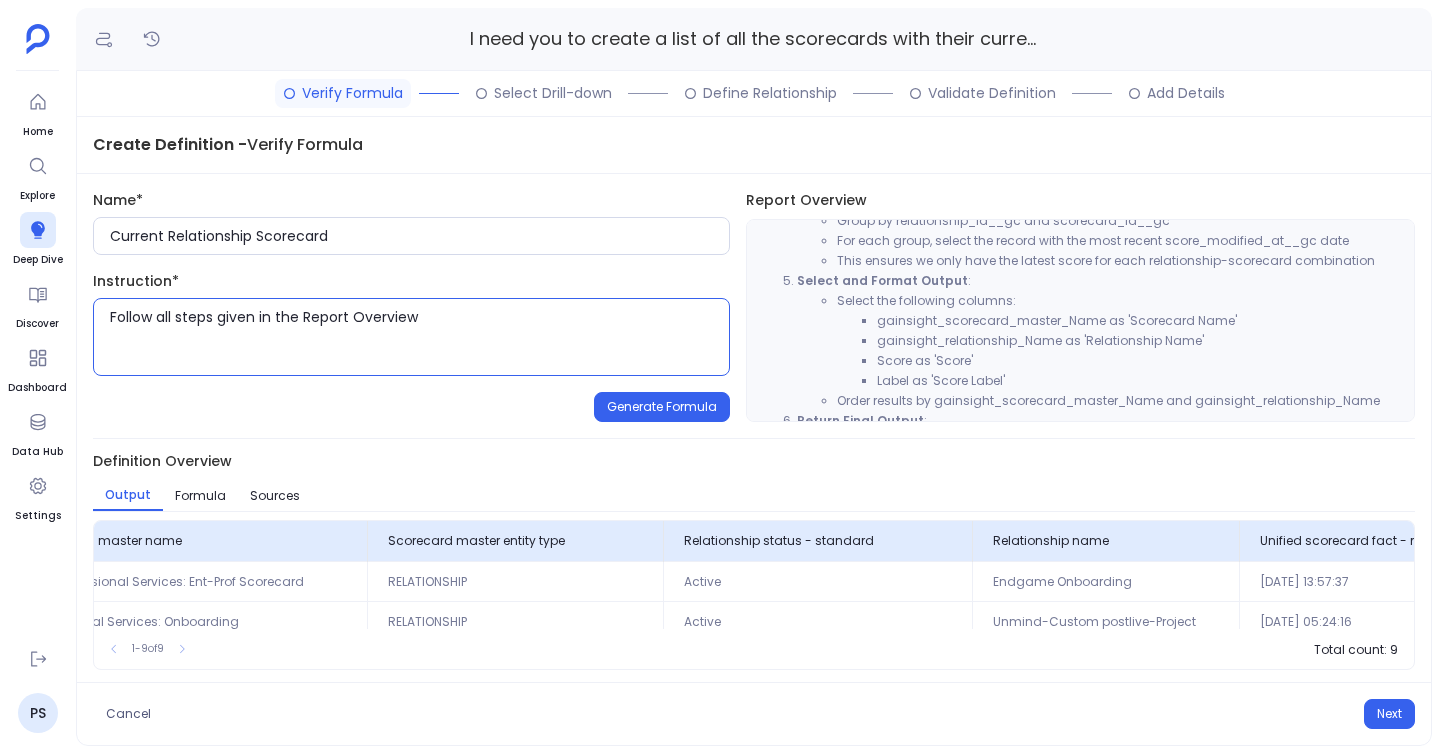 type on "Follow all steps given in the Report Overview" 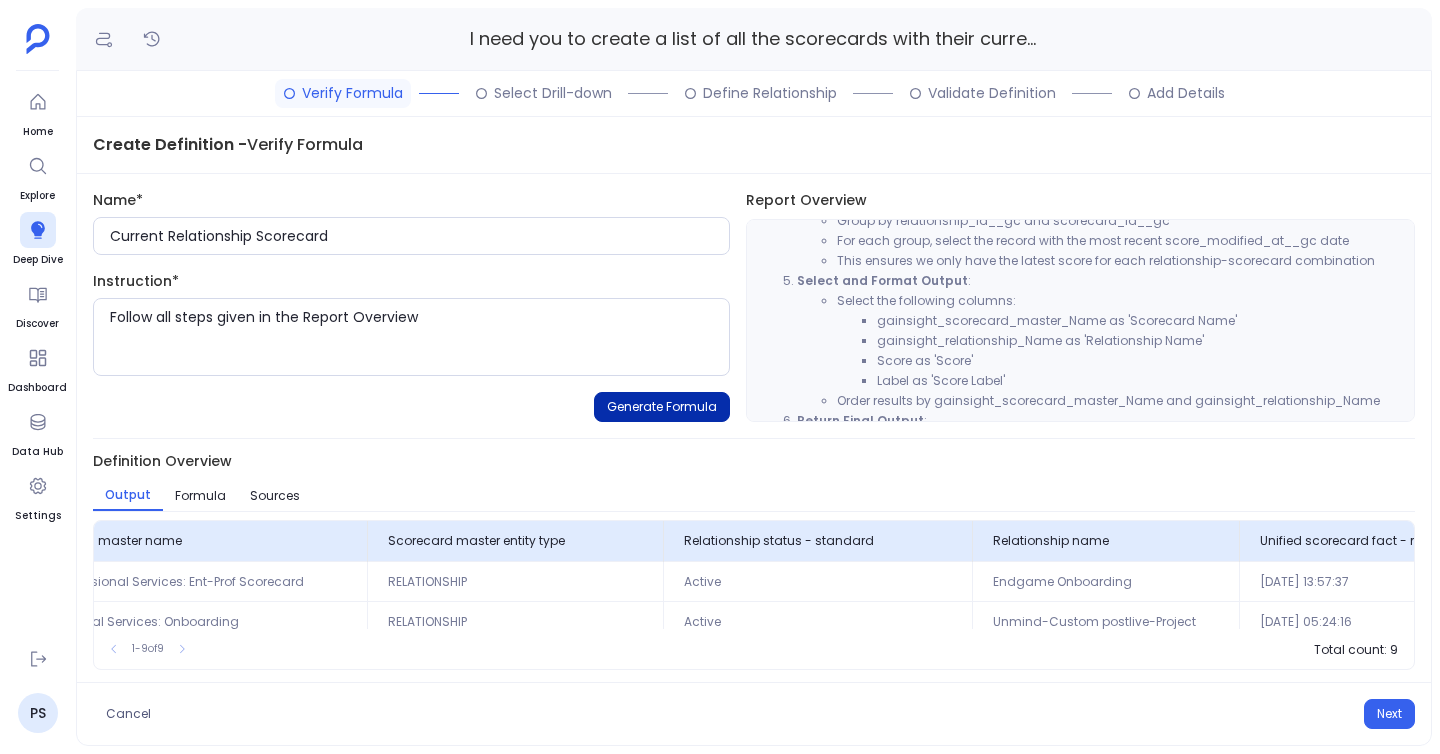 type 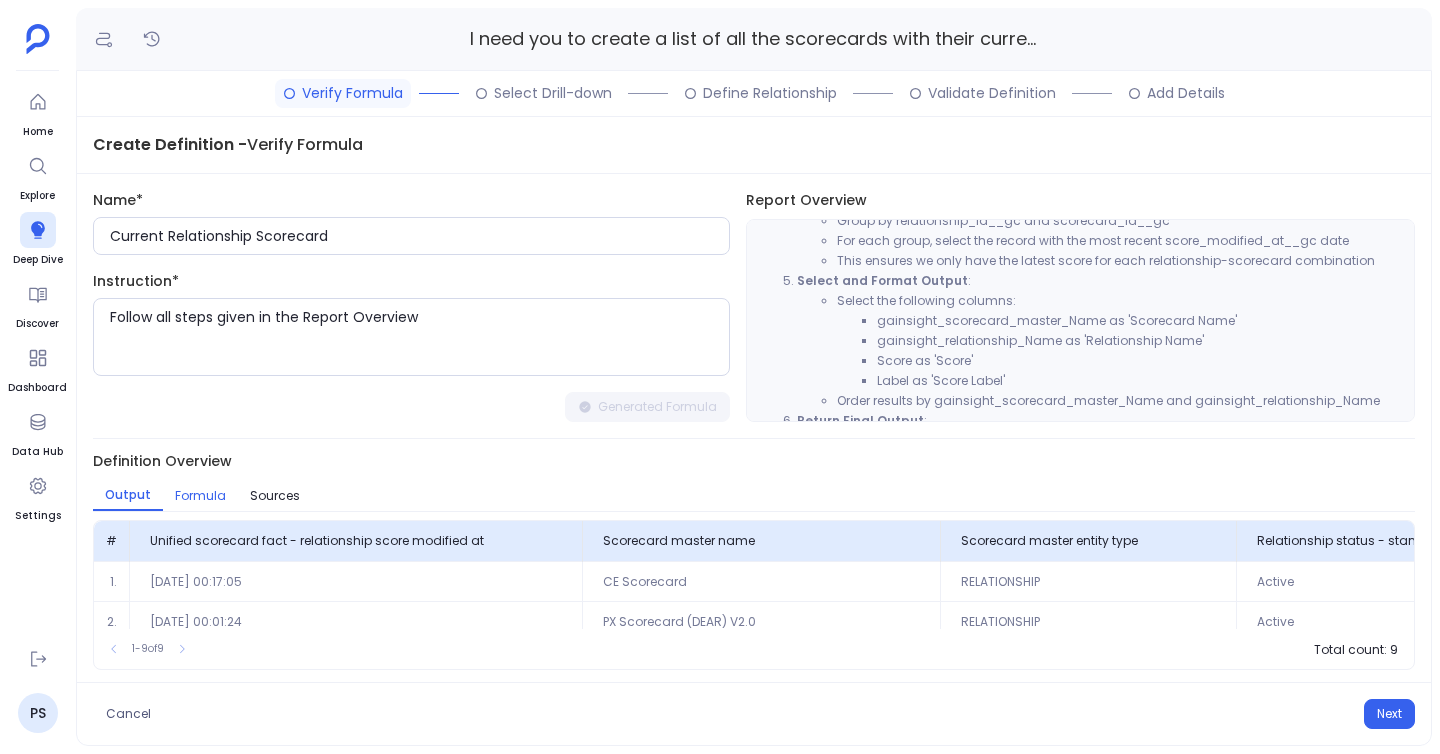 click on "Formula" at bounding box center [200, 496] 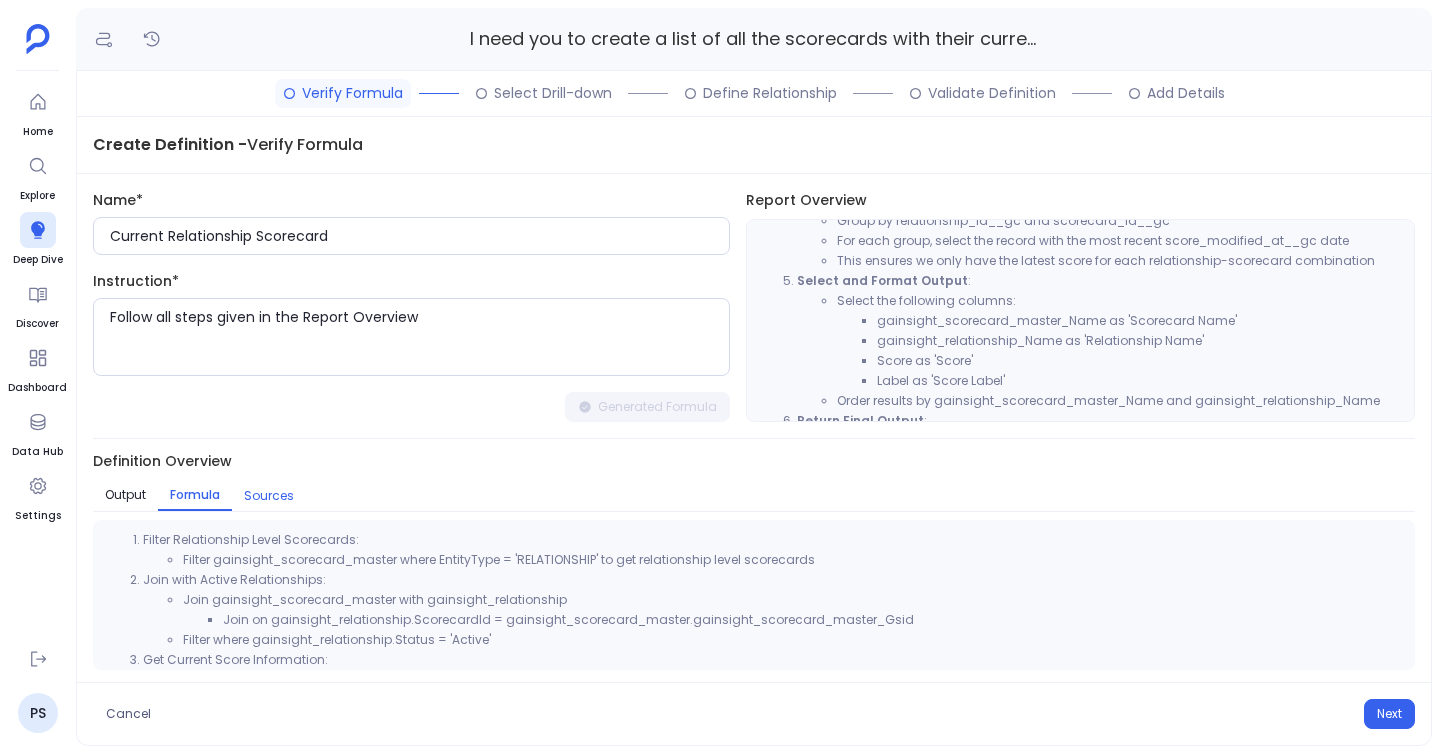 click on "Sources" at bounding box center (269, 496) 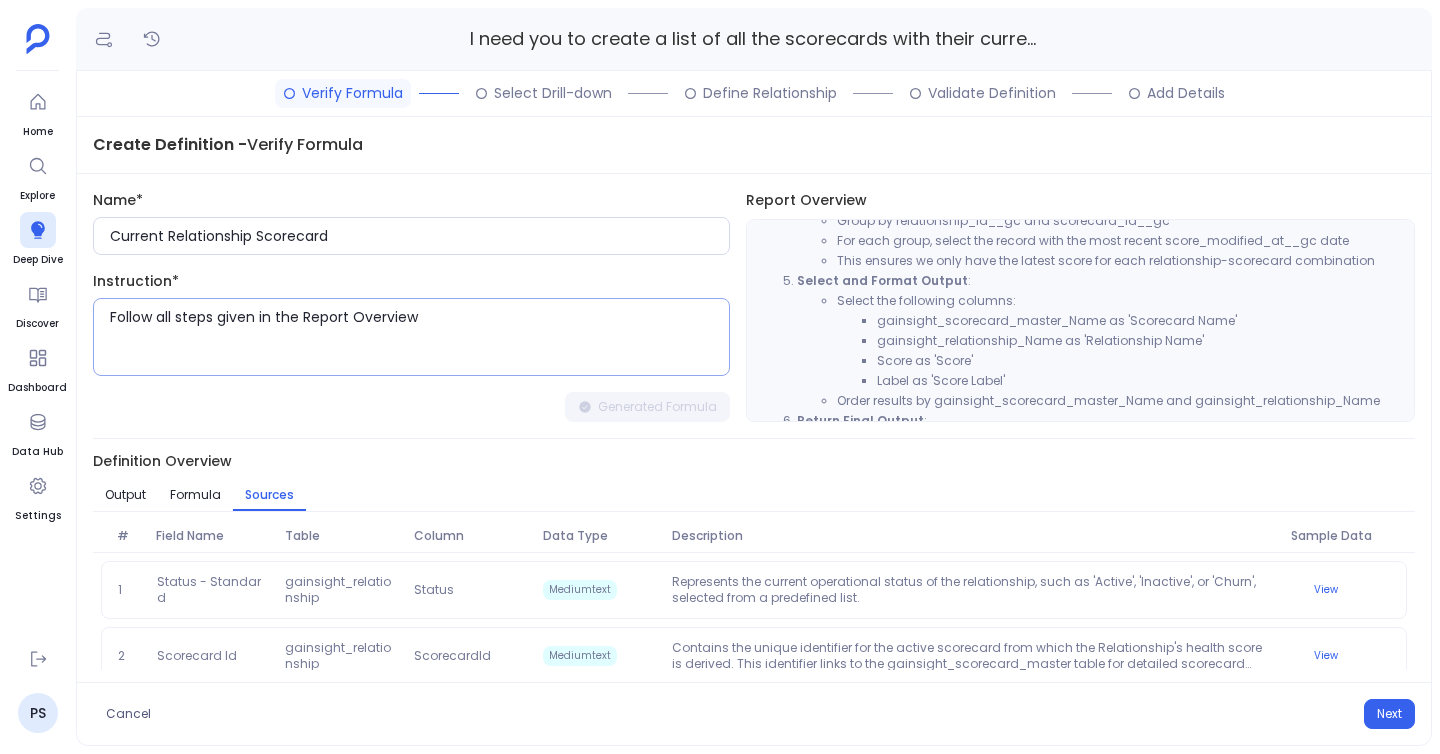 click on "Follow all steps given in the Report Overview" at bounding box center [419, 337] 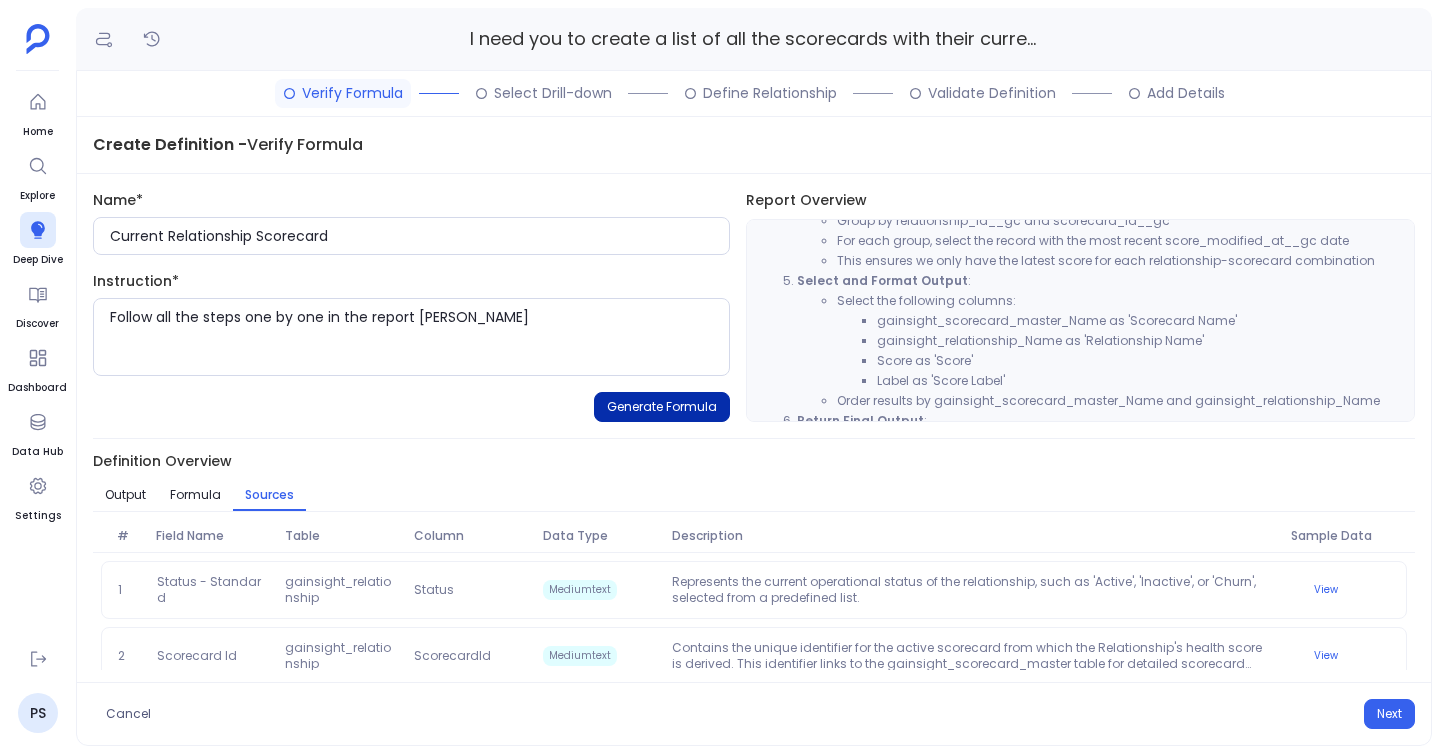 click on "Generate Formula" at bounding box center (662, 407) 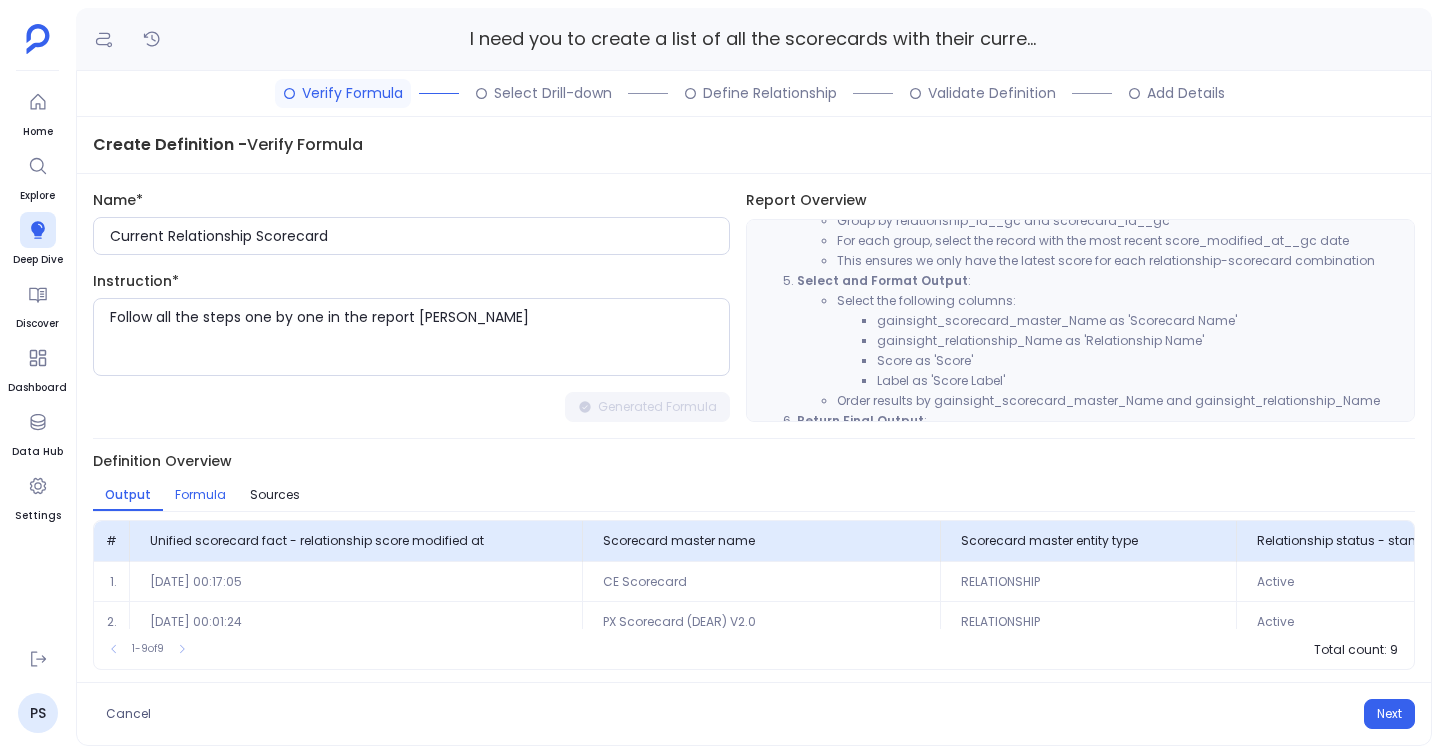 click on "Formula" at bounding box center (200, 495) 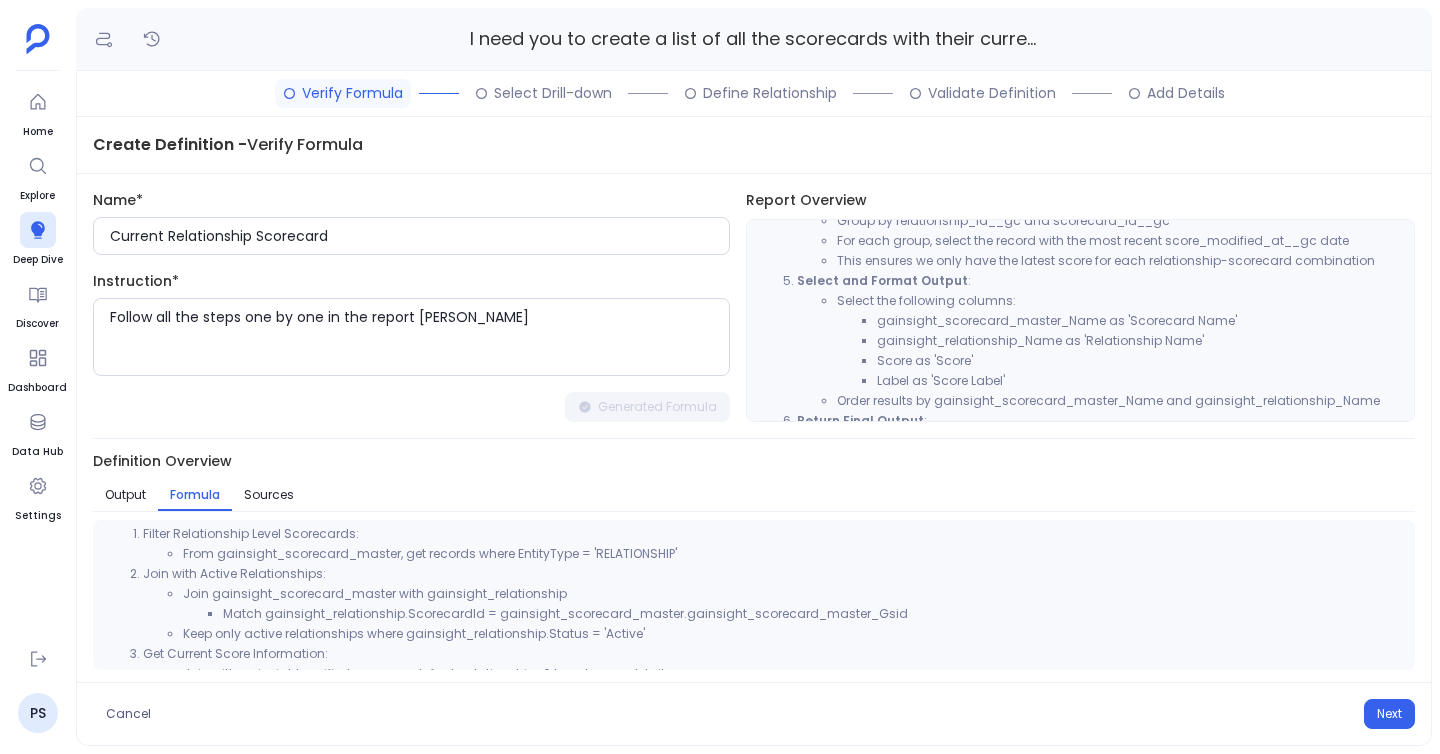 scroll, scrollTop: 7, scrollLeft: 0, axis: vertical 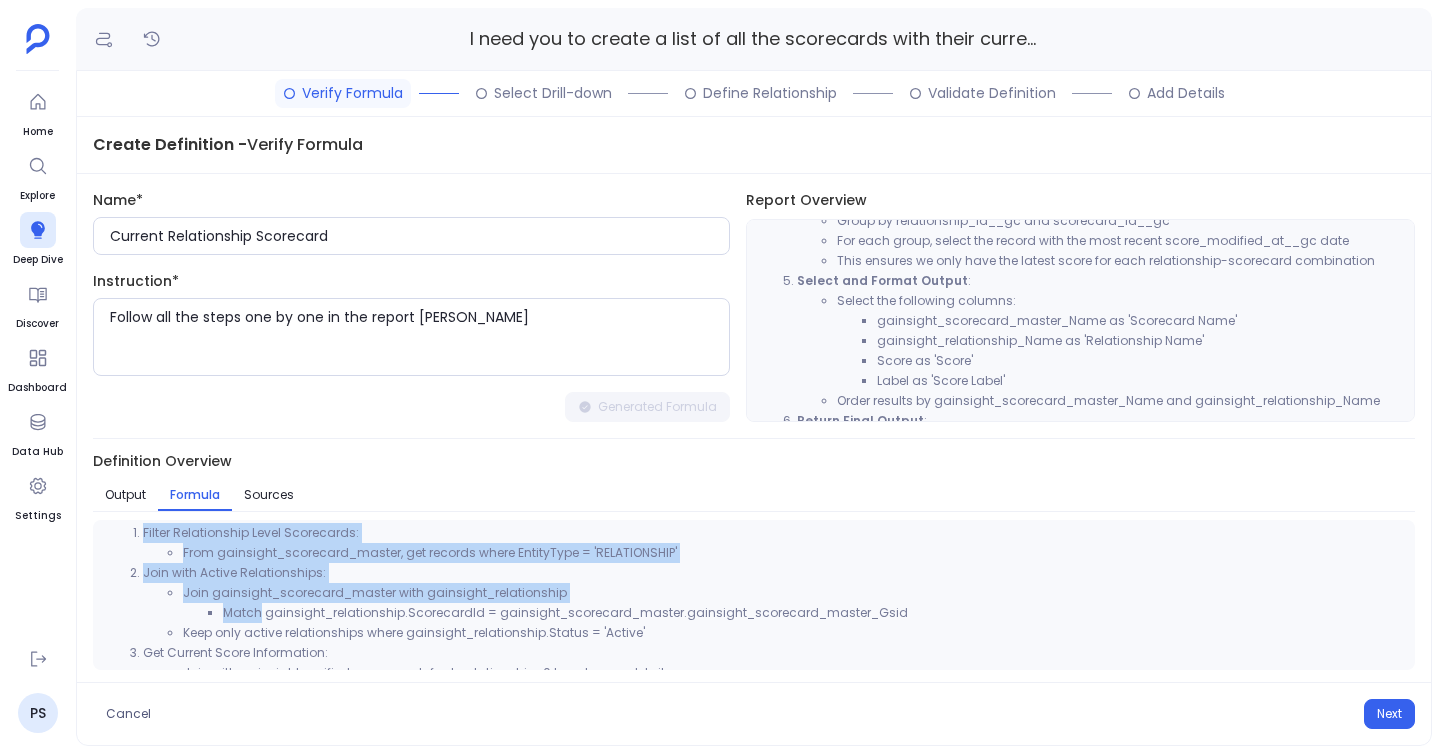 drag, startPoint x: 132, startPoint y: 531, endPoint x: 256, endPoint y: 614, distance: 149.21461 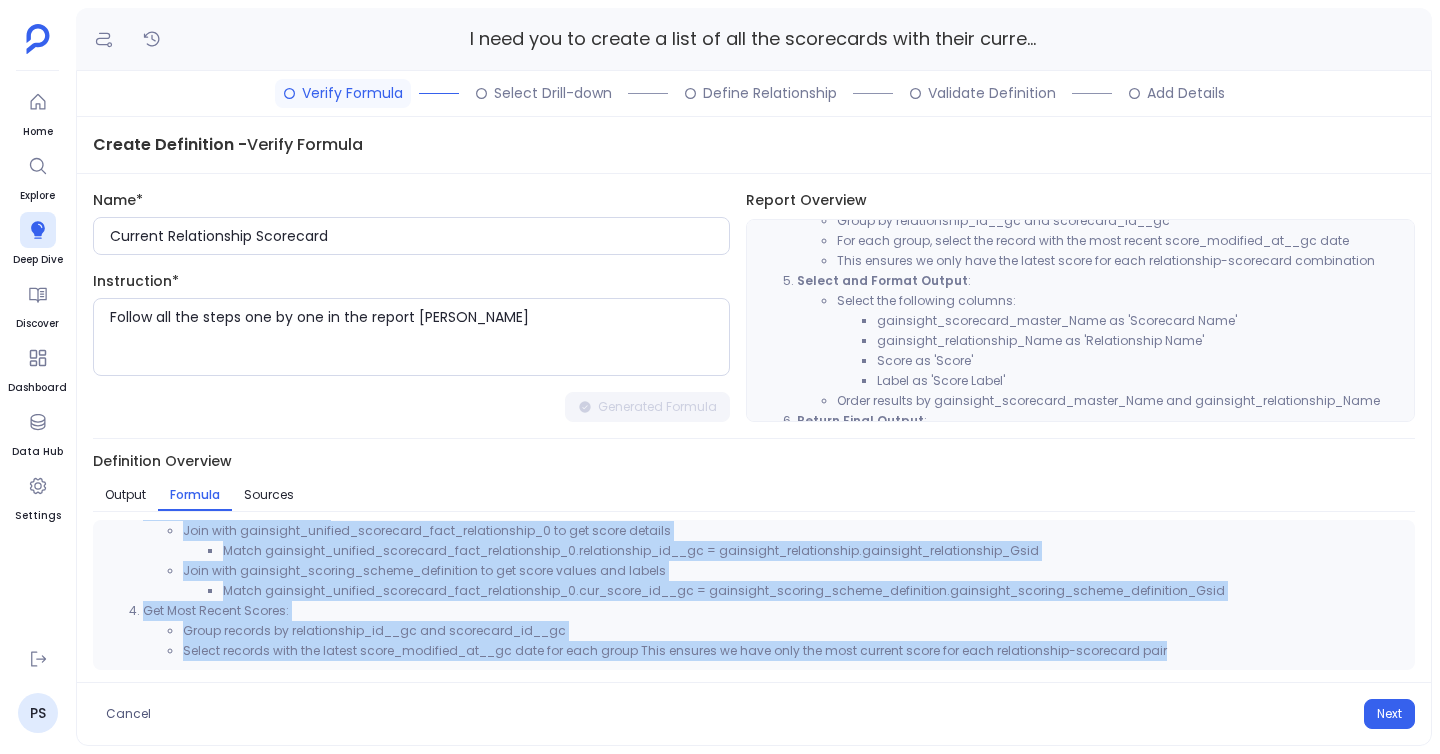 click on "Filter Relationship Level Scorecards:
From gainsight_scorecard_master, get records where EntityType = 'RELATIONSHIP'
Join with Active Relationships:
Join gainsight_scorecard_master with gainsight_relationship
Match gainsight_relationship.ScorecardId = gainsight_scorecard_master.gainsight_scorecard_master_Gsid
Keep only active relationships where gainsight_relationship.Status = 'Active'
Get Current Score Information:
Join with gainsight_unified_scorecard_fact_relationship_0 to get score details
Match gainsight_unified_scorecard_fact_relationship_0.relationship_id__gc = gainsight_relationship.gainsight_relationship_Gsid
Join with gainsight_scoring_scheme_definition to get score values and labels
Match gainsight_unified_scorecard_fact_relationship_0.cur_score_id__gc = gainsight_scoring_scheme_definition.gainsight_scoring_scheme_definition_Gsid
Get Most Recent Scores:
Group records by relationship_id__gc and scorecard_id__gc" at bounding box center [754, 595] 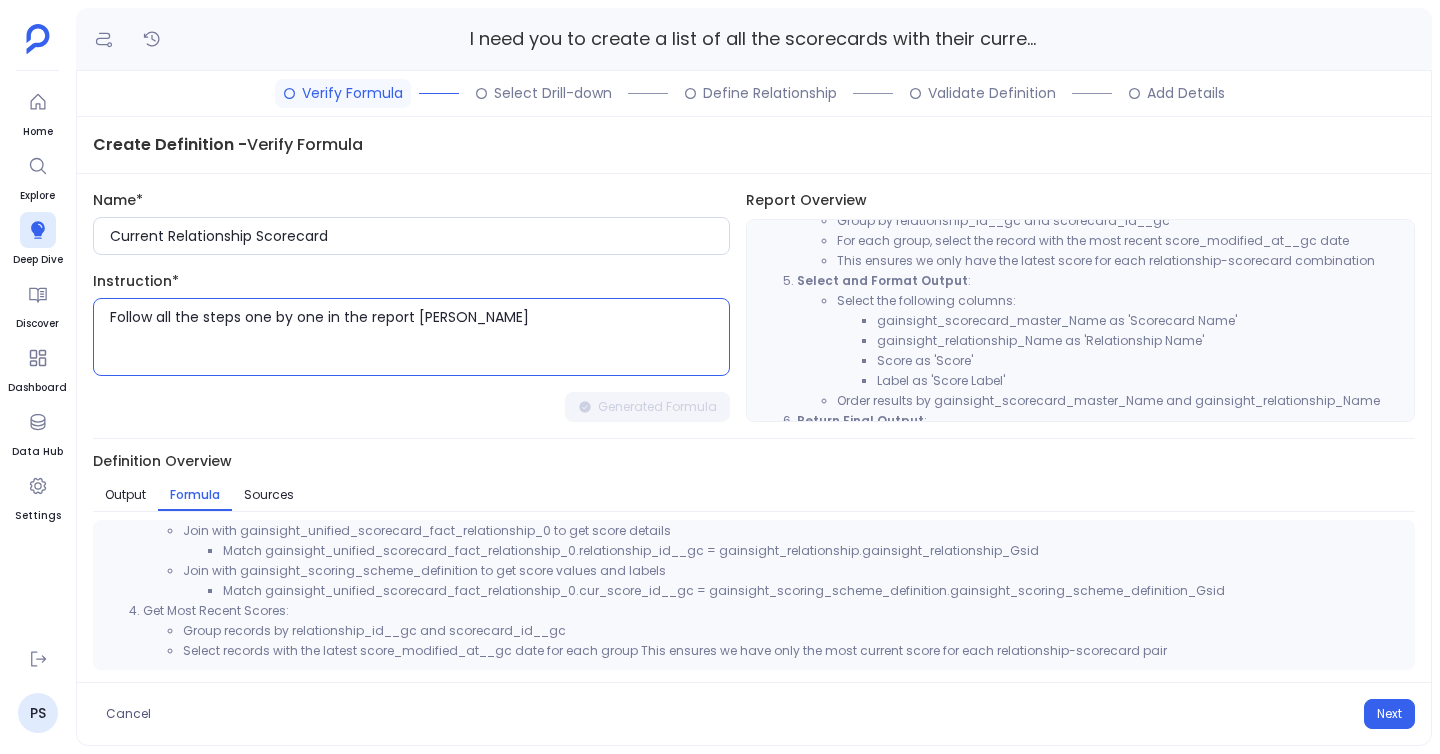 click on "Follow all the steps one by one in the report oview" at bounding box center [419, 337] 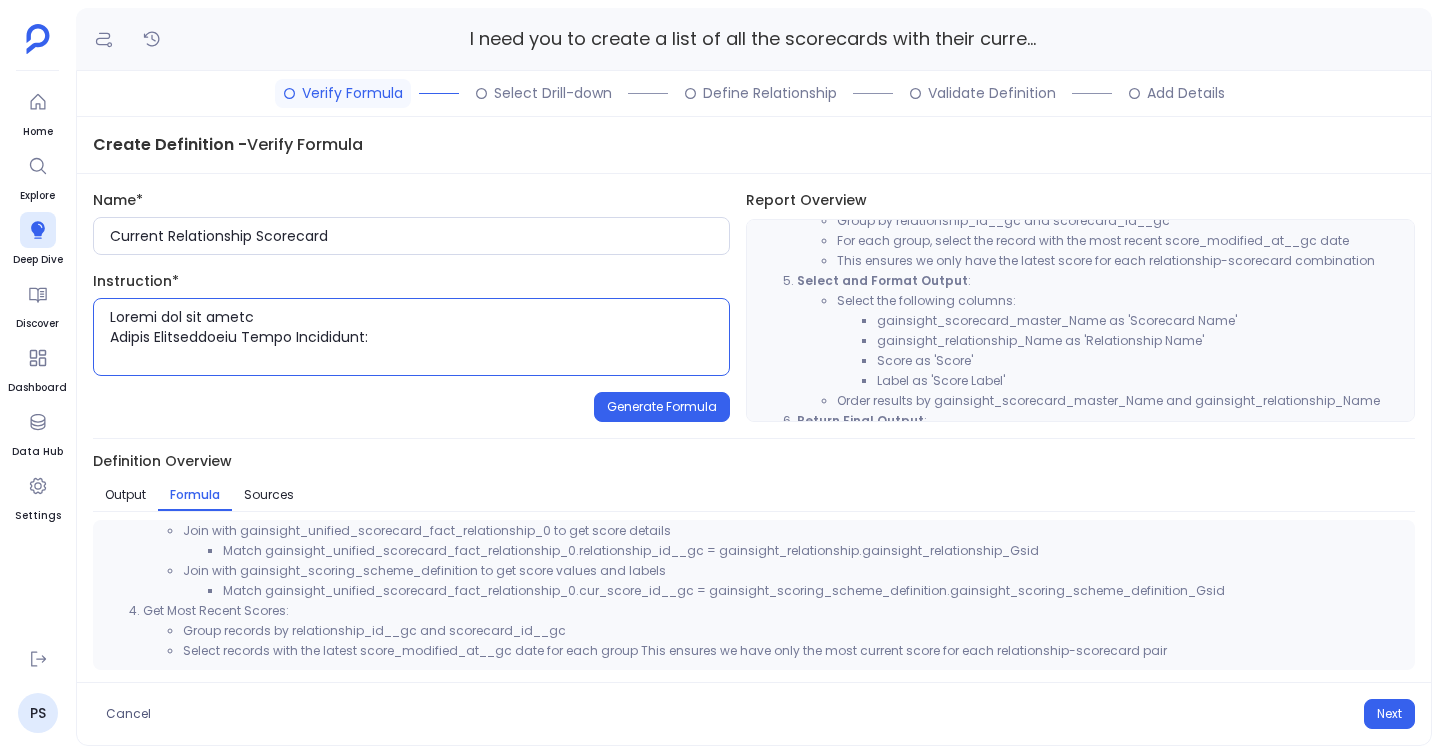 scroll, scrollTop: 399, scrollLeft: 0, axis: vertical 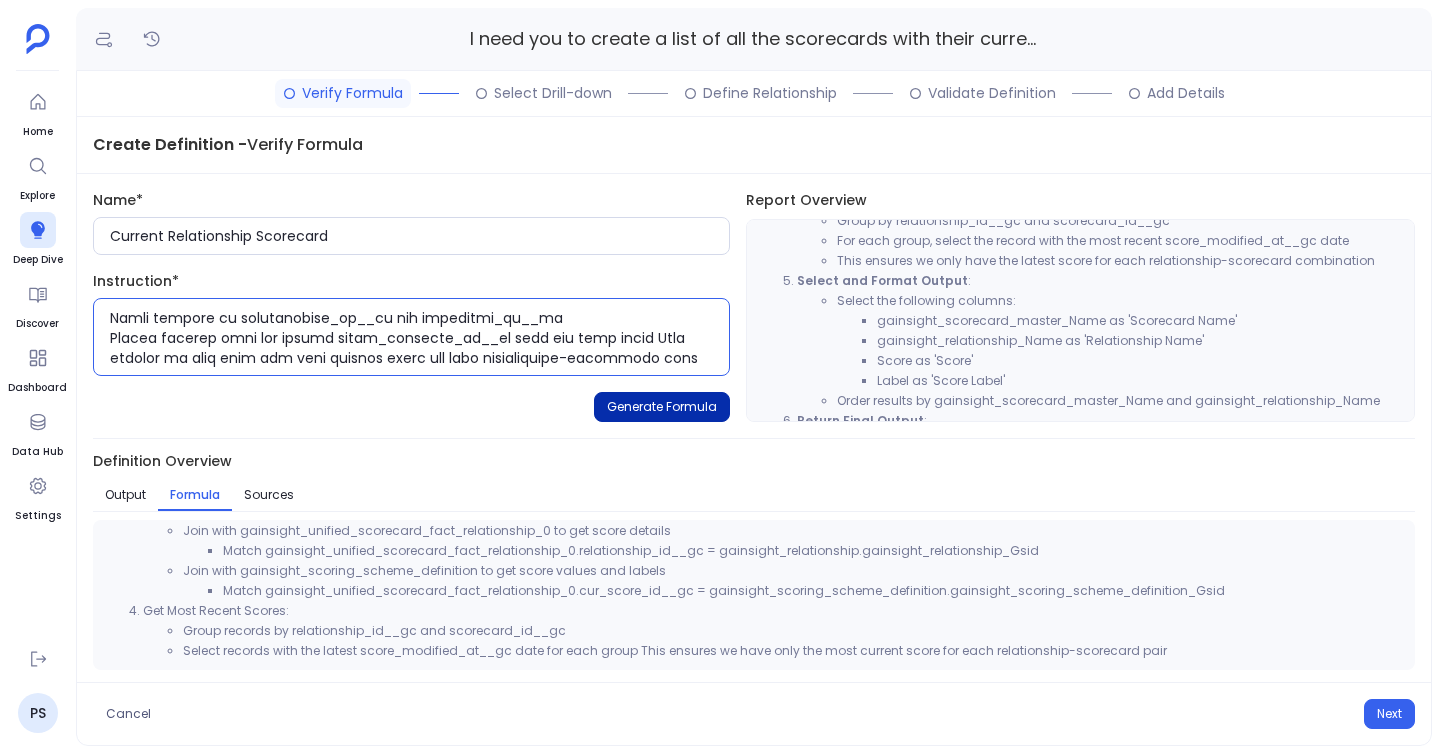 type on "Follow all the steps
Filter Relationship Level Scorecards:
From gainsight_scorecard_master, get records where EntityType = 'RELATIONSHIP'
Join with Active Relationships:
Join gainsight_scorecard_master with gainsight_relationship
Match gainsight_relationship.ScorecardId = gainsight_scorecard_master.gainsight_scorecard_master_Gsid
Keep only active relationships where gainsight_relationship.Status = 'Active'
Get Current Score Information:
Join with gainsight_unified_scorecard_fact_relationship_0 to get score details
Match gainsight_unified_scorecard_fact_relationship_0.relationship_id__gc = gainsight_relationship.gainsight_relationship_Gsid
Join with gainsight_scoring_scheme_definition to get score values and labels
Match gainsight_unified_scorecard_fact_relationship_0.cur_score_id__gc = gainsight_scoring_scheme_definition.gainsight_scoring_scheme_definition_Gsid
Get Most Recent Scores:
Group records by relationship_id__gc and scorecard_id__gc
Select records with the latest score_modified_at__gc date fo..." 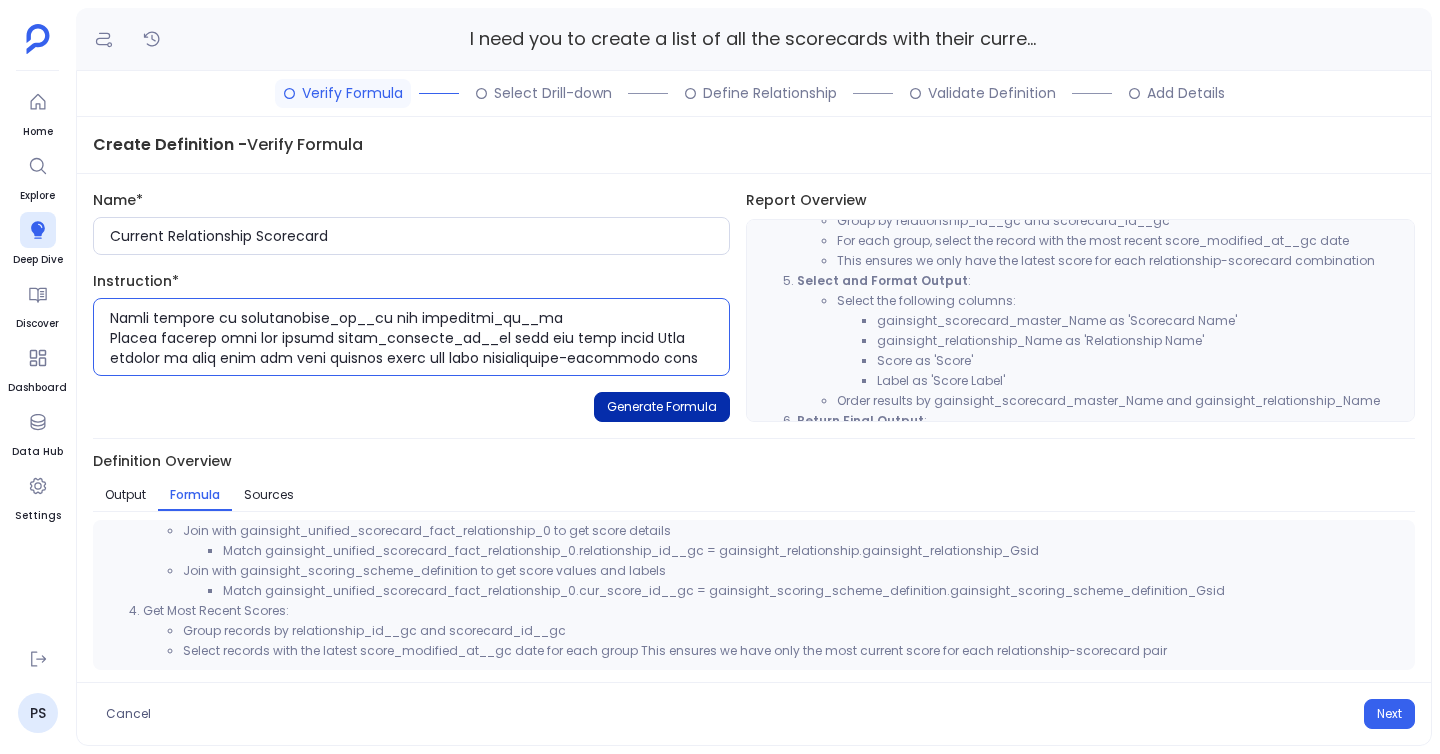 click on "Generate Formula" at bounding box center (662, 407) 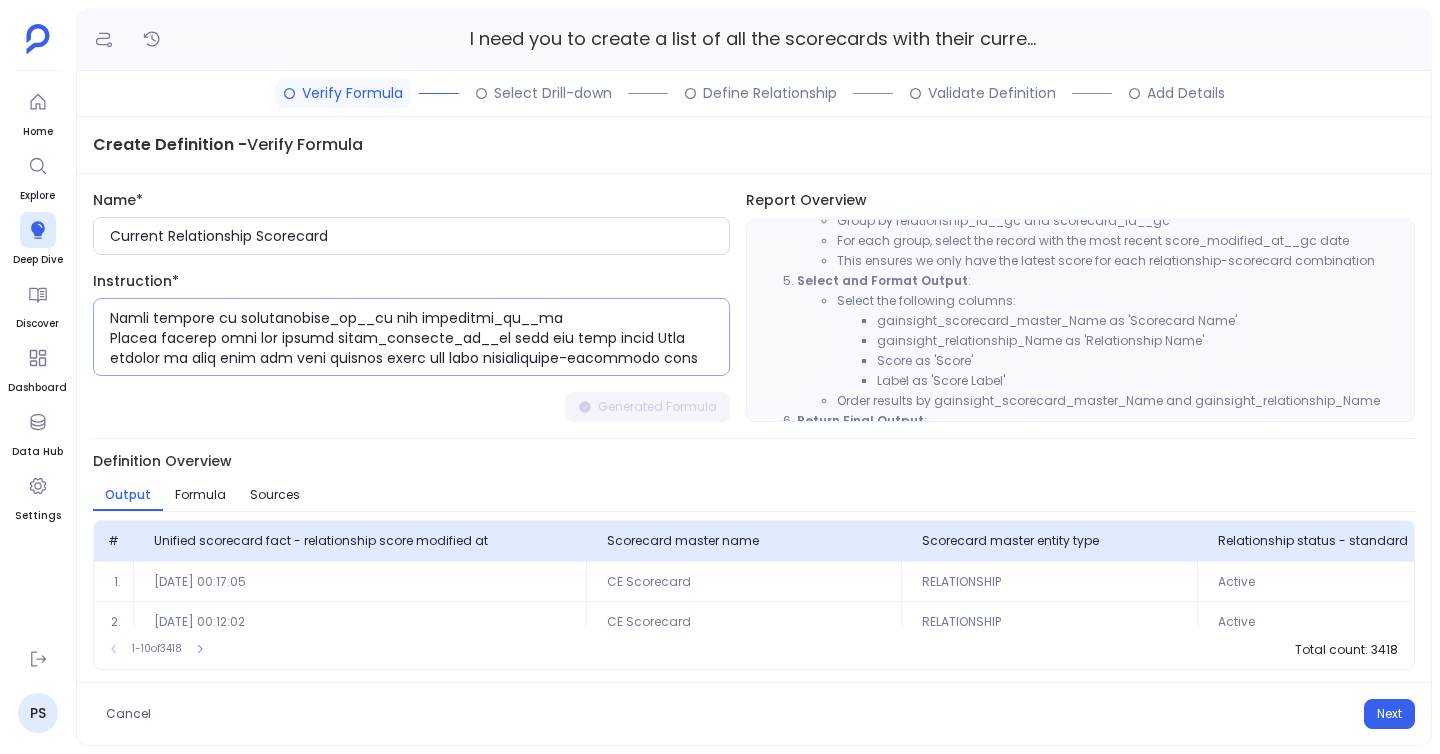 click at bounding box center (419, 337) 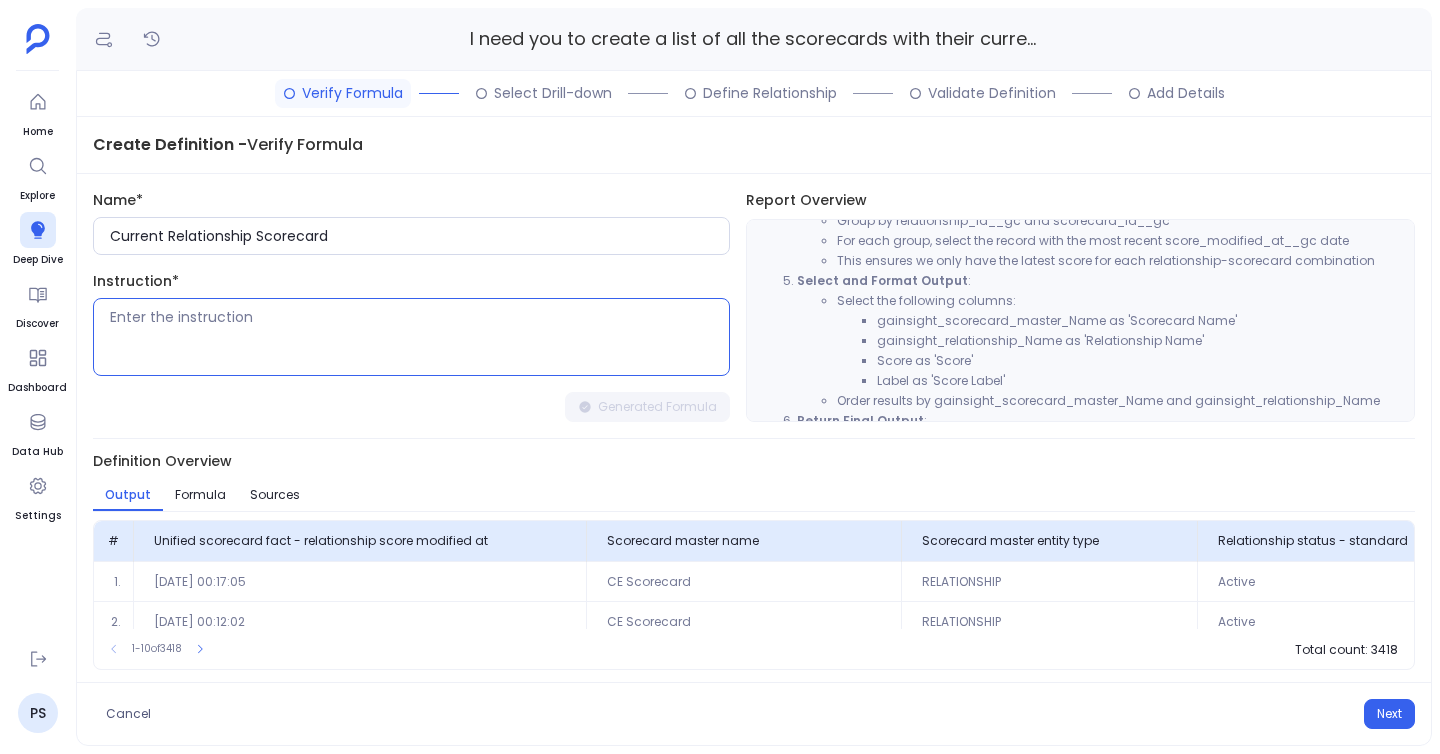 scroll, scrollTop: 0, scrollLeft: 0, axis: both 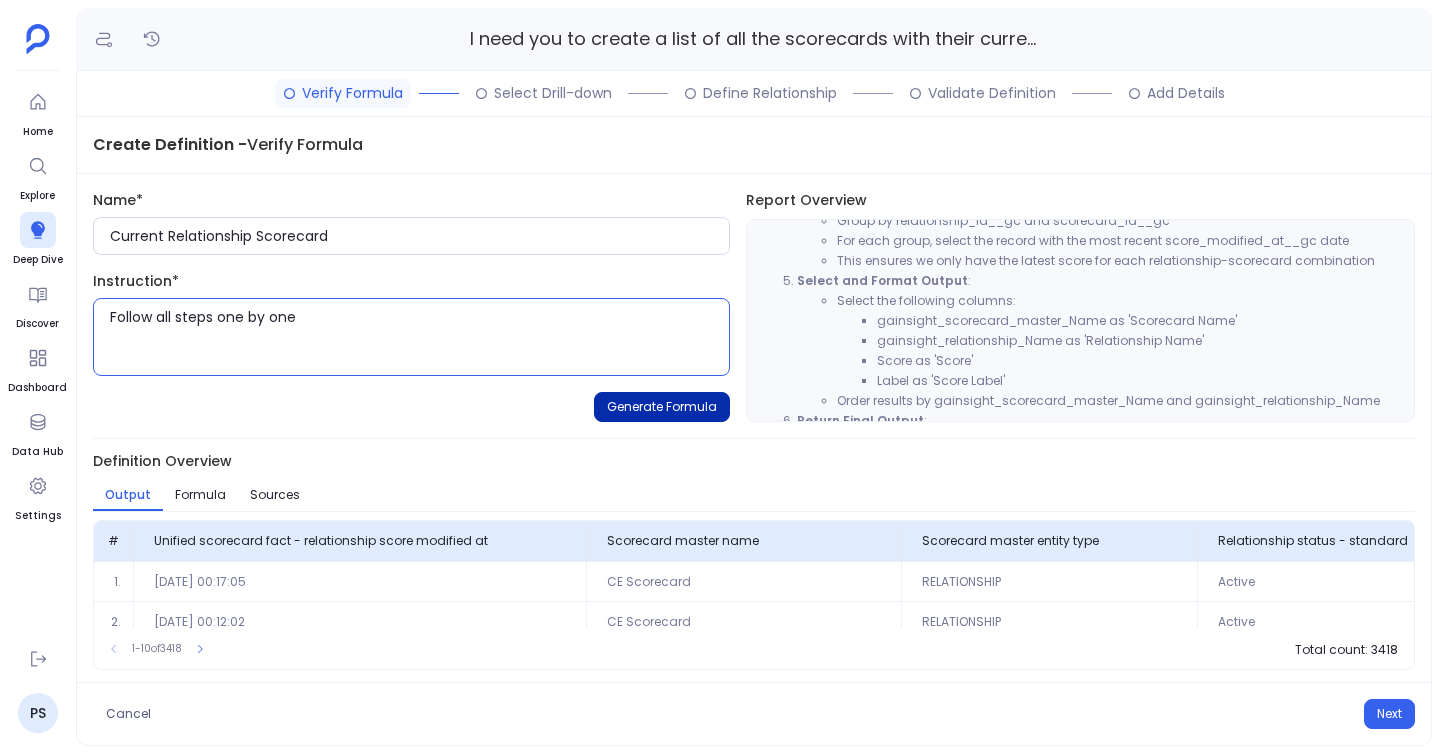 type on "Follow all steps one by one" 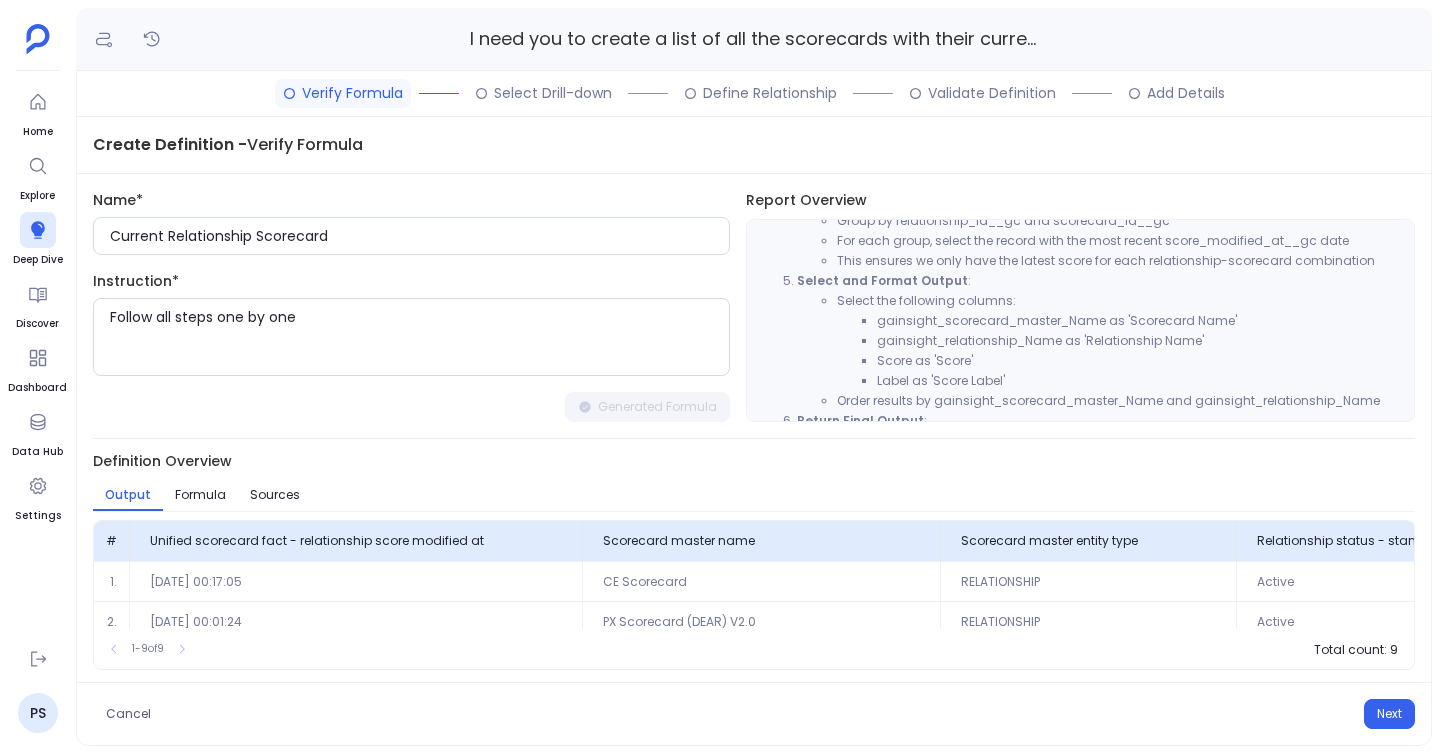 scroll, scrollTop: 1, scrollLeft: 0, axis: vertical 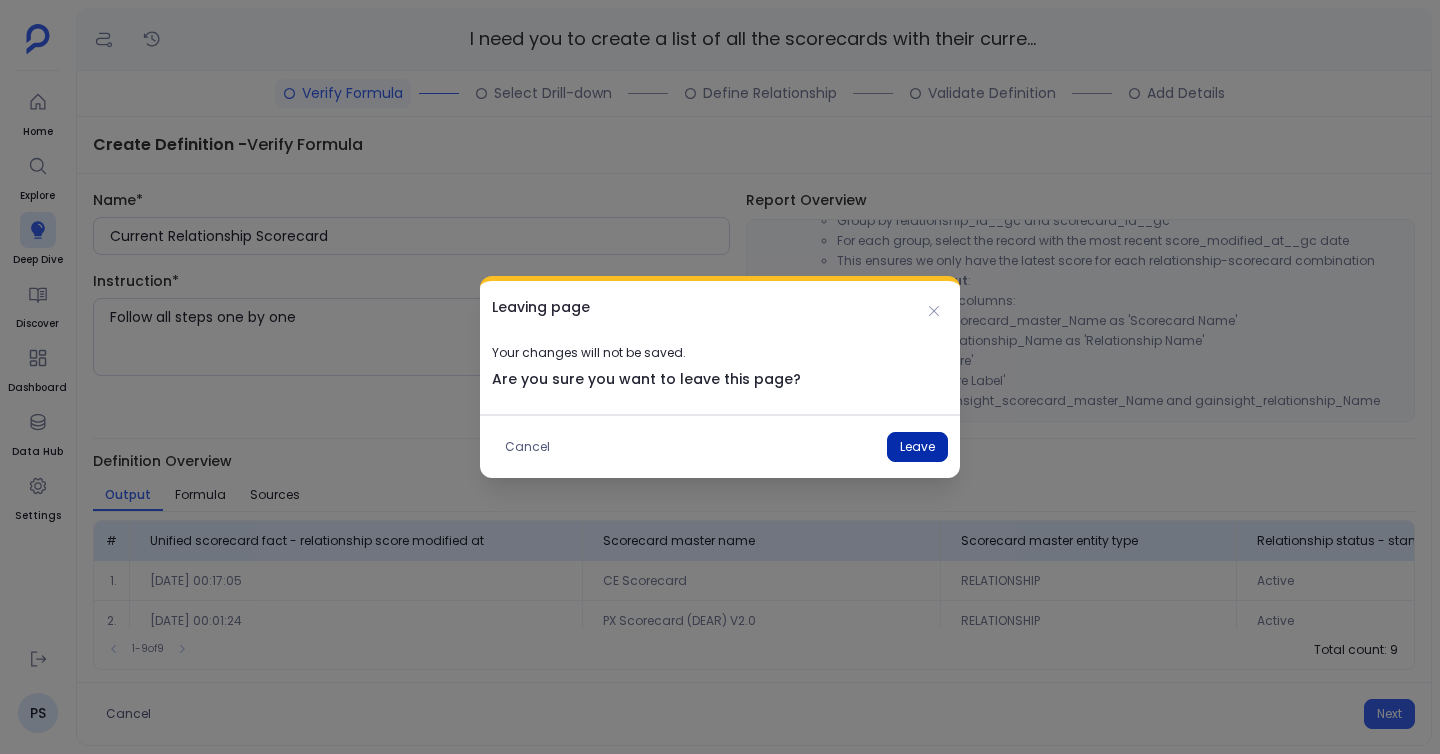 click on "Leave" at bounding box center (917, 447) 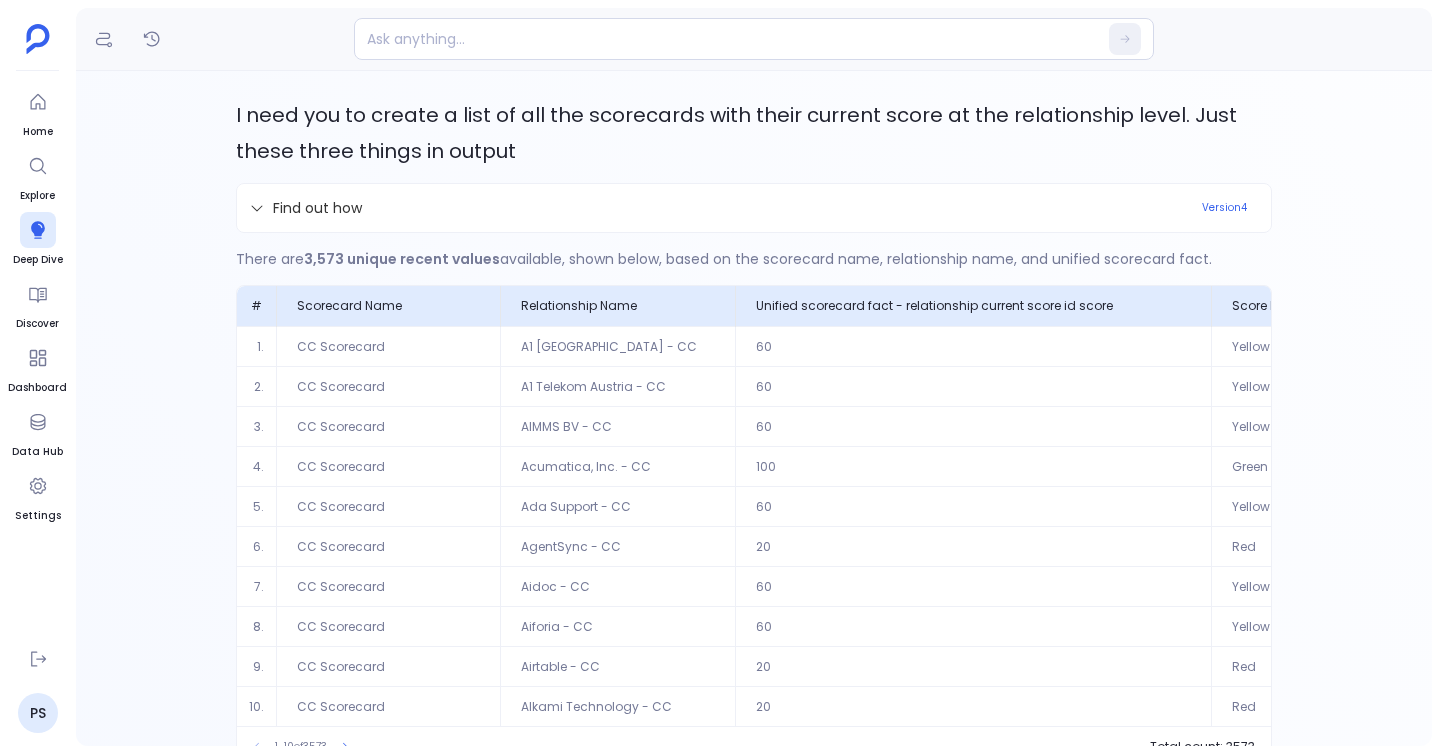 scroll, scrollTop: 108, scrollLeft: 0, axis: vertical 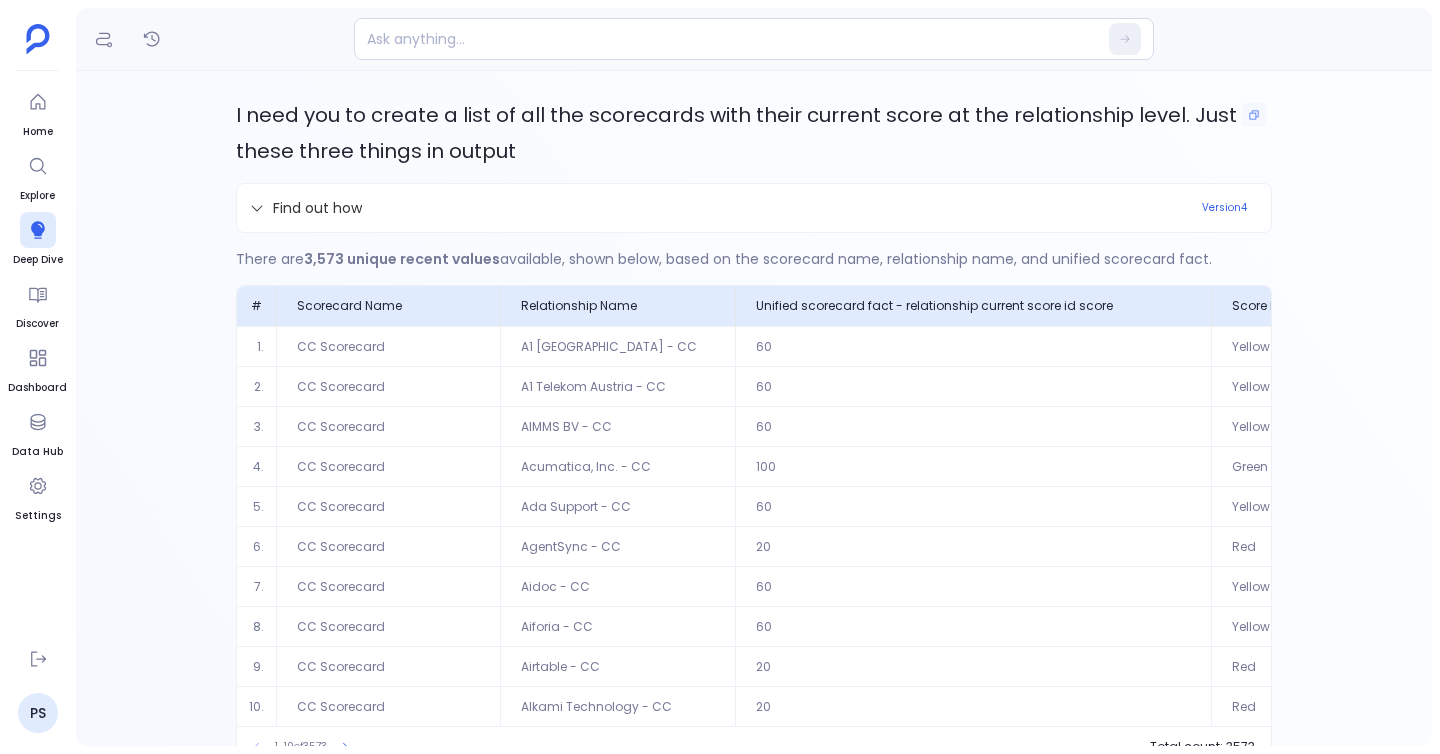 drag, startPoint x: 241, startPoint y: 103, endPoint x: 526, endPoint y: 132, distance: 286.47165 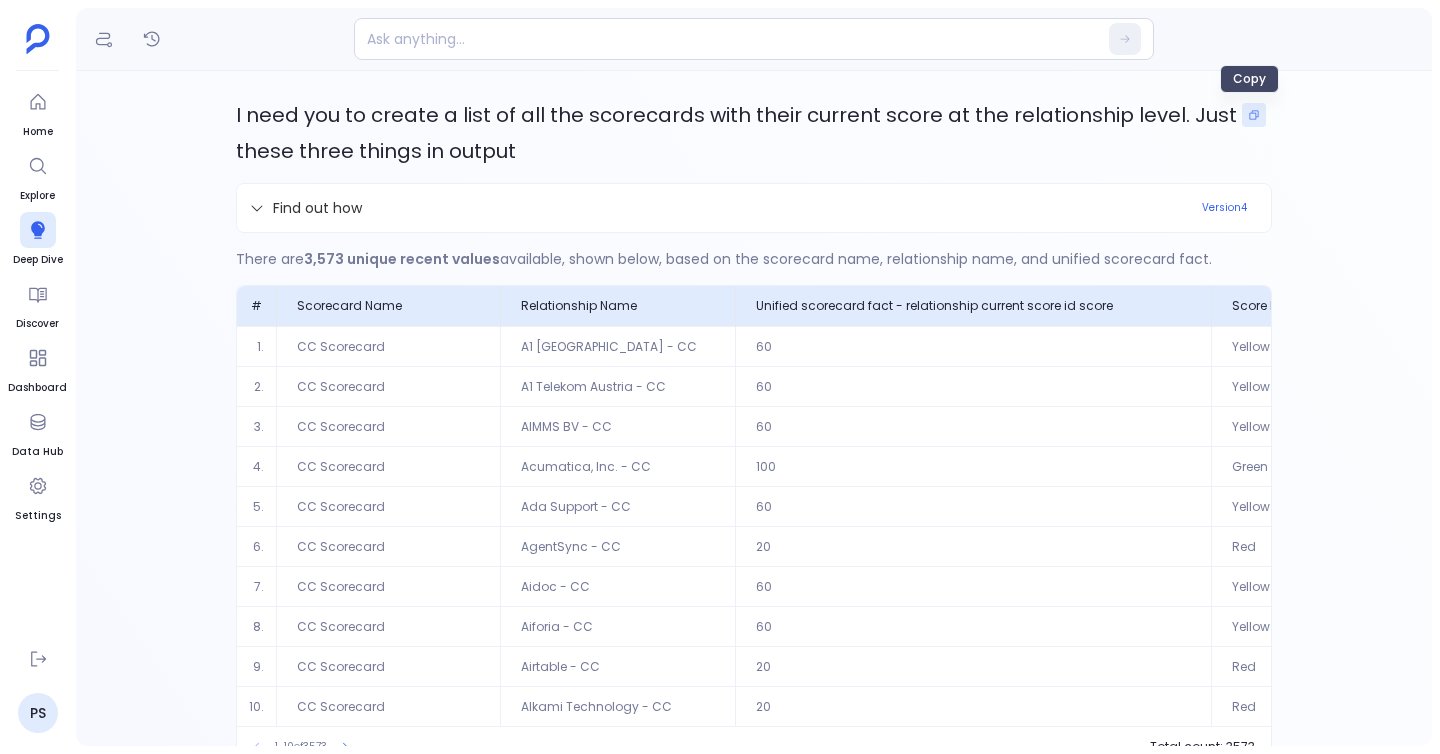 click at bounding box center [1254, 115] 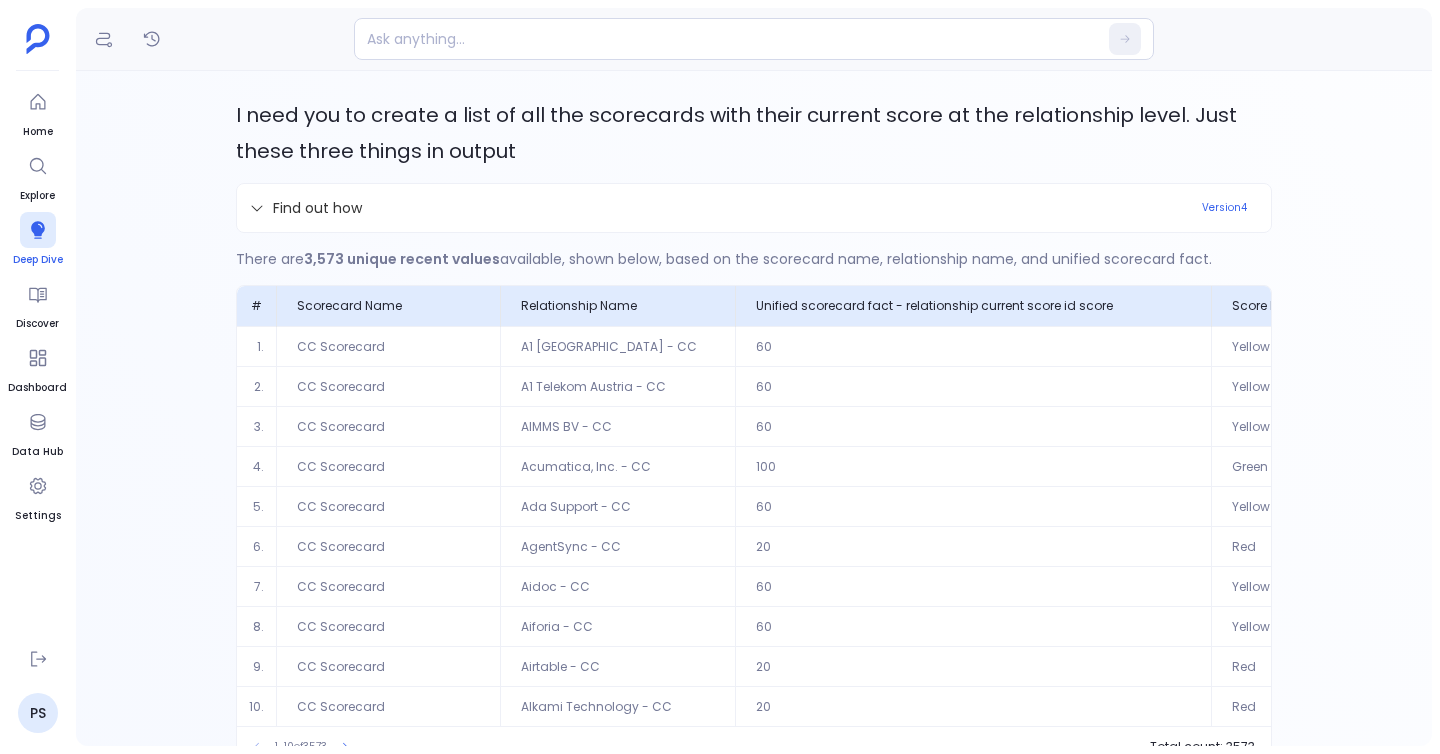 click 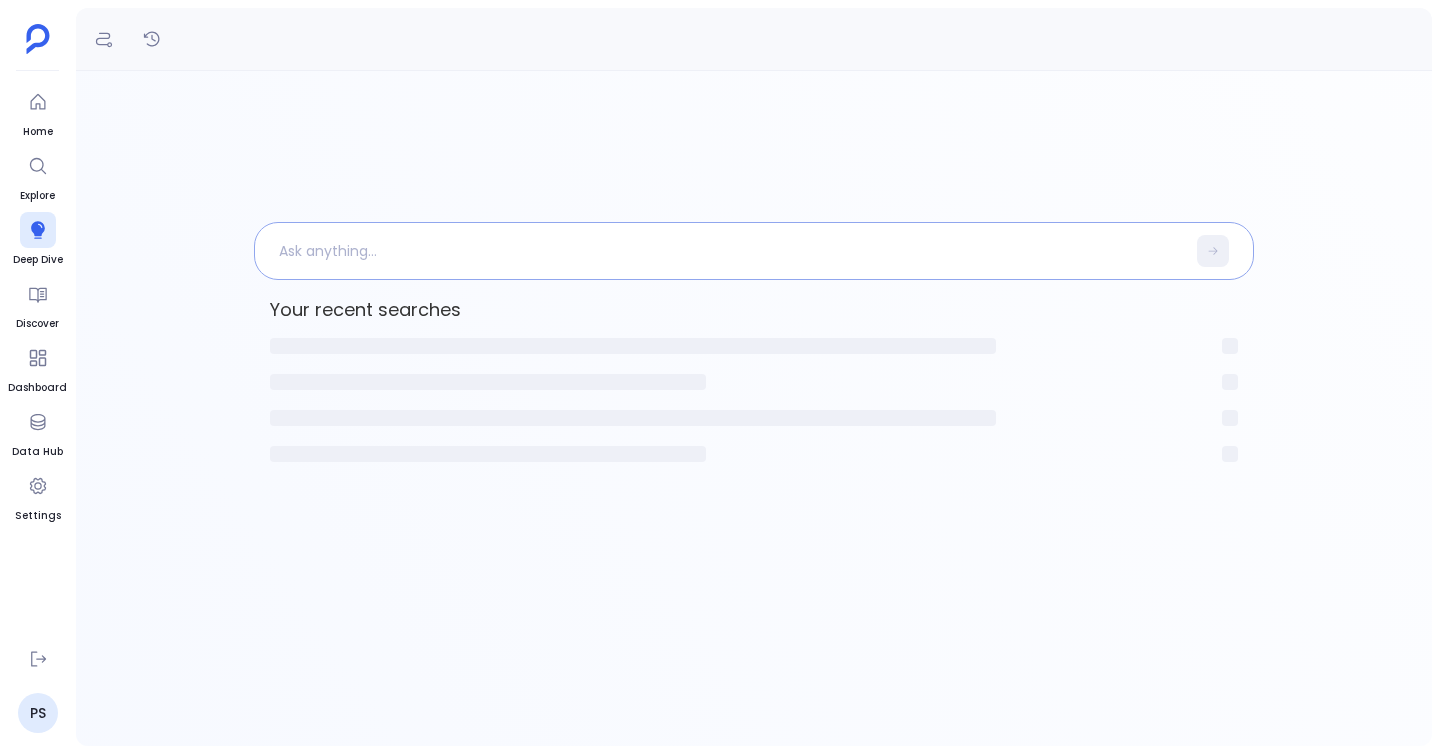 click at bounding box center [720, 251] 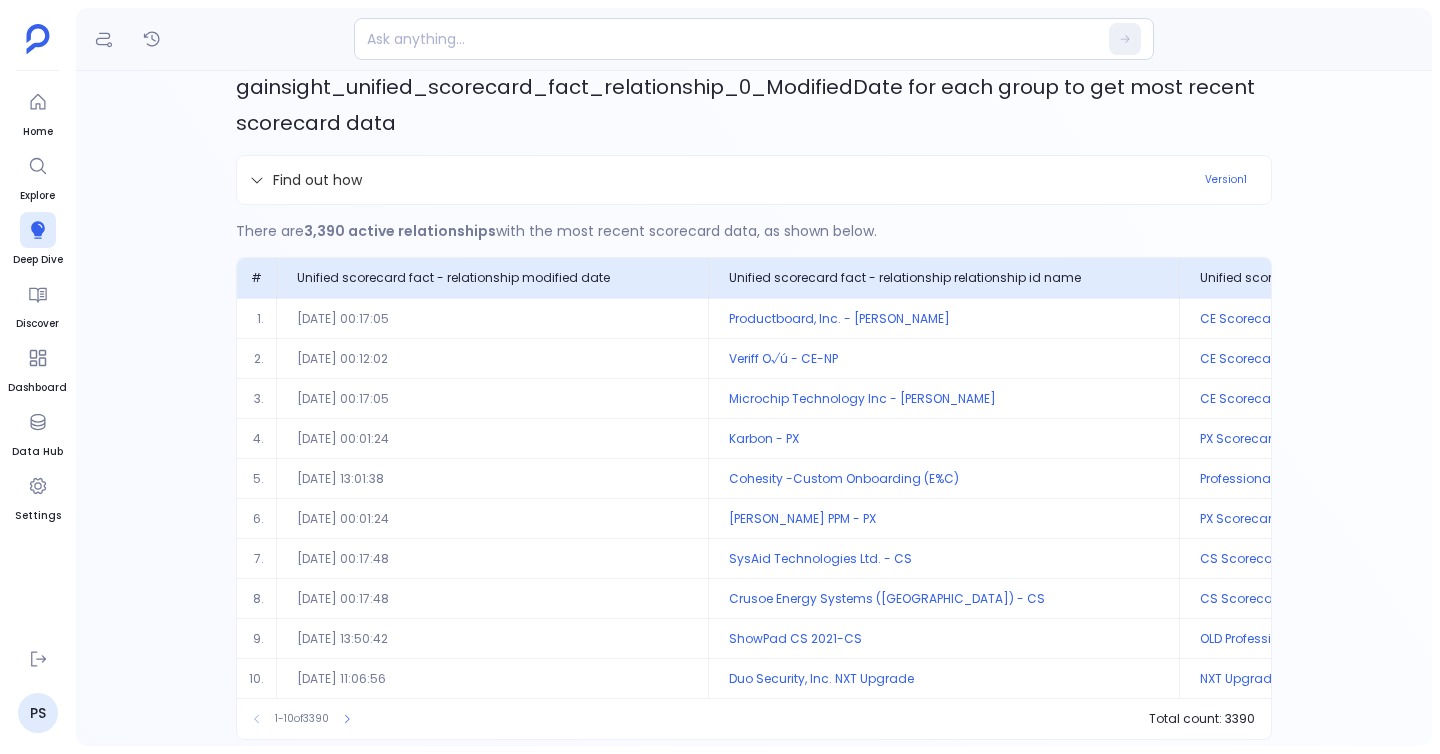 scroll, scrollTop: 396, scrollLeft: 0, axis: vertical 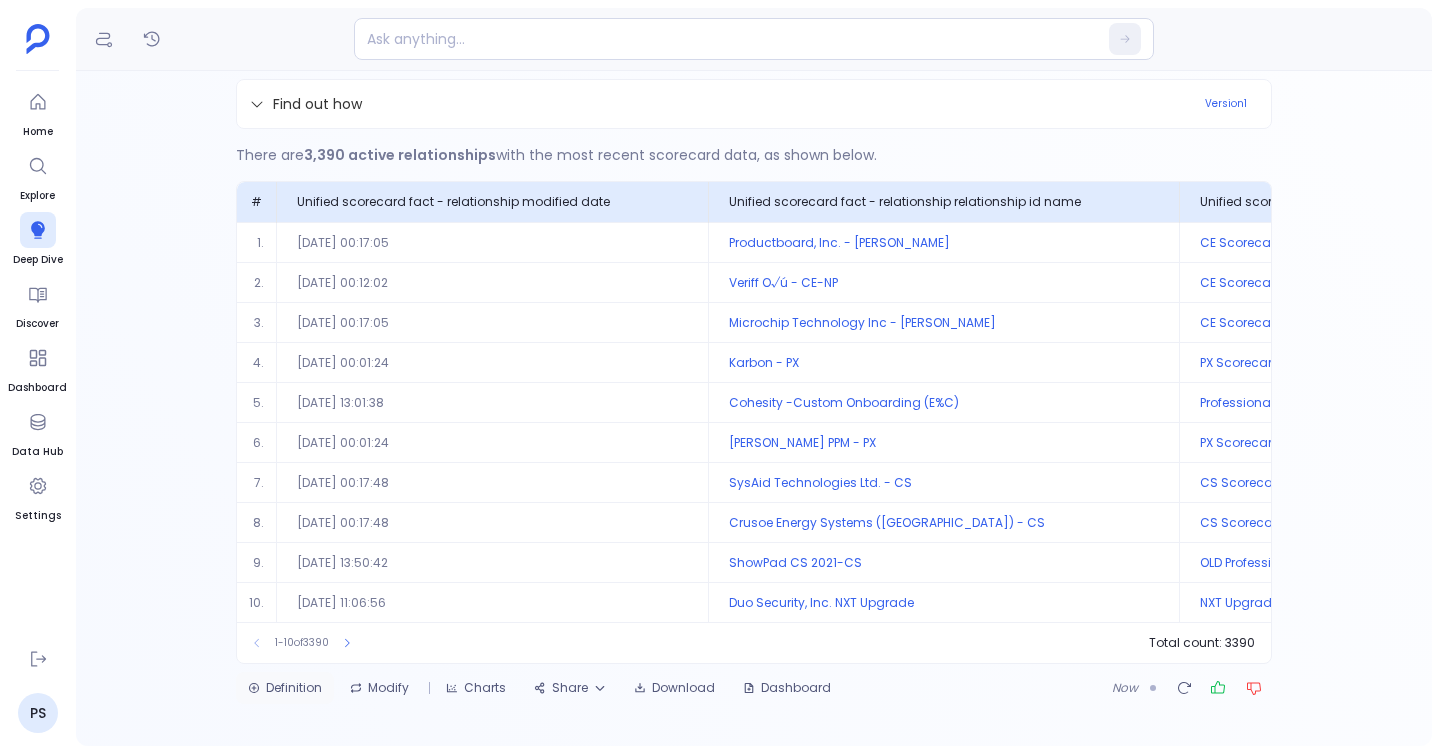 click on "Definition" at bounding box center (285, 688) 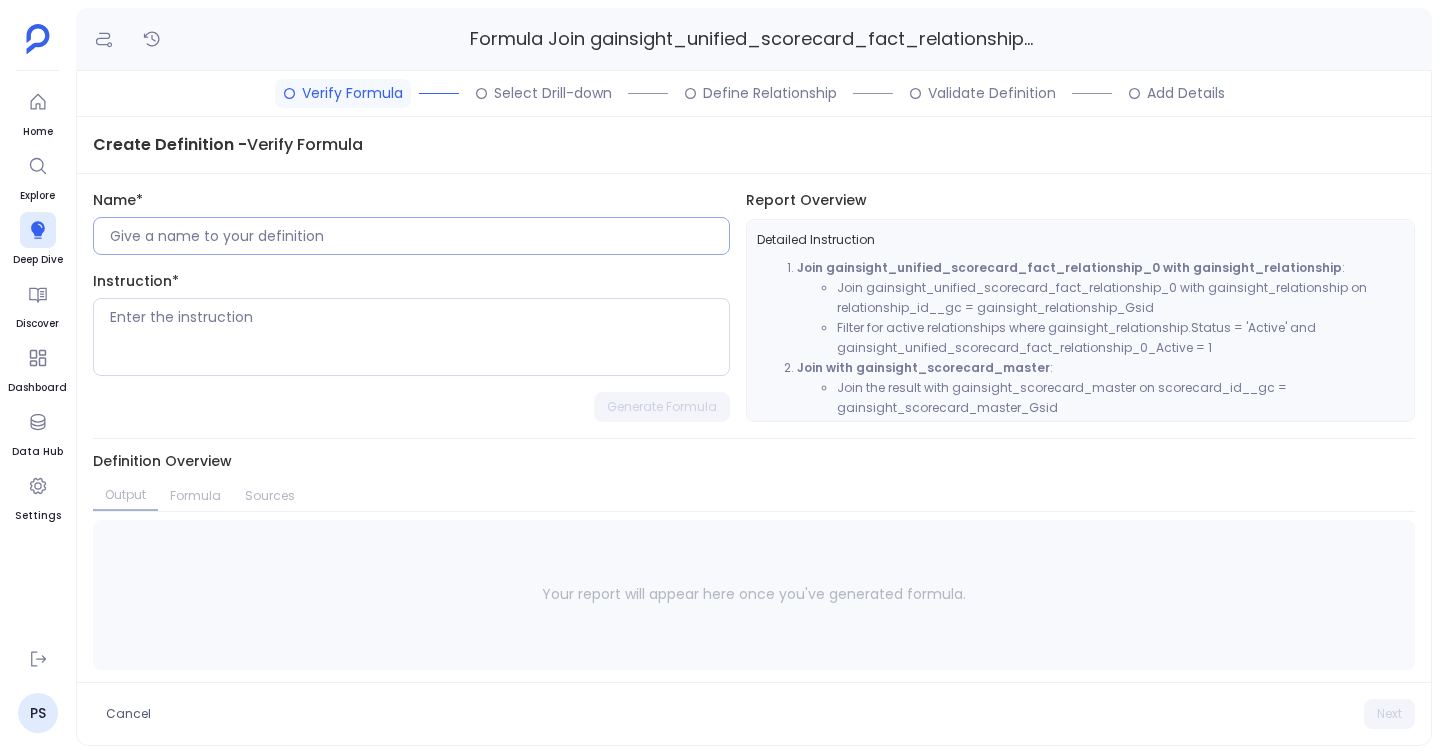 click at bounding box center (419, 236) 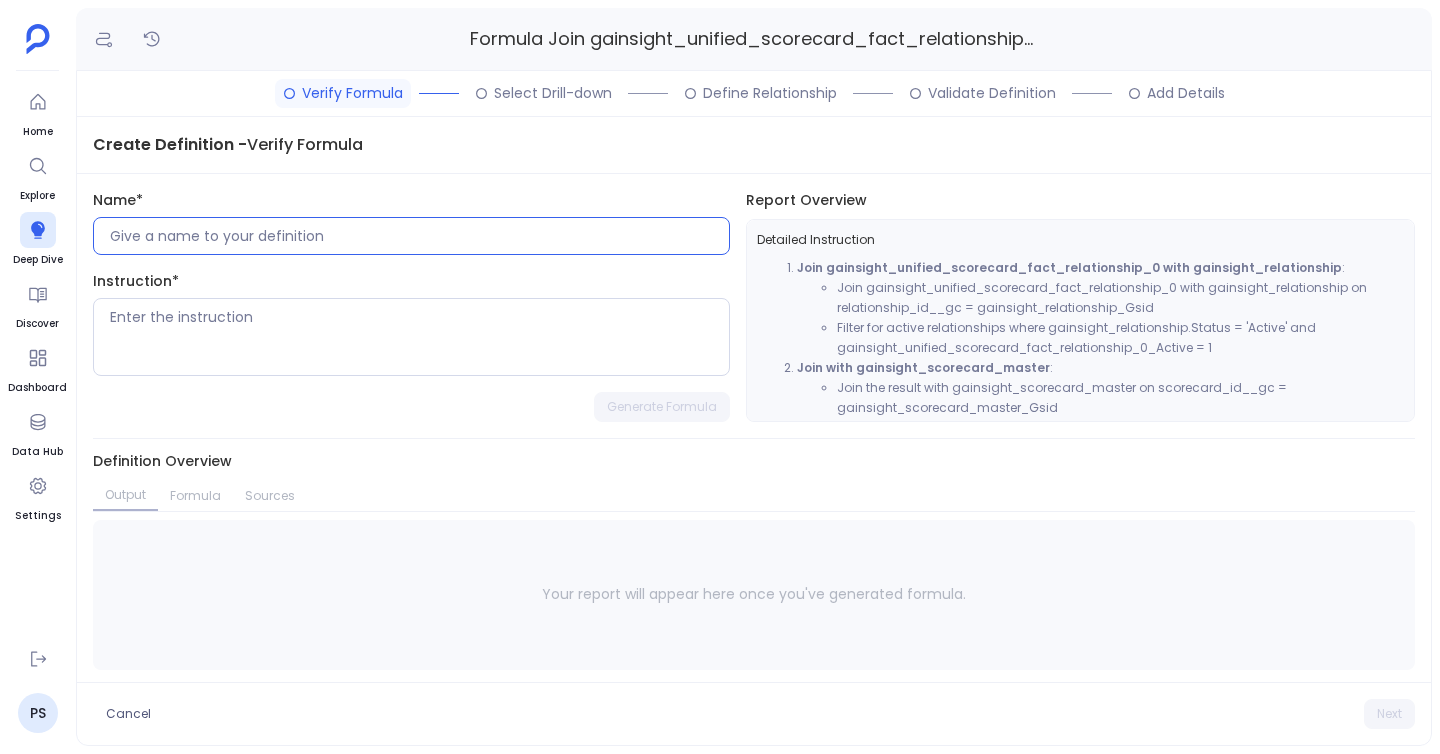 paste on "Current Relationship Scorecard" 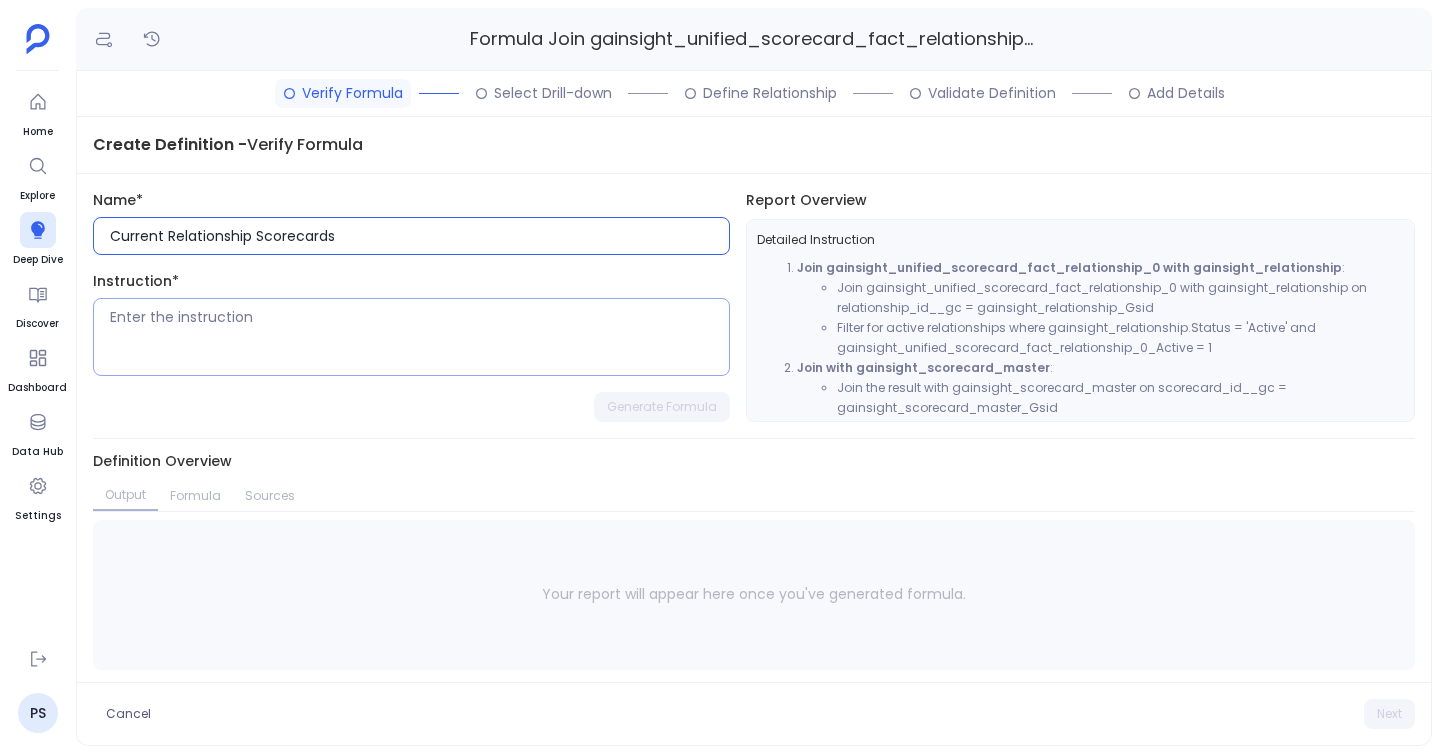 type on "Current Relationship Scorecards" 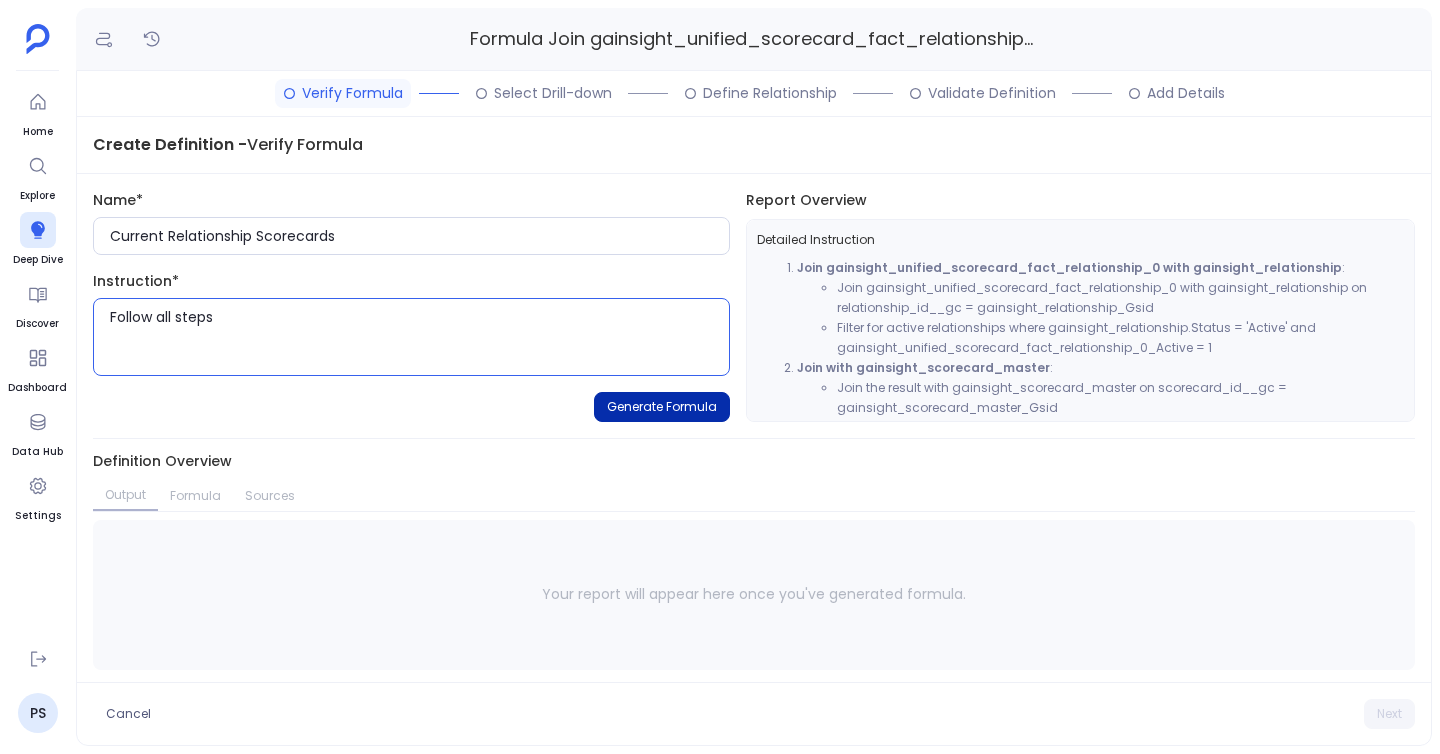 click on "Generate Formula" at bounding box center [662, 407] 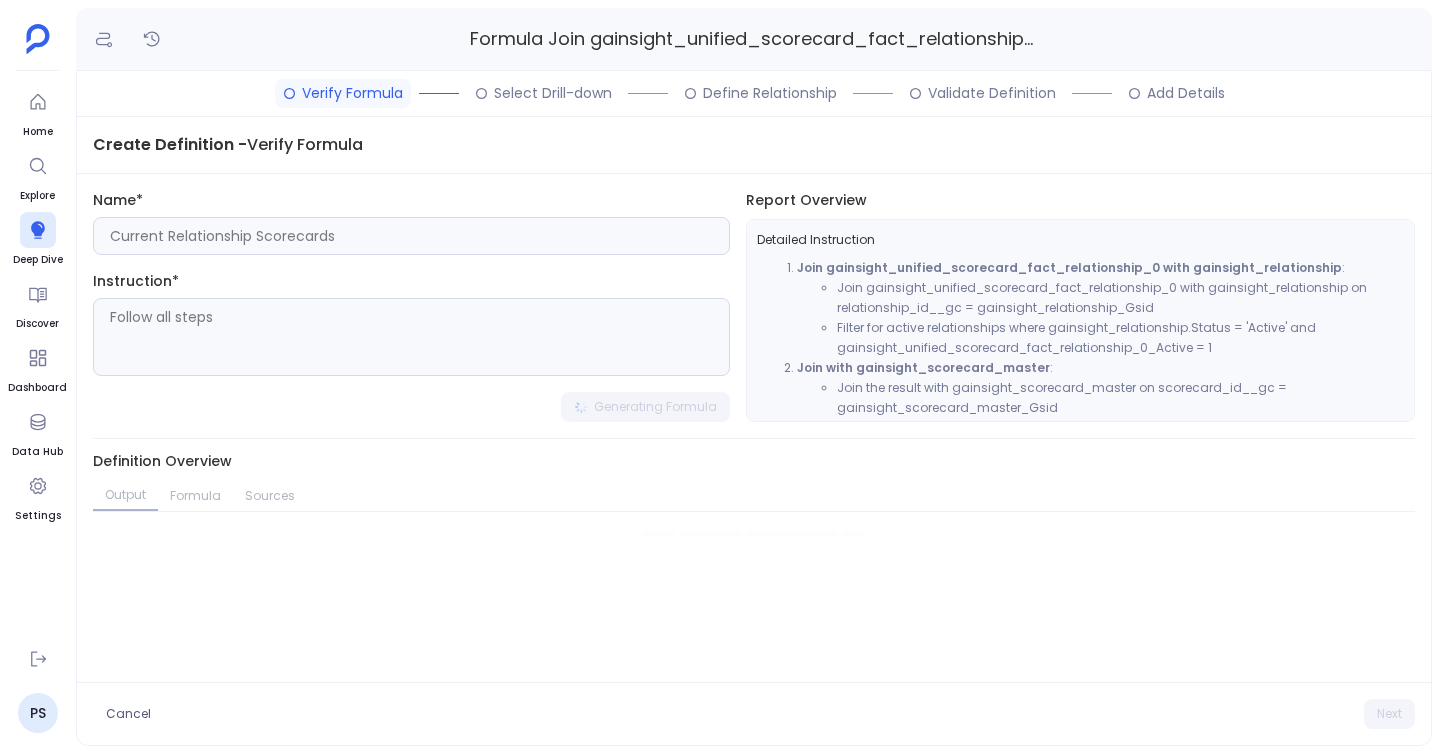 type on "Follow all steps" 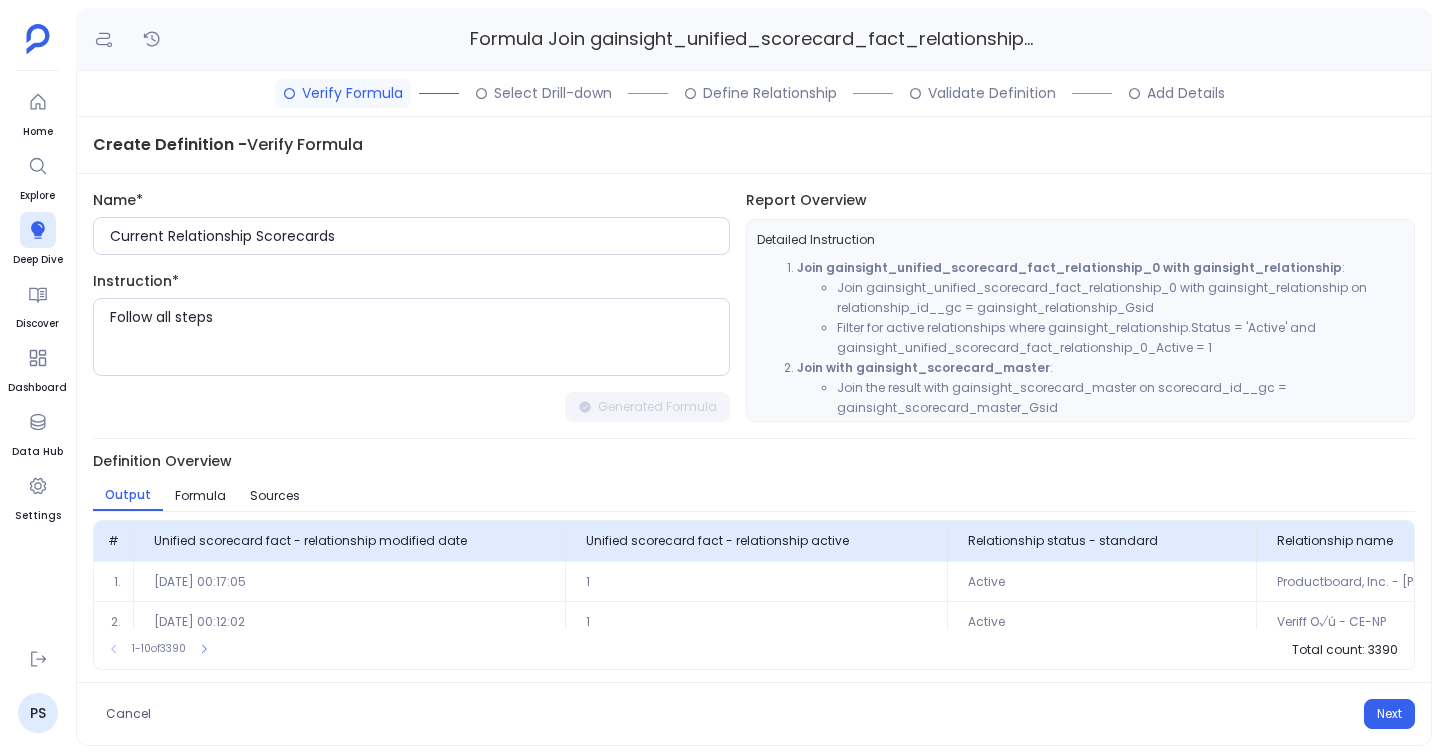 click on "Next" at bounding box center (1389, 714) 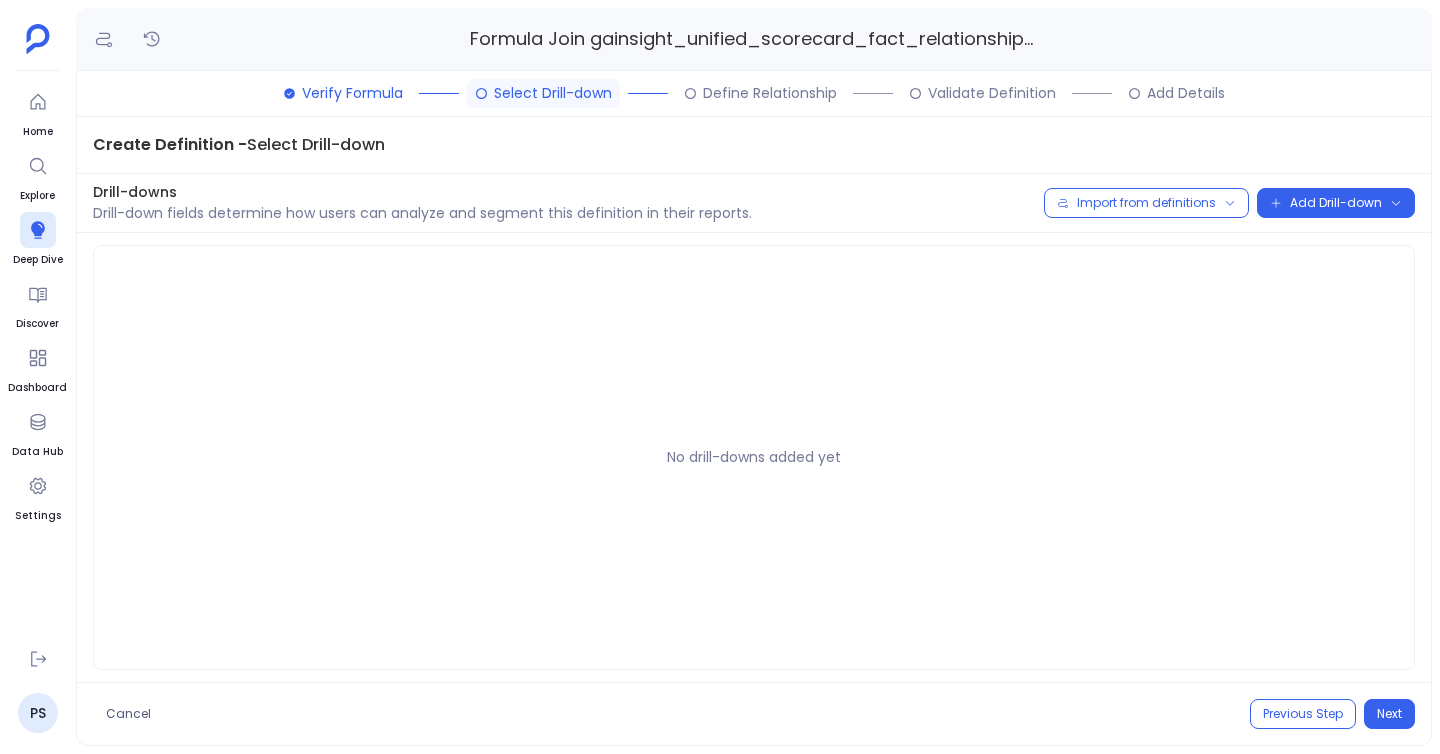 click on "Next" at bounding box center (1389, 714) 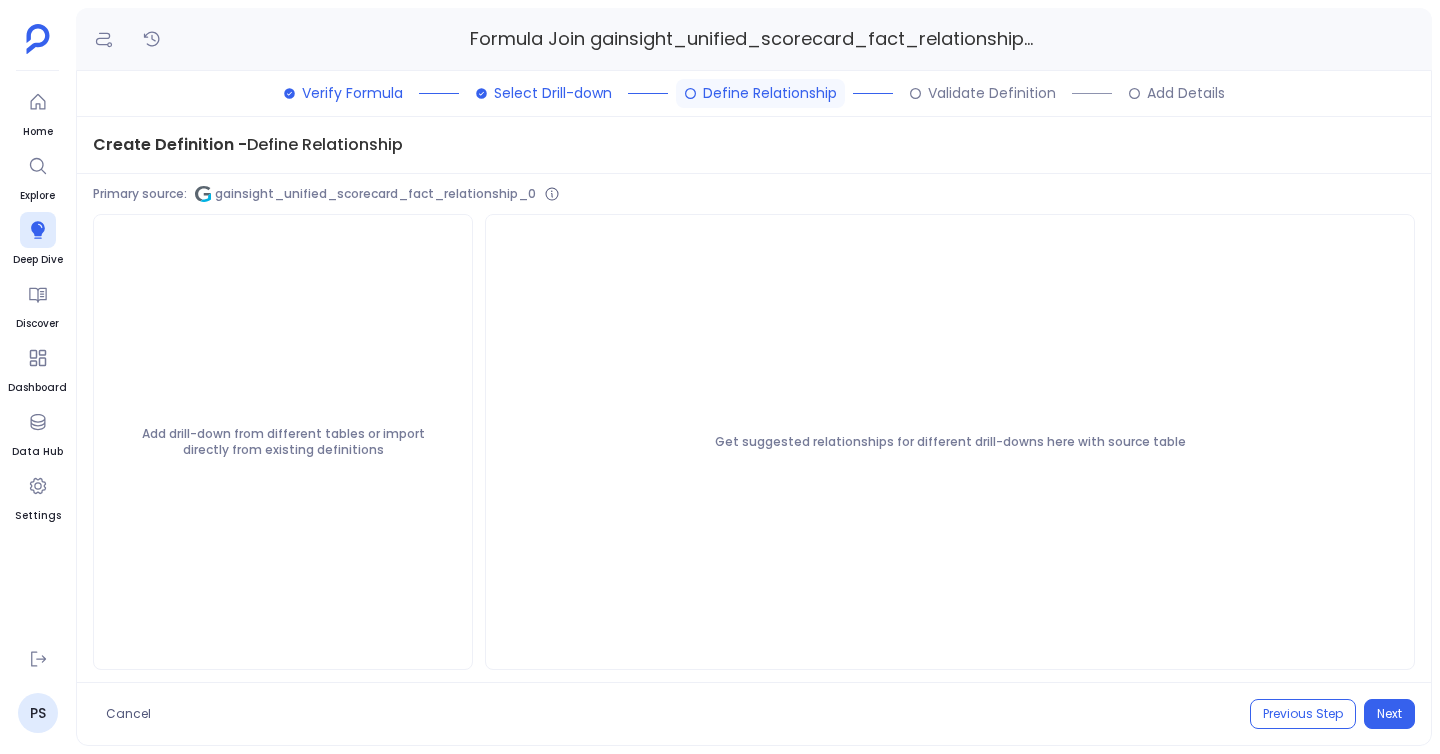 click on "Next" at bounding box center [1389, 714] 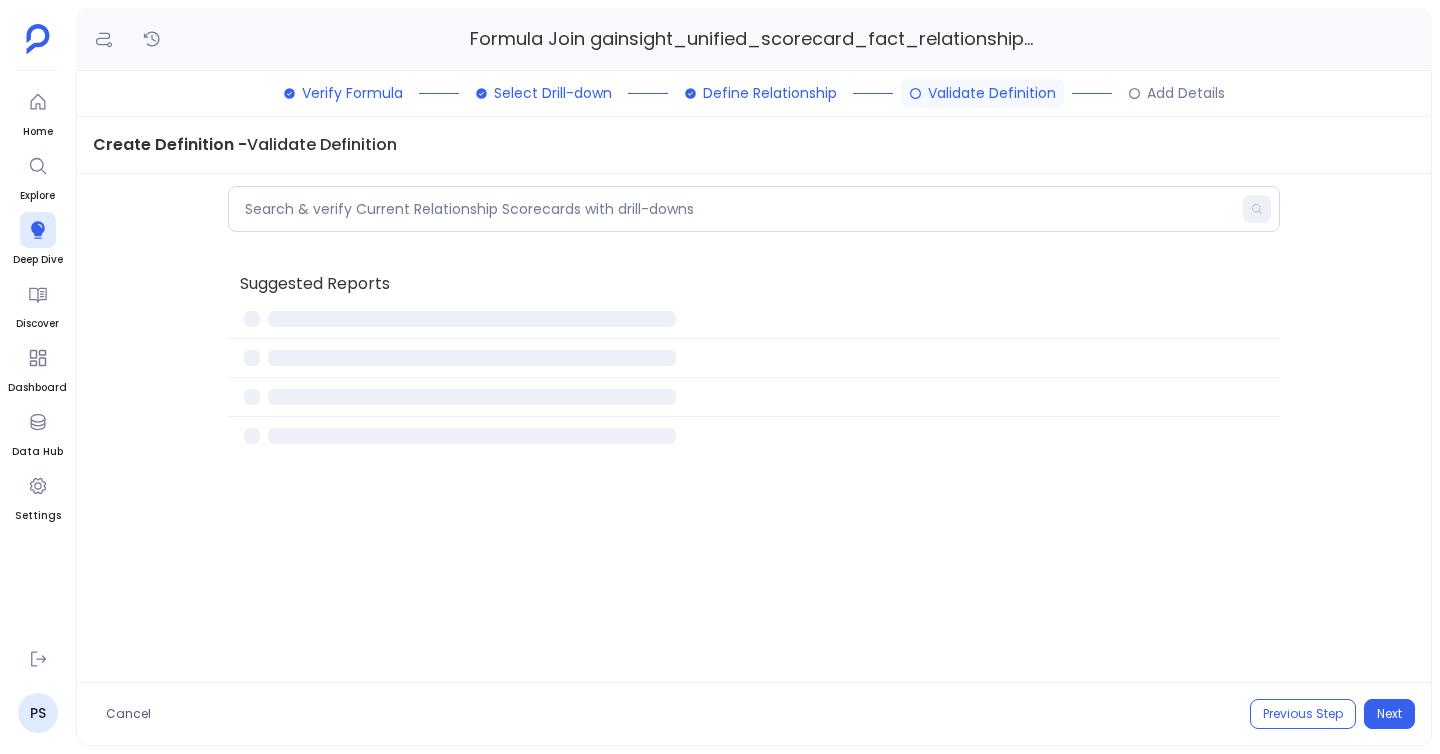 click on "Next" at bounding box center (1389, 714) 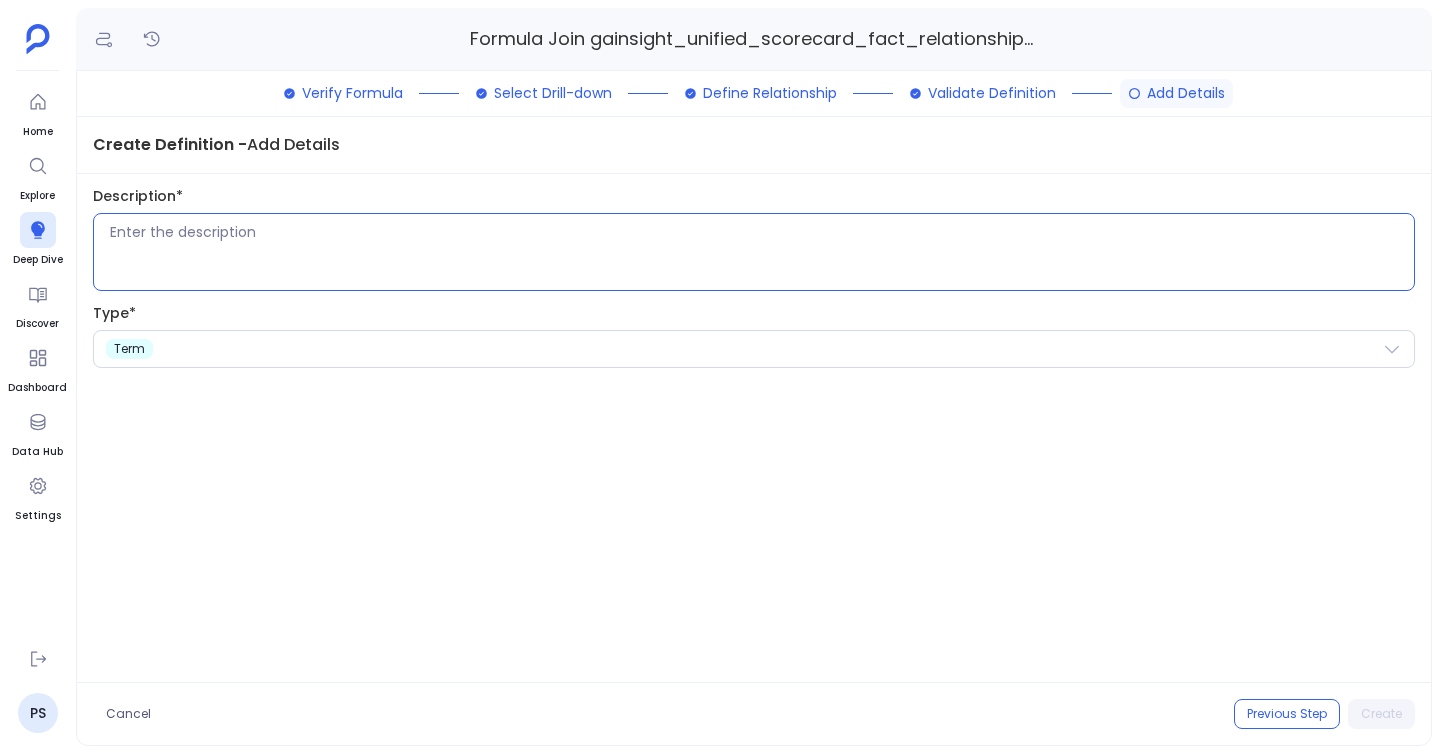 click at bounding box center [762, 252] 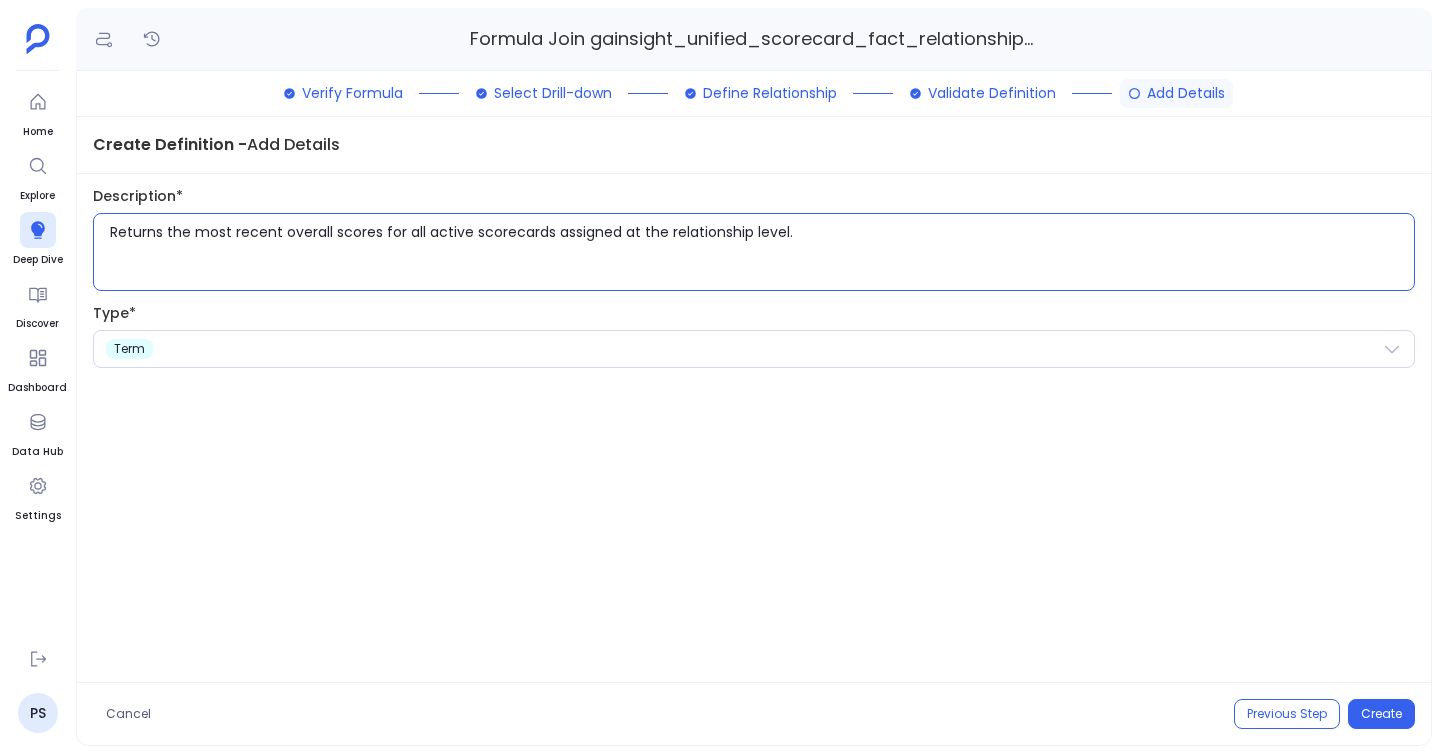 click on "Returns the most recent overall scores for all active scorecards assigned at the relationship level." at bounding box center [762, 252] 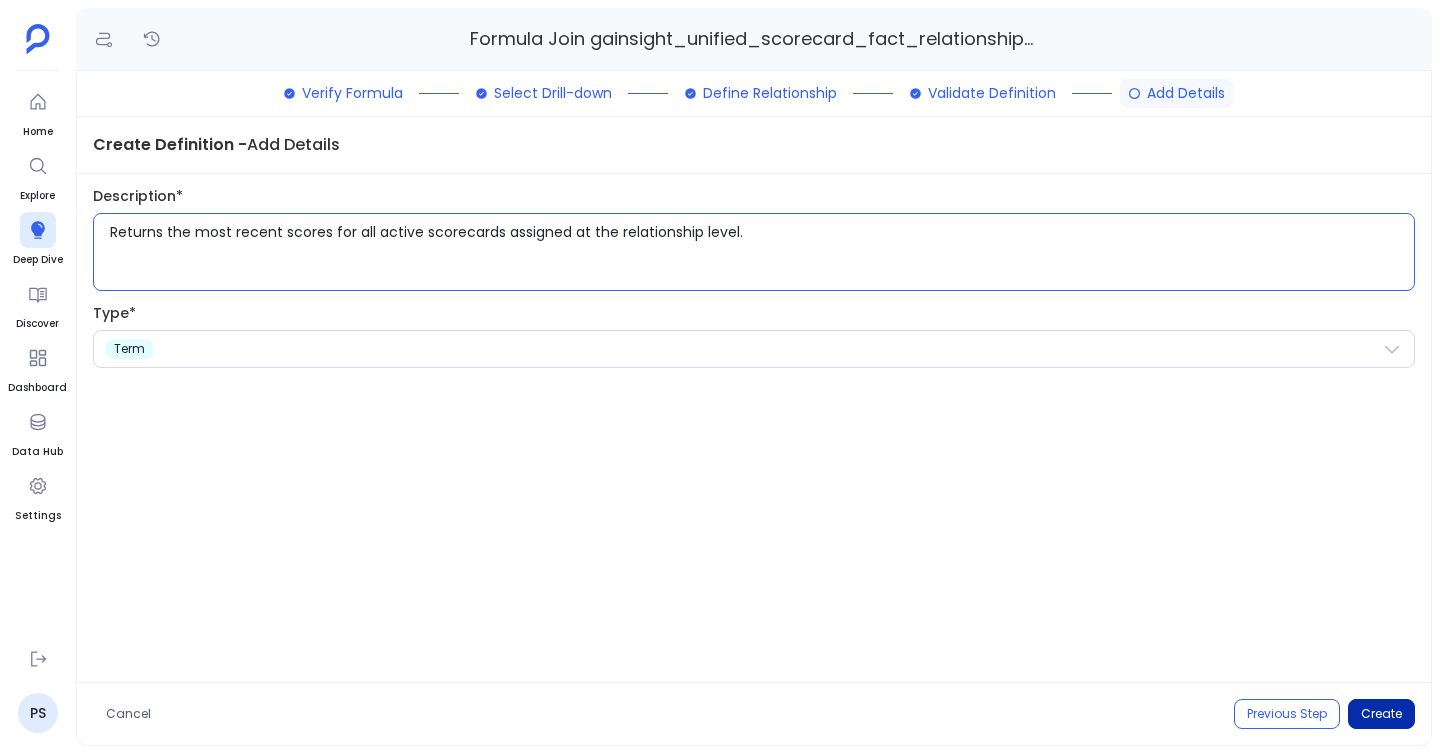 type on "Returns the most recent scores for all active scorecards assigned at the relationship level." 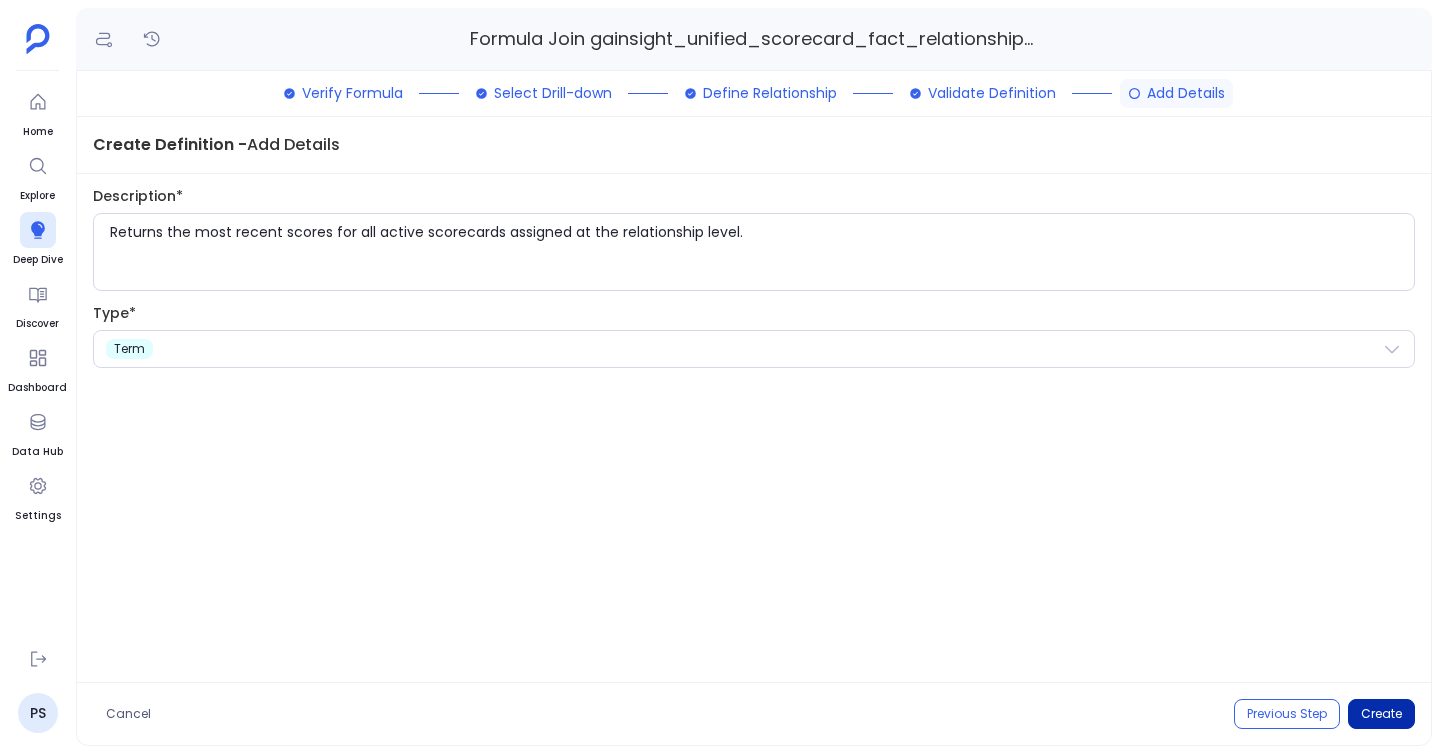 click on "Create" at bounding box center [1381, 714] 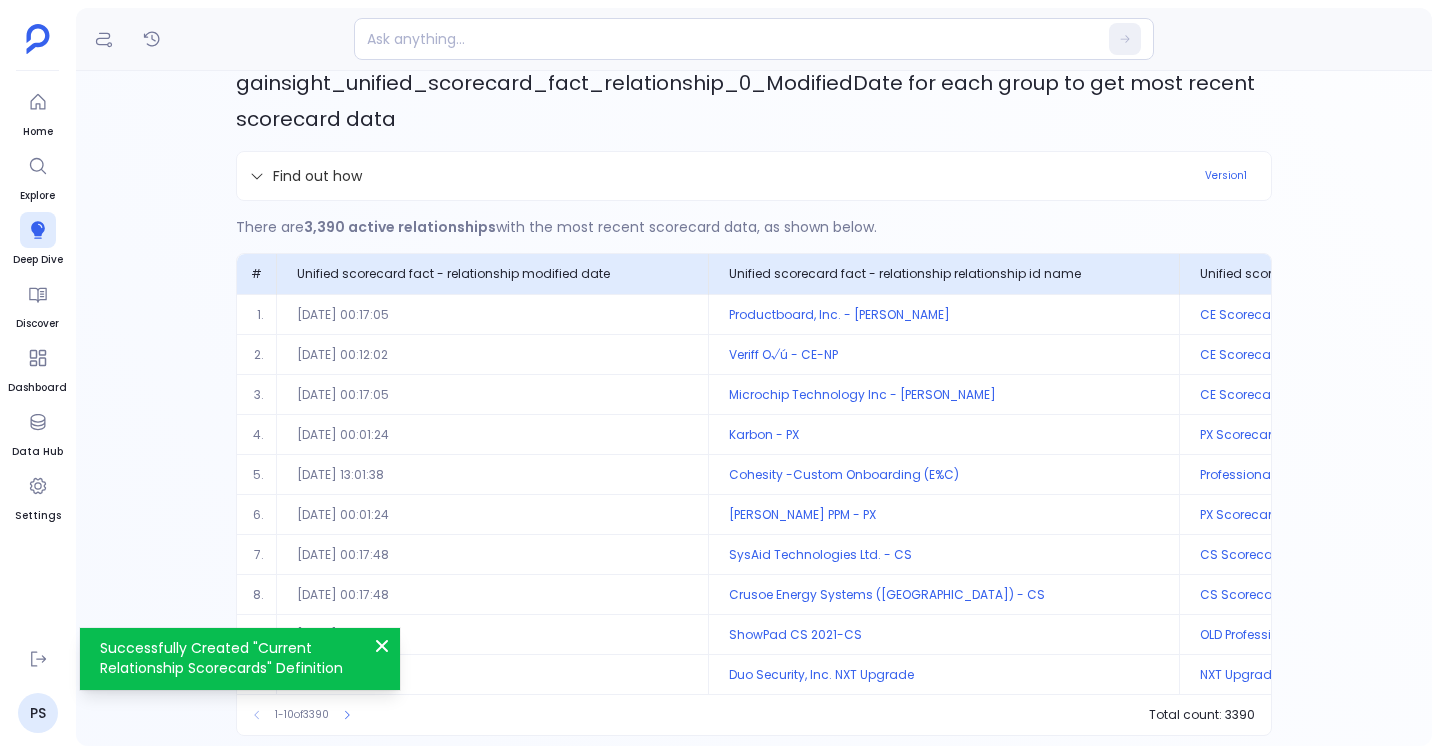 scroll, scrollTop: 396, scrollLeft: 0, axis: vertical 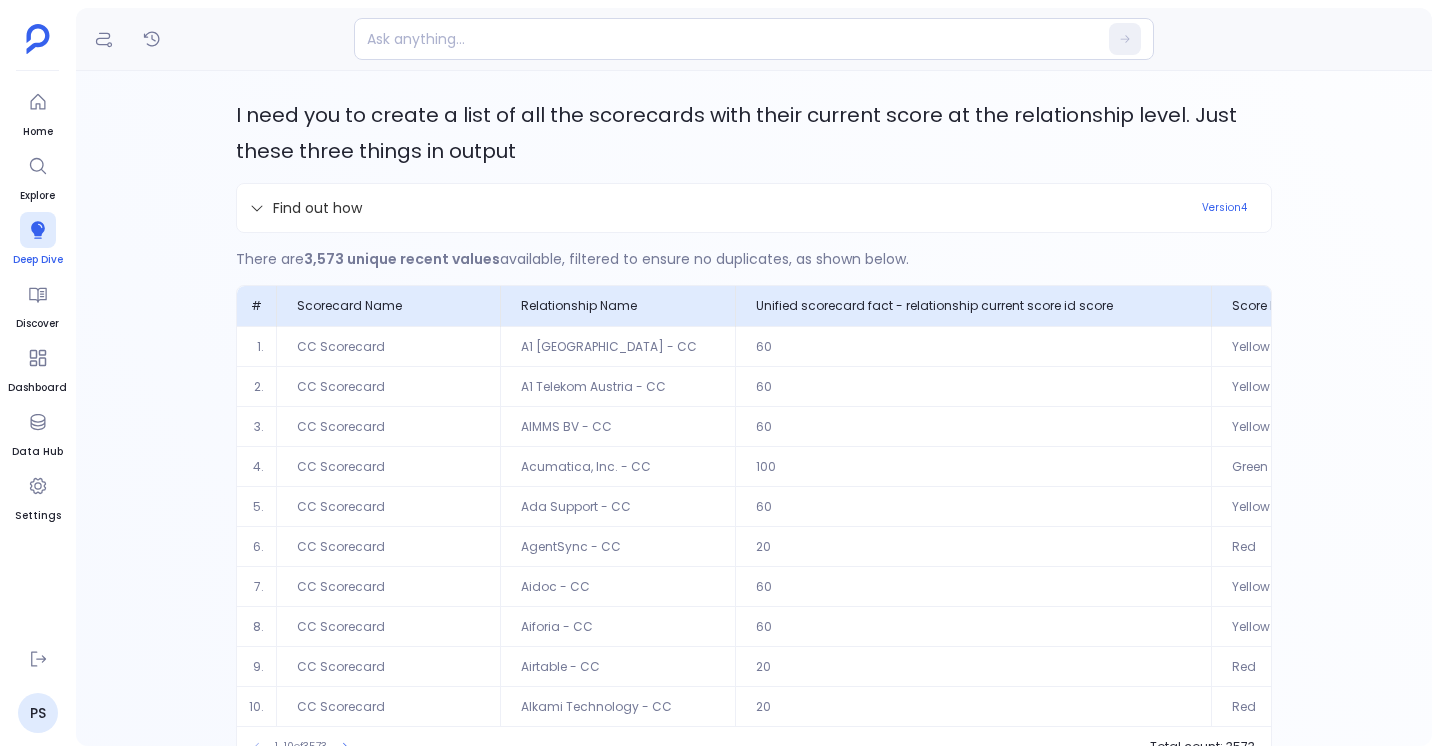 click 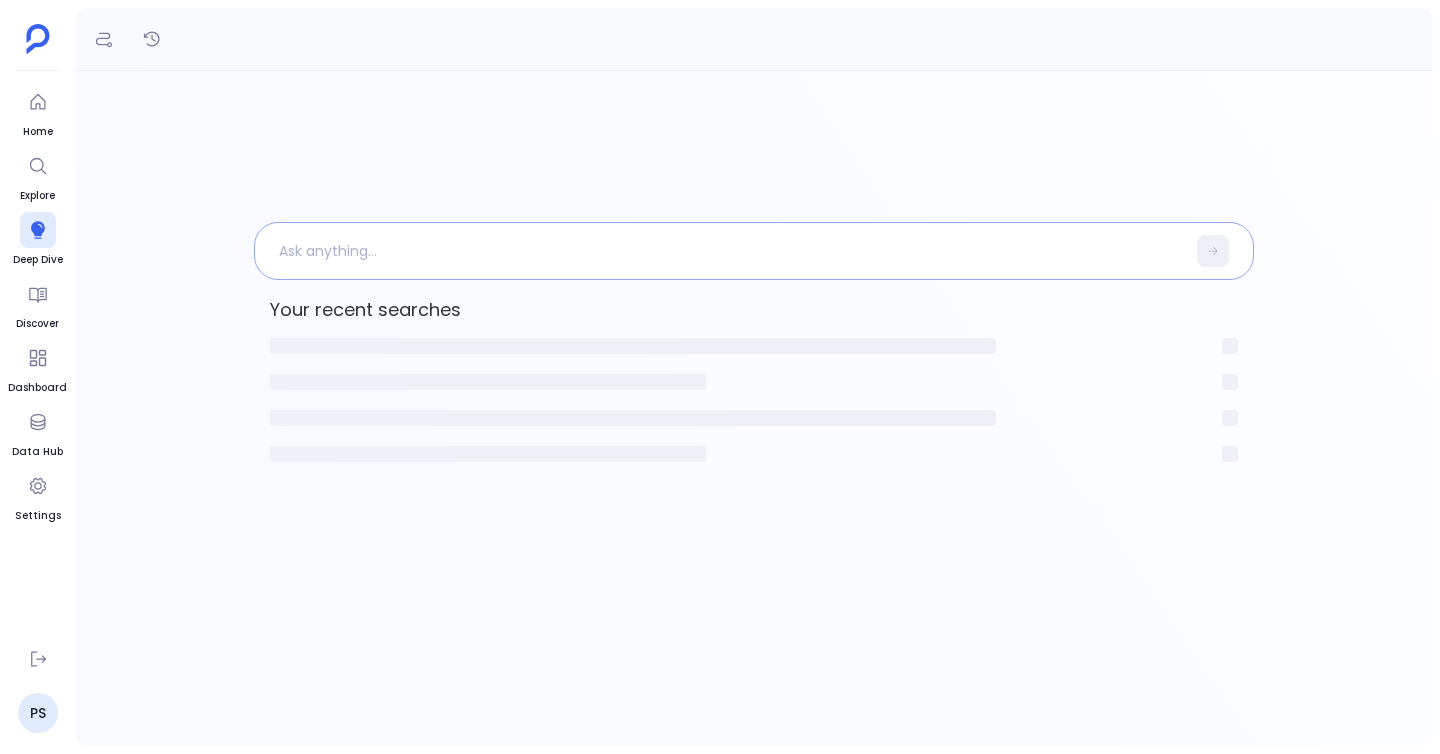 click at bounding box center [720, 251] 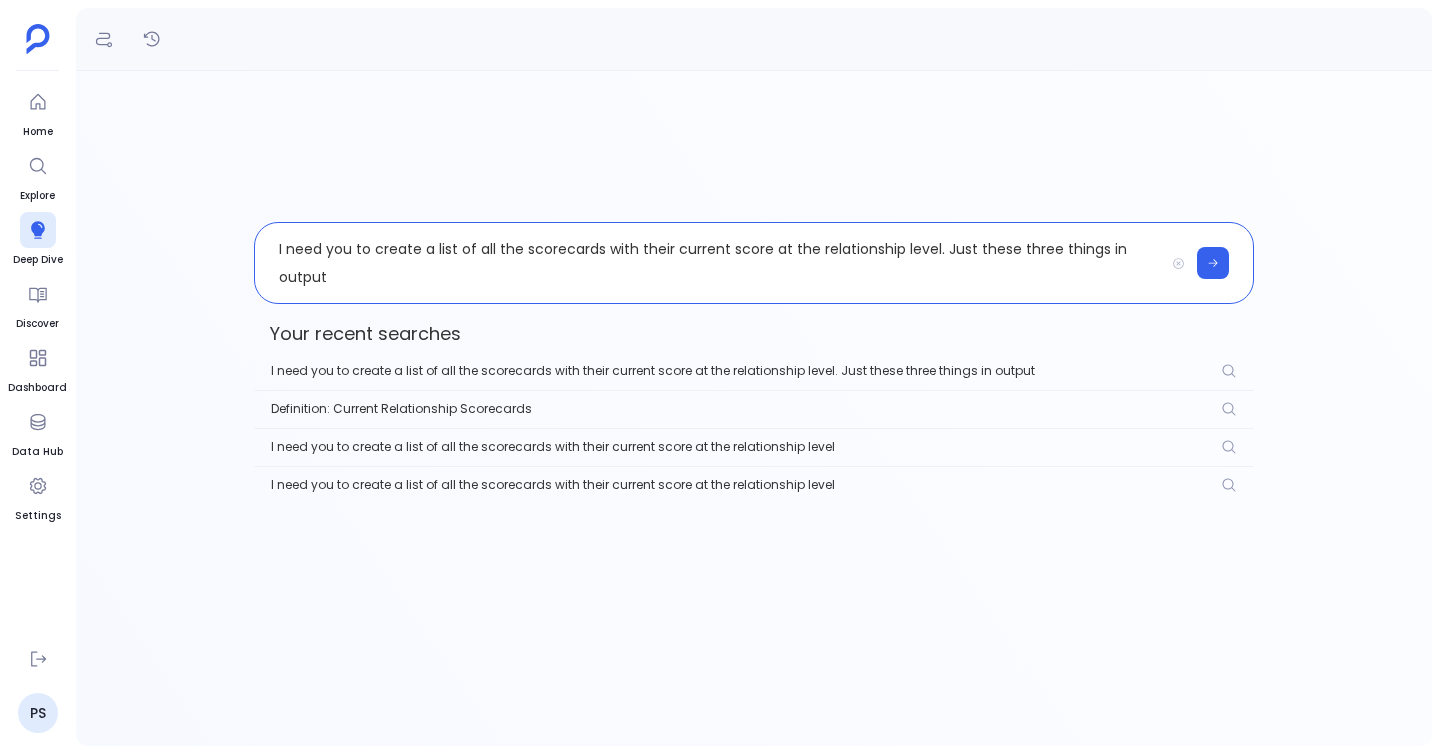 click on "I need you to create a list of all the scorecards with their current score at the relationship level. Just these three things in output" at bounding box center [709, 263] 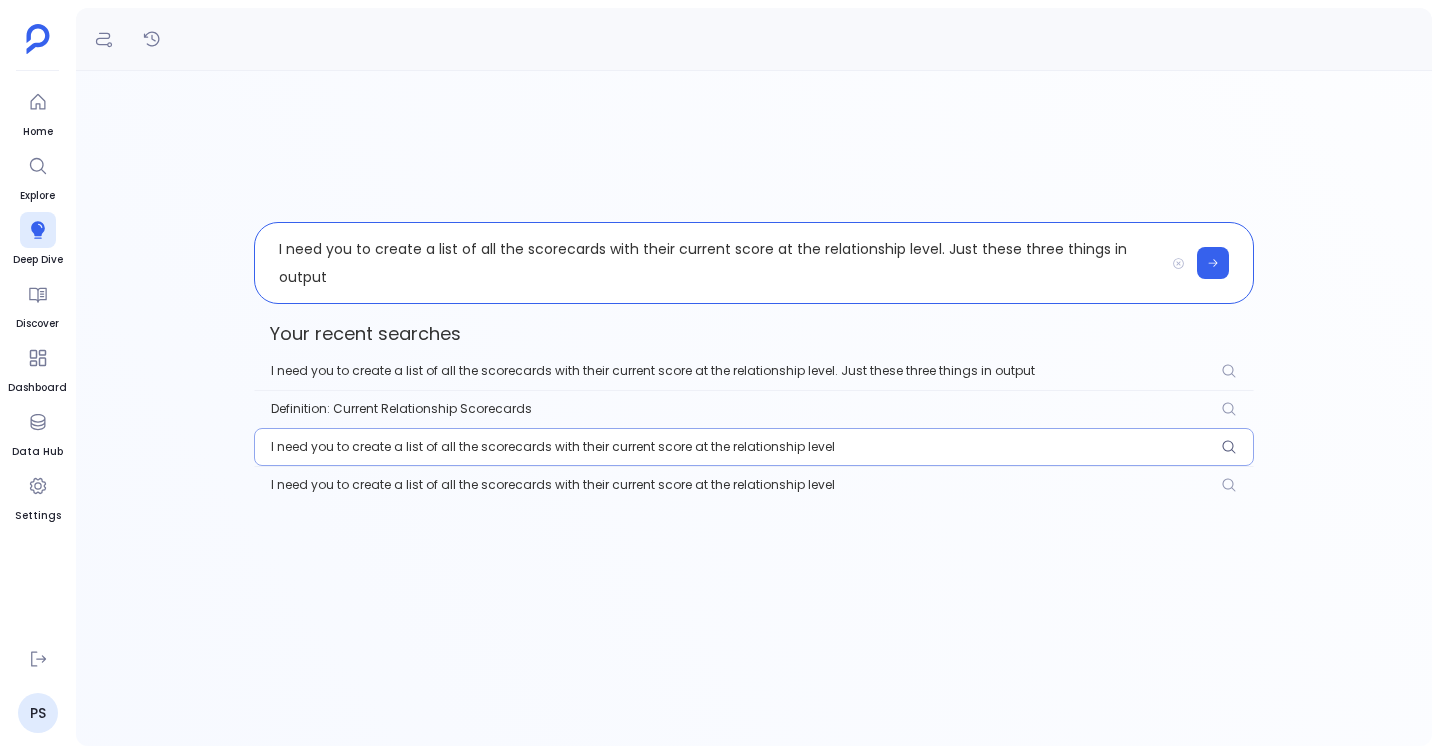type 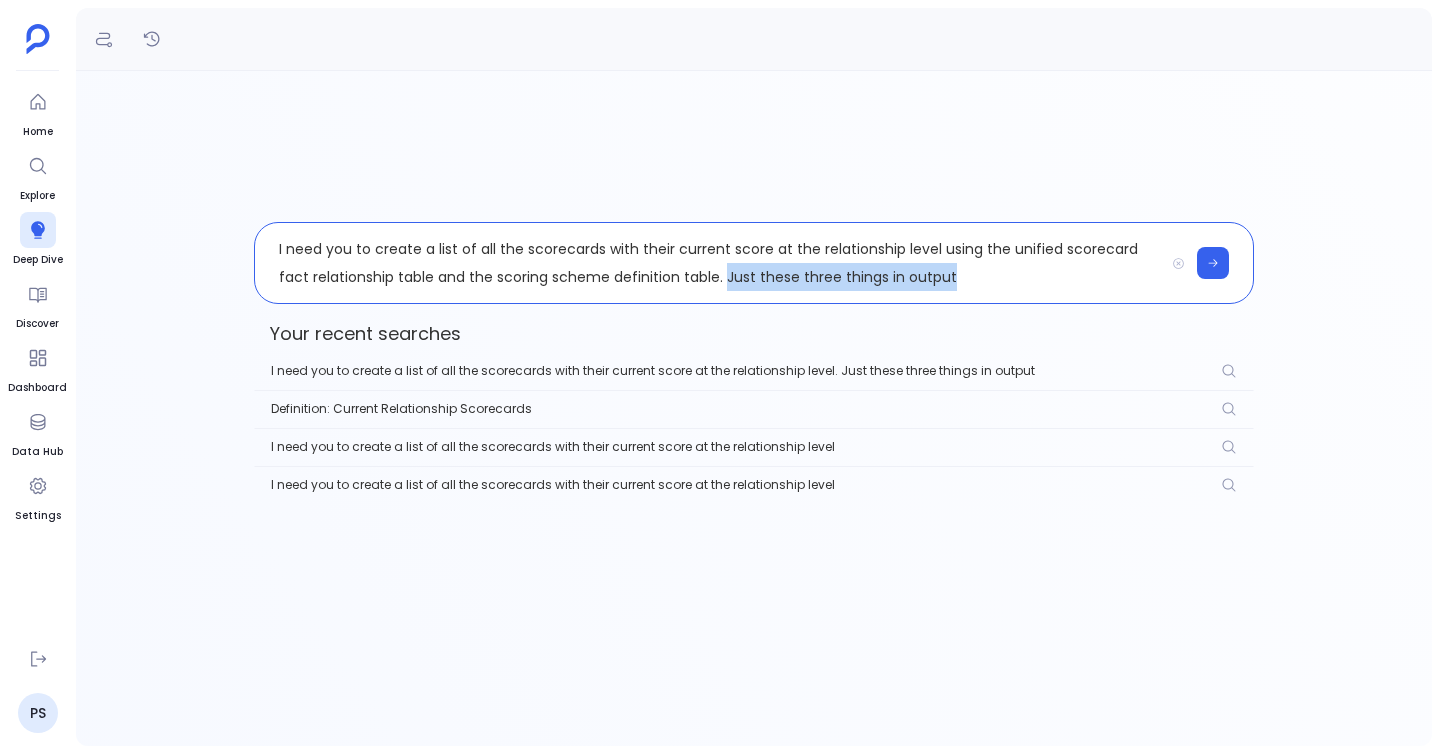 drag, startPoint x: 722, startPoint y: 278, endPoint x: 1064, endPoint y: 317, distance: 344.2165 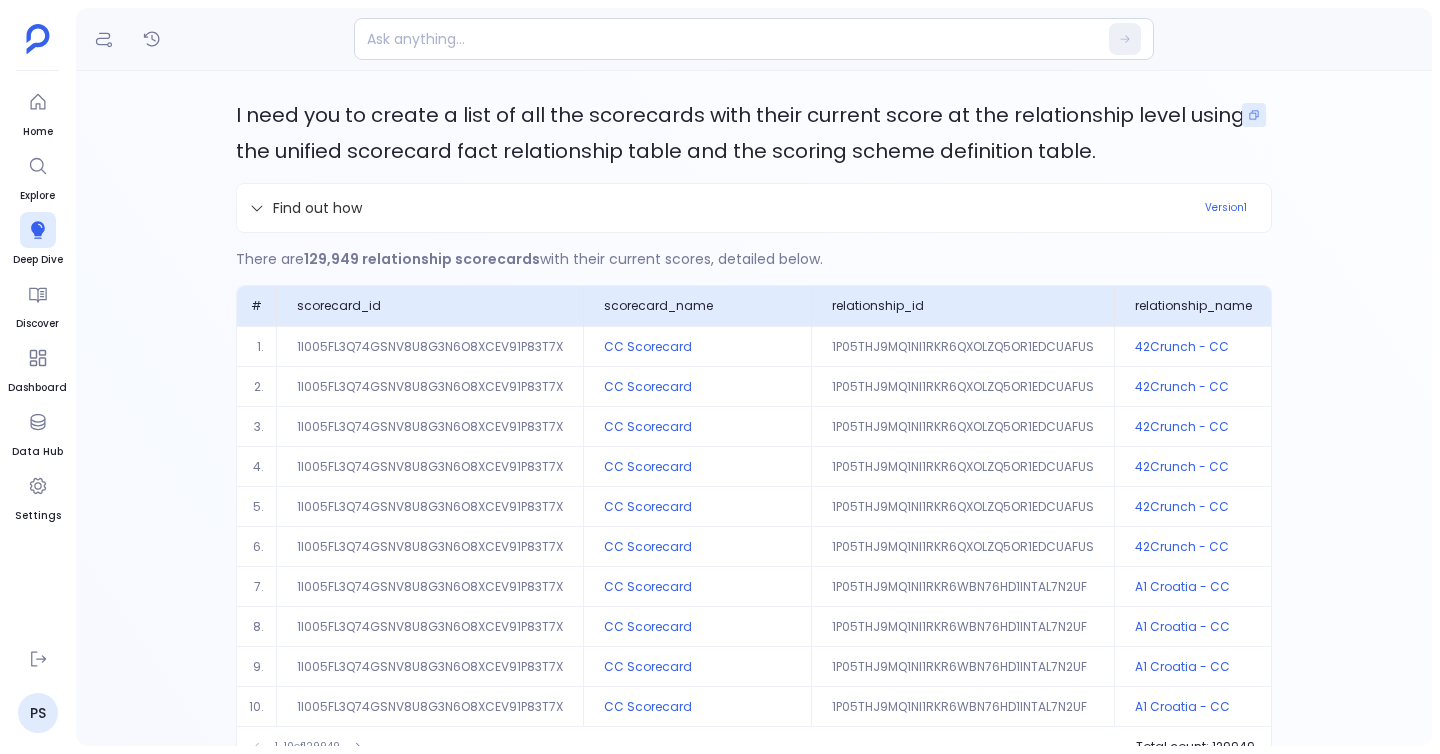 click 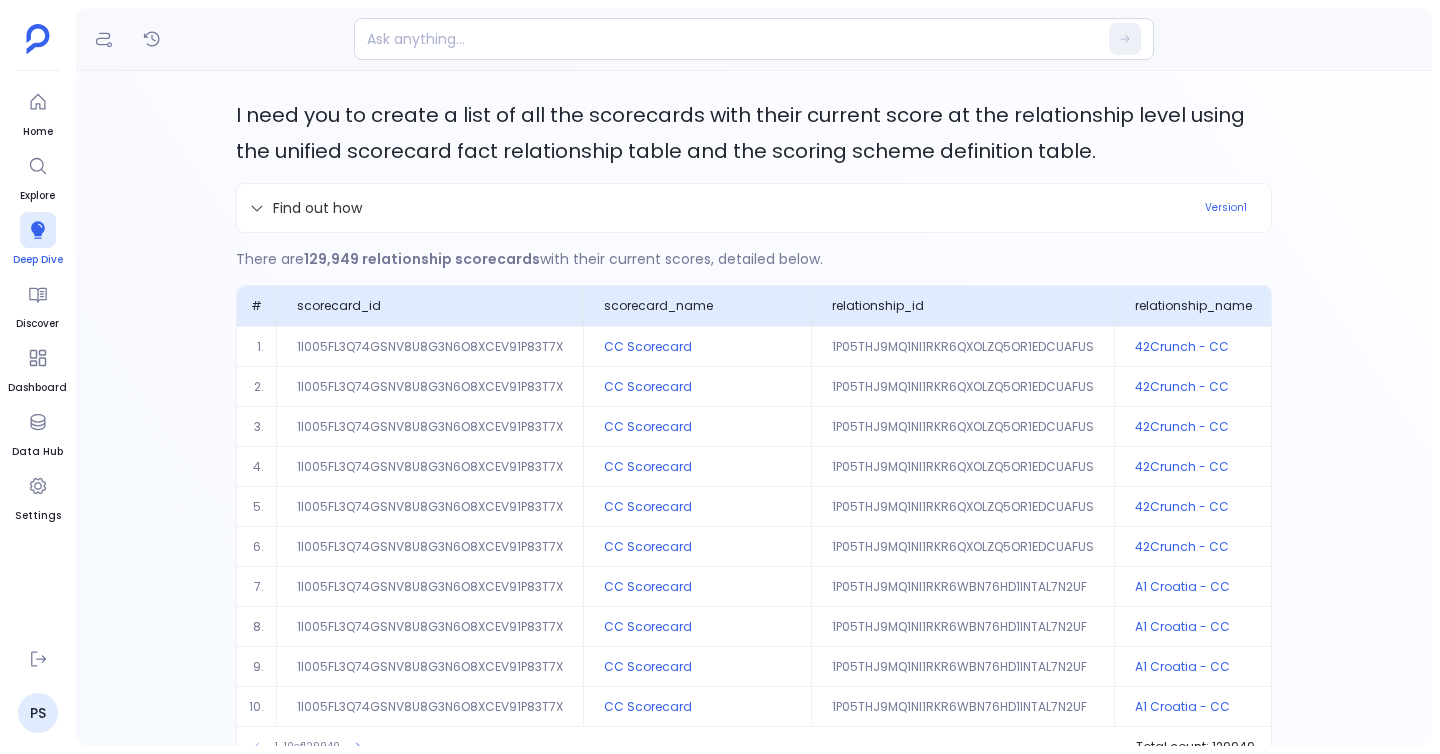 click at bounding box center (38, 230) 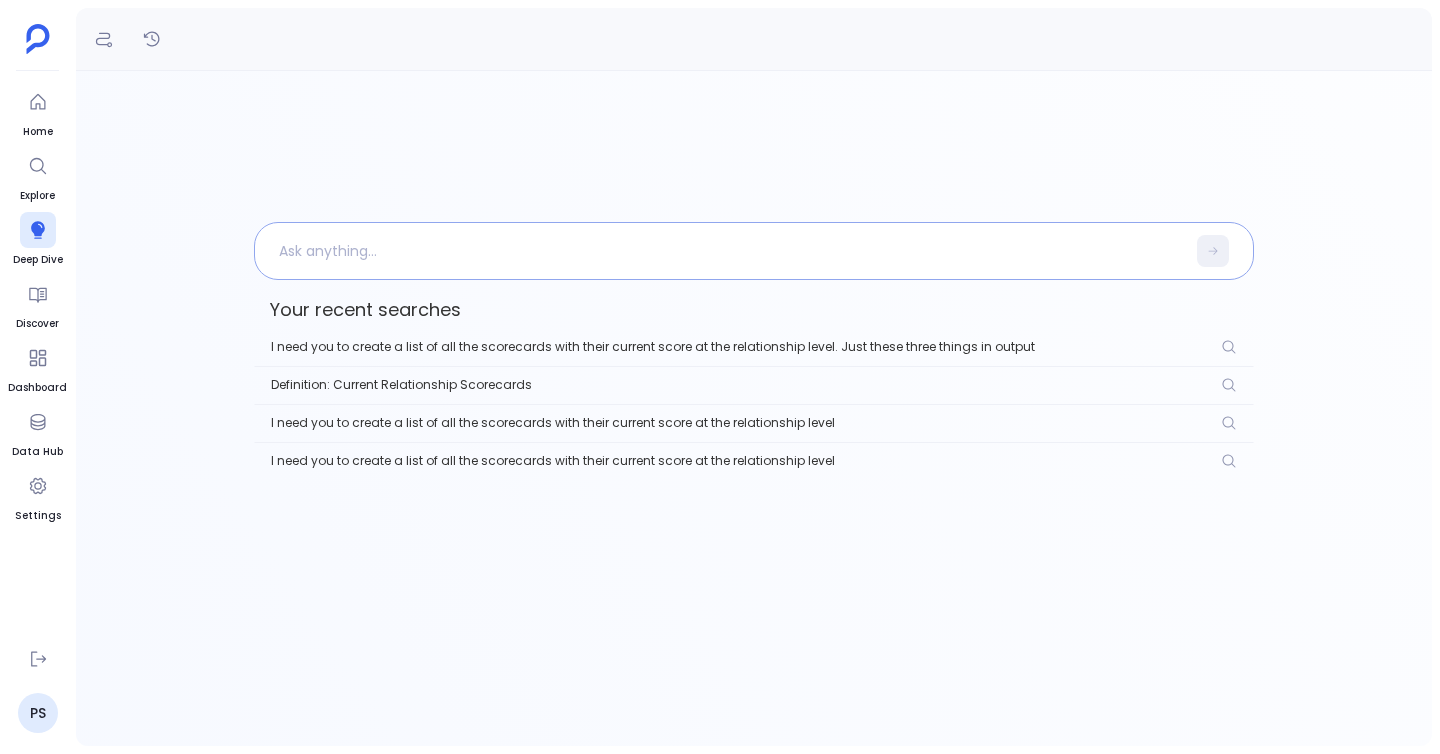 click at bounding box center [720, 251] 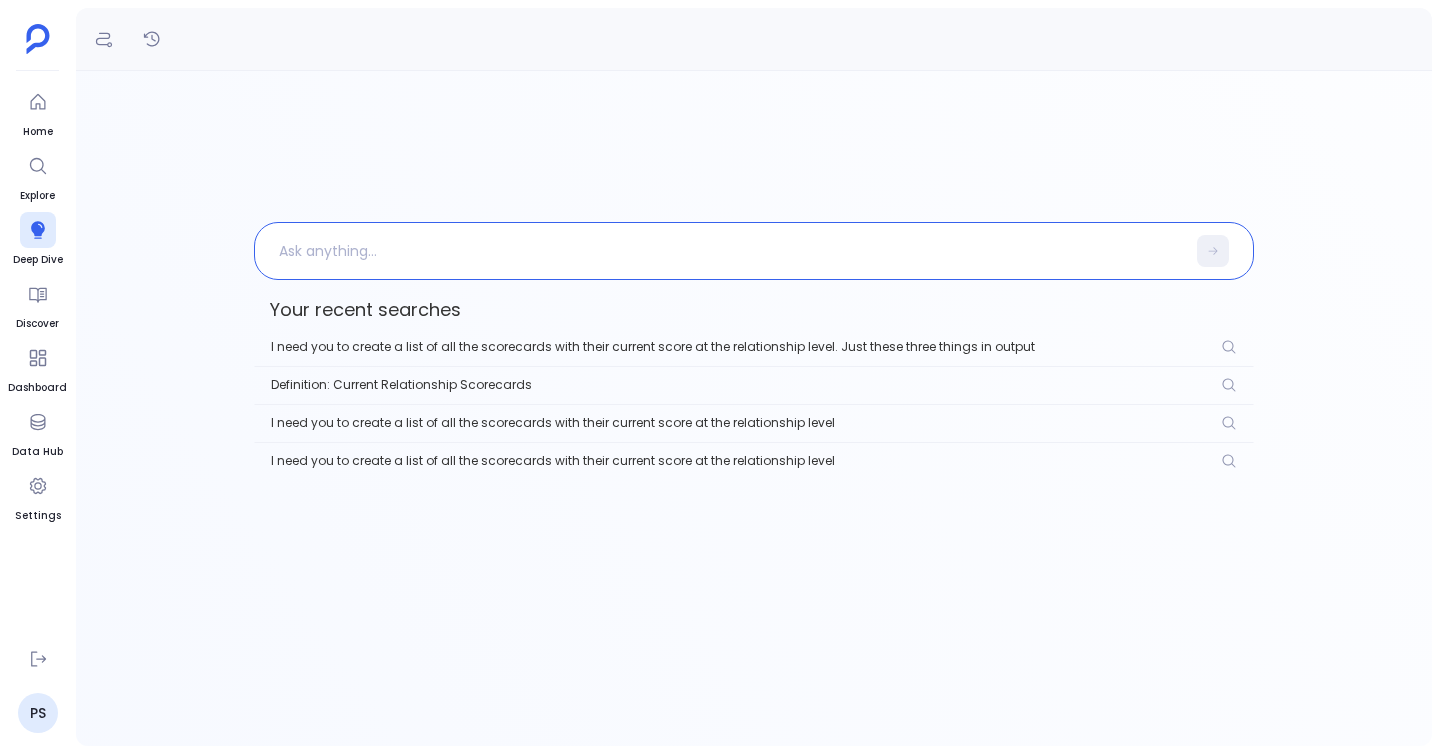 paste 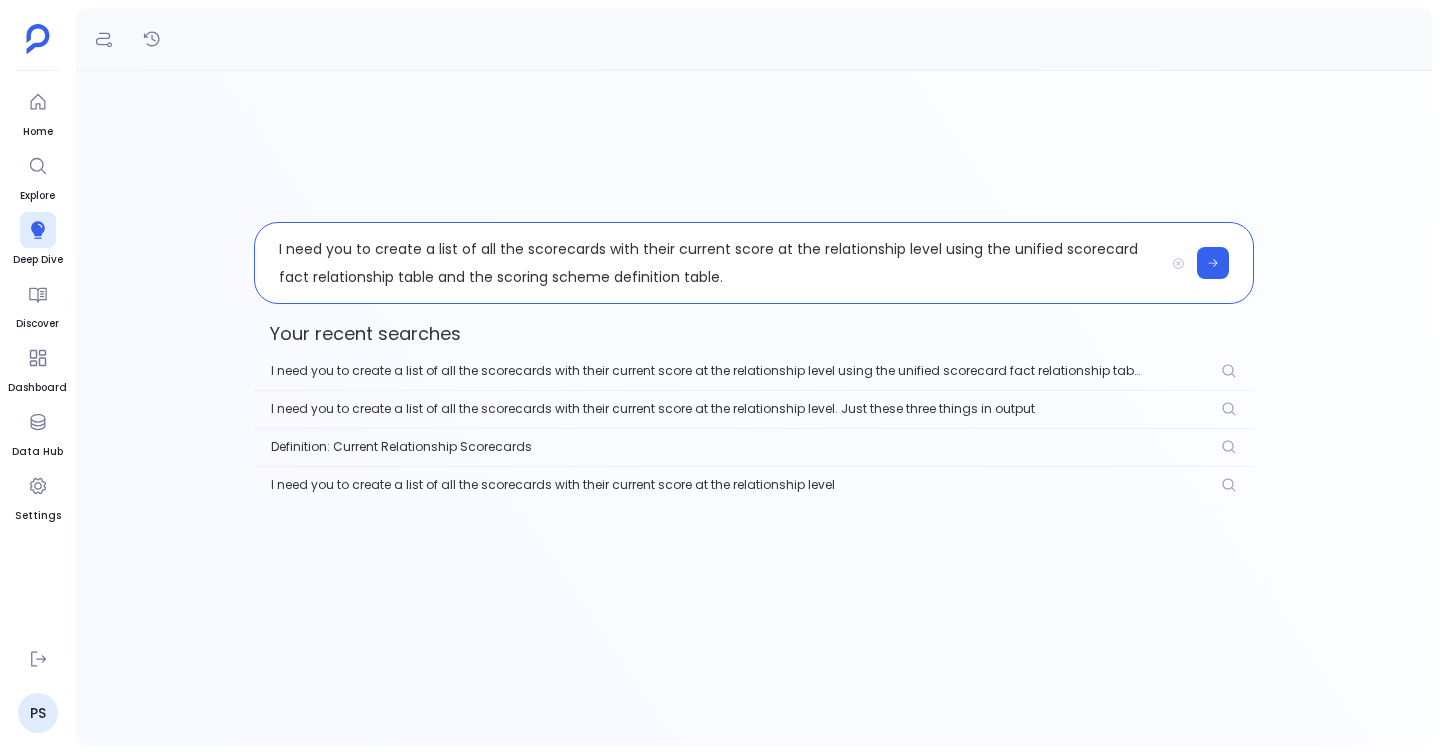 type 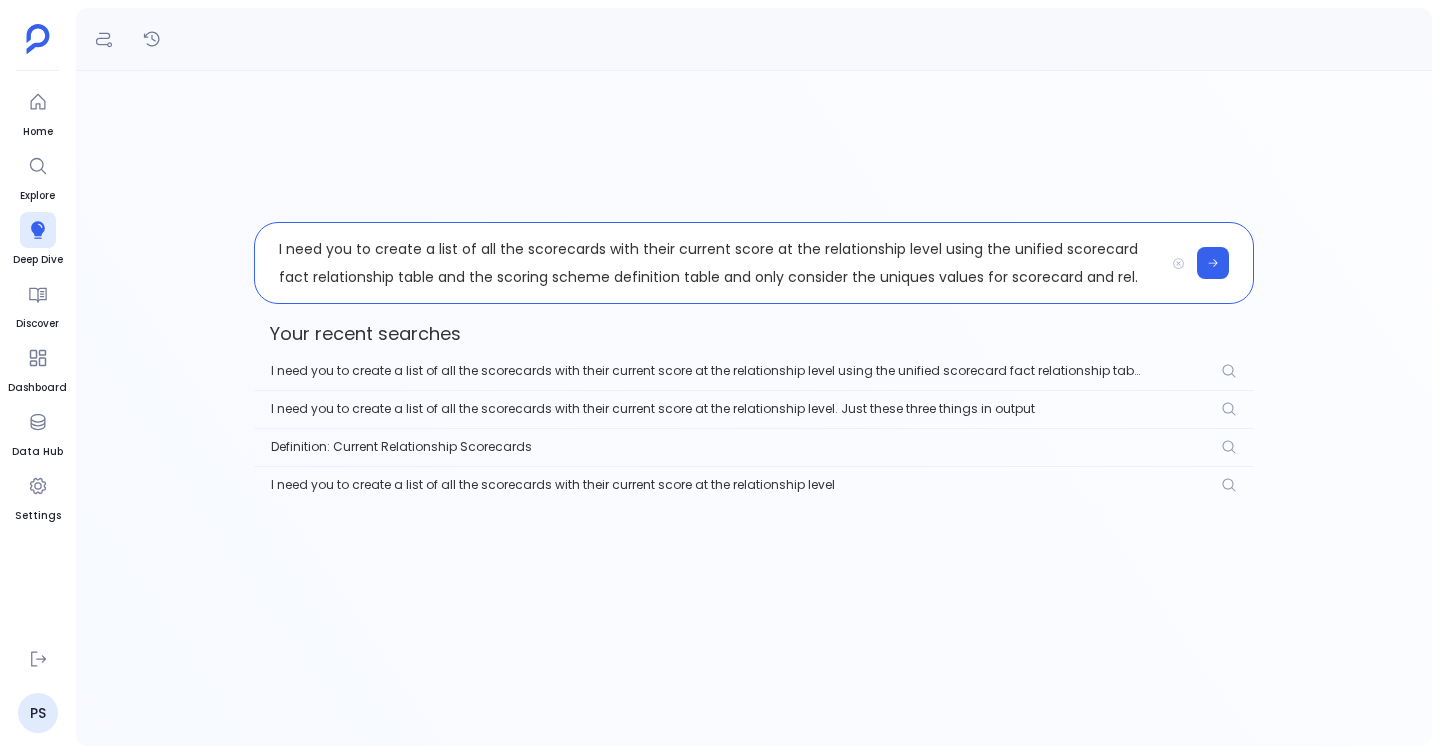 scroll, scrollTop: 11, scrollLeft: 0, axis: vertical 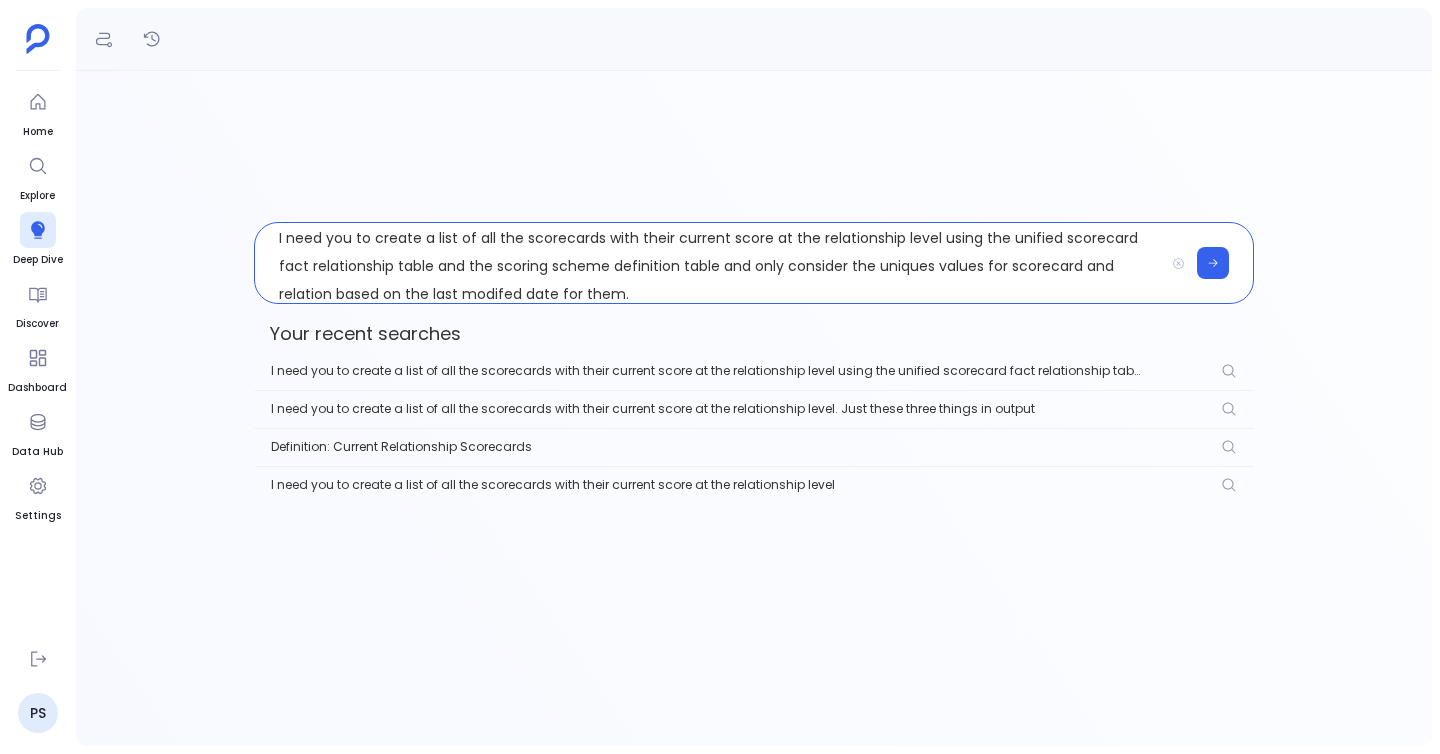 click on "I need you to create a list of all the scorecards with their current score at the relationship level using the unified scorecard fact relationship table and the scoring scheme definition table and only consider the uniques values for scorecard and relation based on the last modifed date for them." at bounding box center (709, 263) 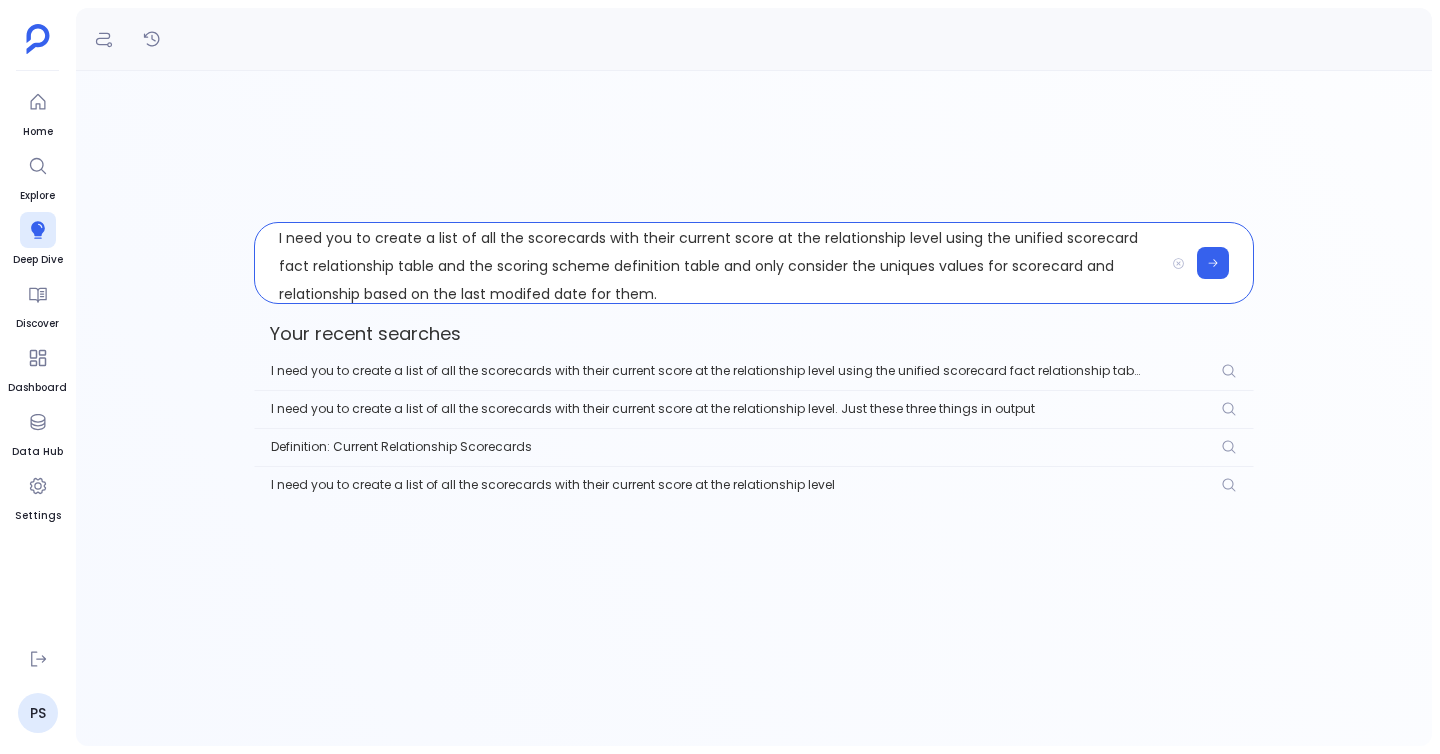 click on "I need you to create a list of all the scorecards with their current score at the relationship level using the unified scorecard fact relationship table and the scoring scheme definition table and only consider the uniques values for scorecard and relationship based on the last modifed date for them." at bounding box center (709, 263) 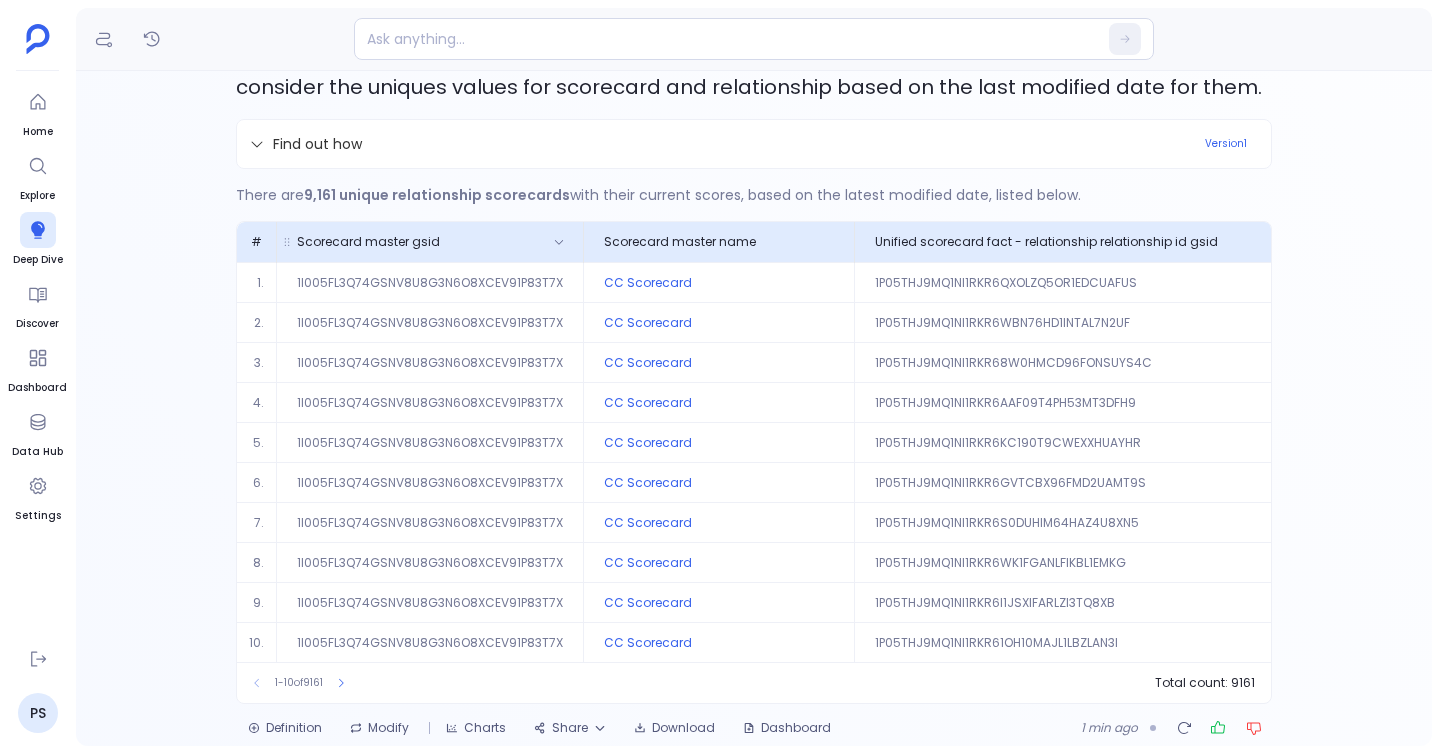 scroll, scrollTop: 102, scrollLeft: 0, axis: vertical 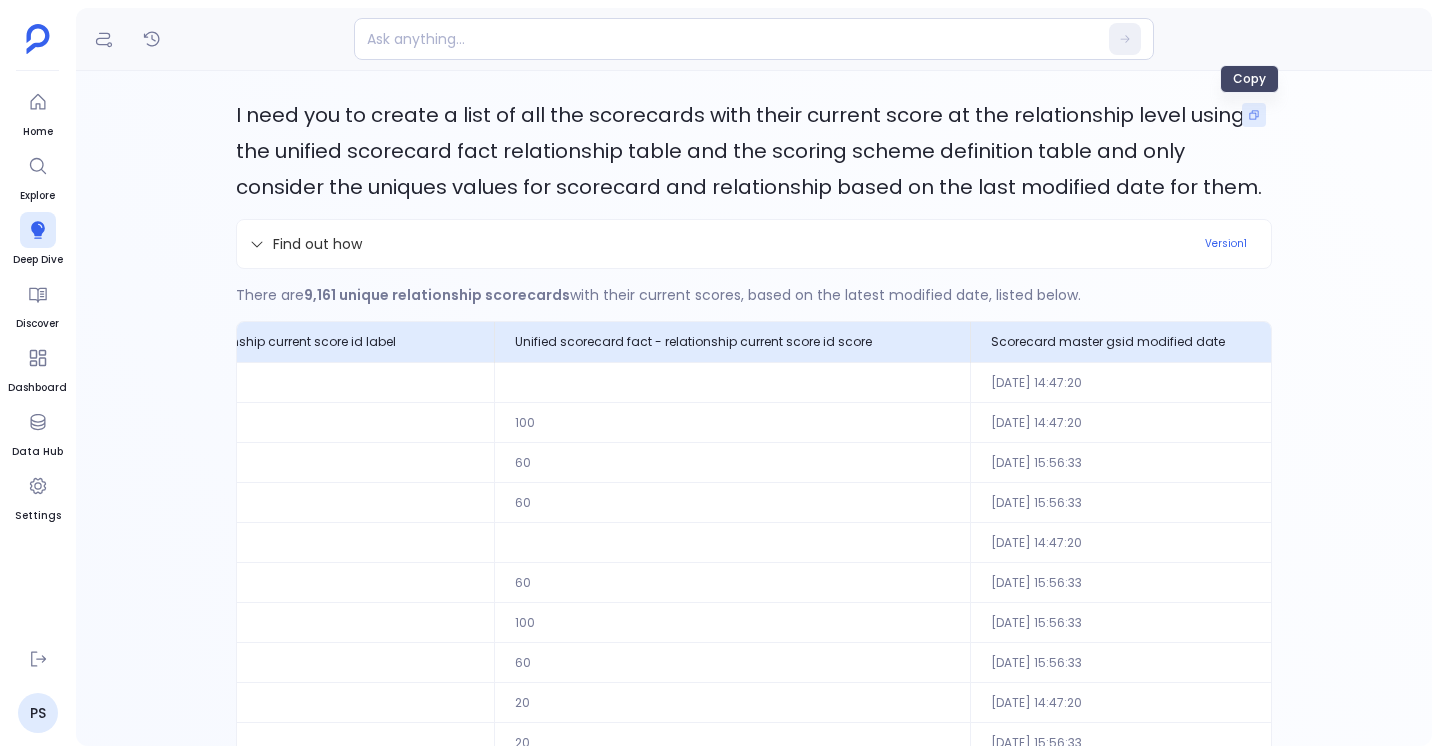 click at bounding box center (1254, 115) 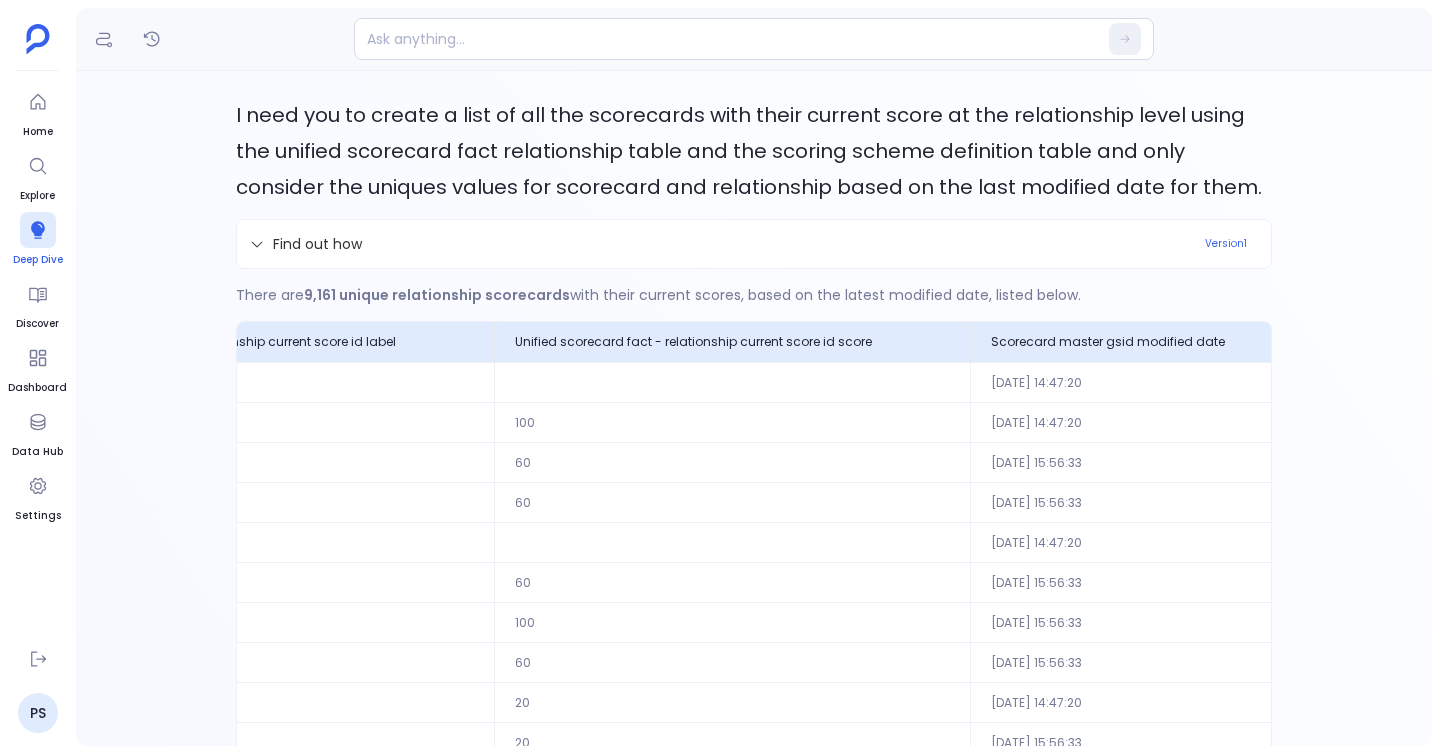 click 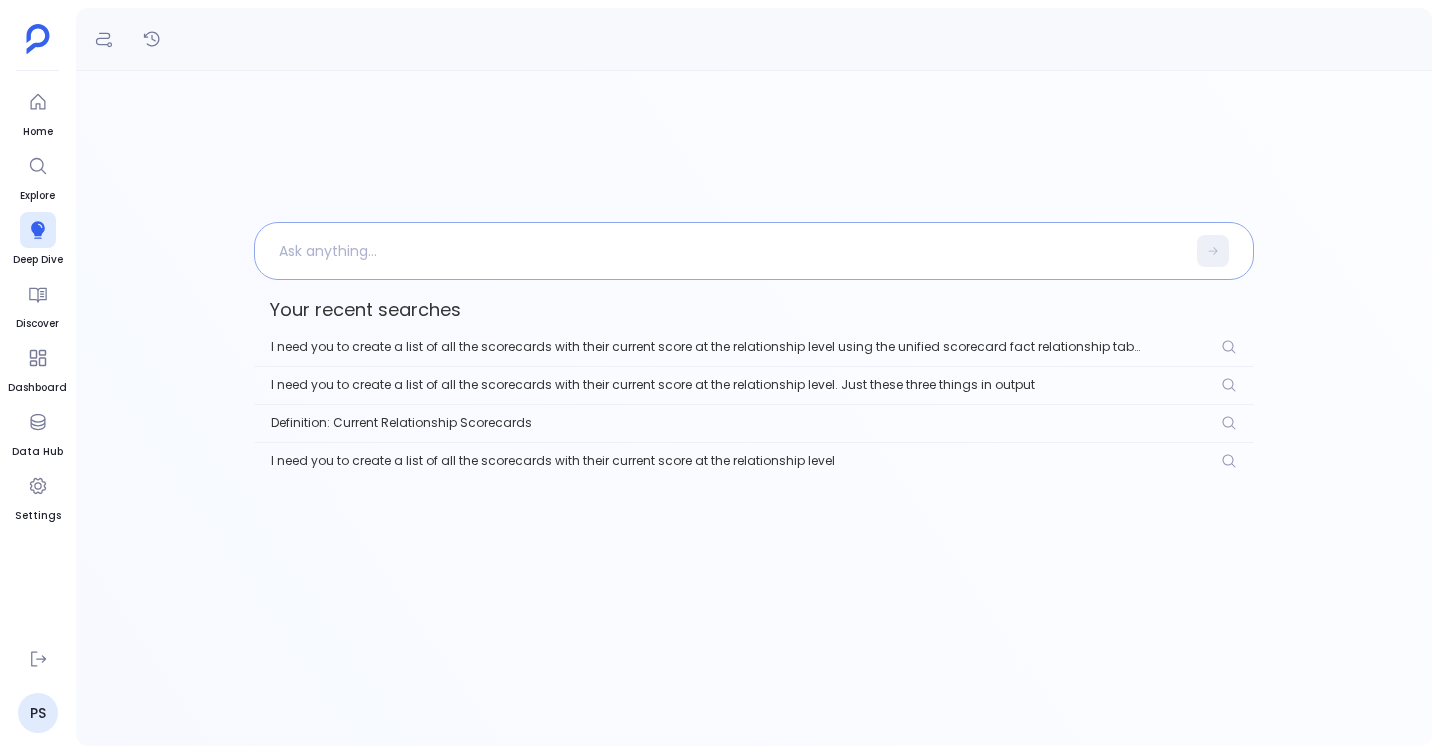 click at bounding box center [720, 251] 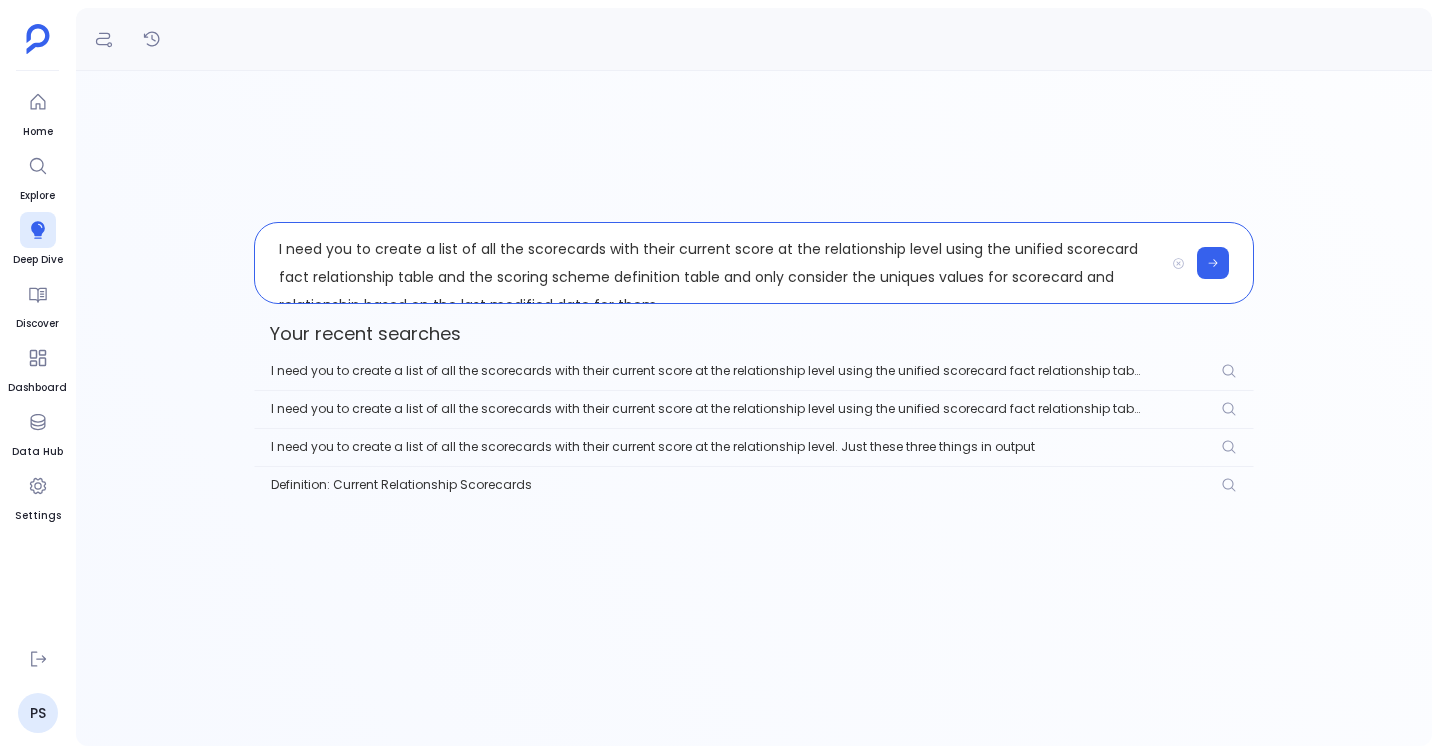 scroll, scrollTop: 28, scrollLeft: 0, axis: vertical 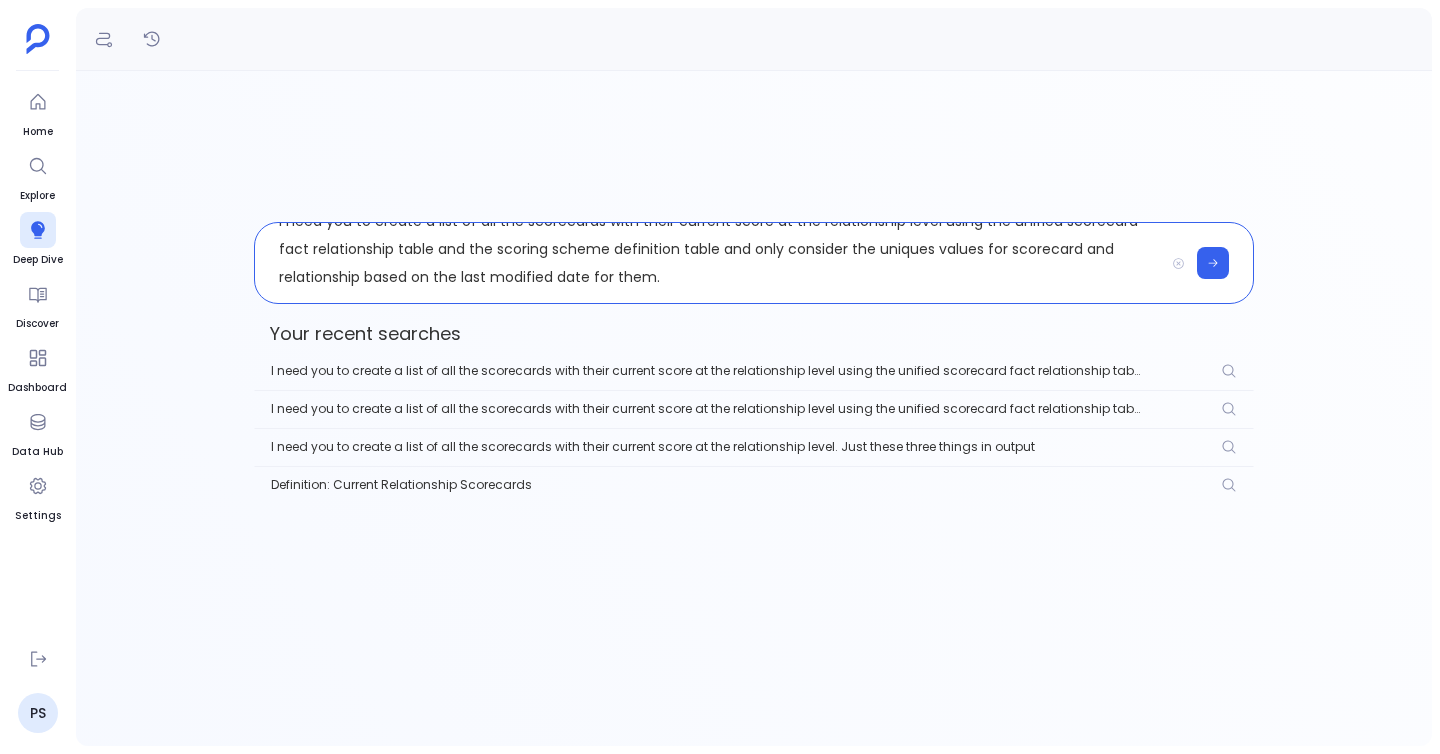 type 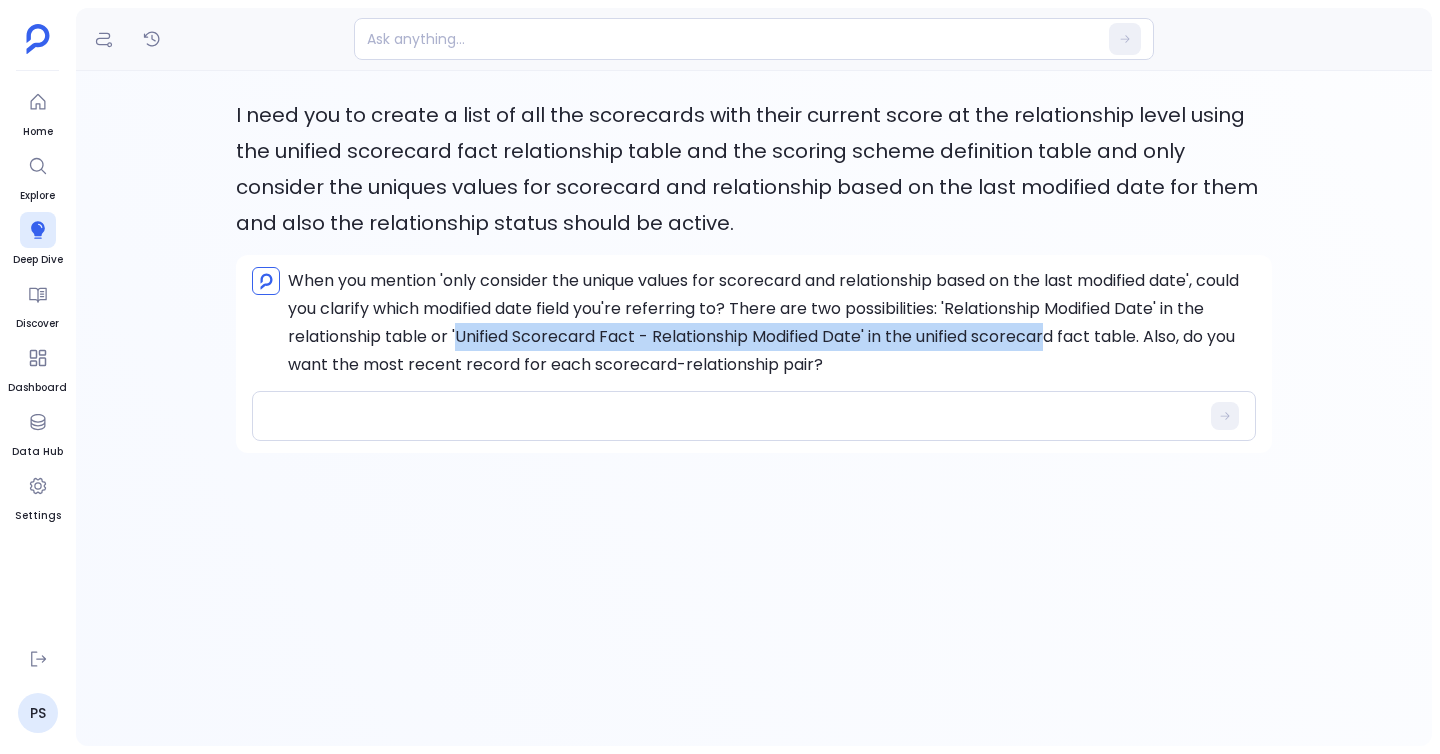 drag, startPoint x: 485, startPoint y: 335, endPoint x: 1078, endPoint y: 345, distance: 593.0843 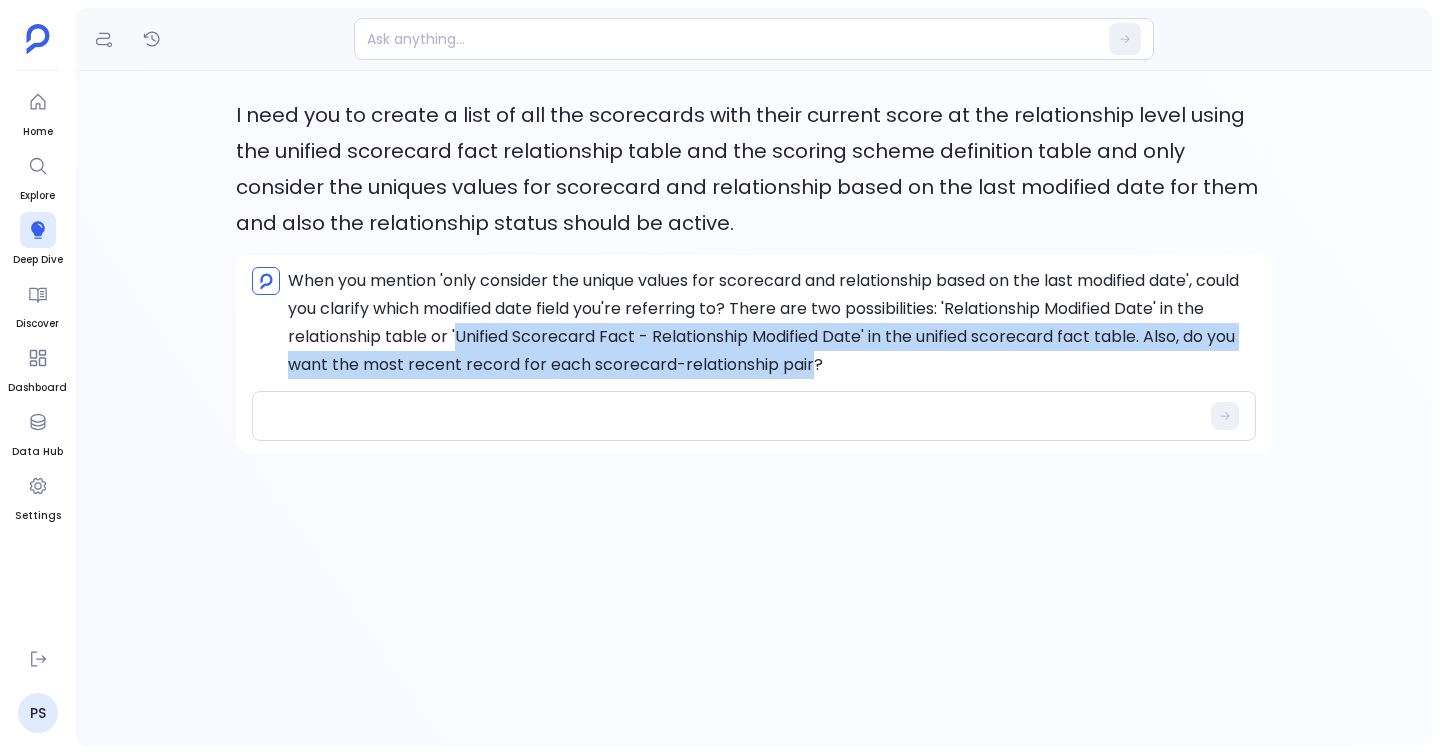 click on "When you mention 'only consider the unique values for scorecard and relationship based on the last modified date', could you clarify which modified date field you're referring to? There are two possibilities: 'Relationship Modified Date' in the relationship table or 'Unified Scorecard Fact - Relationship Modified Date' in the unified scorecard fact table. Also, do you want the most recent record for each scorecard-relationship pair?" at bounding box center (772, 323) 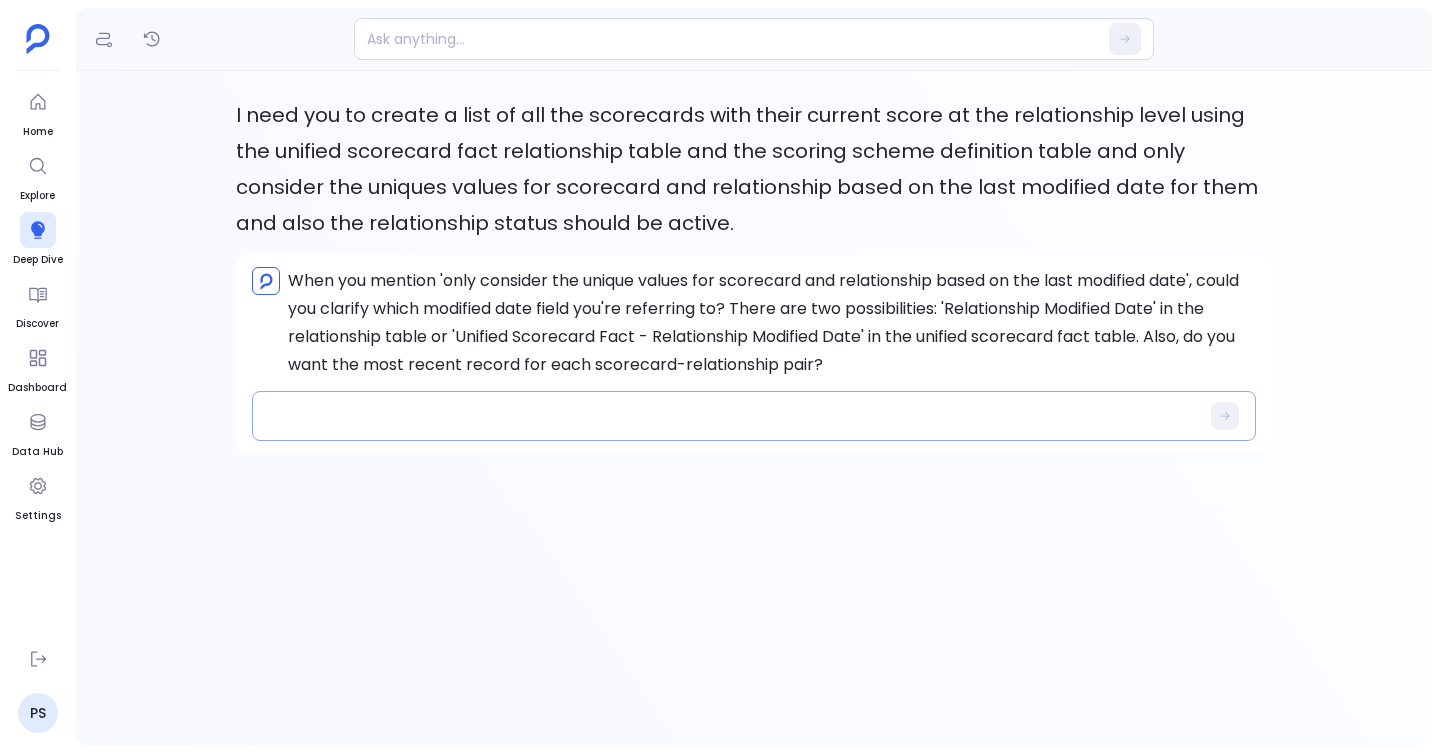 click at bounding box center (740, 416) 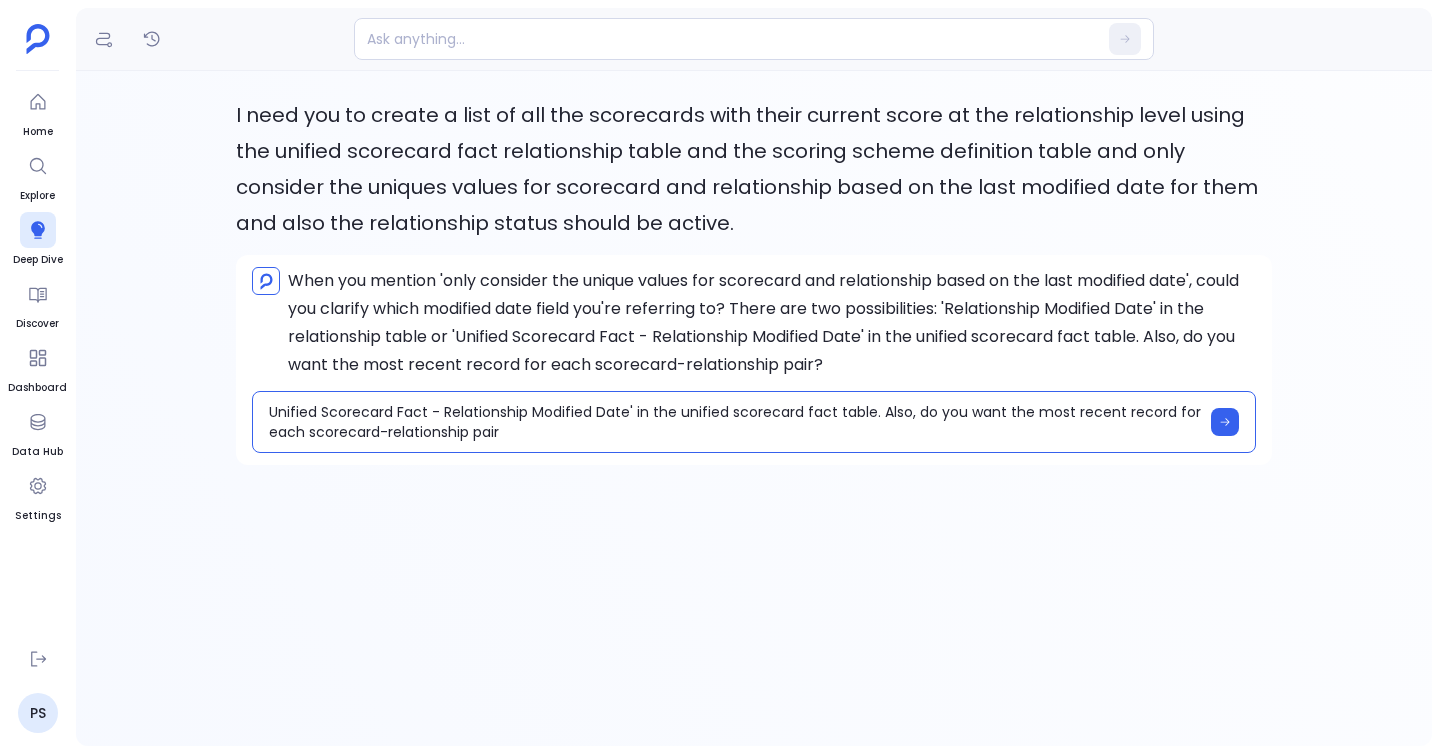 scroll, scrollTop: 0, scrollLeft: 0, axis: both 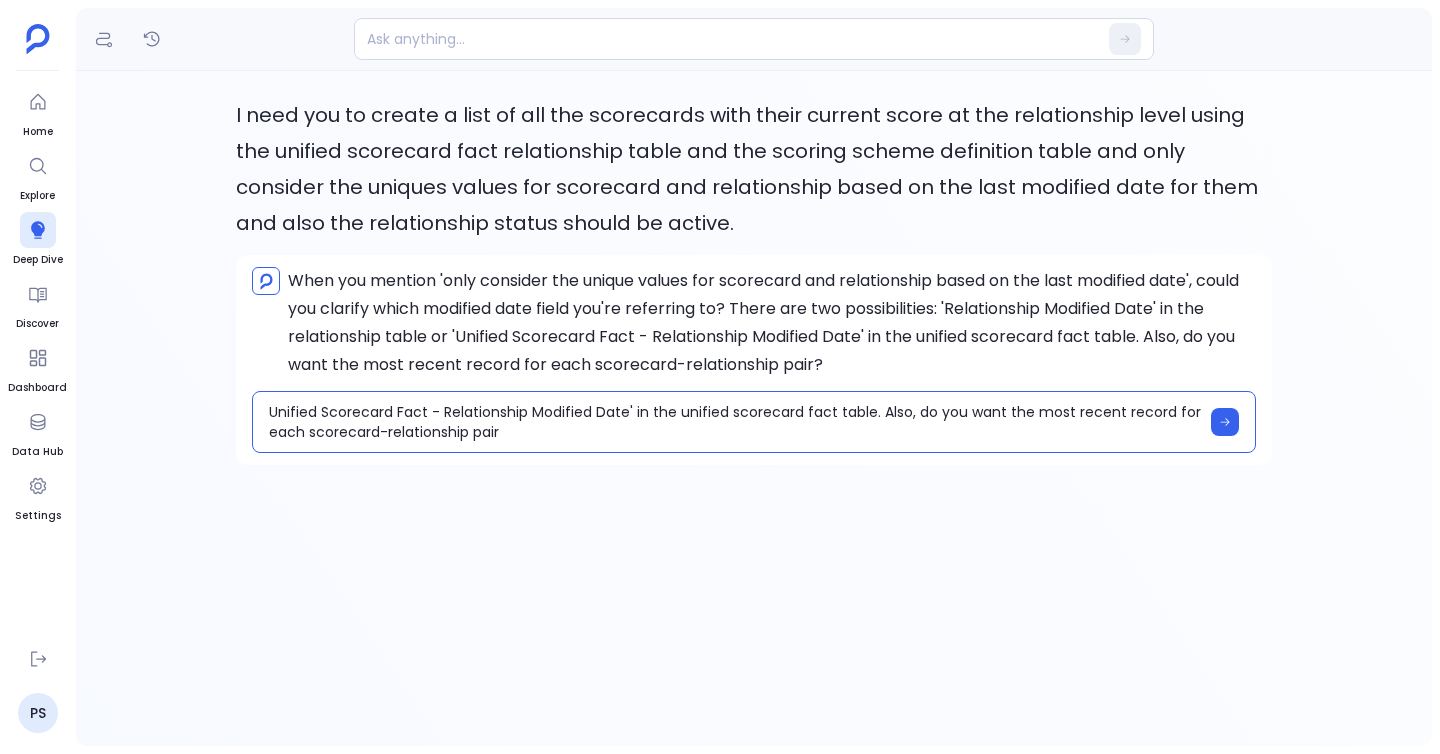 click on "Unified Scorecard Fact - Relationship Modified Date' in the unified scorecard fact table. Also, do you want the most recent record for each scorecard-relationship pair" at bounding box center (740, 422) 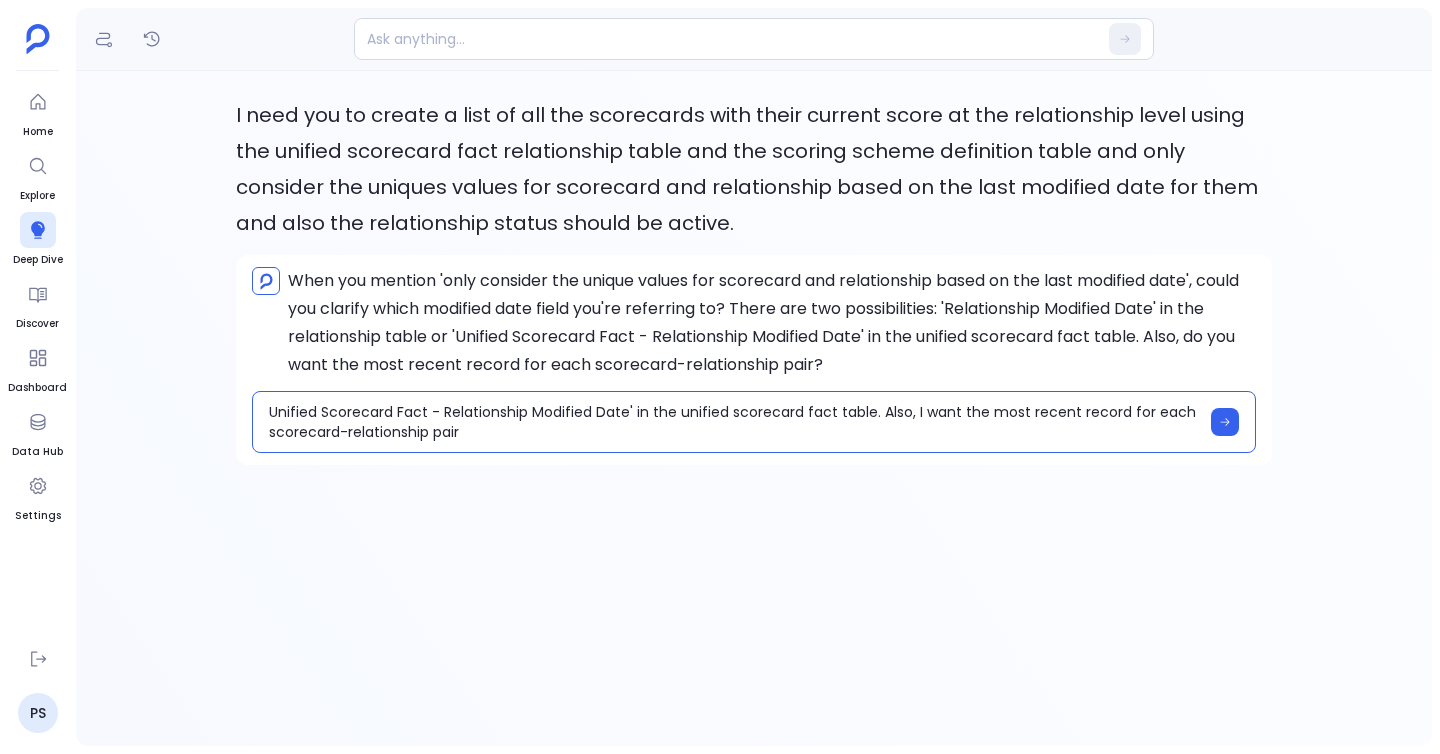 click on "Unified Scorecard Fact - Relationship Modified Date' in the unified scorecard fact table. Also, I want the most recent record for each scorecard-relationship pair" at bounding box center (740, 422) 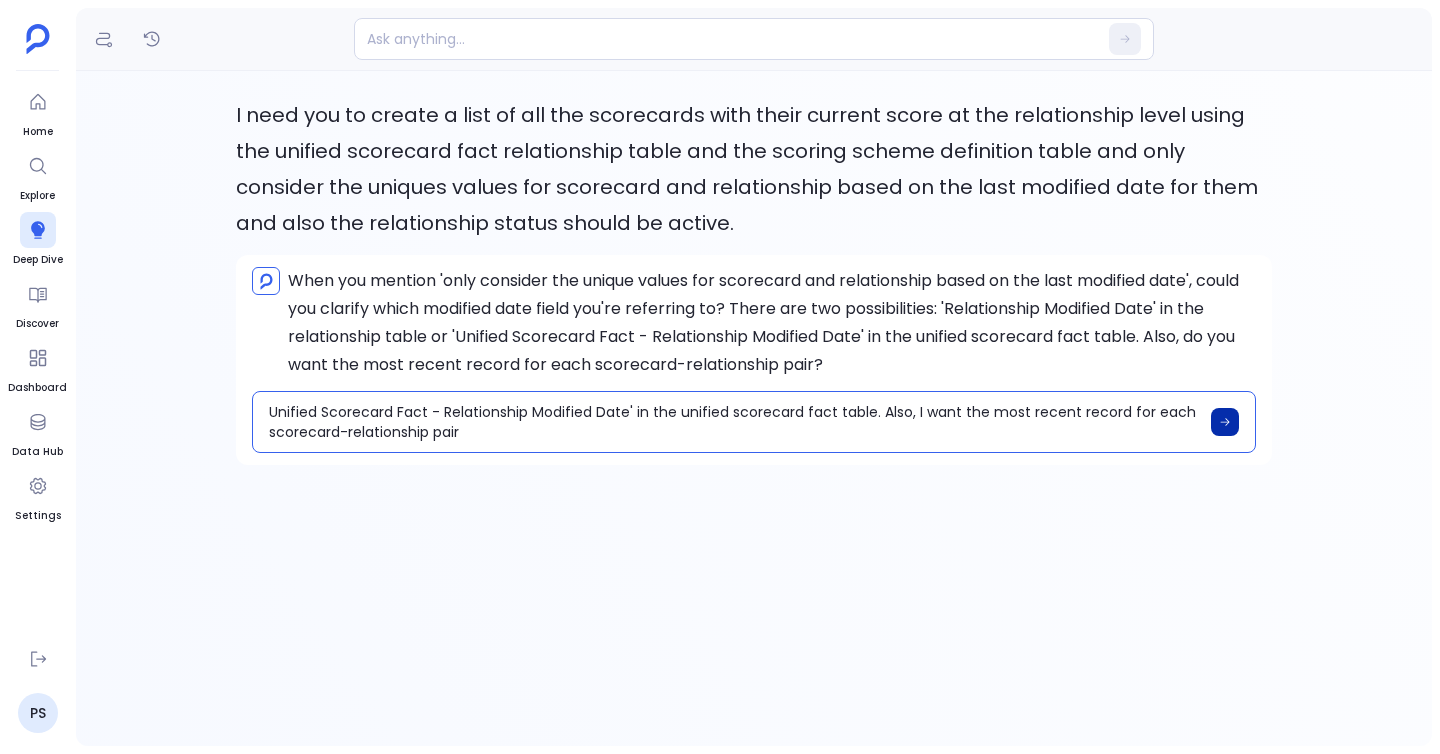 type on "Unified Scorecard Fact - Relationship Modified Date' in the unified scorecard fact table. Also, I want the most recent record for each scorecard-relationship pair" 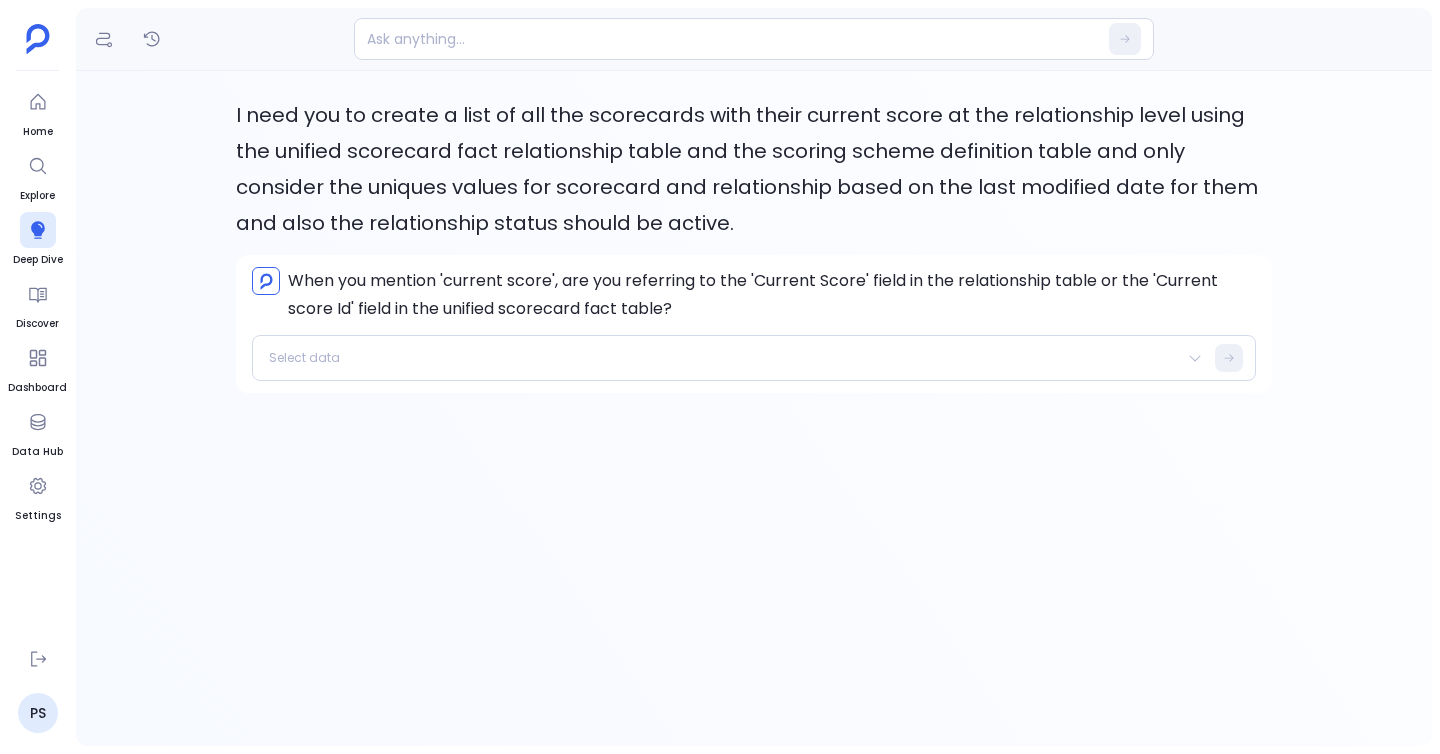 click on "When you mention 'current score', are you referring to the 'Current Score' field in the relationship table or the 'Current score Id' field in the unified scorecard fact table?" at bounding box center (772, 295) 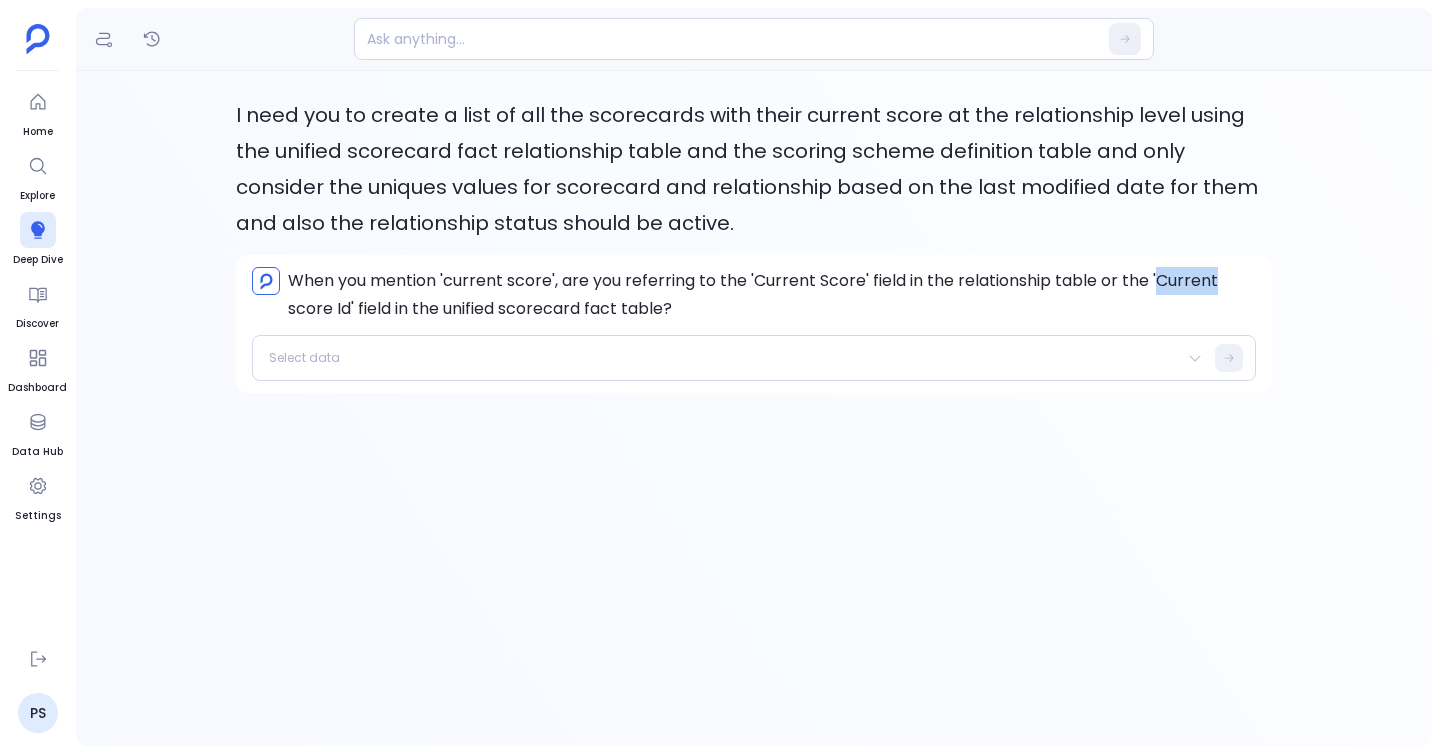 click on "When you mention 'current score', are you referring to the 'Current Score' field in the relationship table or the 'Current score Id' field in the unified scorecard fact table?" at bounding box center [772, 295] 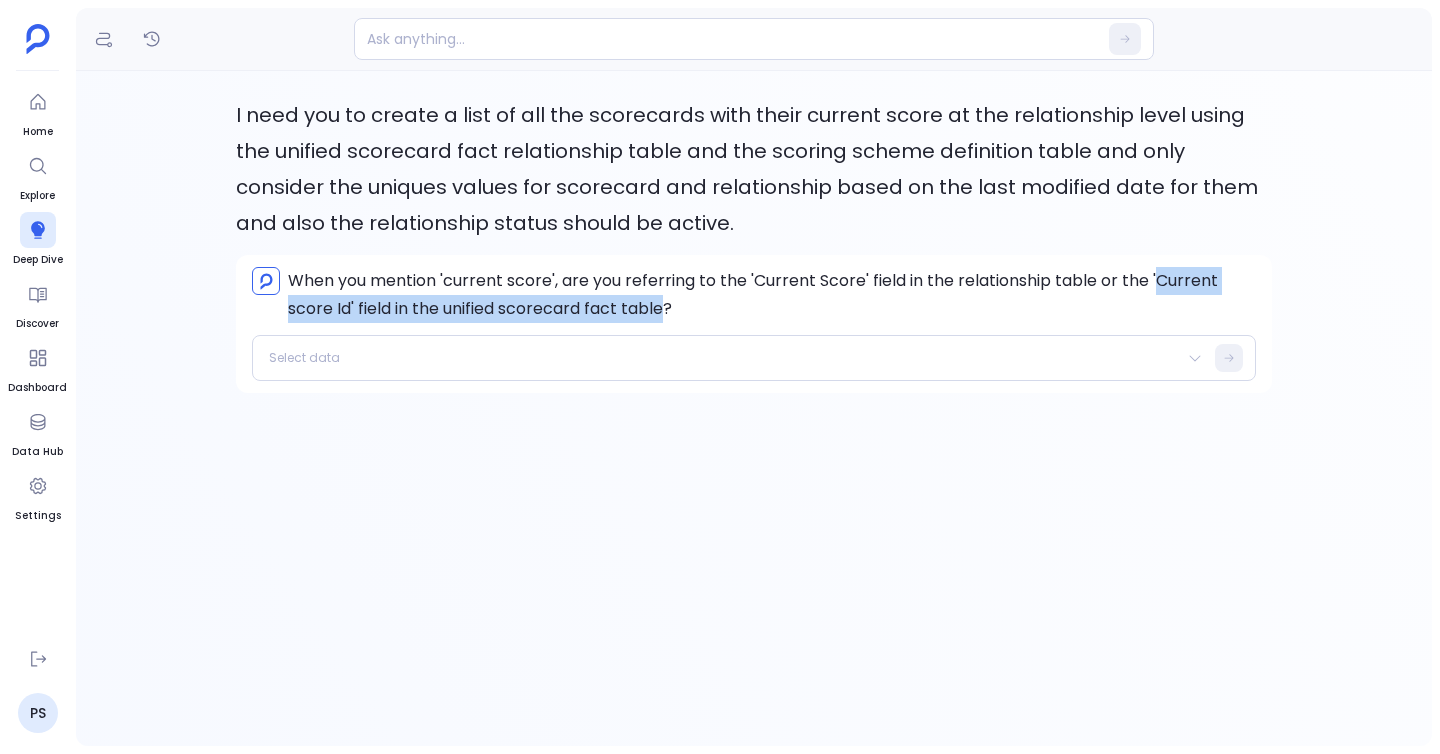click on "When you mention 'current score', are you referring to the 'Current Score' field in the relationship table or the 'Current score Id' field in the unified scorecard fact table?" at bounding box center [772, 295] 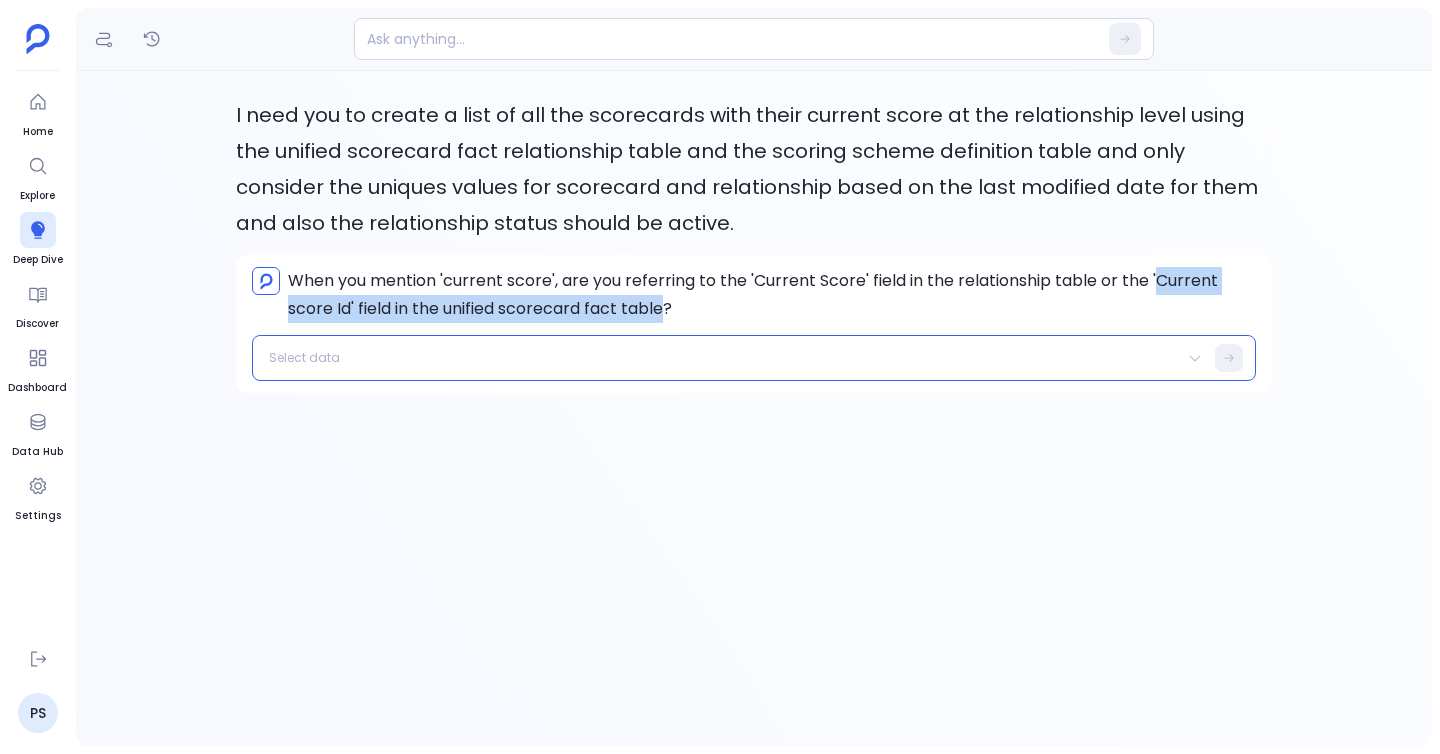 click on "Select data" at bounding box center (754, 358) 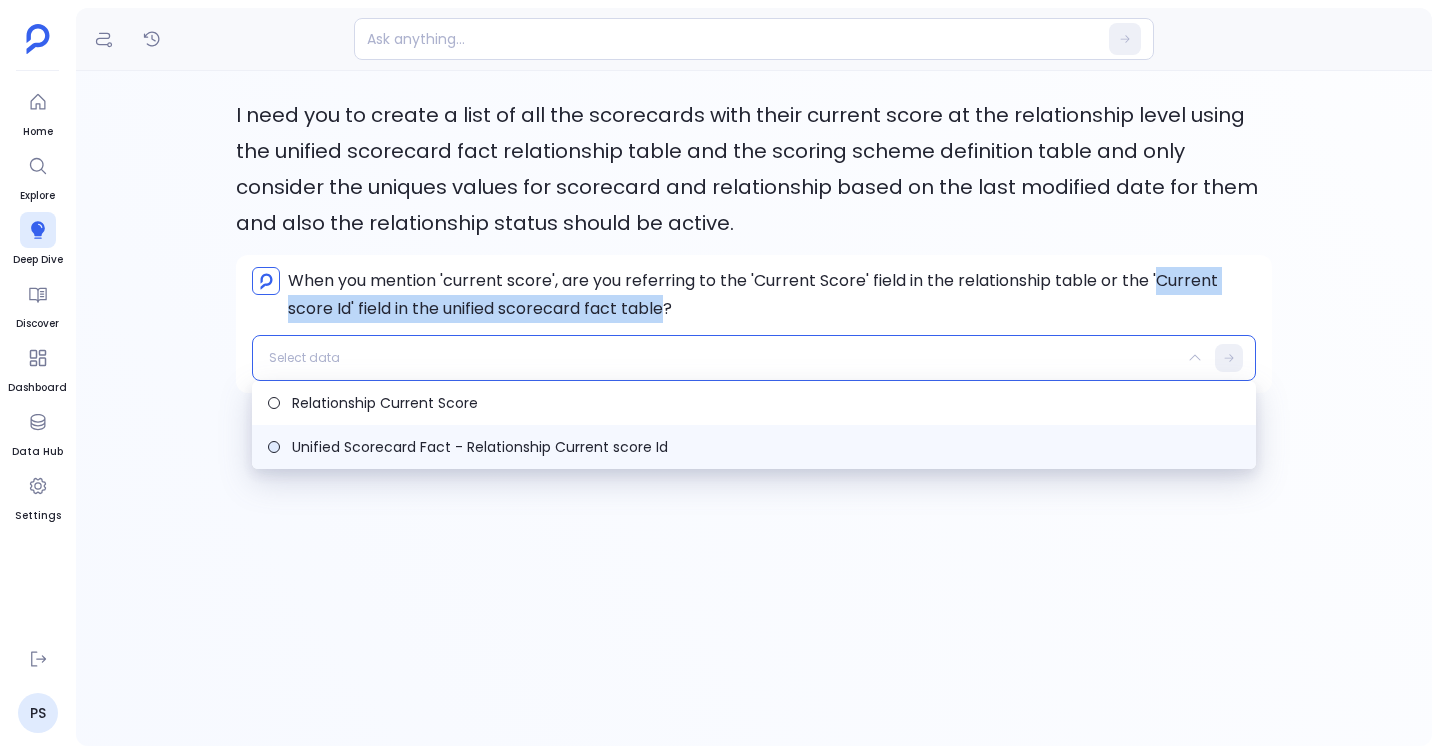 click on "Unified Scorecard Fact - Relationship Current score Id" at bounding box center [766, 447] 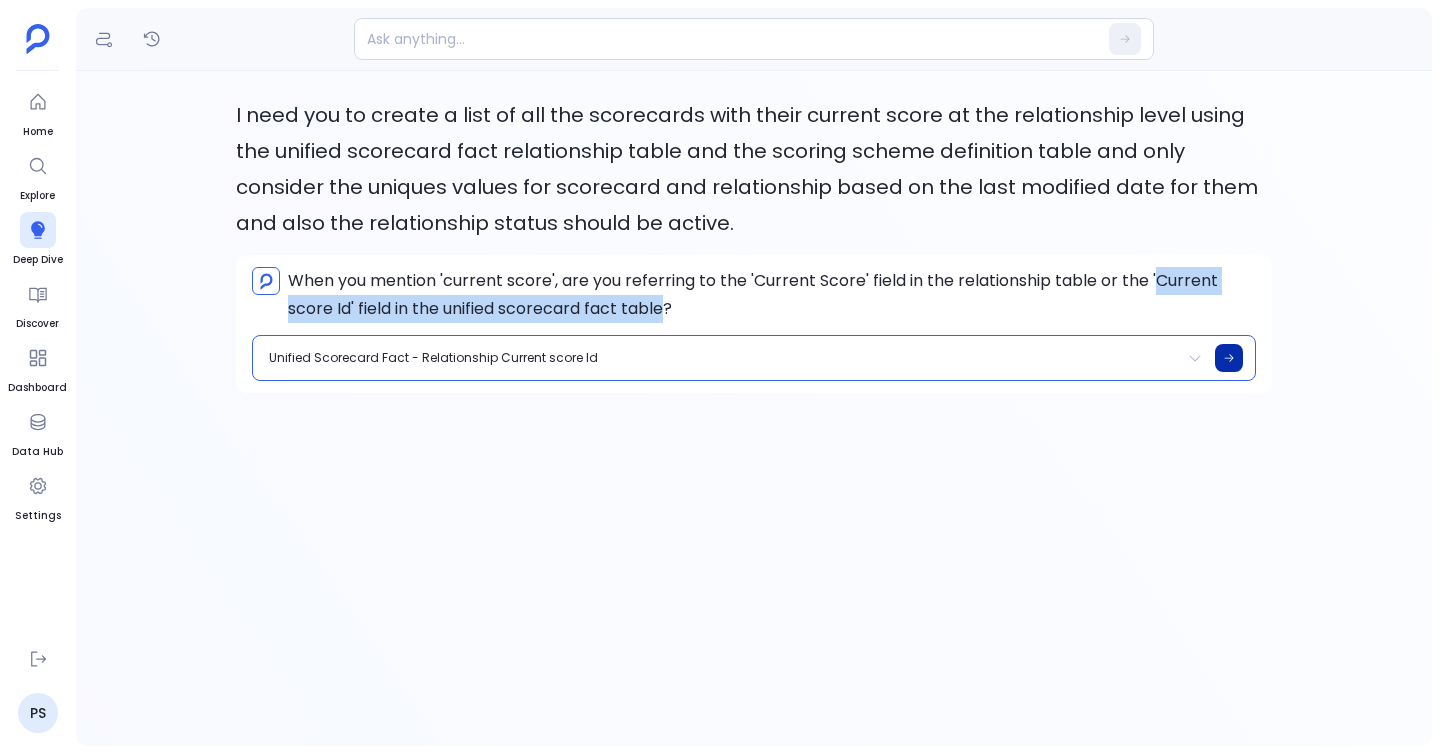 click at bounding box center [1229, 358] 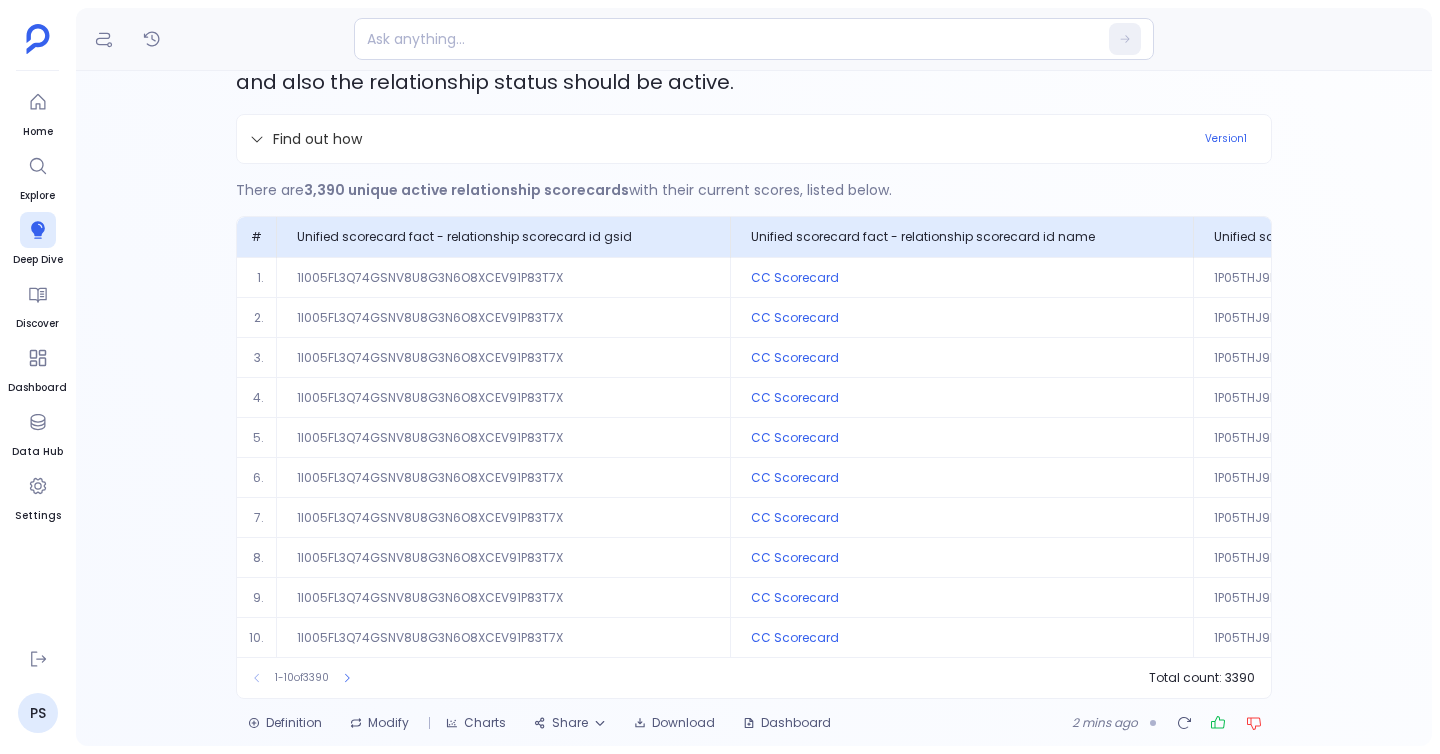 scroll, scrollTop: 142, scrollLeft: 0, axis: vertical 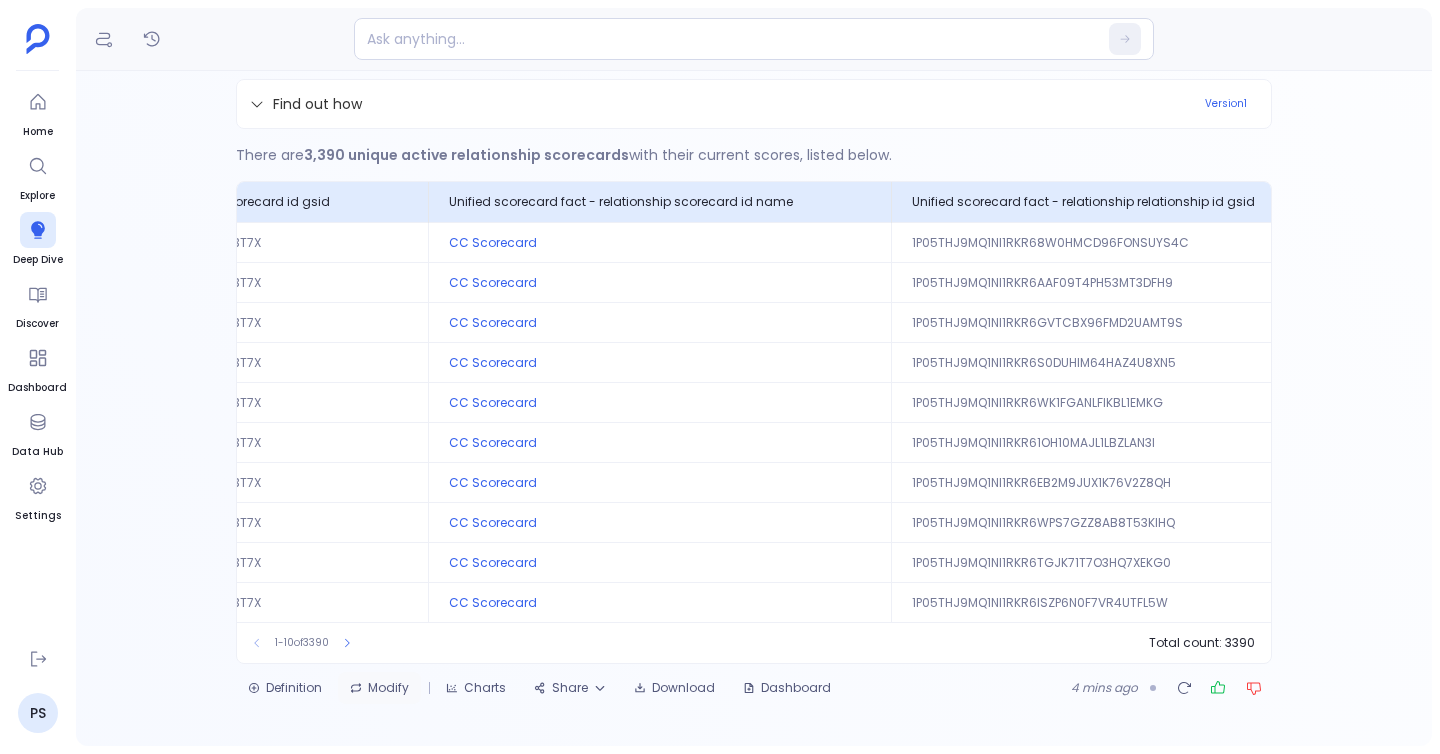 click on "Modify" at bounding box center (379, 688) 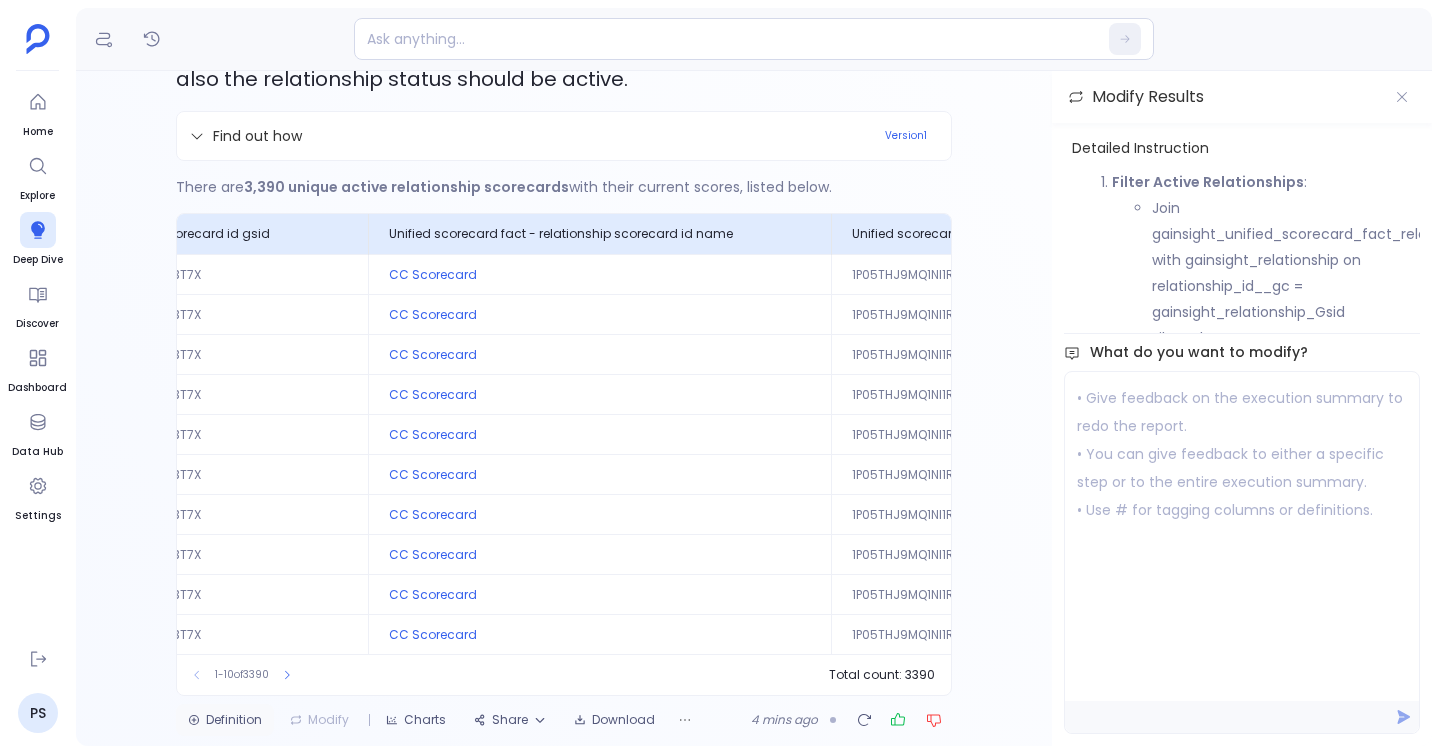 click on "Definition" at bounding box center [225, 720] 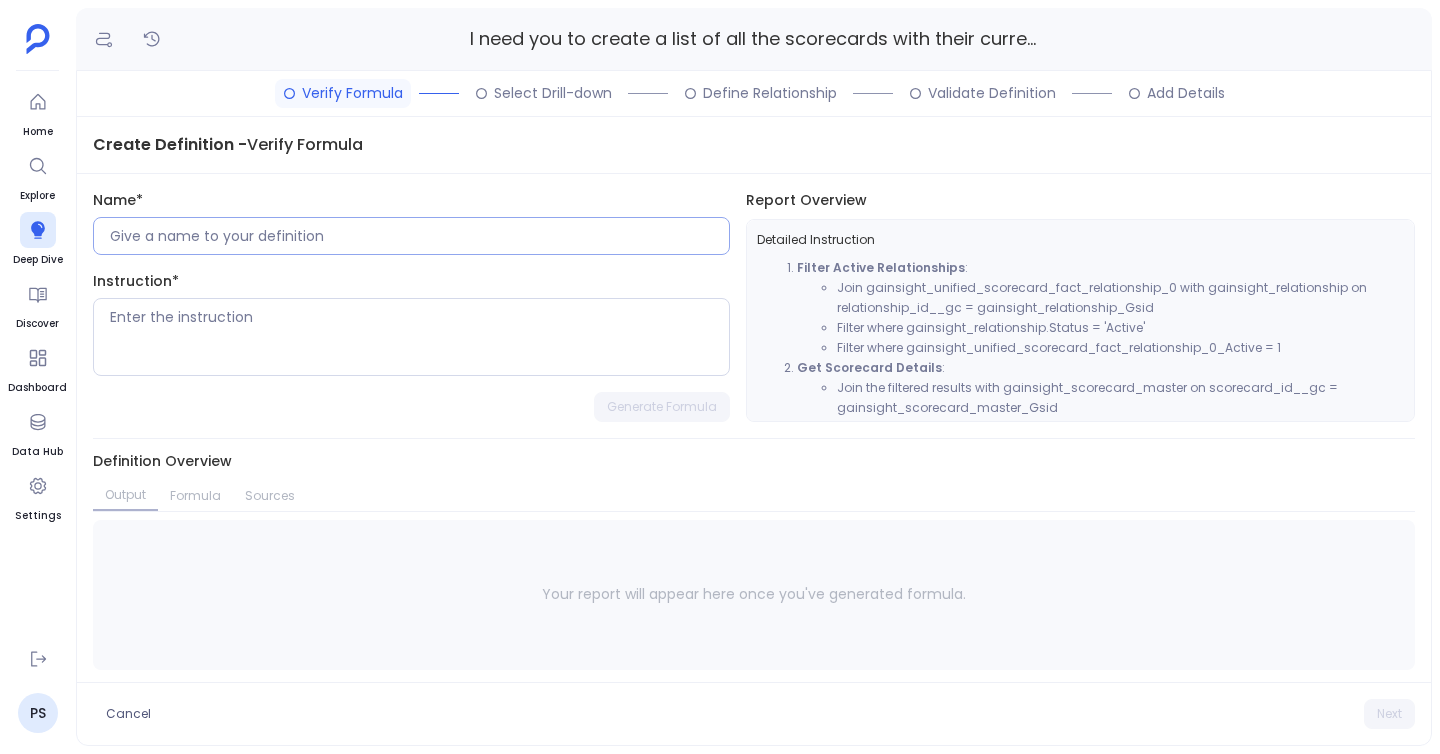 click at bounding box center [411, 236] 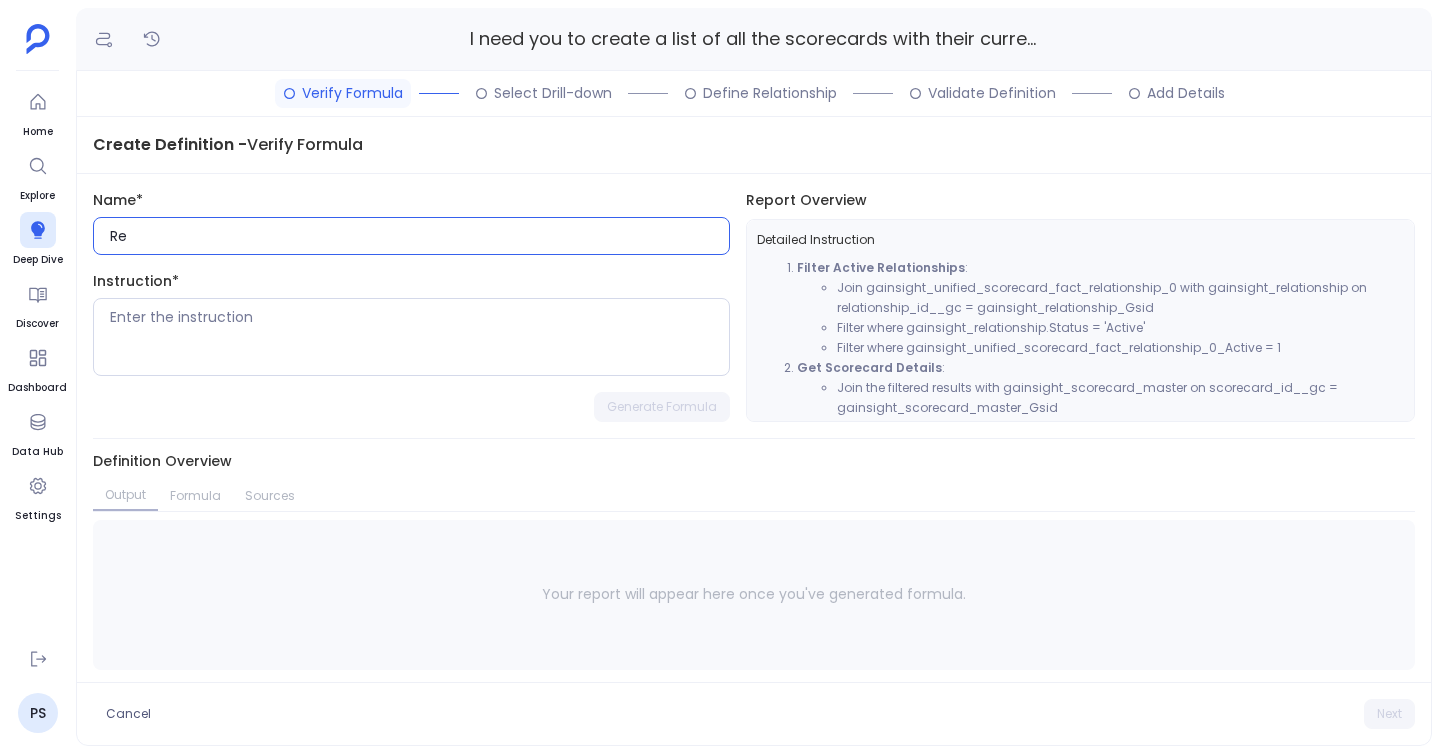 type on "R" 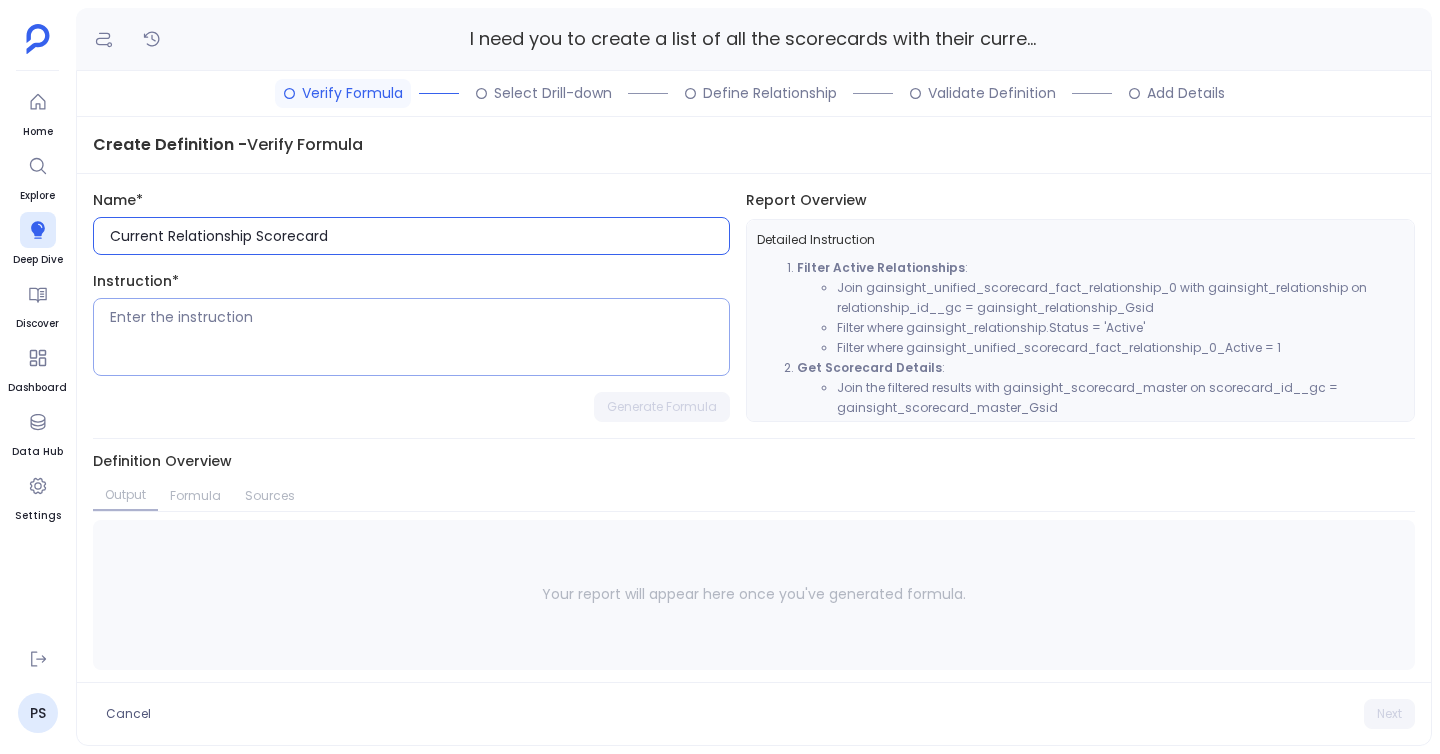 type on "Current Relationship Scorecard" 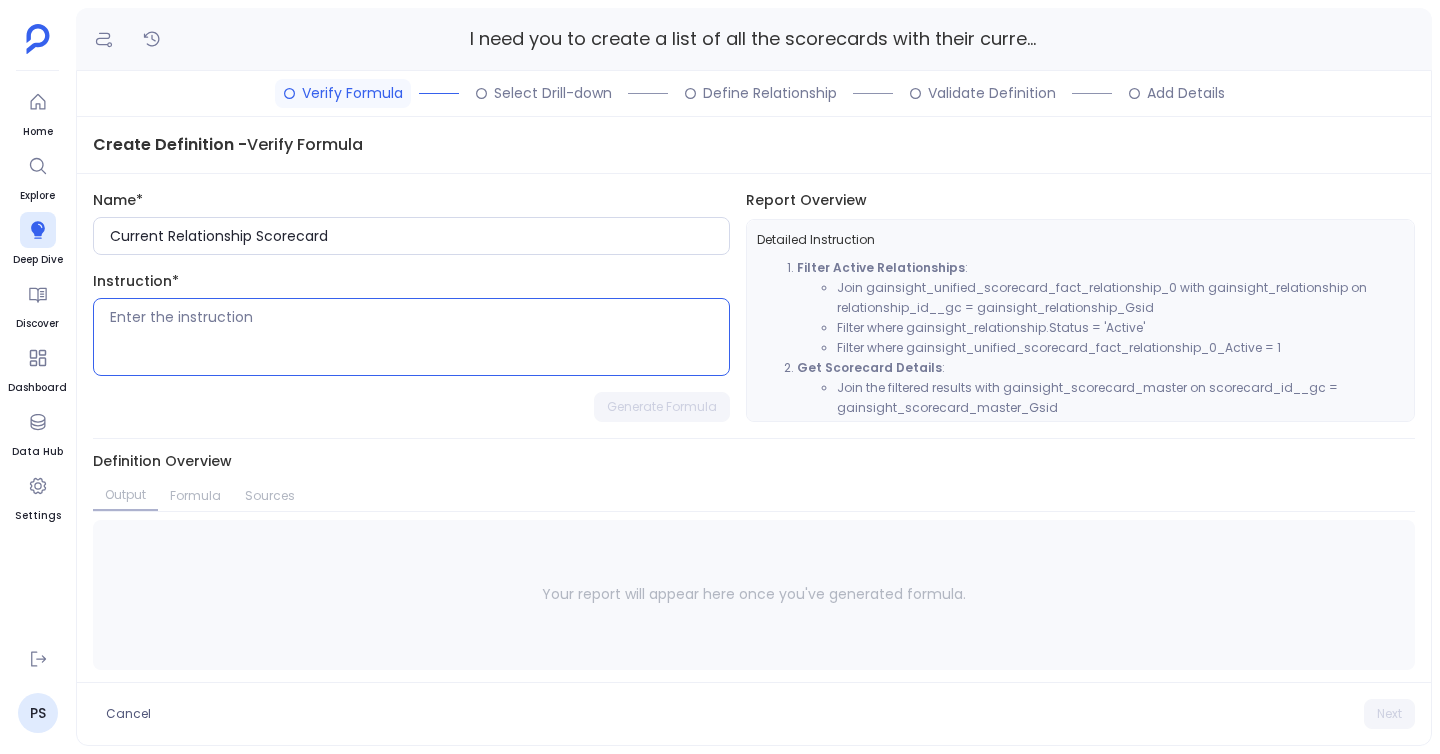 click at bounding box center [419, 337] 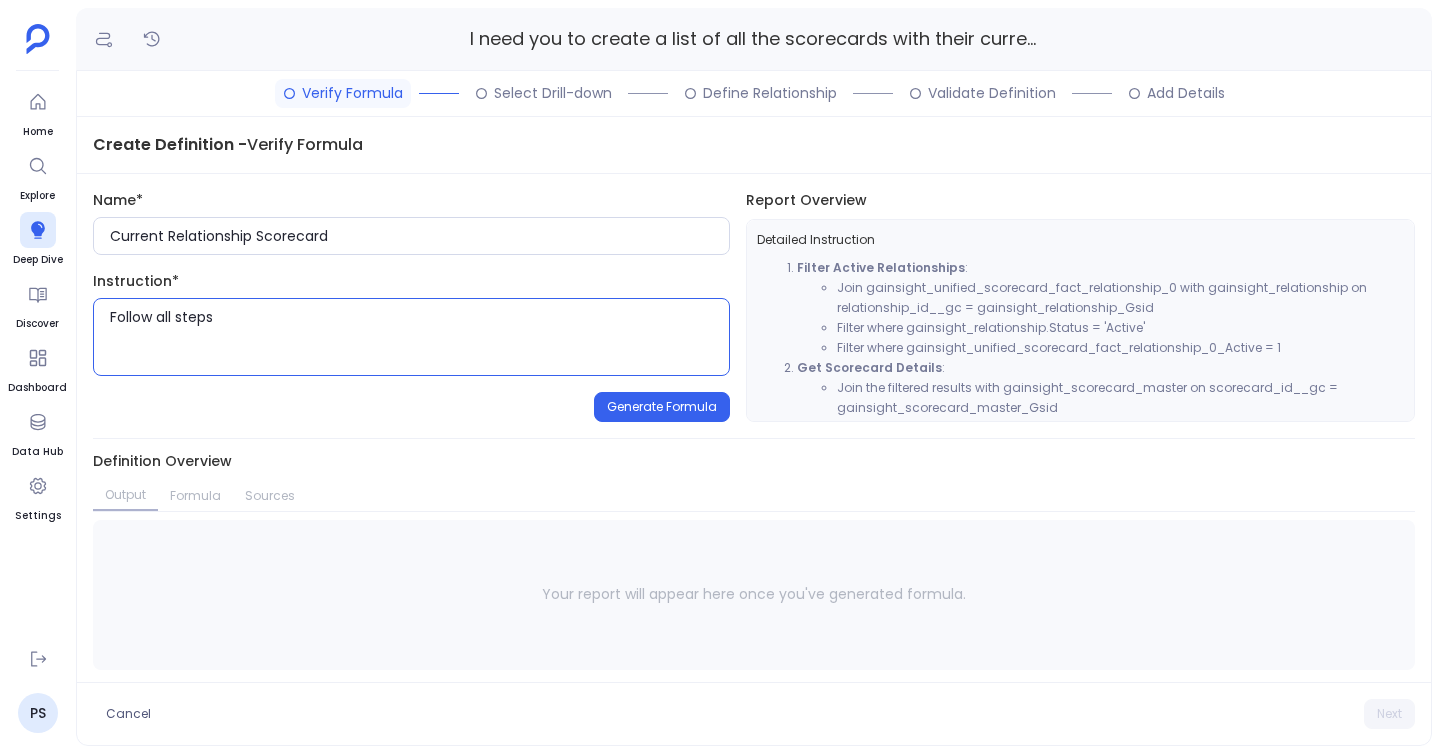 click on "Follow all steps" at bounding box center (411, 337) 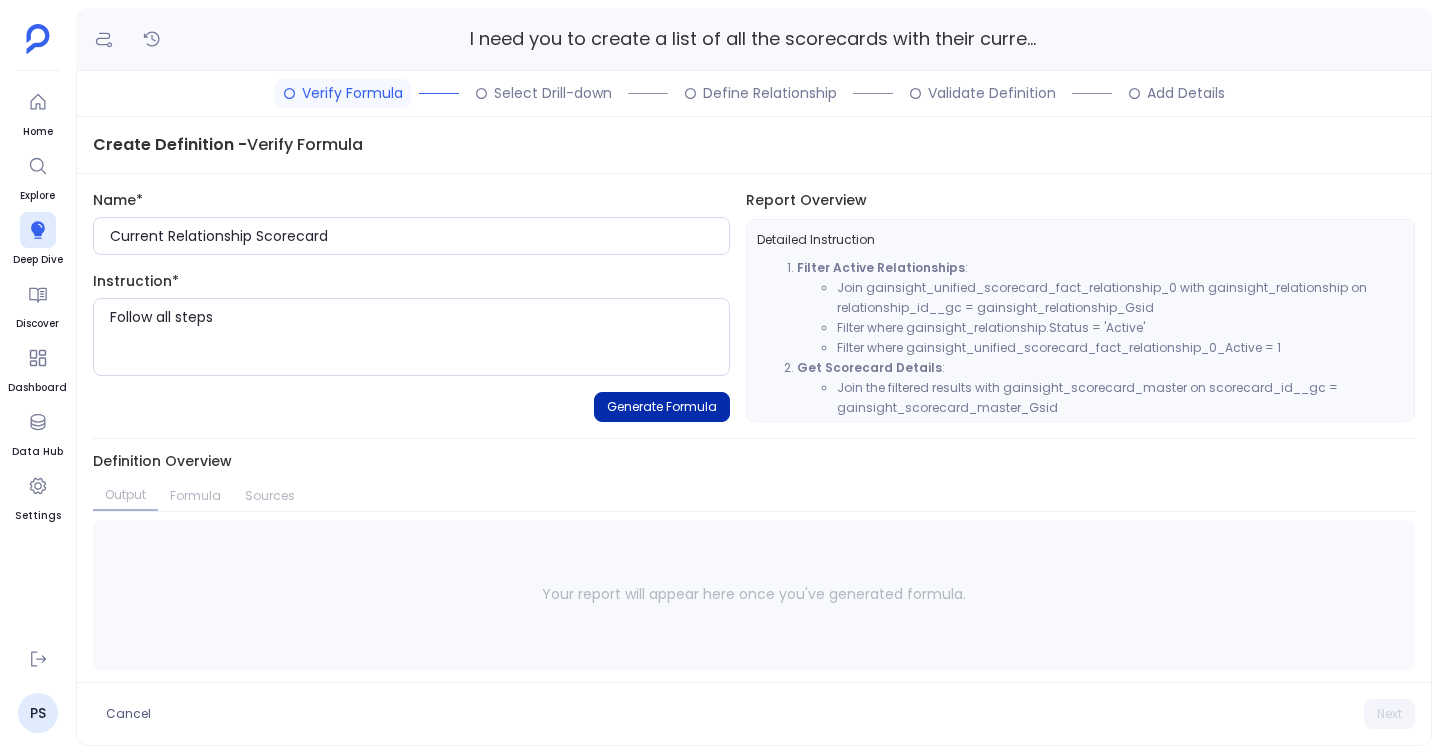 click on "Generate Formula" at bounding box center (662, 407) 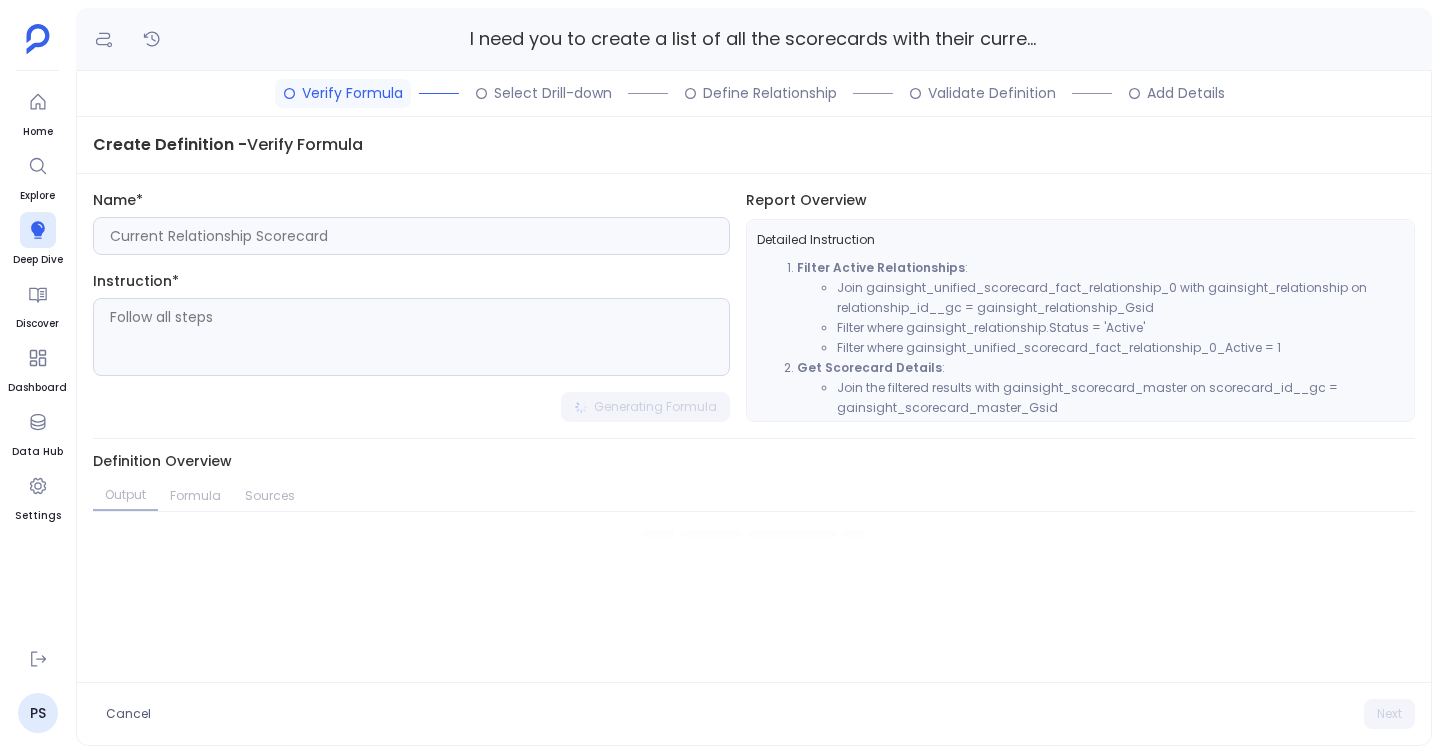 type on "Follow all steps" 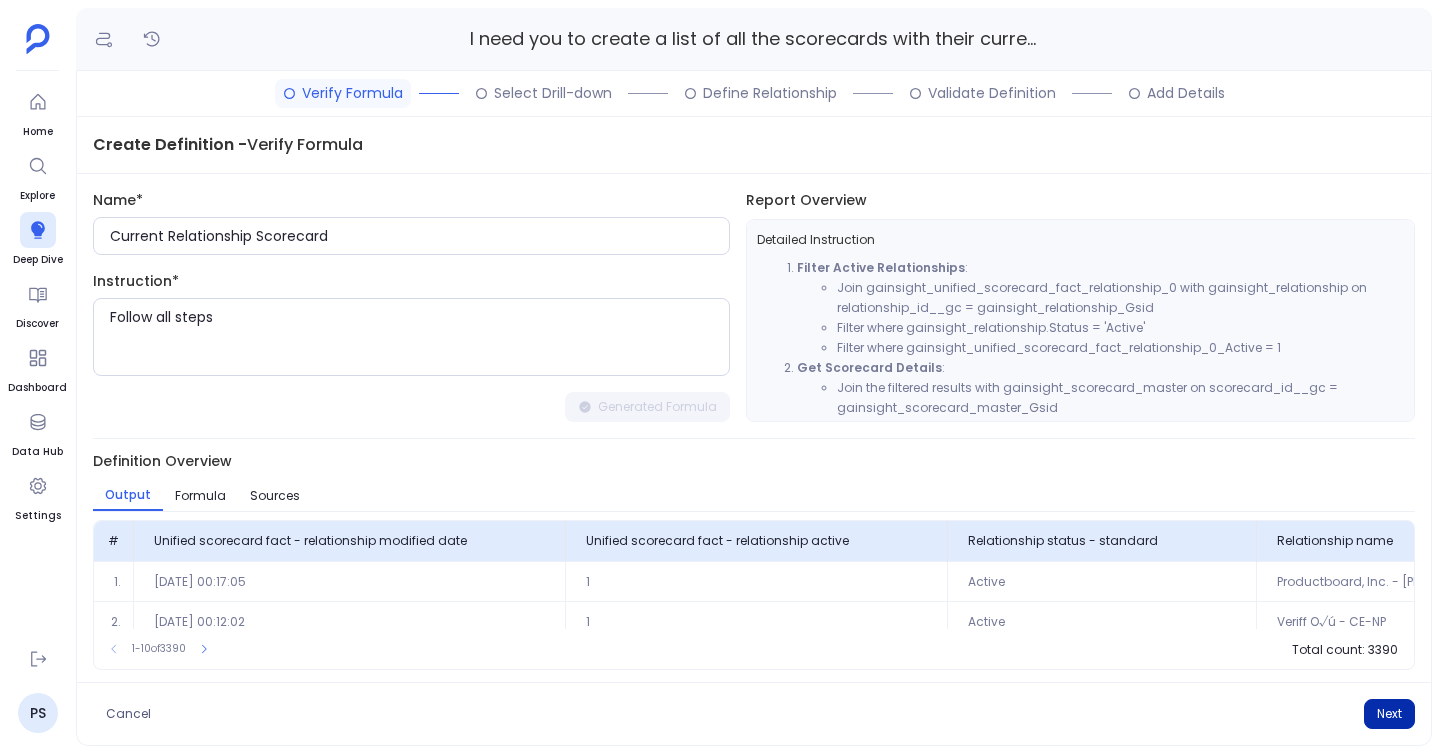 click on "Next" at bounding box center (1389, 714) 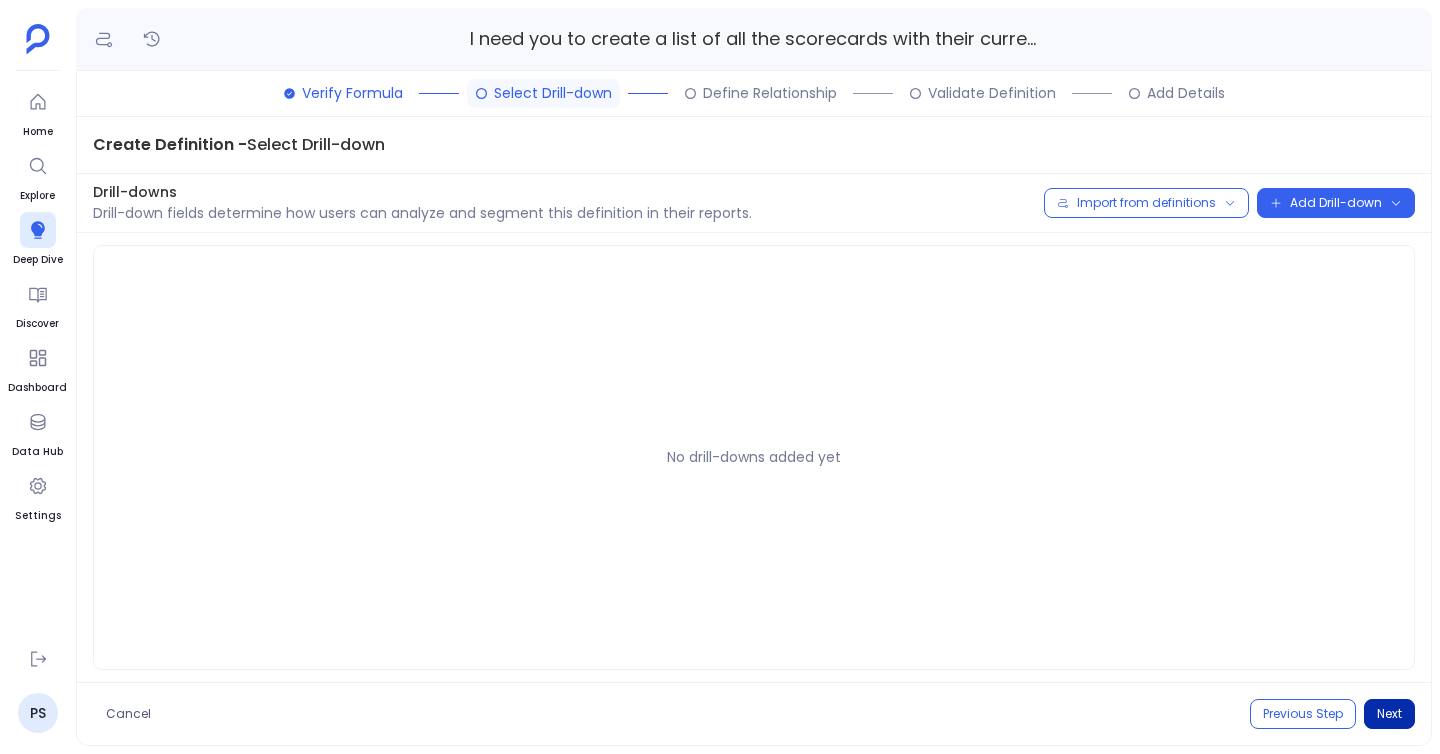 click on "Next" at bounding box center (1389, 714) 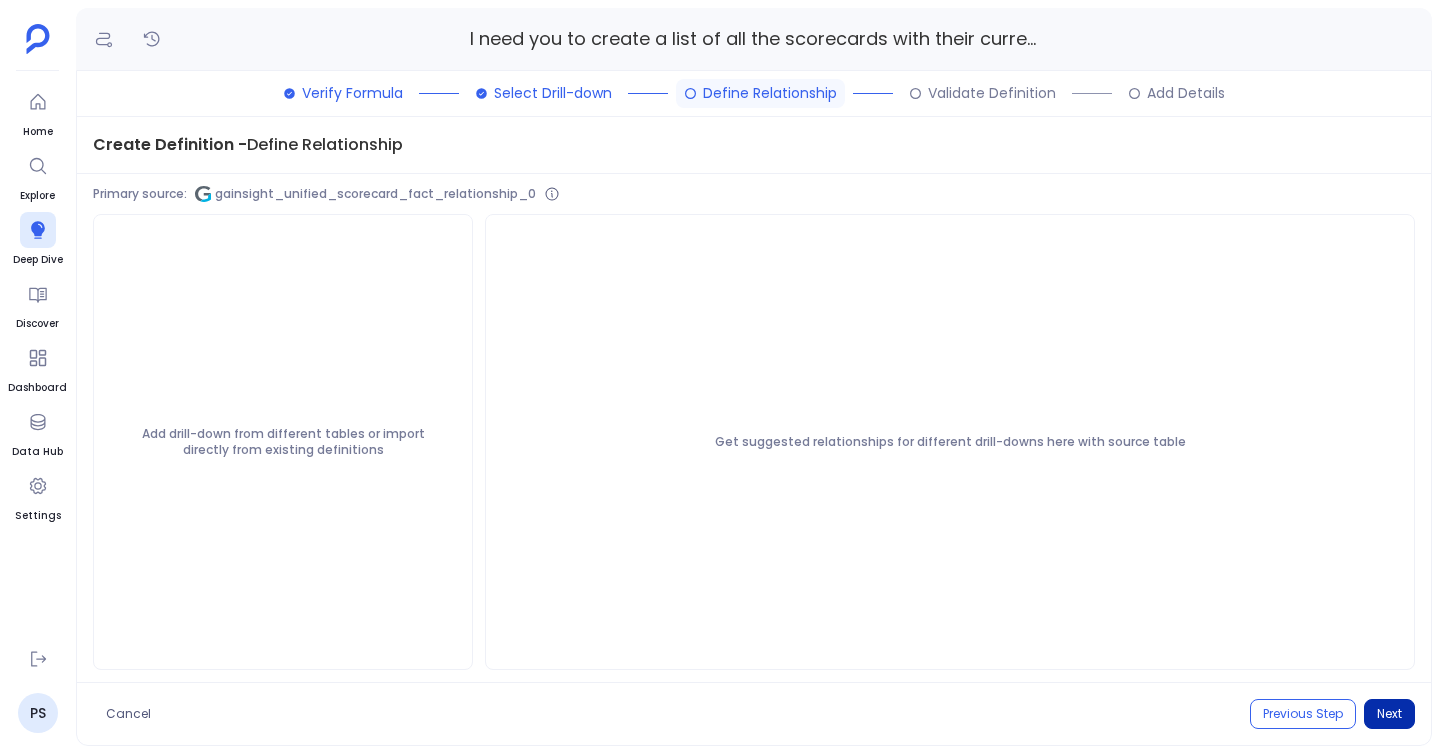 click on "Next" at bounding box center (1389, 714) 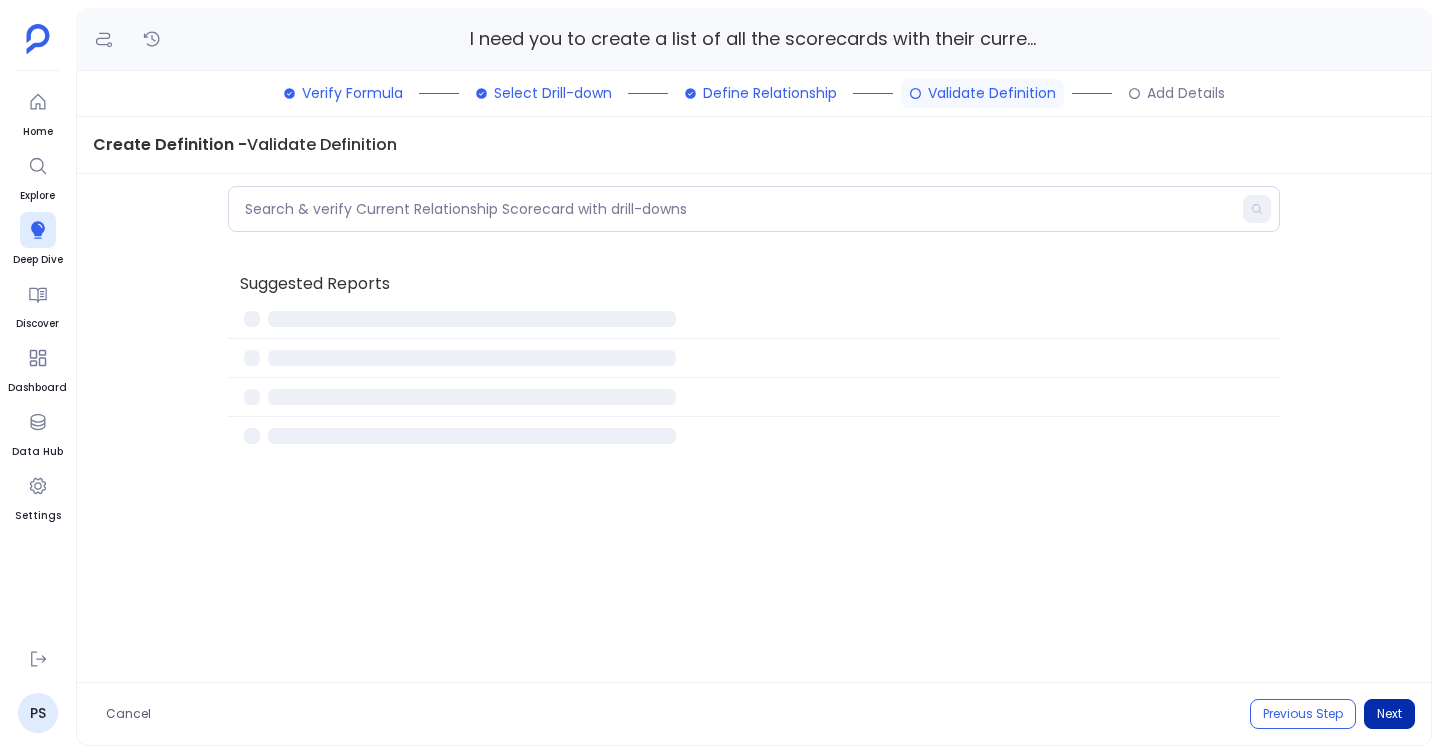 click on "Next" at bounding box center (1389, 714) 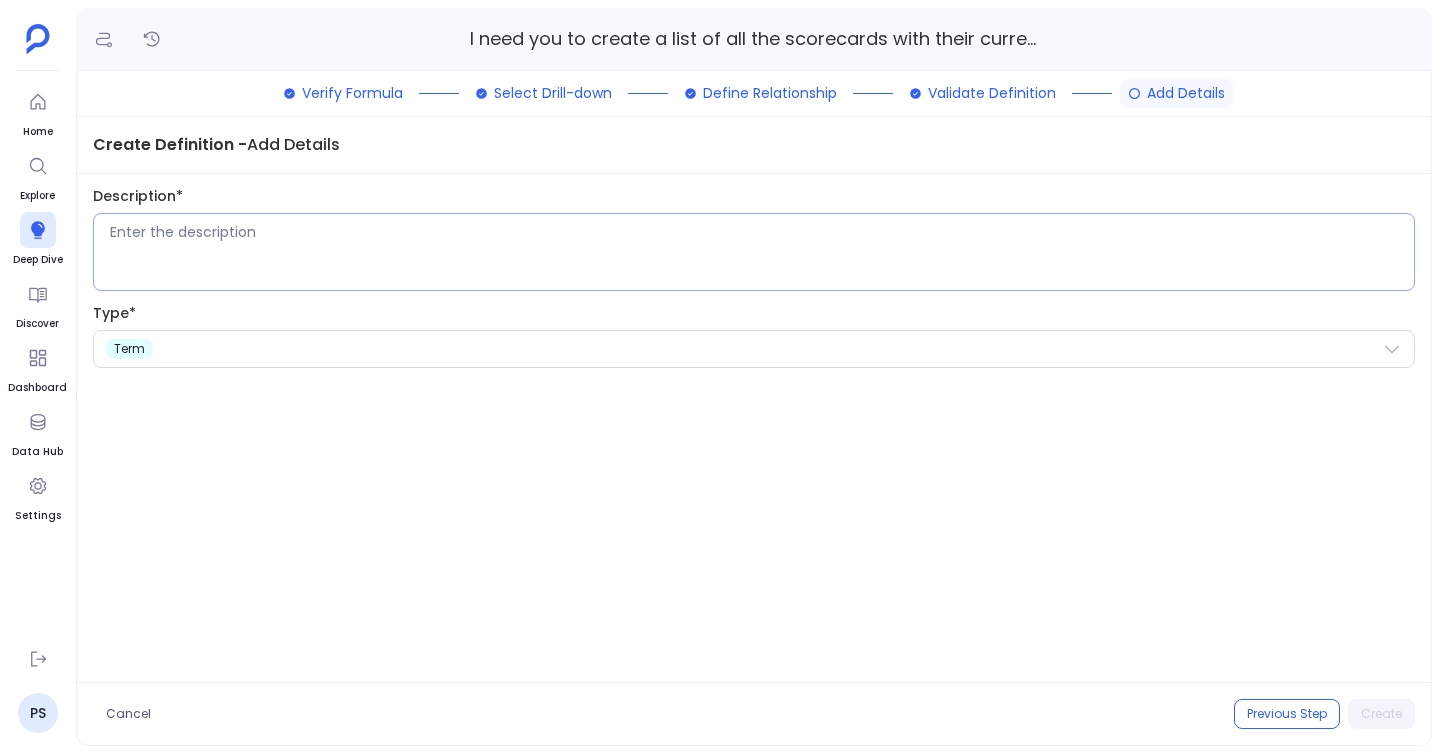 click at bounding box center [762, 252] 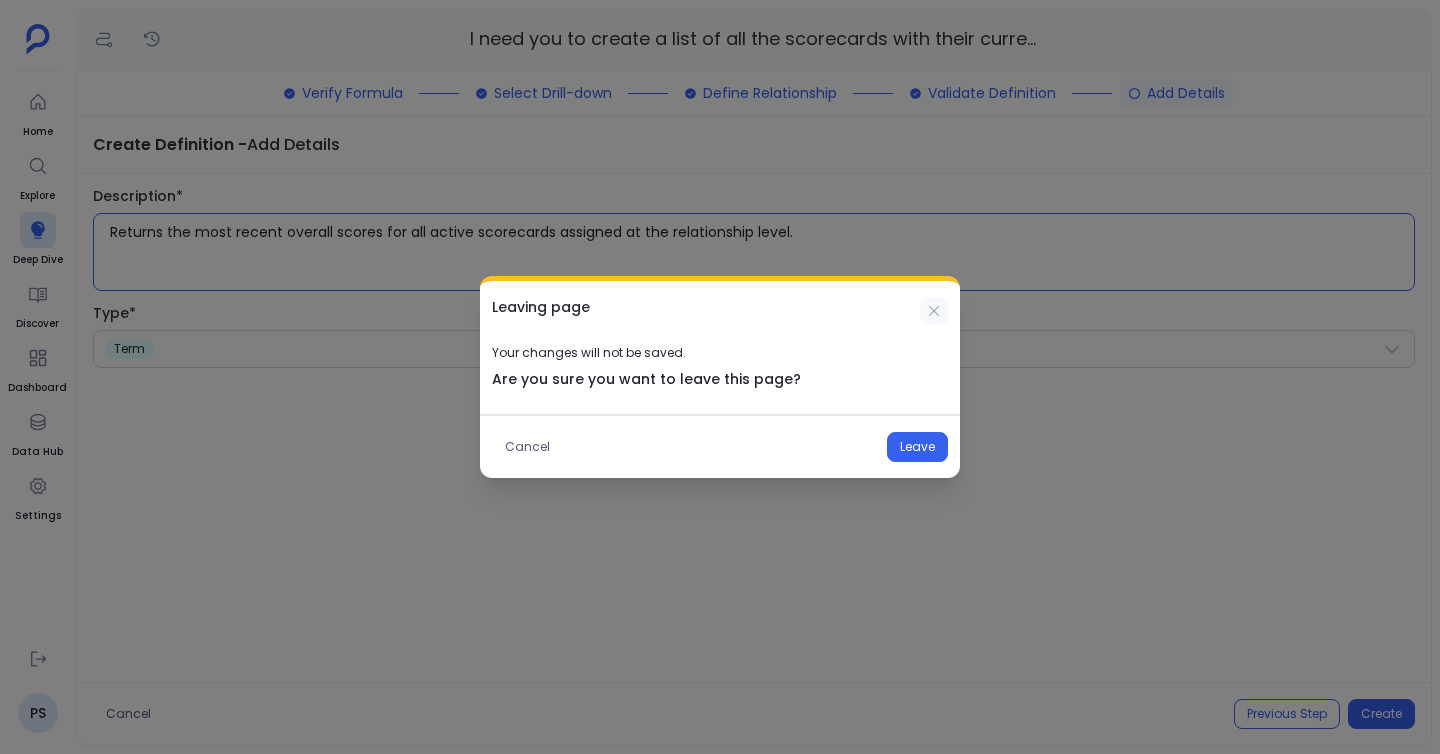 type on "Returns the most recent overall scores for all active scorecards assigned at the relationship level." 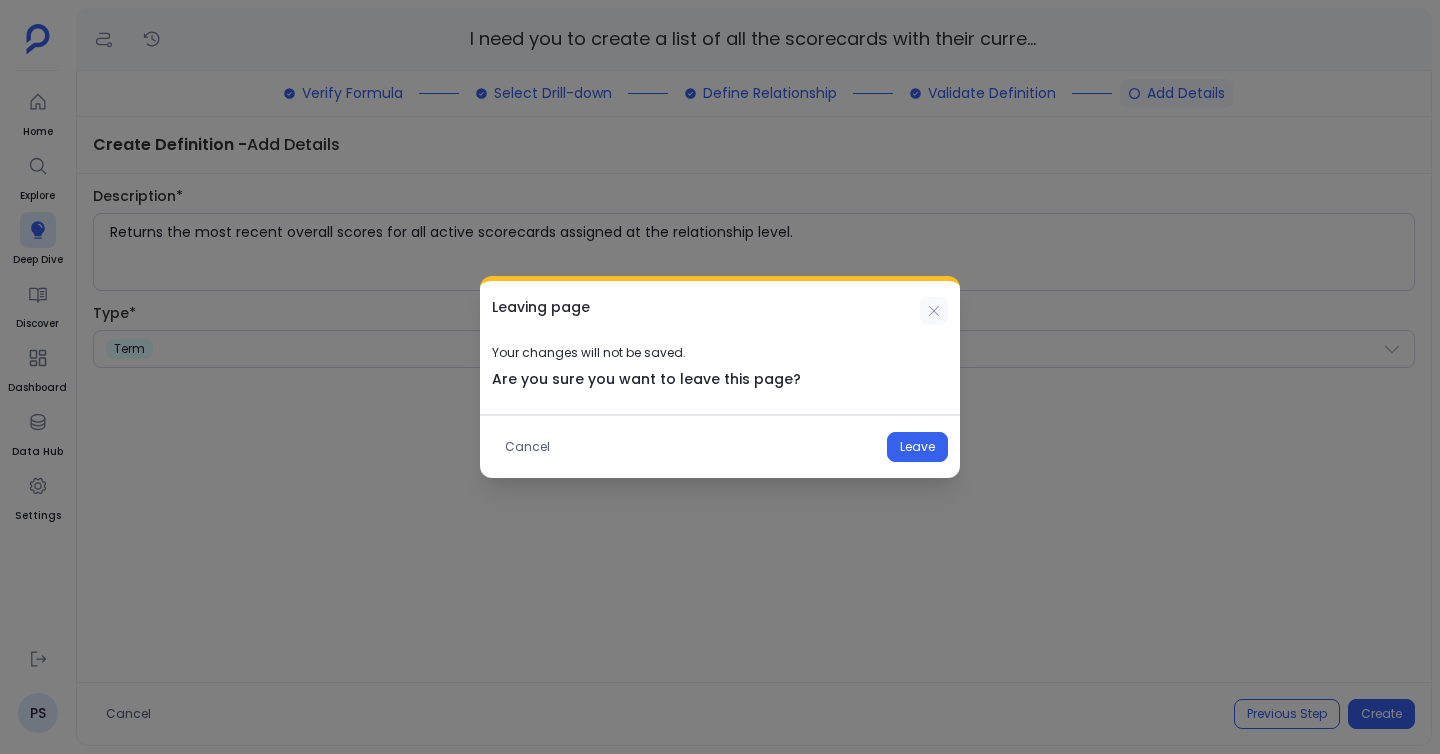 click 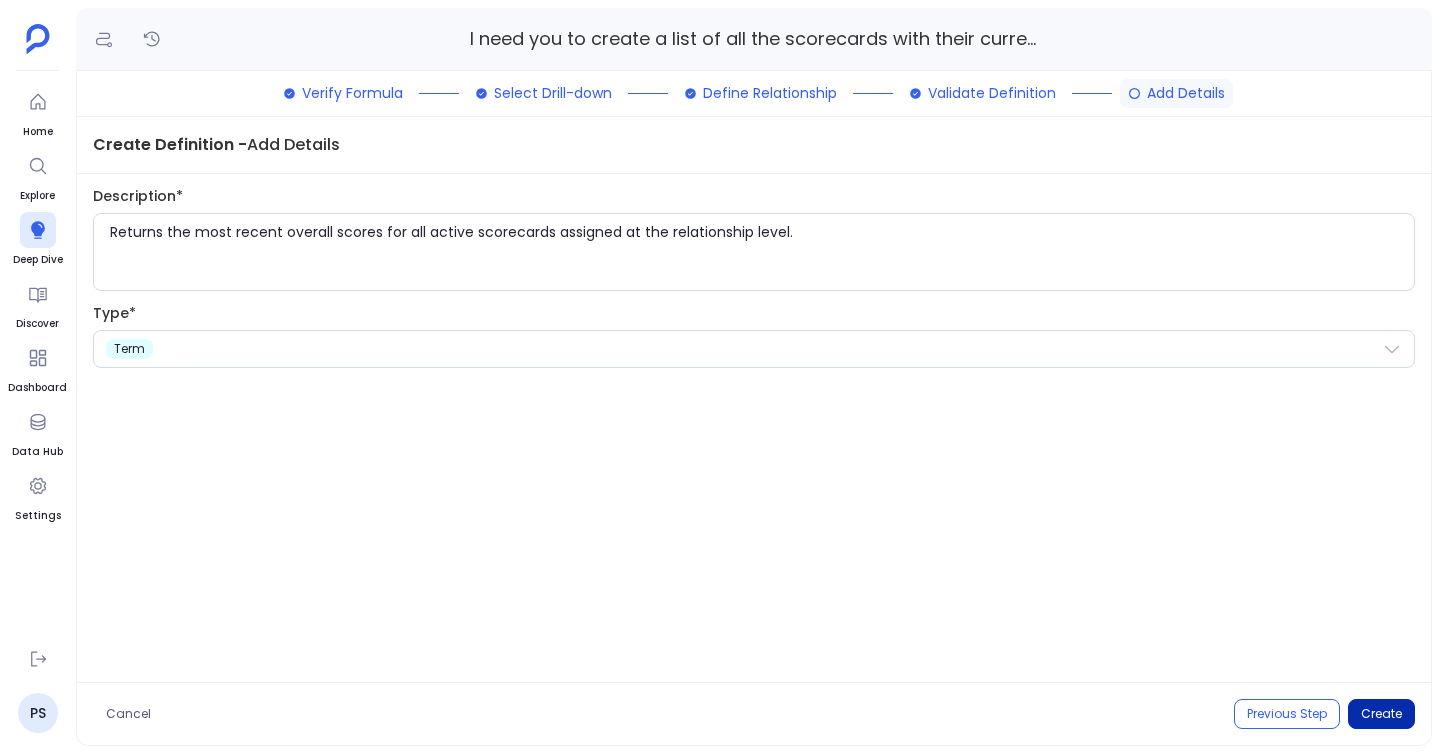 click on "Create" at bounding box center (1381, 714) 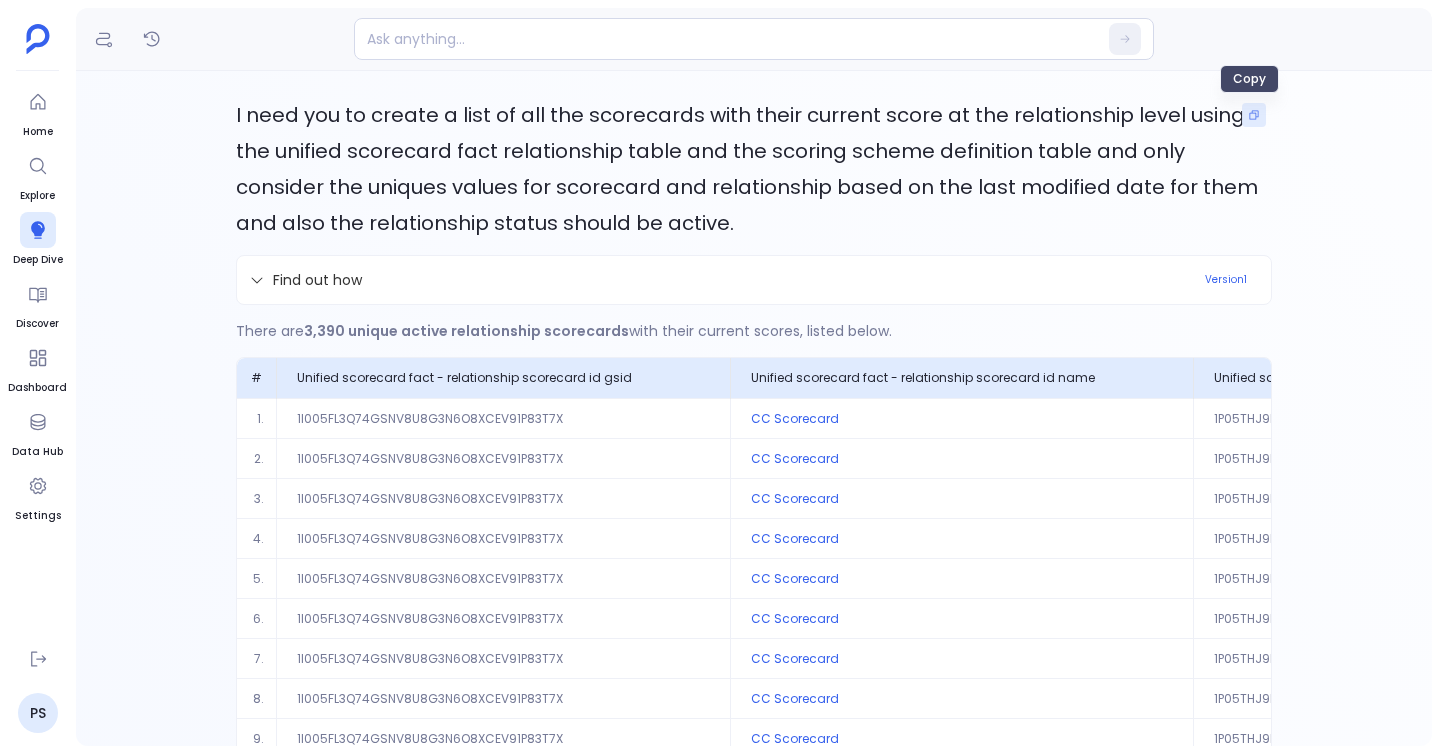 click 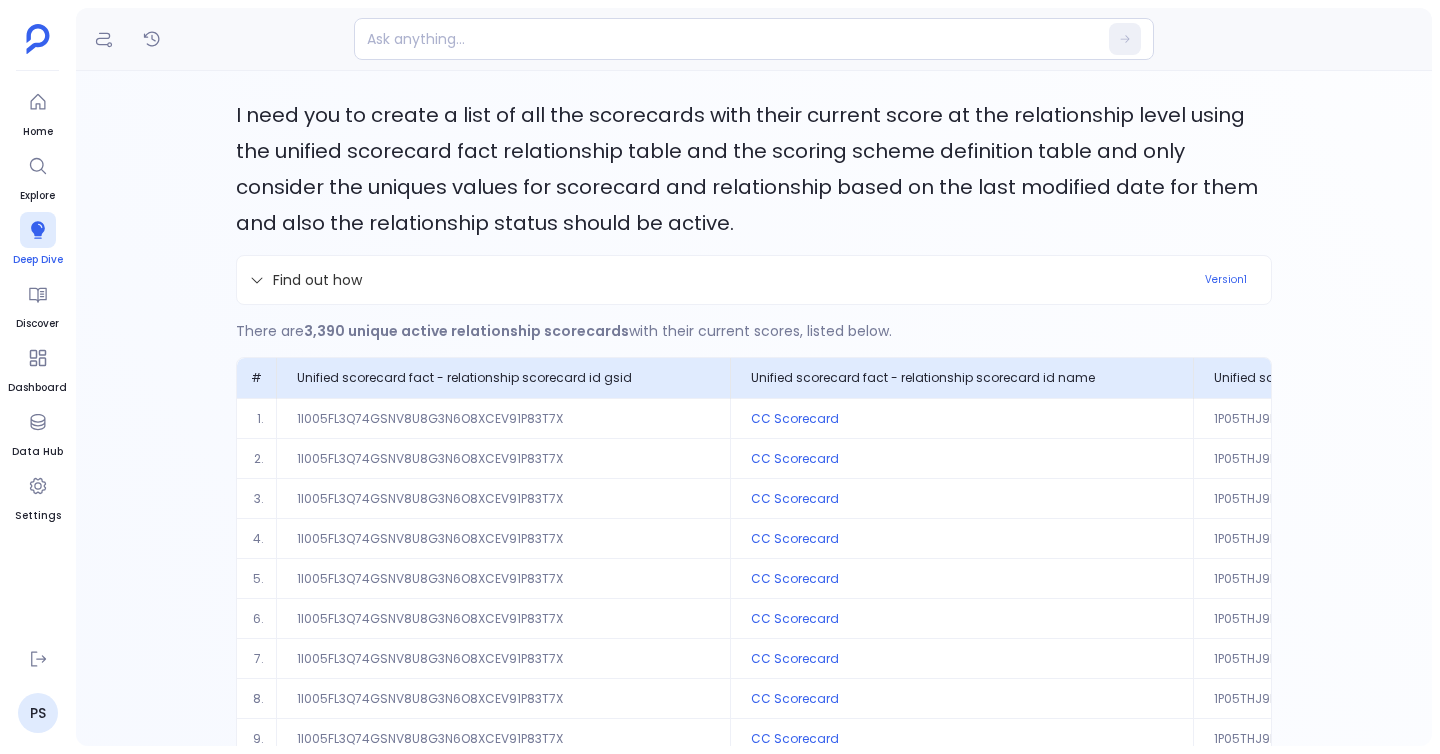 click at bounding box center [38, 230] 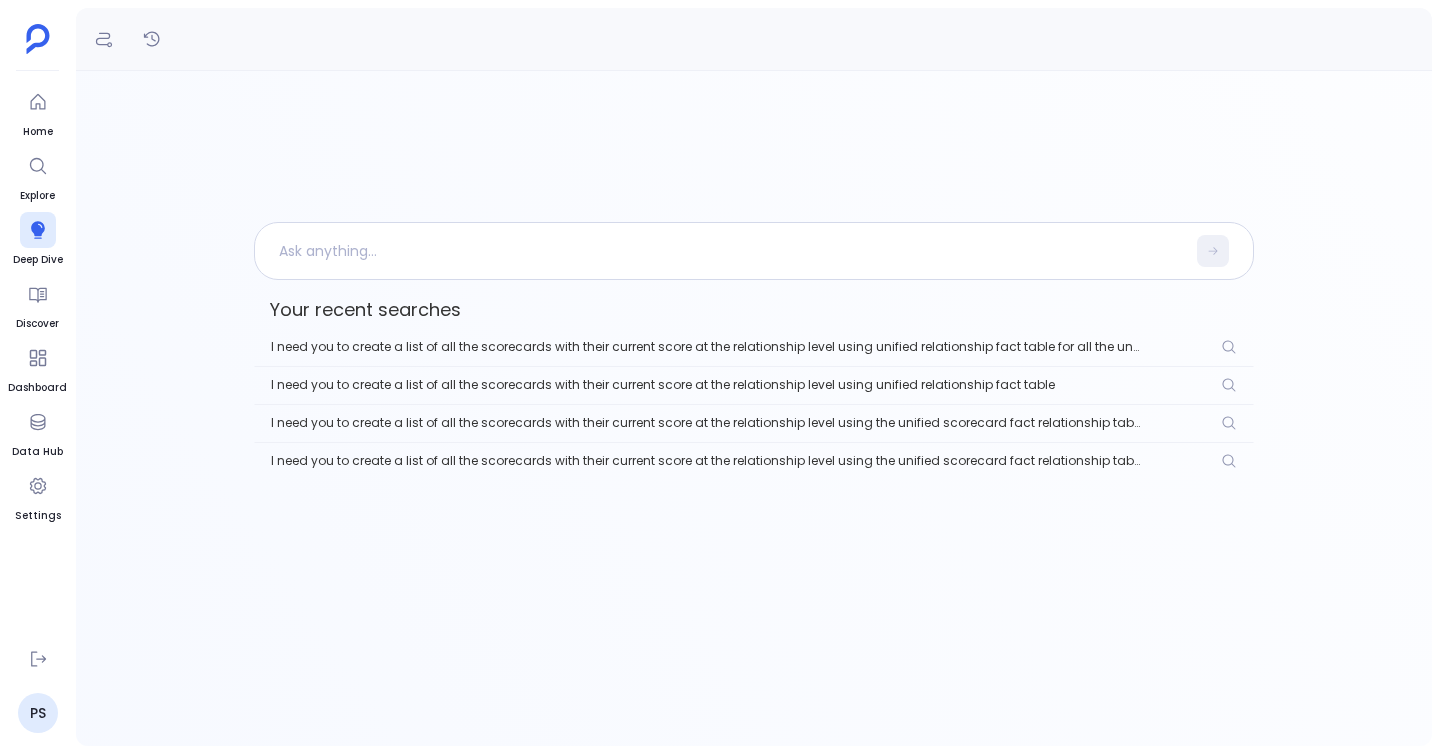 click on "Your recent searches" at bounding box center (754, 310) 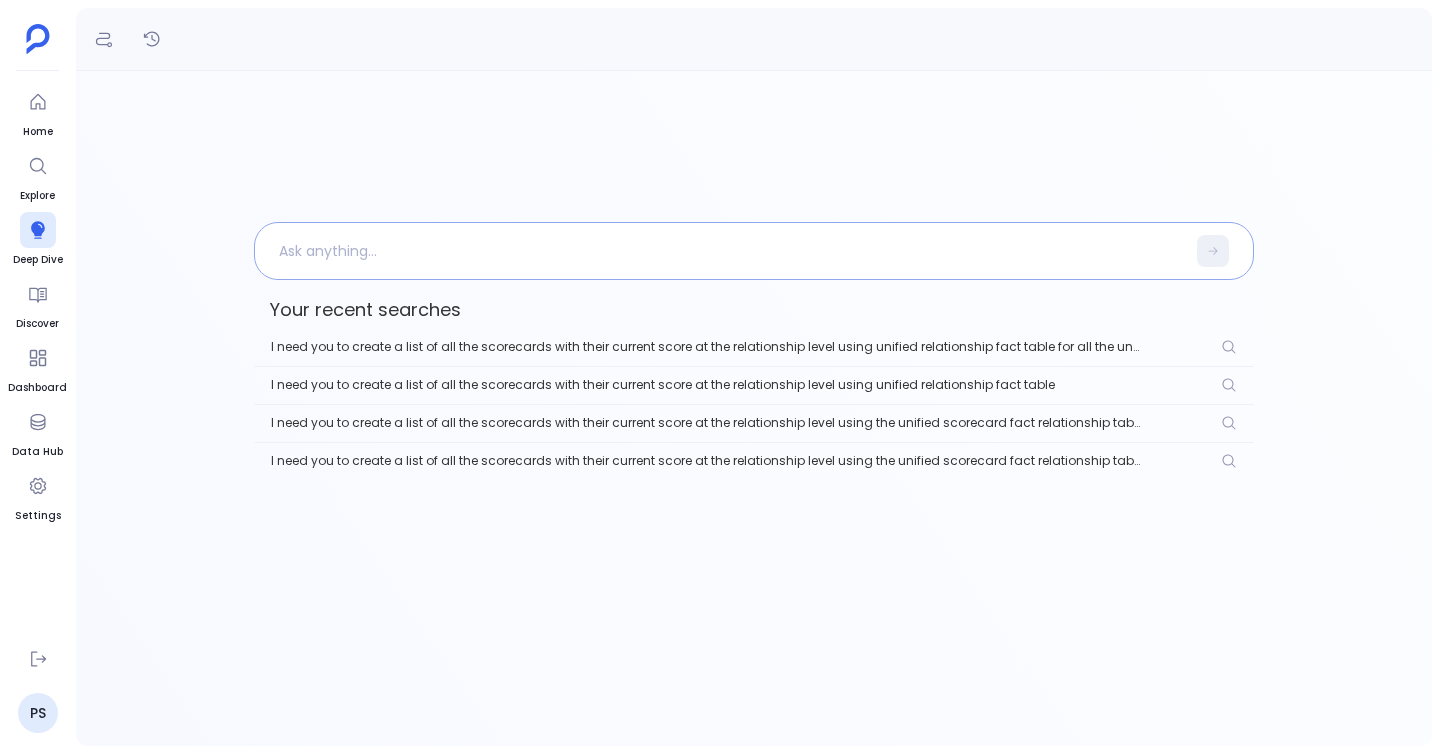 click at bounding box center [720, 251] 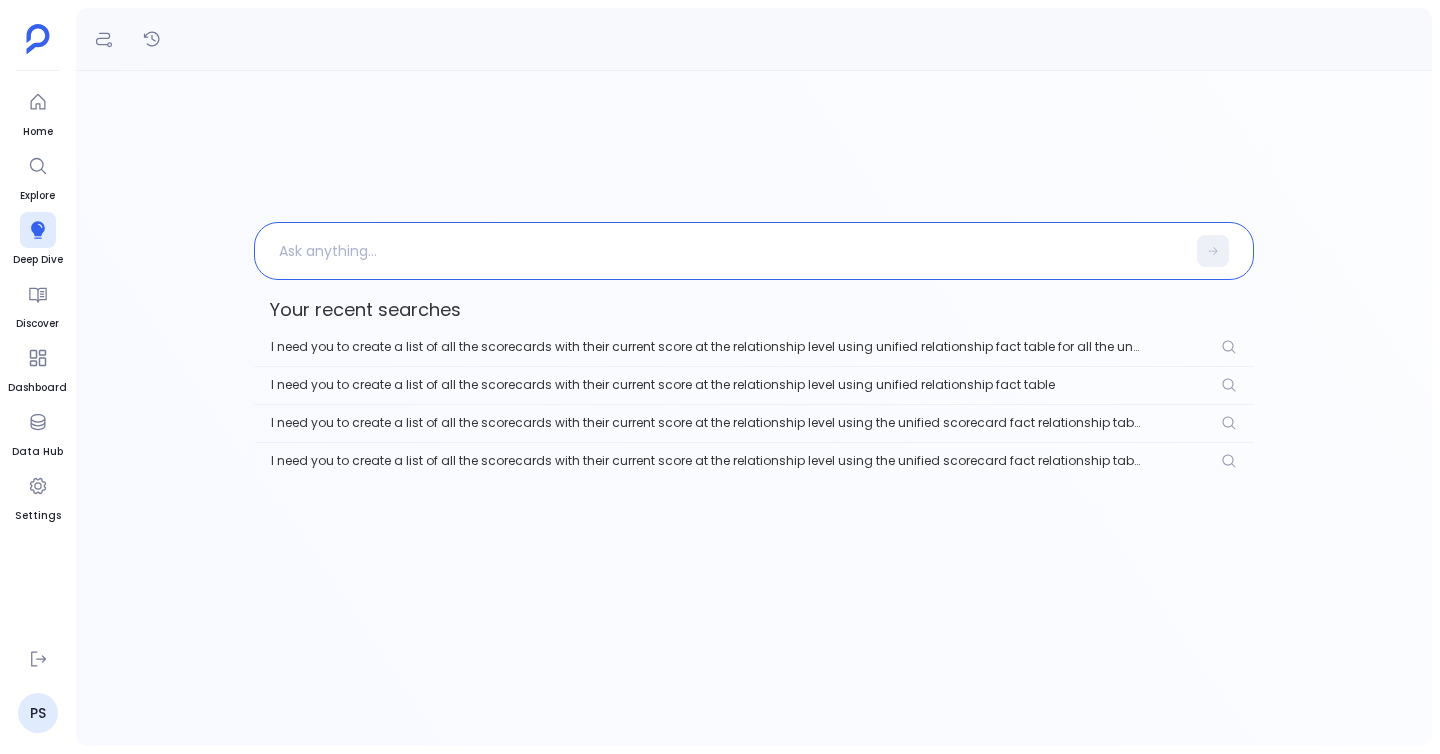 paste 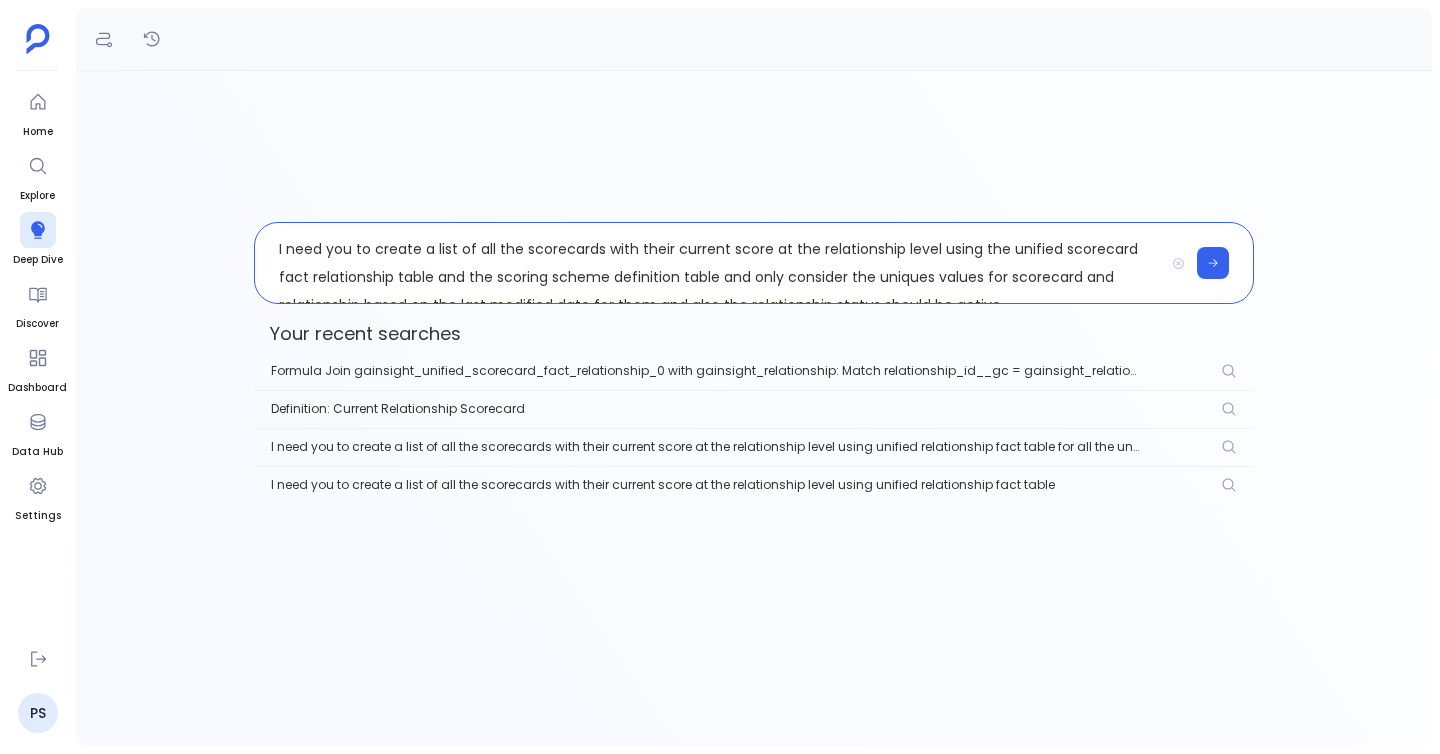 click on "I need you to create a list of all the scorecards with their current score at the relationship level using the unified scorecard fact relationship table and the scoring scheme definition table and only consider the uniques values for scorecard and relationship based on the last modified date for them and also the relationship status should be active." at bounding box center [709, 263] 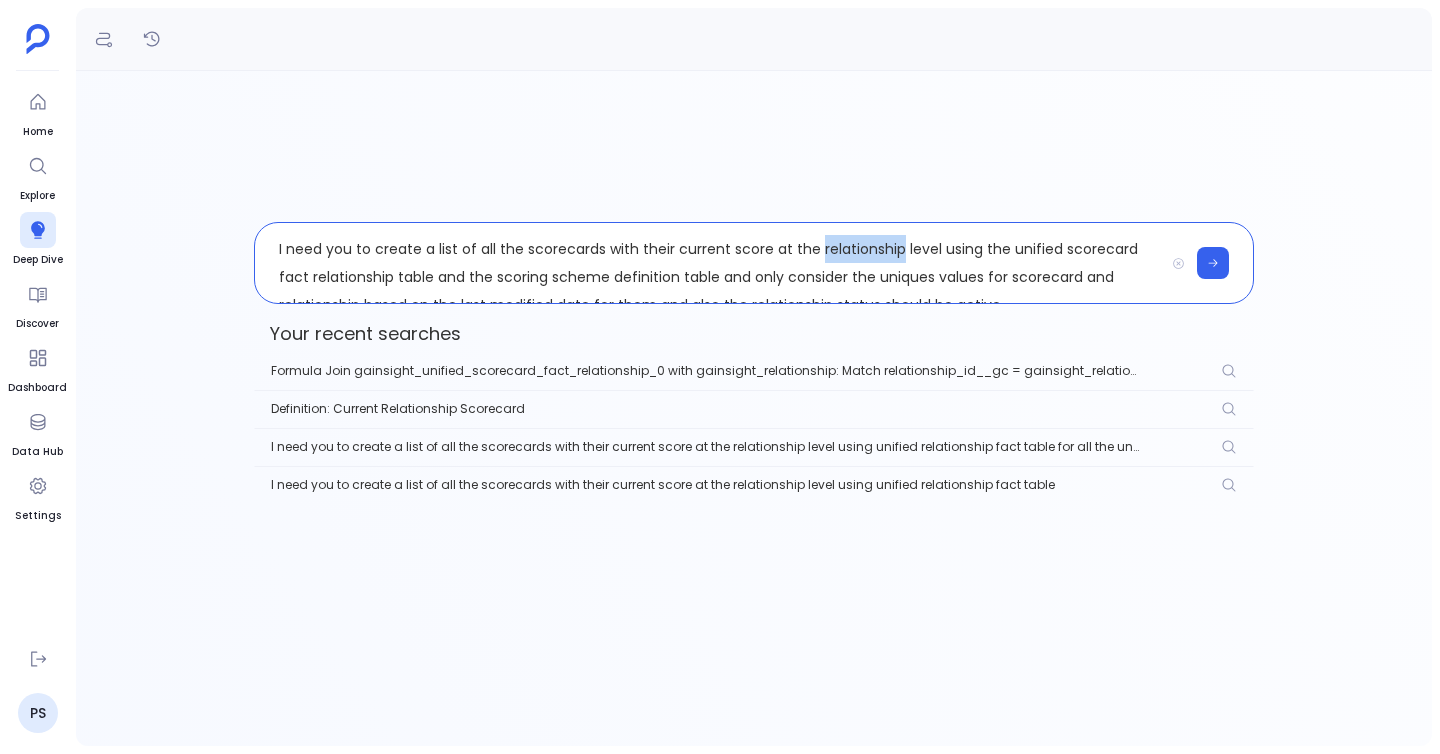 click on "I need you to create a list of all the scorecards with their current score at the relationship level using the unified scorecard fact relationship table and the scoring scheme definition table and only consider the uniques values for scorecard and relationship based on the last modified date for them and also the relationship status should be active." at bounding box center (709, 263) 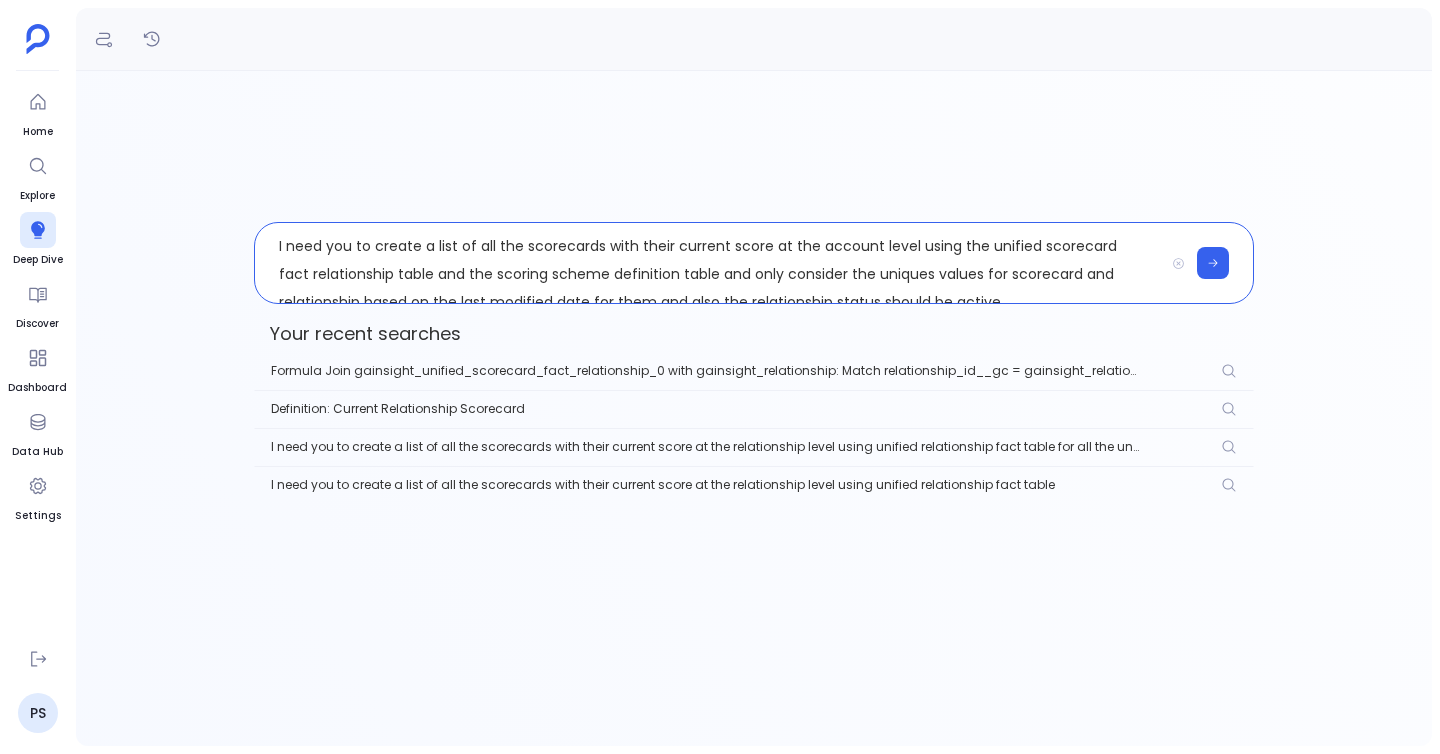 scroll, scrollTop: 0, scrollLeft: 0, axis: both 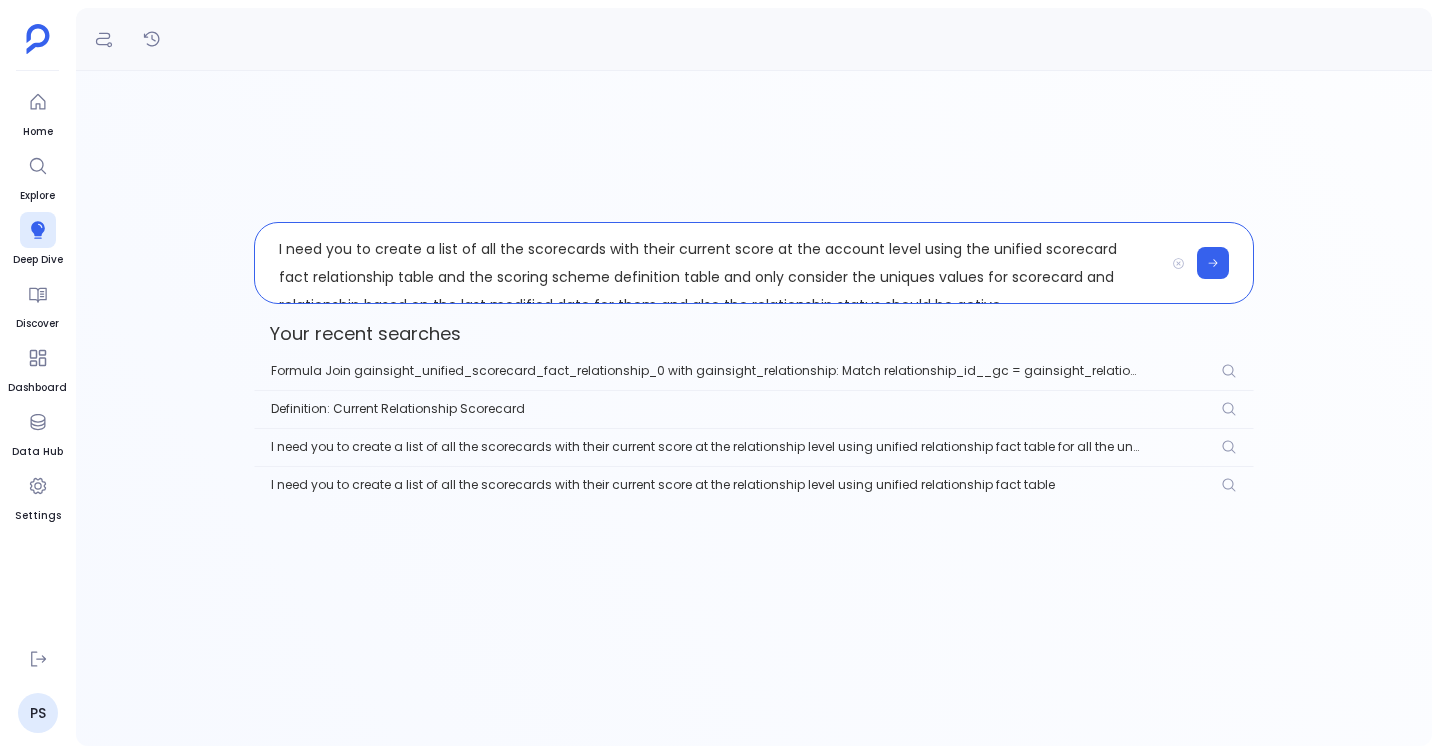 click on "I need you to create a list of all the scorecards with their current score at the account level using the unified scorecard fact relationship table and the scoring scheme definition table and only consider the uniques values for scorecard and relationship based on the last modified date for them and also the relationship status should be active." at bounding box center [709, 263] 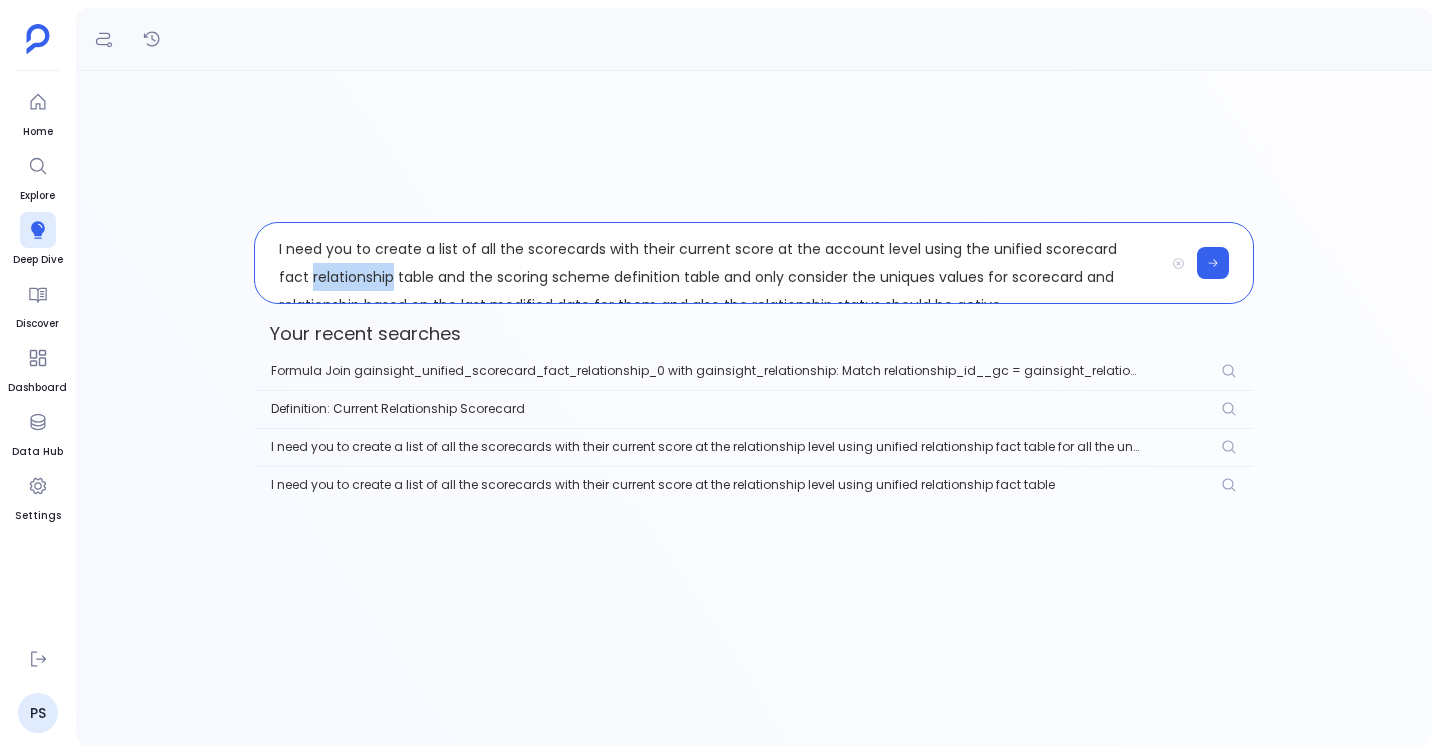 click on "I need you to create a list of all the scorecards with their current score at the account level using the unified scorecard fact relationship table and the scoring scheme definition table and only consider the uniques values for scorecard and relationship based on the last modified date for them and also the relationship status should be active." at bounding box center (709, 263) 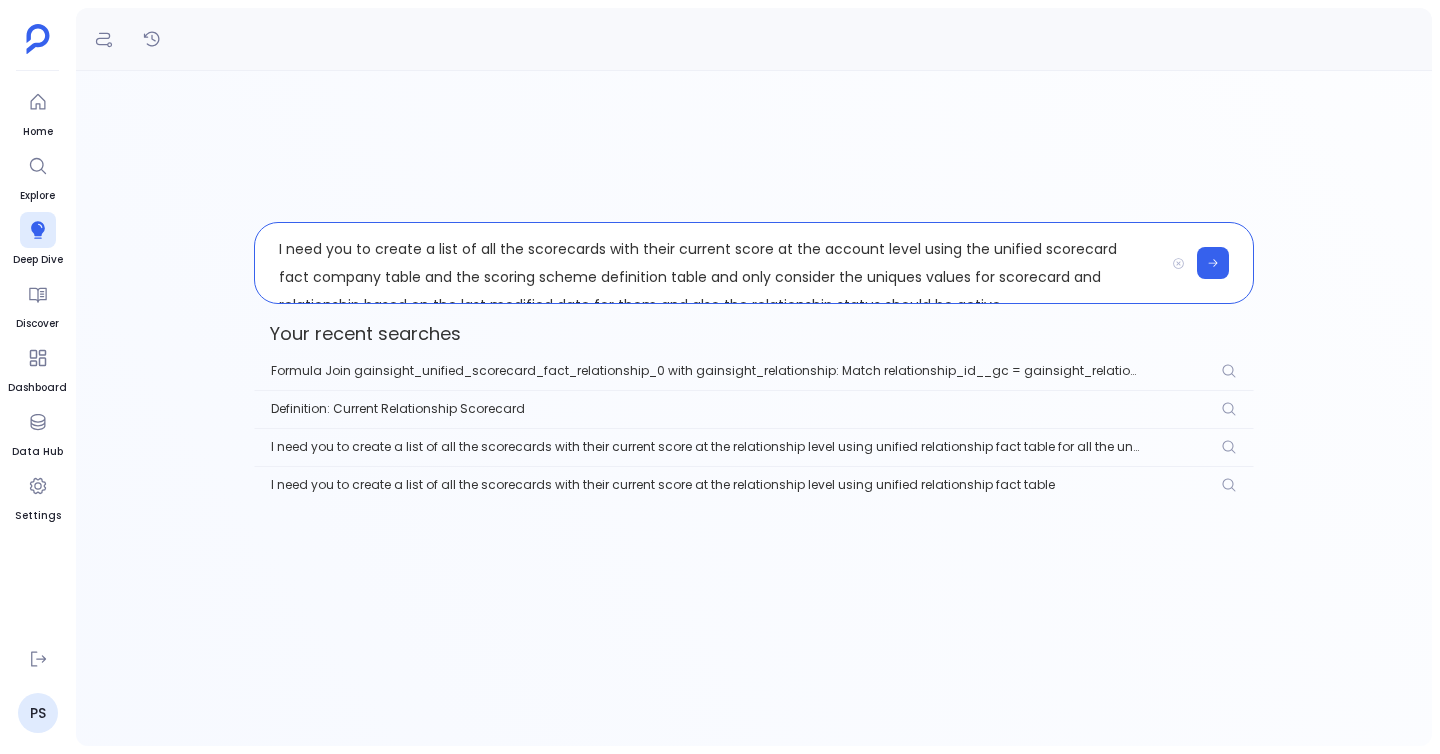 scroll, scrollTop: 28, scrollLeft: 0, axis: vertical 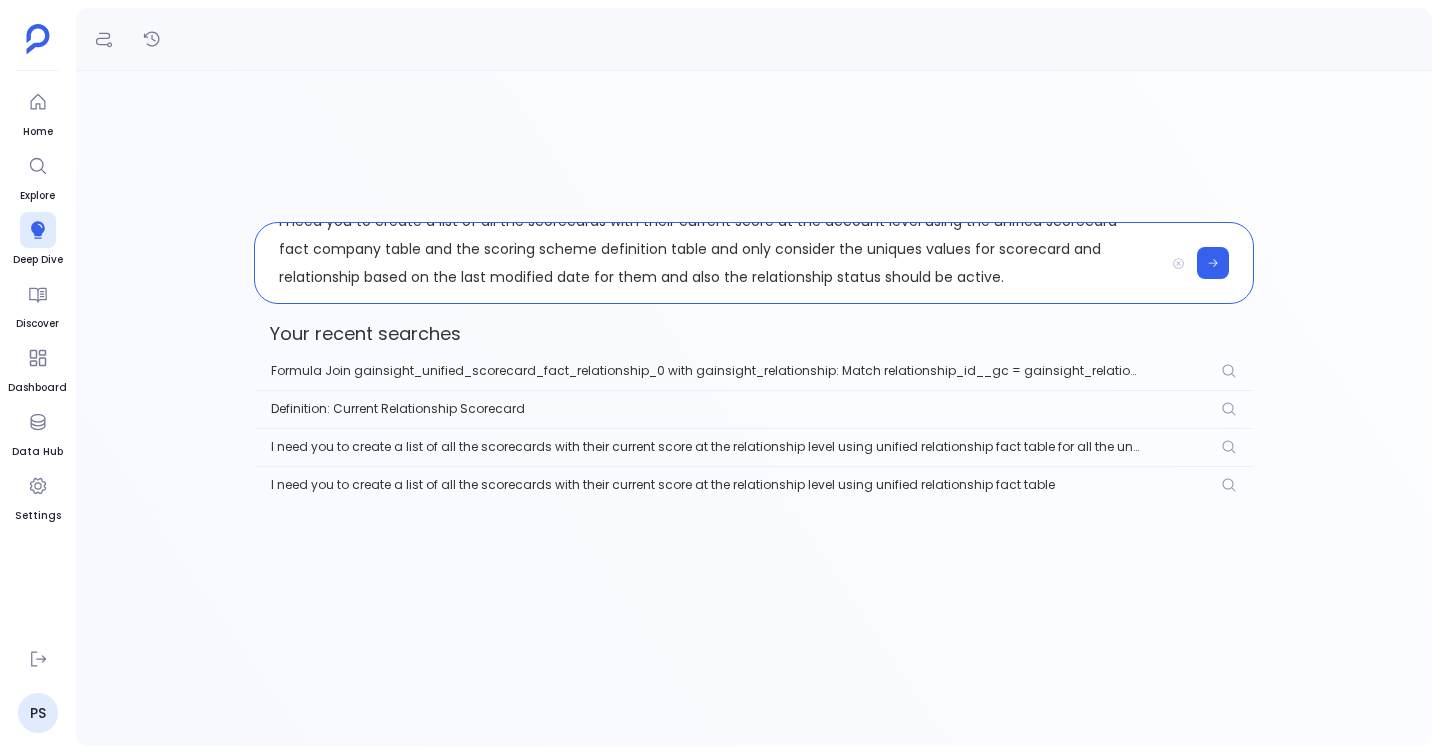 click on "I need you to create a list of all the scorecards with their current score at the account level using the unified scorecard fact company table and the scoring scheme definition table and only consider the uniques values for scorecard and relationship based on the last modified date for them and also the relationship status should be active." at bounding box center (709, 263) 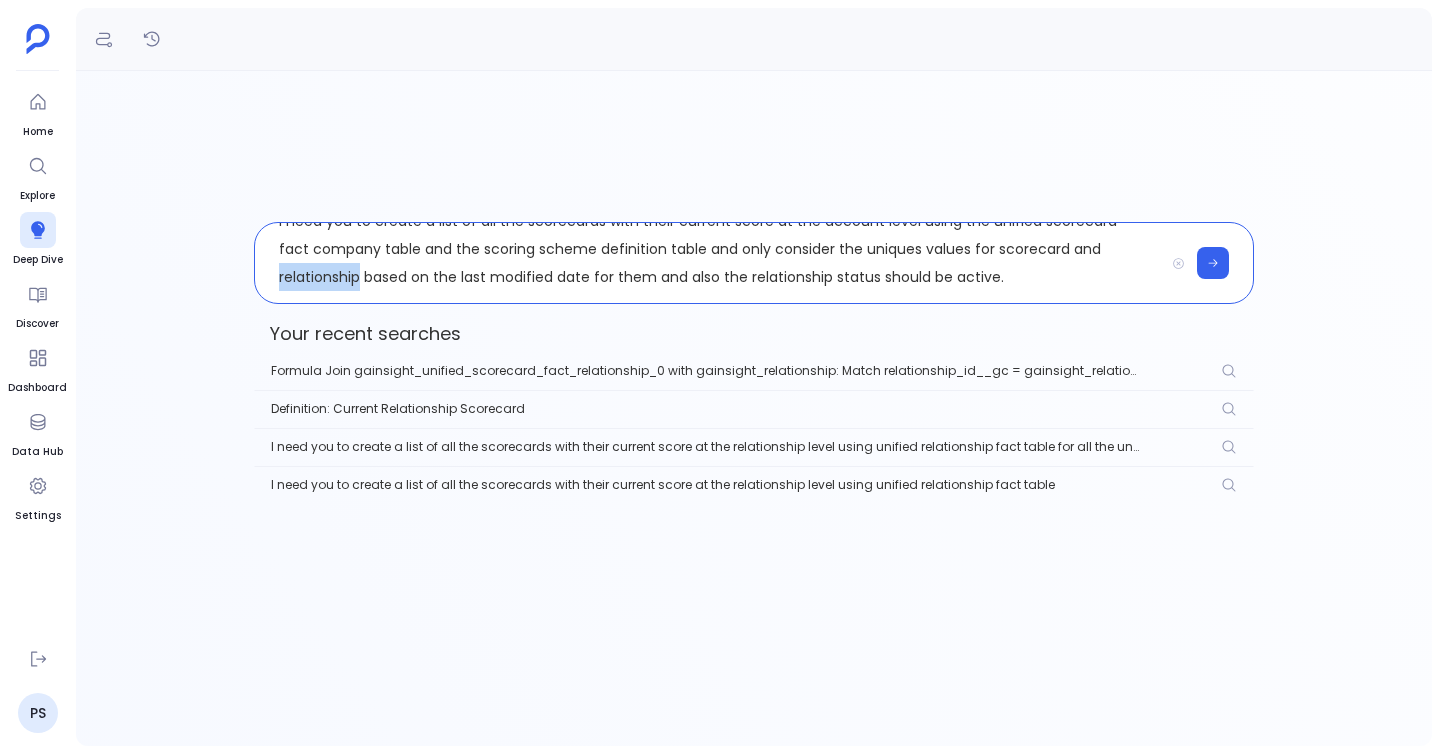 click on "I need you to create a list of all the scorecards with their current score at the account level using the unified scorecard fact company table and the scoring scheme definition table and only consider the uniques values for scorecard and relationship based on the last modified date for them and also the relationship status should be active." at bounding box center (709, 263) 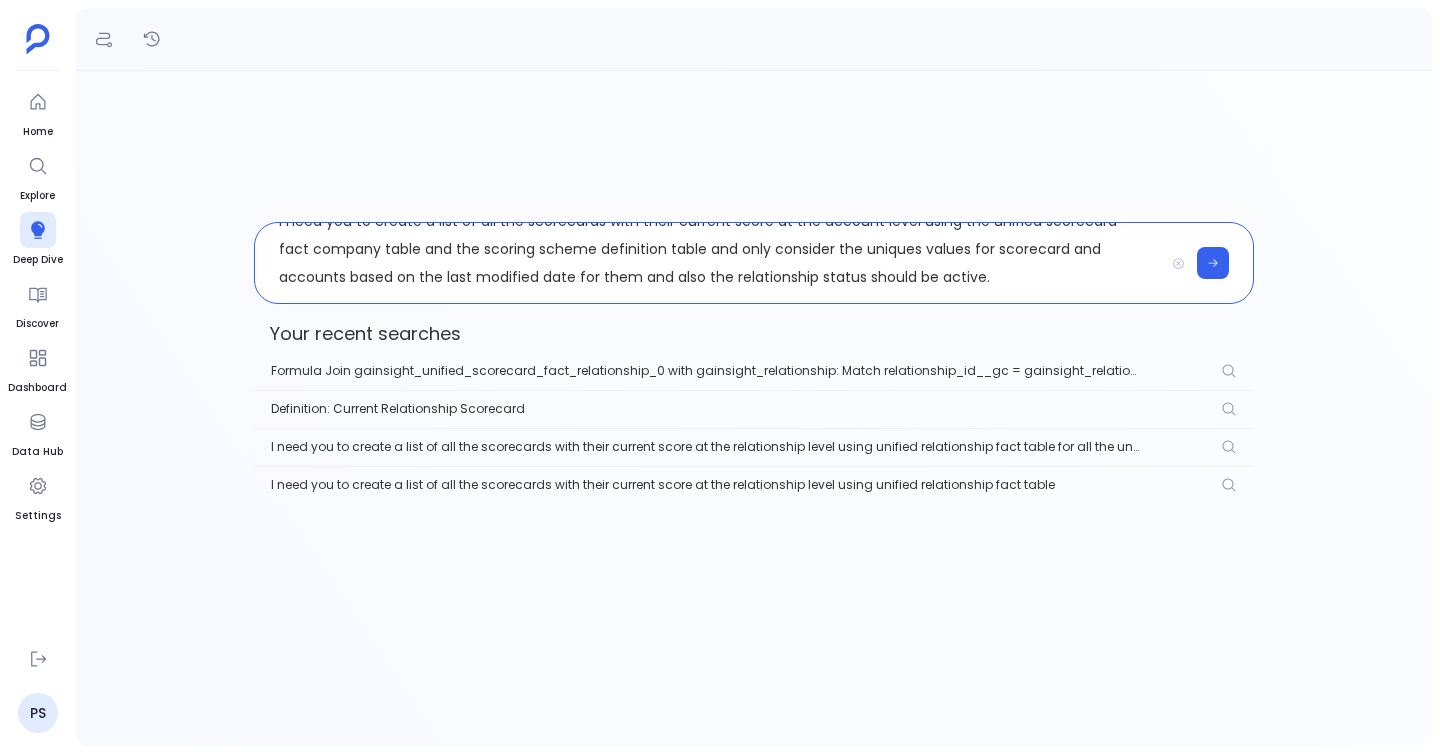 click on "I need you to create a list of all the scorecards with their current score at the account level using the unified scorecard fact company table and the scoring scheme definition table and only consider the uniques values for scorecard and accounts based on the last modified date for them and also the relationship status should be active." at bounding box center (709, 263) 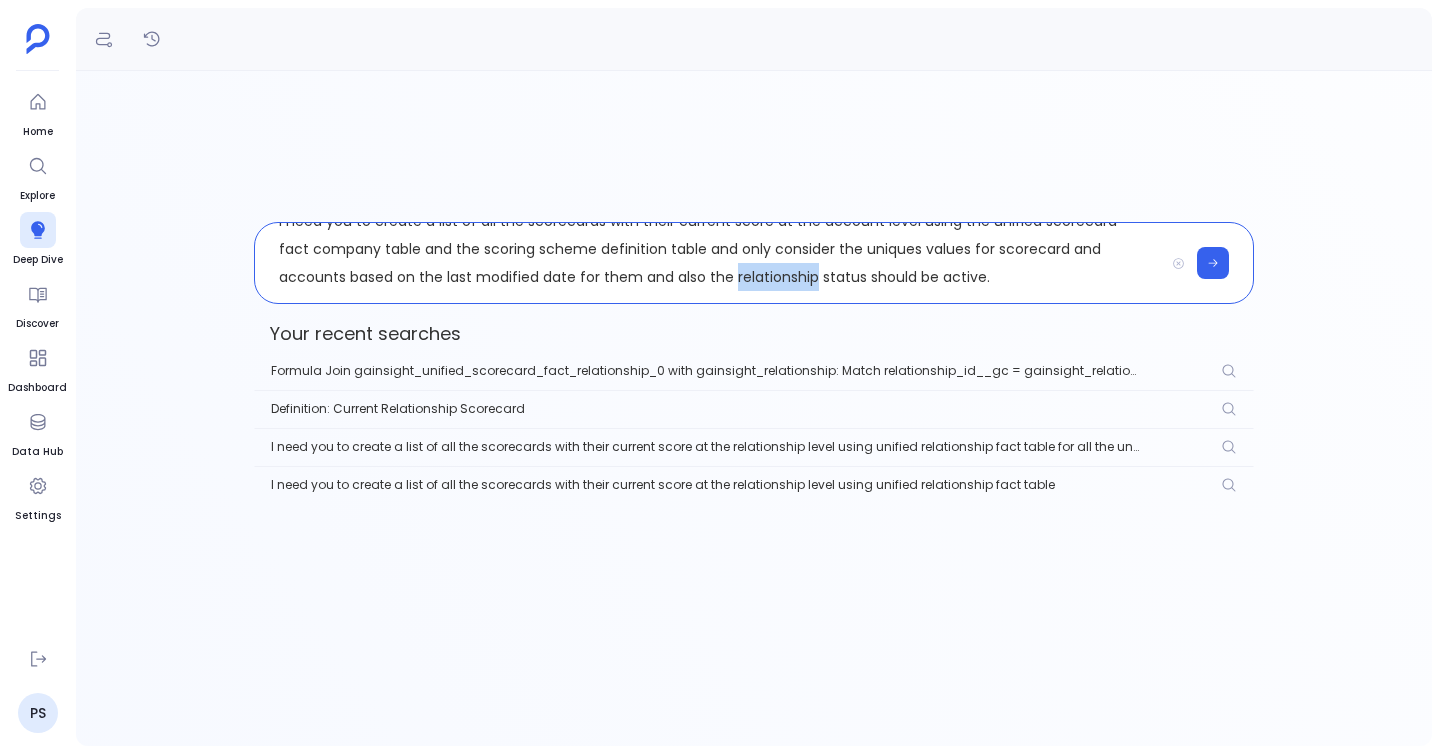 click on "I need you to create a list of all the scorecards with their current score at the account level using the unified scorecard fact company table and the scoring scheme definition table and only consider the uniques values for scorecard and accounts based on the last modified date for them and also the relationship status should be active." at bounding box center (709, 263) 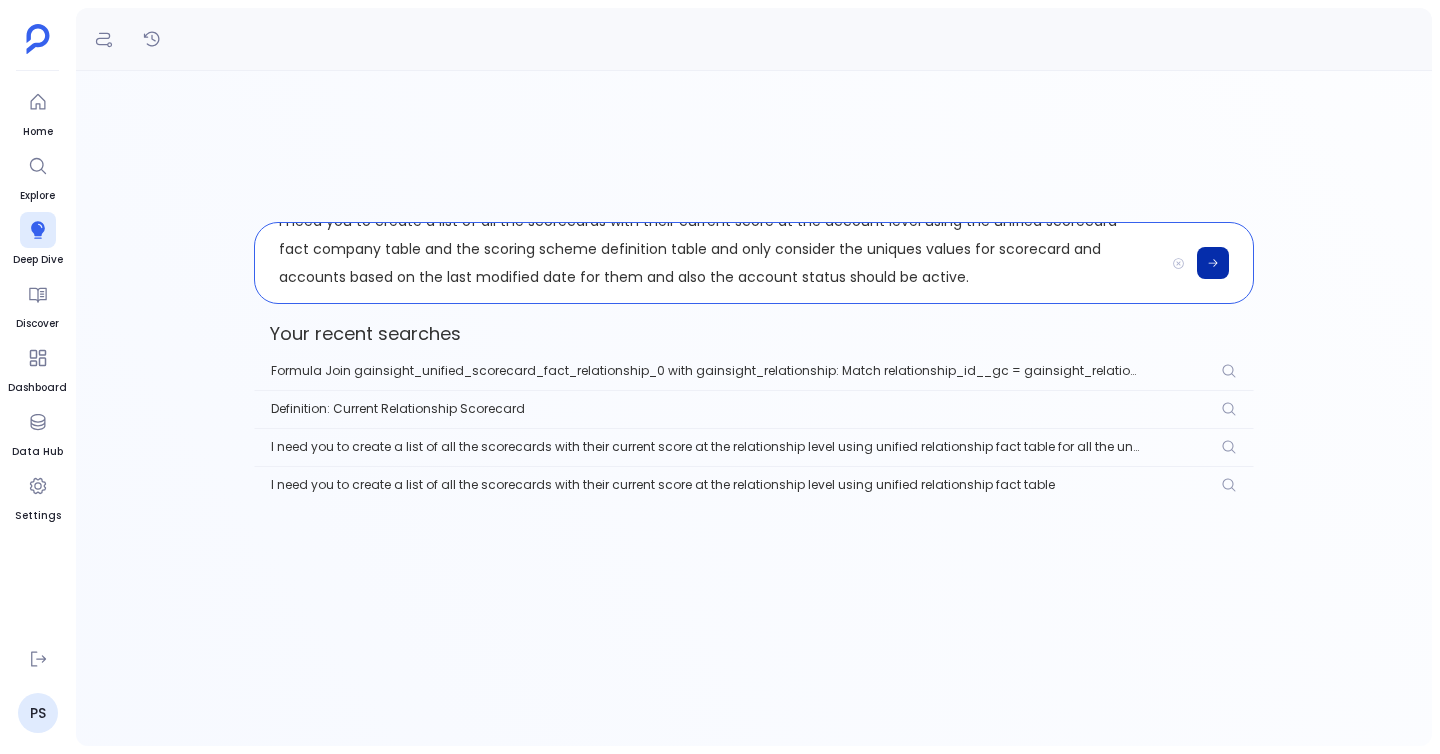 click 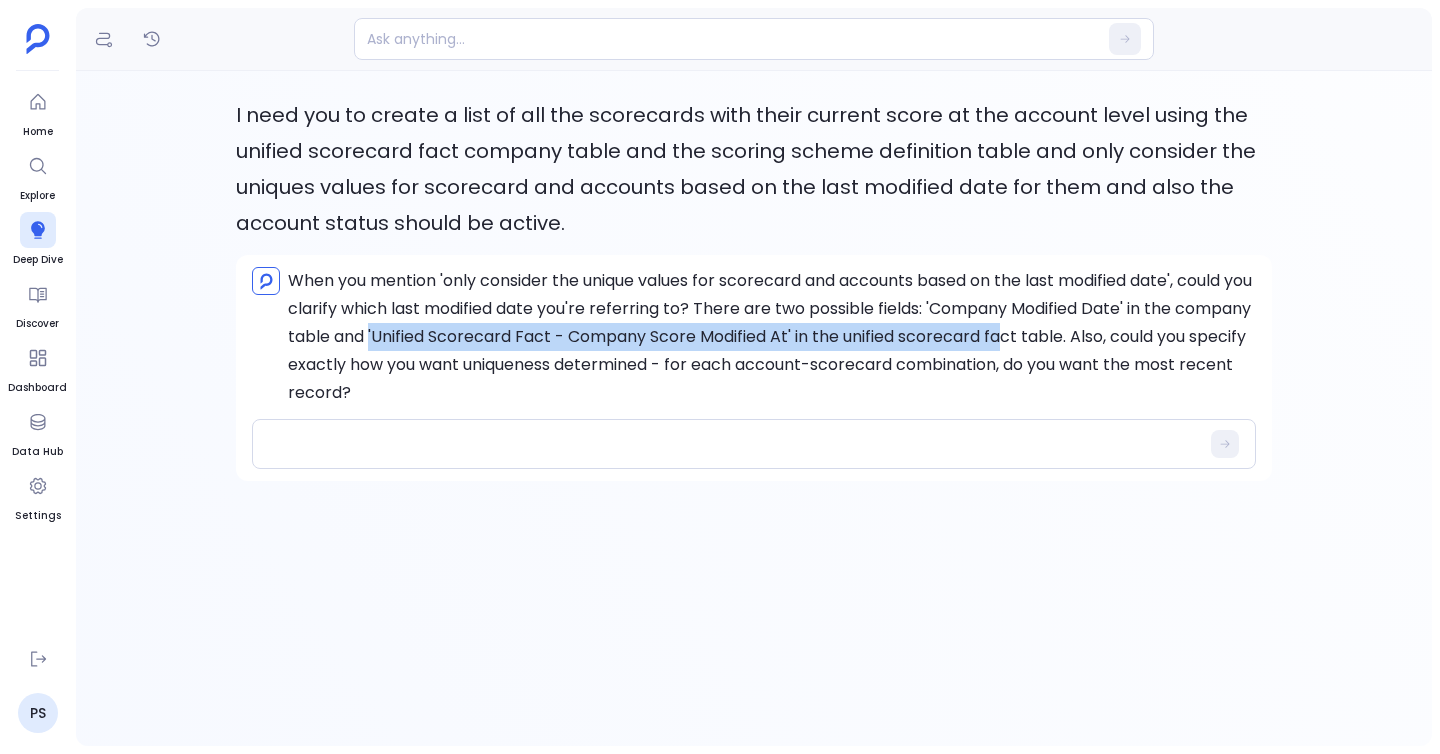 drag, startPoint x: 452, startPoint y: 332, endPoint x: 1085, endPoint y: 335, distance: 633.0071 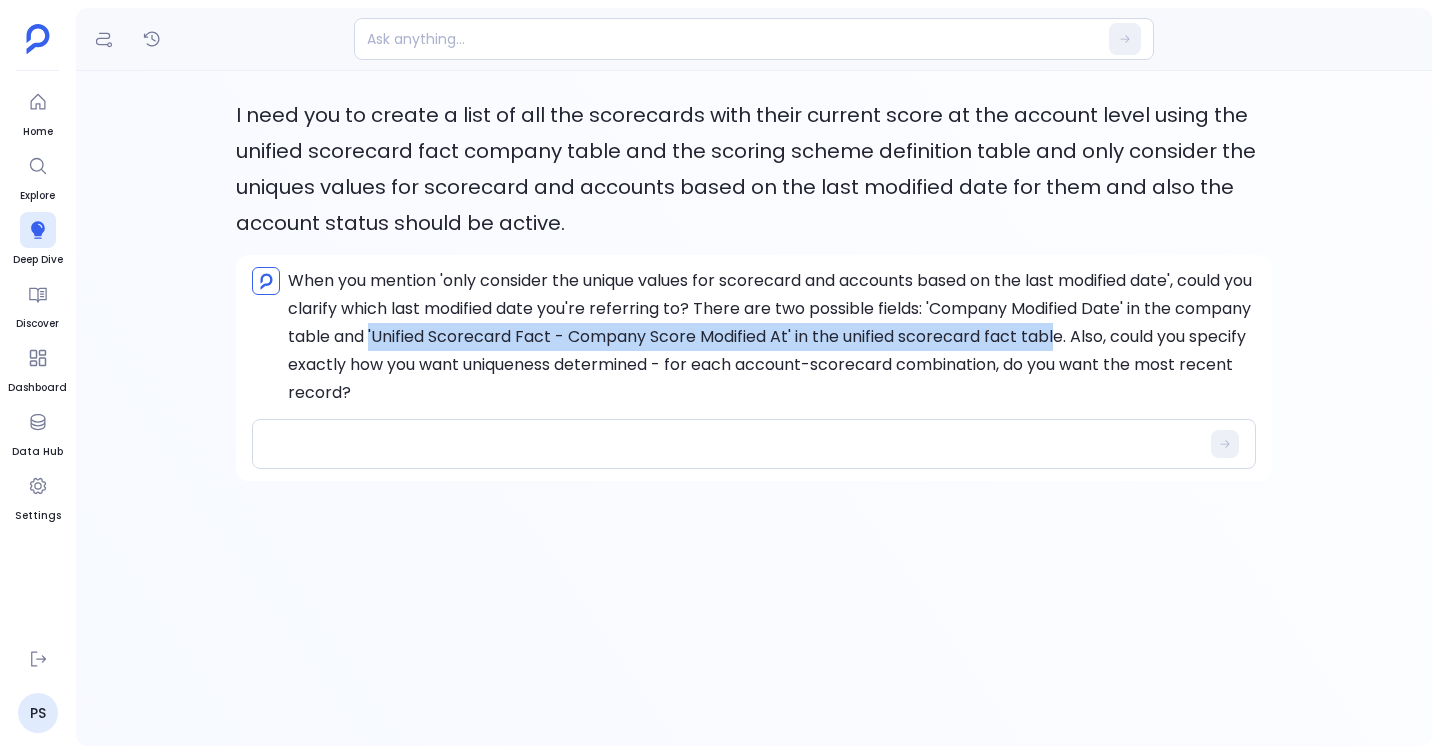 click on "When you mention 'only consider the unique values for scorecard and accounts based on the last modified date', could you clarify which last modified date you're referring to? There are two possible fields: 'Company Modified Date' in the company table and 'Unified Scorecard Fact - Company Score Modified At' in the unified scorecard fact table. Also, could you specify exactly how you want uniqueness determined - for each account-scorecard combination, do you want the most recent record?" at bounding box center [772, 337] 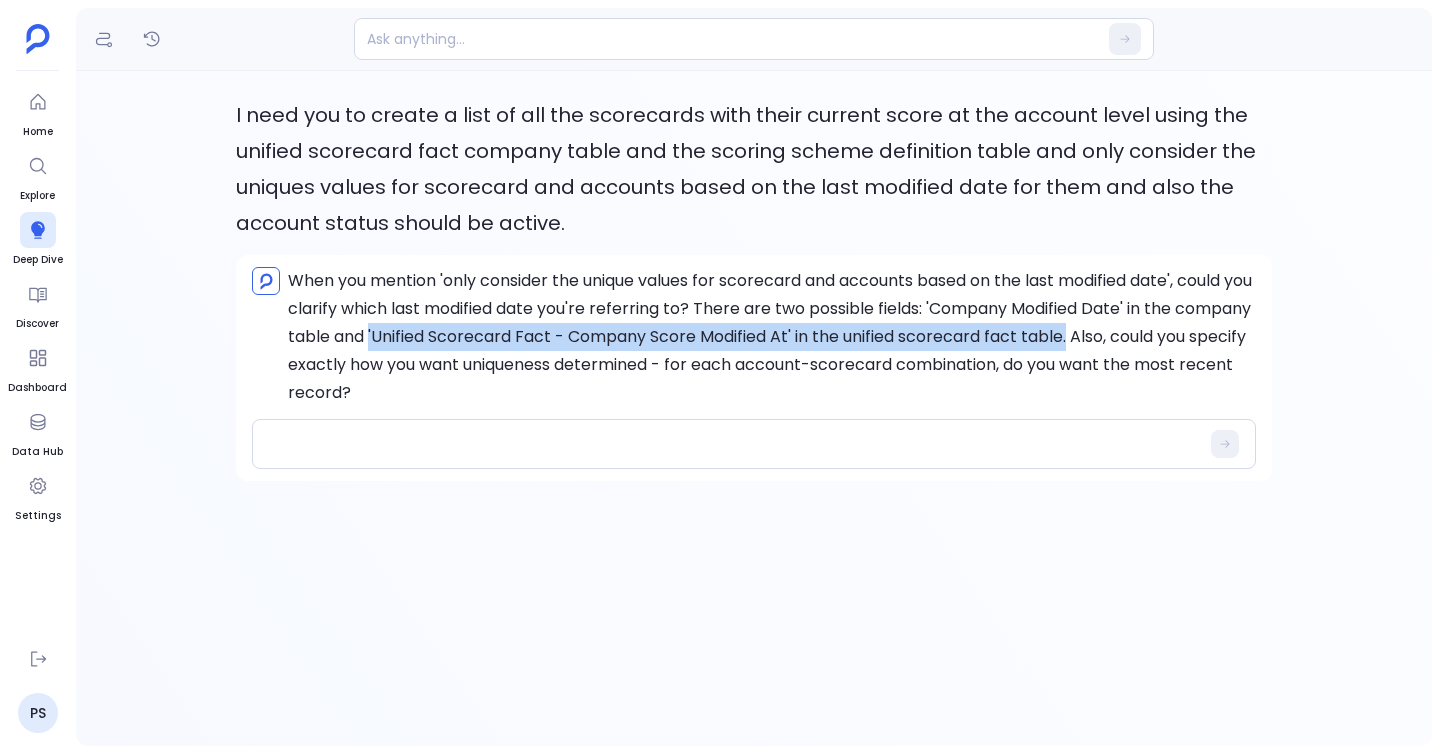 click on "When you mention 'only consider the unique values for scorecard and accounts based on the last modified date', could you clarify which last modified date you're referring to? There are two possible fields: 'Company Modified Date' in the company table and 'Unified Scorecard Fact - Company Score Modified At' in the unified scorecard fact table. Also, could you specify exactly how you want uniqueness determined - for each account-scorecard combination, do you want the most recent record?" at bounding box center (772, 337) 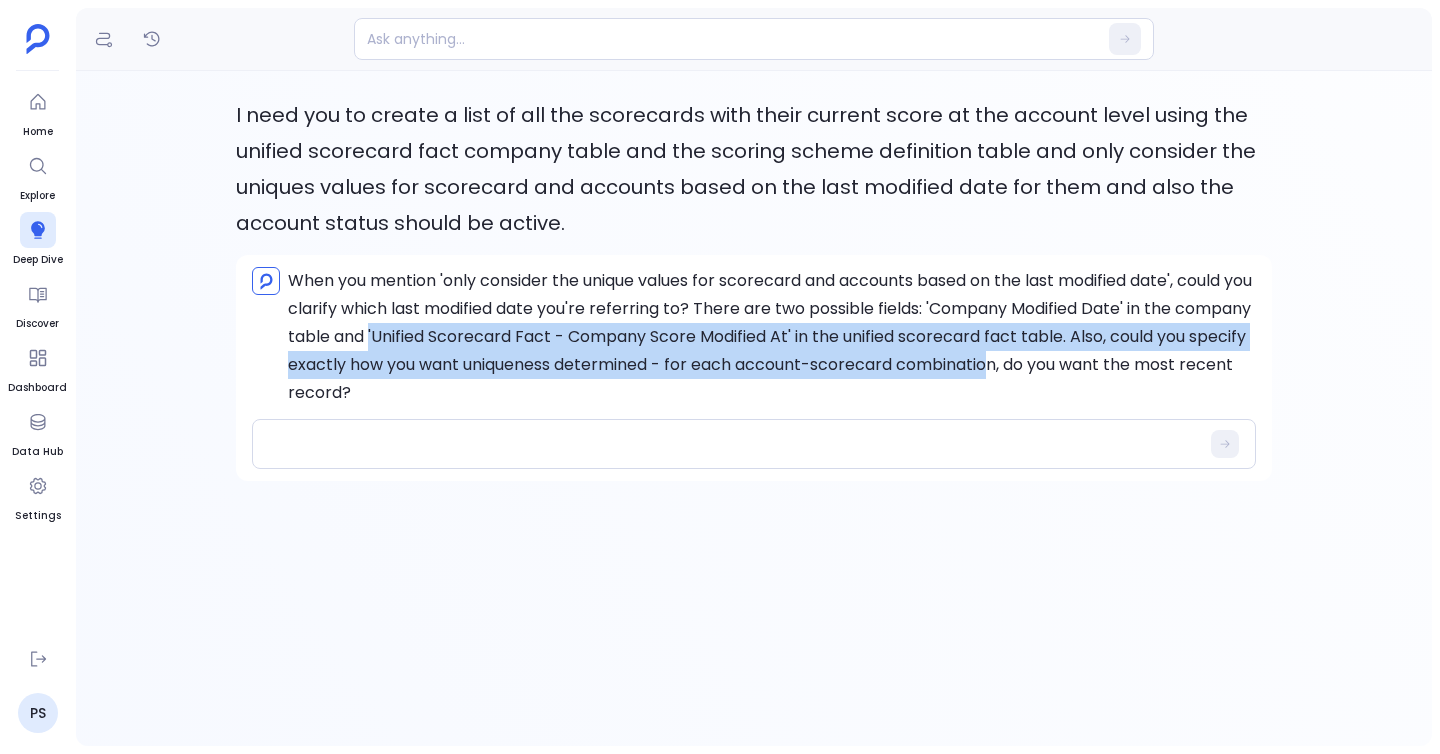 click on "When you mention 'only consider the unique values for scorecard and accounts based on the last modified date', could you clarify which last modified date you're referring to? There are two possible fields: 'Company Modified Date' in the company table and 'Unified Scorecard Fact - Company Score Modified At' in the unified scorecard fact table. Also, could you specify exactly how you want uniqueness determined - for each account-scorecard combination, do you want the most recent record?" at bounding box center [772, 337] 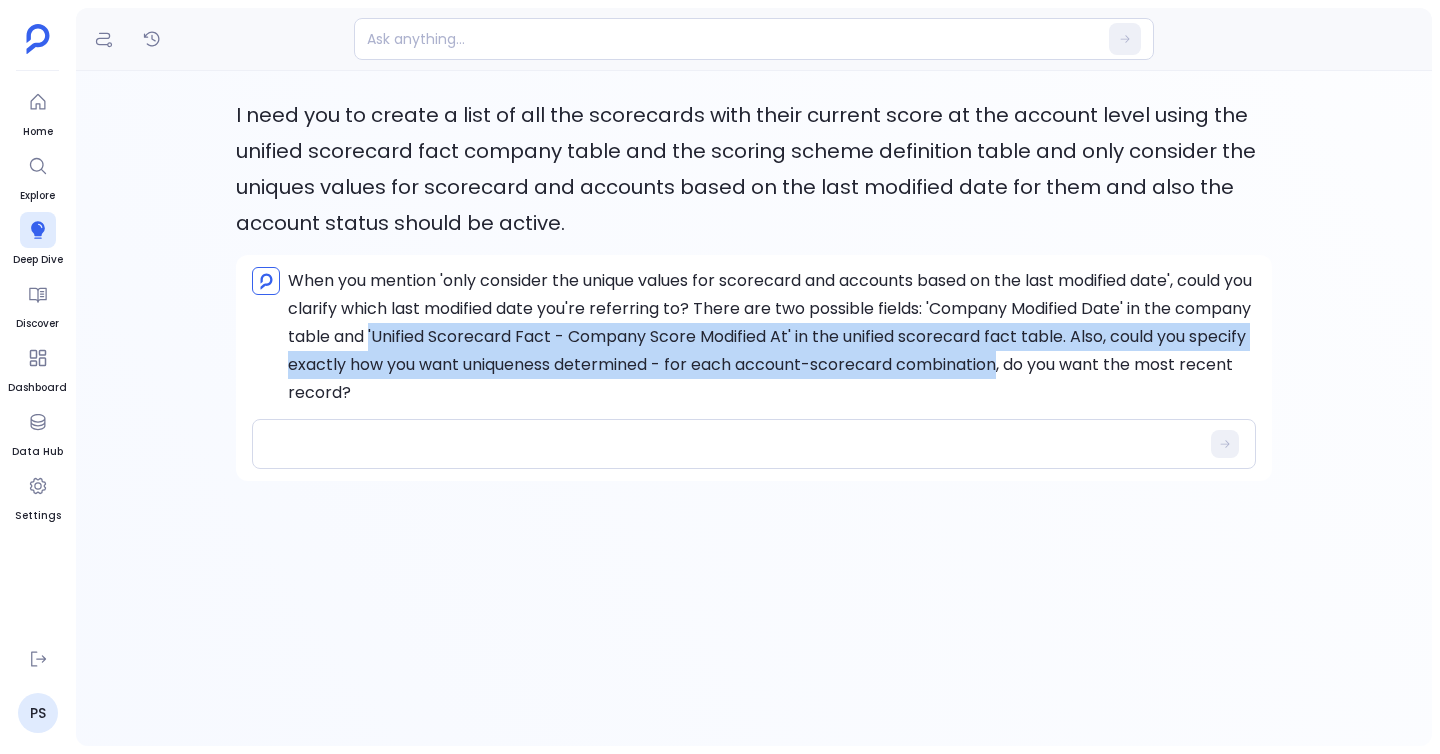 click on "When you mention 'only consider the unique values for scorecard and accounts based on the last modified date', could you clarify which last modified date you're referring to? There are two possible fields: 'Company Modified Date' in the company table and 'Unified Scorecard Fact - Company Score Modified At' in the unified scorecard fact table. Also, could you specify exactly how you want uniqueness determined - for each account-scorecard combination, do you want the most recent record?" at bounding box center (772, 337) 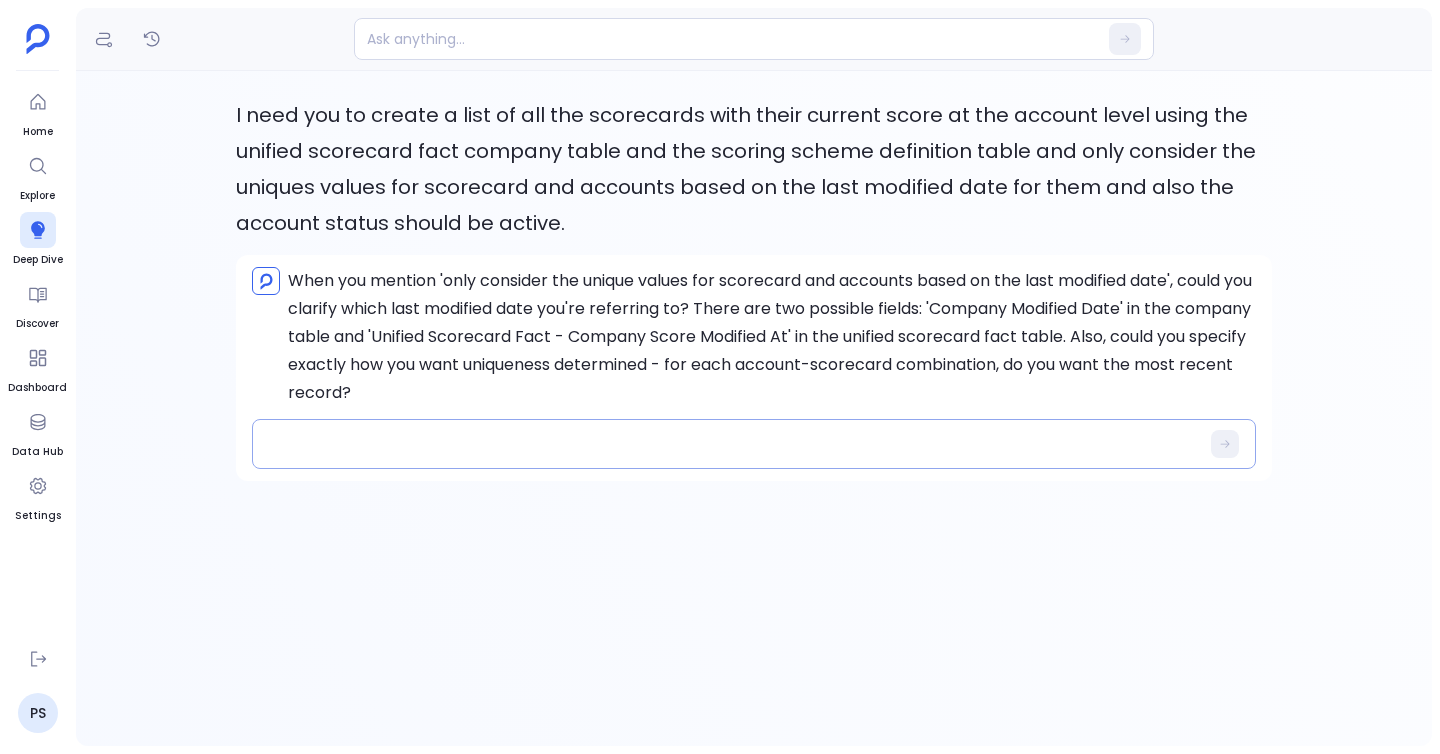 click at bounding box center (754, 444) 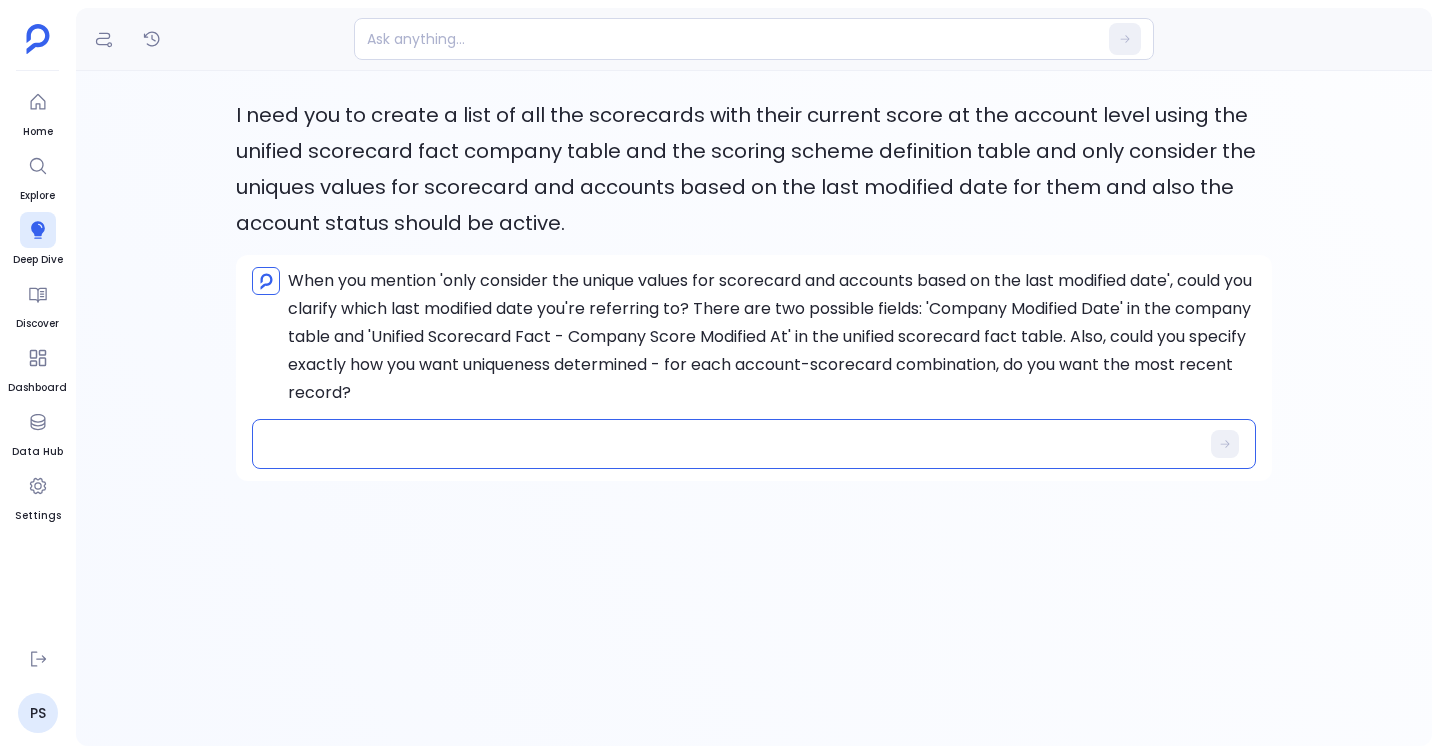 type on "I need you to create a list of all the scorecards with their current score at the relationship level using the unified scorecard fact relationship table and the scoring scheme definition table and only consider the uniques values for scorecard and relationship based on the last modified date for them and also the relationship status should be active." 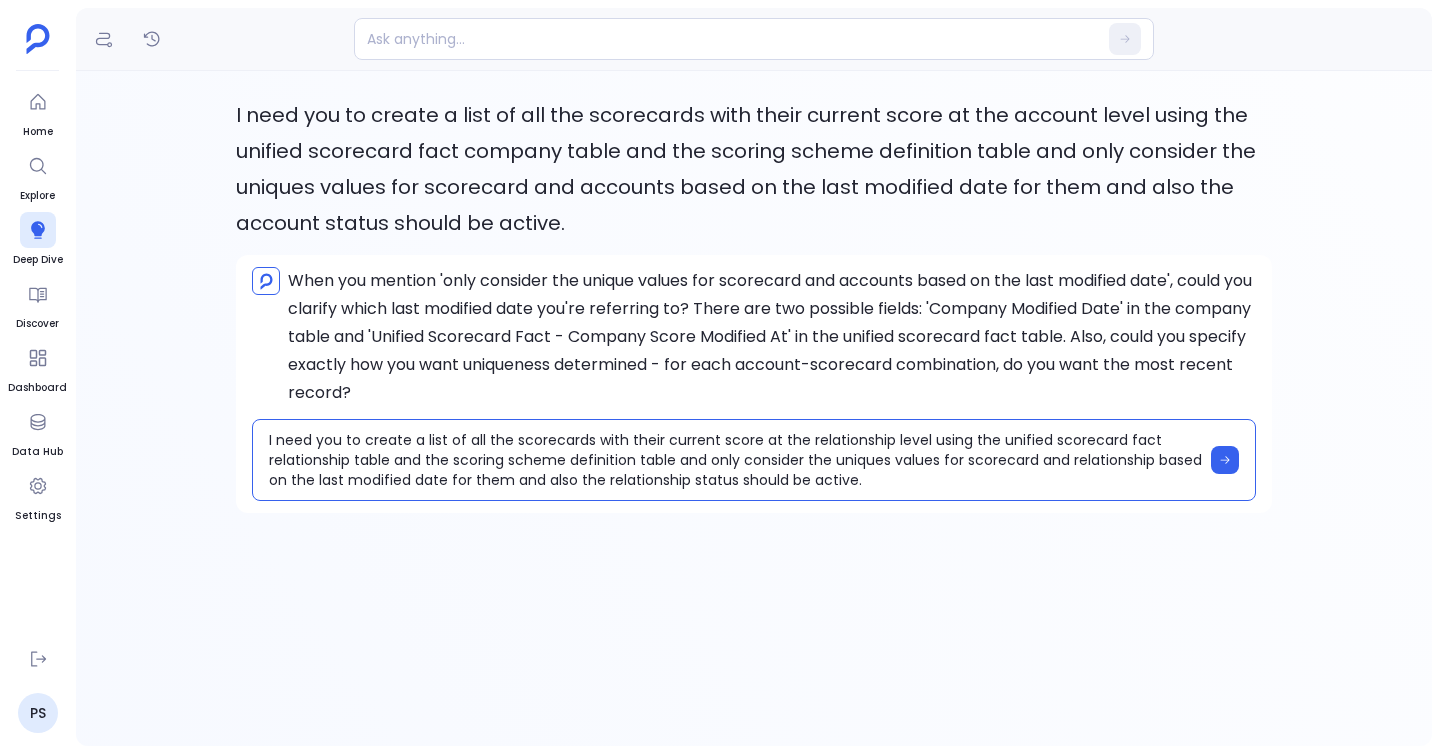 scroll, scrollTop: 0, scrollLeft: 0, axis: both 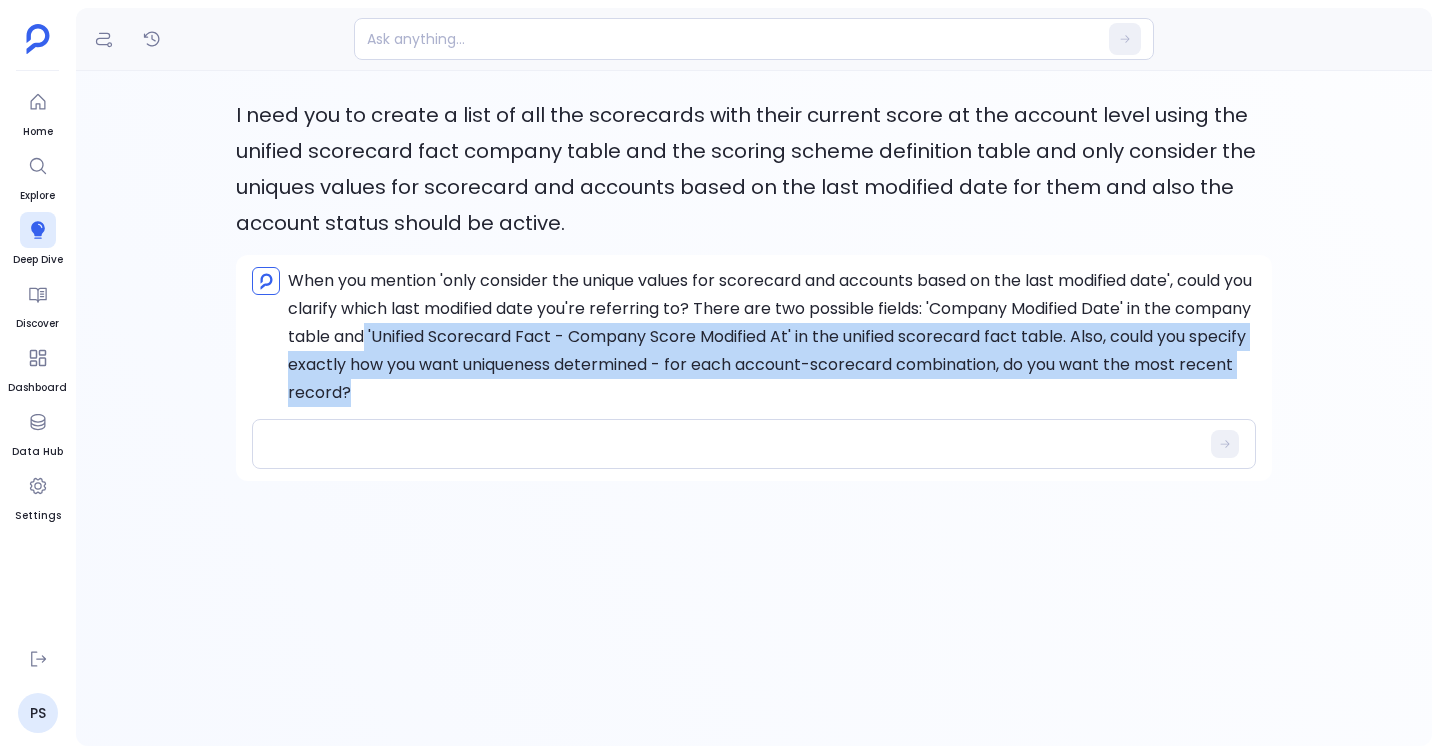 drag, startPoint x: 445, startPoint y: 331, endPoint x: 546, endPoint y: 410, distance: 128.22636 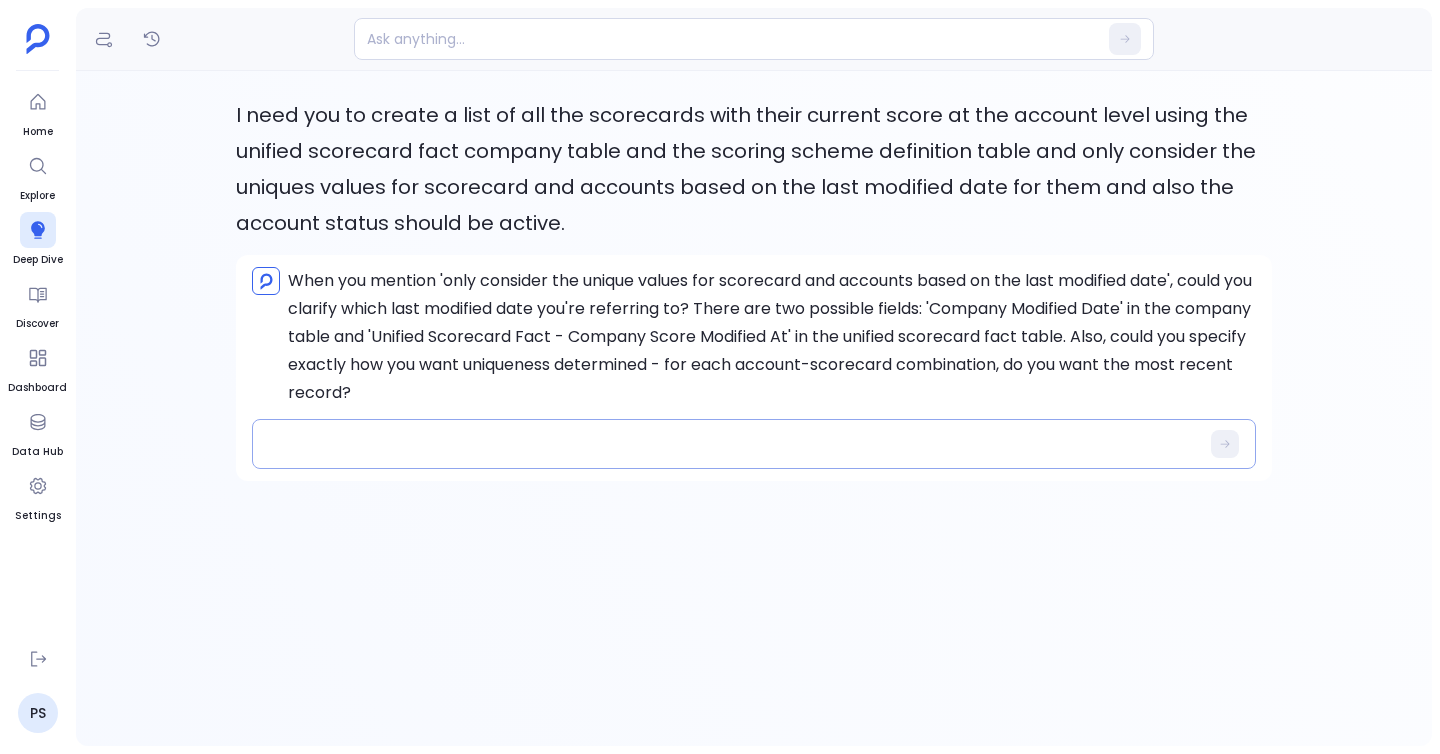 click at bounding box center (754, 444) 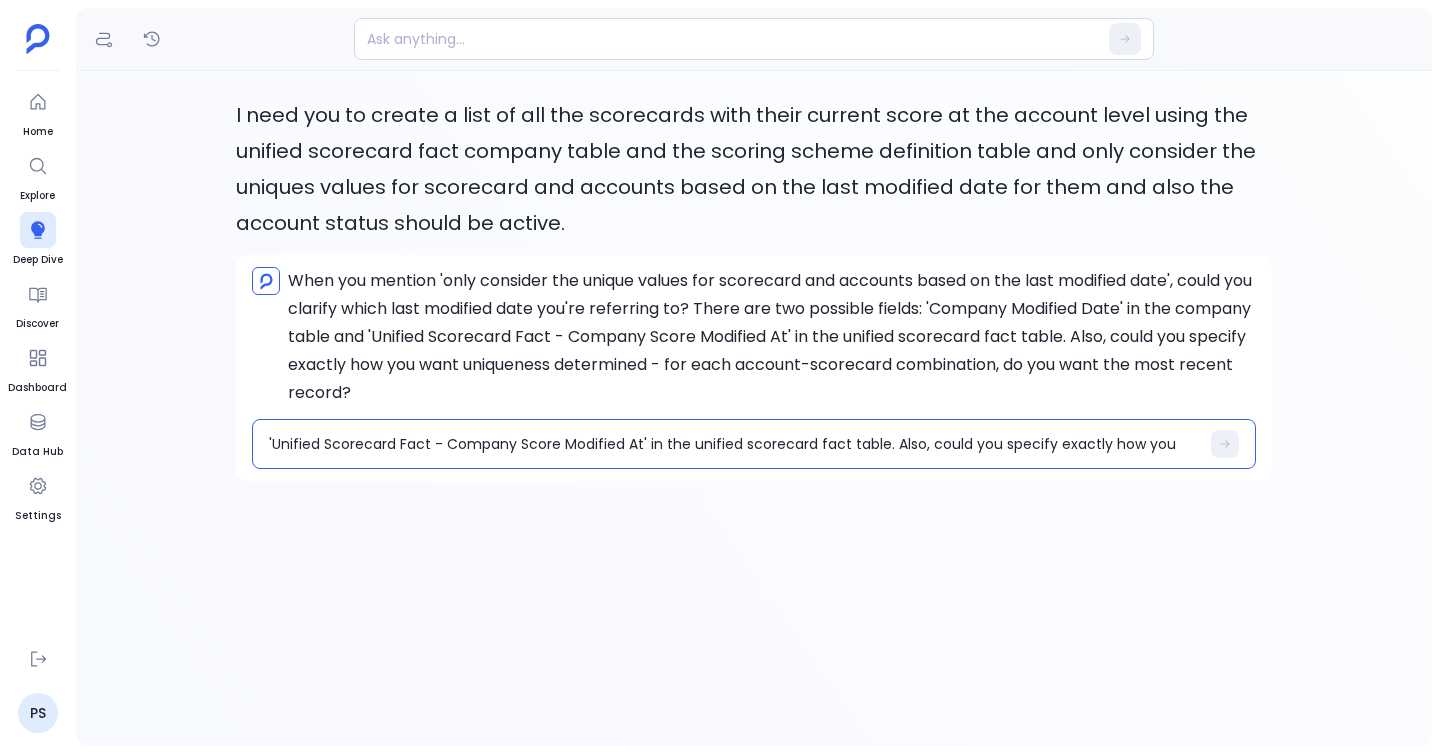 scroll, scrollTop: 0, scrollLeft: 0, axis: both 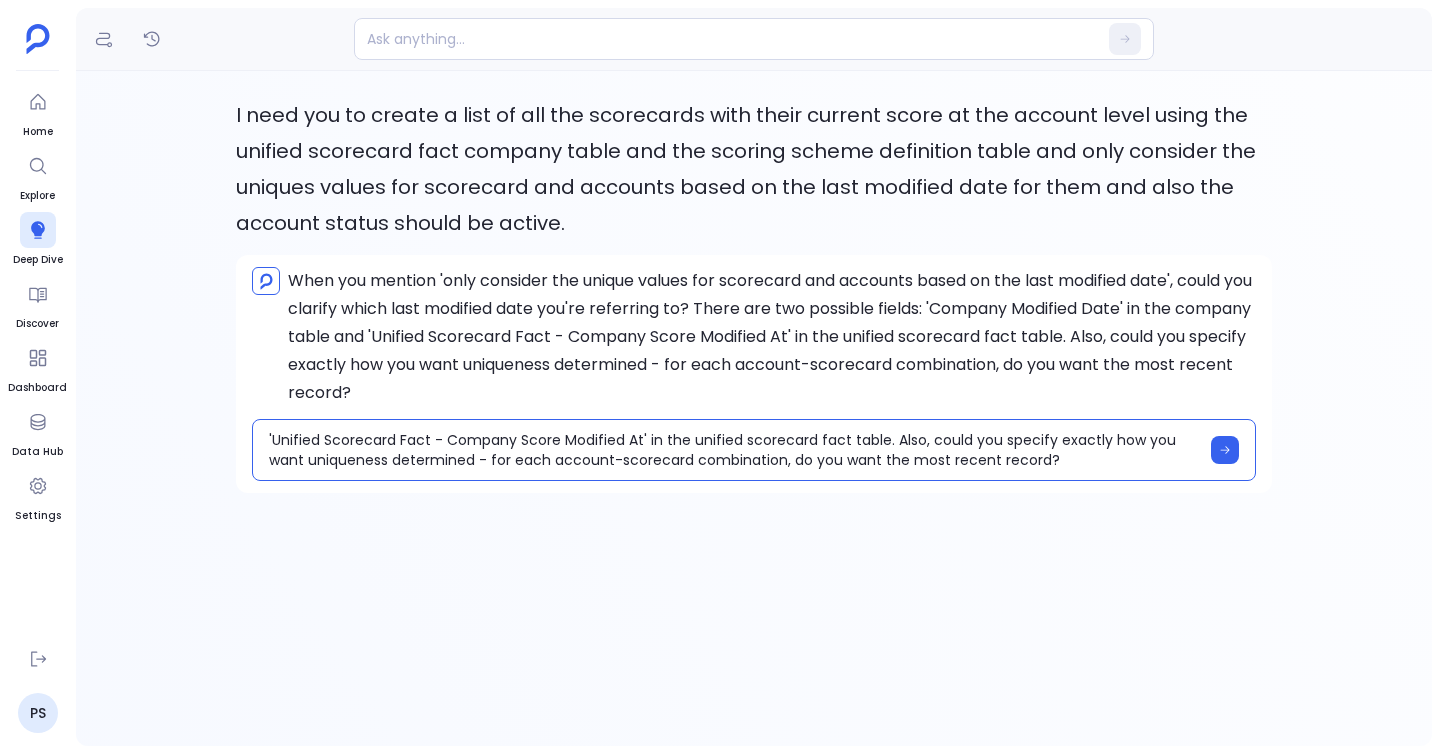 click on "'Unified Scorecard Fact - Company Score Modified At' in the unified scorecard fact table. Also, could you specify exactly how you want uniqueness determined - for each account-scorecard combination, do you want the most recent record?" at bounding box center [740, 450] 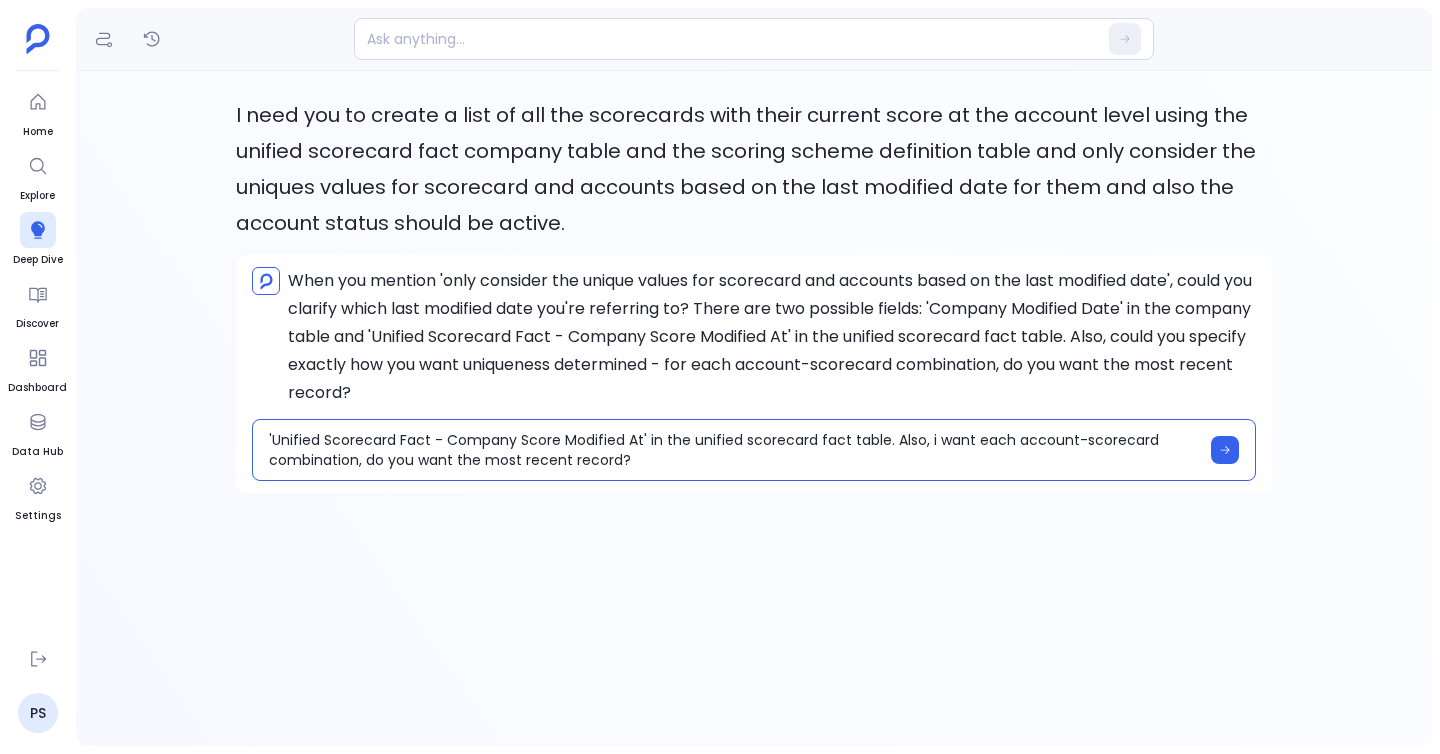 drag, startPoint x: 369, startPoint y: 461, endPoint x: 432, endPoint y: 458, distance: 63.07139 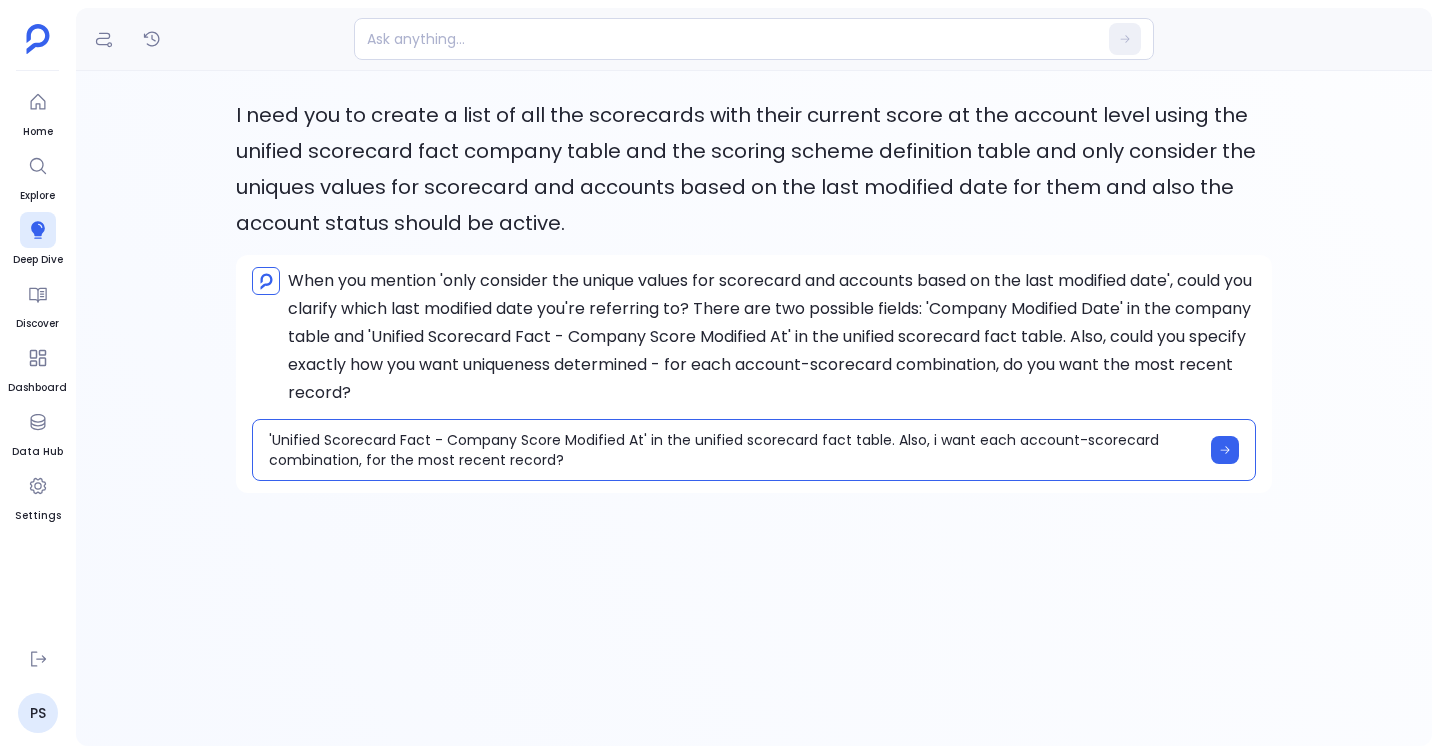 click on "'Unified Scorecard Fact - Company Score Modified At' in the unified scorecard fact table. Also, i want each account-scorecard combination, for the most recent record?" at bounding box center [740, 450] 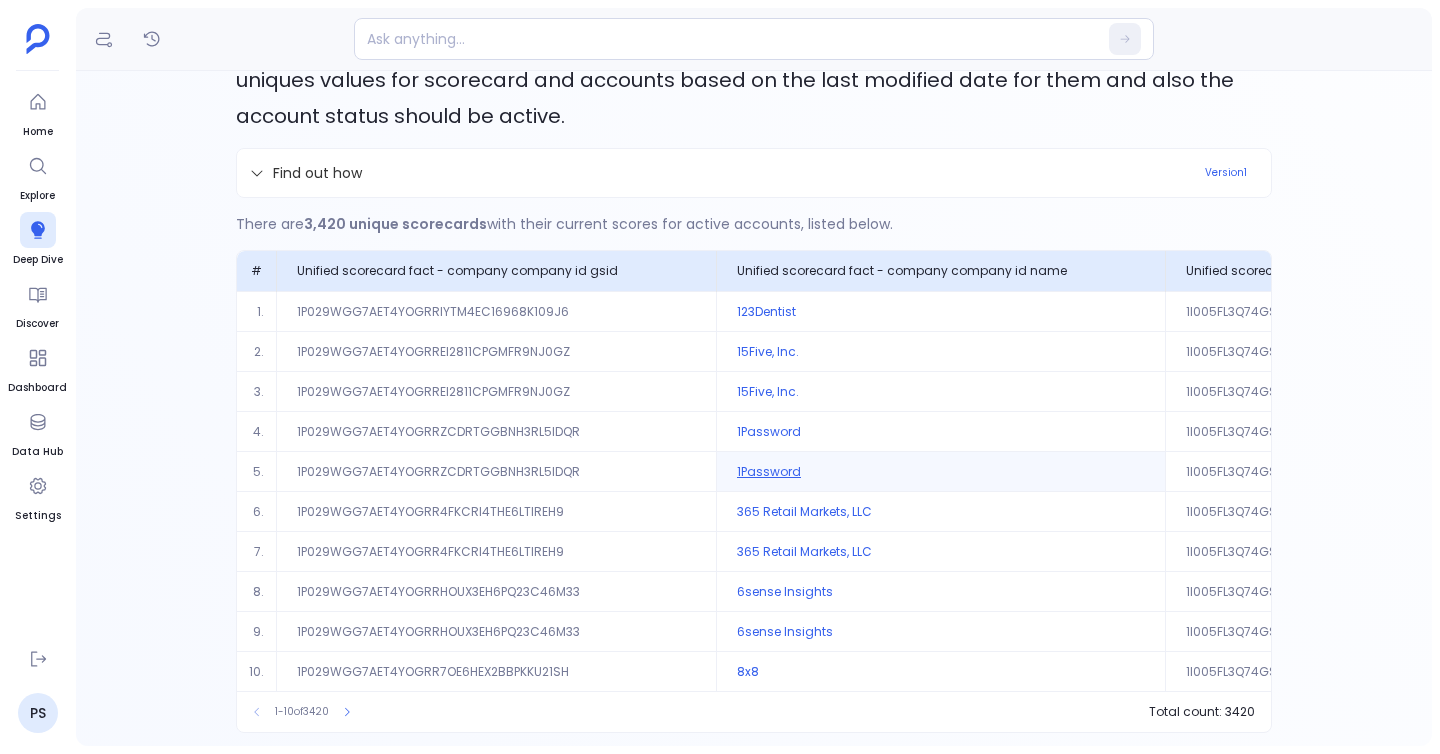 scroll, scrollTop: 109, scrollLeft: 0, axis: vertical 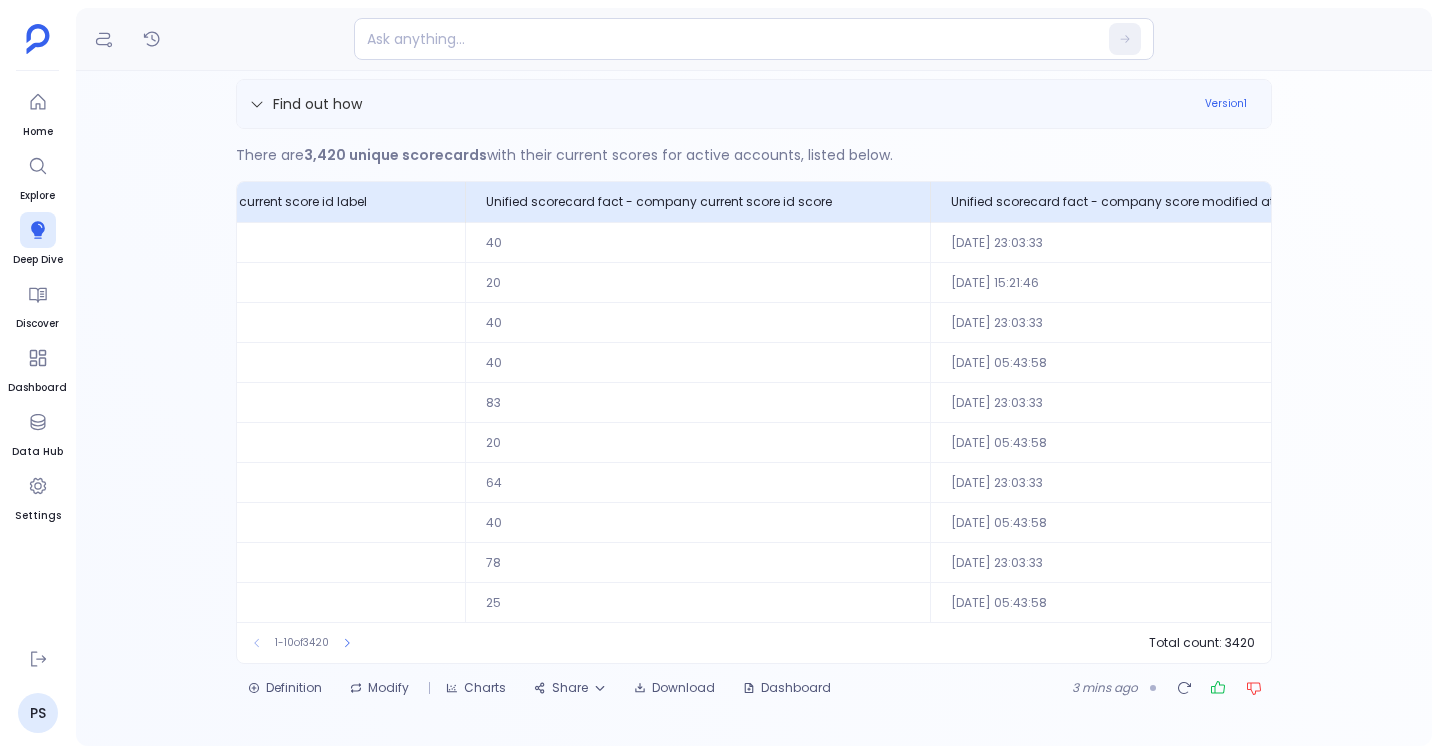 click on "Find out how" at bounding box center [721, 104] 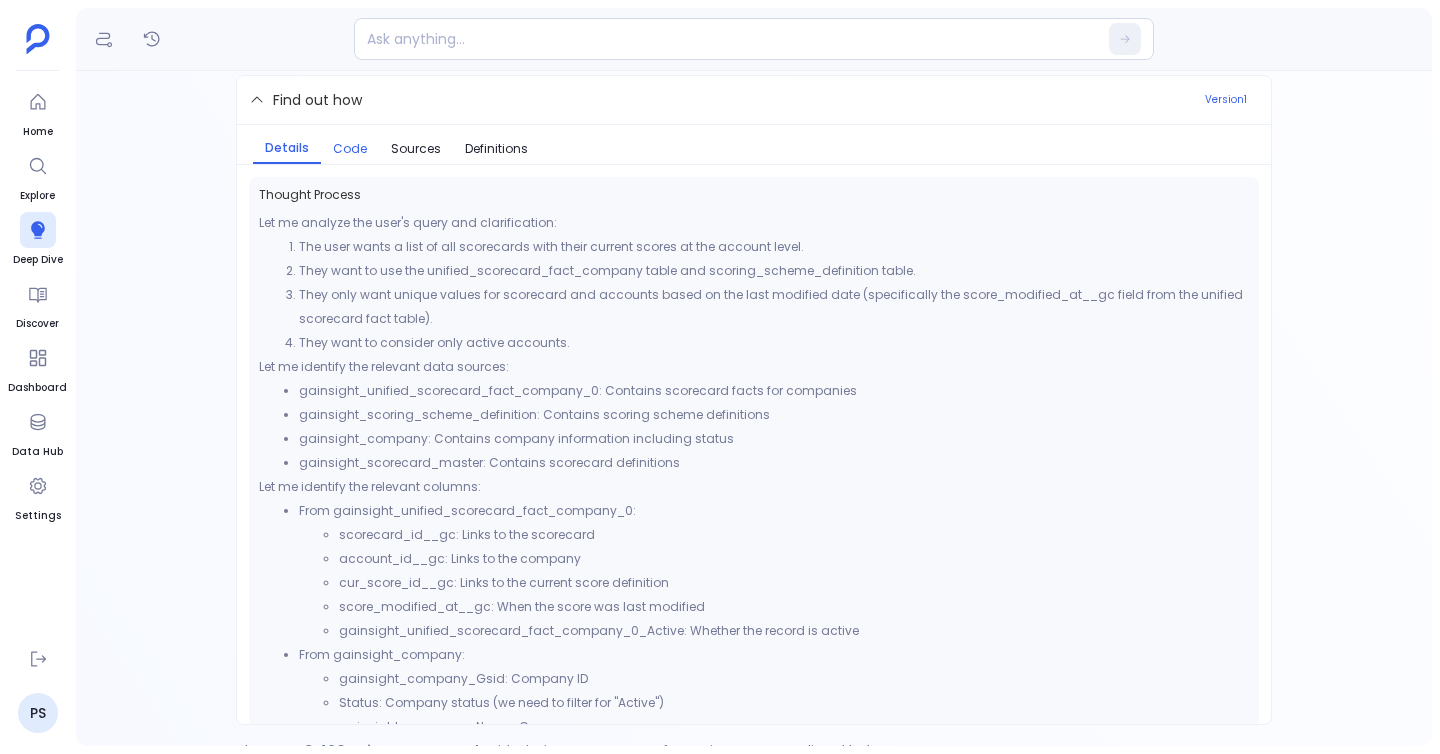 click on "Code" at bounding box center [350, 149] 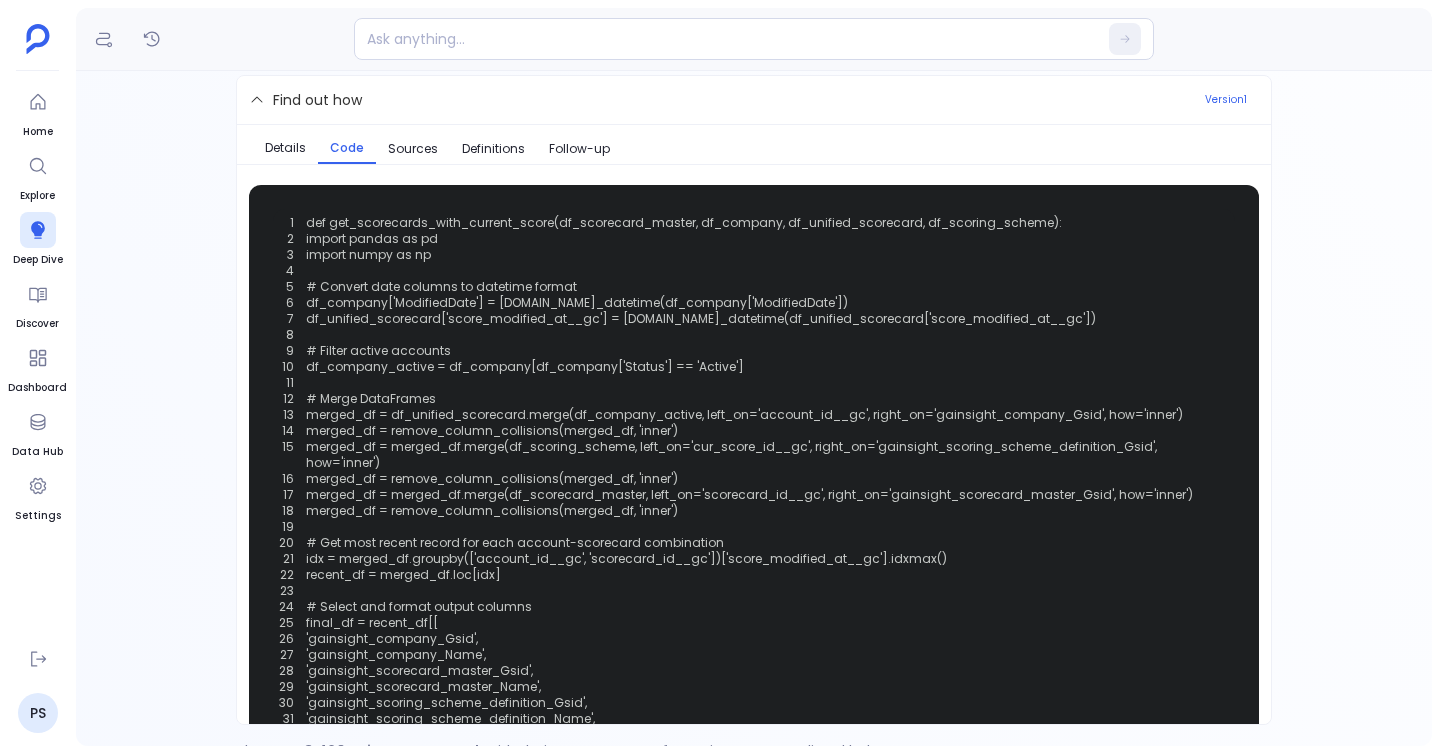 scroll, scrollTop: 33, scrollLeft: 0, axis: vertical 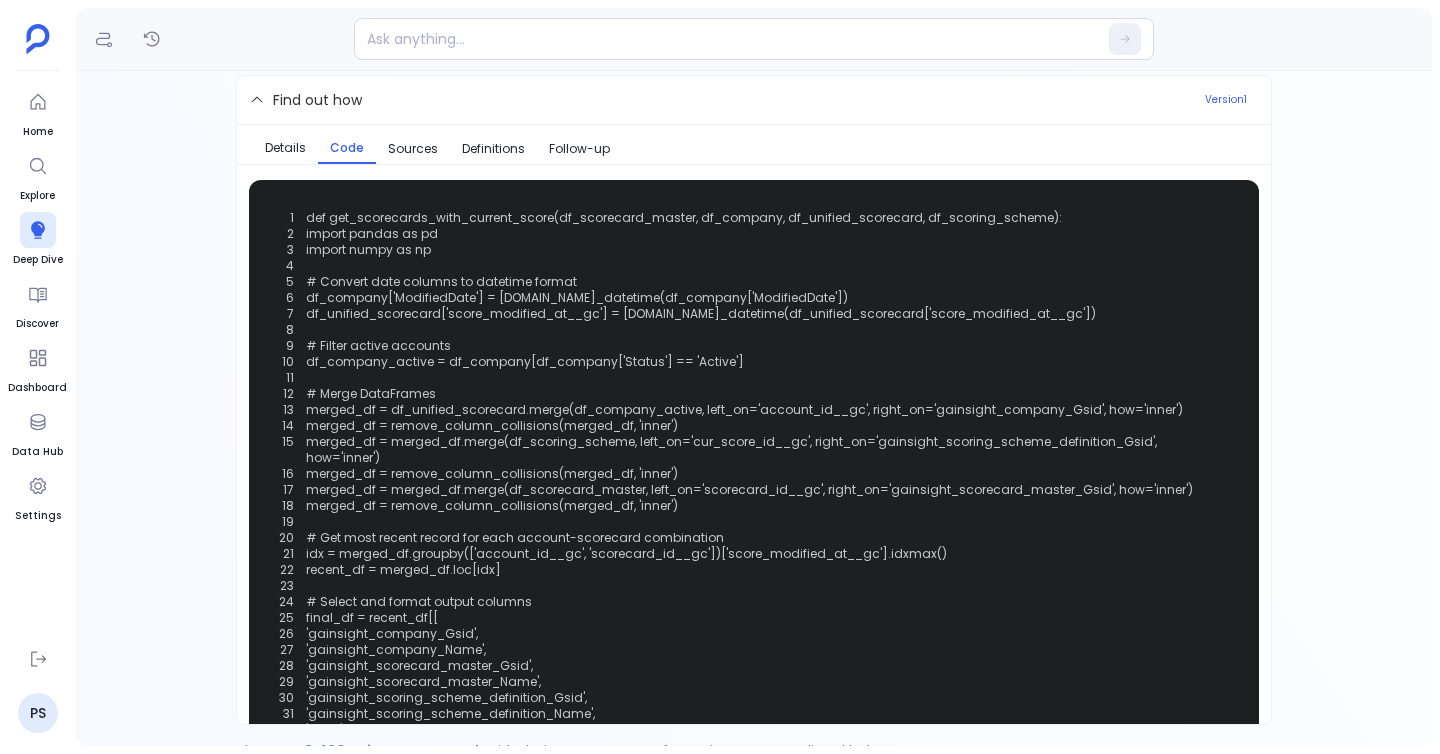 click on "Details Code Sources Definitions Follow-up" at bounding box center (754, 145) 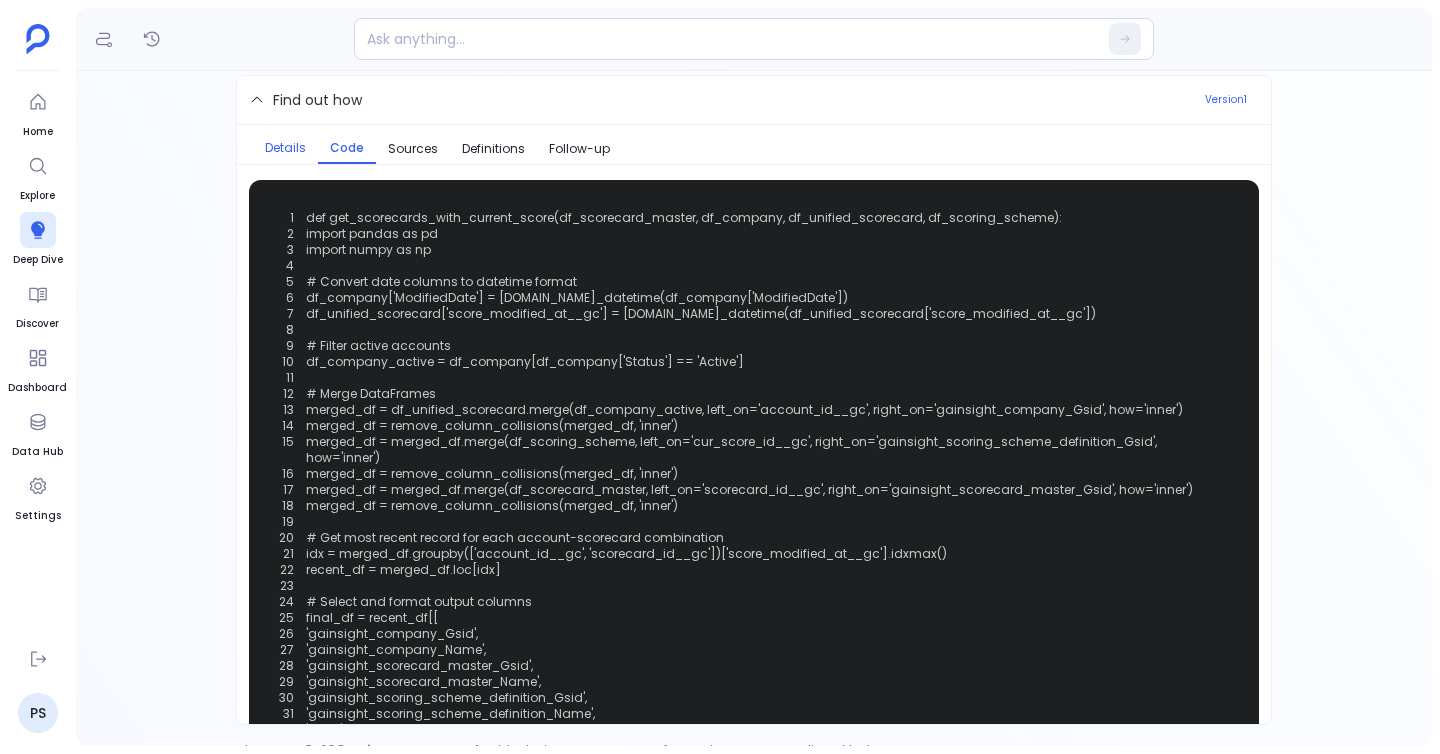 click on "Details" at bounding box center (285, 148) 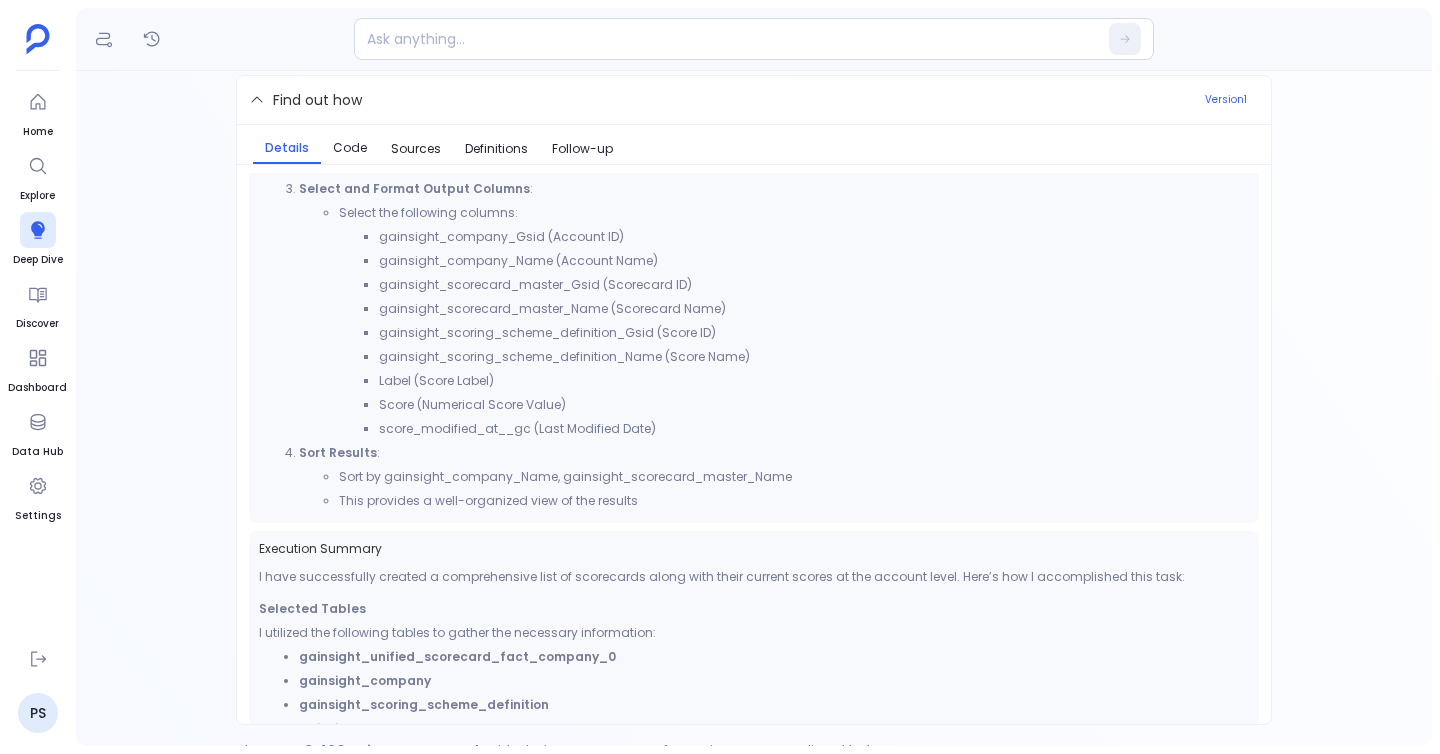 scroll, scrollTop: 1213, scrollLeft: 0, axis: vertical 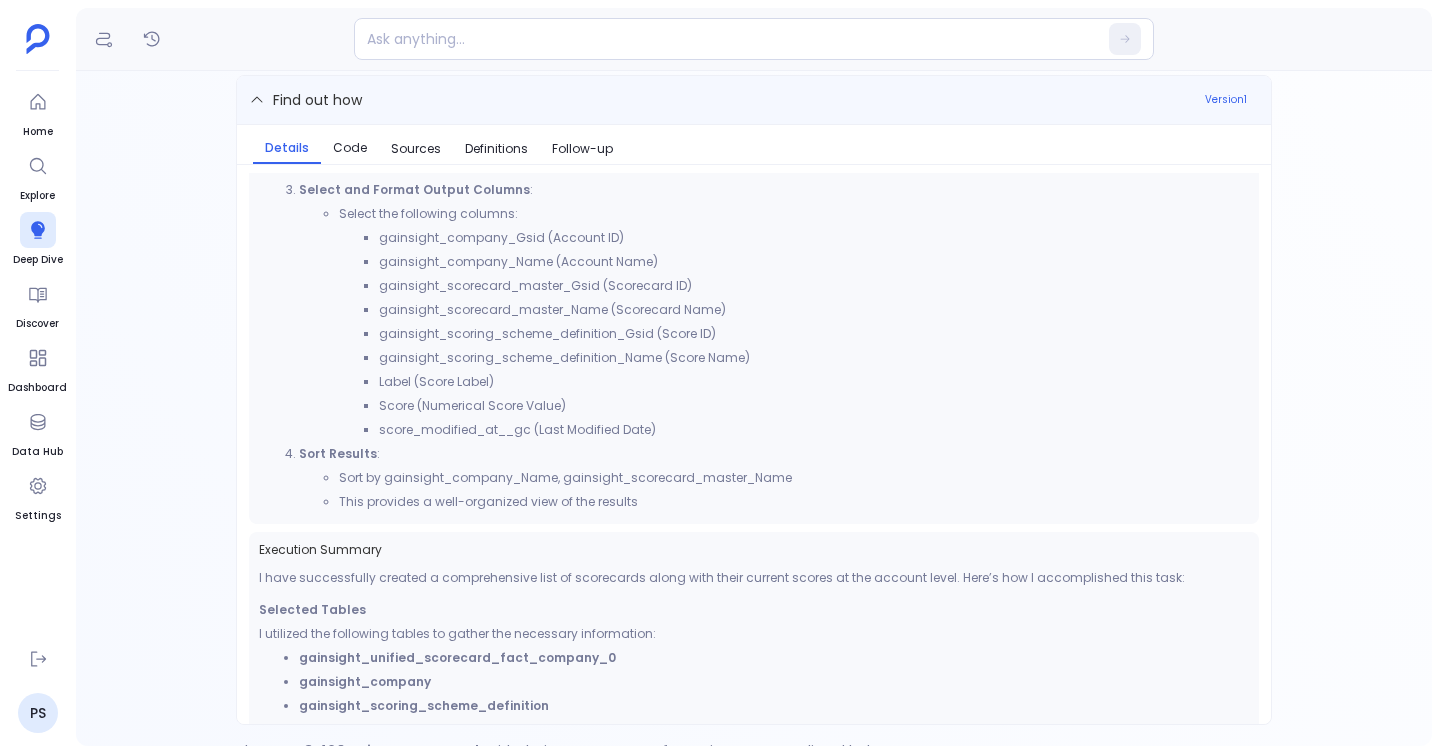 click on "Find out how" at bounding box center [721, 100] 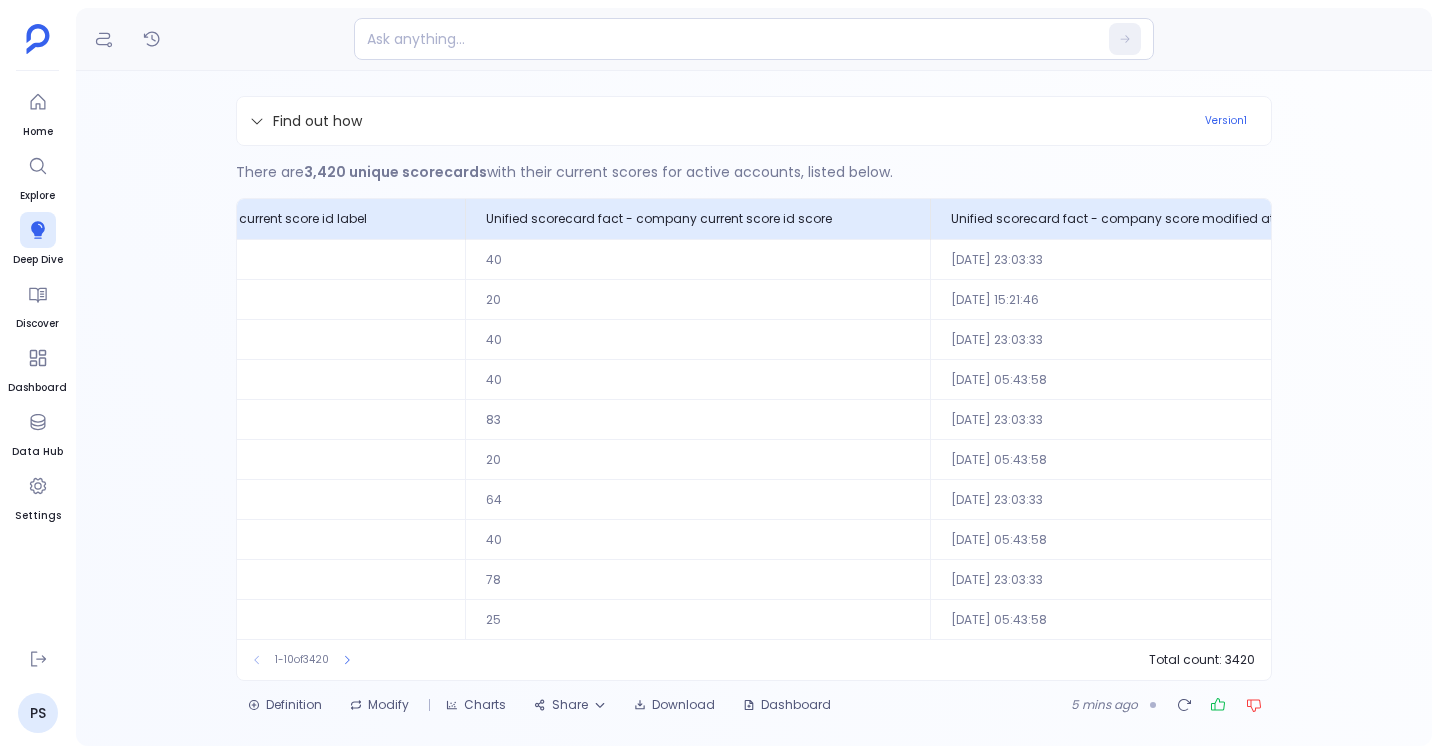 scroll, scrollTop: 155, scrollLeft: 0, axis: vertical 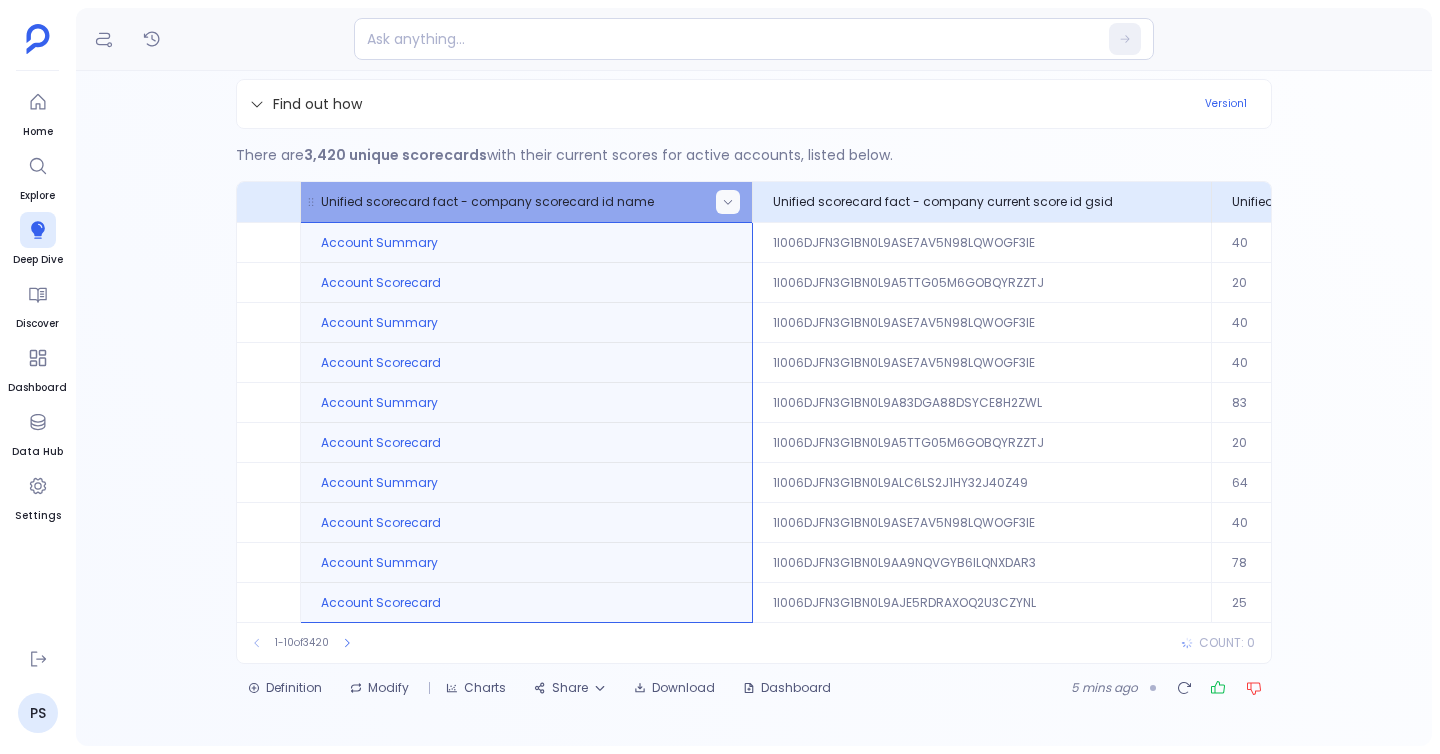 click at bounding box center [728, 202] 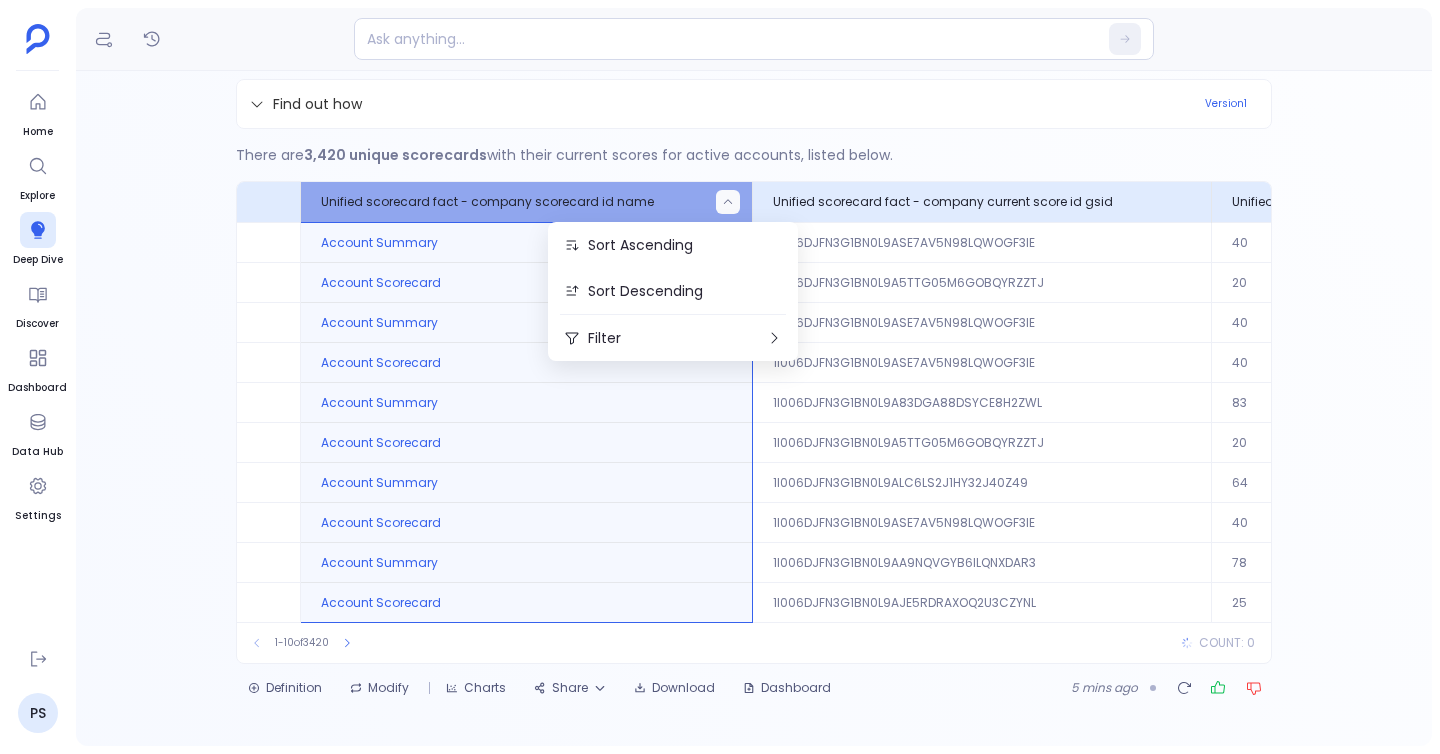 click on "There are  3,420 unique scorecards  with their current scores for active accounts, listed below. # Unified scorecard fact - company company id gsid Unified scorecard fact - company company id name Unified scorecard fact - company scorecard id gsid Unified scorecard fact - company scorecard id name Unified scorecard fact - company current score id gsid Unified scorecard fact - company current score id name Unified scorecard fact - company current score id label Unified scorecard fact - company current score id score Unified scorecard fact - company score modified at 1. 1P029WGG7AET4YOGRRIYTM4EC16968K109J6 123Dentist 1I005FL3Q74GSNV8U85JFSFSZRBYDHU8V6OJ Account Summary 1I006DJFN3G1BN0L9ASE7AV5N98LQWOGF3IE 40 Orange 40 2025-06-26 23:03:33 2. 1P029WGG7AET4YOGRREI2811CPGMFR9NJ0GZ 15Five, Inc. 1I005FL3Q74GSNV8U8F7I0V9QRS54YLD7JS4 Account Scorecard 1I006DJFN3G1BN0L9A5TTG05M6GOBQYRZZTJ 20 Red 20 2023-02-23 15:21:46 3. 1P029WGG7AET4YOGRREI2811CPGMFR9NJ0GZ 15Five, Inc. 1I005FL3Q74GSNV8U85JFSFSZRBYDHU8V6OJ 40 Orange 40" at bounding box center [754, 396] 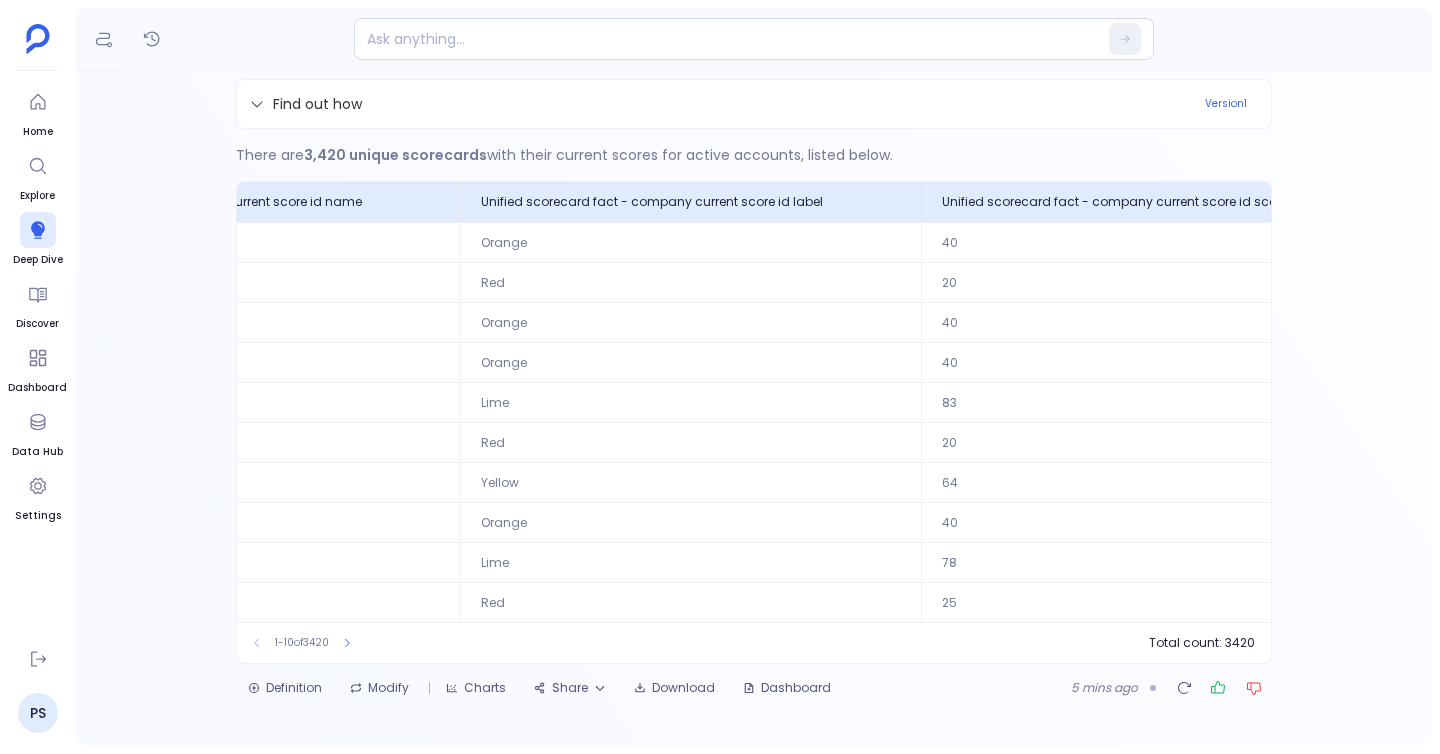 scroll, scrollTop: 0, scrollLeft: 2532, axis: horizontal 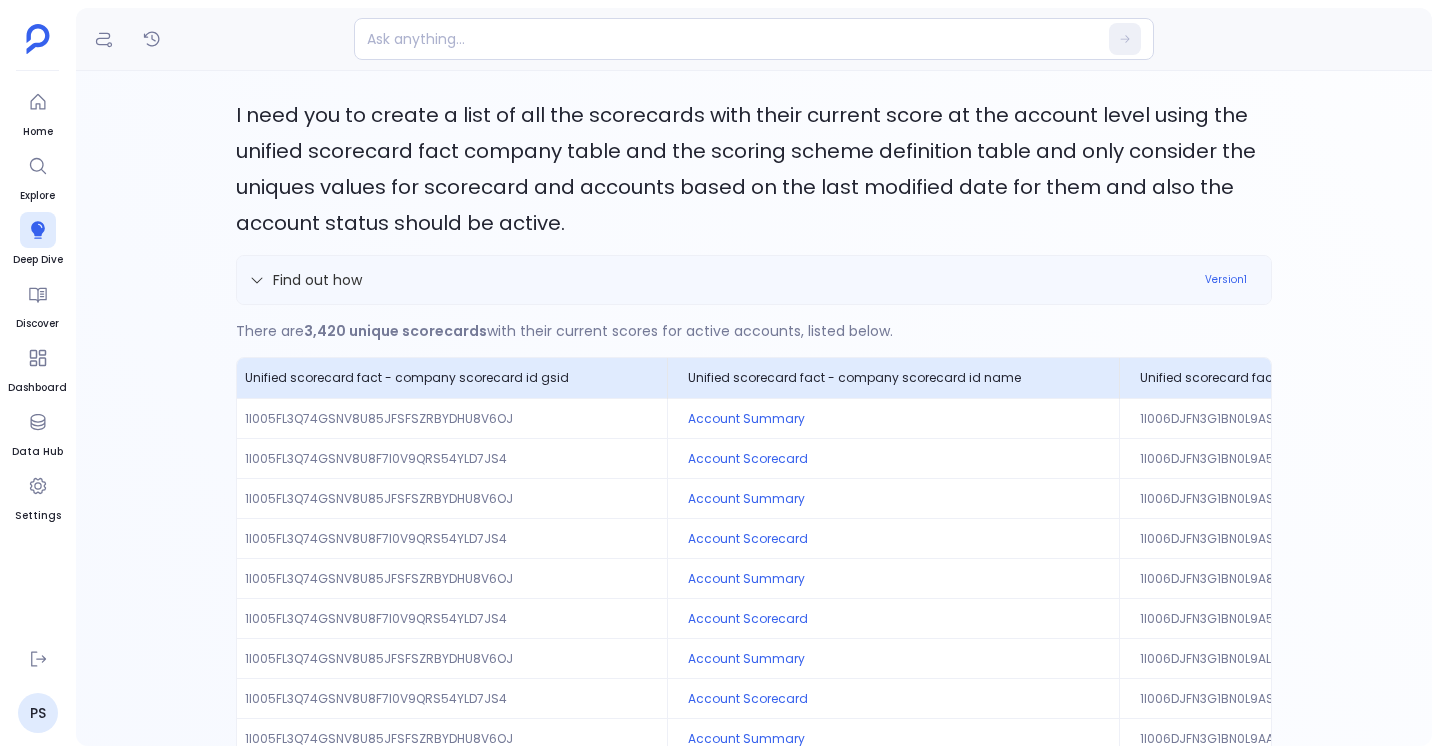 click on "Find out how" at bounding box center (721, 280) 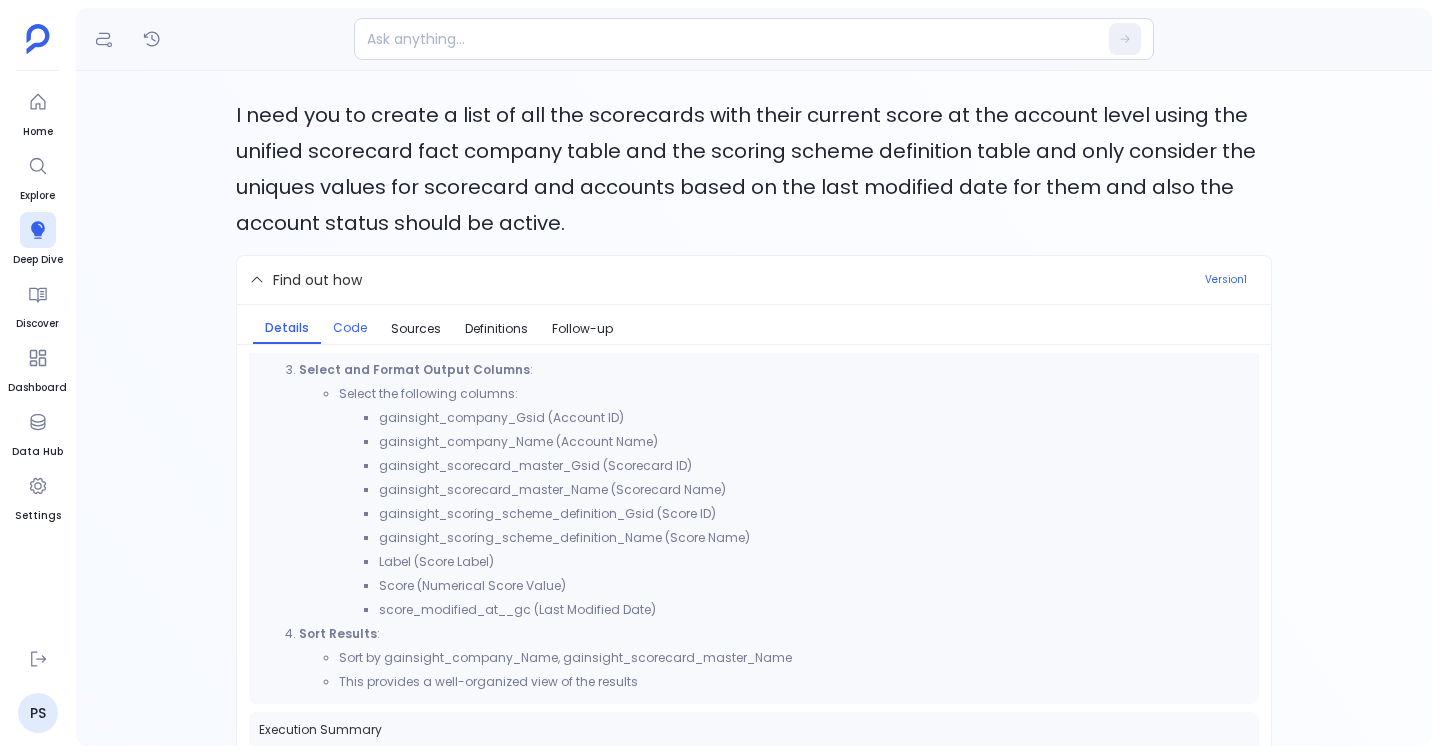 click on "Code" at bounding box center [350, 328] 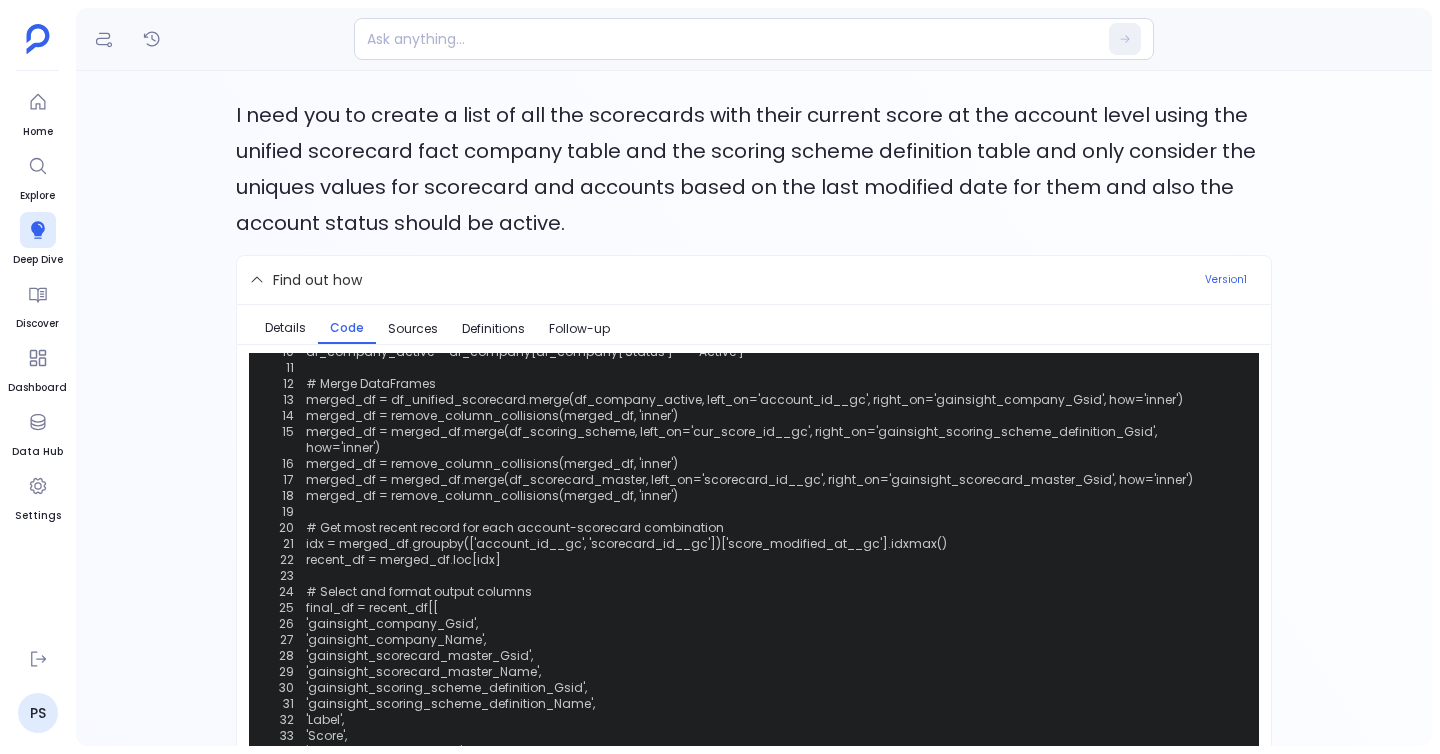 scroll, scrollTop: 395, scrollLeft: 0, axis: vertical 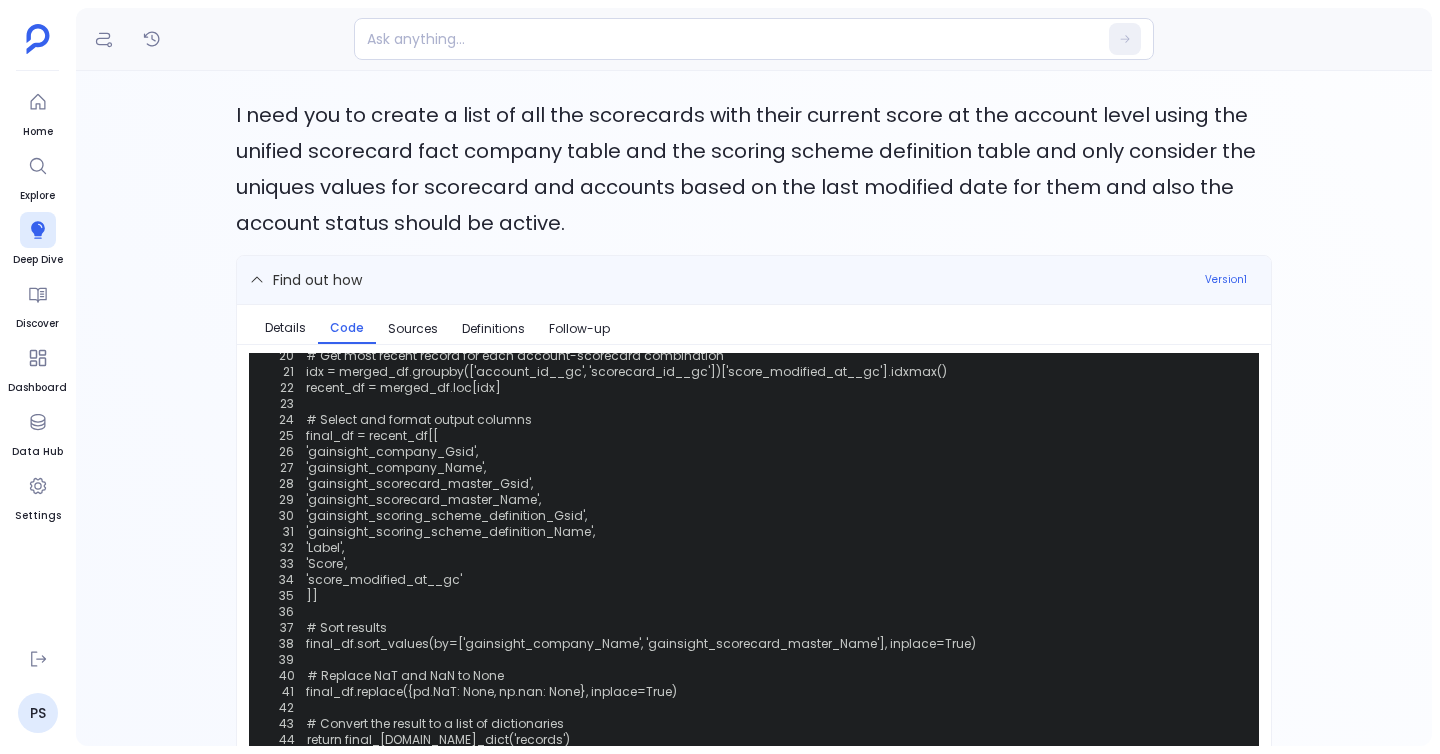 click on "Find out how Version  1" at bounding box center (754, 280) 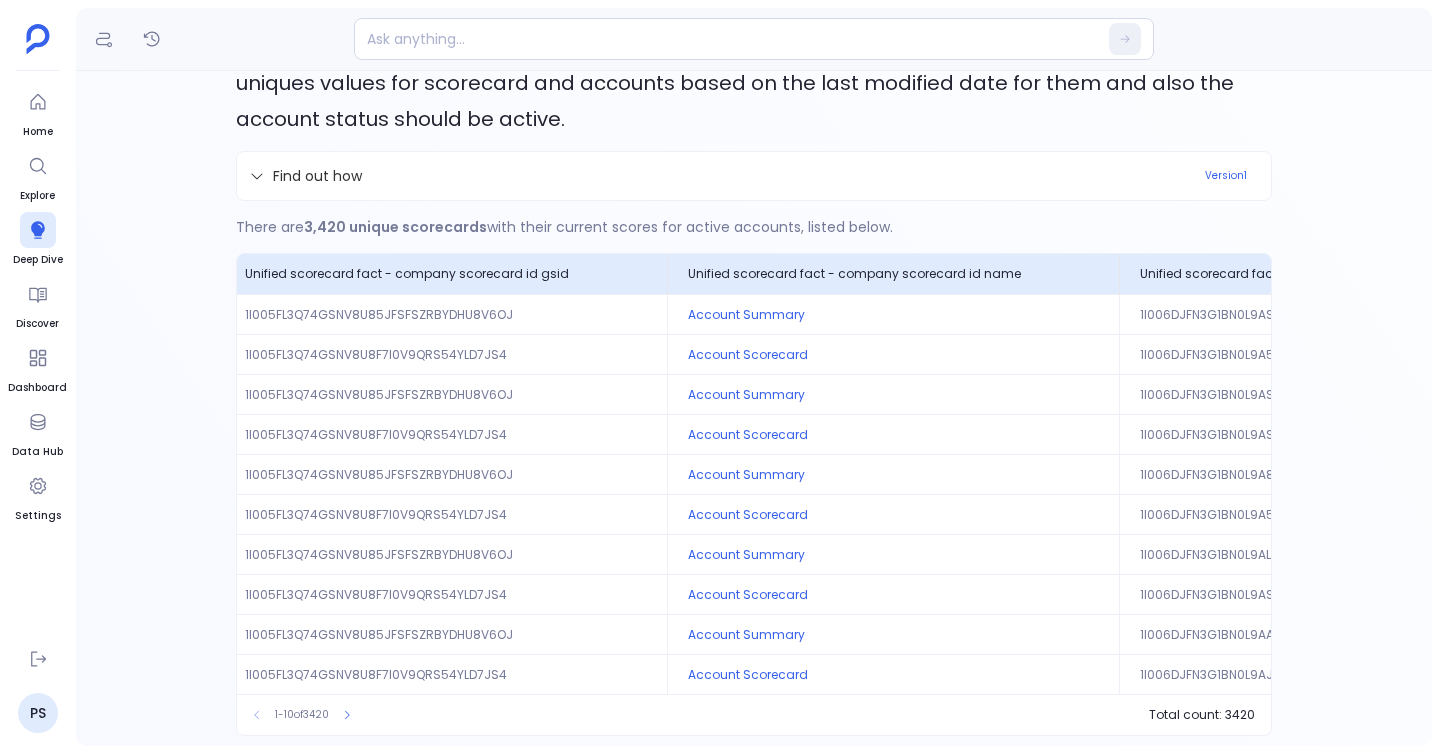 scroll, scrollTop: 180, scrollLeft: 0, axis: vertical 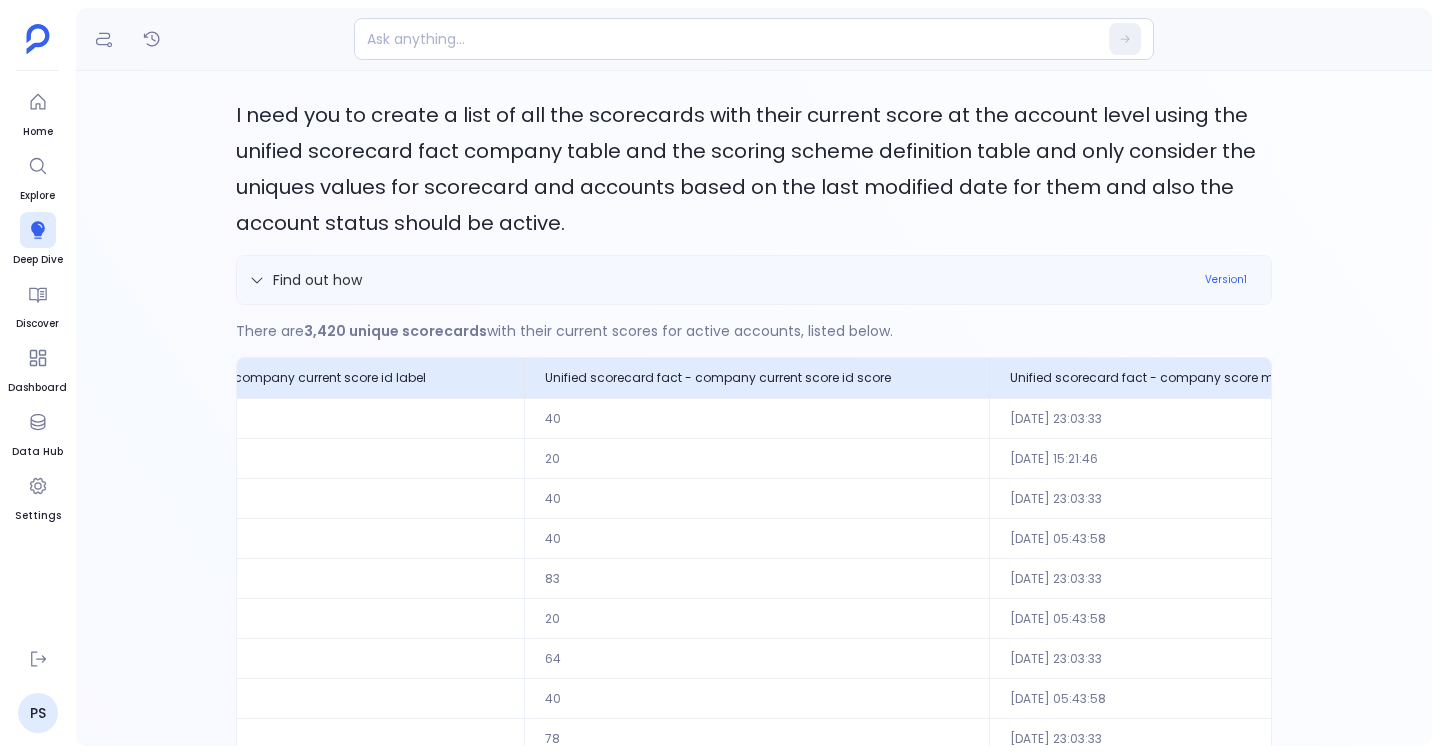 click on "Find out how Version  1" at bounding box center (754, 280) 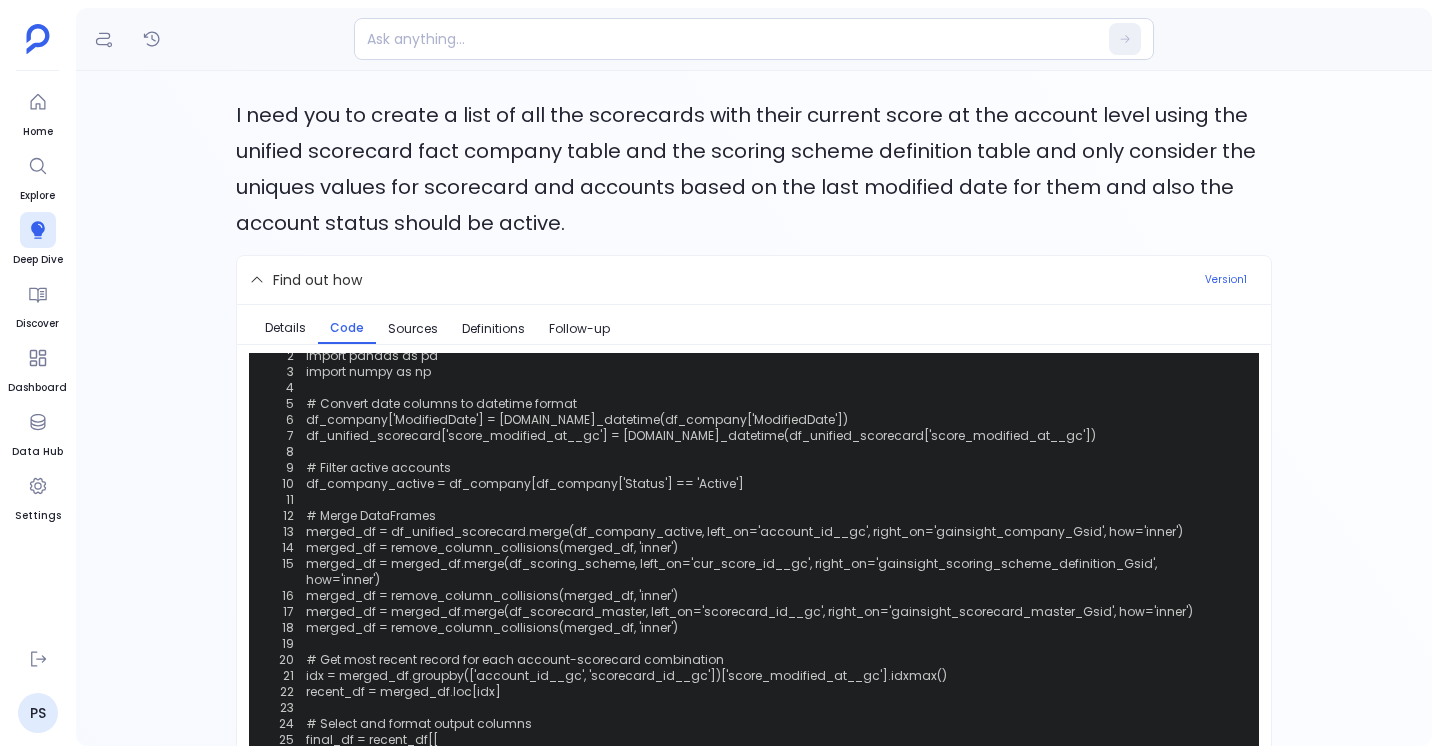 scroll, scrollTop: 0, scrollLeft: 0, axis: both 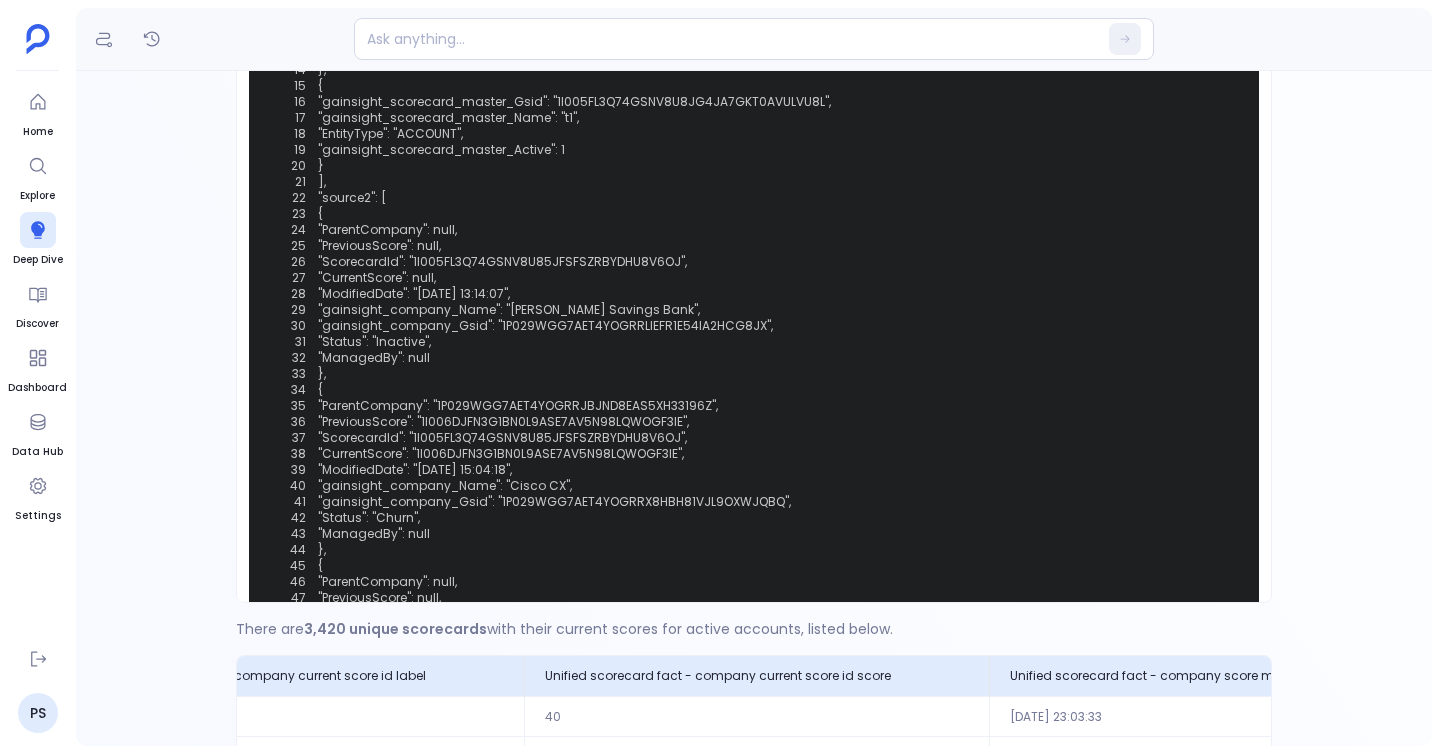 click on "40       "gainsight_company_Name": "Cisco CX"," at bounding box center (754, 486) 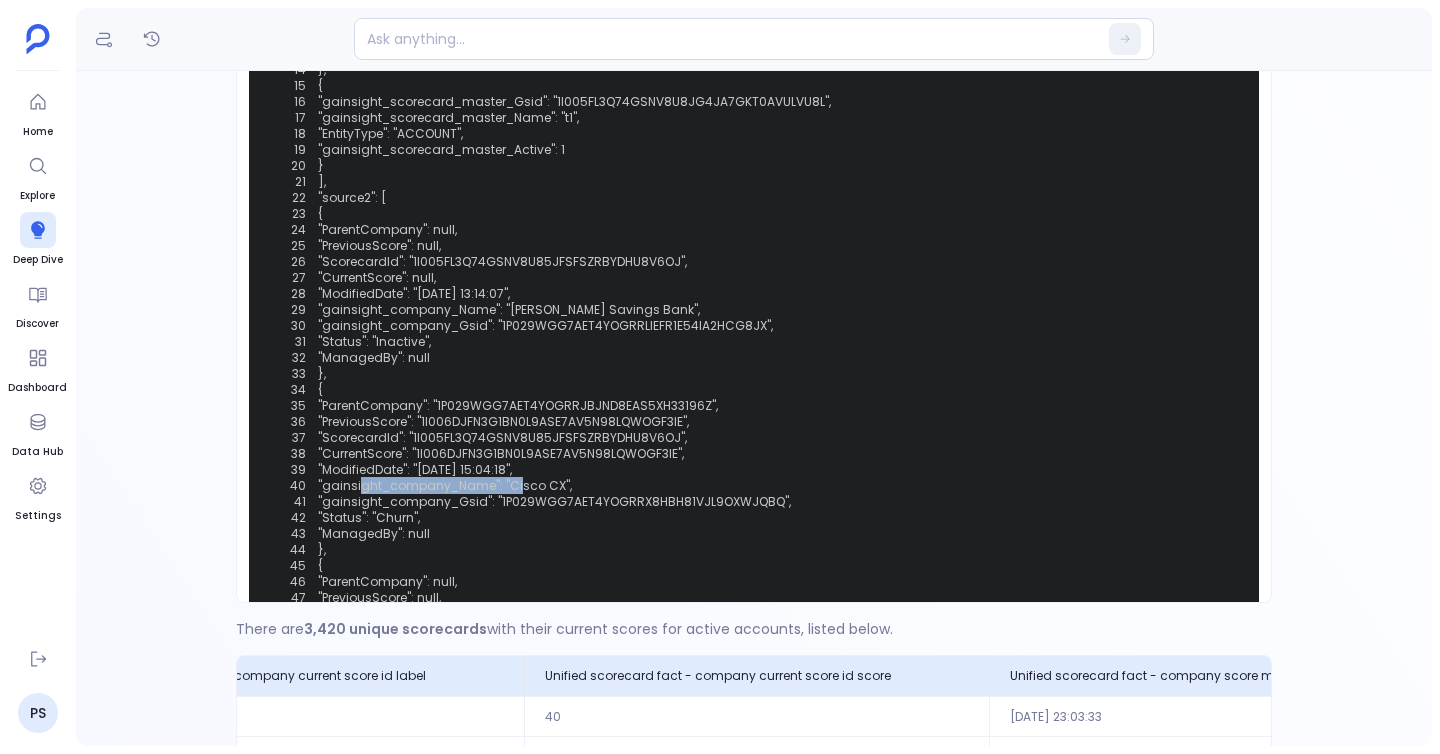 click on "40       "gainsight_company_Name": "Cisco CX"," at bounding box center (754, 486) 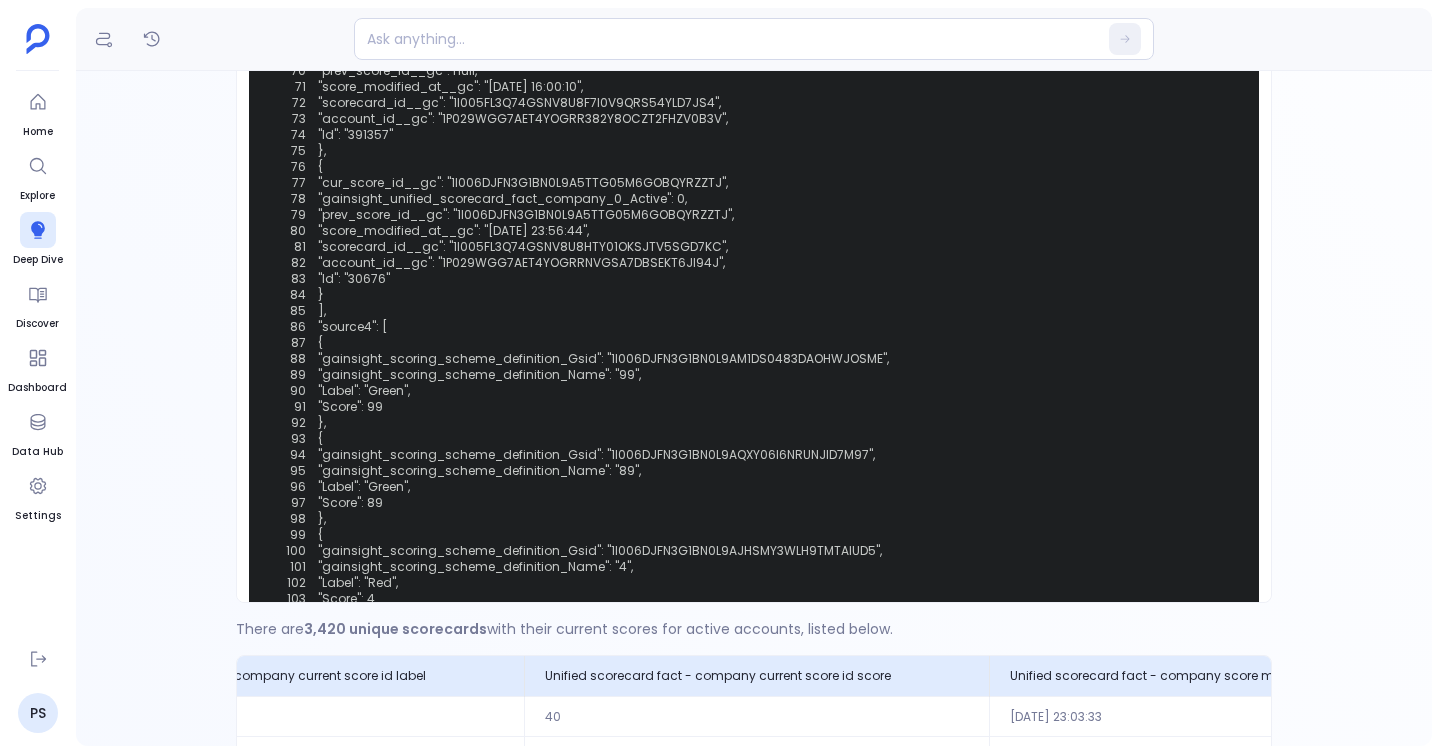 scroll, scrollTop: 2120, scrollLeft: 0, axis: vertical 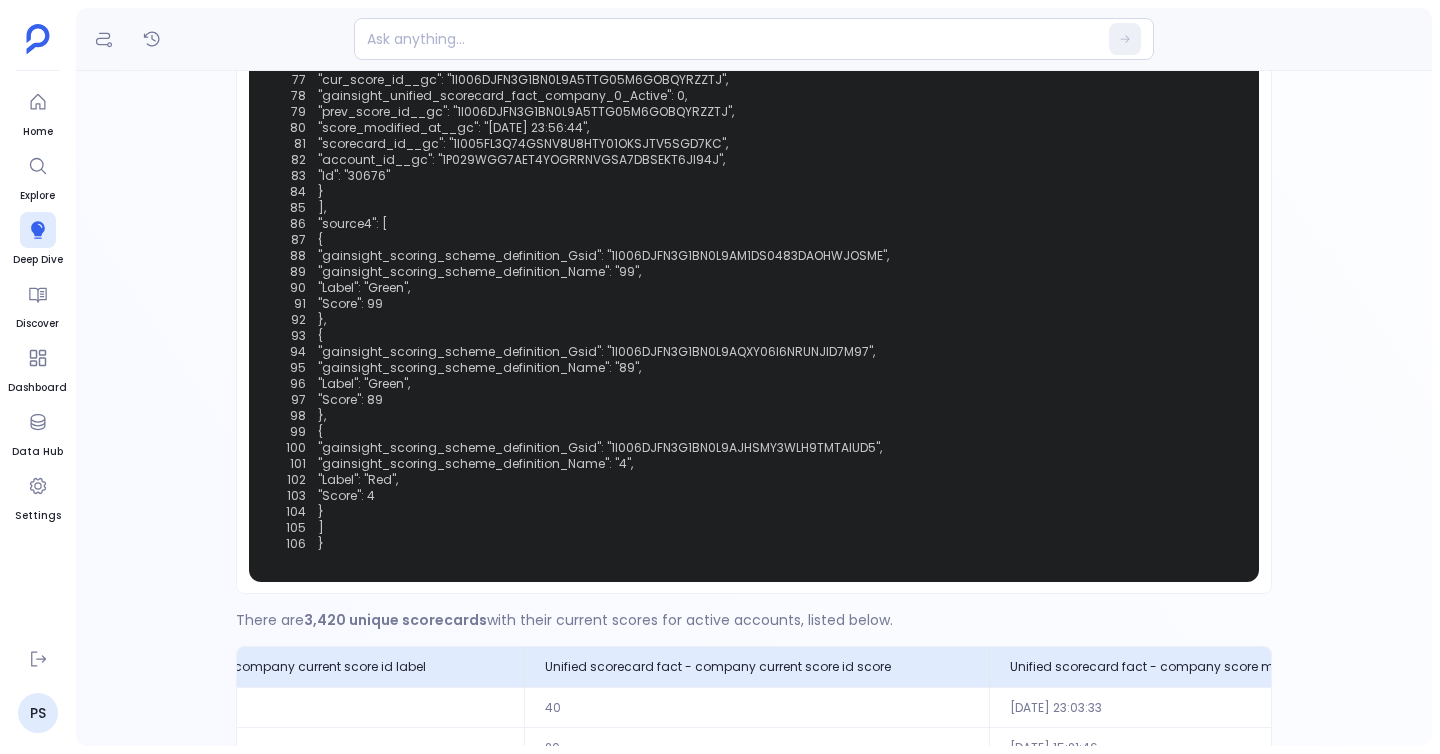 click on "88       "gainsight_scoring_scheme_definition_Gsid": "1I006DJFN3G1BN0L9AM1DS0483DAOHWJOSME"," at bounding box center [754, 256] 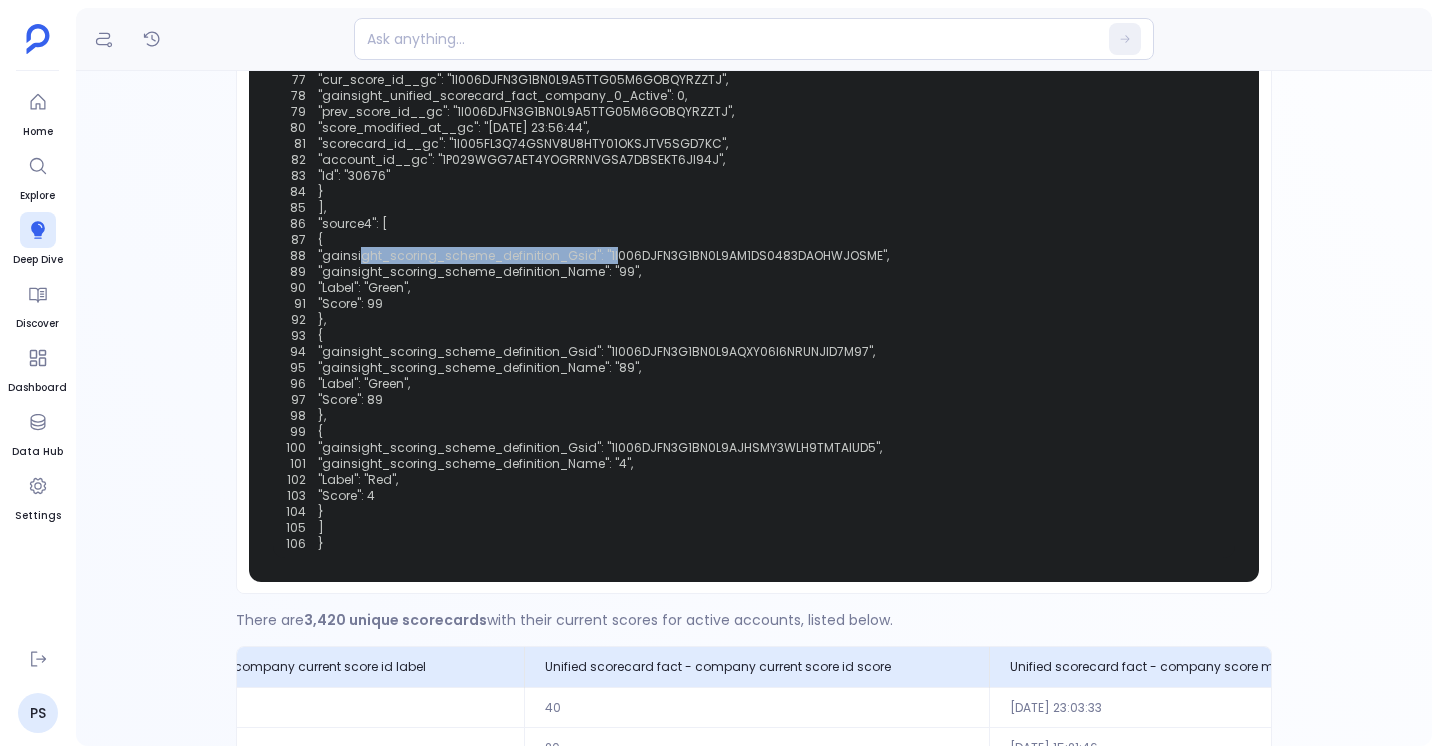 click on "88       "gainsight_scoring_scheme_definition_Gsid": "1I006DJFN3G1BN0L9AM1DS0483DAOHWJOSME"," at bounding box center [754, 256] 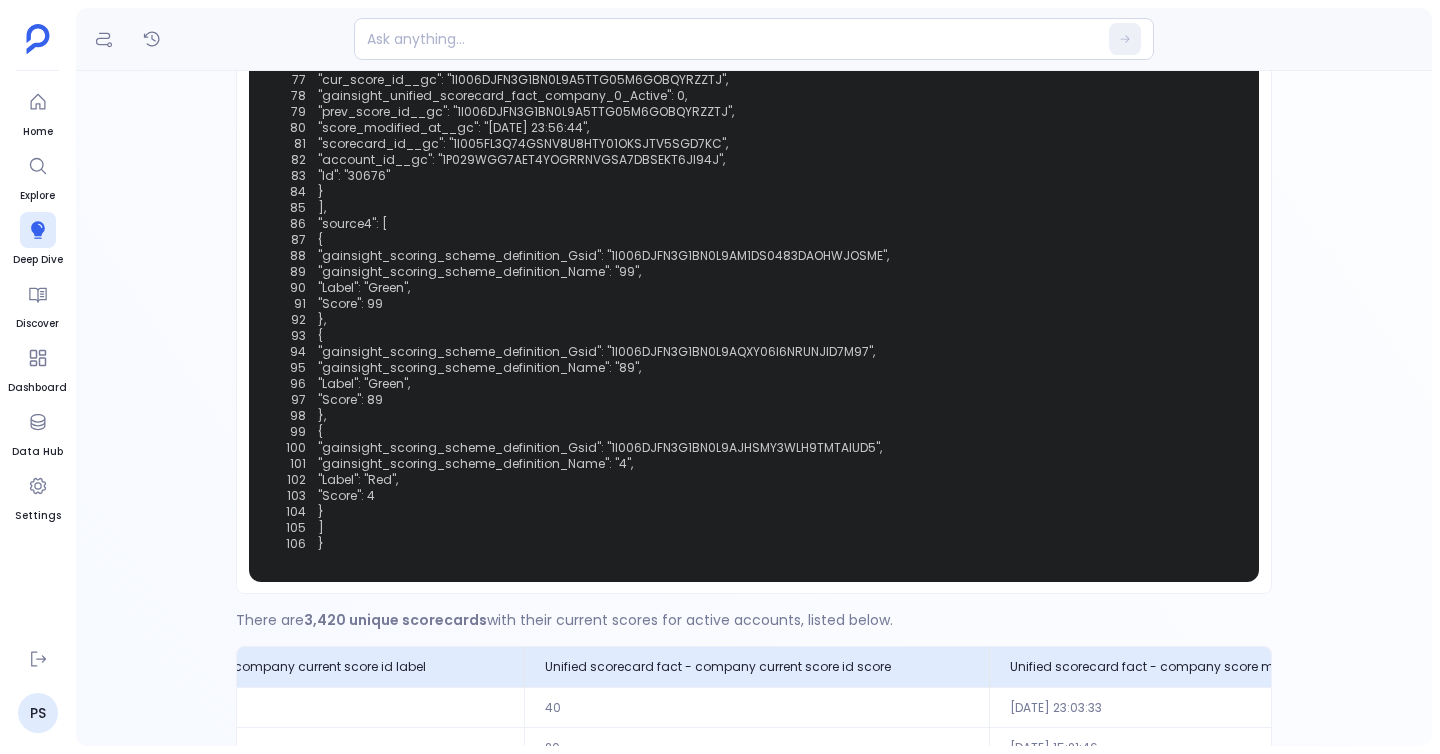 click on "90       "Label": "Green"," at bounding box center (754, 288) 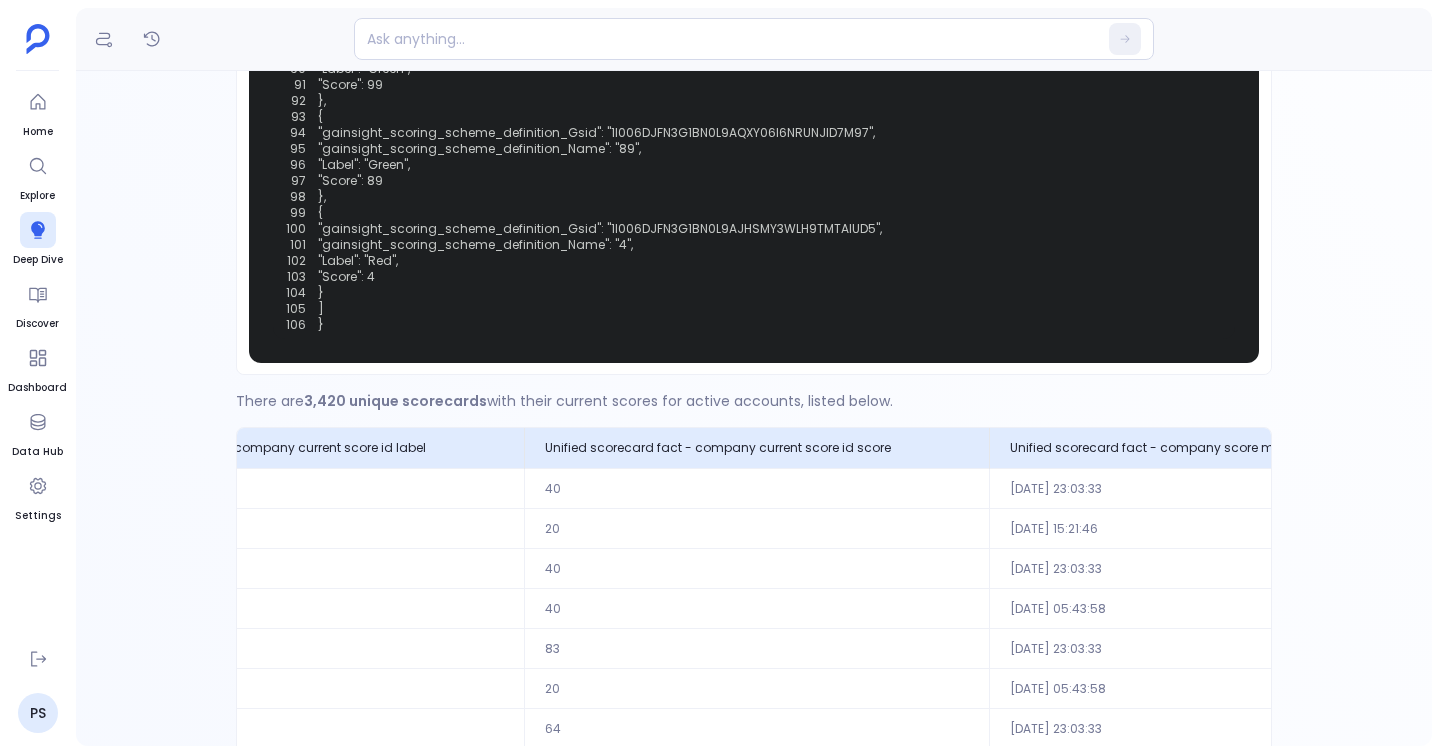 scroll, scrollTop: 522, scrollLeft: 0, axis: vertical 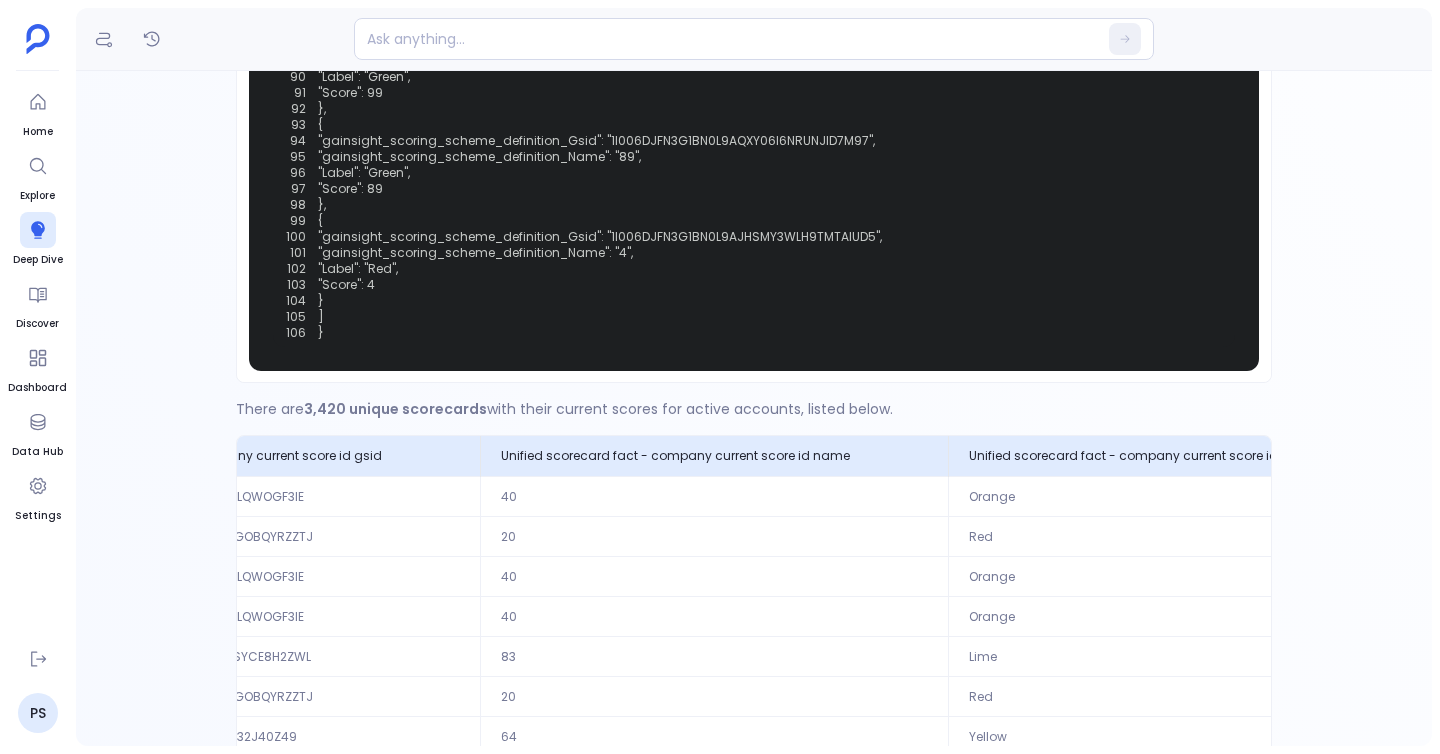 click on "101       "gainsight_scoring_scheme_definition_Name": "4"," at bounding box center (754, 253) 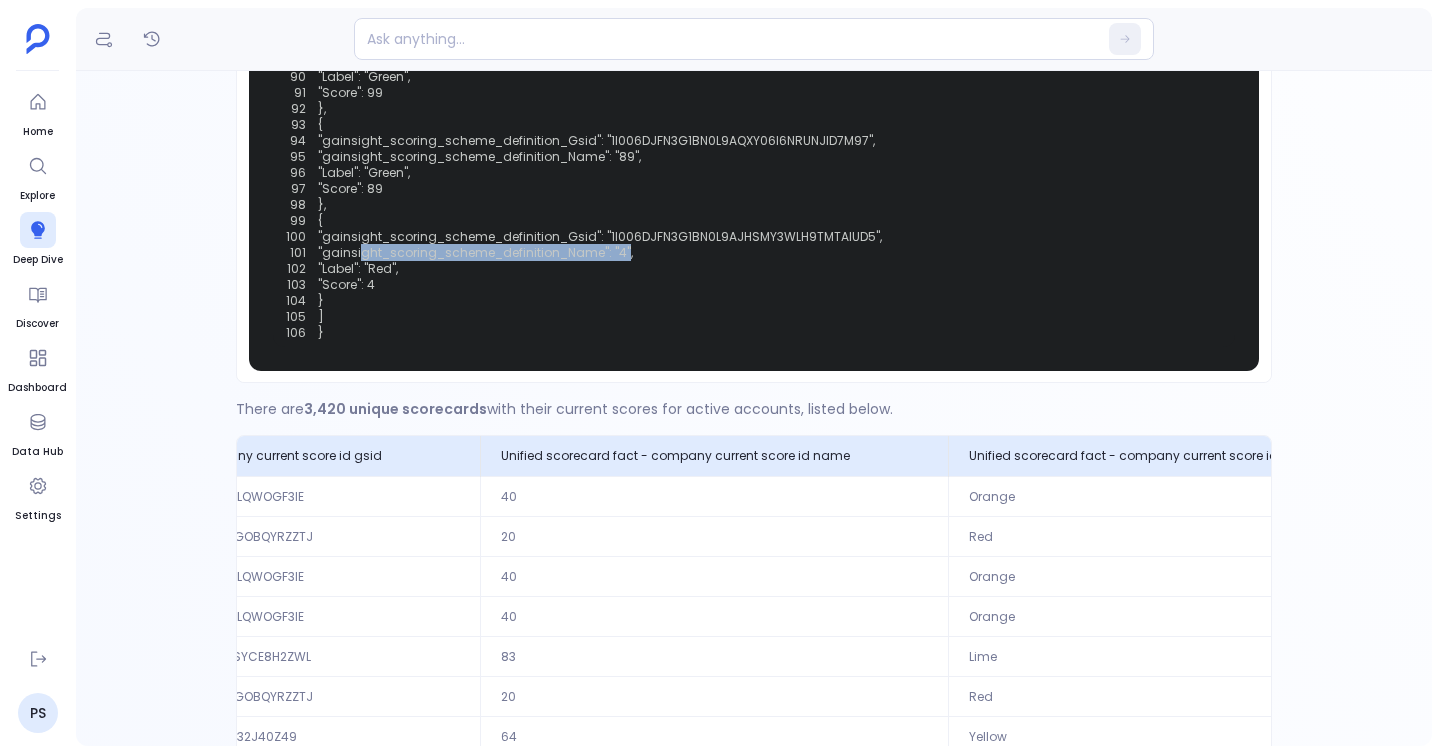 click on "101       "gainsight_scoring_scheme_definition_Name": "4"," at bounding box center [754, 253] 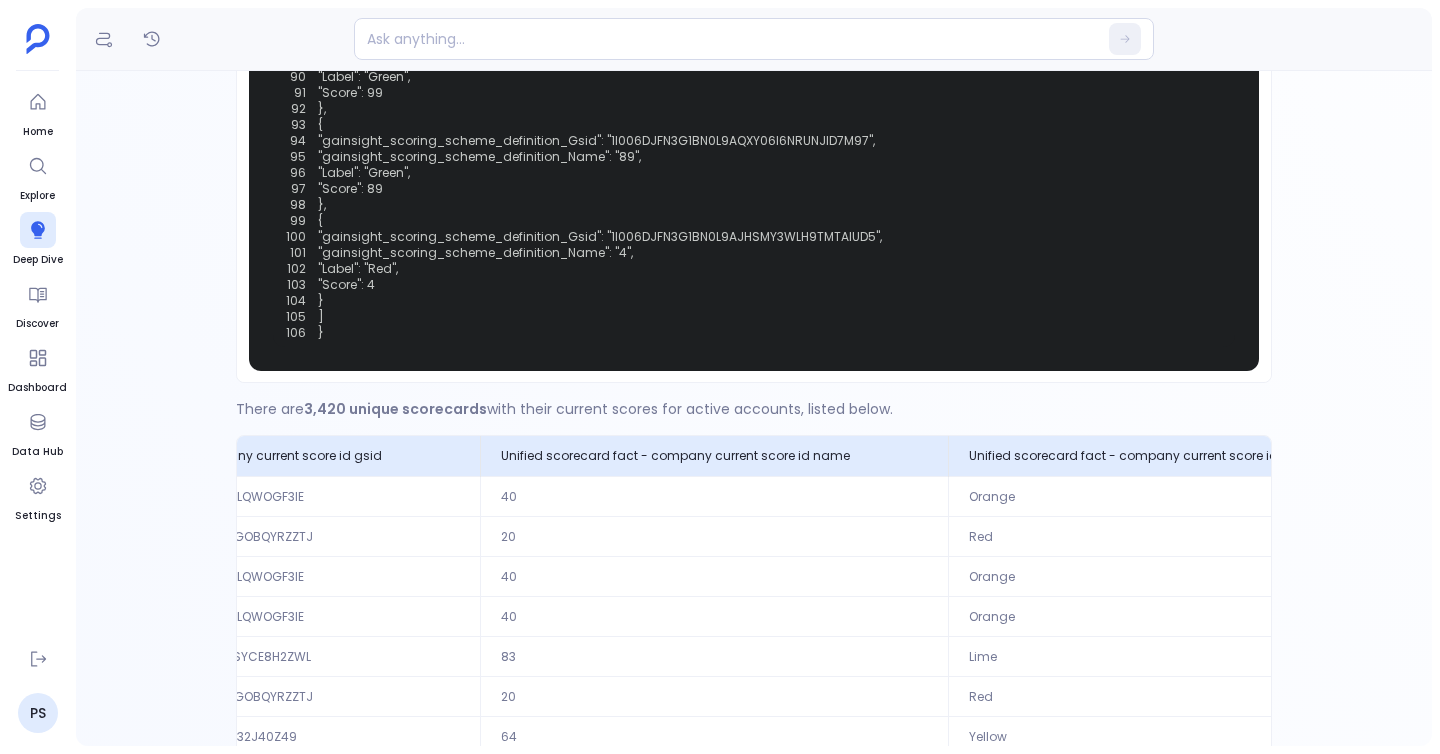 click on "103       "Score": 4" at bounding box center [754, 285] 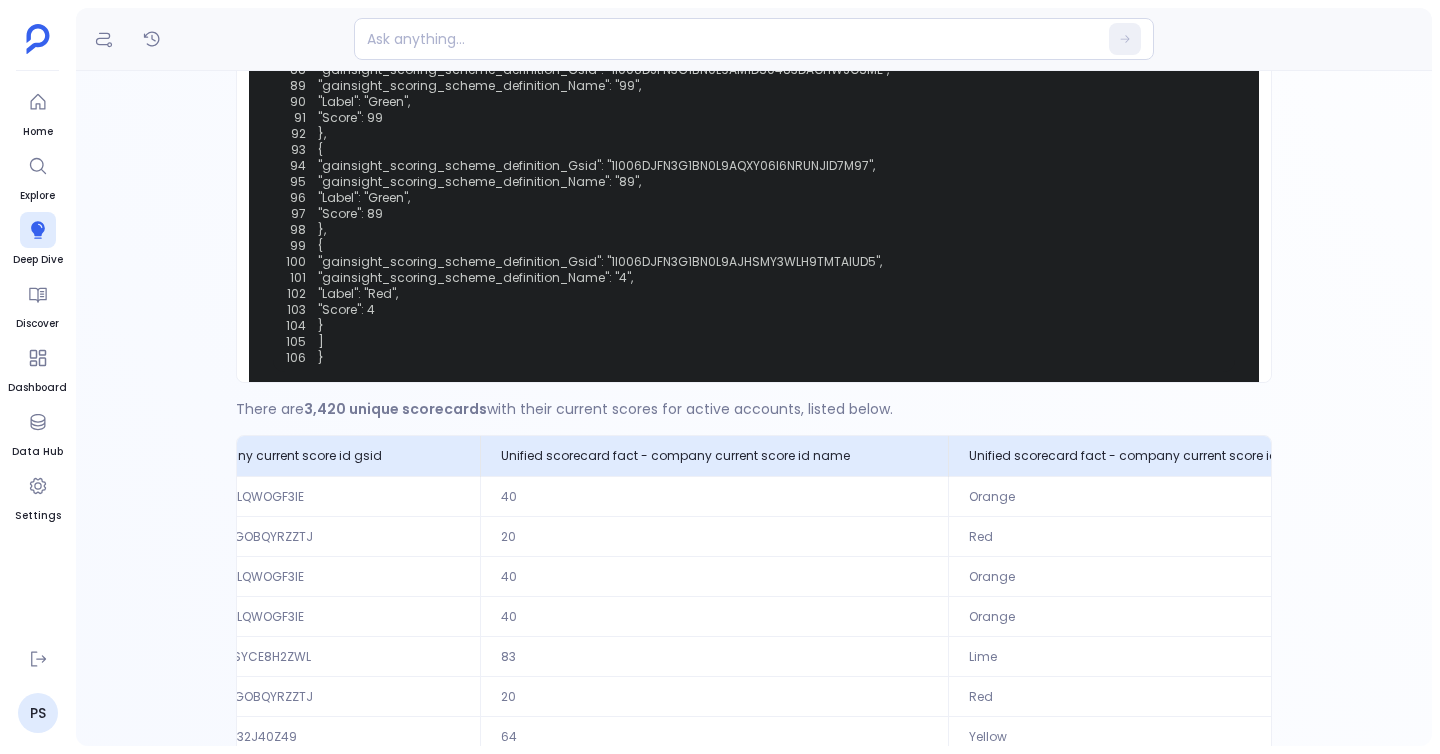 scroll, scrollTop: 2094, scrollLeft: 0, axis: vertical 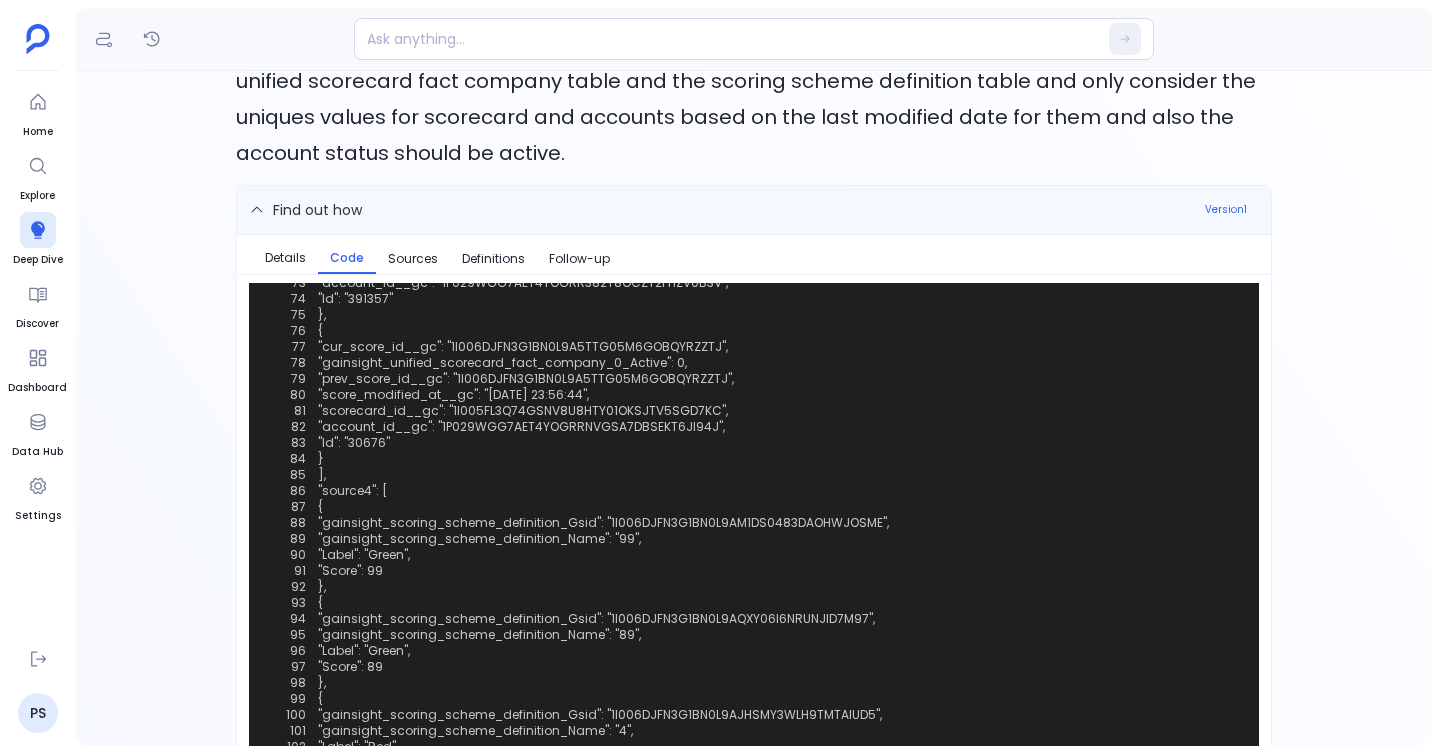click on "Find out how" at bounding box center [317, 210] 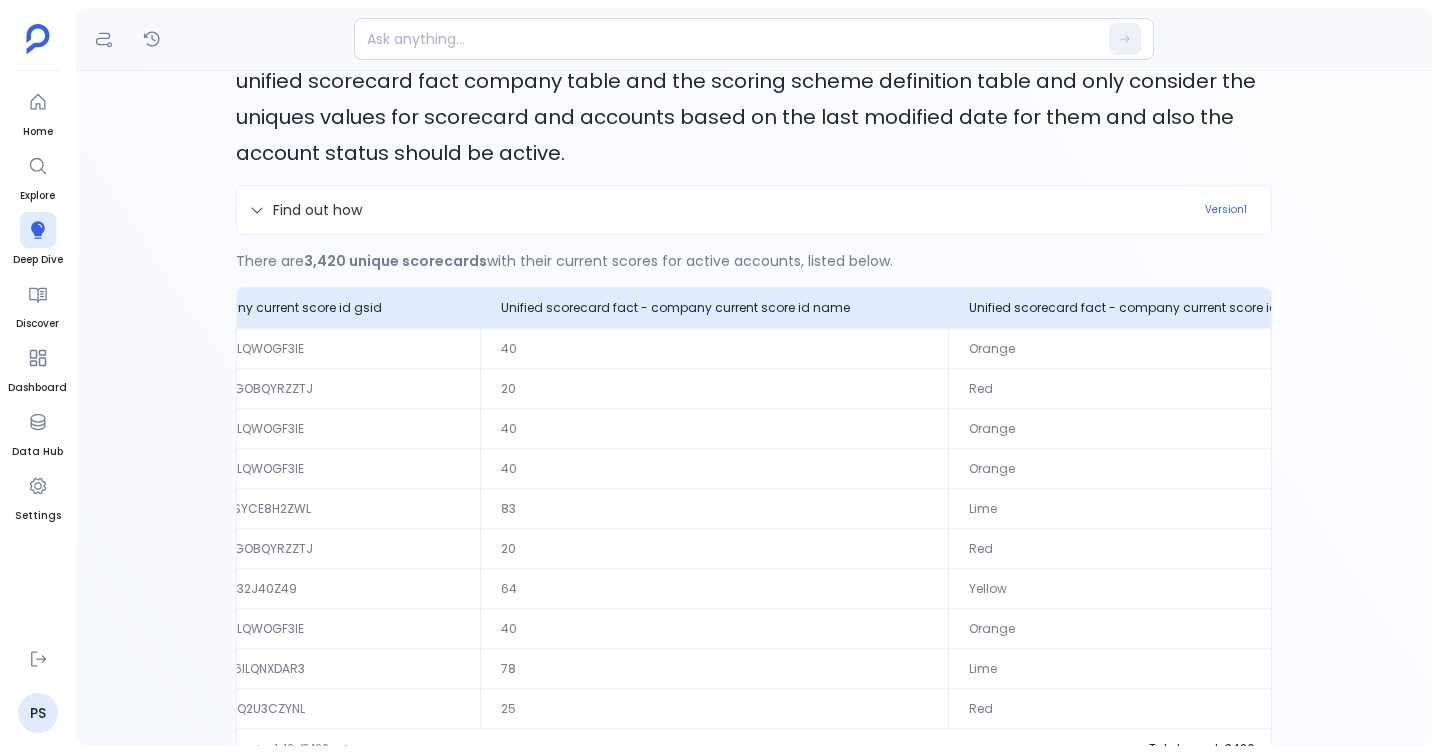 scroll, scrollTop: 180, scrollLeft: 0, axis: vertical 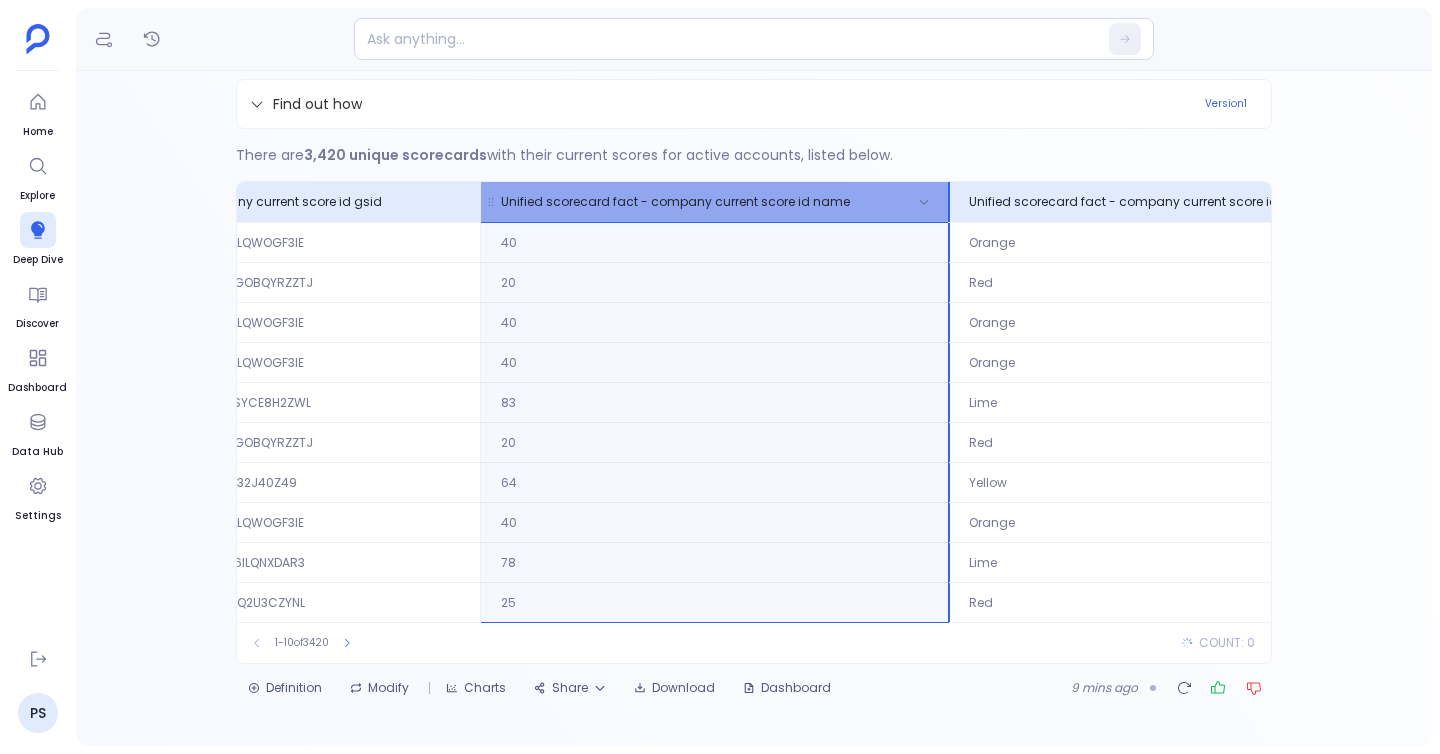 drag, startPoint x: 436, startPoint y: 195, endPoint x: 601, endPoint y: 197, distance: 165.01212 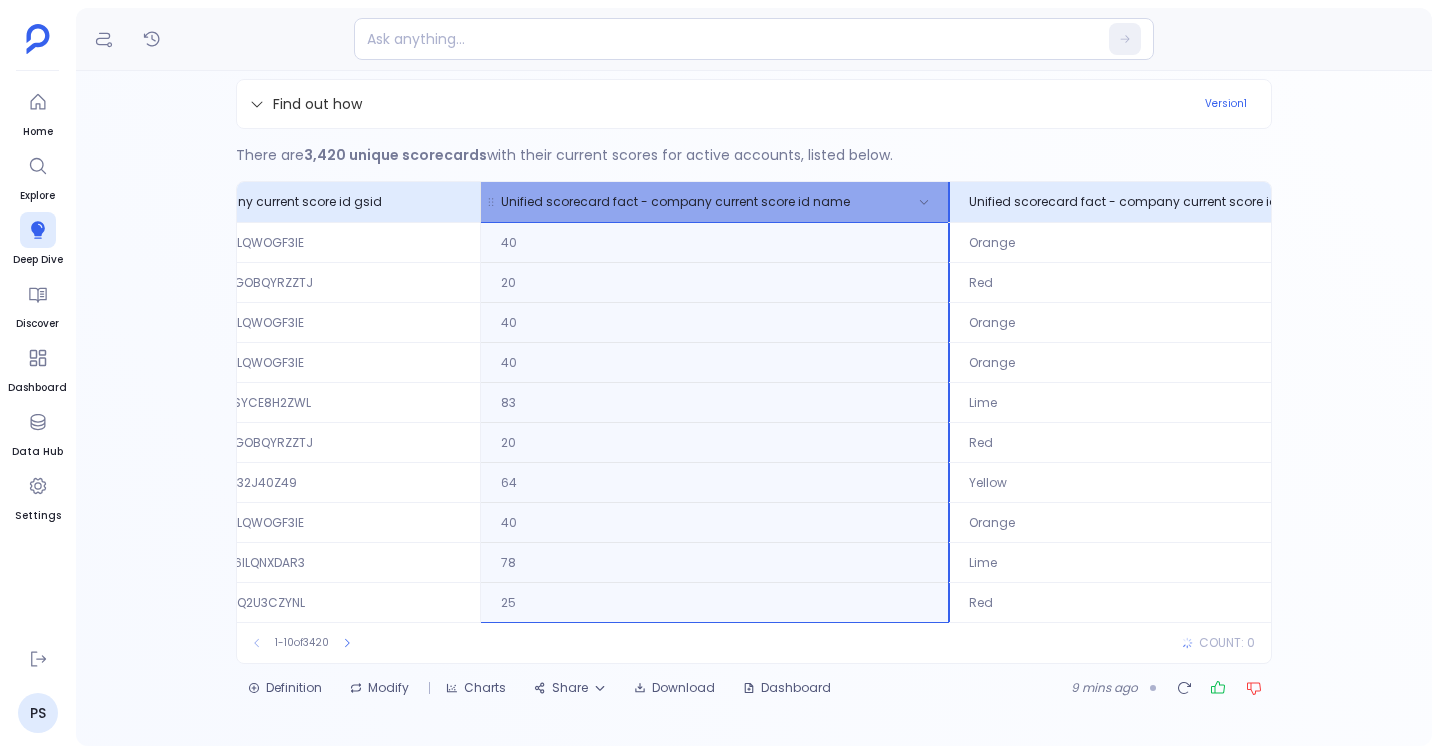 click on "Unified scorecard fact - company current score id name" at bounding box center (714, 202) 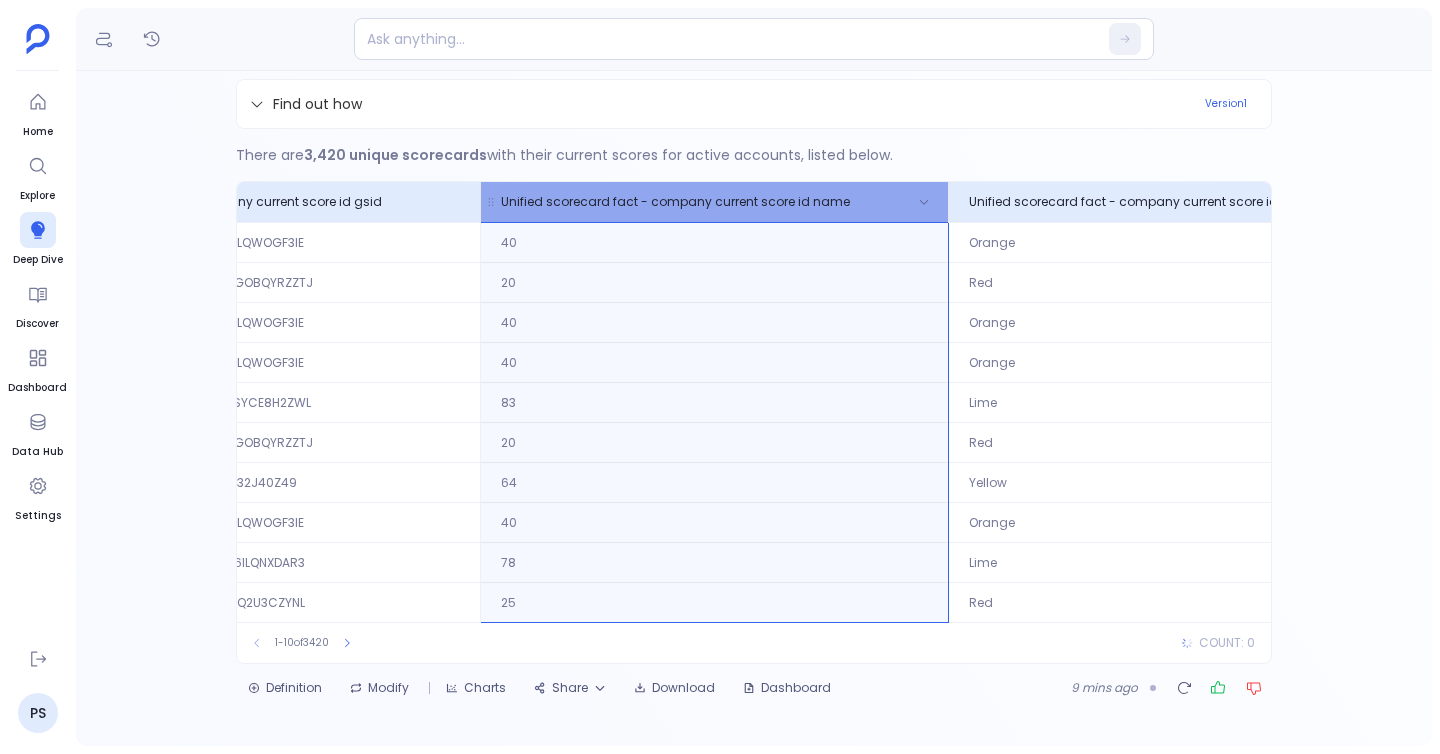 click on "Unified scorecard fact - company current score id name" at bounding box center (675, 202) 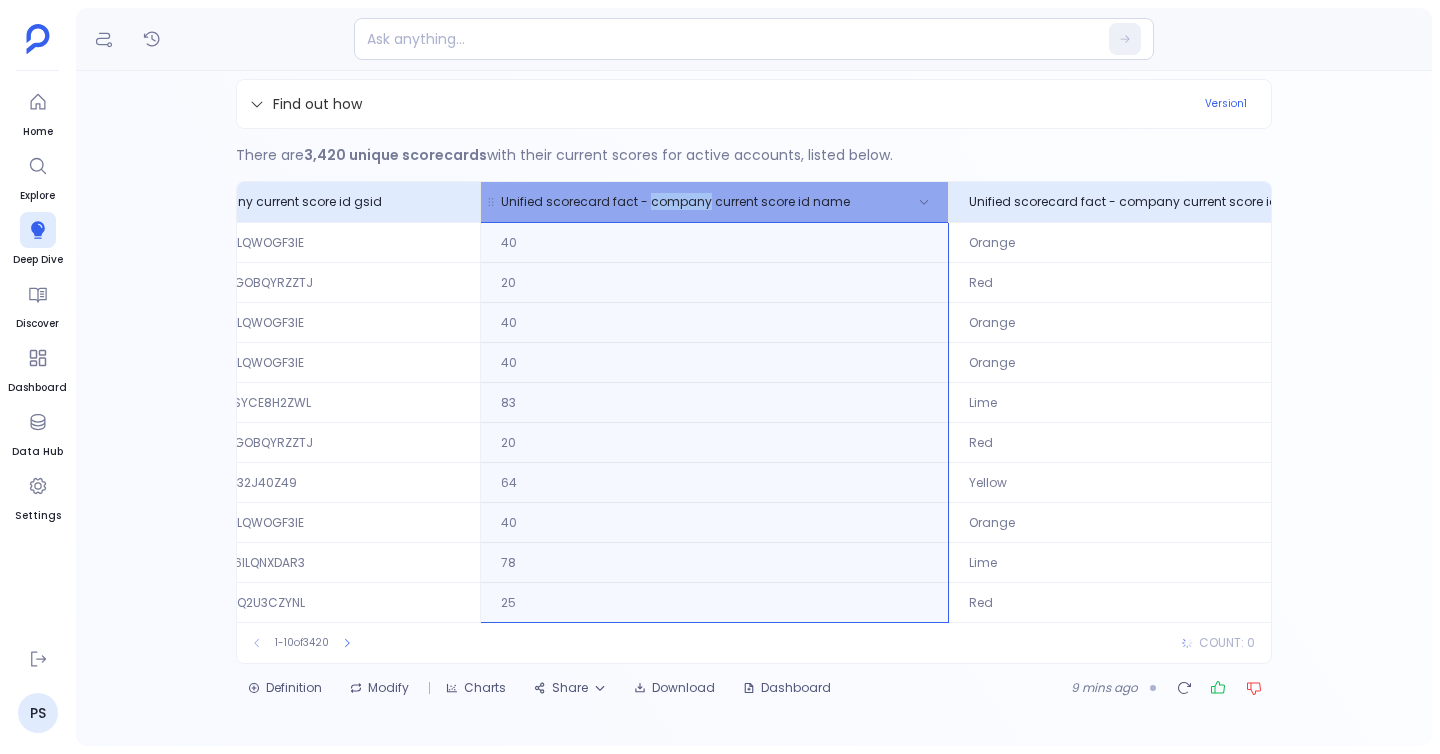 click on "Unified scorecard fact - company current score id name" at bounding box center [675, 202] 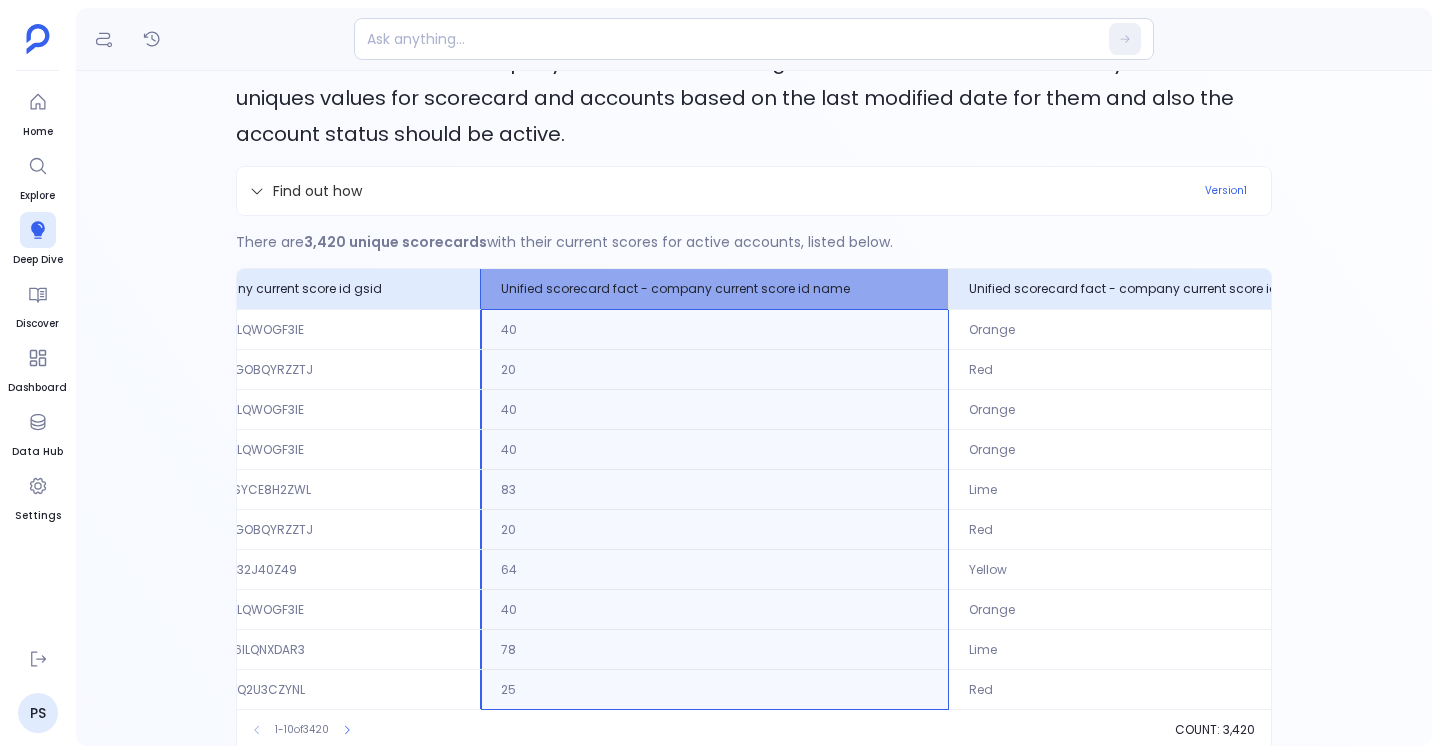 drag, startPoint x: 789, startPoint y: 196, endPoint x: 415, endPoint y: 188, distance: 374.08554 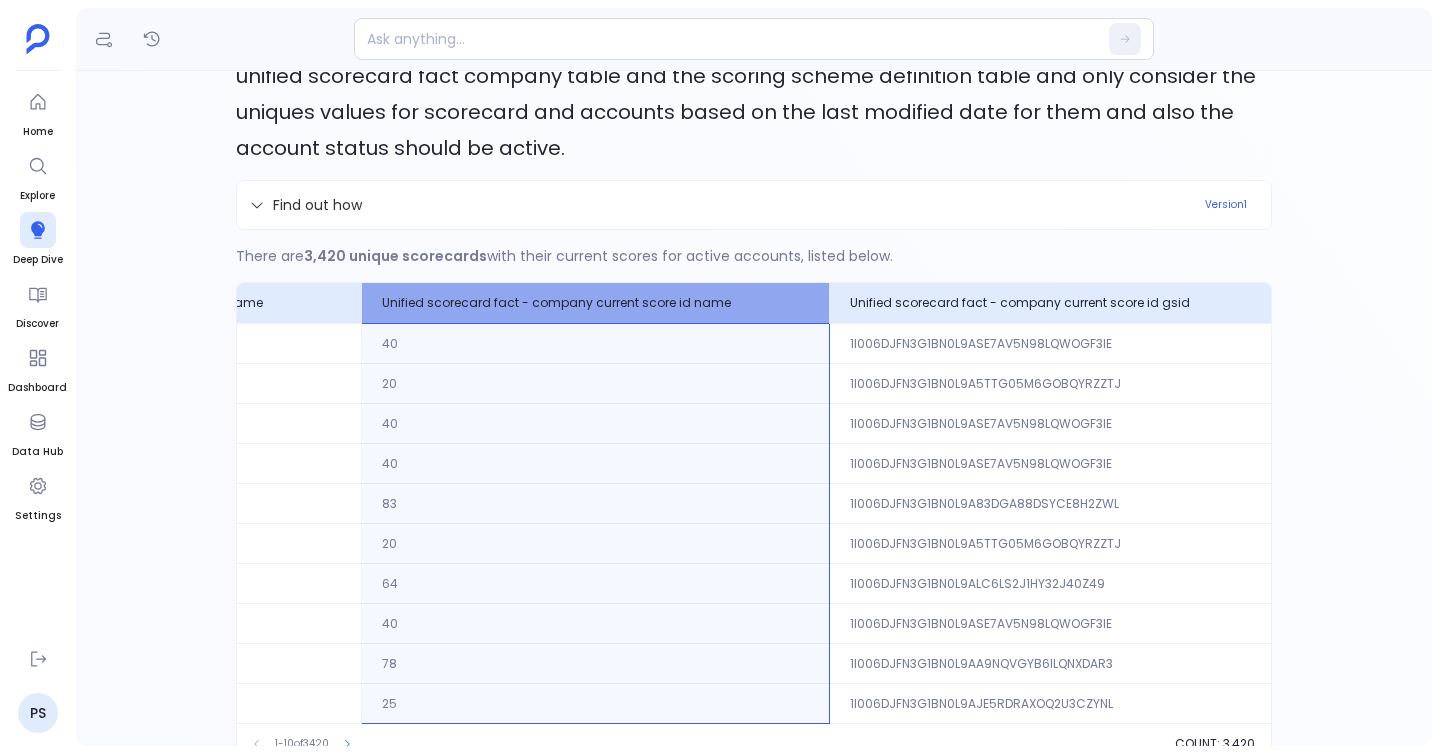 scroll, scrollTop: 0, scrollLeft: 1637, axis: horizontal 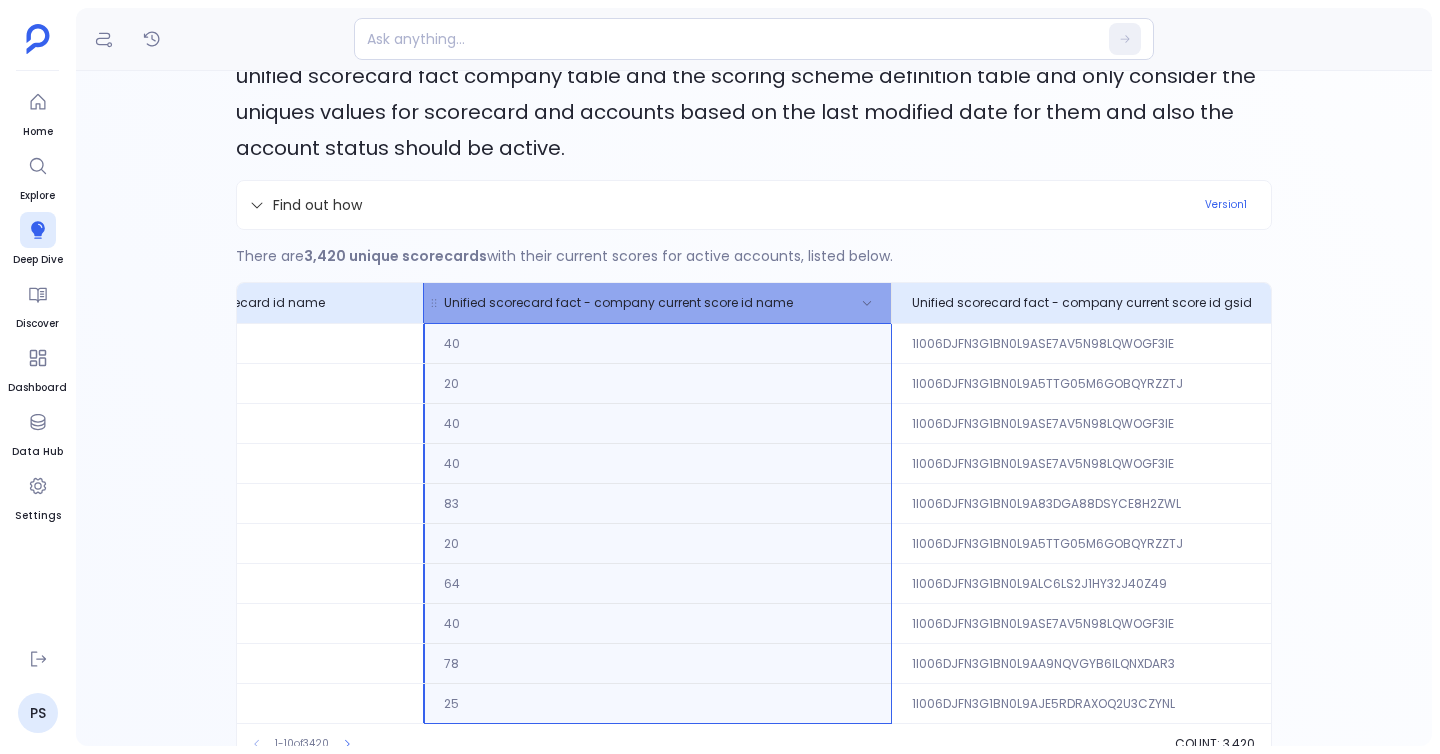 drag, startPoint x: 747, startPoint y: 310, endPoint x: 473, endPoint y: 304, distance: 274.06567 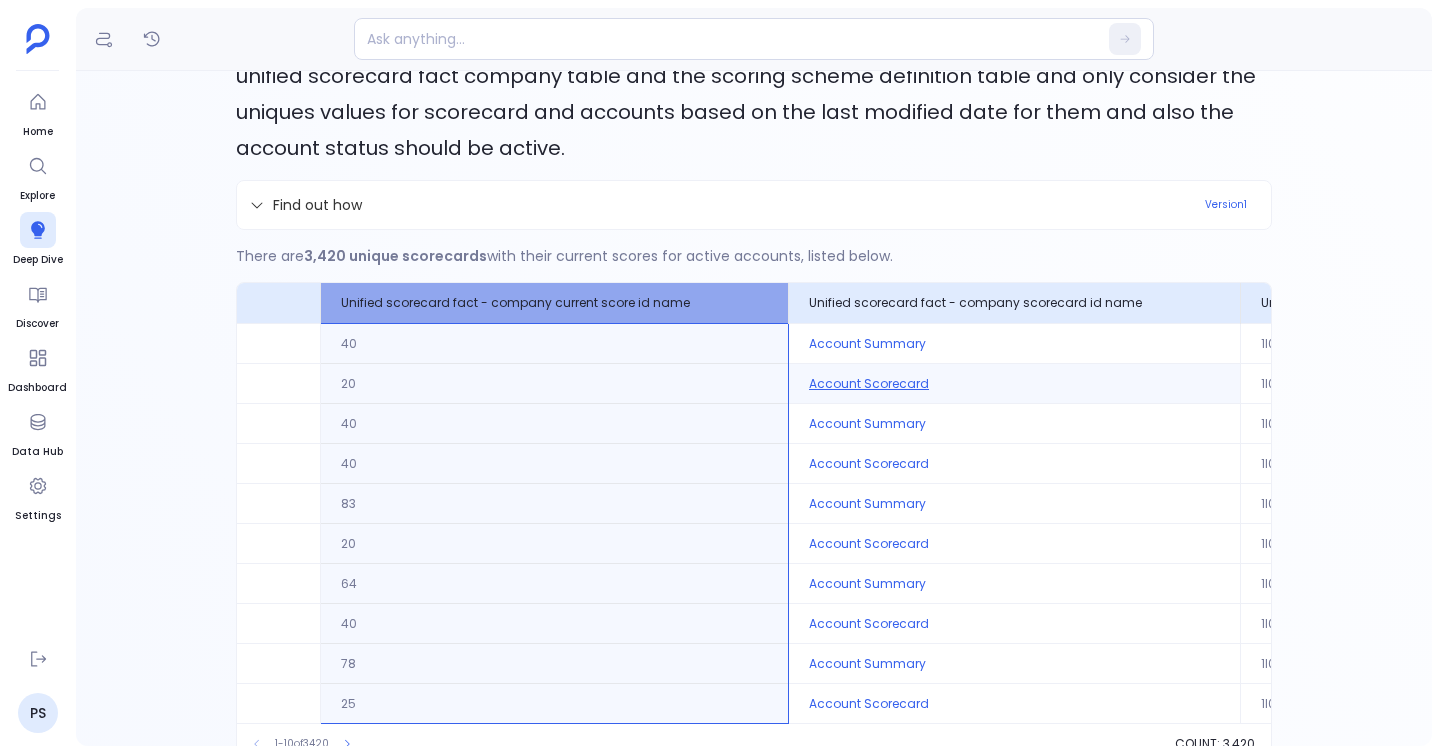 scroll, scrollTop: 0, scrollLeft: 1251, axis: horizontal 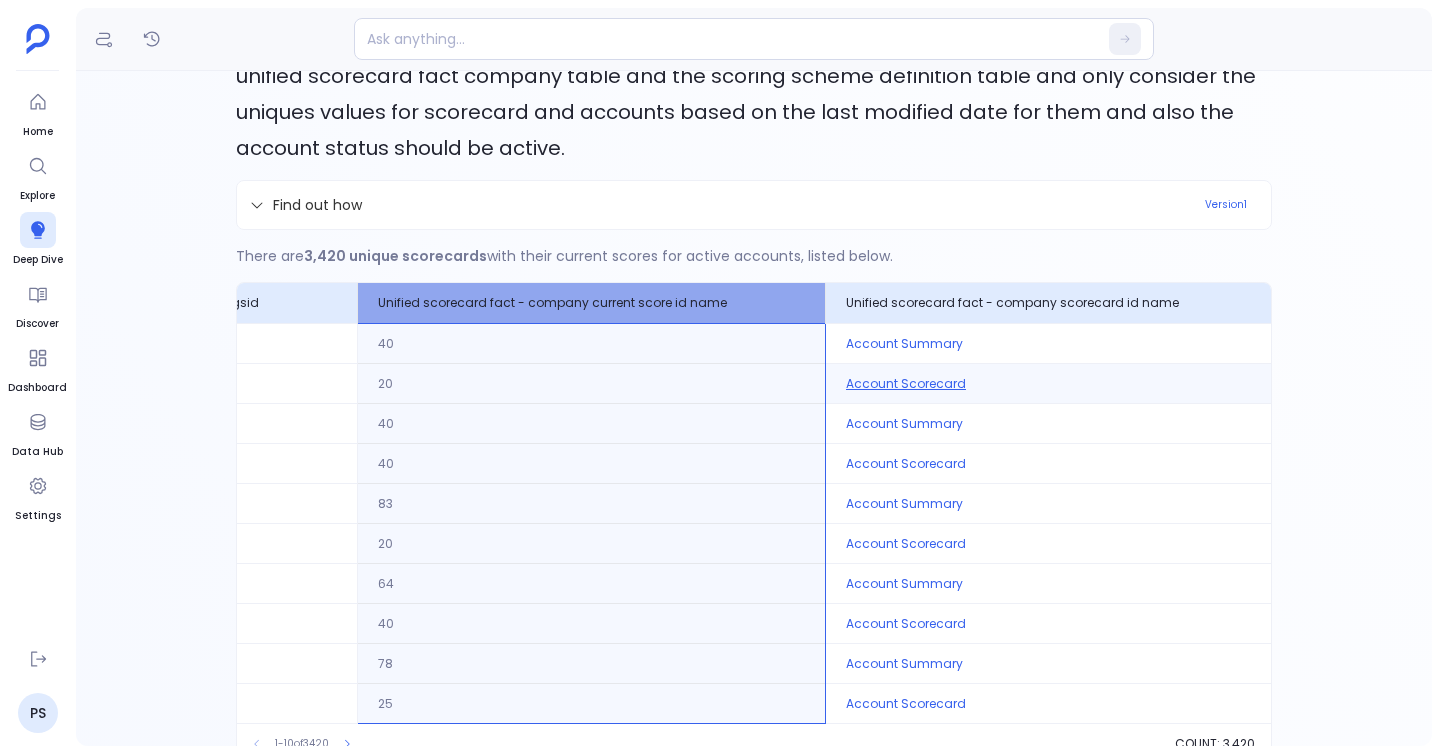 click on "20" at bounding box center (592, 383) 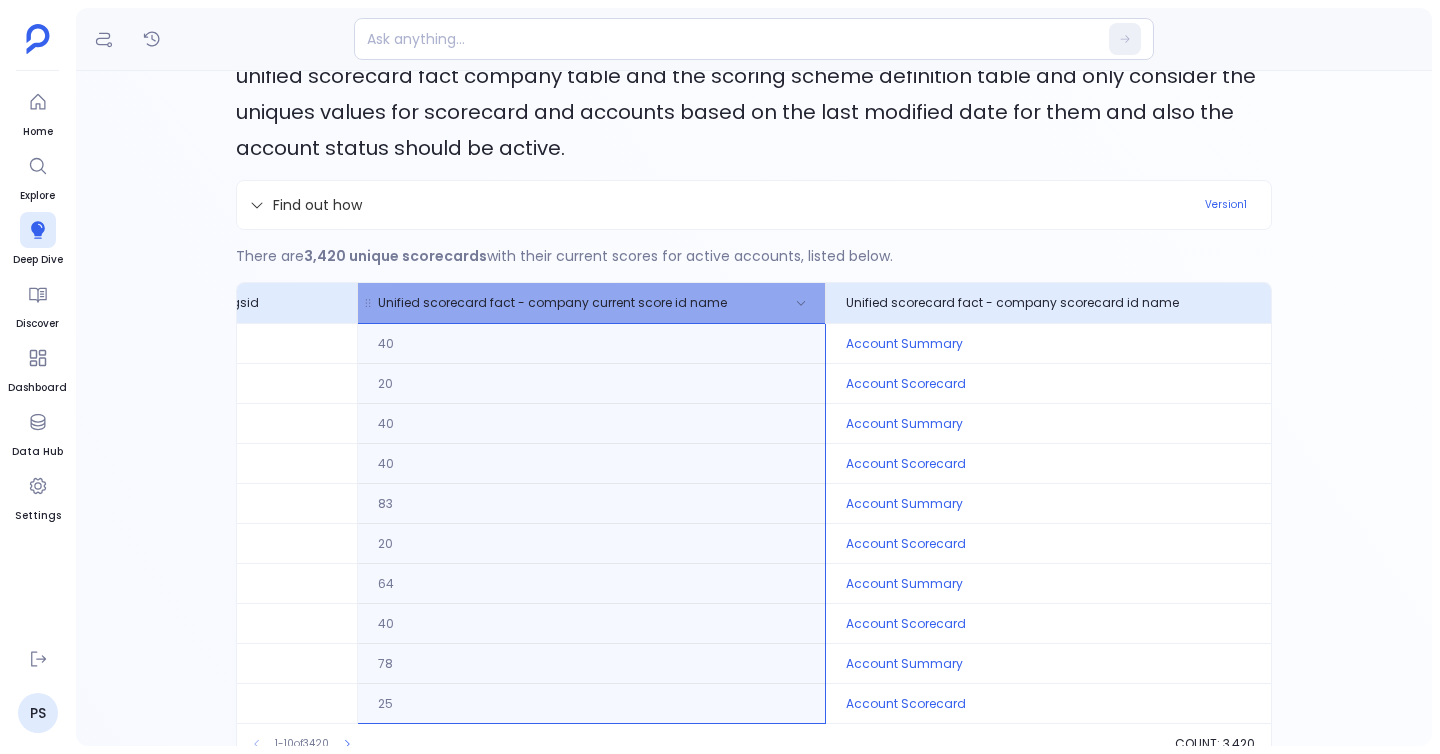 click on "Unified scorecard fact - company current score id name" at bounding box center (552, 303) 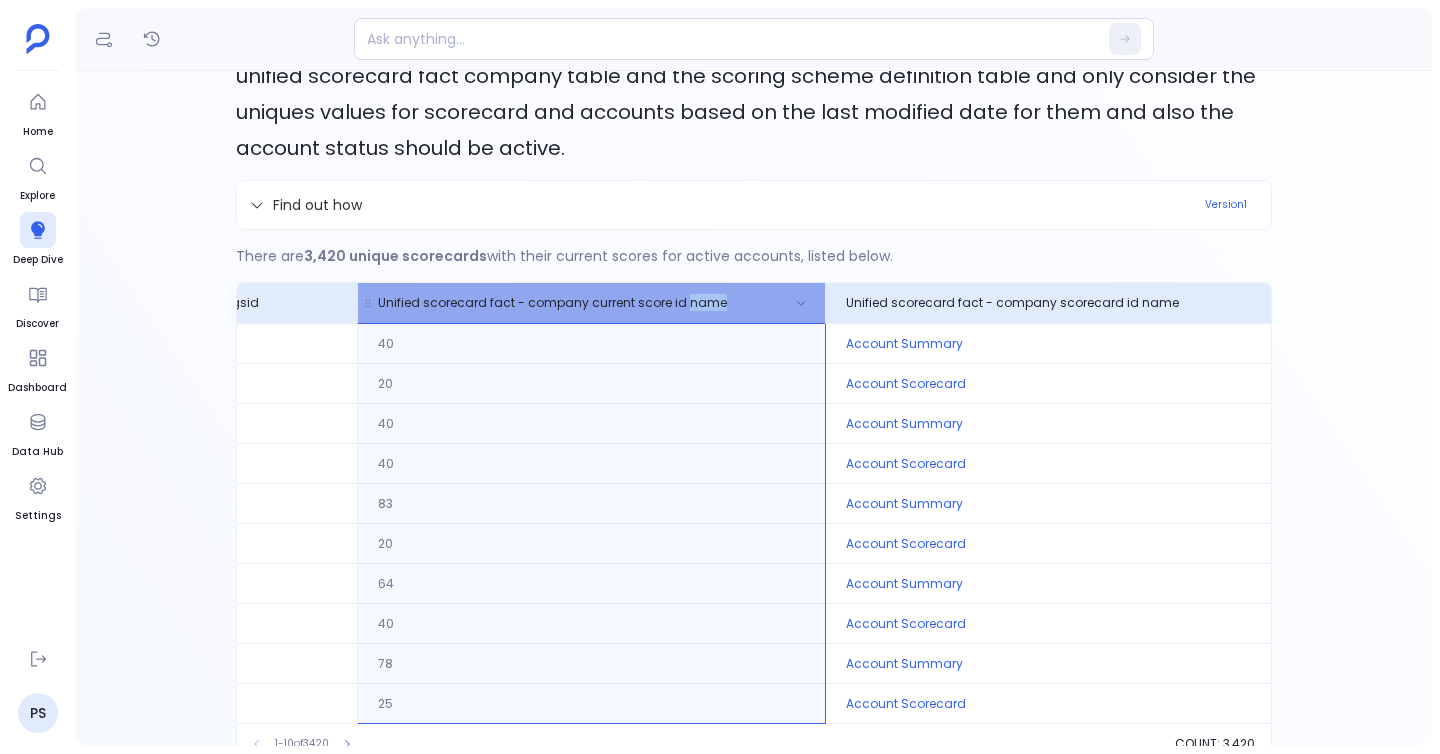 click on "Unified scorecard fact - company current score id name" at bounding box center [552, 303] 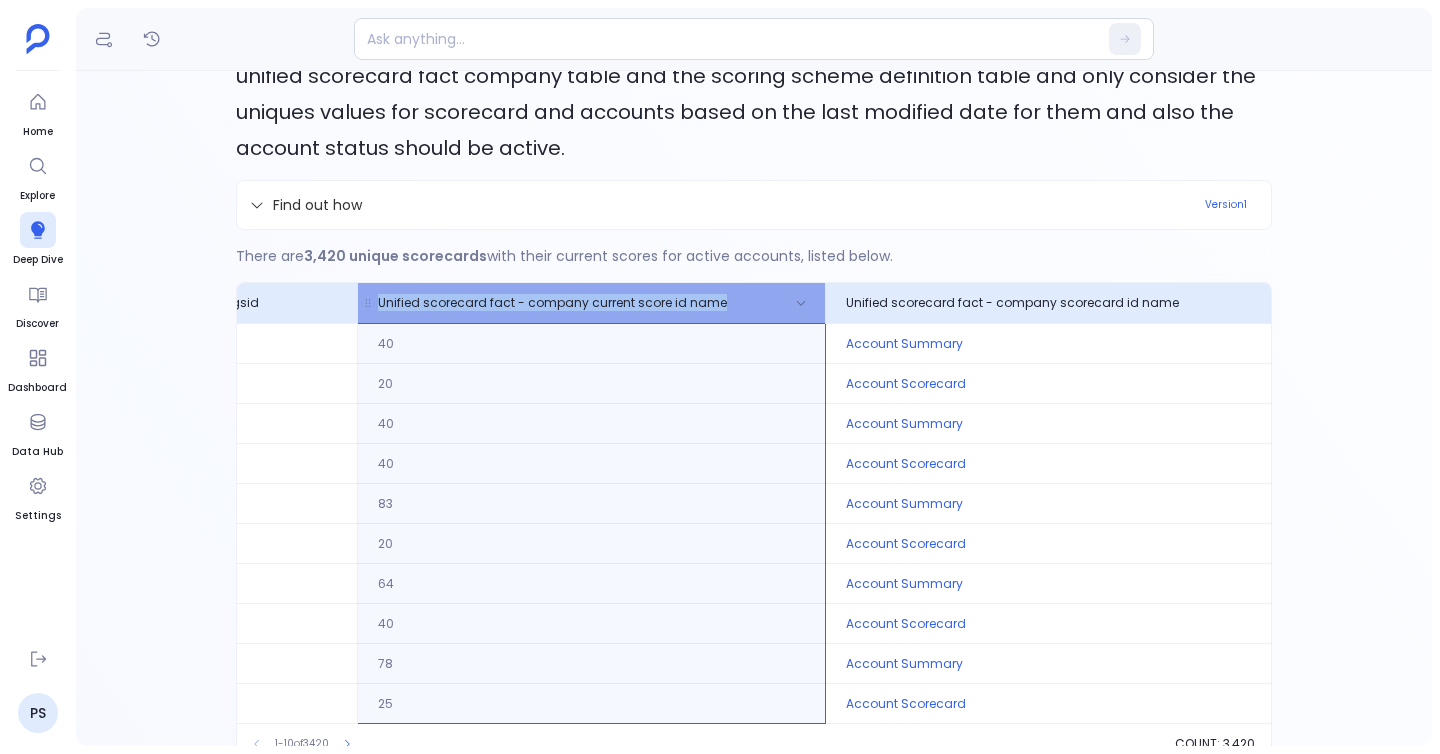 copy on "Unified scorecard fact - company current score id name" 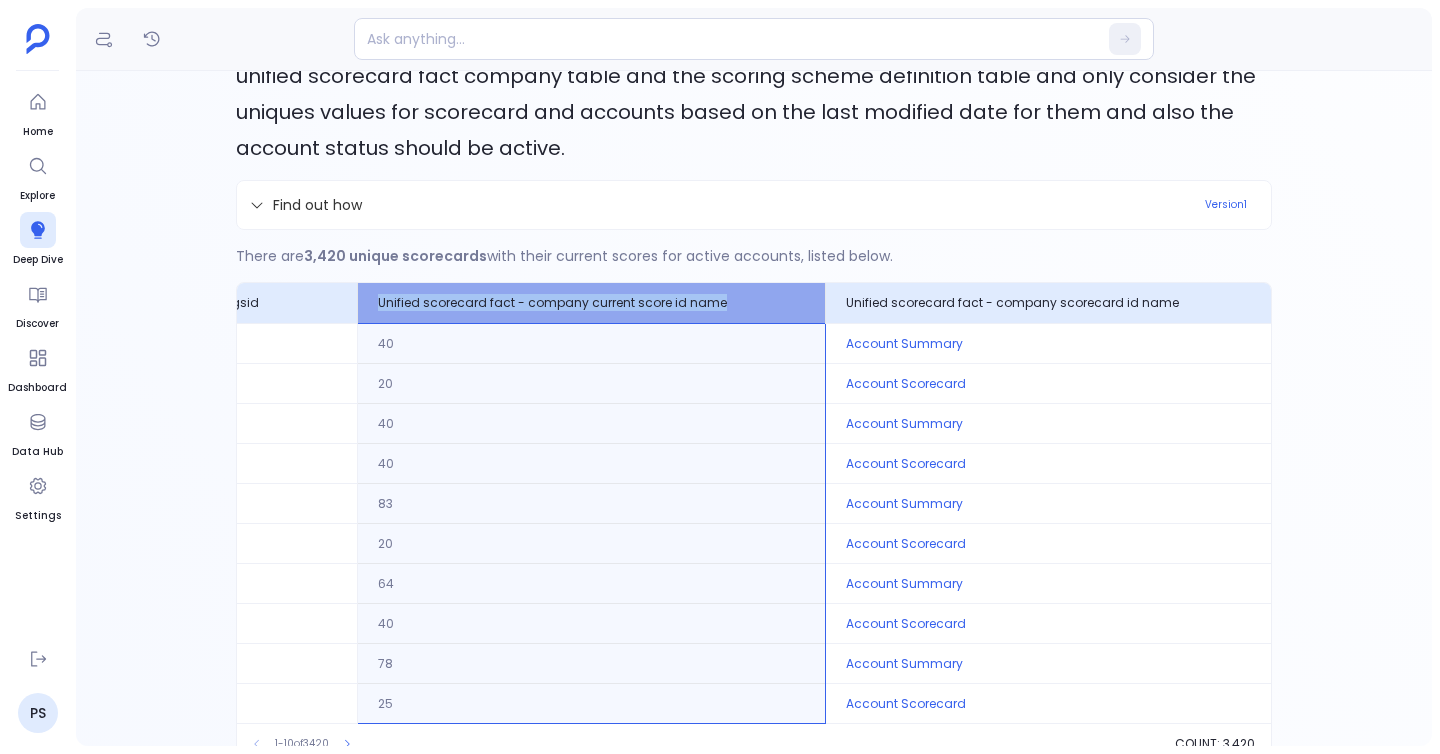 click on "I need you to create a list of all the scorecards with their current score at the account level using the unified scorecard fact company table and the scoring scheme definition table and only consider the uniques values for scorecard and accounts based on the last modified date for them and also the account status should be active." at bounding box center (754, 92) 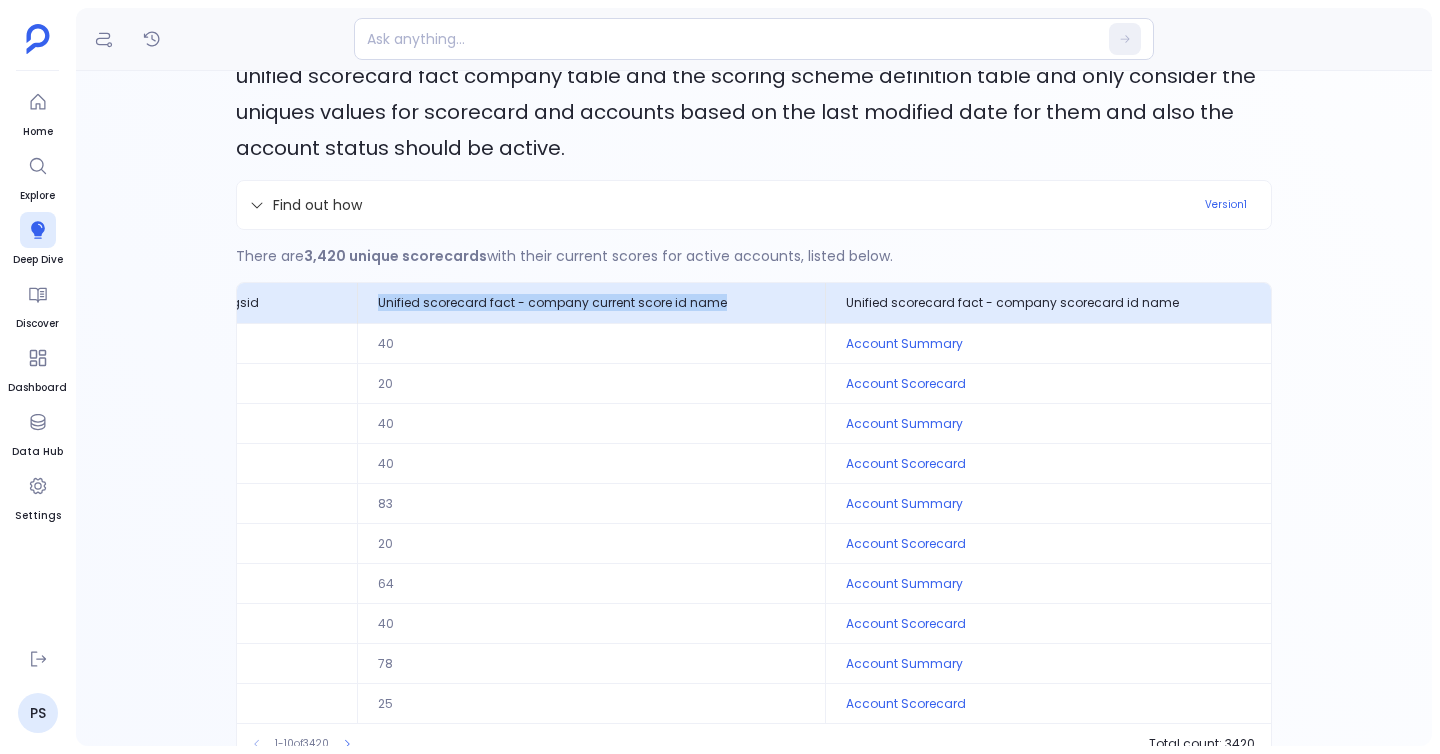 scroll, scrollTop: 180, scrollLeft: 0, axis: vertical 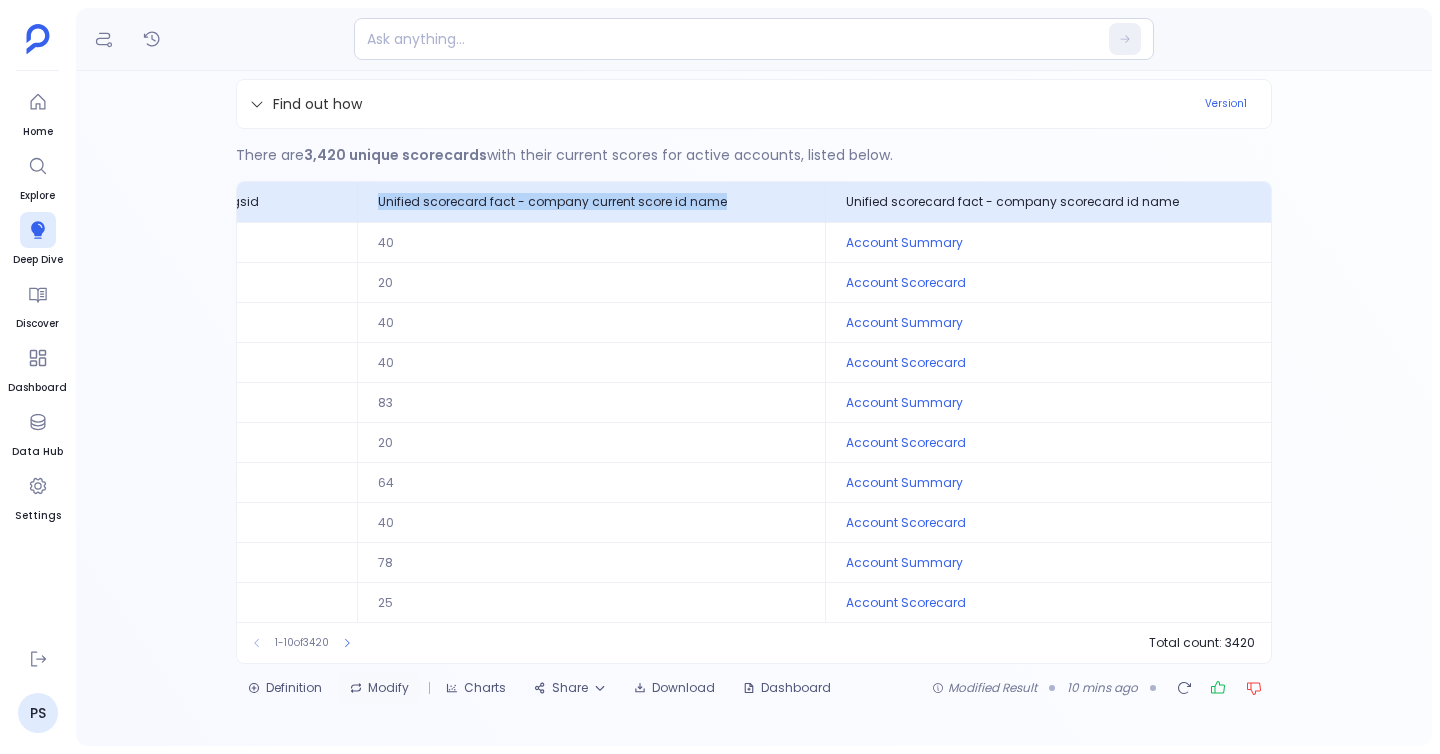 click on "Modify" at bounding box center (379, 688) 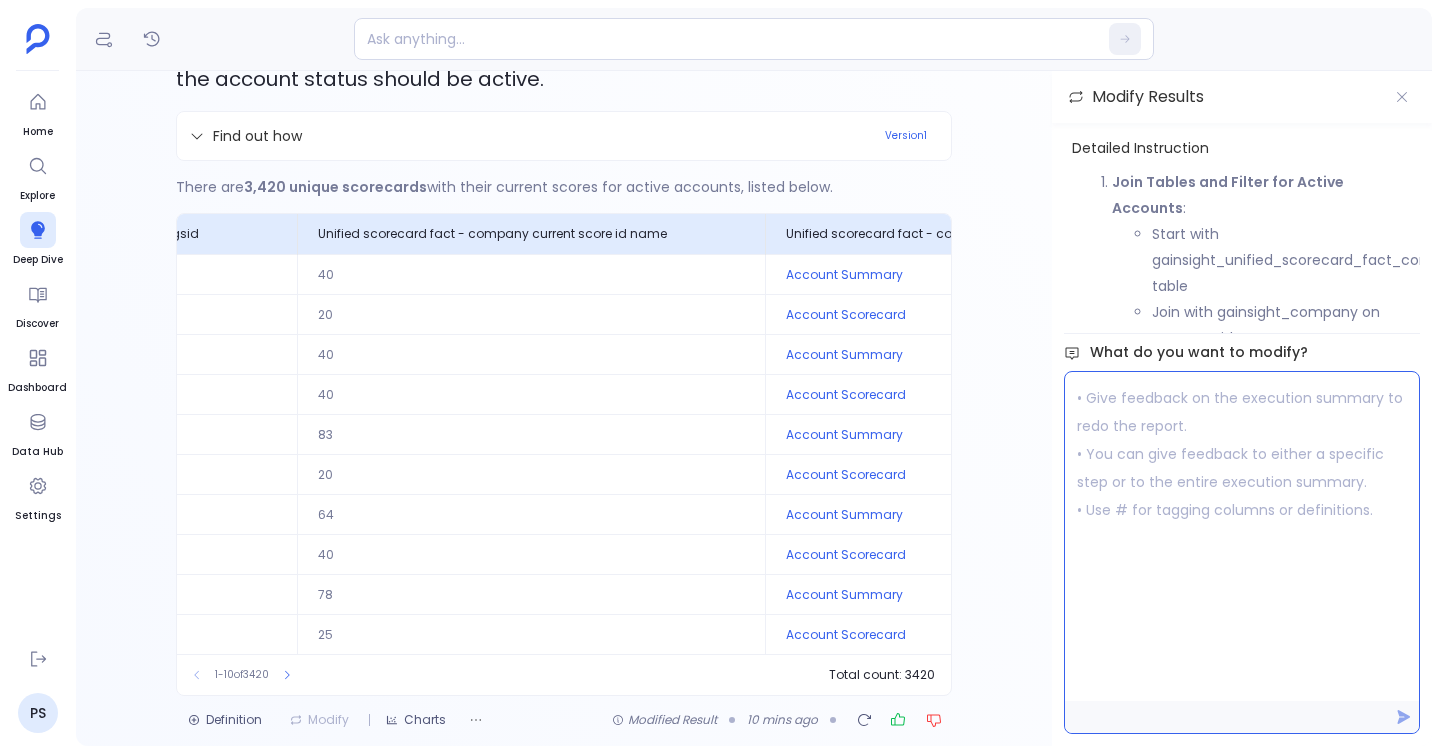 click at bounding box center (1242, 536) 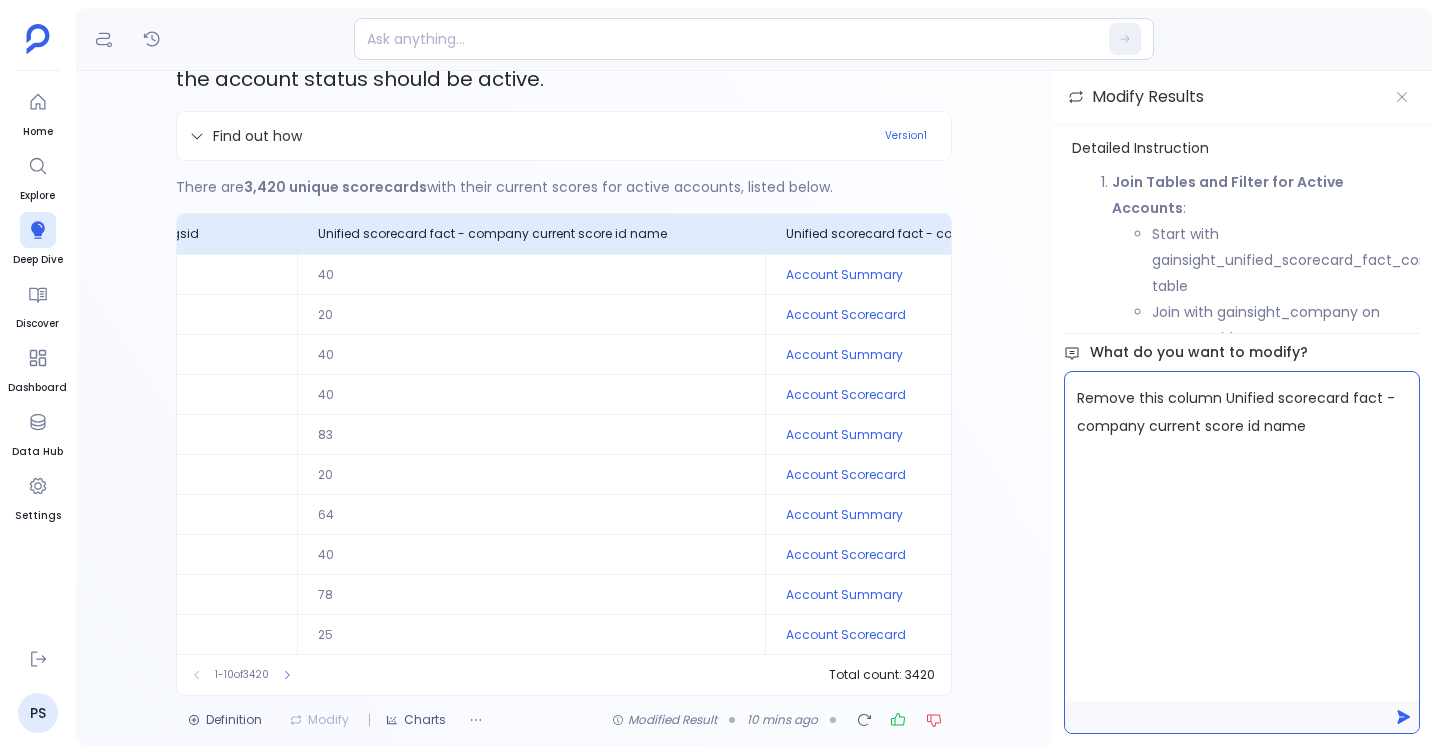 click on "Remove this column Unified scorecard fact - company current score id name" at bounding box center [1242, 536] 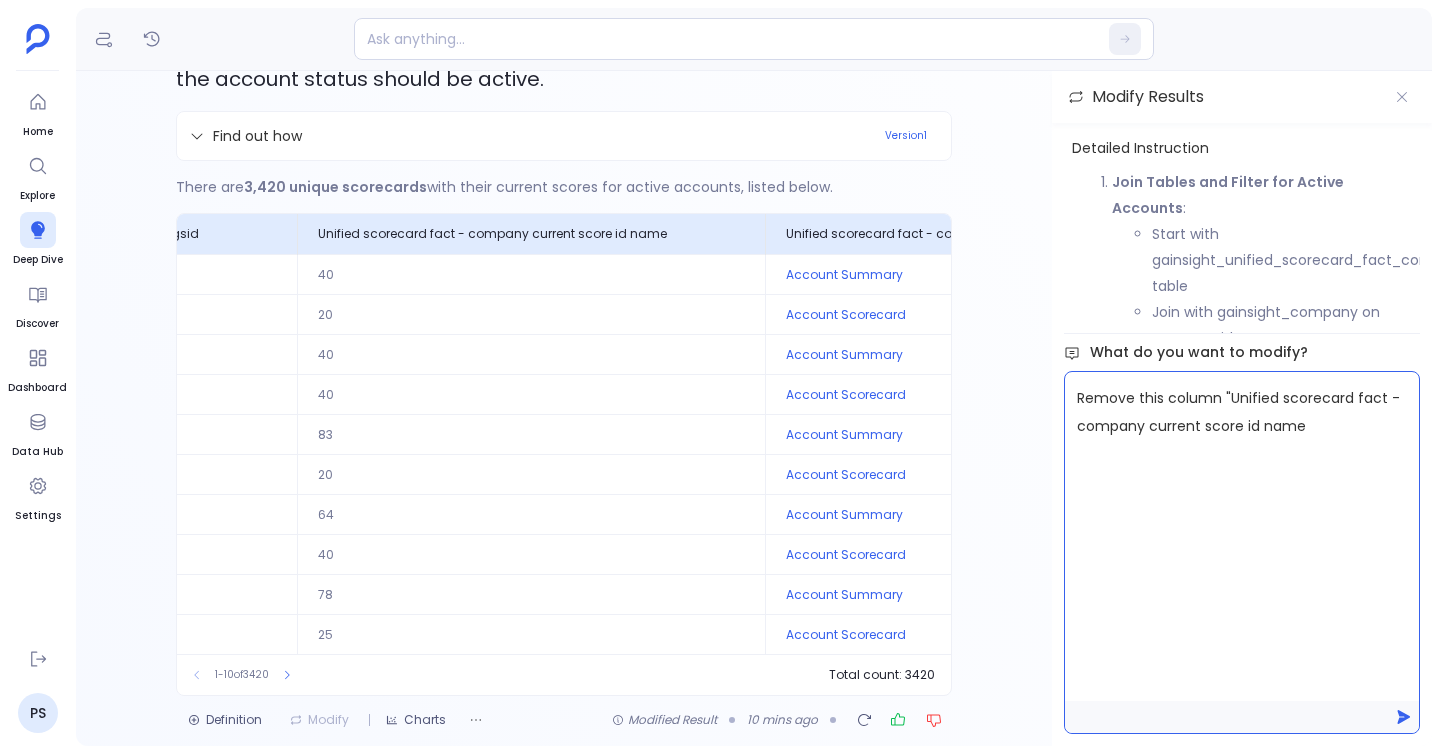 click on "Remove this column "Unified scorecard fact - company current score id name" at bounding box center (1242, 536) 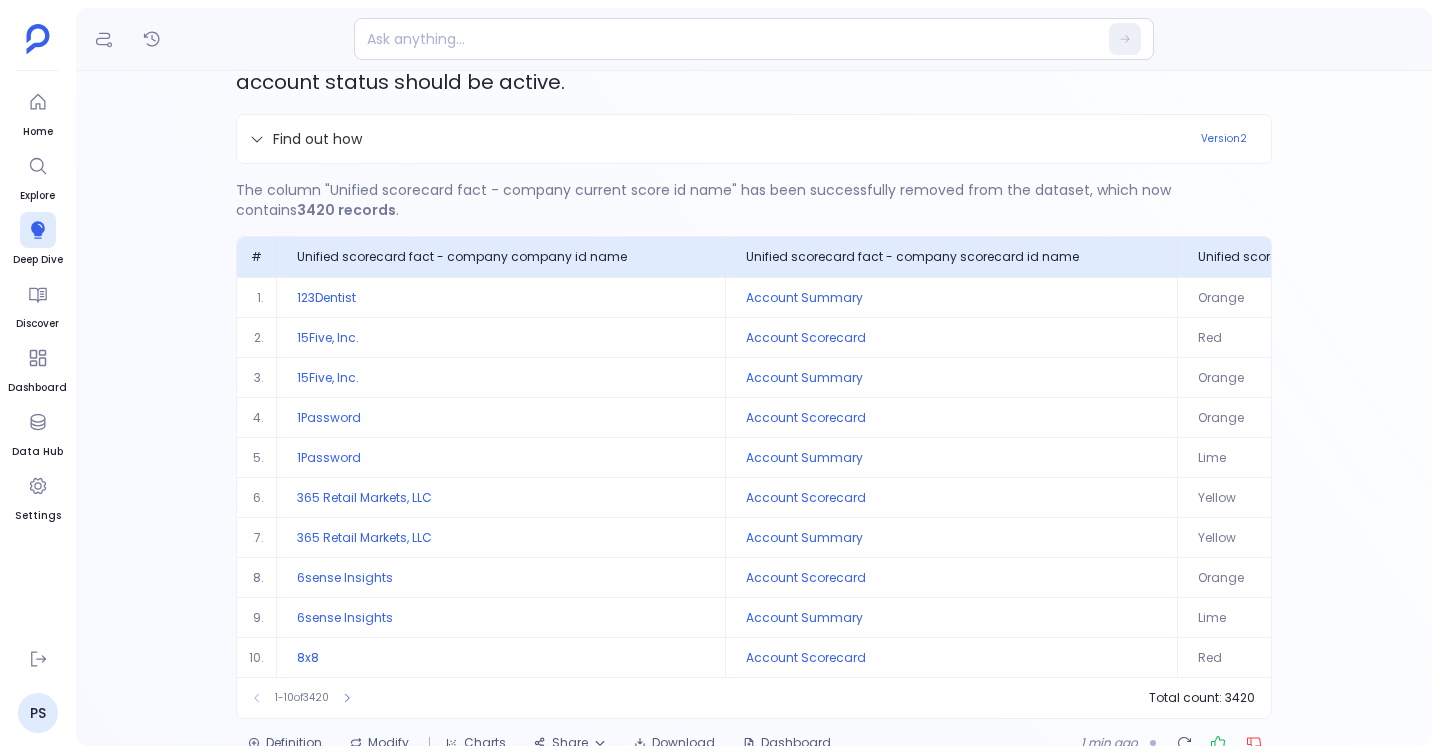 scroll, scrollTop: 200, scrollLeft: 0, axis: vertical 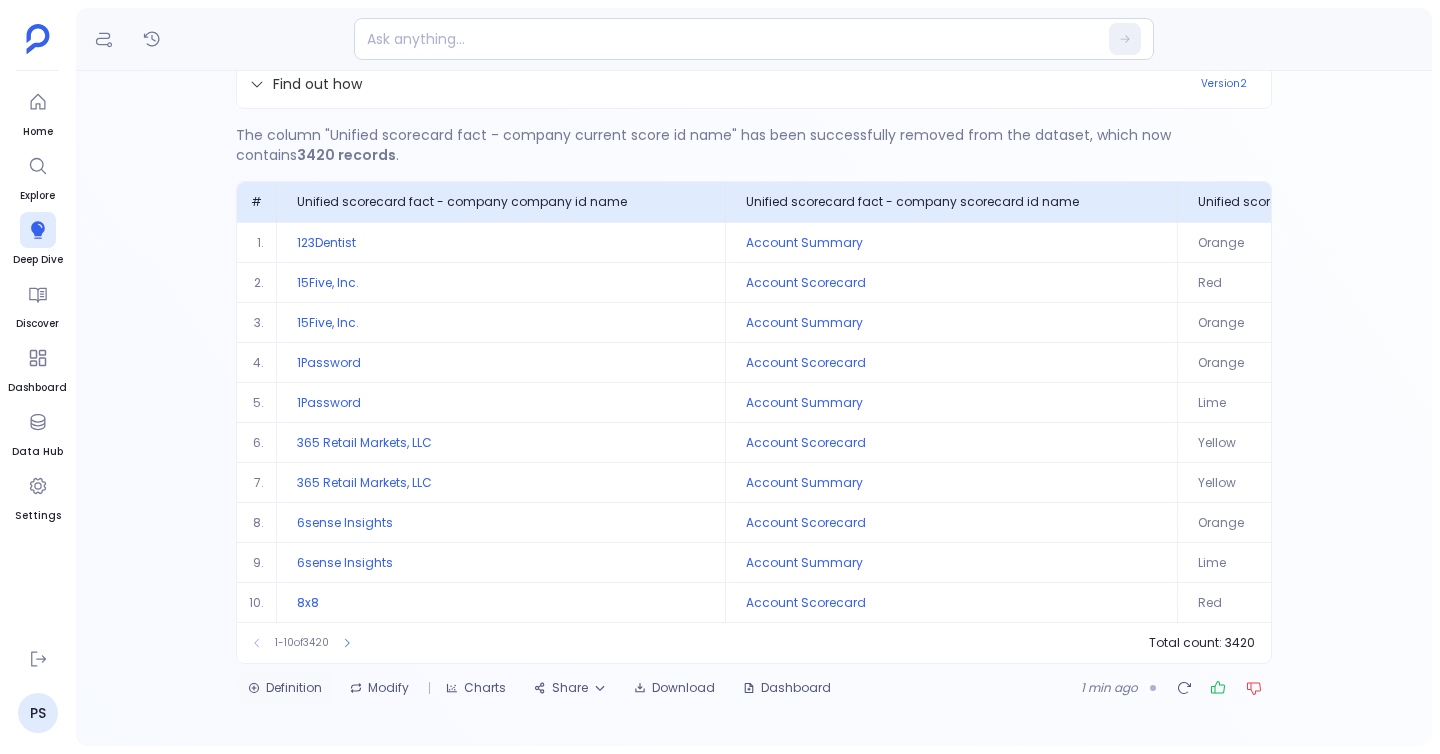click on "Definition" at bounding box center (285, 688) 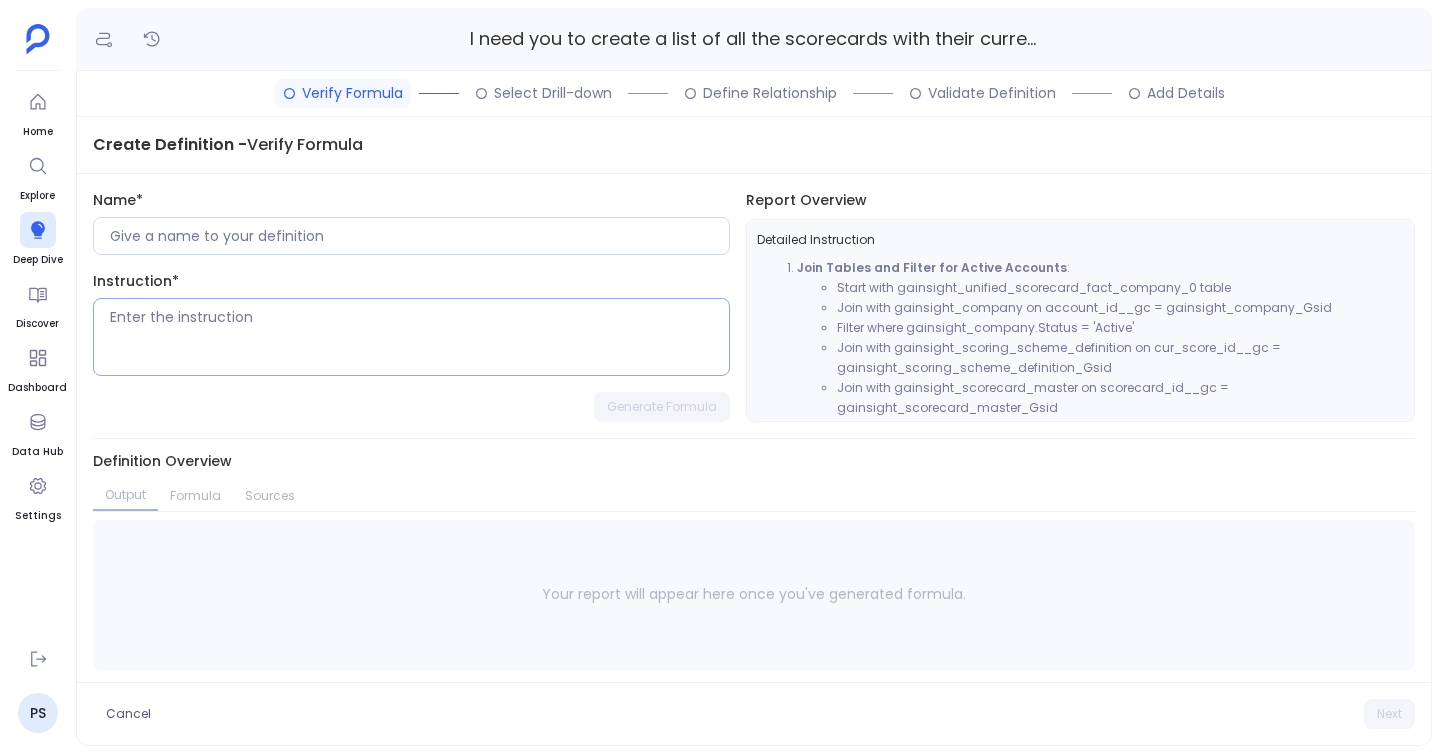click at bounding box center [419, 337] 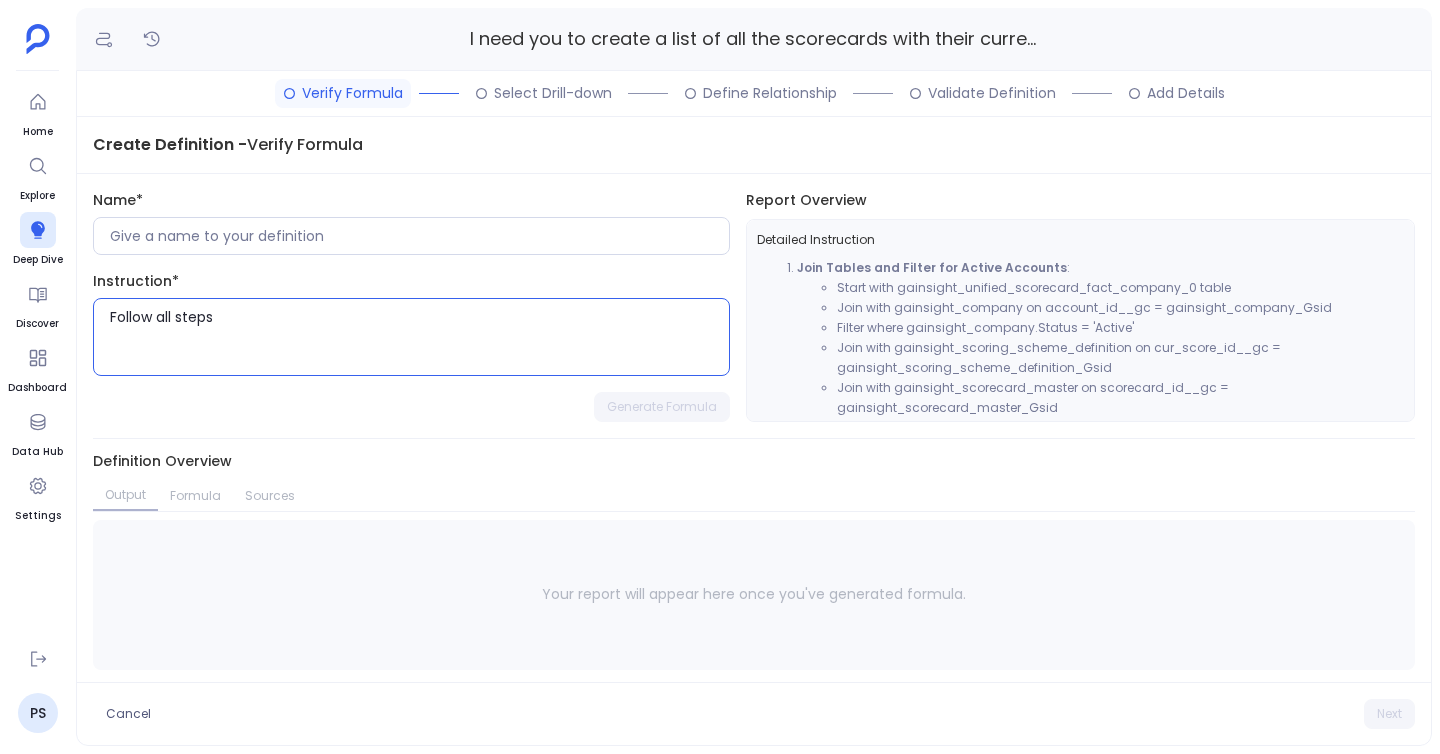 type on "Follow all steps" 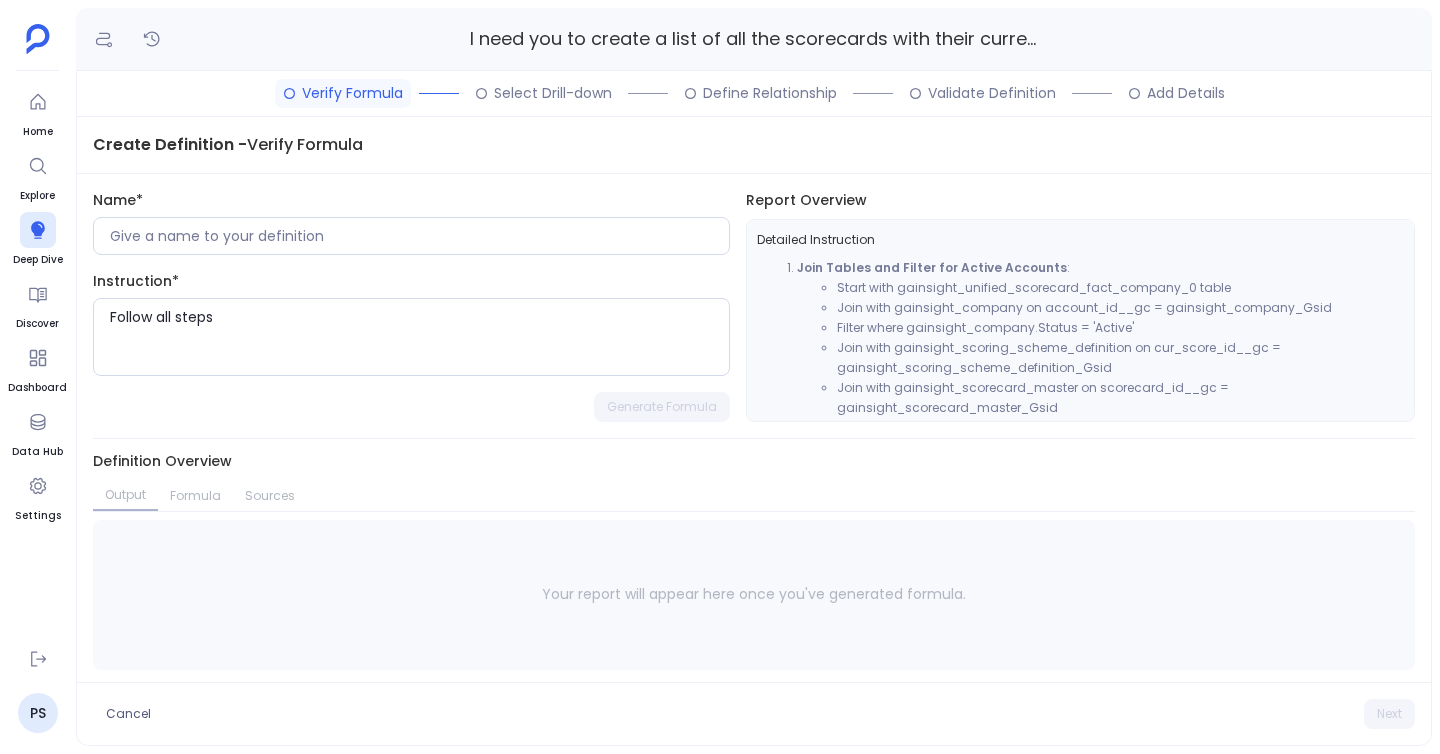click on "Generate Formula" at bounding box center (662, 407) 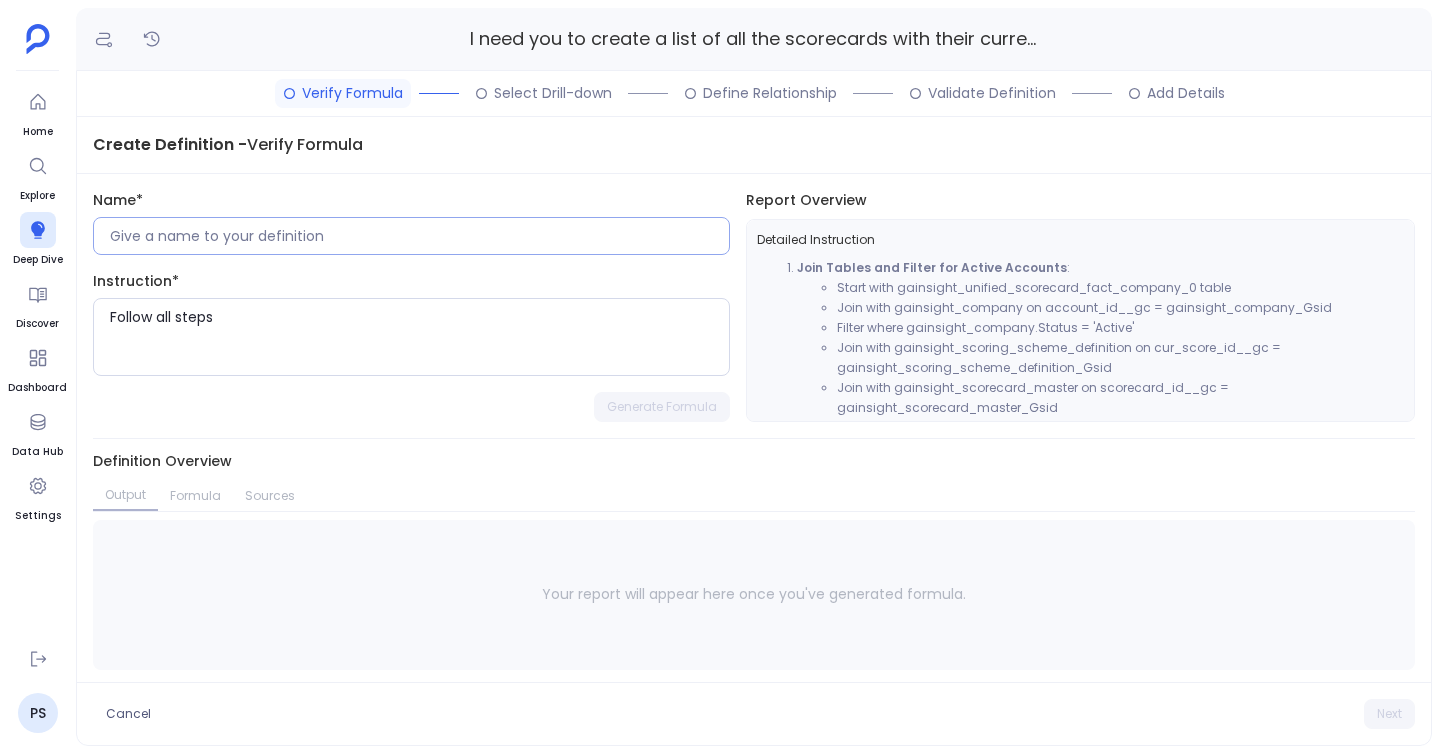 click at bounding box center (419, 236) 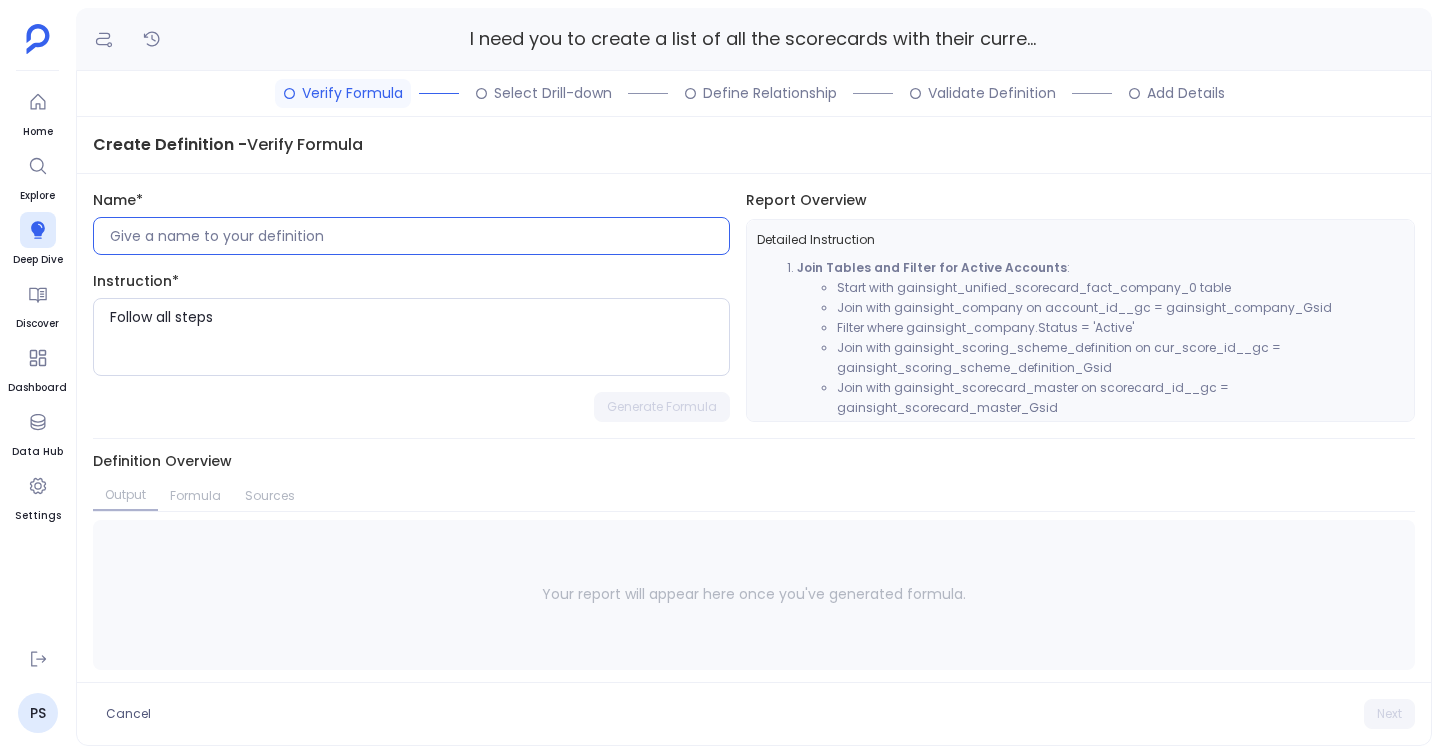 paste on "Current Relationship Scorecards" 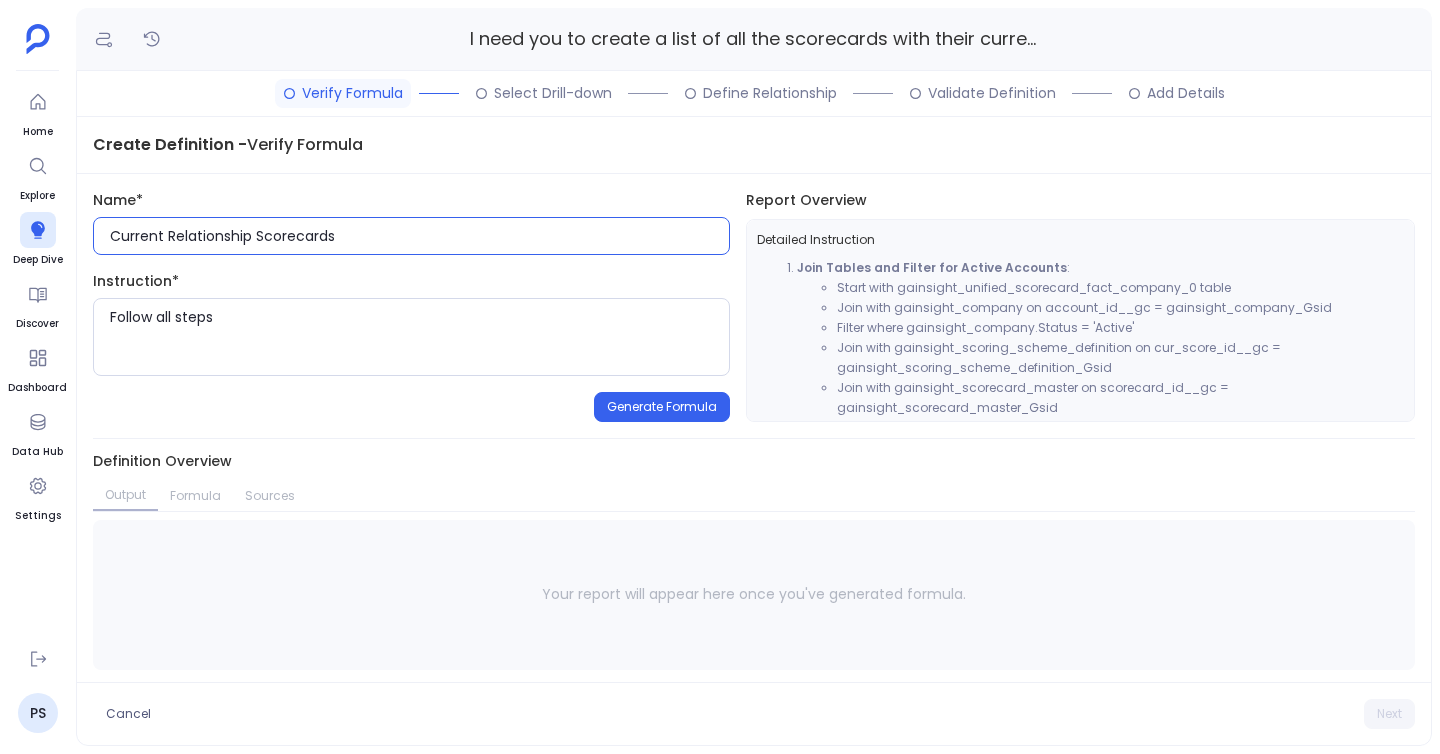 click on "Current Relationship Scorecards" at bounding box center [419, 236] 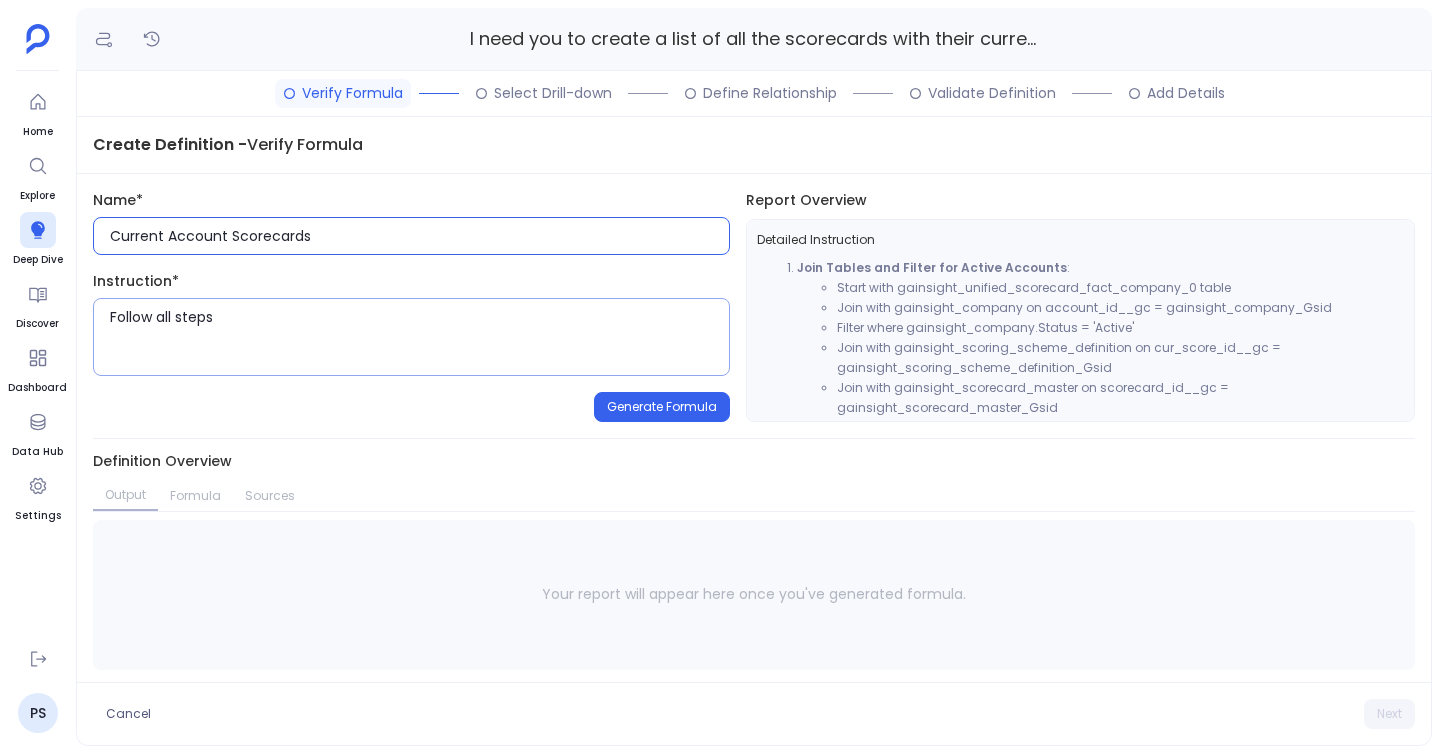 click on "Follow all steps" at bounding box center [419, 337] 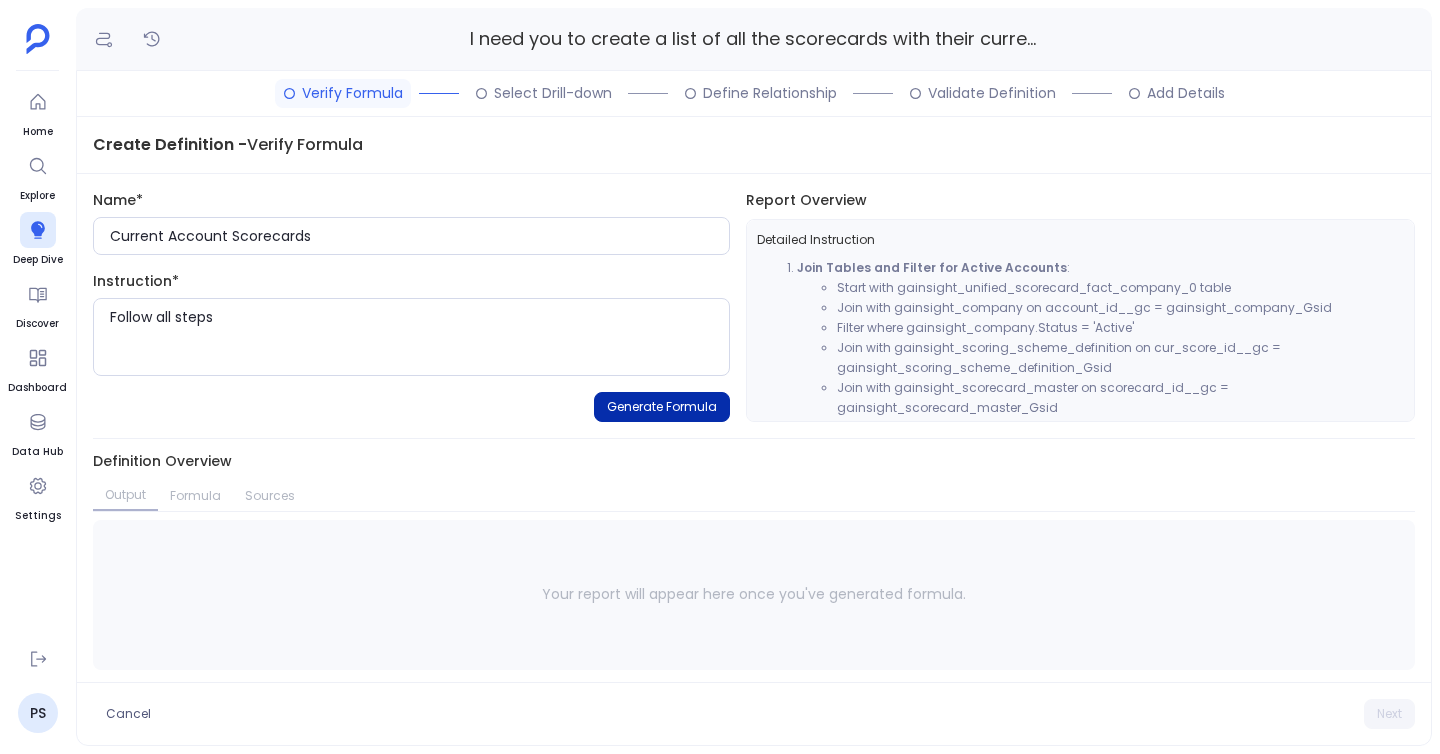 click on "Generate Formula" at bounding box center [662, 407] 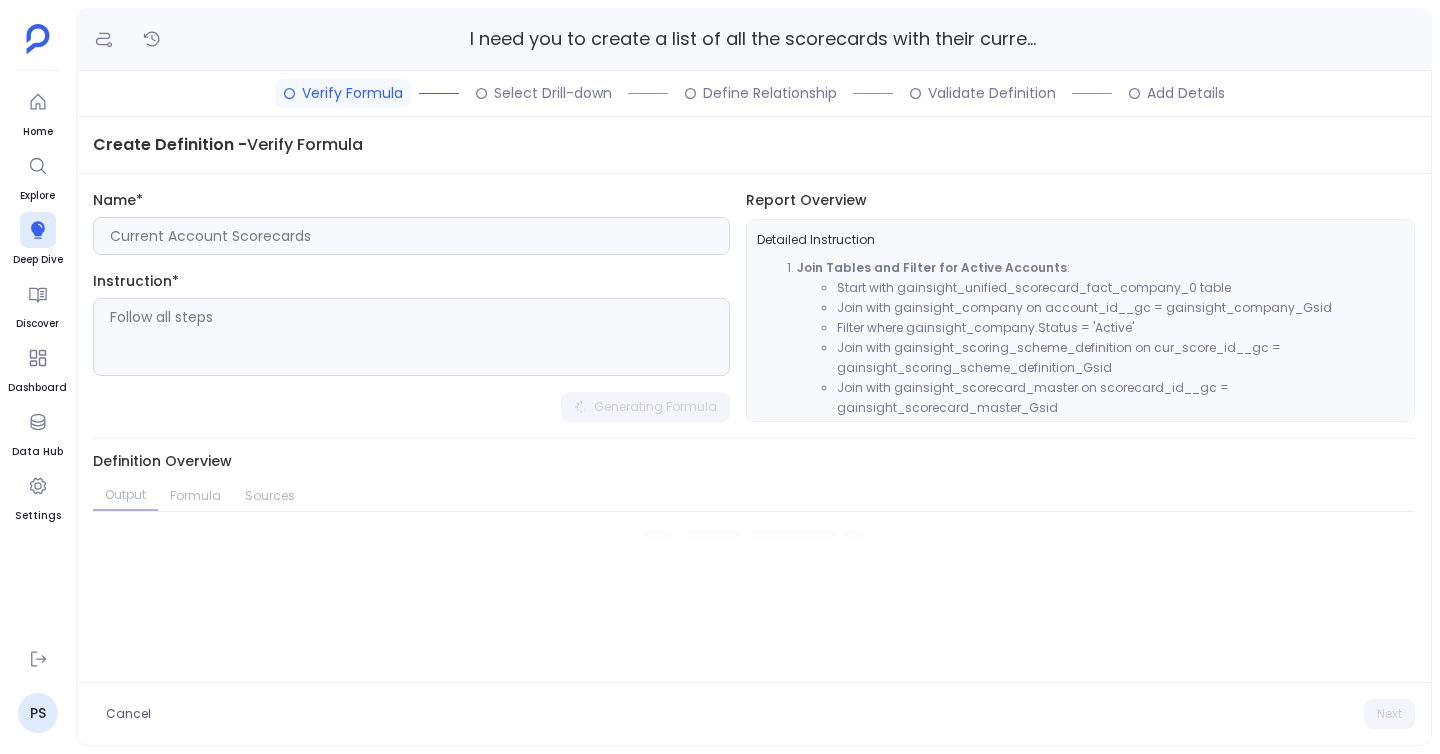 type on "Current Account Scorecards" 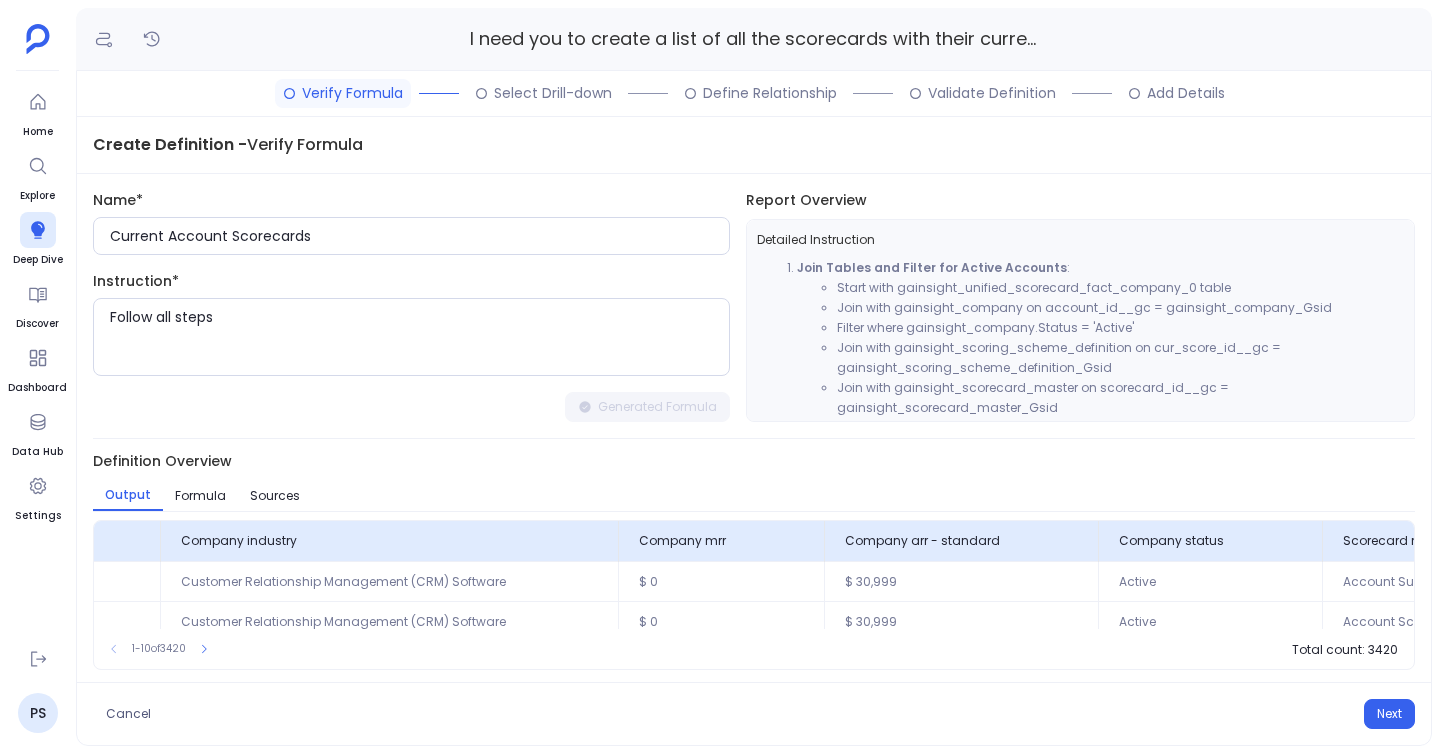 scroll, scrollTop: 0, scrollLeft: 0, axis: both 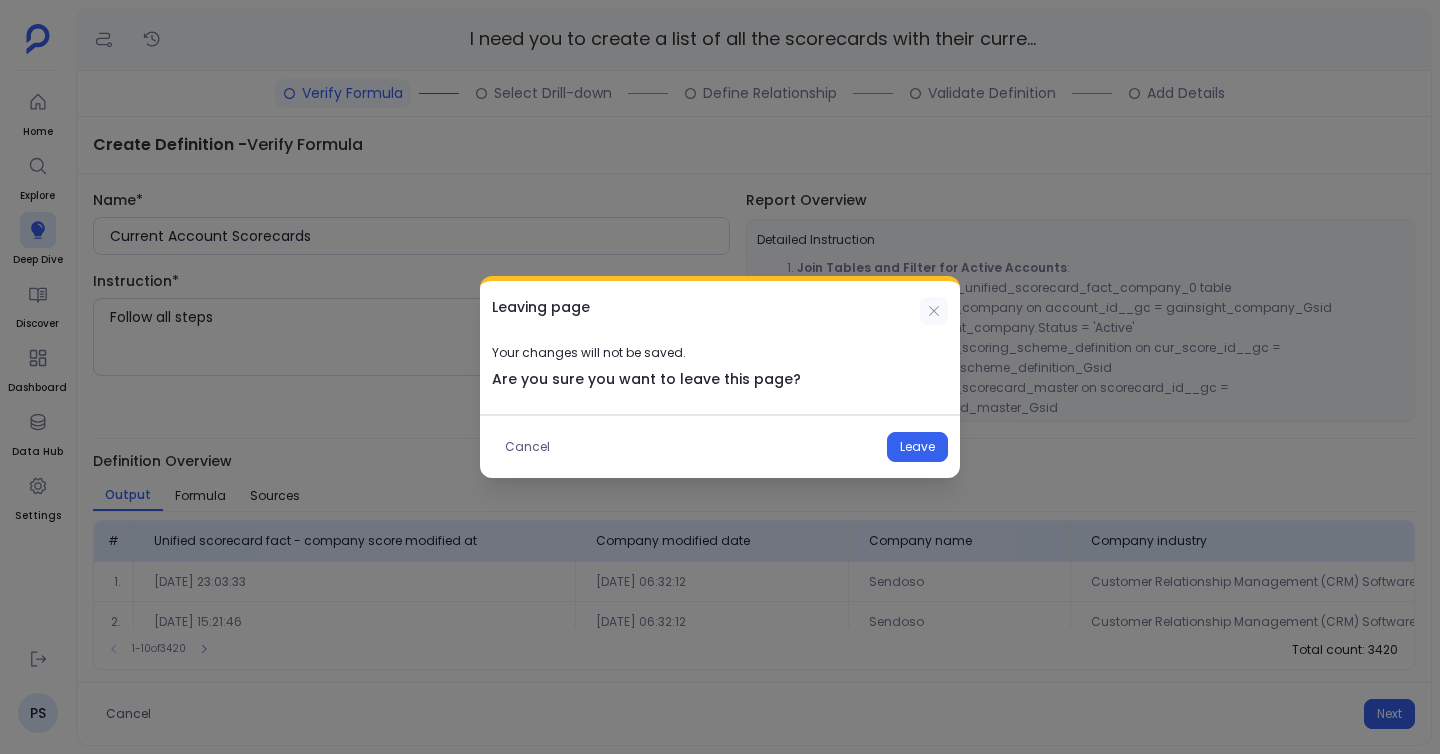 click 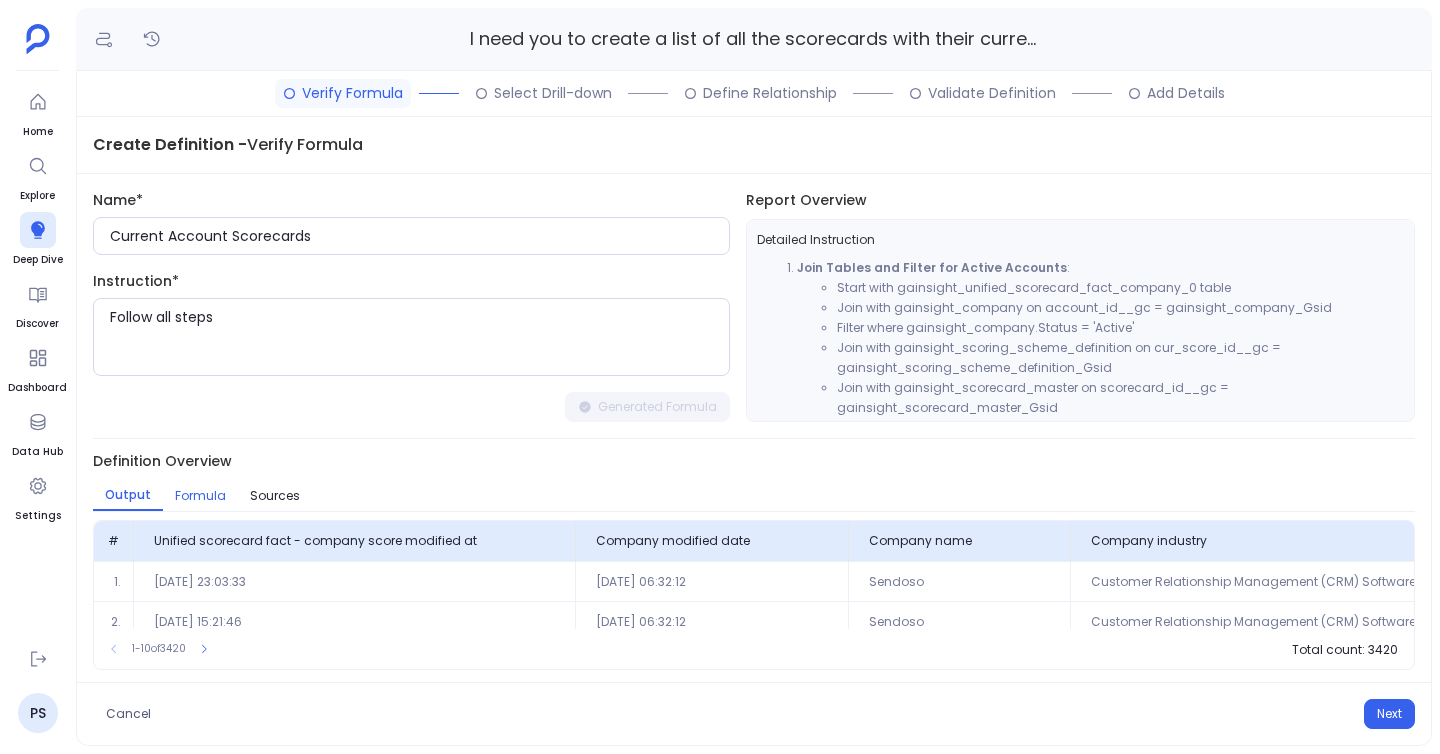 click on "Formula" at bounding box center [200, 496] 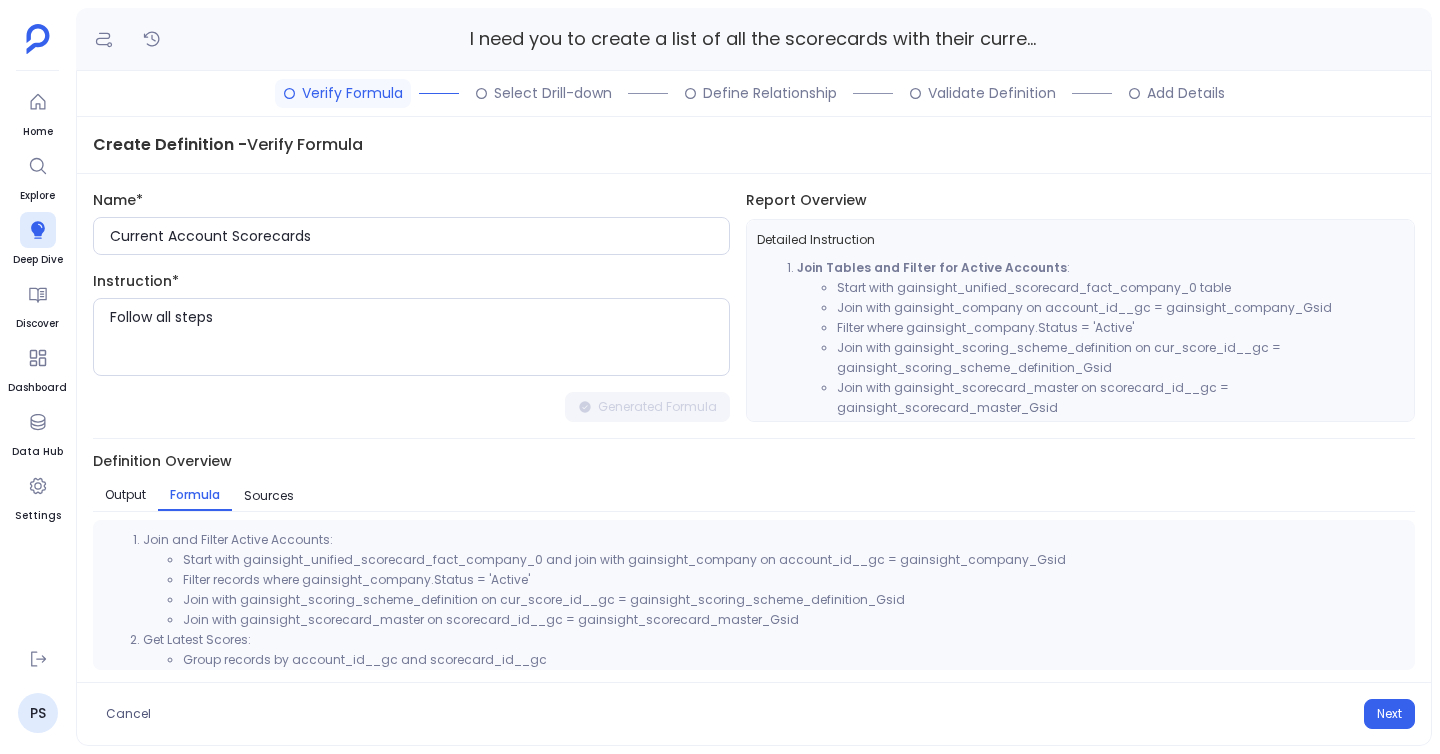 scroll, scrollTop: 29, scrollLeft: 0, axis: vertical 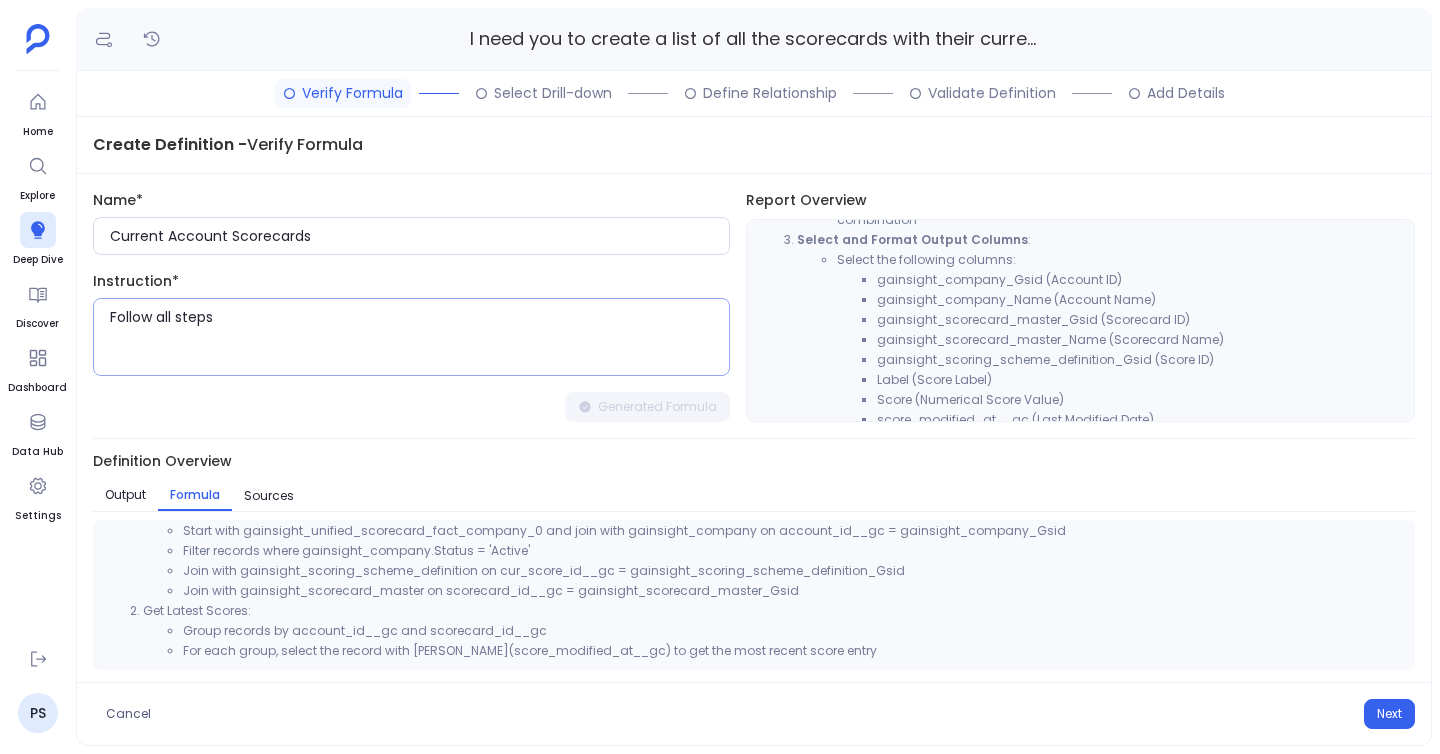 click on "Follow all steps" at bounding box center [419, 337] 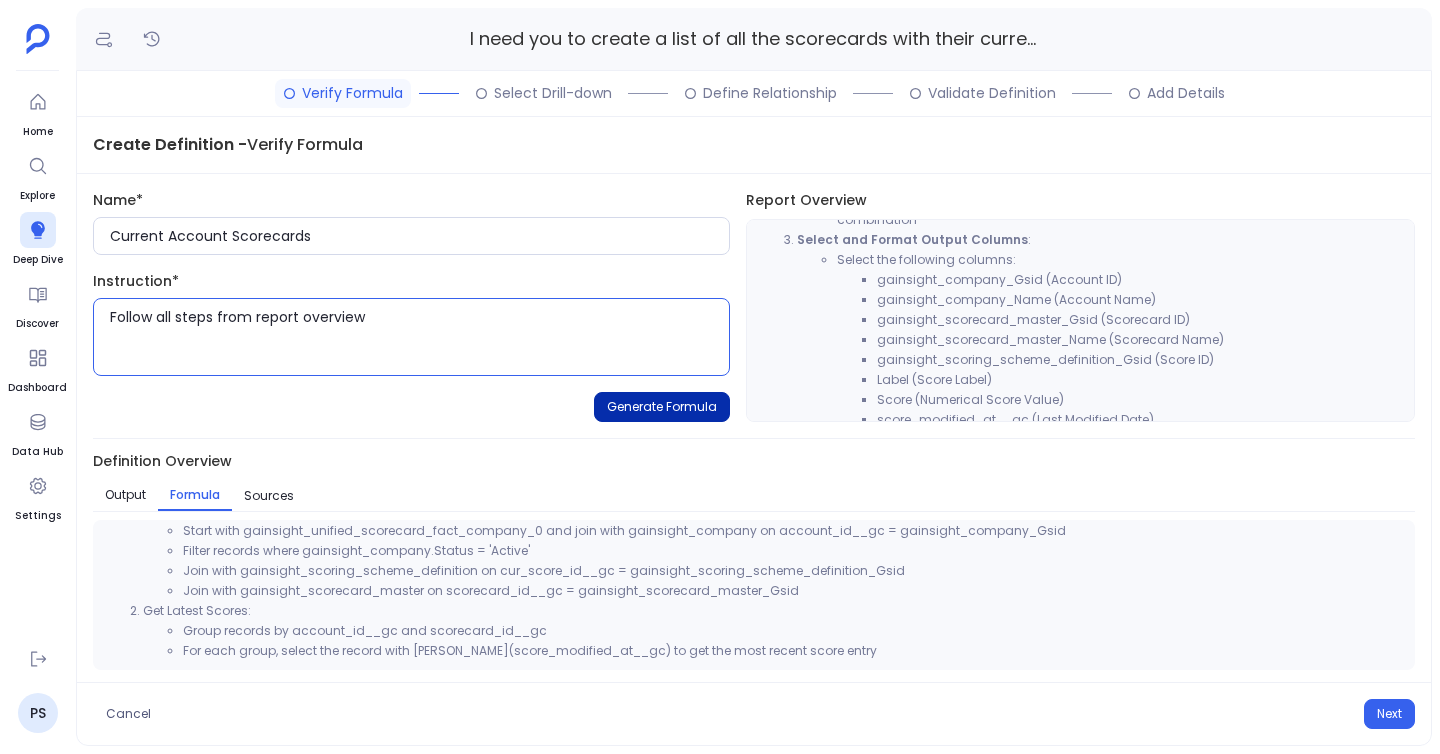 type on "Follow all steps from report overview" 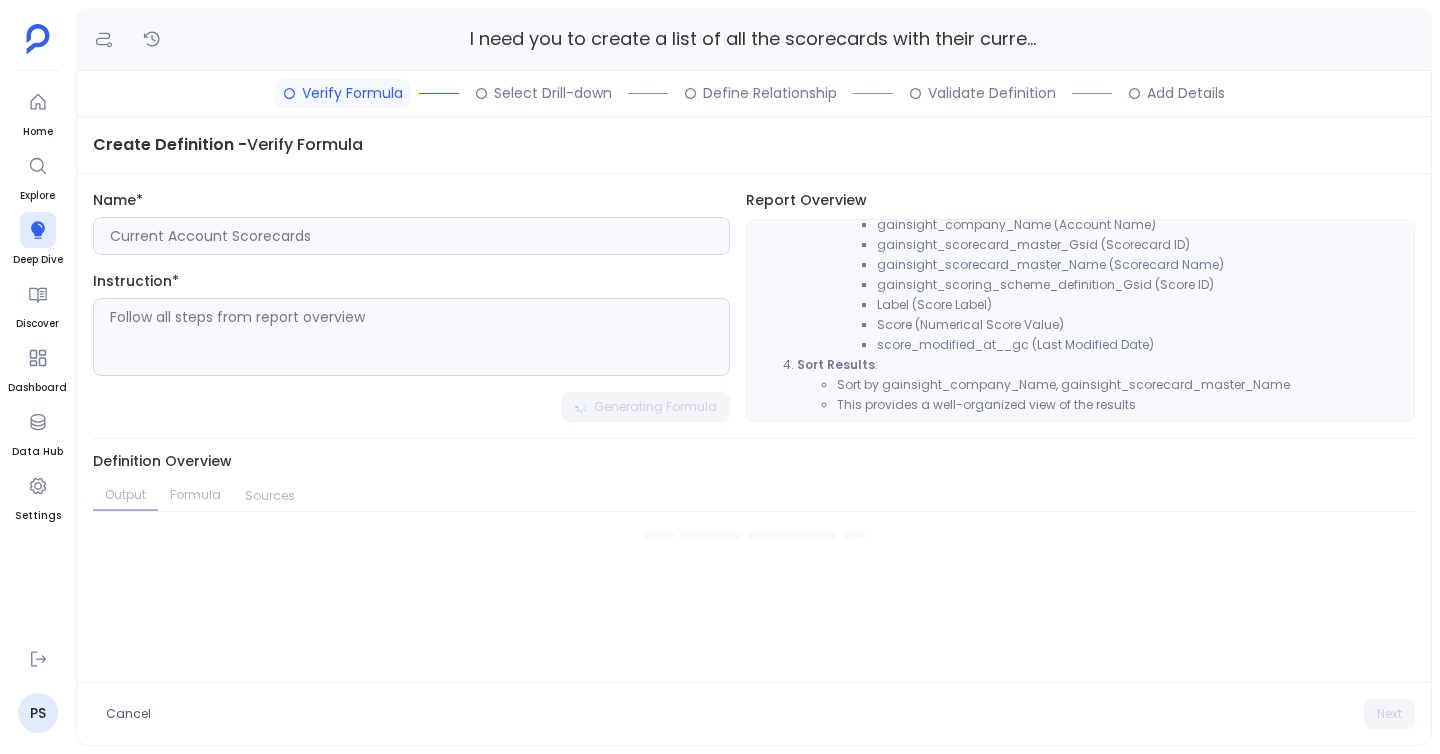 scroll, scrollTop: 367, scrollLeft: 0, axis: vertical 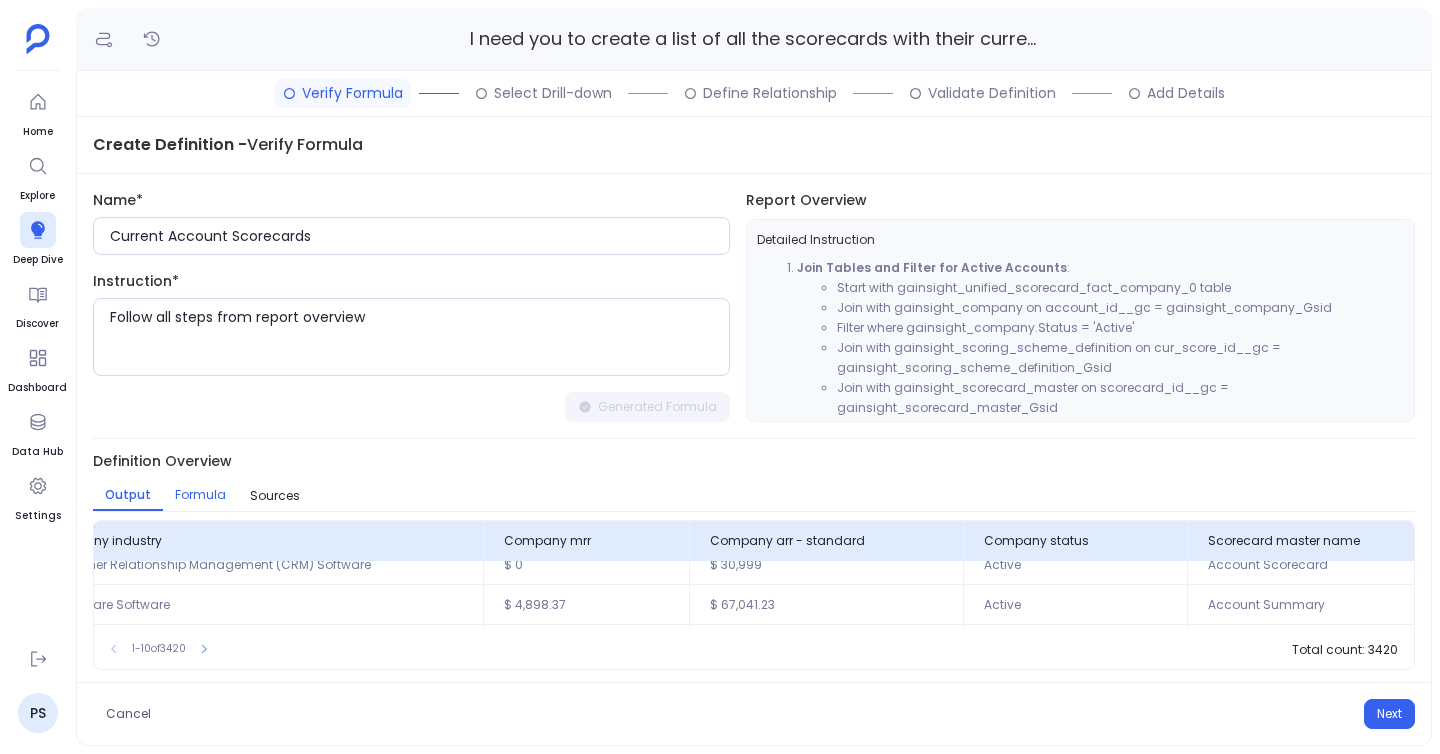 click on "Formula" at bounding box center (200, 495) 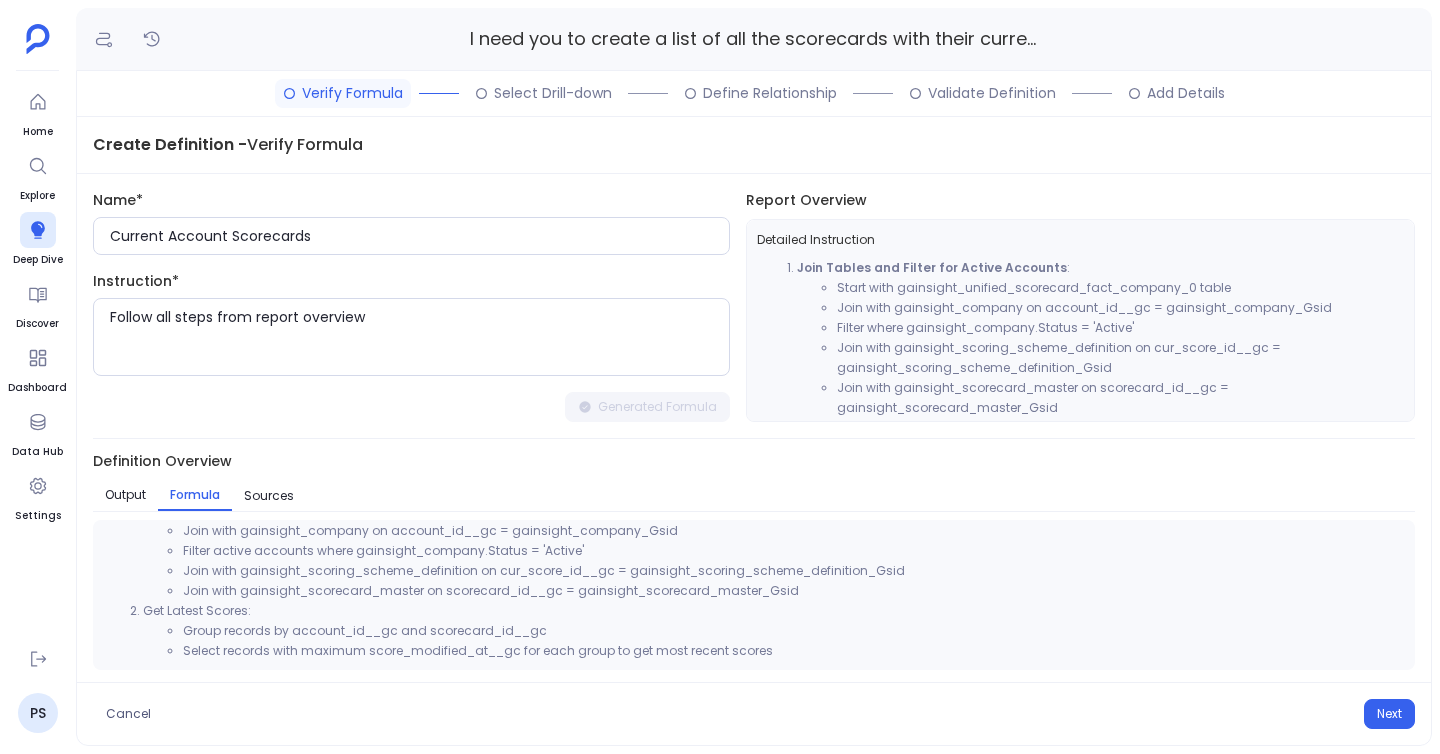 scroll, scrollTop: 0, scrollLeft: 0, axis: both 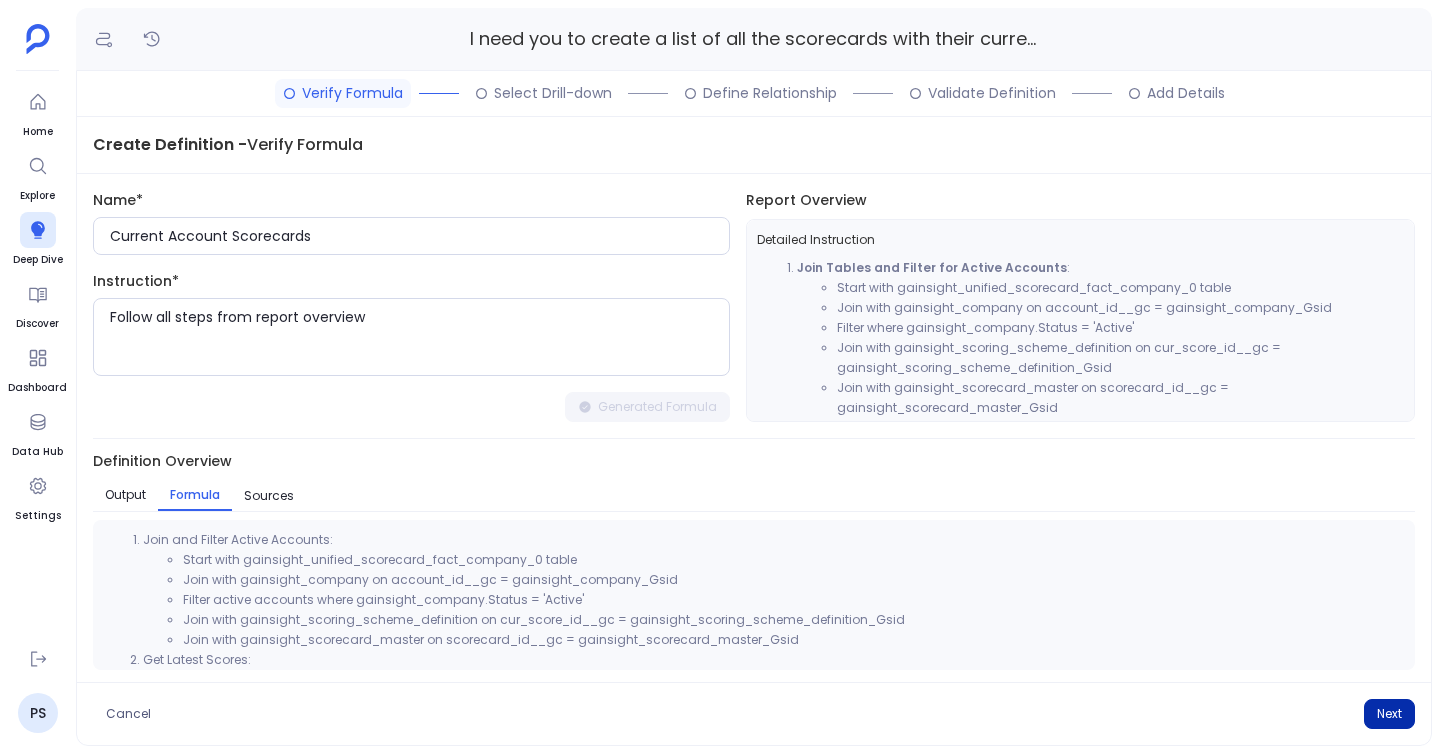 click on "Next" at bounding box center [1389, 714] 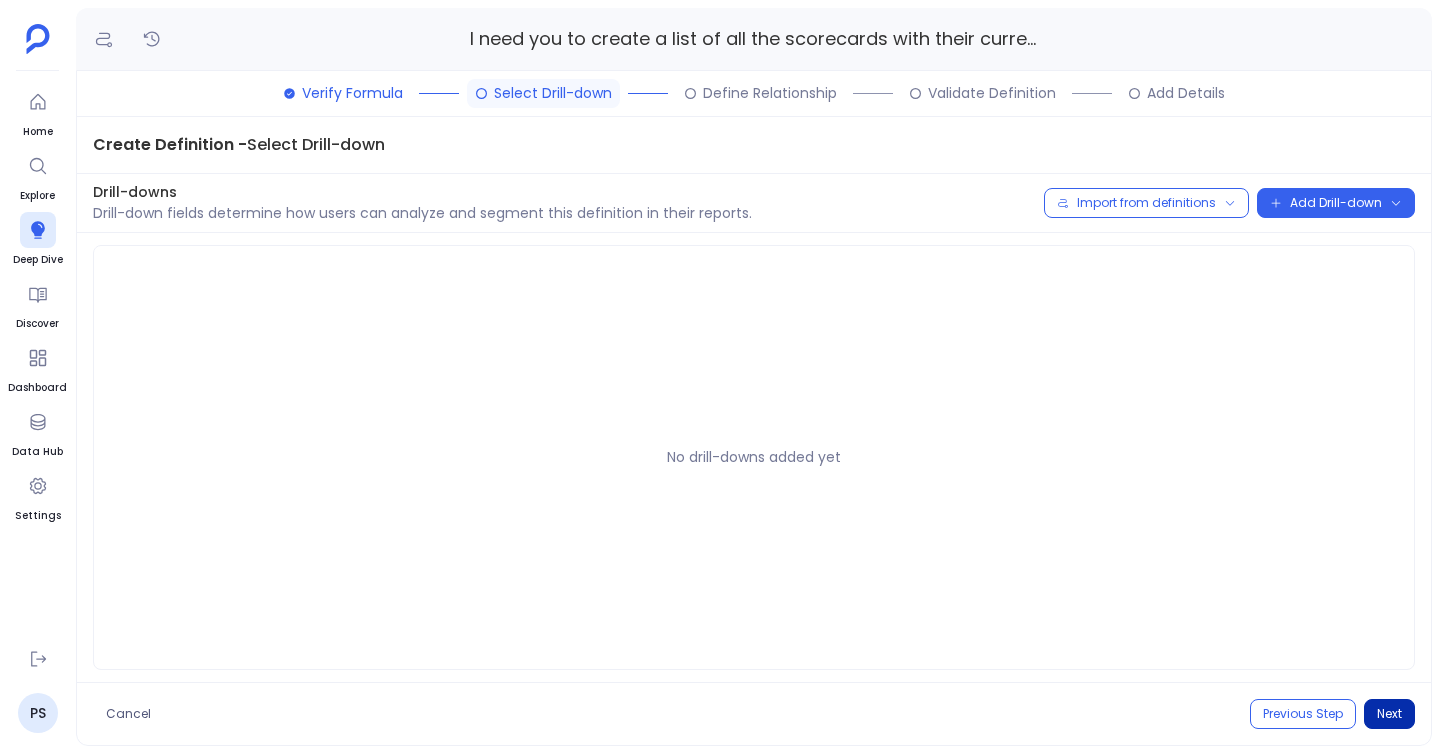 click on "Next" at bounding box center [1389, 714] 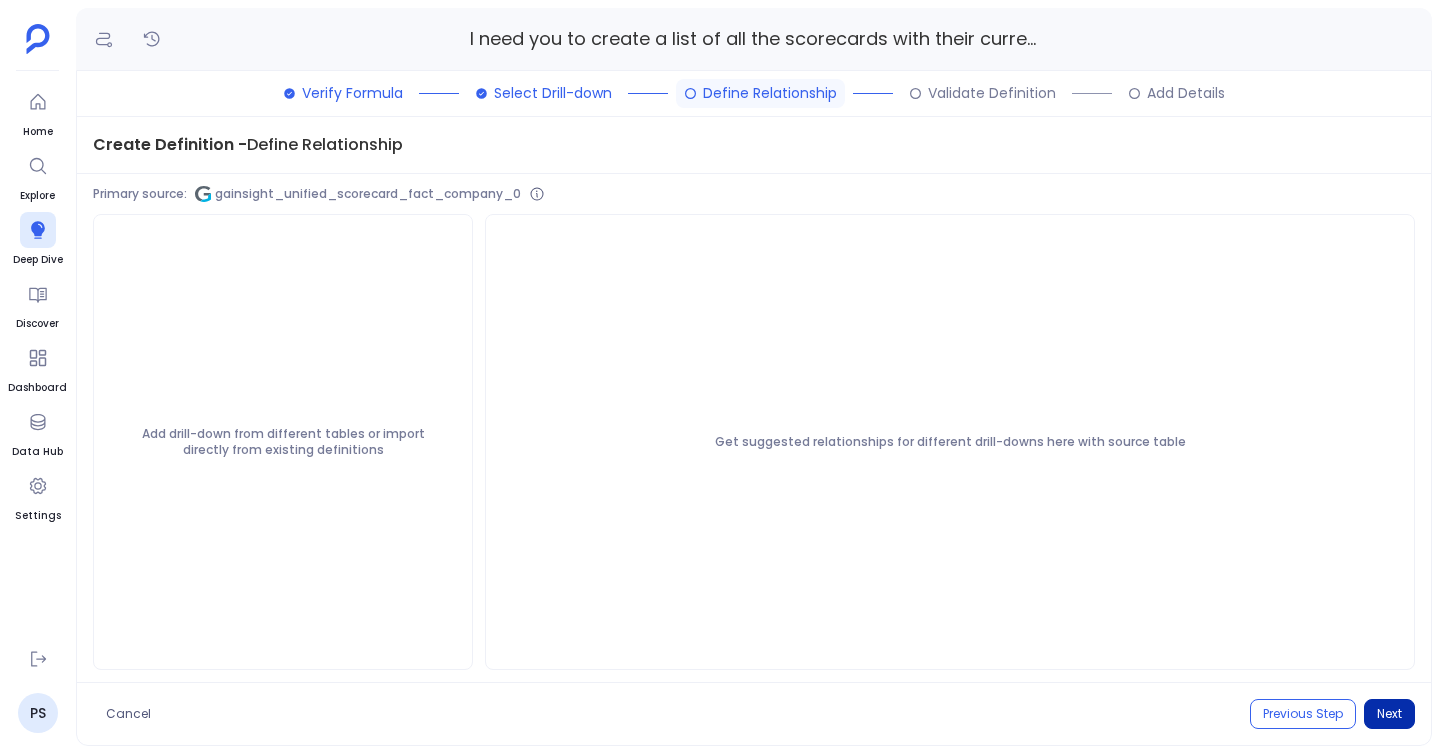 click on "Next" at bounding box center [1389, 714] 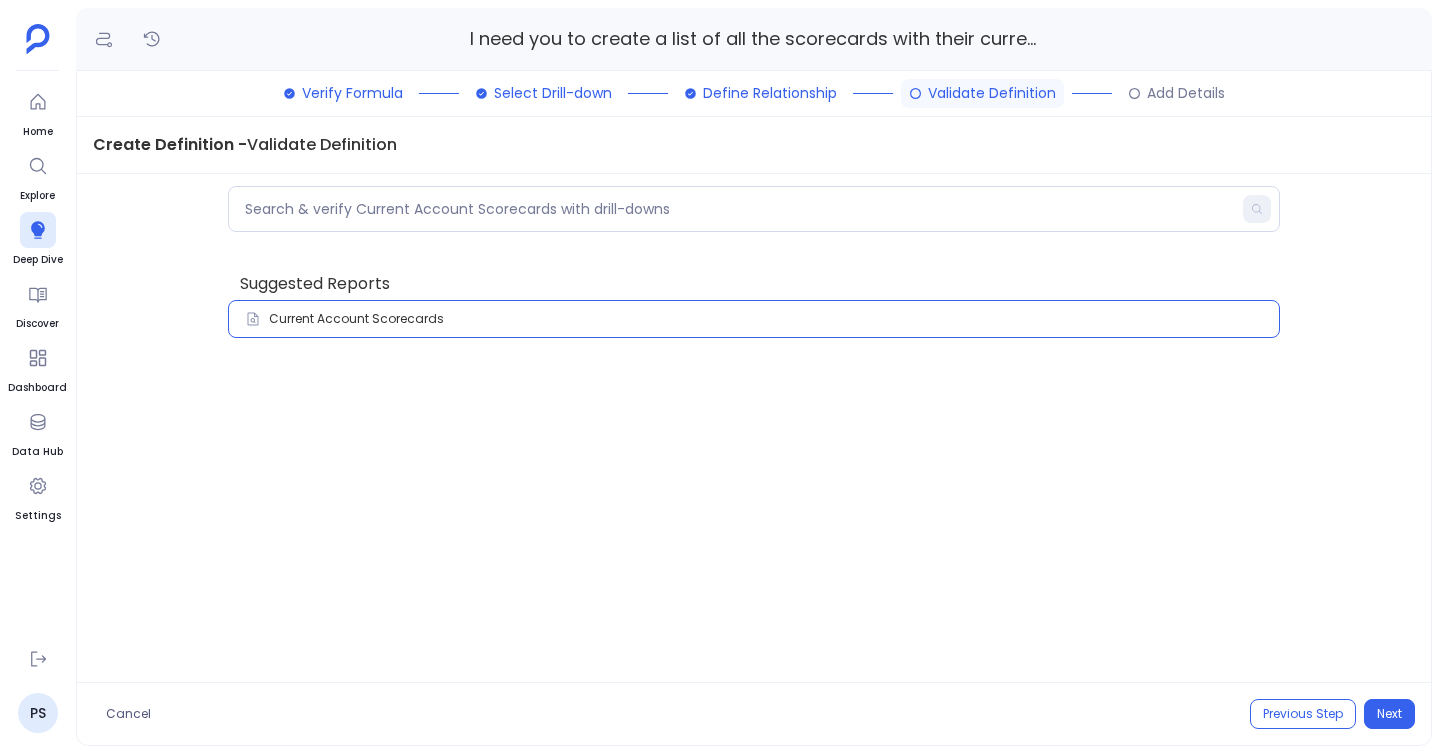 click on "Current Account Scorecards" at bounding box center (356, 319) 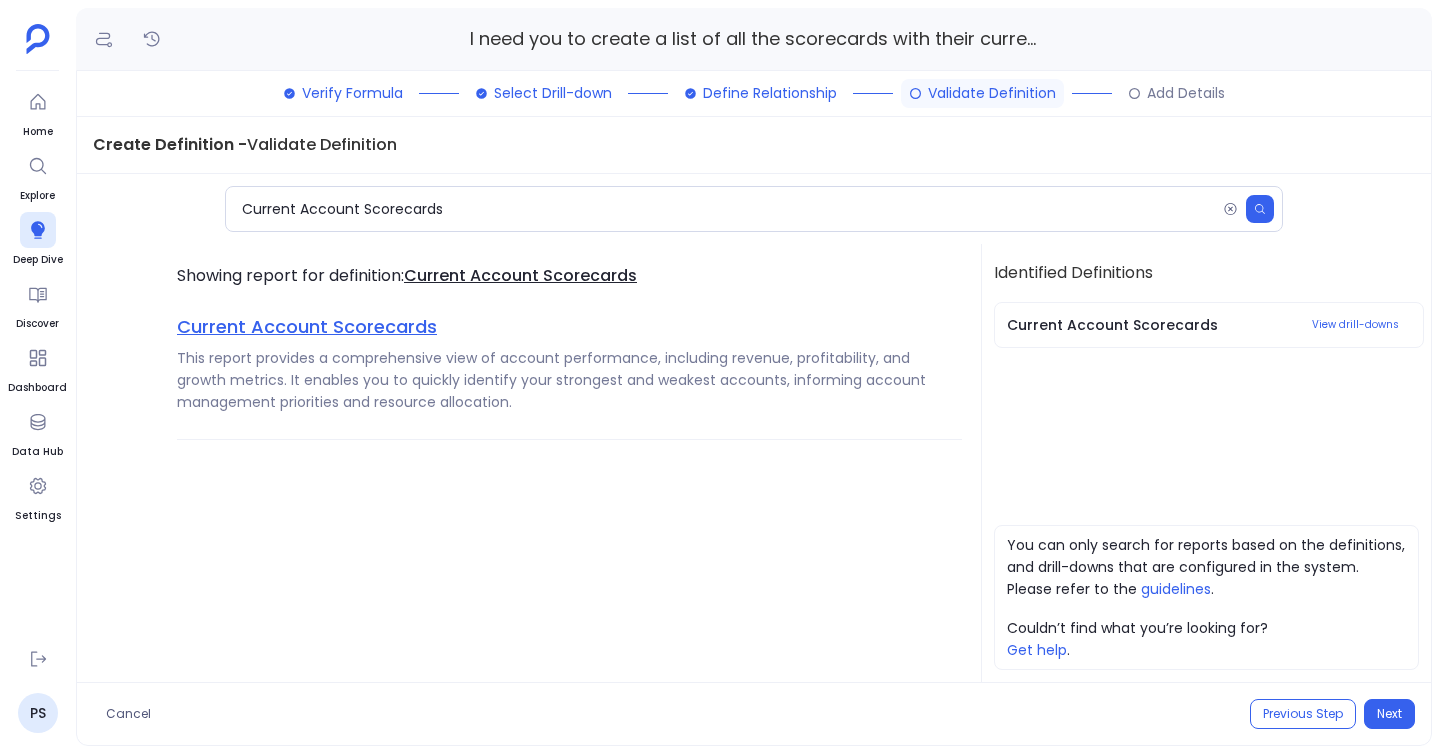click on "Current Account Scorecards" at bounding box center [307, 326] 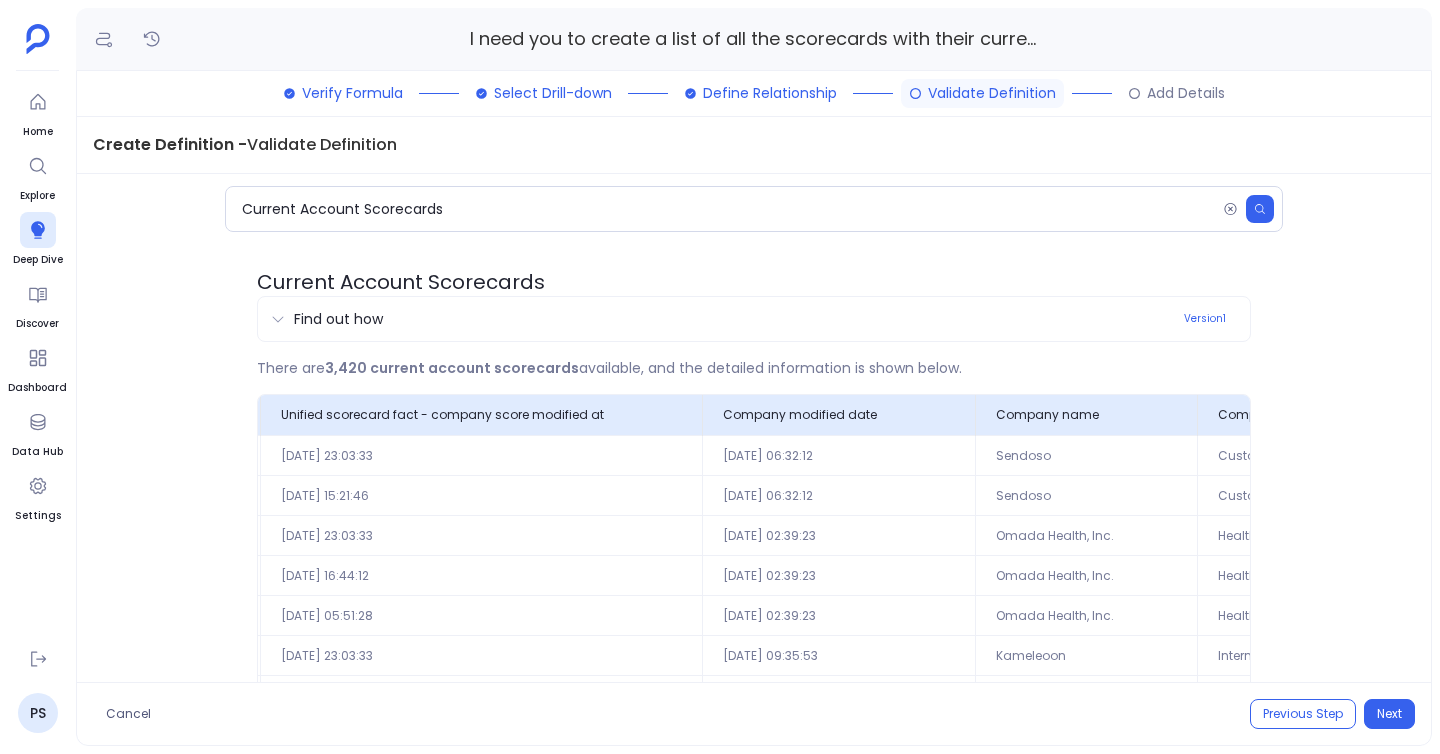 scroll, scrollTop: 0, scrollLeft: 0, axis: both 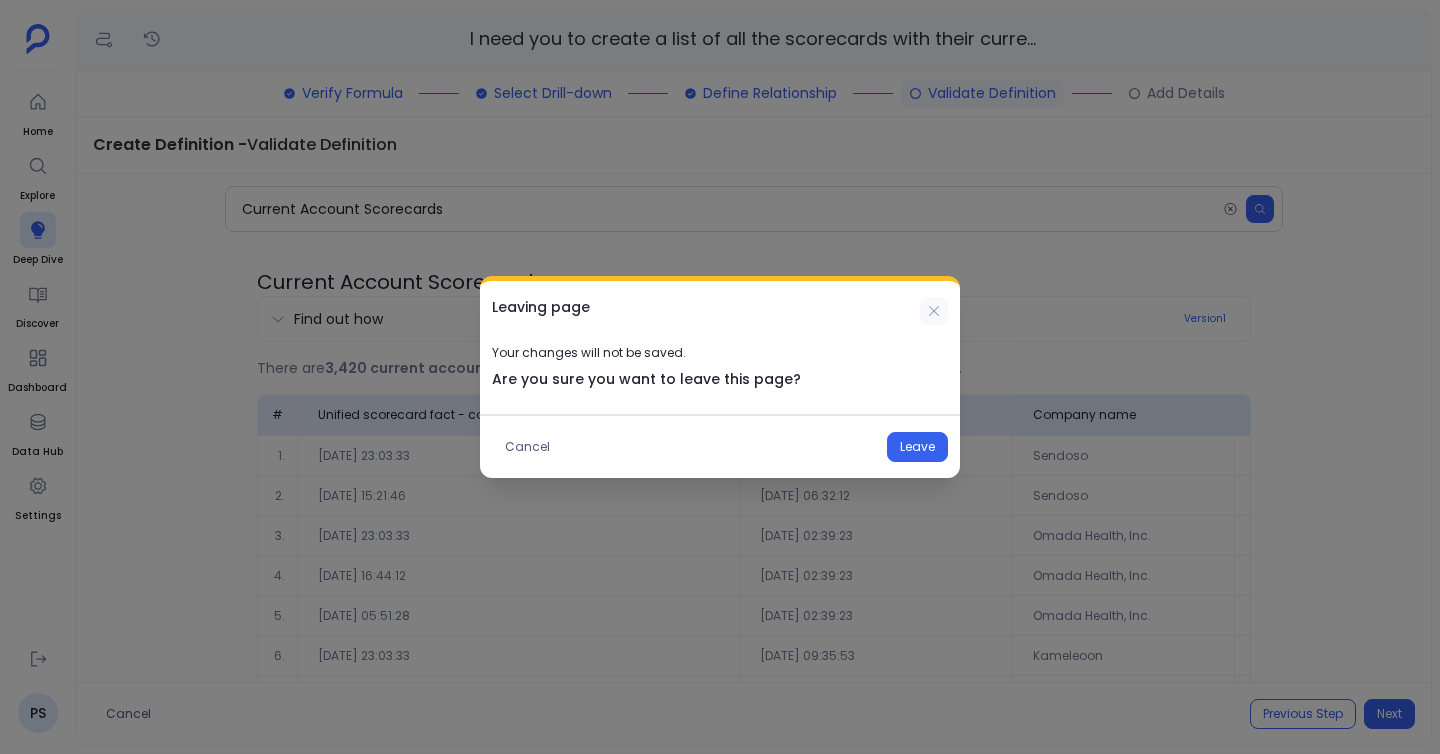 click 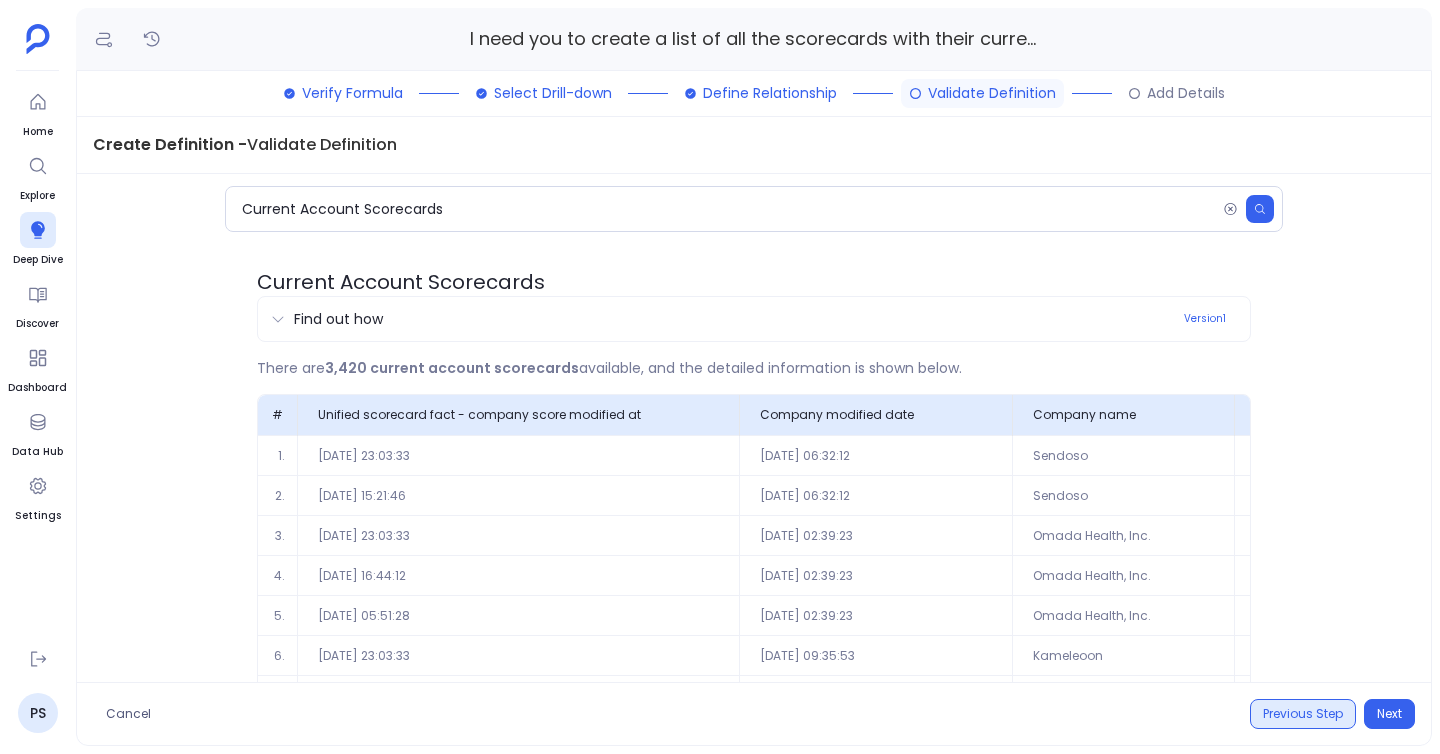 click on "Previous Step" at bounding box center (1303, 714) 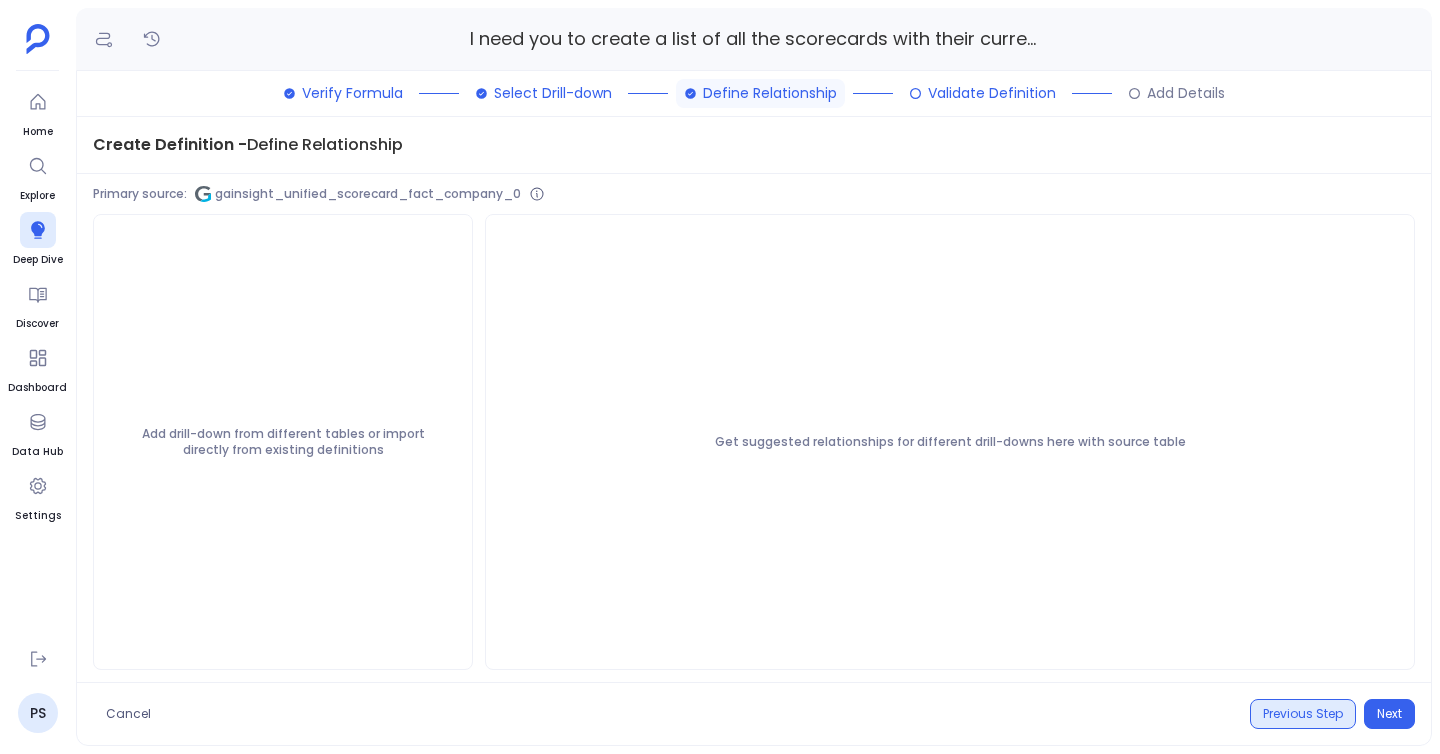 click on "Previous Step" at bounding box center [1303, 714] 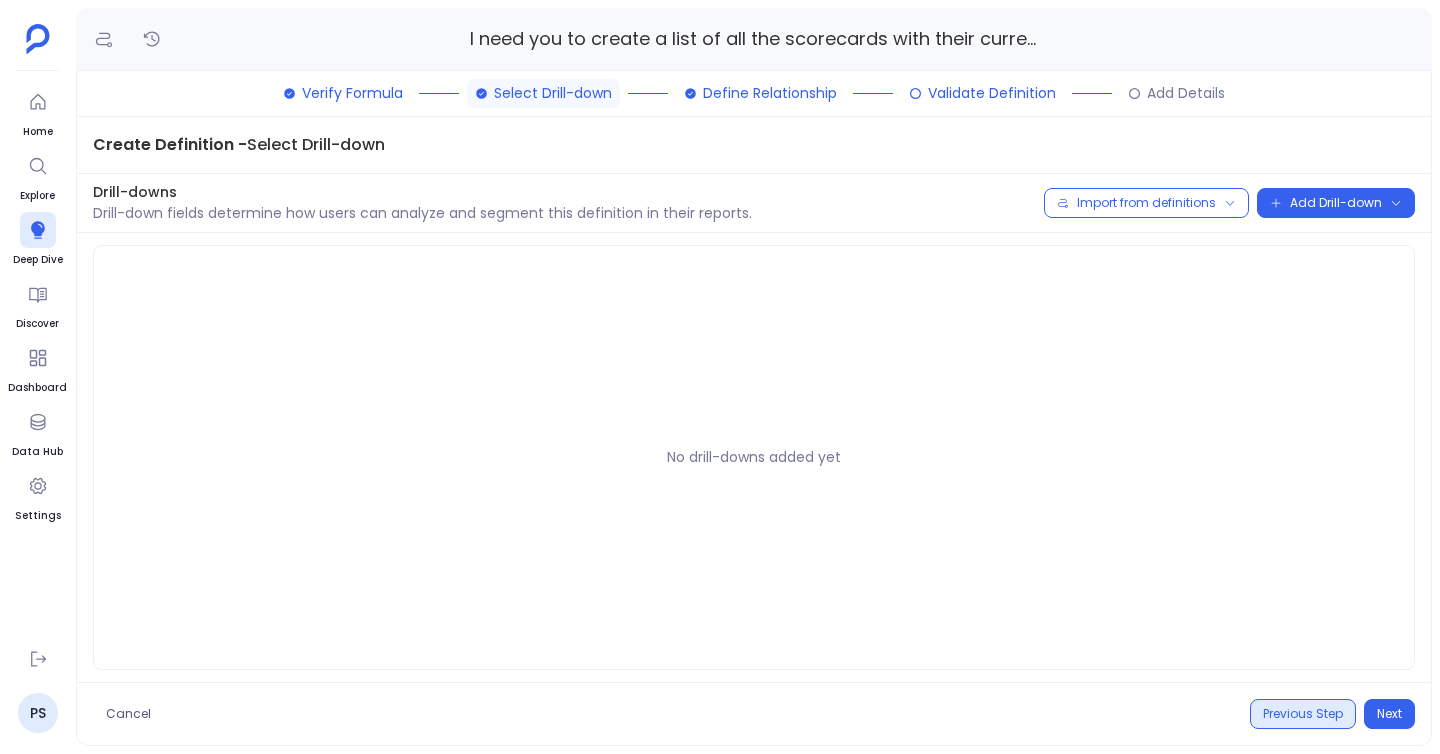 click on "Previous Step" at bounding box center [1303, 714] 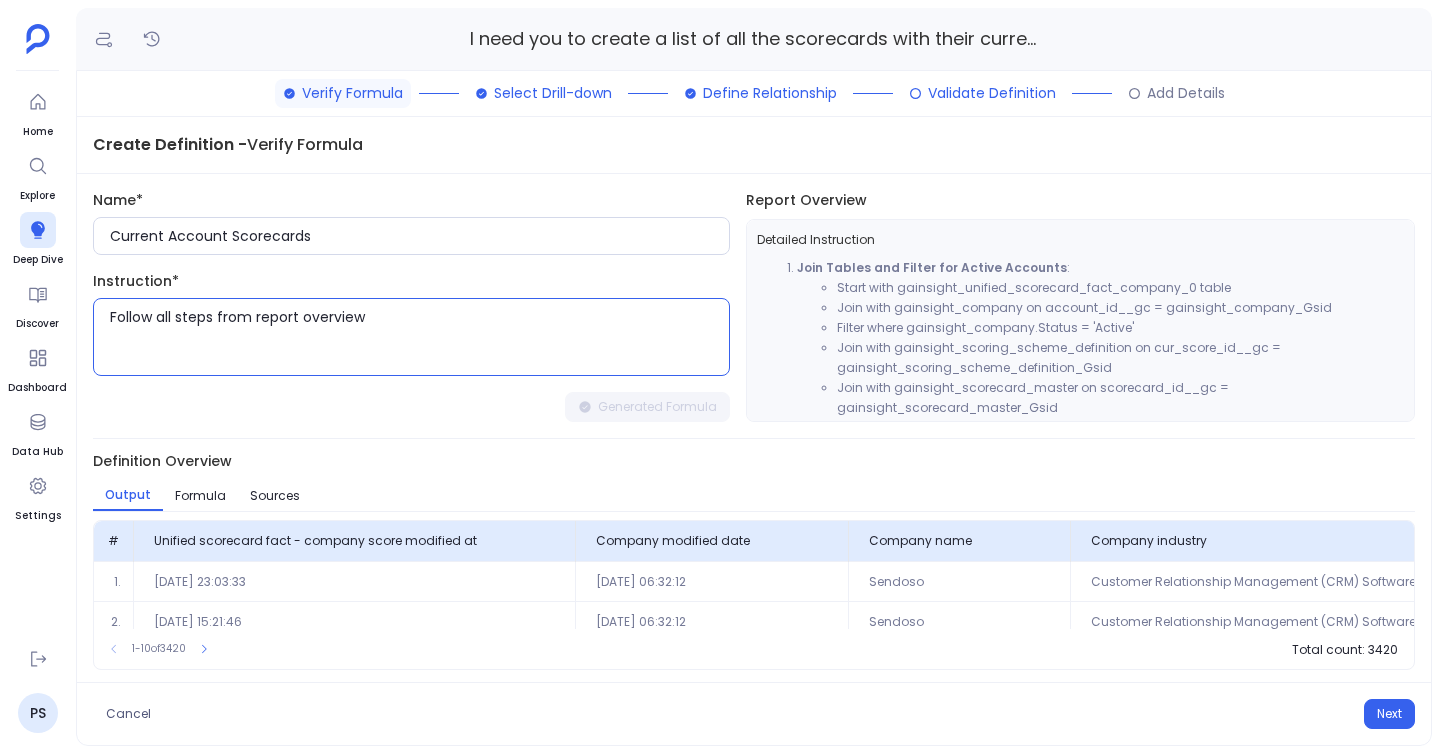 click on "Follow all steps from report overview" at bounding box center (419, 337) 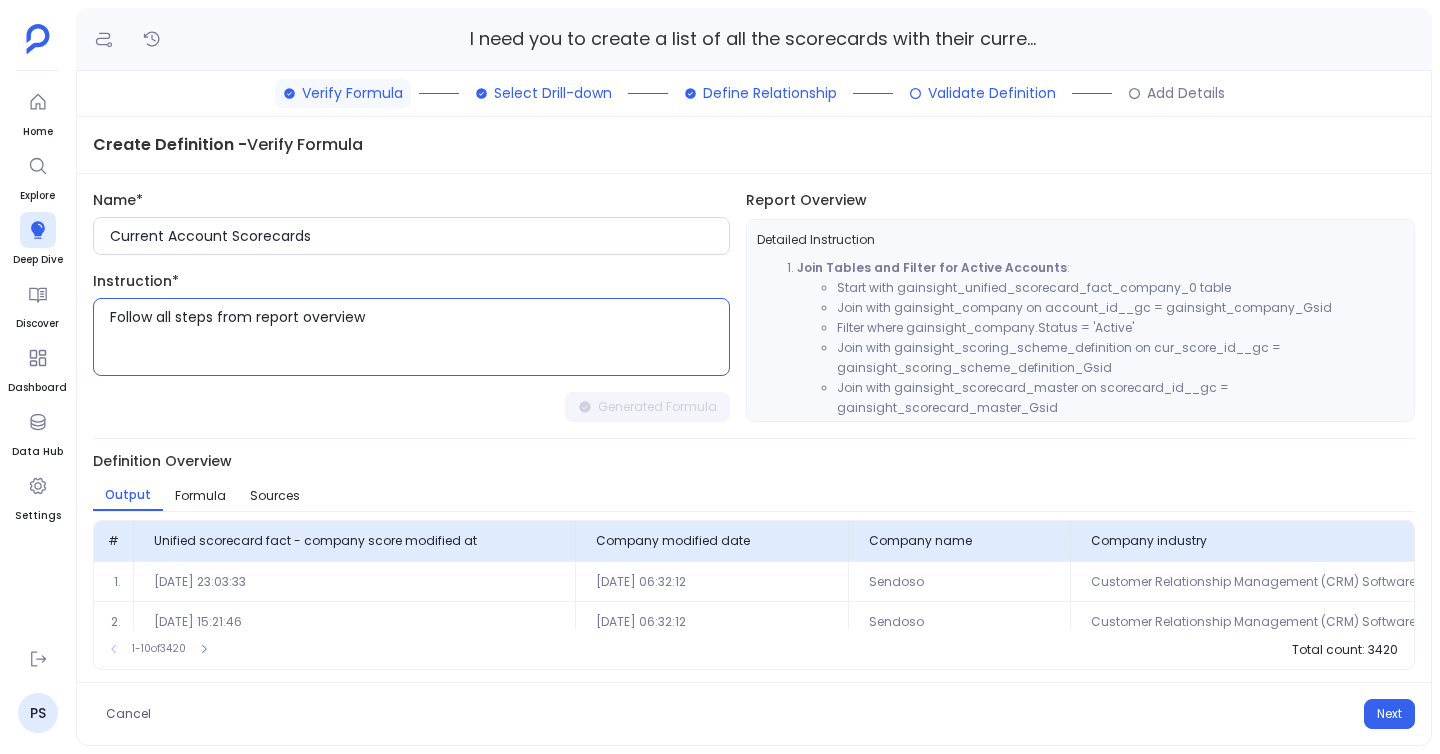 drag, startPoint x: 257, startPoint y: 310, endPoint x: 533, endPoint y: 319, distance: 276.1467 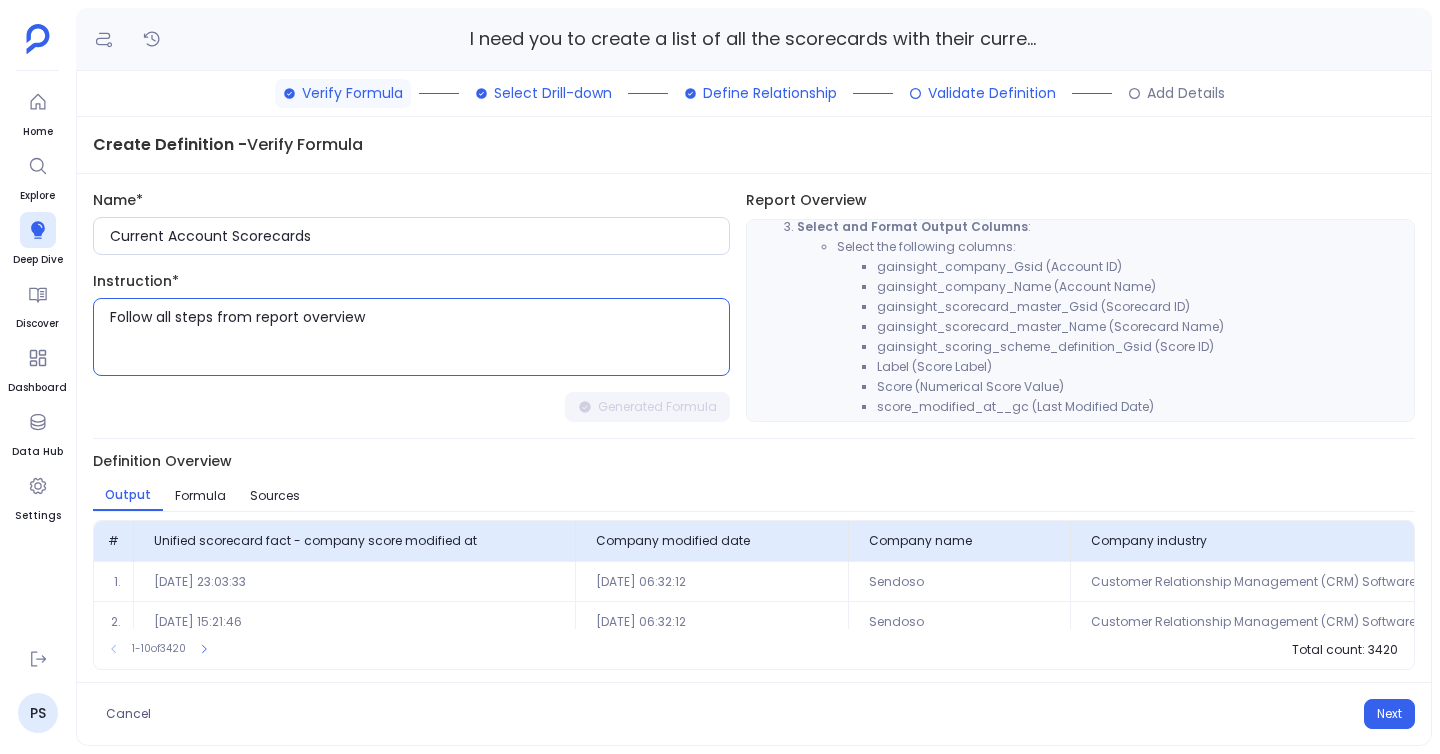 scroll, scrollTop: 217, scrollLeft: 0, axis: vertical 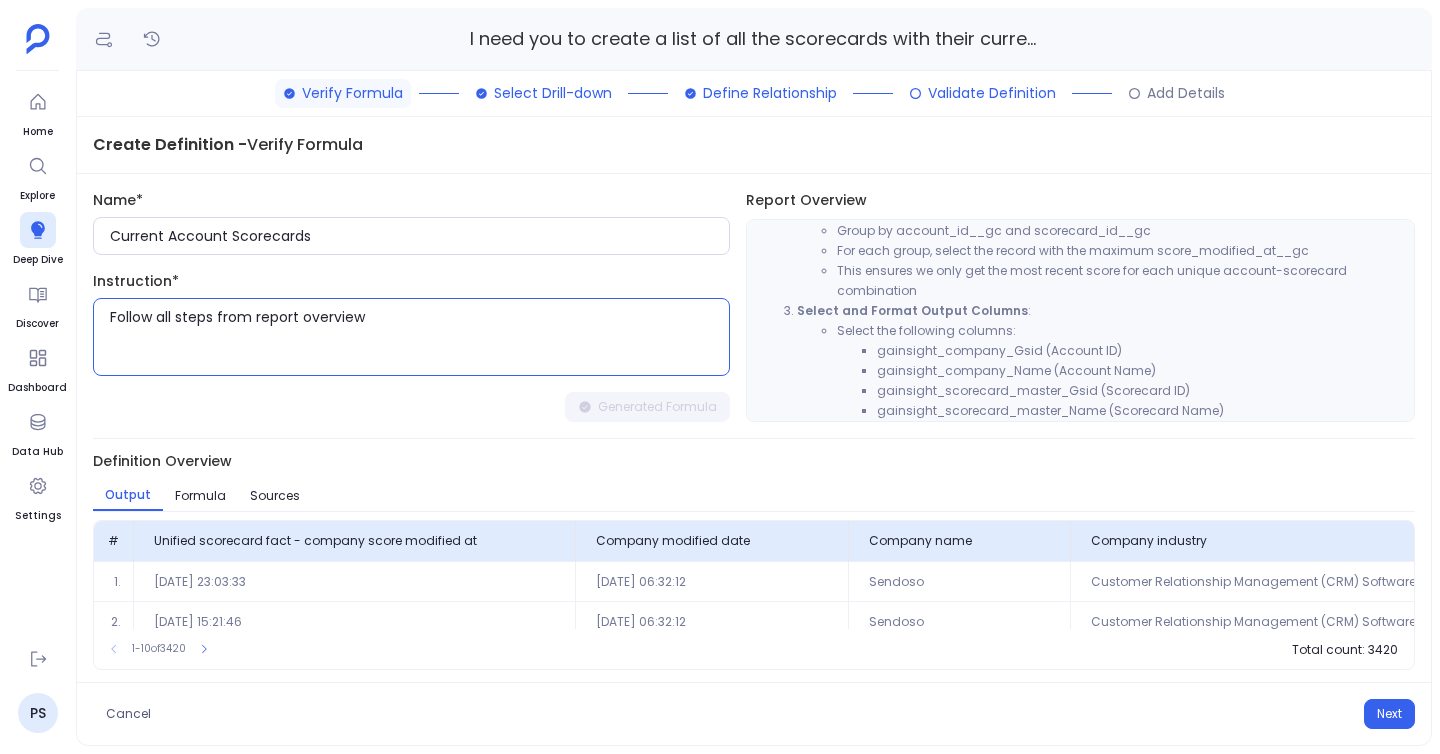 click on "gainsight_company_Gsid (Account ID)" at bounding box center (1140, 351) 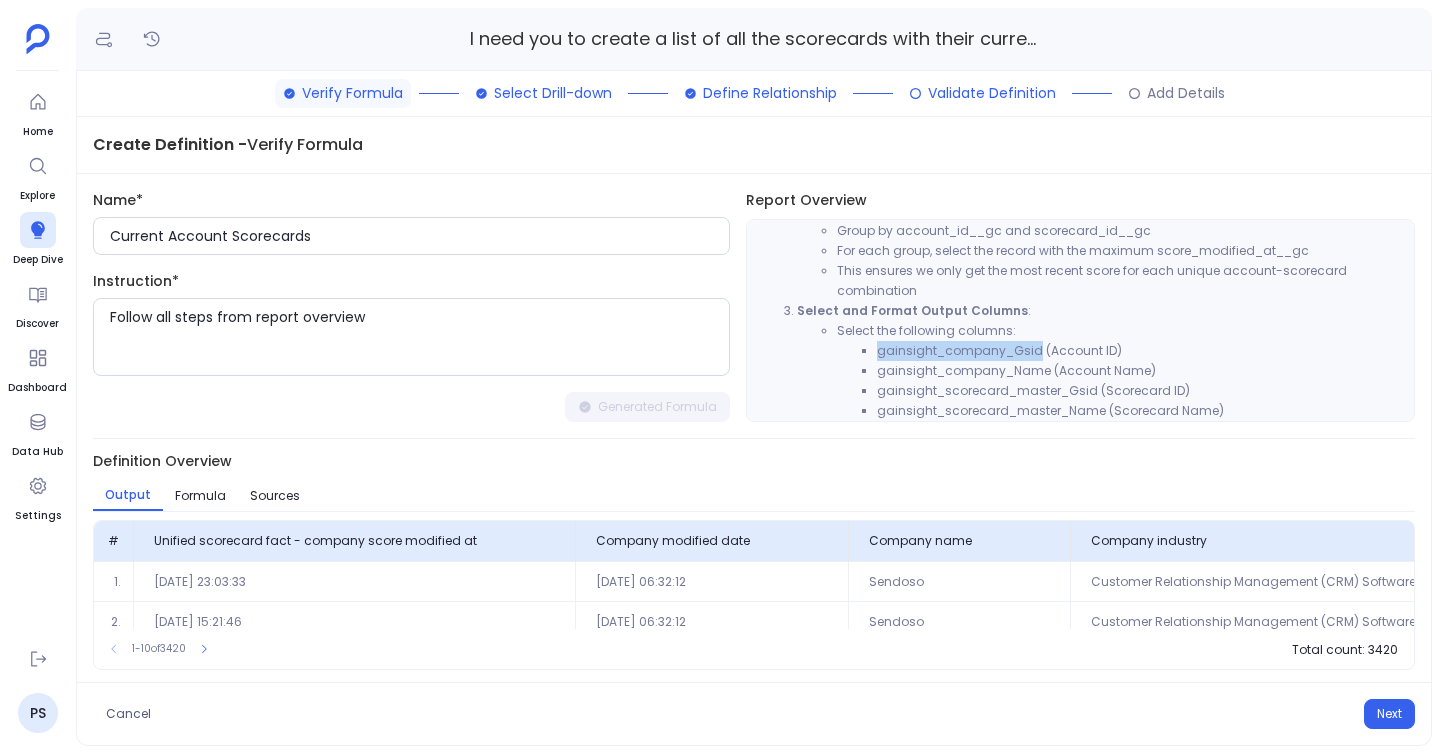 click on "gainsight_company_Gsid (Account ID)" at bounding box center (1140, 351) 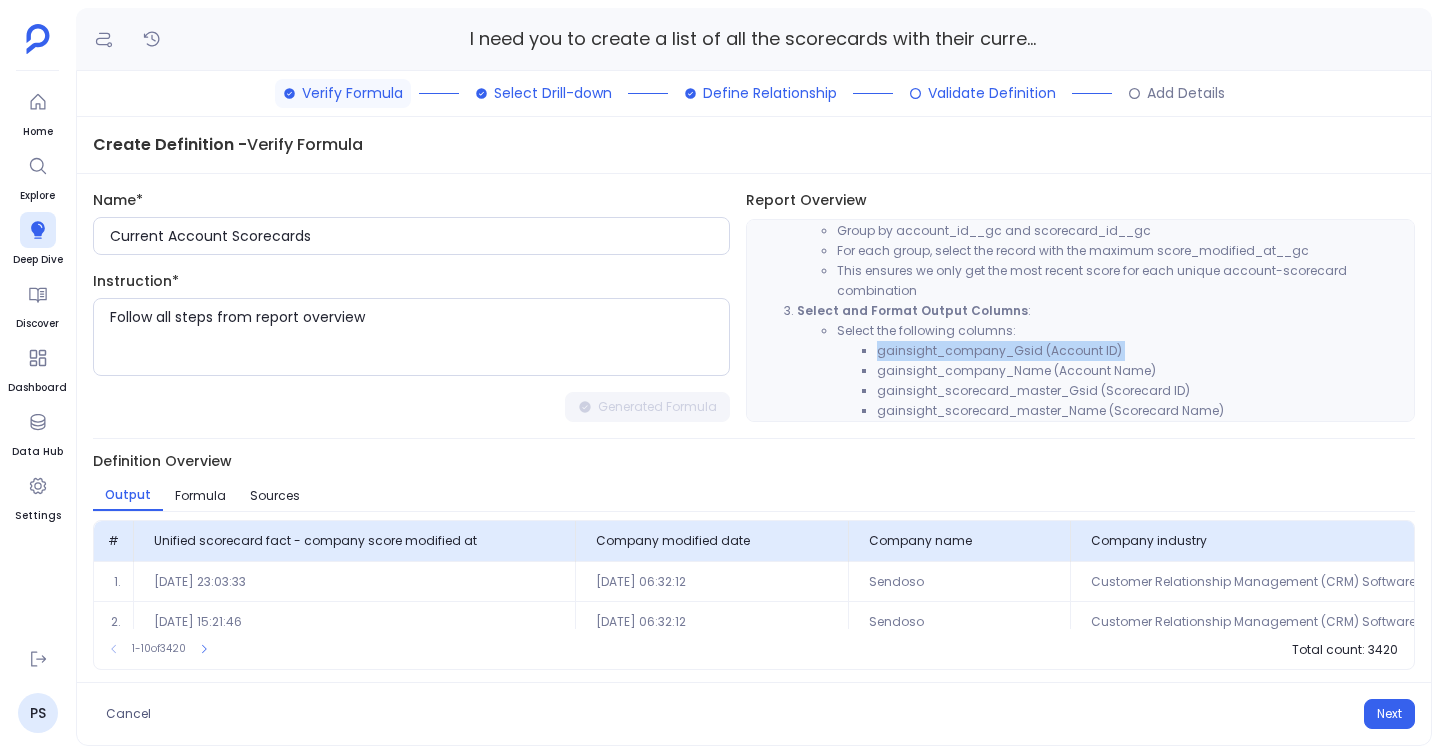 click on "gainsight_company_Gsid (Account ID)" at bounding box center (1140, 351) 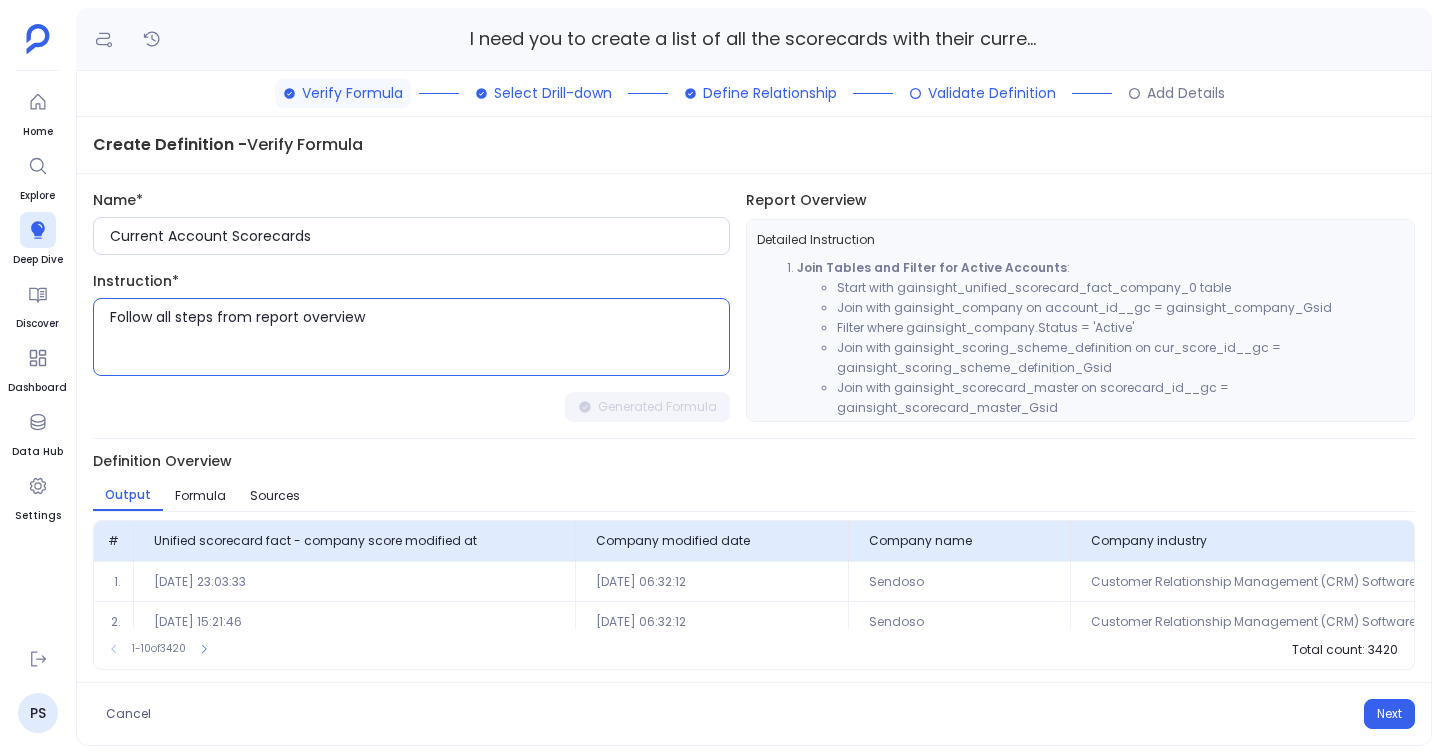 click on "Follow all steps from report overview" at bounding box center [419, 337] 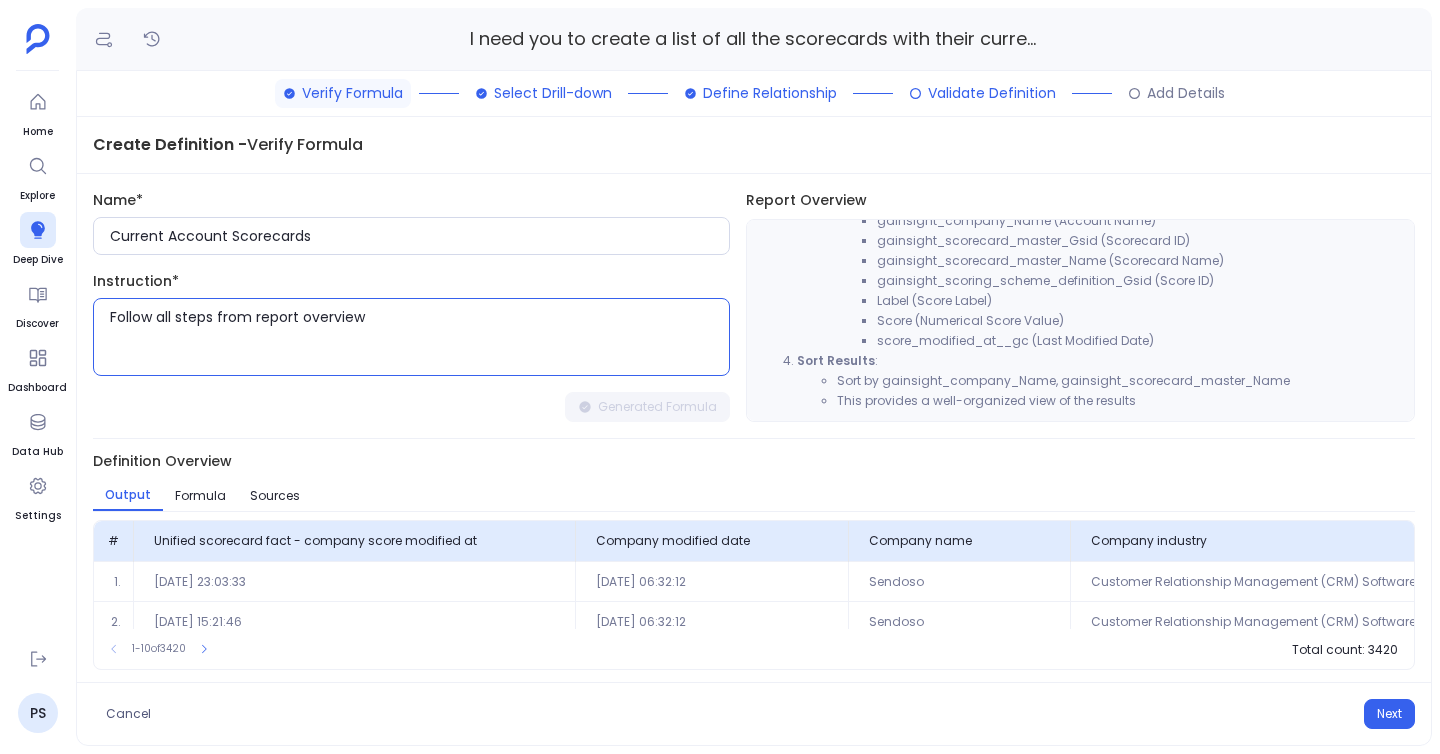 scroll, scrollTop: 0, scrollLeft: 0, axis: both 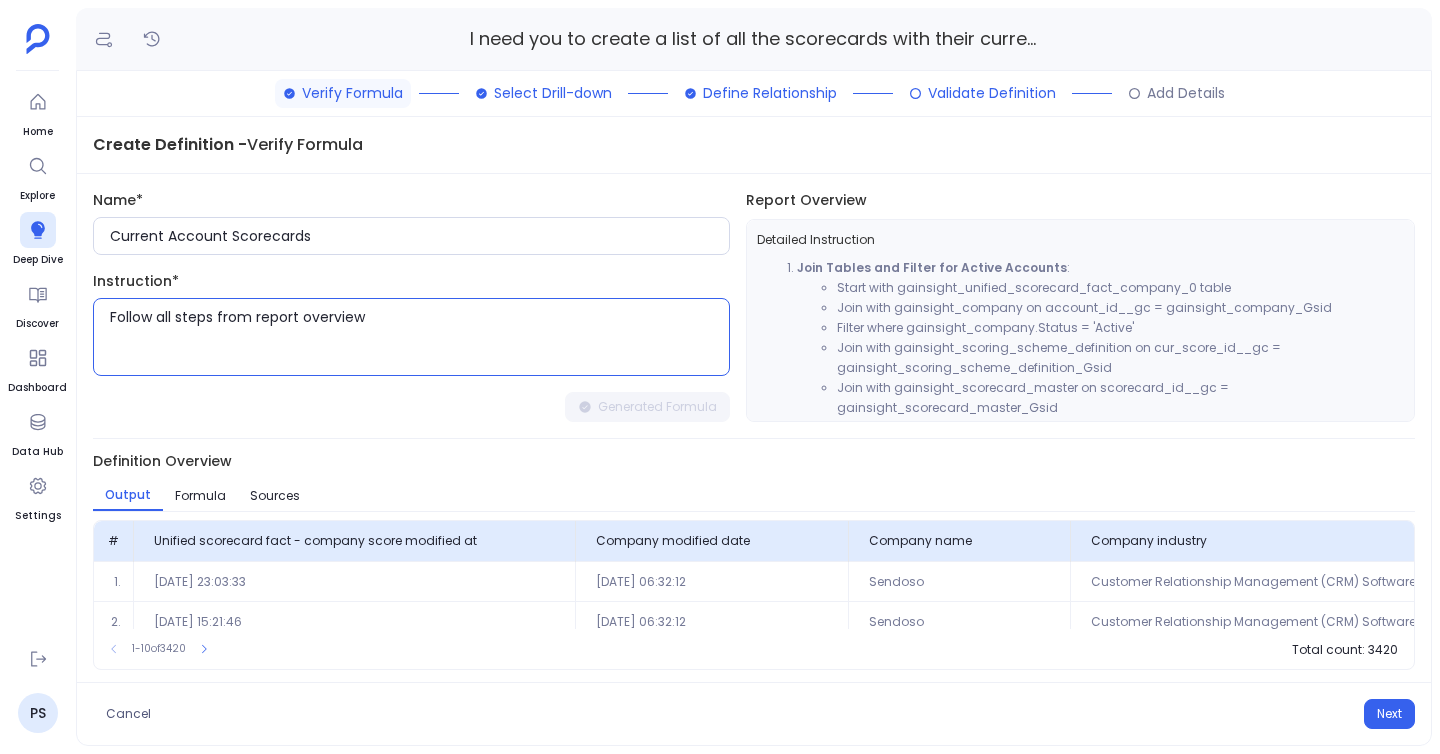 drag, startPoint x: 398, startPoint y: 312, endPoint x: 219, endPoint y: 317, distance: 179.06982 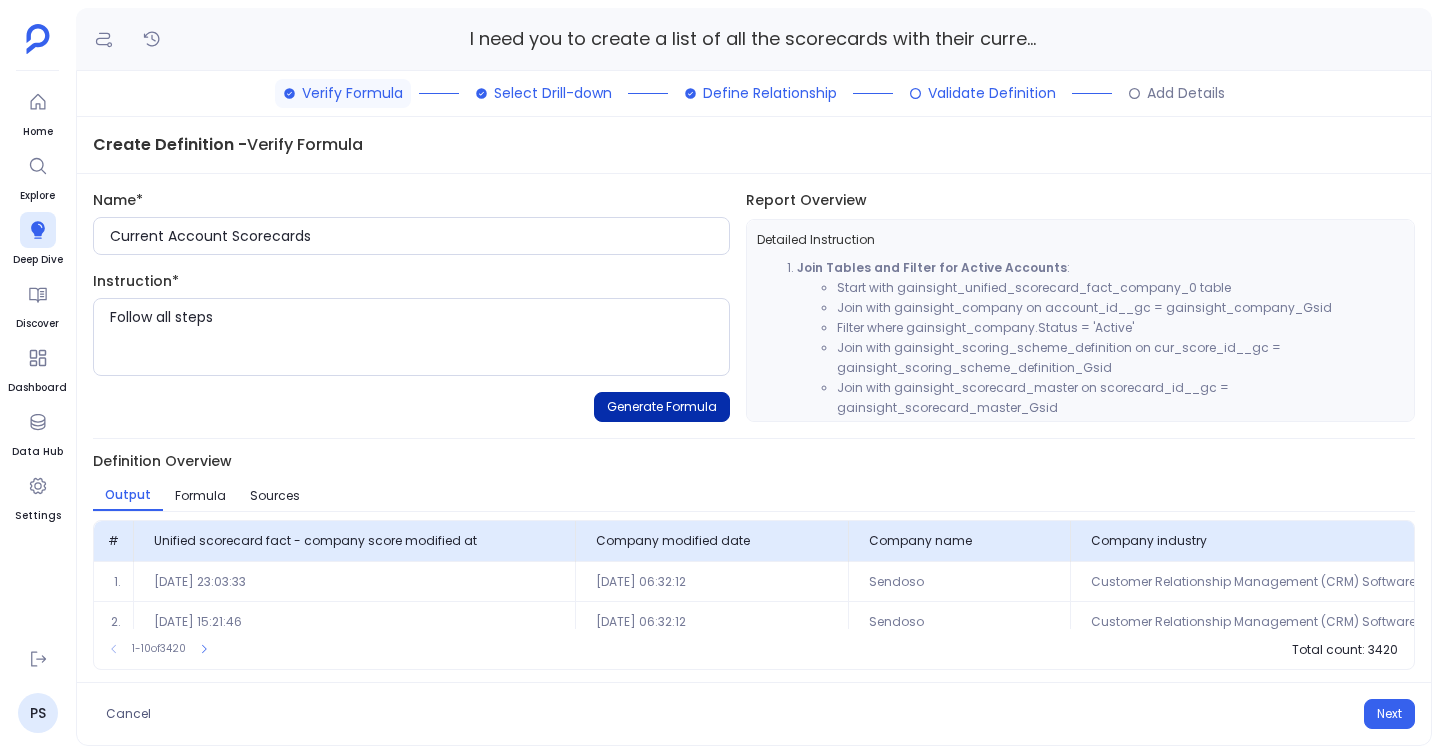 click on "Generate Formula" at bounding box center [662, 407] 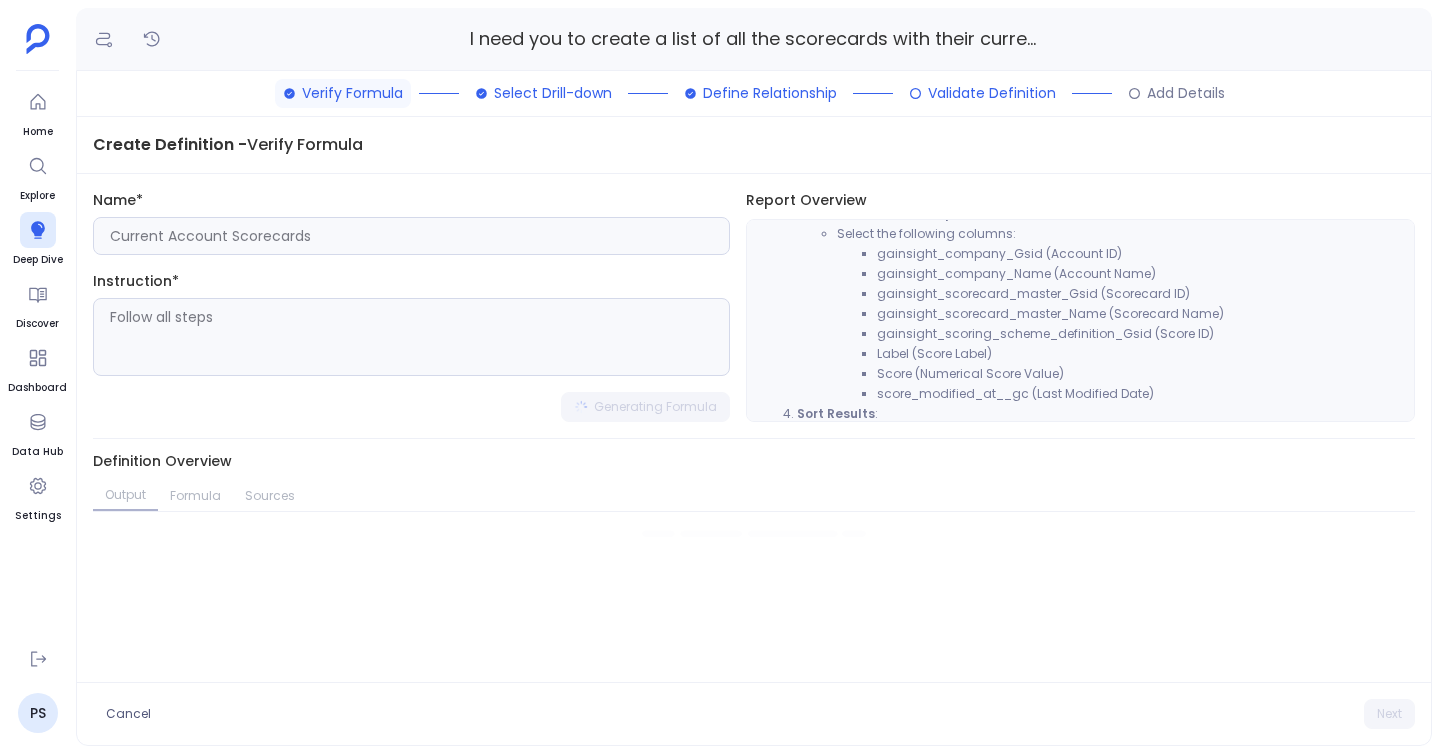 scroll, scrollTop: 305, scrollLeft: 0, axis: vertical 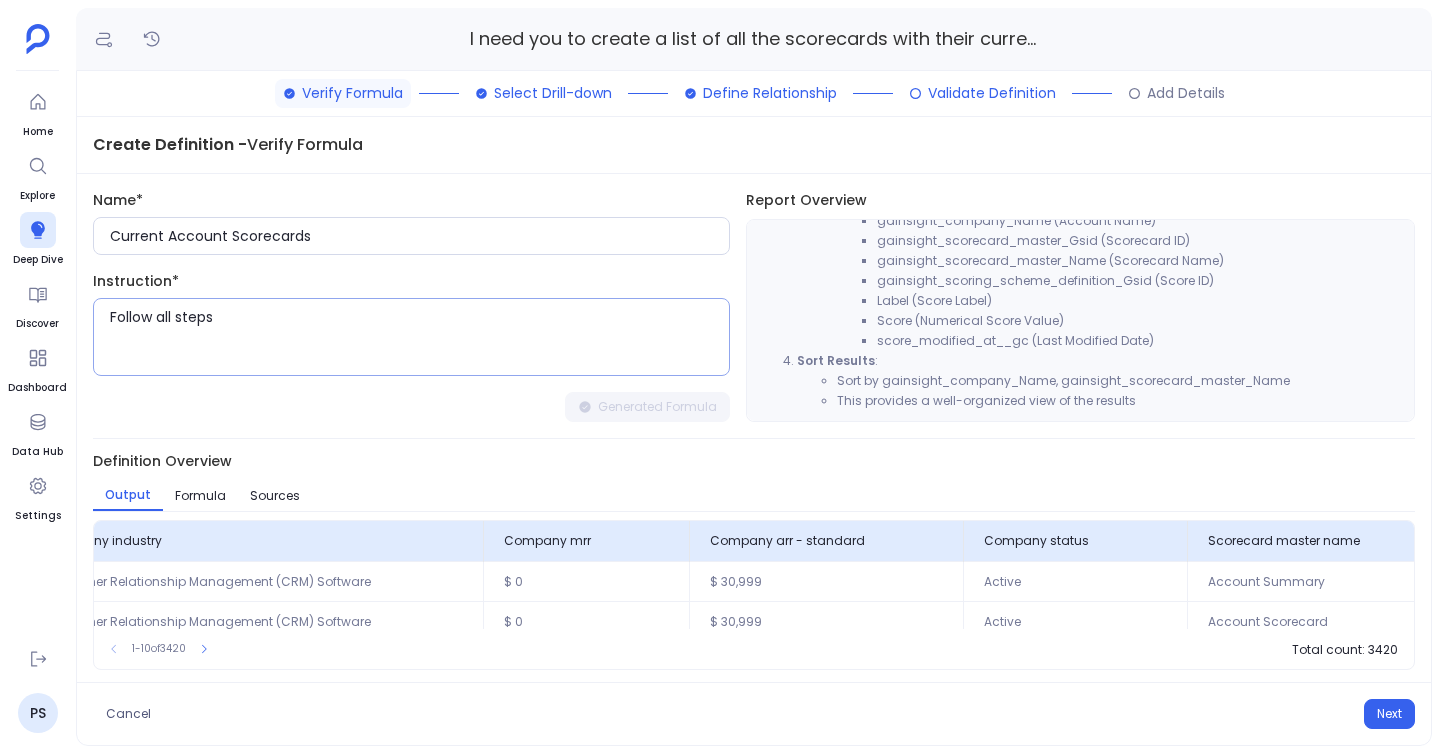 click on "Follow all steps" at bounding box center (419, 337) 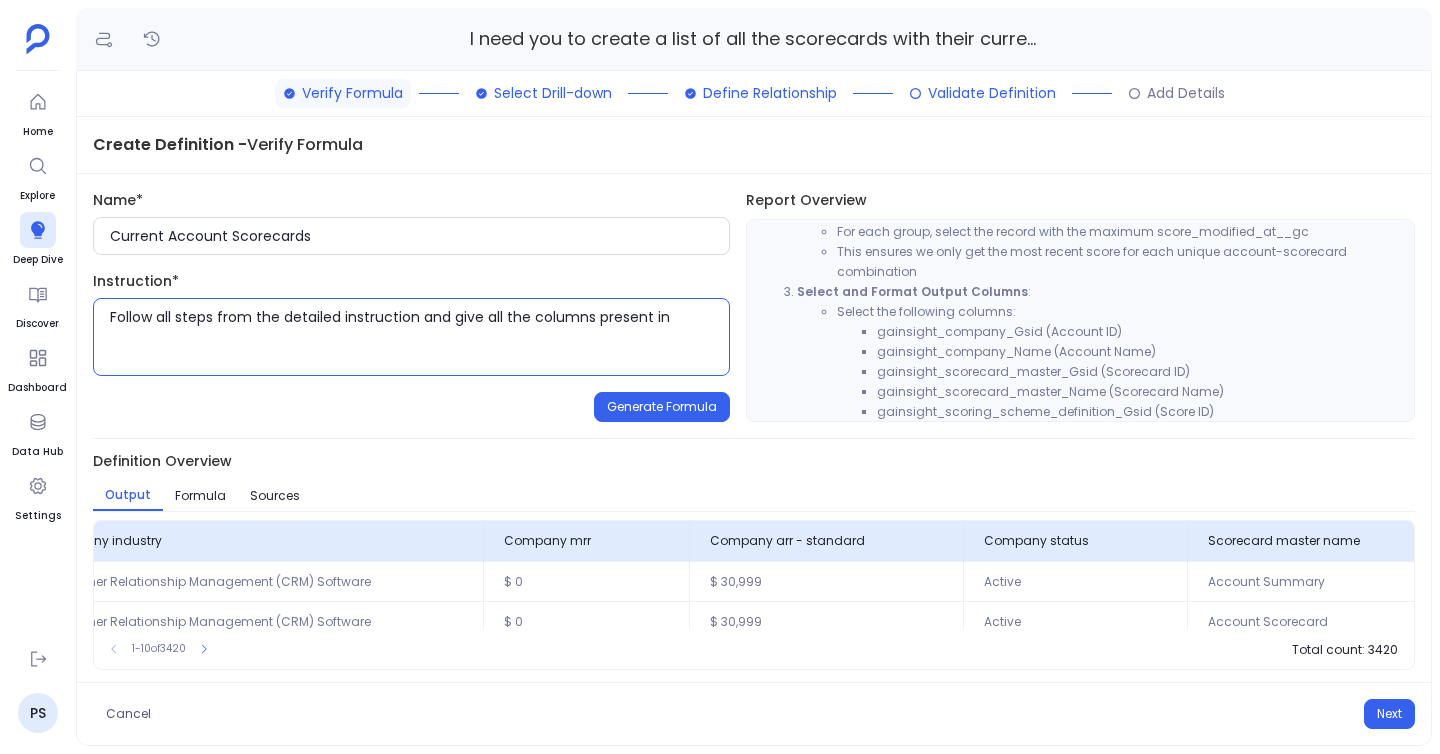 scroll, scrollTop: 187, scrollLeft: 0, axis: vertical 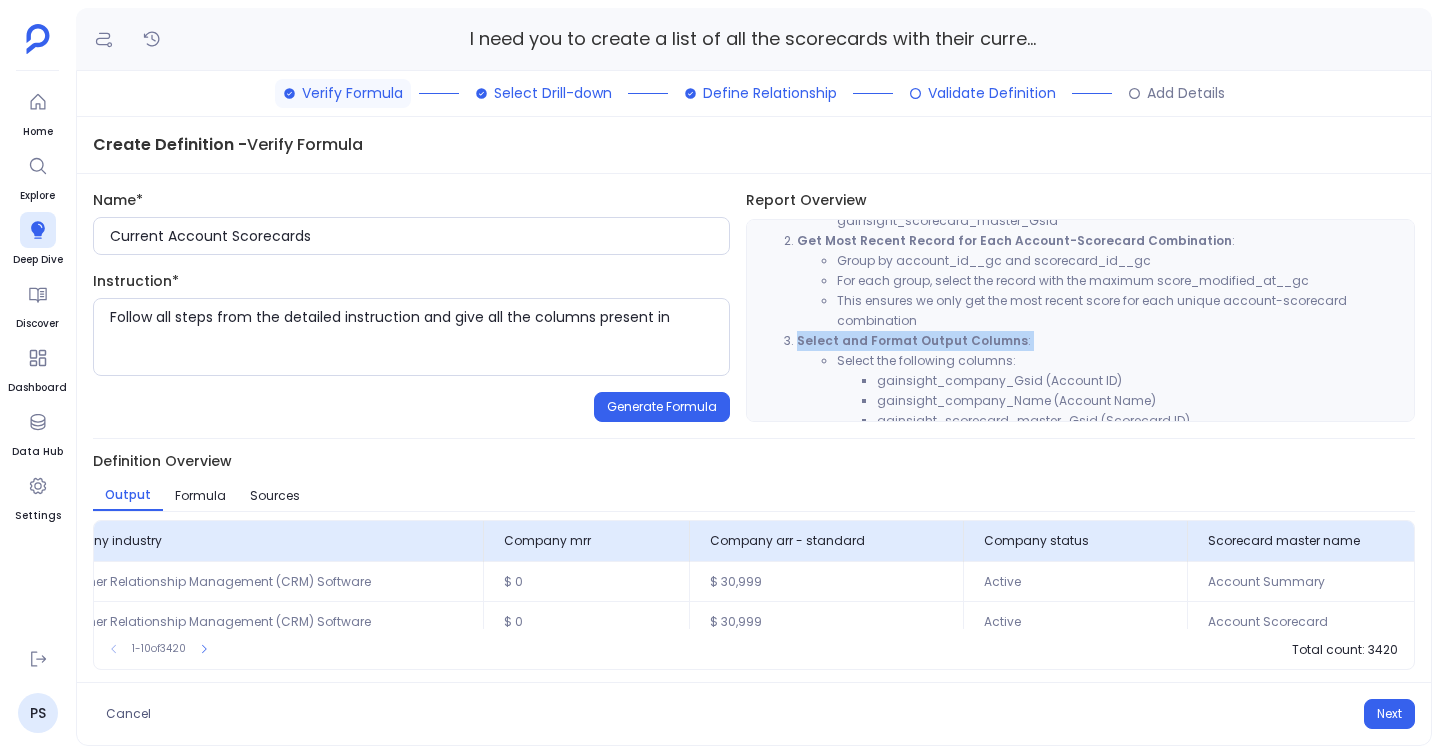 drag, startPoint x: 794, startPoint y: 340, endPoint x: 1164, endPoint y: 353, distance: 370.2283 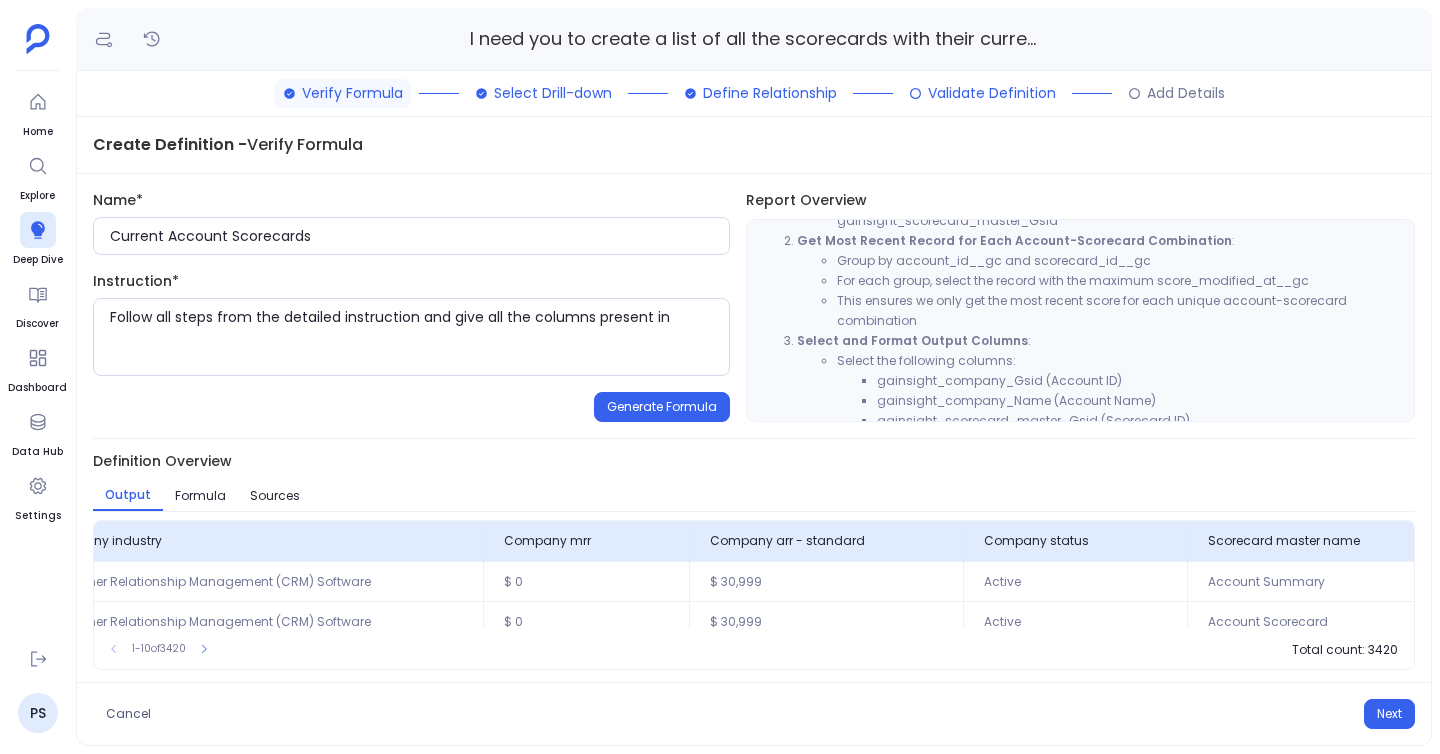 click on "Name* Current Account Scorecards Instruction* Follow all steps from the detailed instruction and give all the columns present in  Generate Formula" at bounding box center [411, 306] 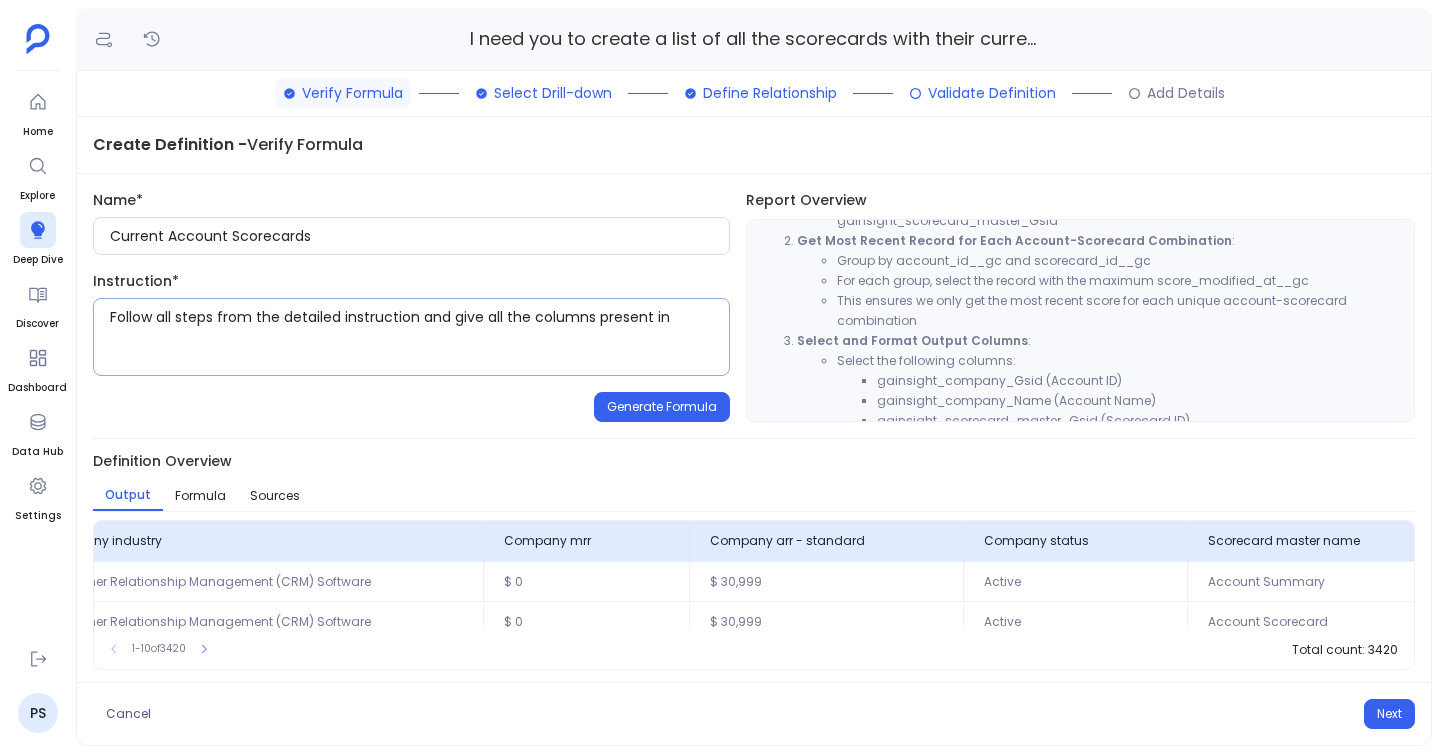 click on "Follow all steps from the detailed instruction and give all the columns present in" at bounding box center (419, 337) 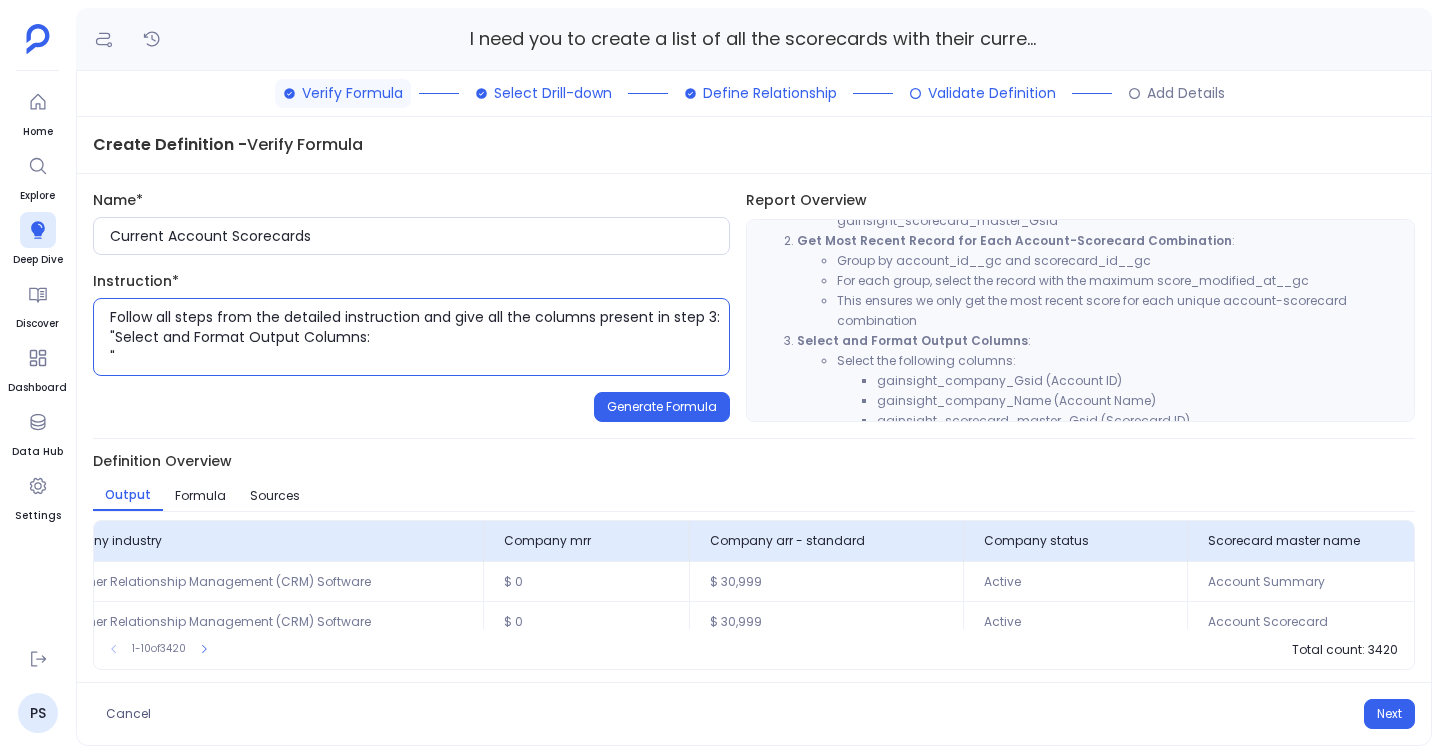 scroll, scrollTop: 0, scrollLeft: 0, axis: both 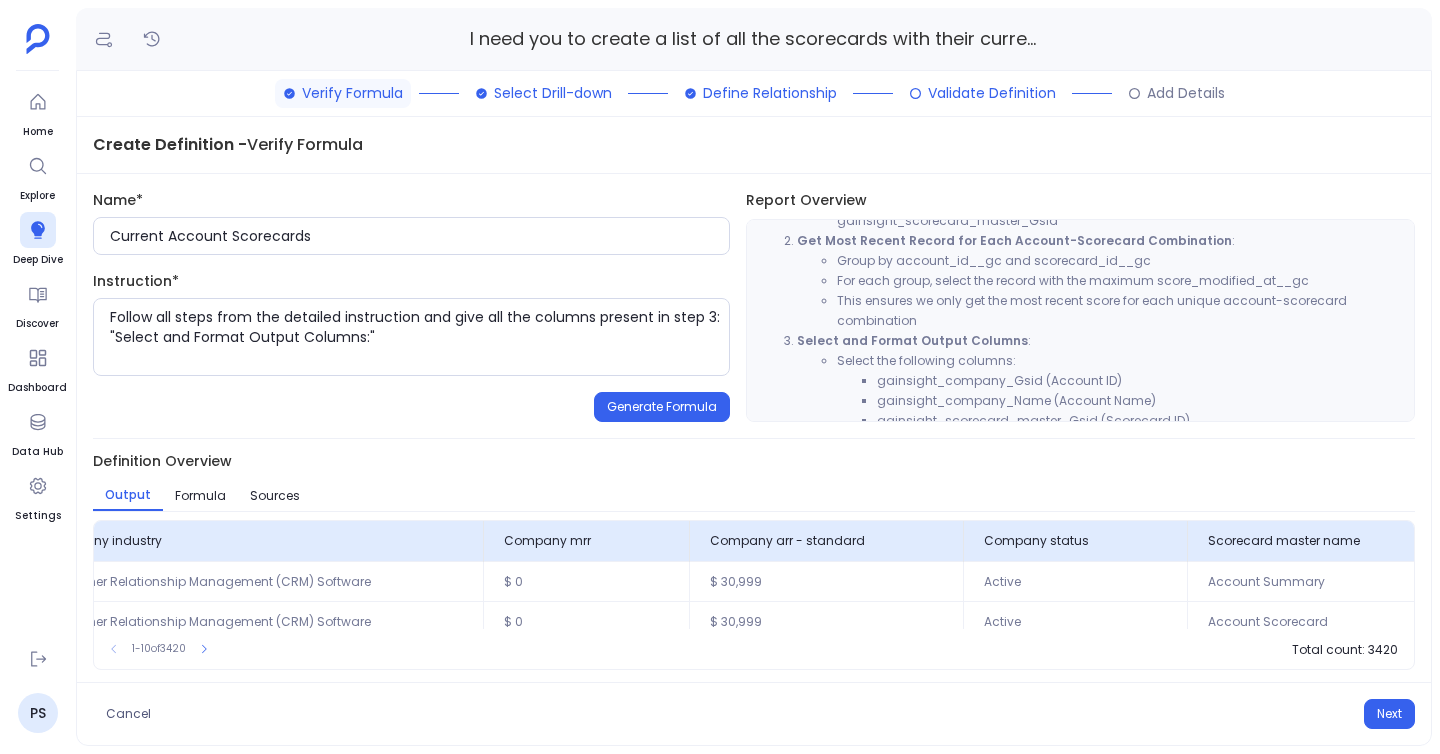 click on "Name* Current Account Scorecards Instruction* Follow all steps from the detailed instruction and give all the columns present in step 3: "Select and Format Output Columns:" Generate Formula" at bounding box center (411, 306) 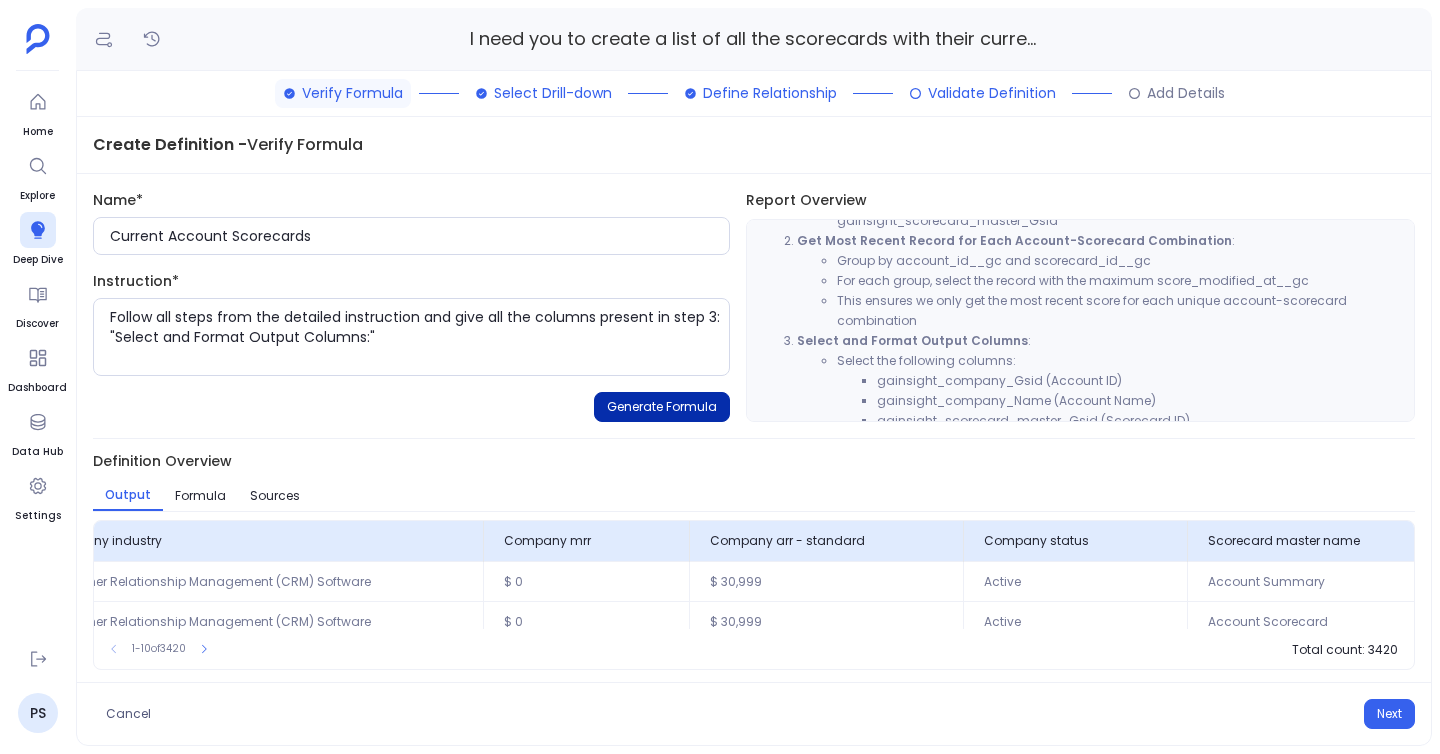 click on "Generate Formula" at bounding box center [662, 407] 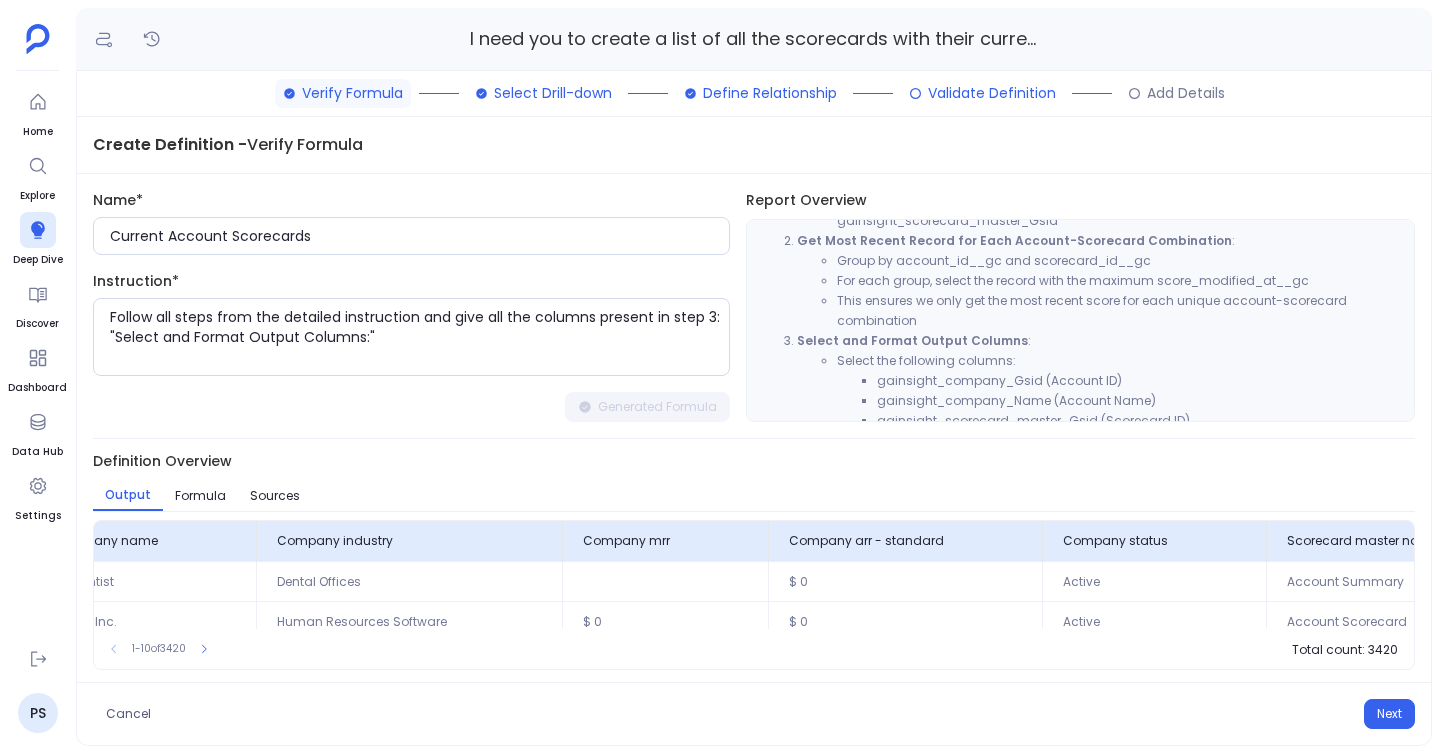 scroll, scrollTop: 0, scrollLeft: 891, axis: horizontal 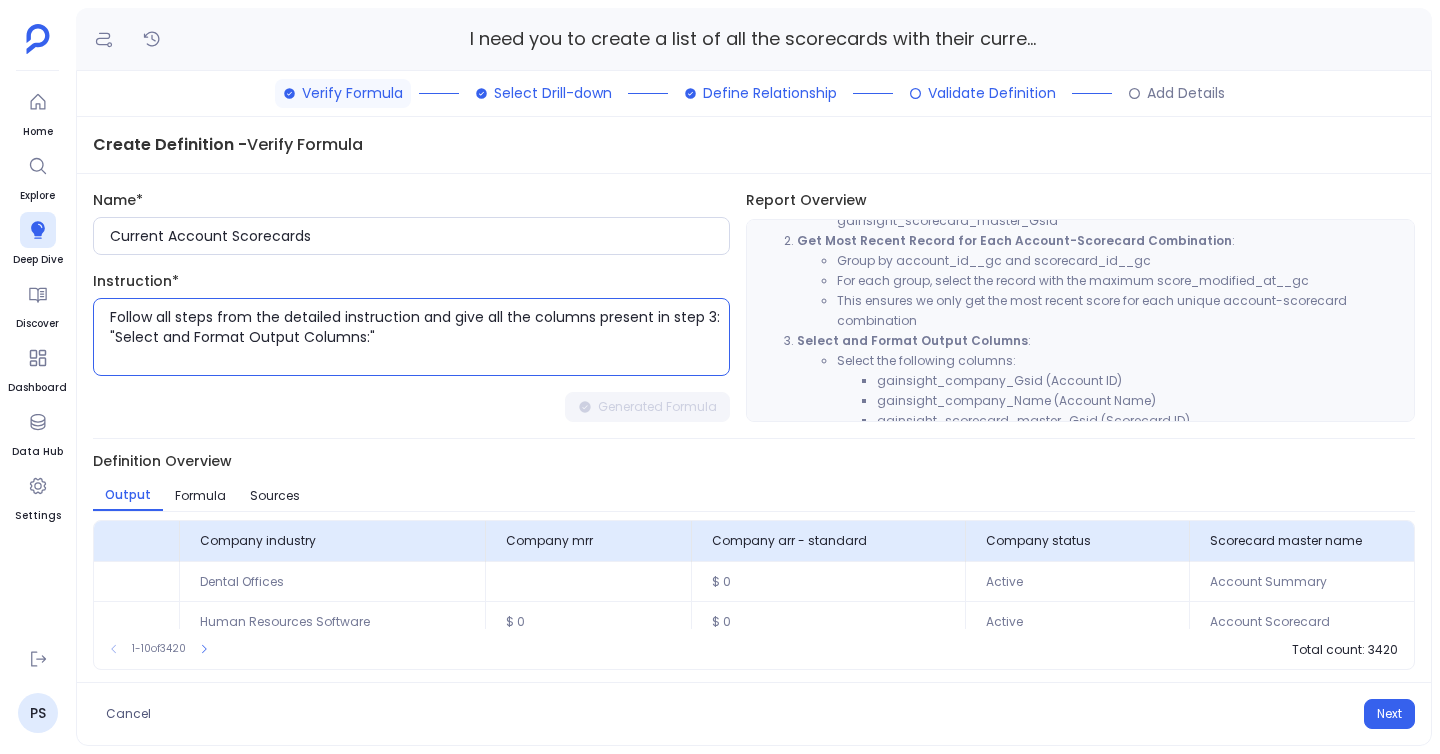 drag, startPoint x: 383, startPoint y: 334, endPoint x: 77, endPoint y: 294, distance: 308.6033 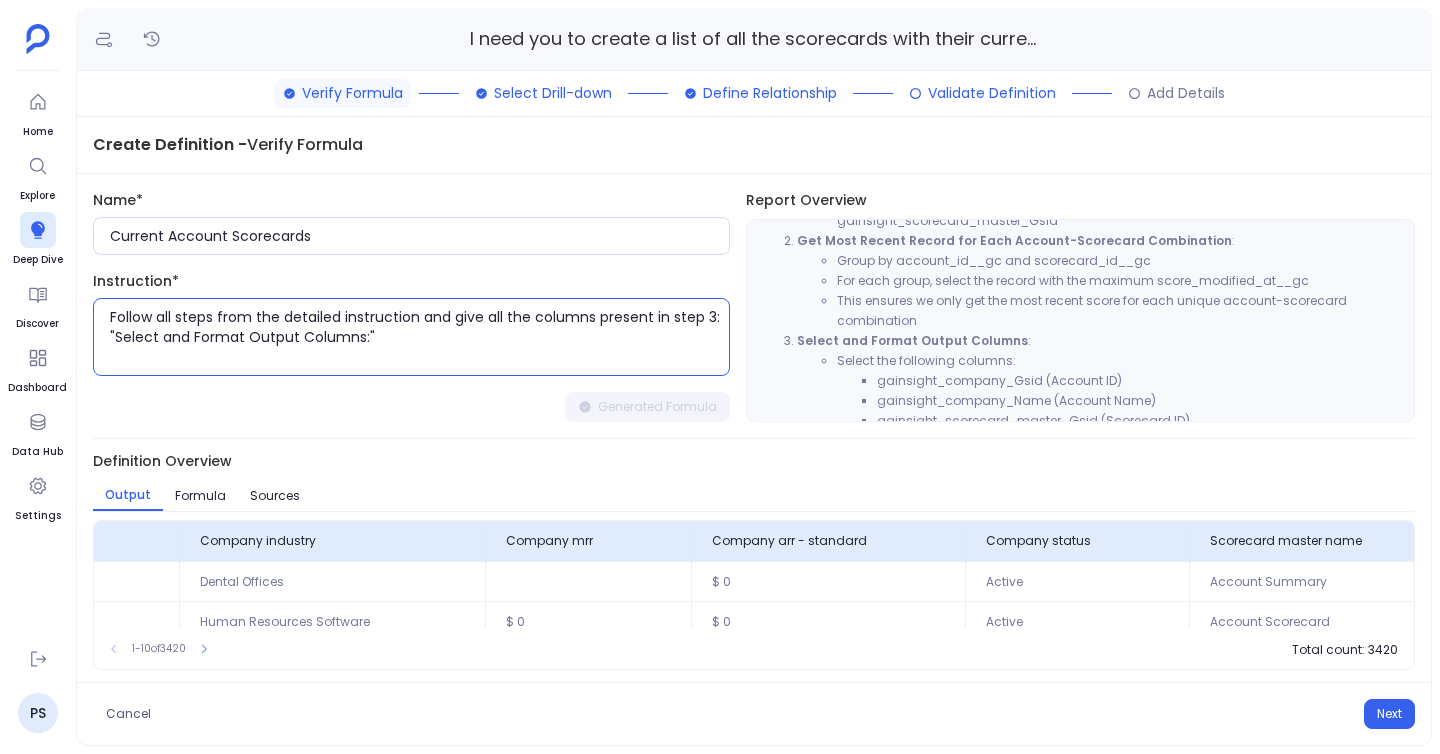 click on "Follow all steps from the detailed instruction and give all the columns present in step 3: "Select and Format Output Columns:"" at bounding box center [419, 337] 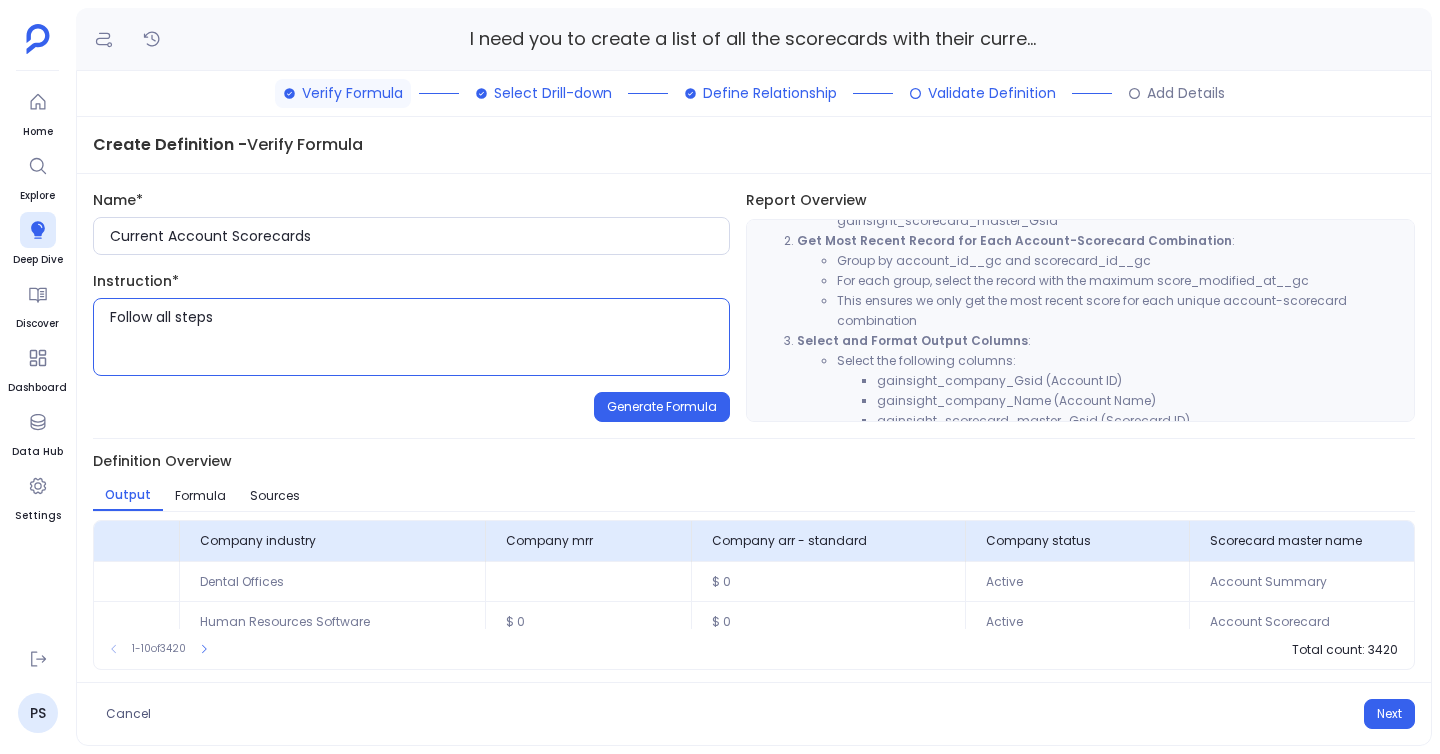 scroll, scrollTop: 283, scrollLeft: 0, axis: vertical 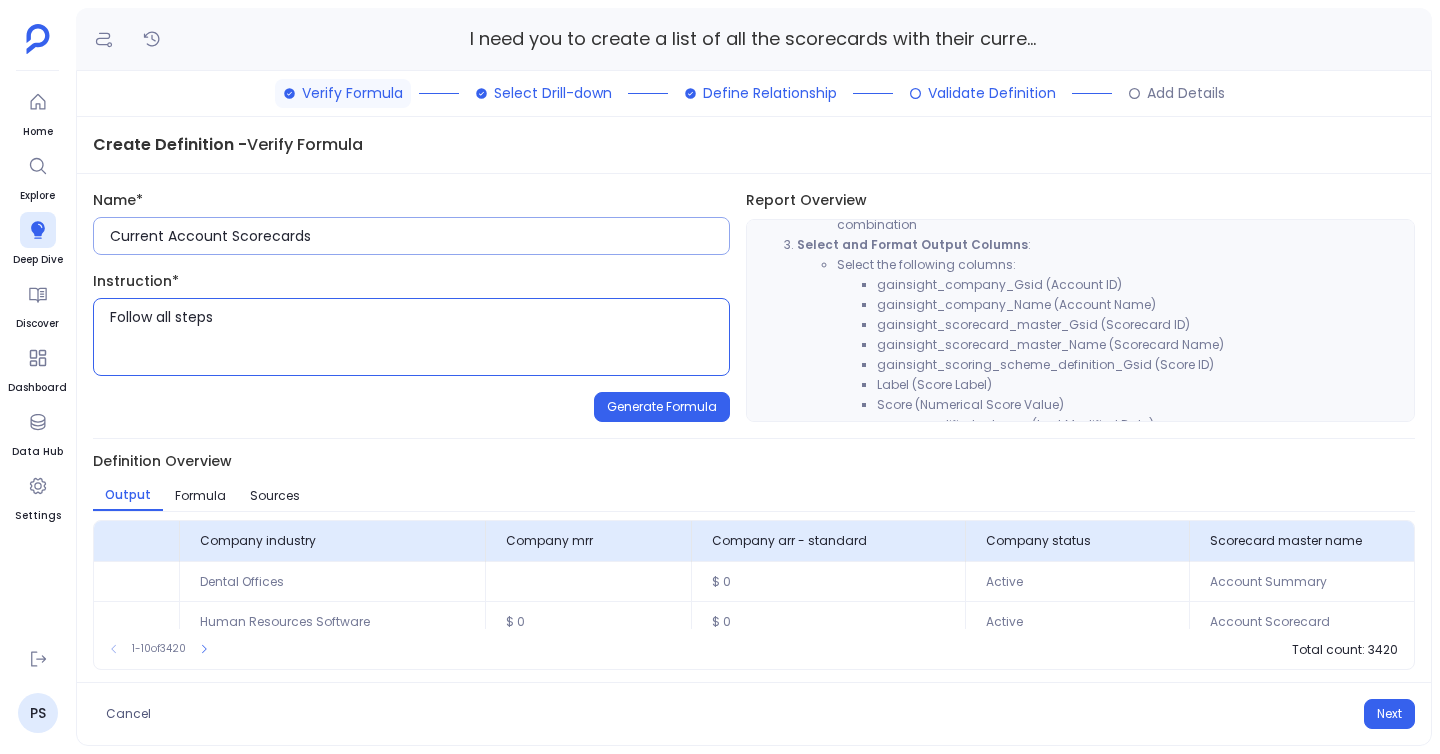 click on "Current Account Scorecards" at bounding box center (419, 236) 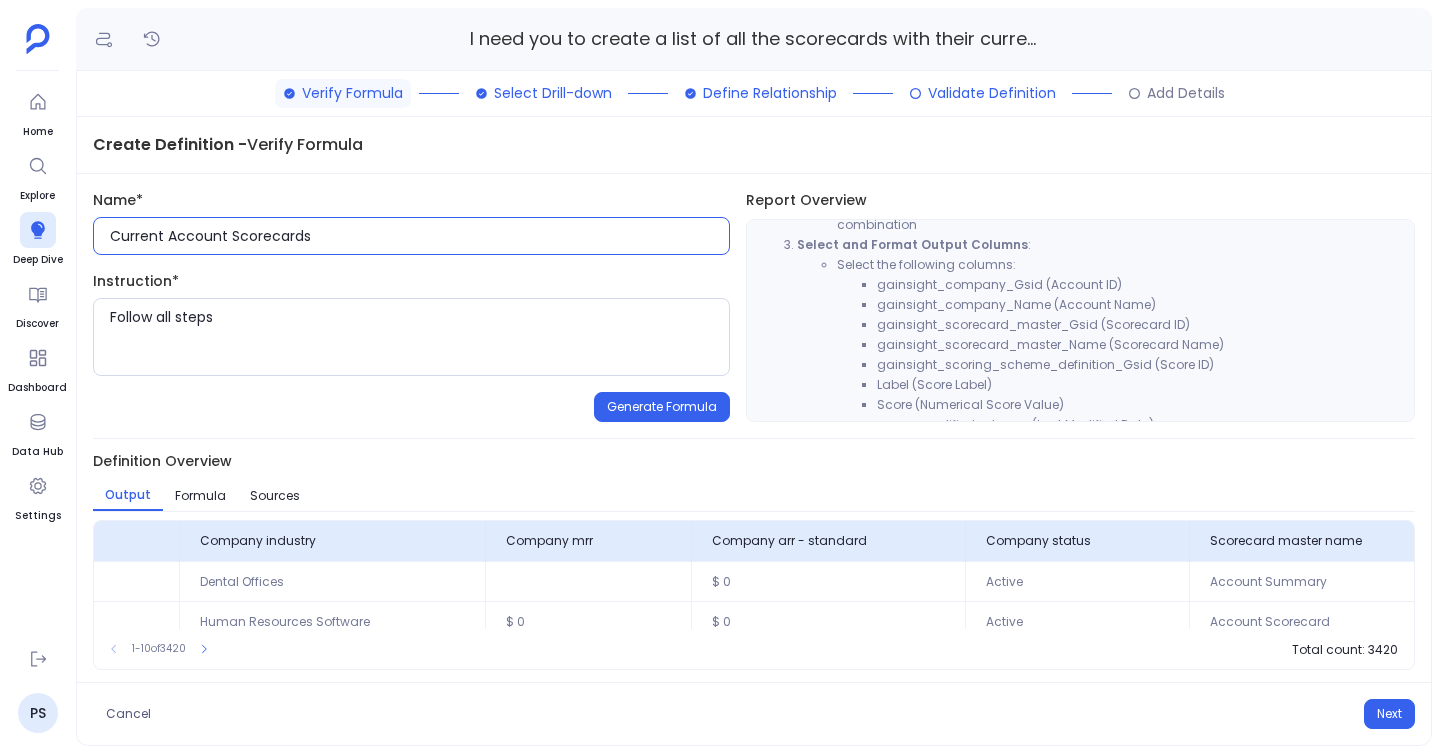 click on "Current Account Scorecards" at bounding box center (419, 236) 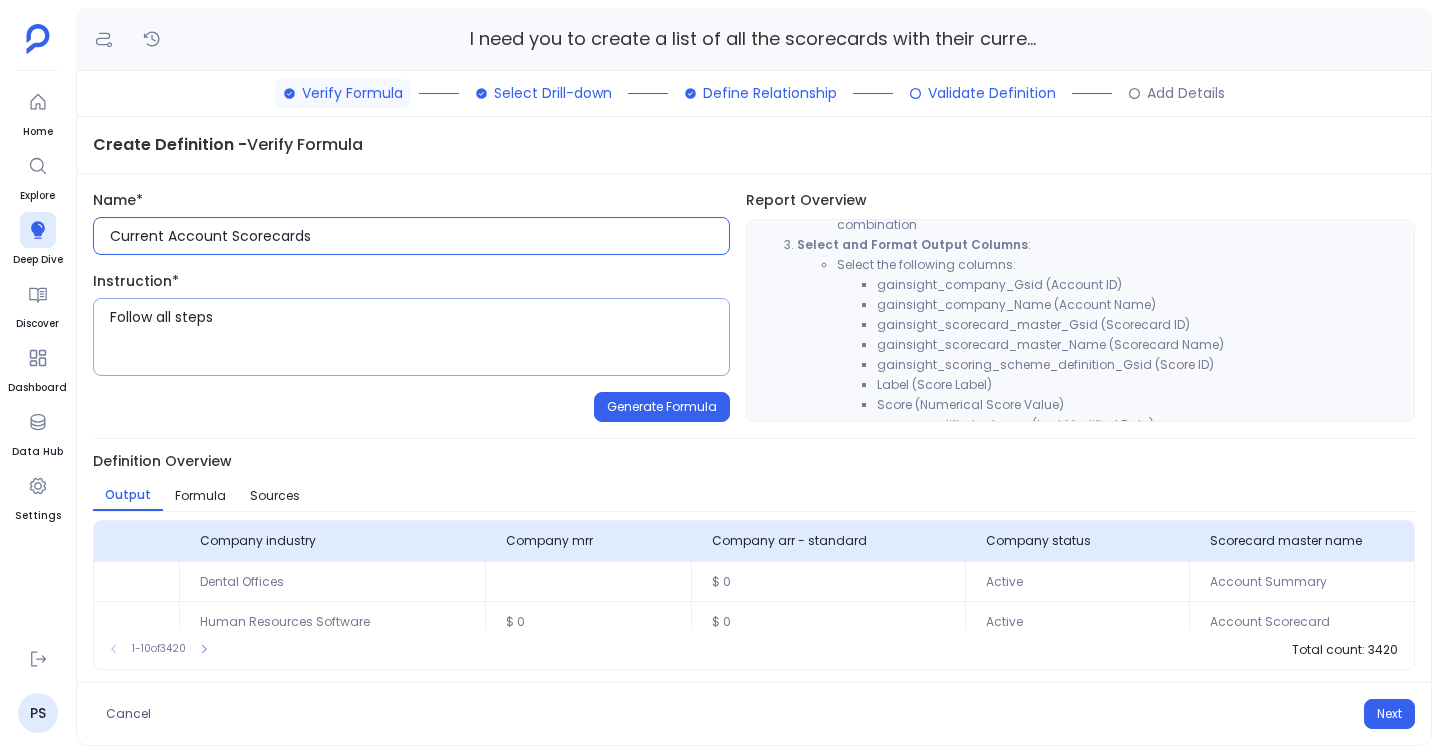 click on "Follow all steps" at bounding box center [419, 337] 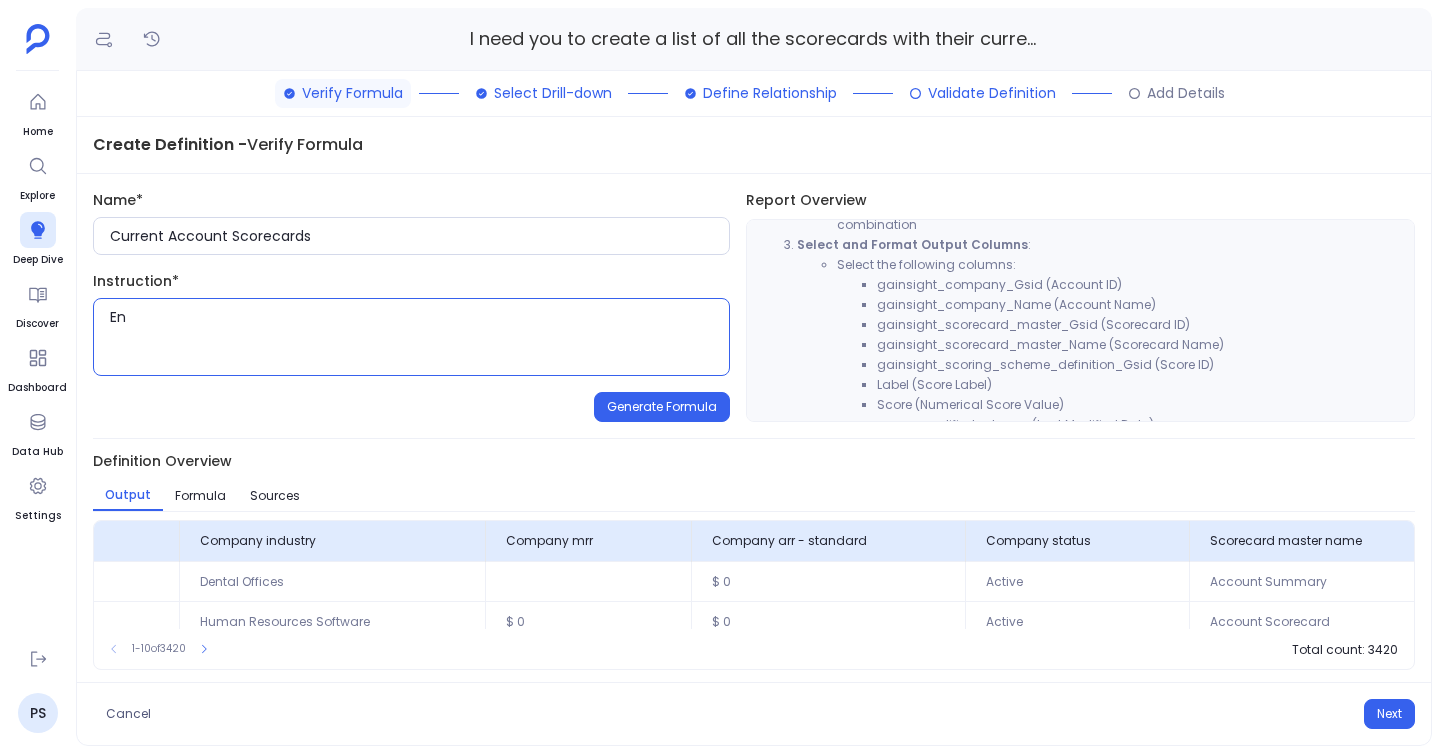 type on "E" 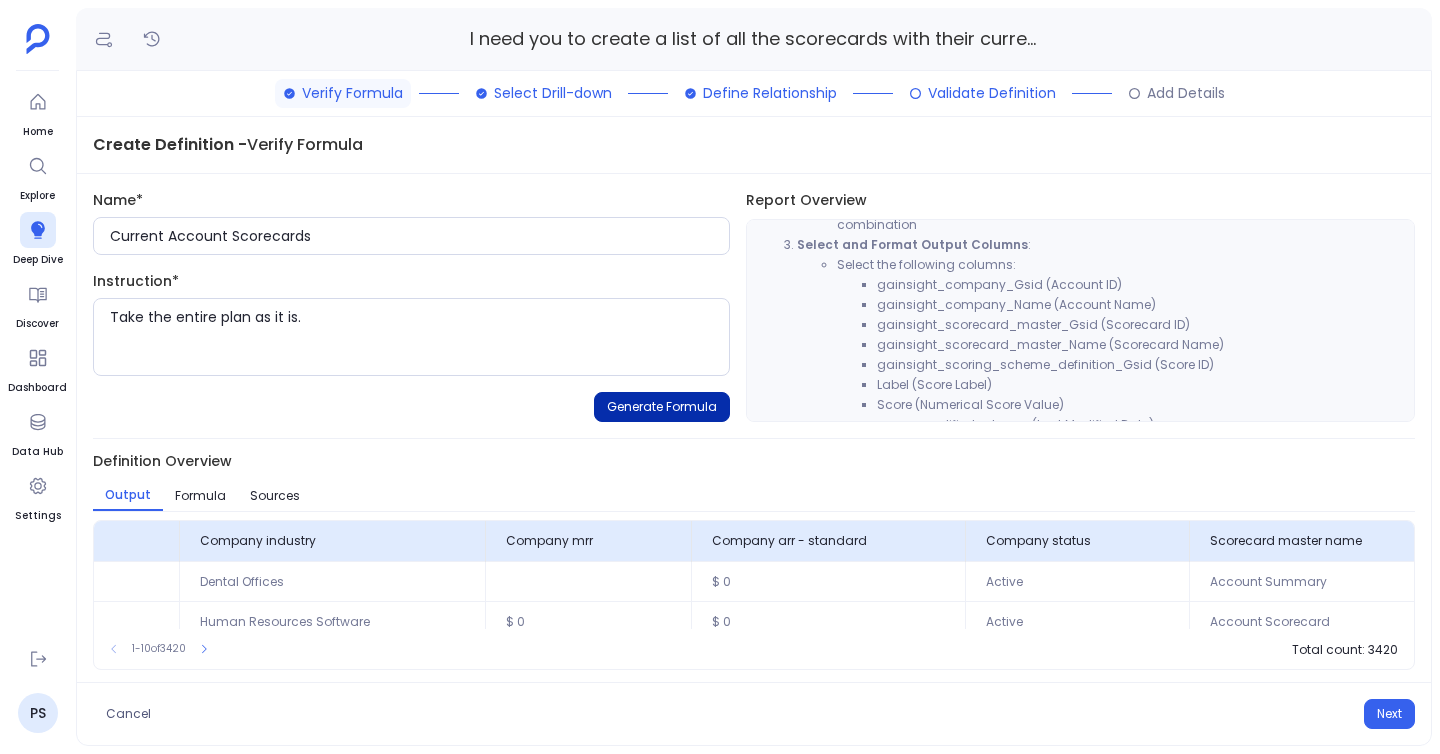 click on "Generate Formula" at bounding box center (662, 407) 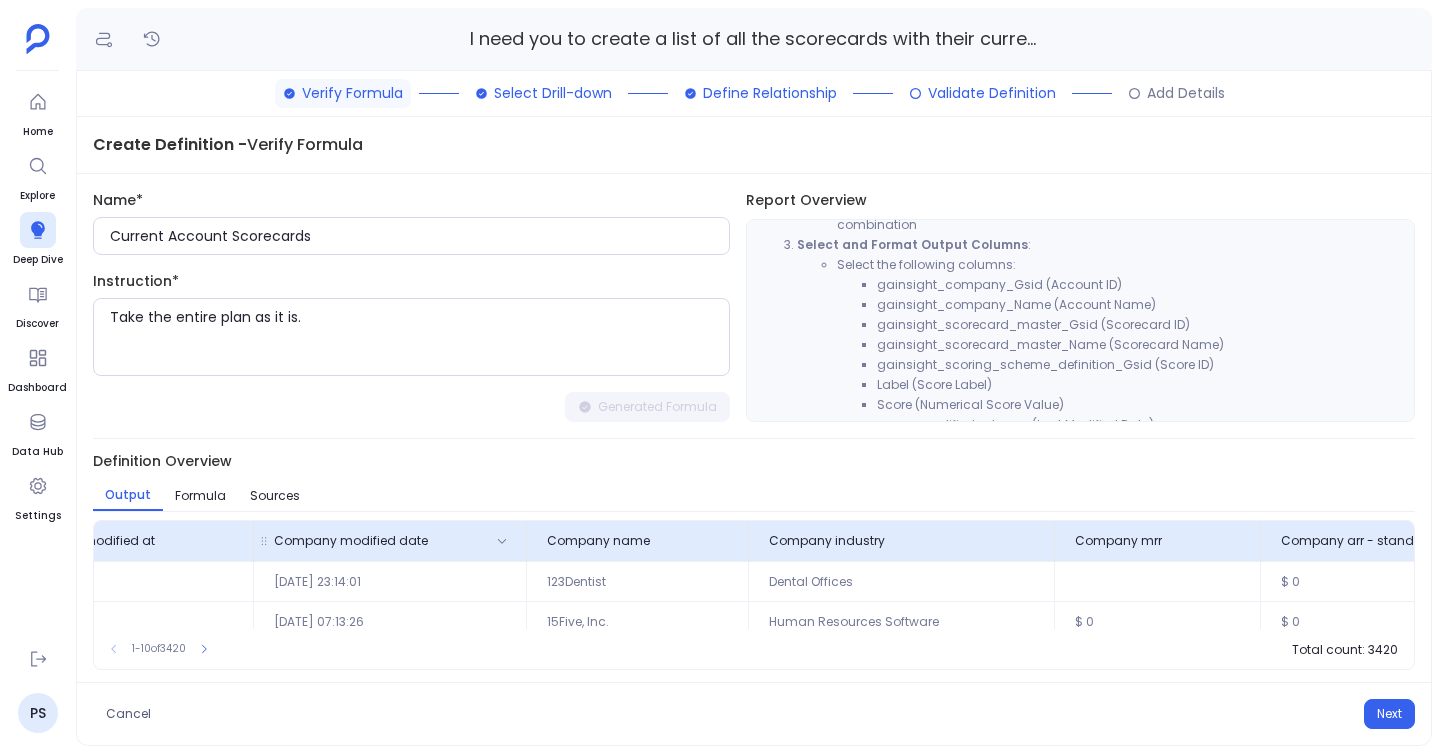 scroll, scrollTop: 0, scrollLeft: 0, axis: both 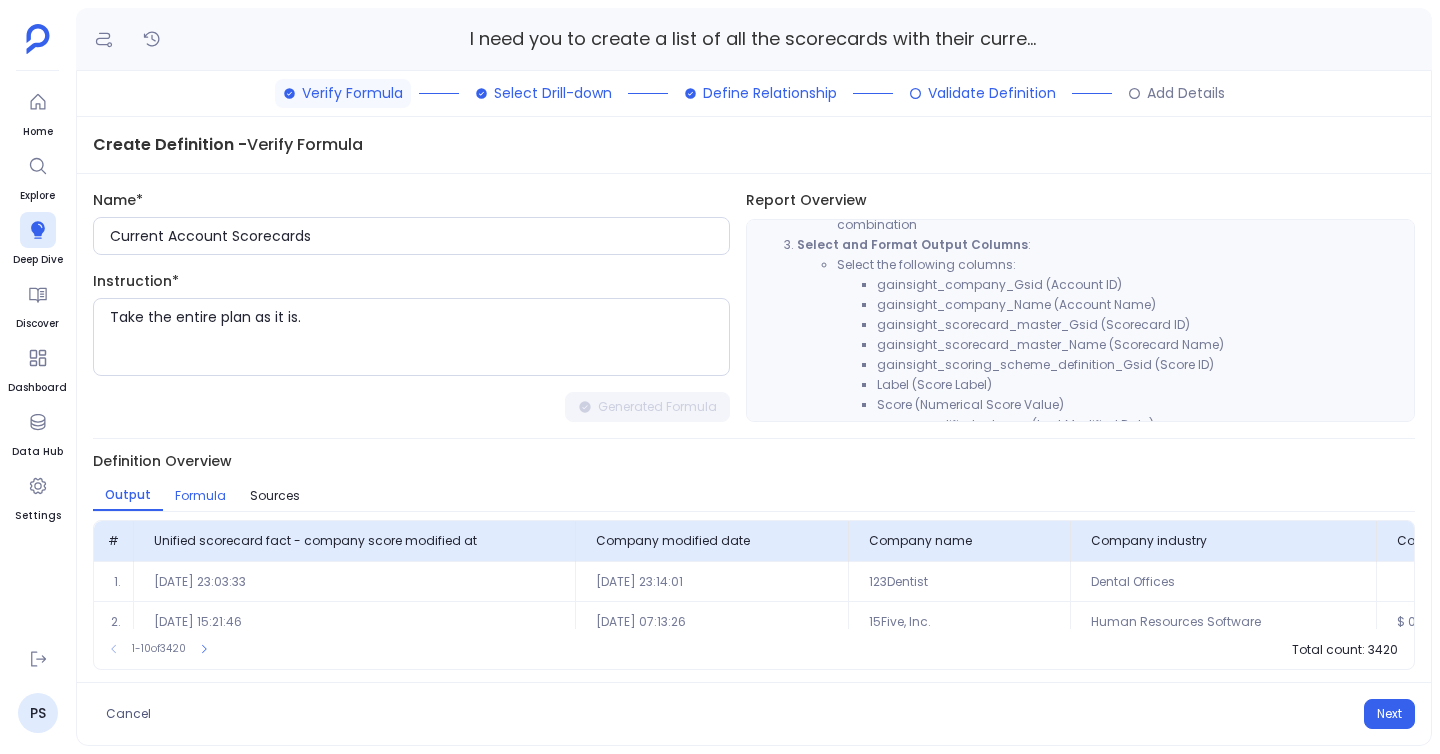 click on "Formula" at bounding box center [200, 496] 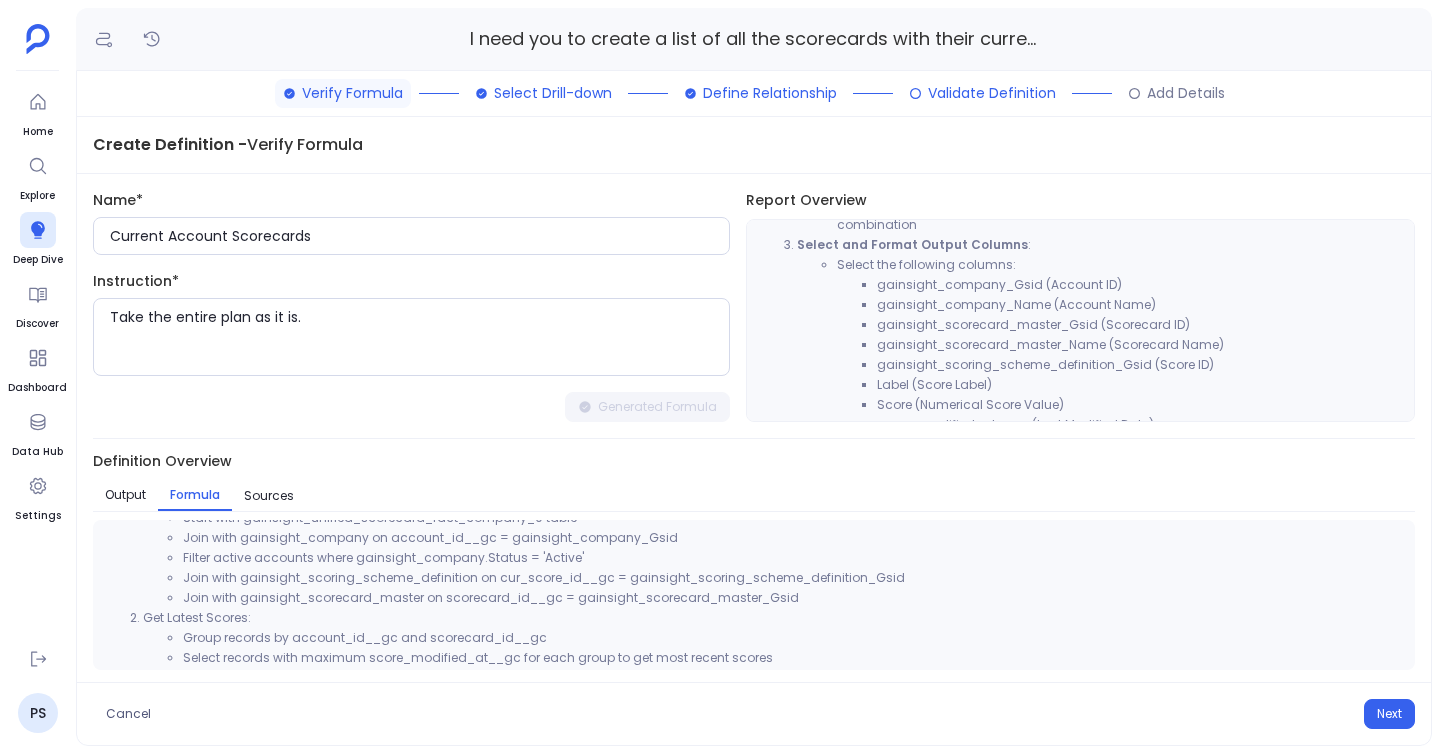 scroll, scrollTop: 0, scrollLeft: 0, axis: both 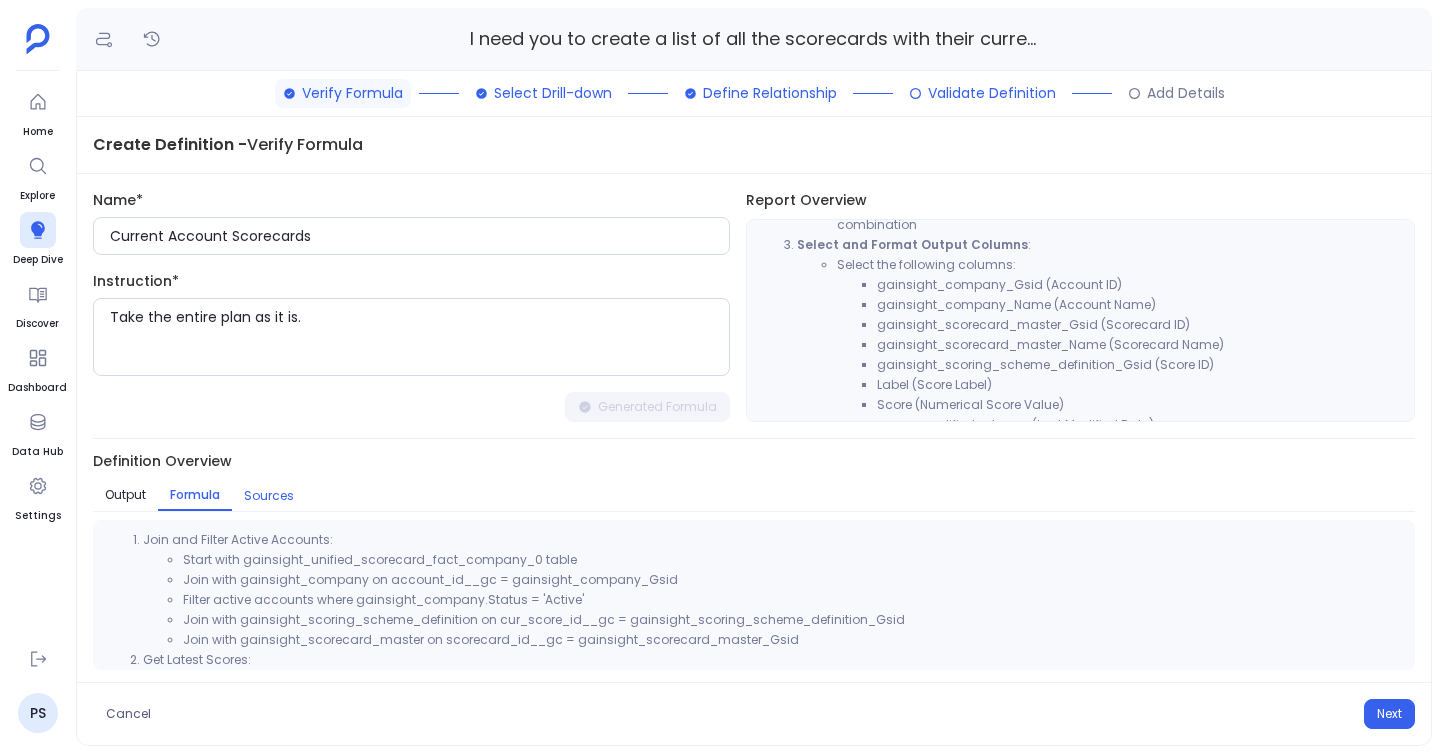 click on "Sources" at bounding box center [269, 496] 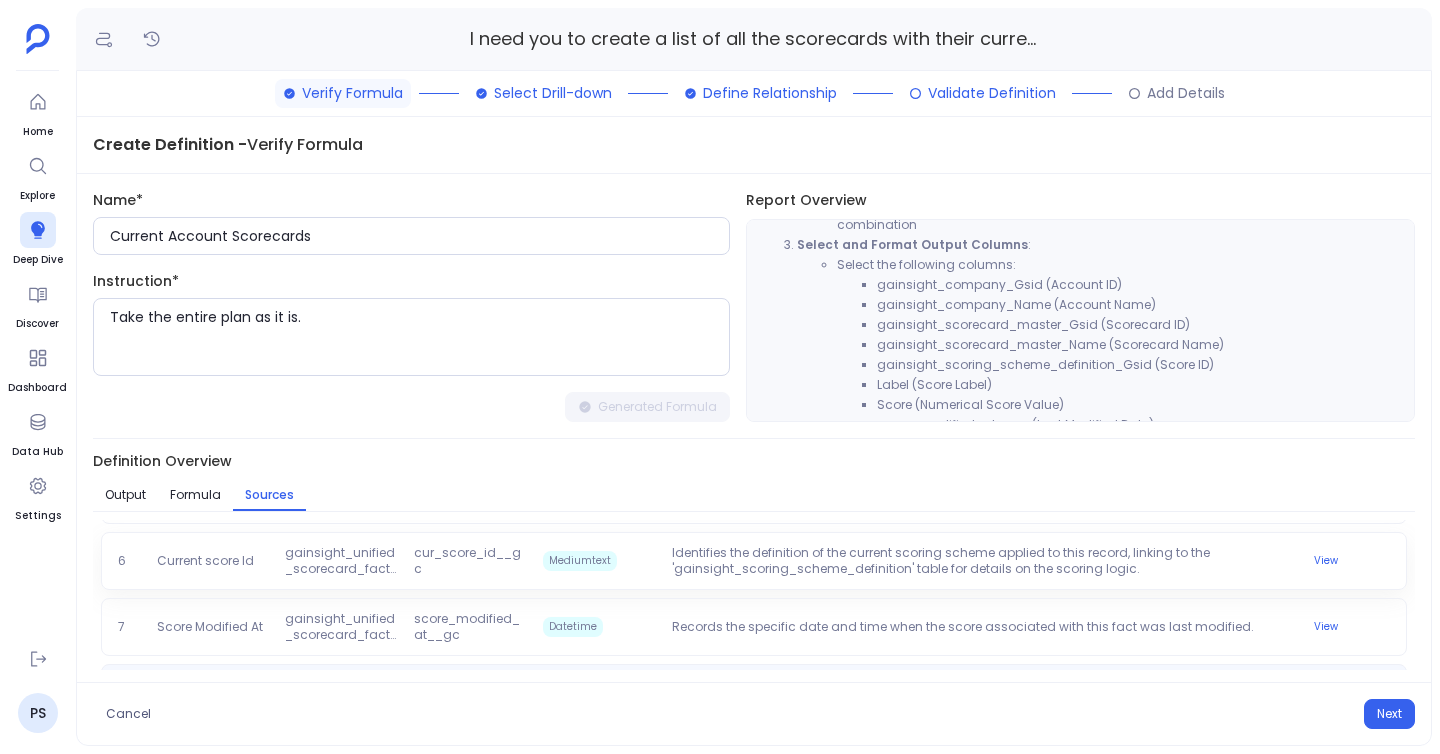 scroll, scrollTop: 608, scrollLeft: 0, axis: vertical 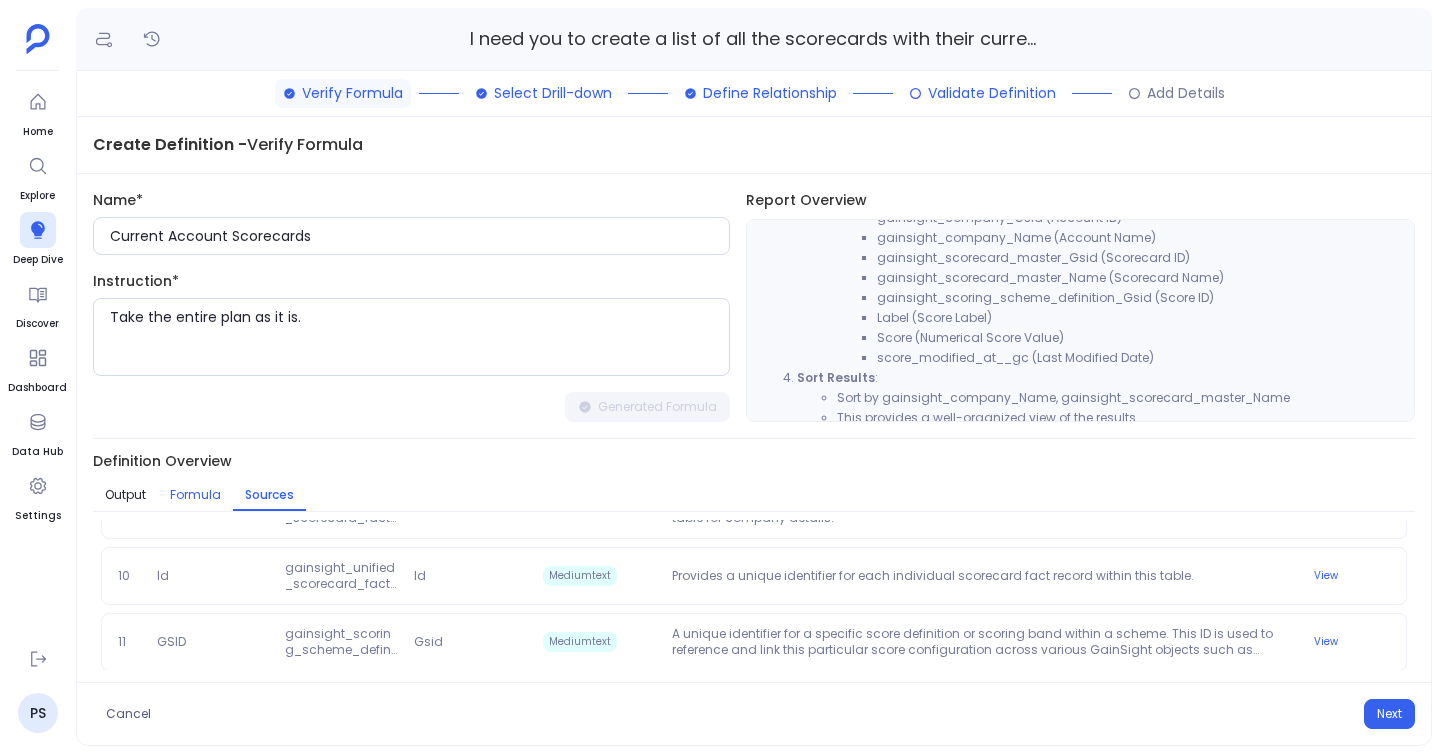 click on "Formula" at bounding box center (195, 495) 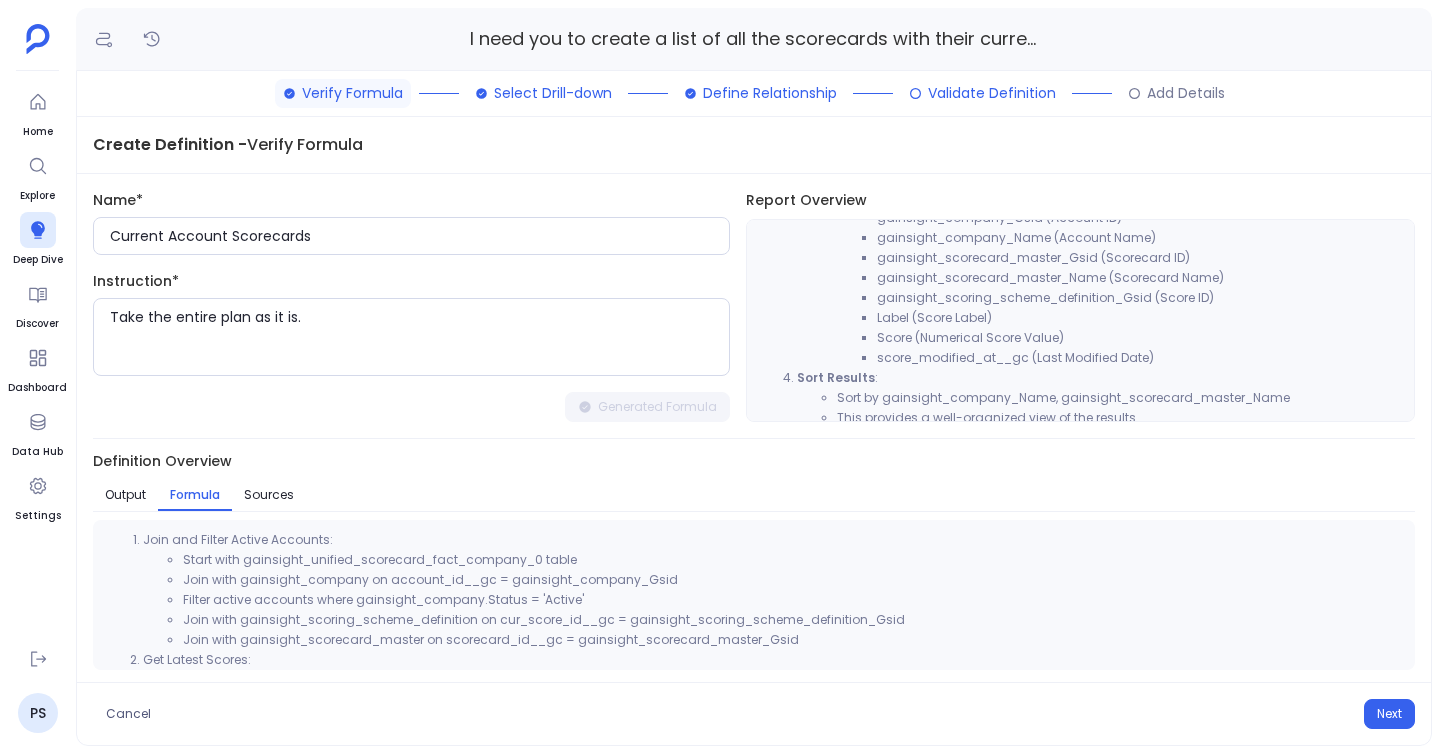 scroll, scrollTop: 367, scrollLeft: 0, axis: vertical 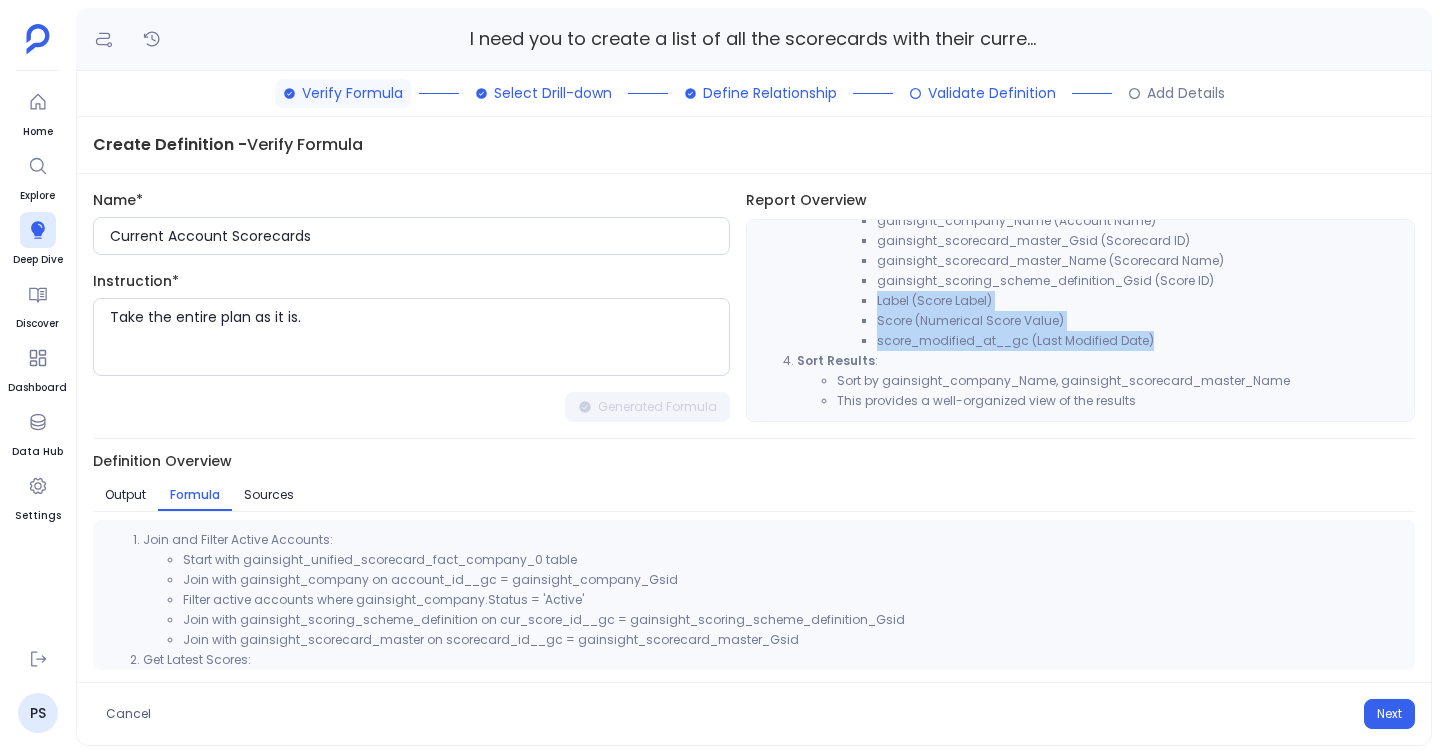 drag, startPoint x: 870, startPoint y: 302, endPoint x: 1191, endPoint y: 340, distance: 323.2414 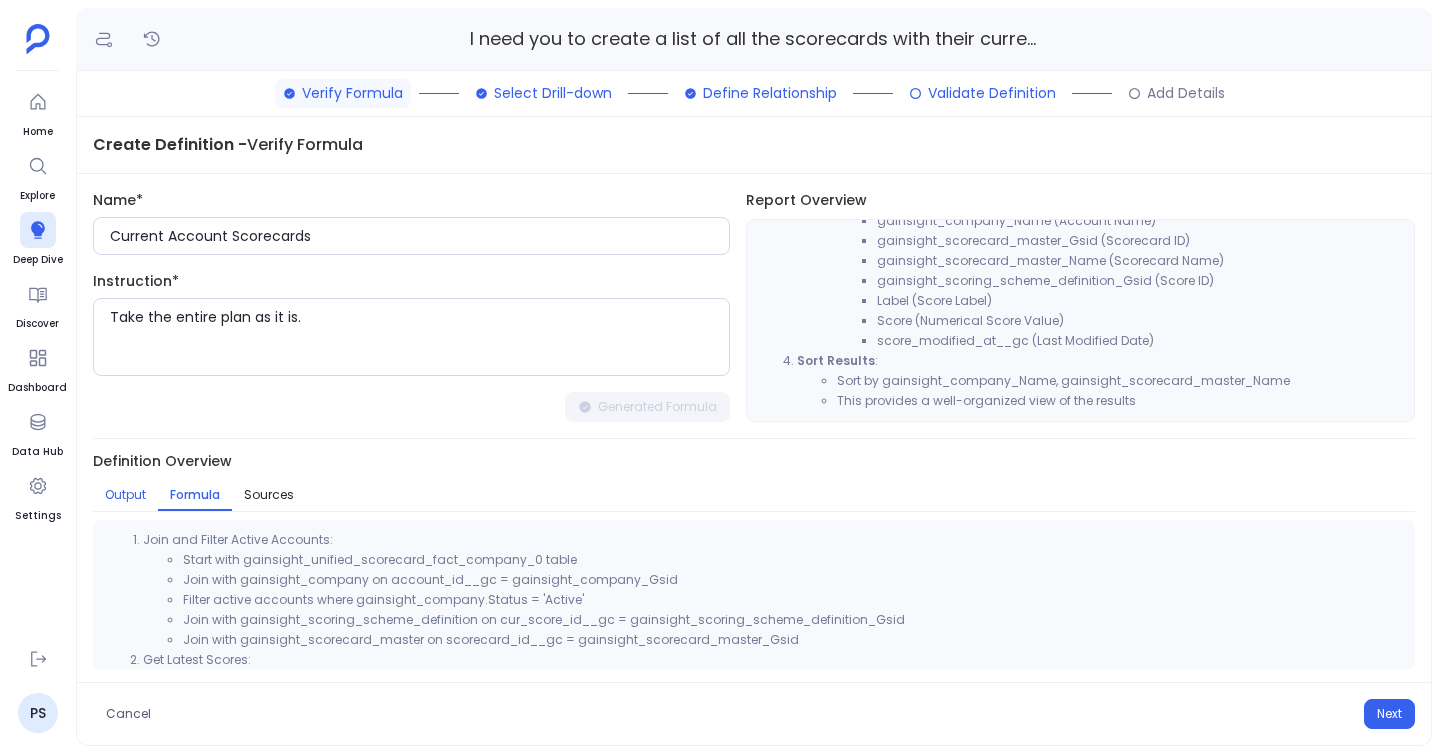 click on "Output" at bounding box center (125, 495) 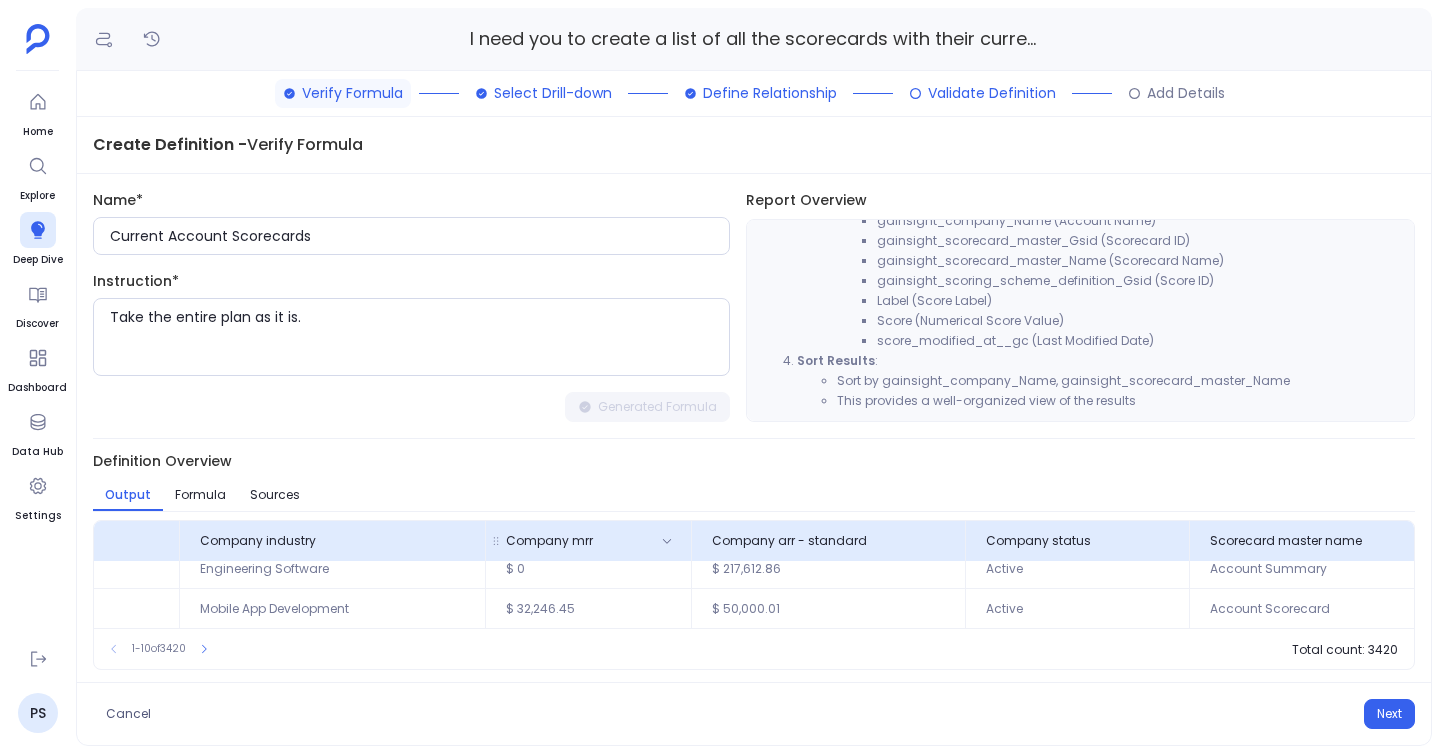 scroll, scrollTop: 0, scrollLeft: 891, axis: horizontal 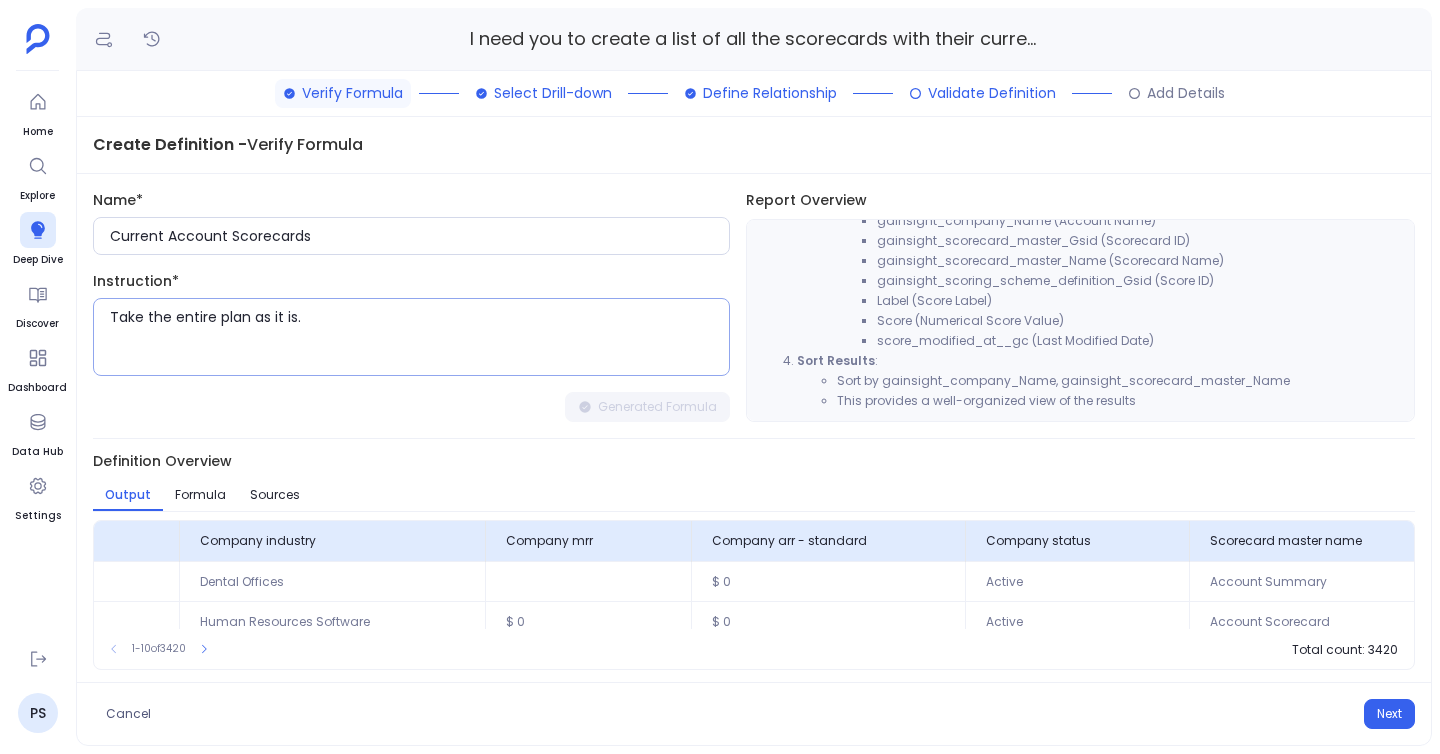 click on "Take the entire plan as it is." at bounding box center (419, 337) 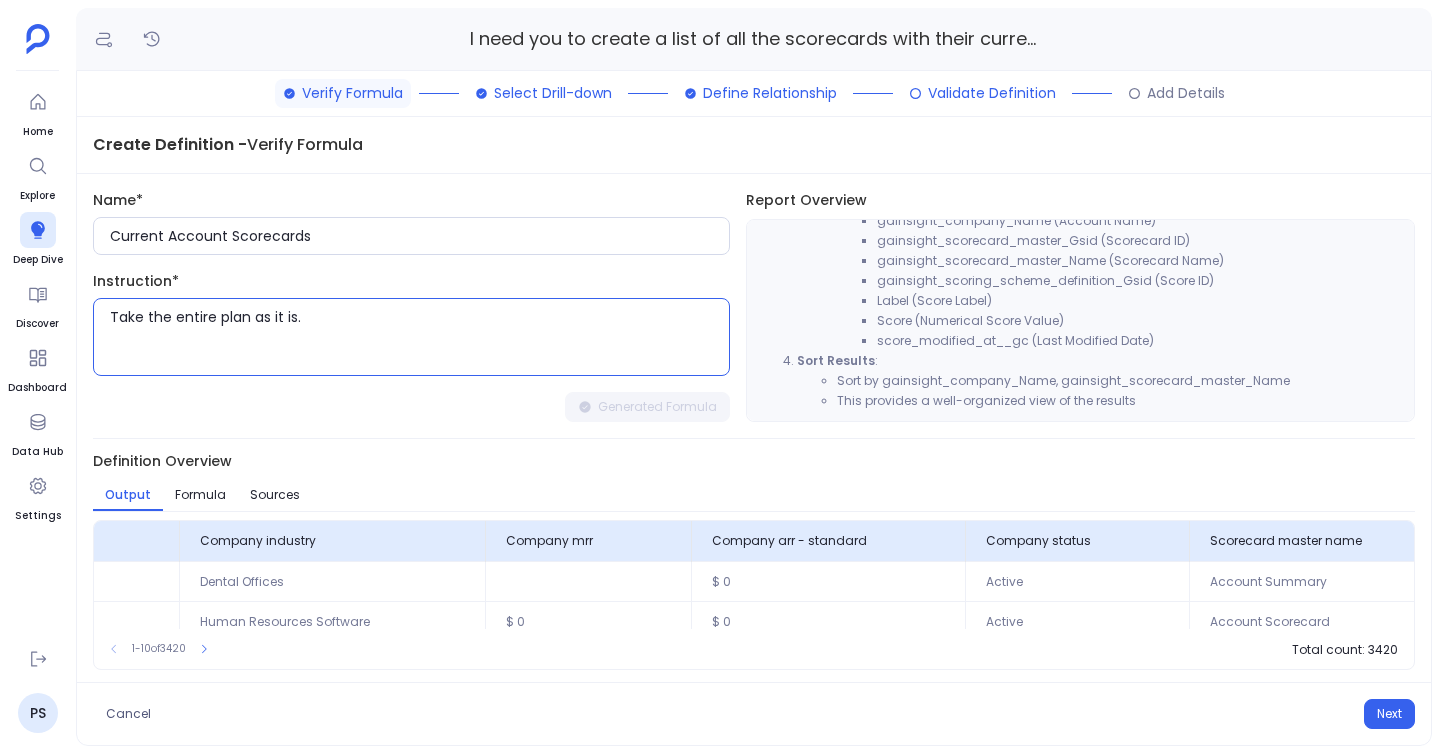 scroll, scrollTop: 0, scrollLeft: 0, axis: both 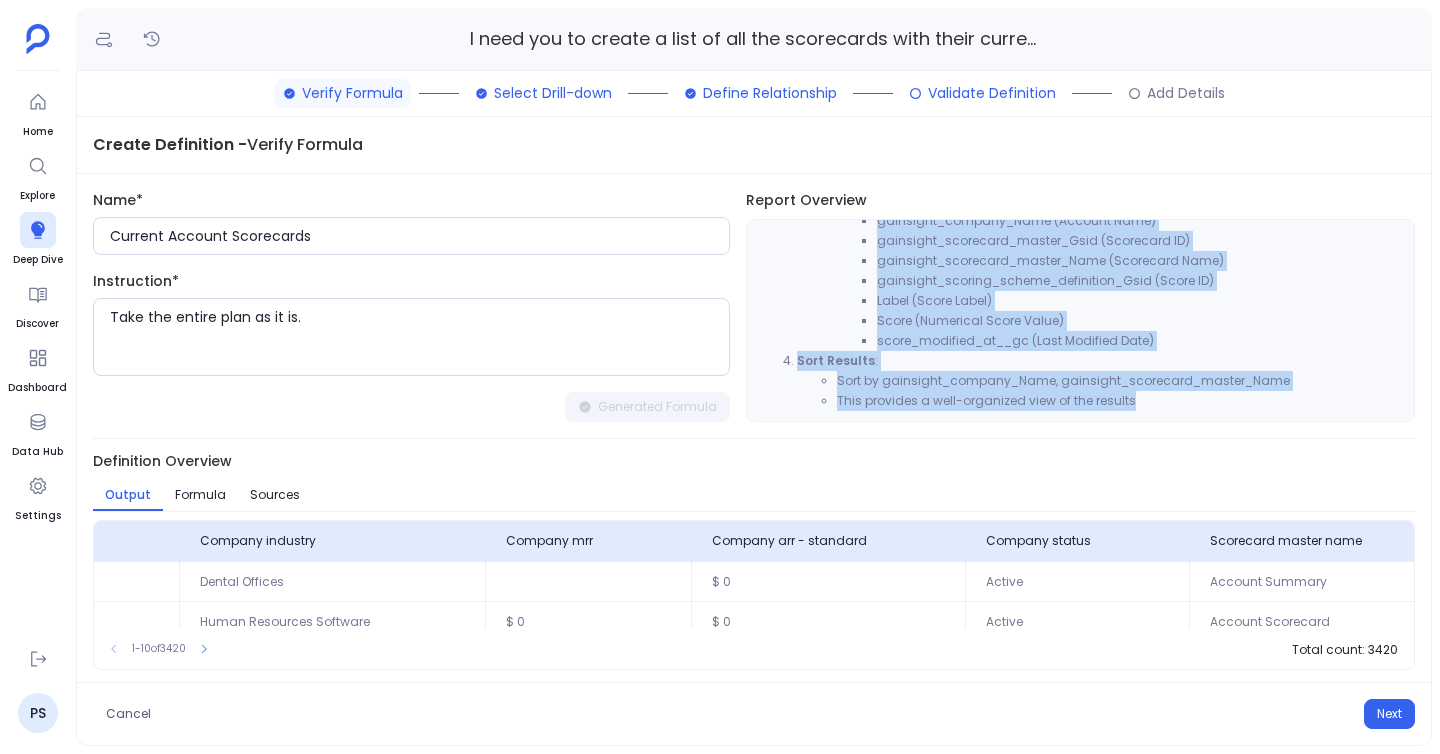 drag, startPoint x: 762, startPoint y: 239, endPoint x: 1150, endPoint y: 426, distance: 430.7122 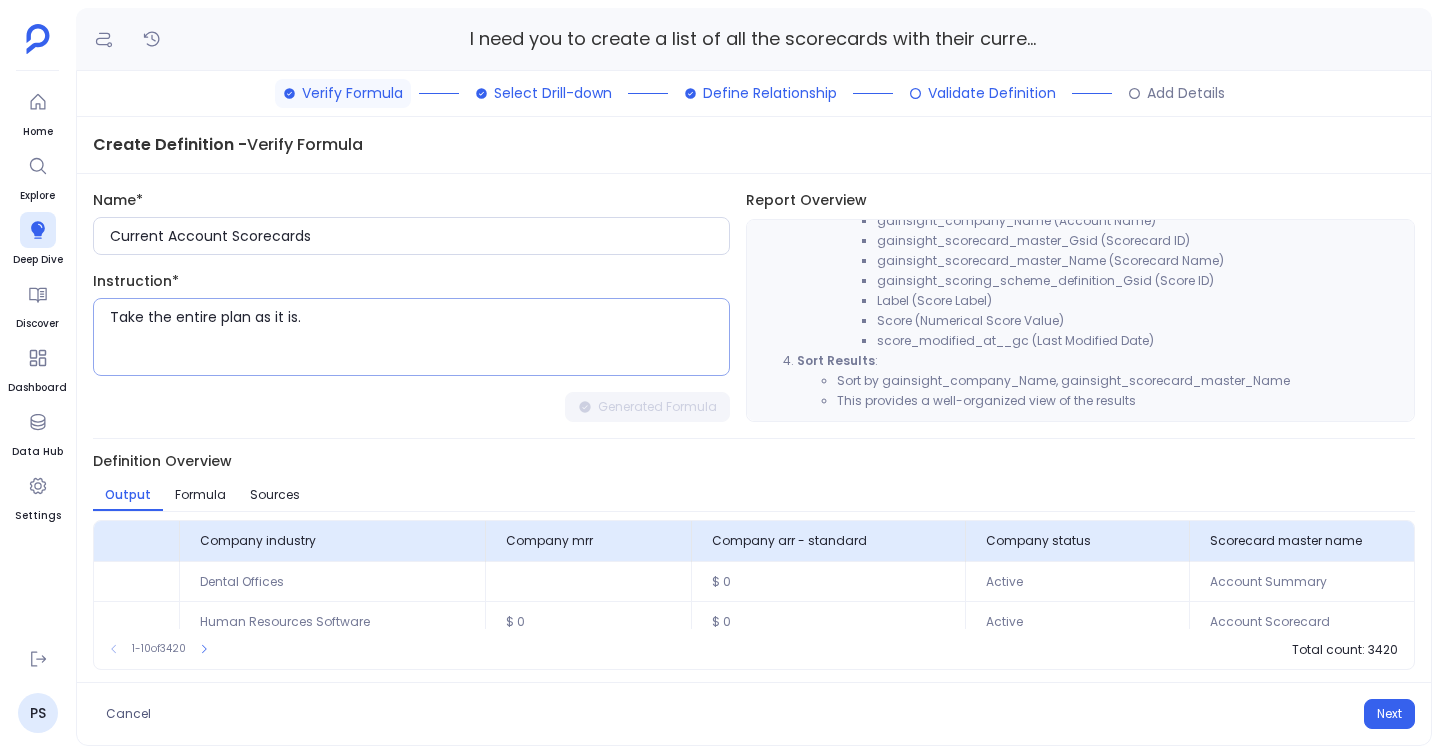 click on "Take the entire plan as it is." at bounding box center [419, 337] 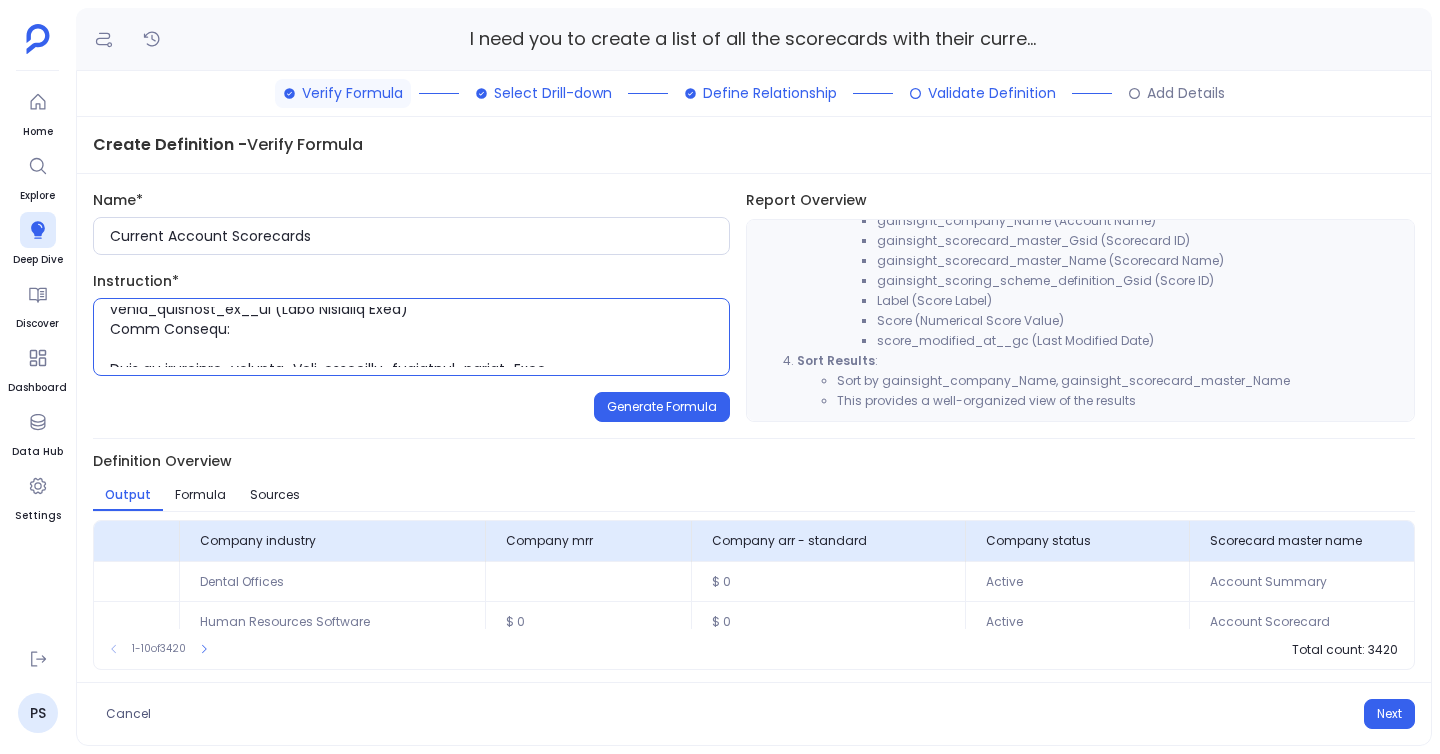 scroll, scrollTop: 560, scrollLeft: 0, axis: vertical 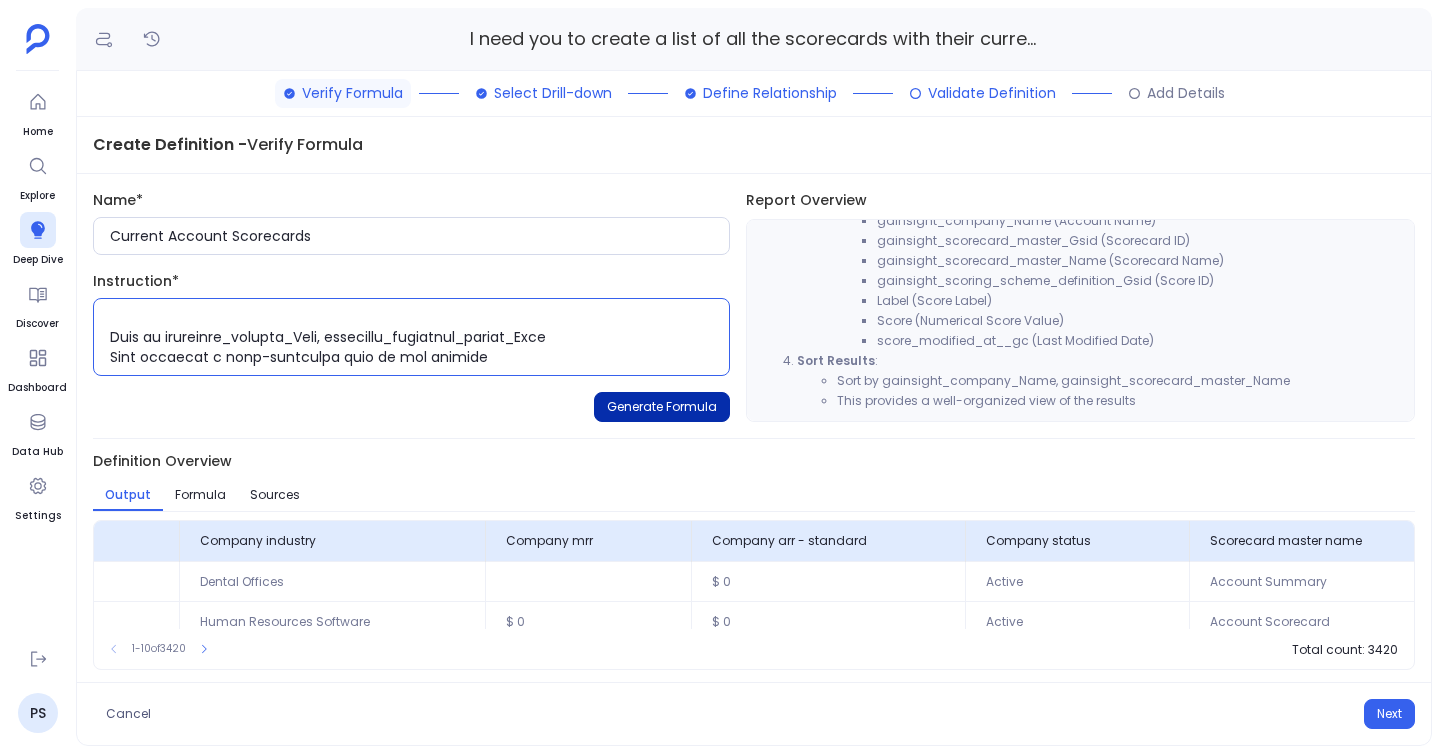 type on "etailed Instruction
Join Tables and Filter for Active Accounts:
Start with gainsight_unified_scorecard_fact_company_0 table
Join with gainsight_company on account_id__gc = gainsight_company_Gsid
Filter where gainsight_company.Status = 'Active'
Join with gainsight_scoring_scheme_definition on cur_score_id__gc = gainsight_scoring_scheme_definition_Gsid
Join with gainsight_scorecard_master on scorecard_id__gc = gainsight_scorecard_master_Gsid
Get Most Recent Record for Each Account-Scorecard Combination:
Group by account_id__gc and scorecard_id__gc
For each group, select the record with the maximum score_modified_at__gc
This ensures we only get the most recent score for each unique account-scorecard combination
Select and Format Output Columns:
Select the following columns:
gainsight_company_Gsid (Account ID)
gainsight_company_Name (Account Name)
gainsight_scorecard_master_Gsid (Scorecard ID)
gainsight_scorecard_master_Name (Scorecard Name)
gainsight_scoring_scheme_definition_Gsid (Score ID)
Label (Score L..." 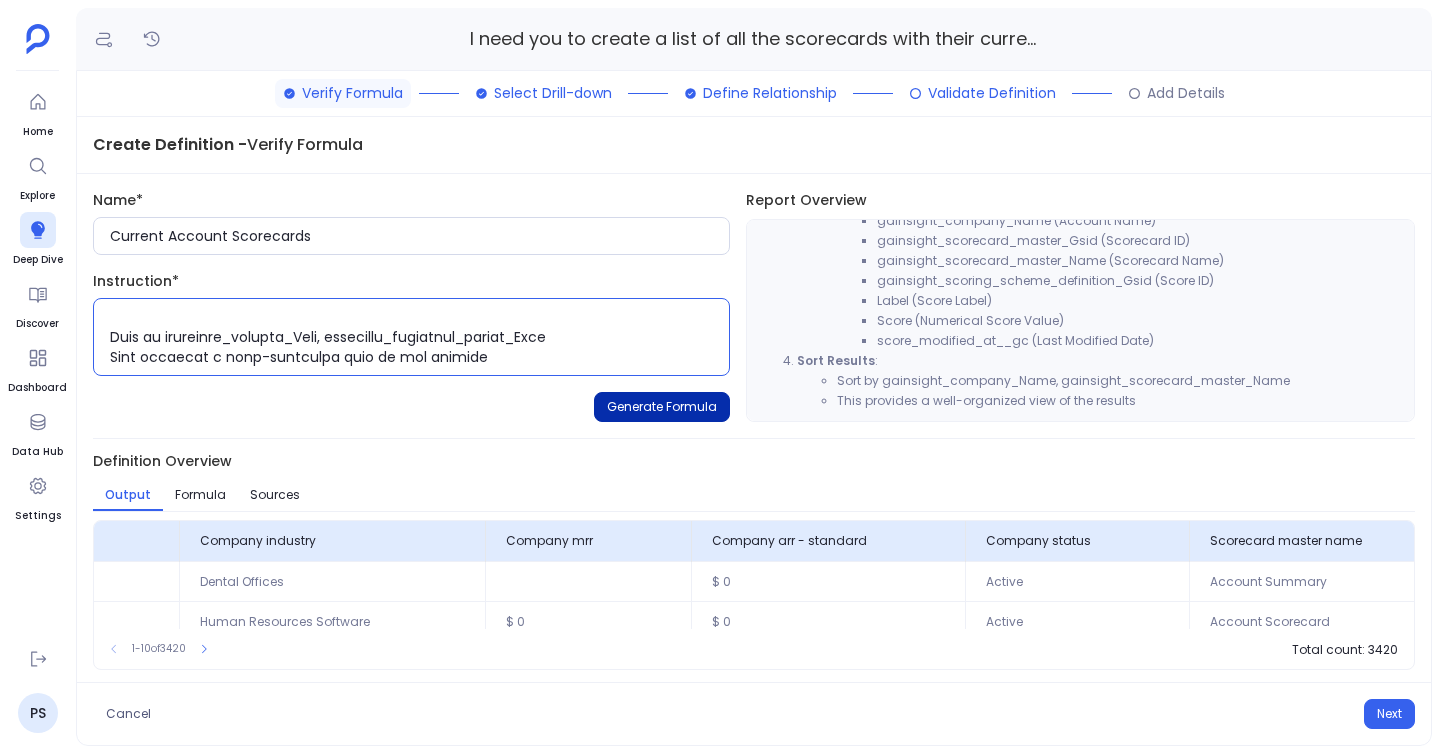 click on "Generate Formula" at bounding box center [662, 407] 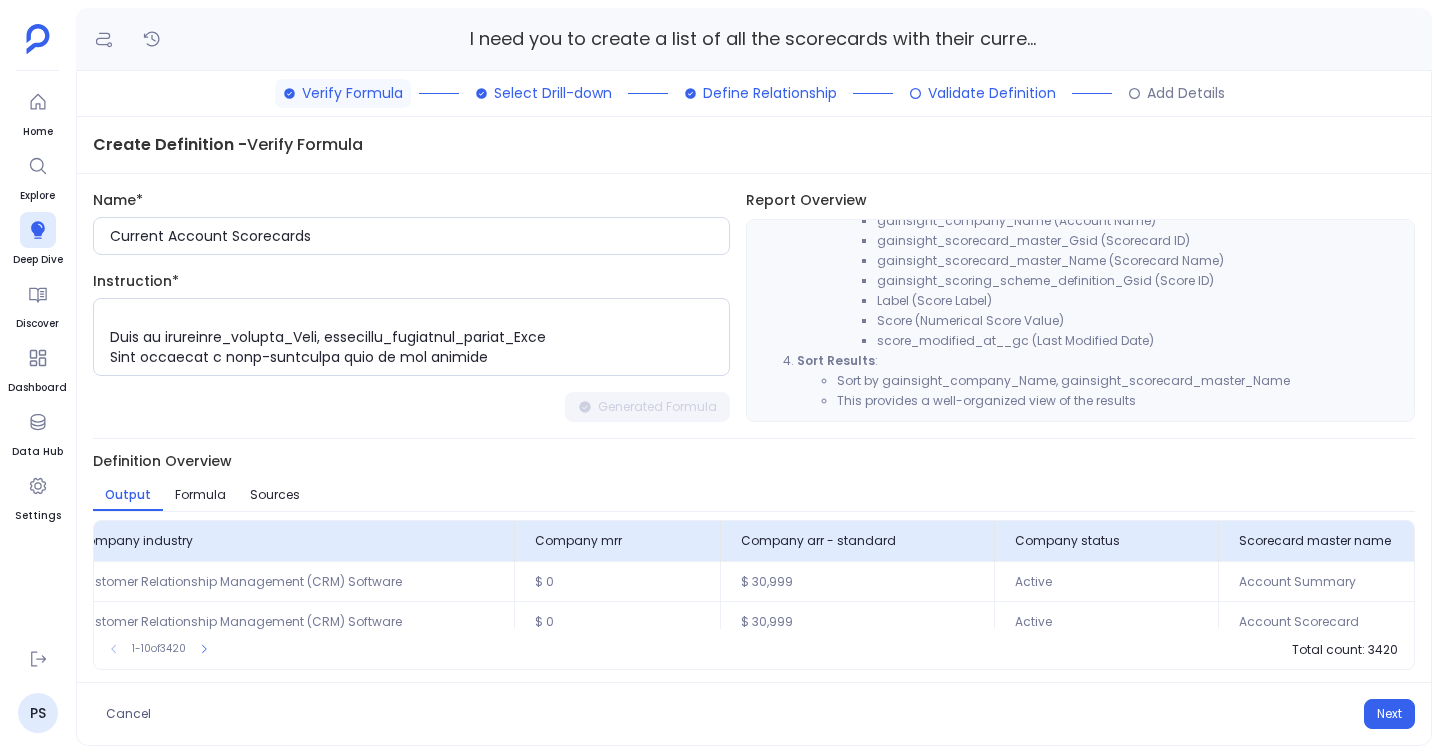 scroll, scrollTop: 0, scrollLeft: 1045, axis: horizontal 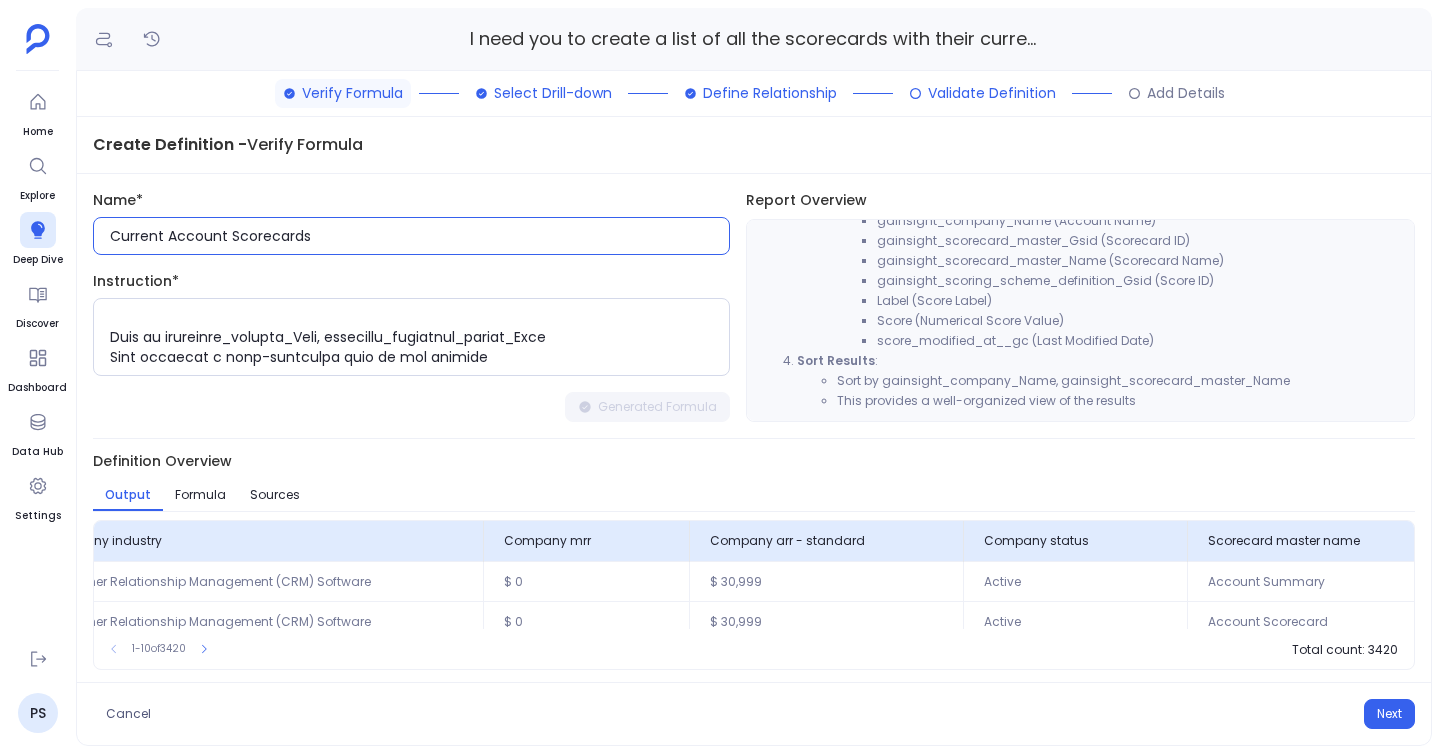 click on "Current Account Scorecards" at bounding box center [419, 236] 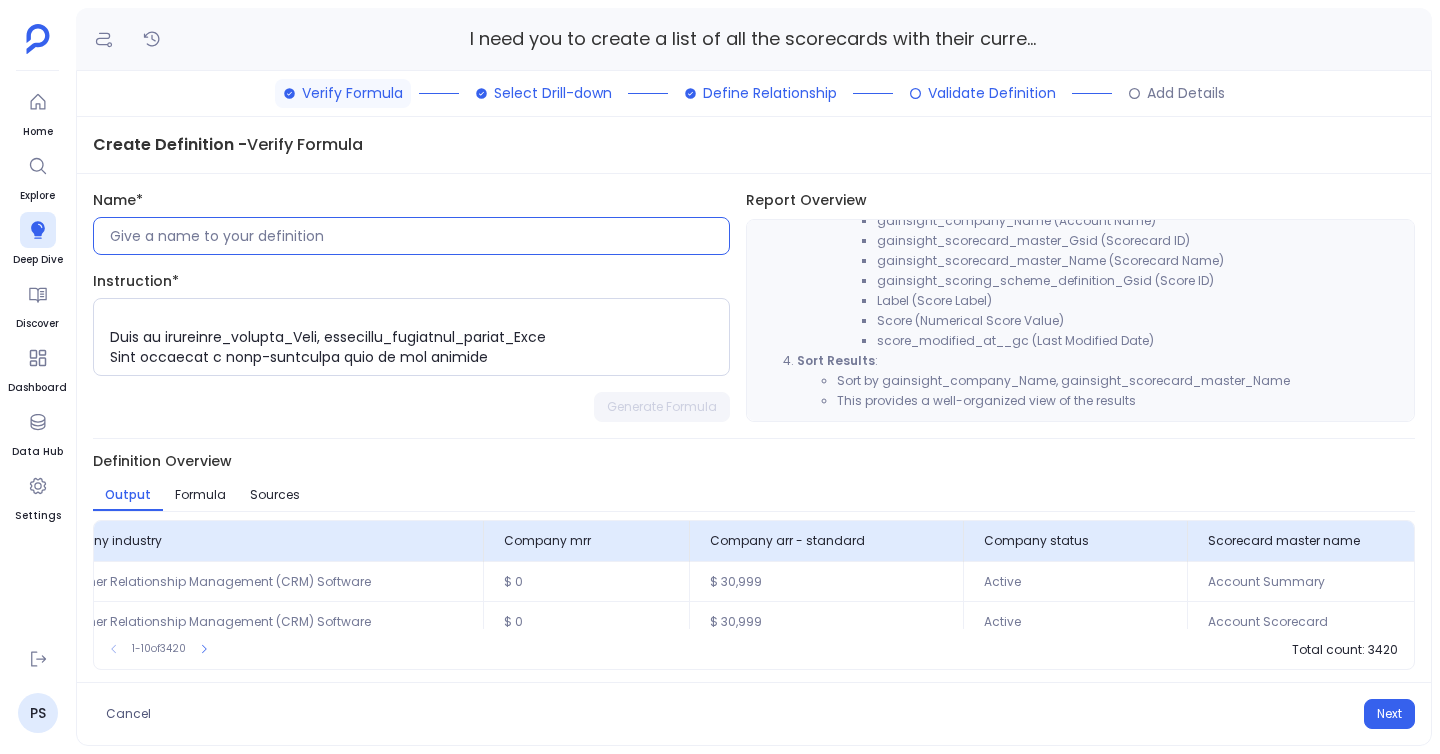 type 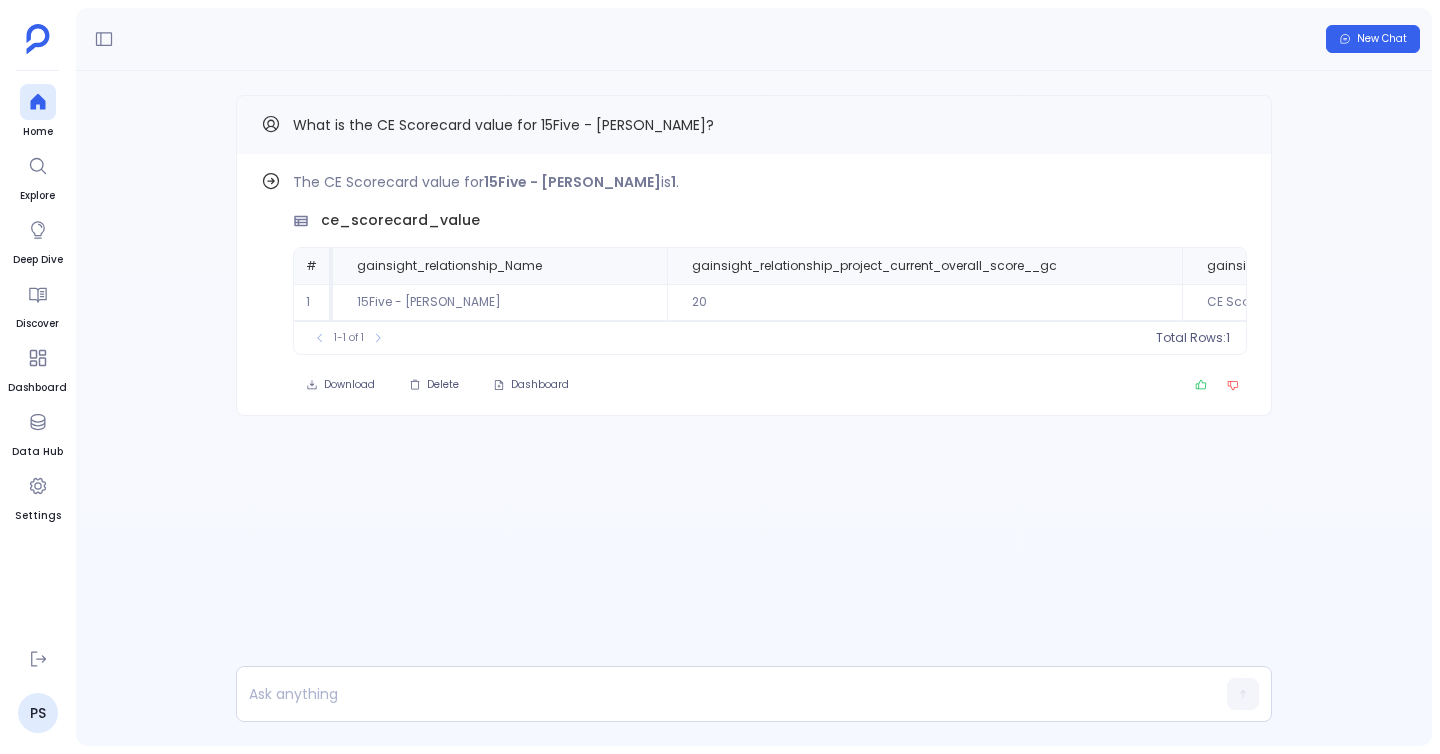 scroll, scrollTop: 0, scrollLeft: 0, axis: both 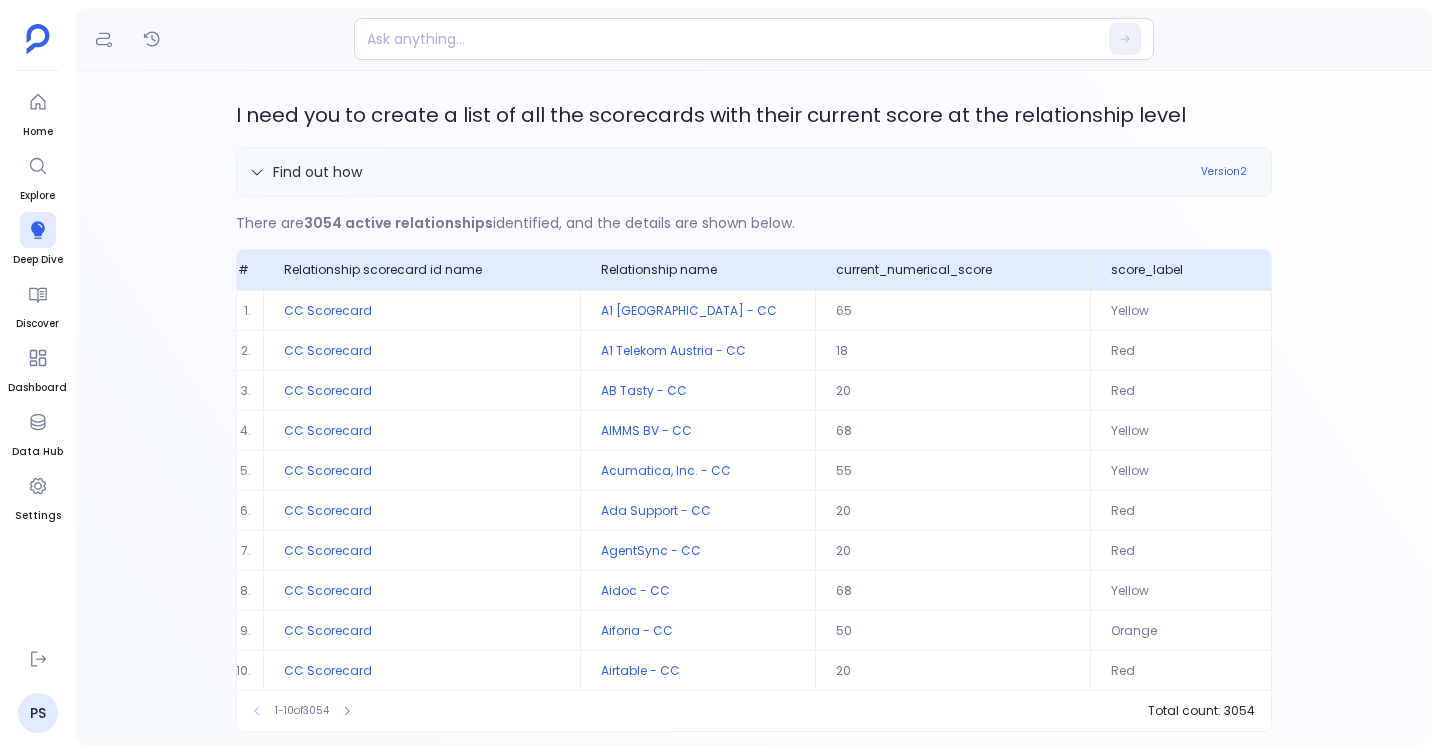 drag, startPoint x: 231, startPoint y: 107, endPoint x: 995, endPoint y: 153, distance: 765.38354 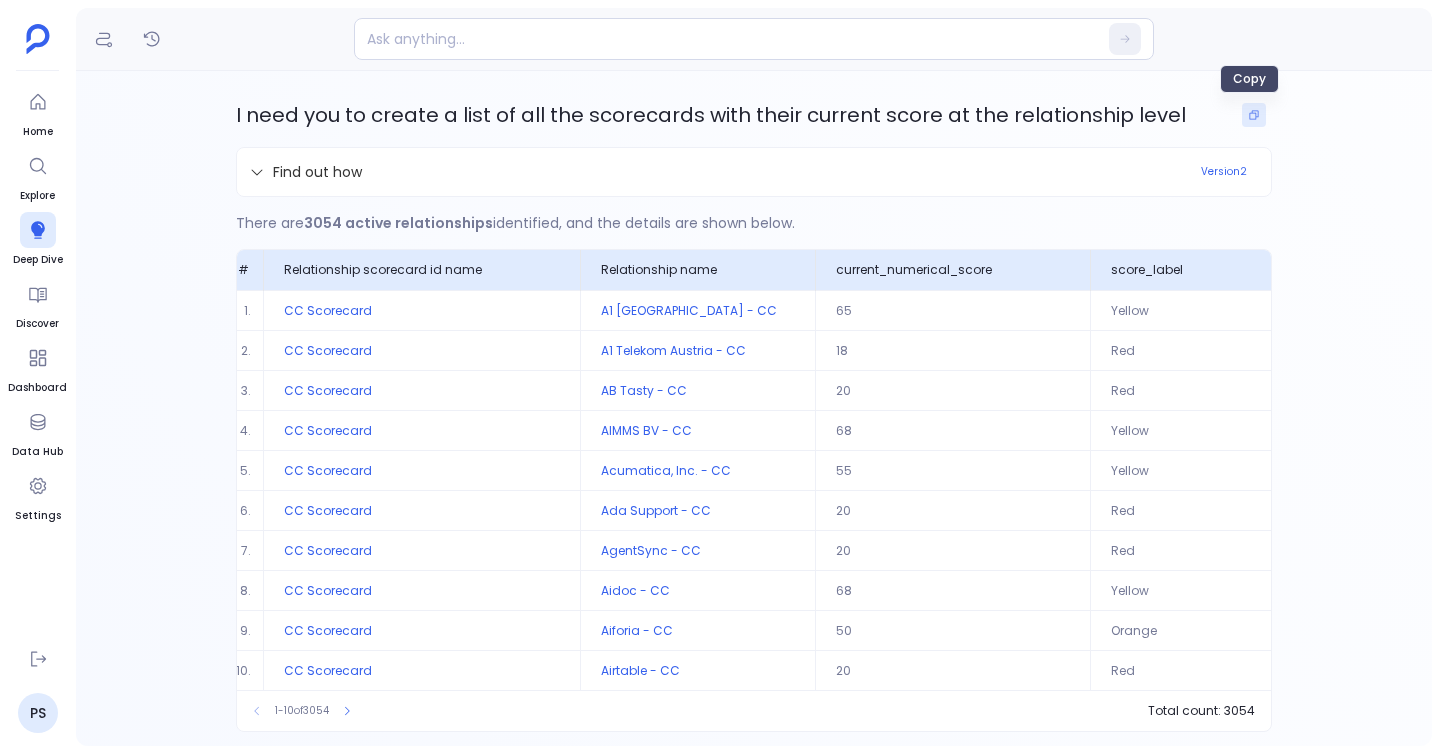click 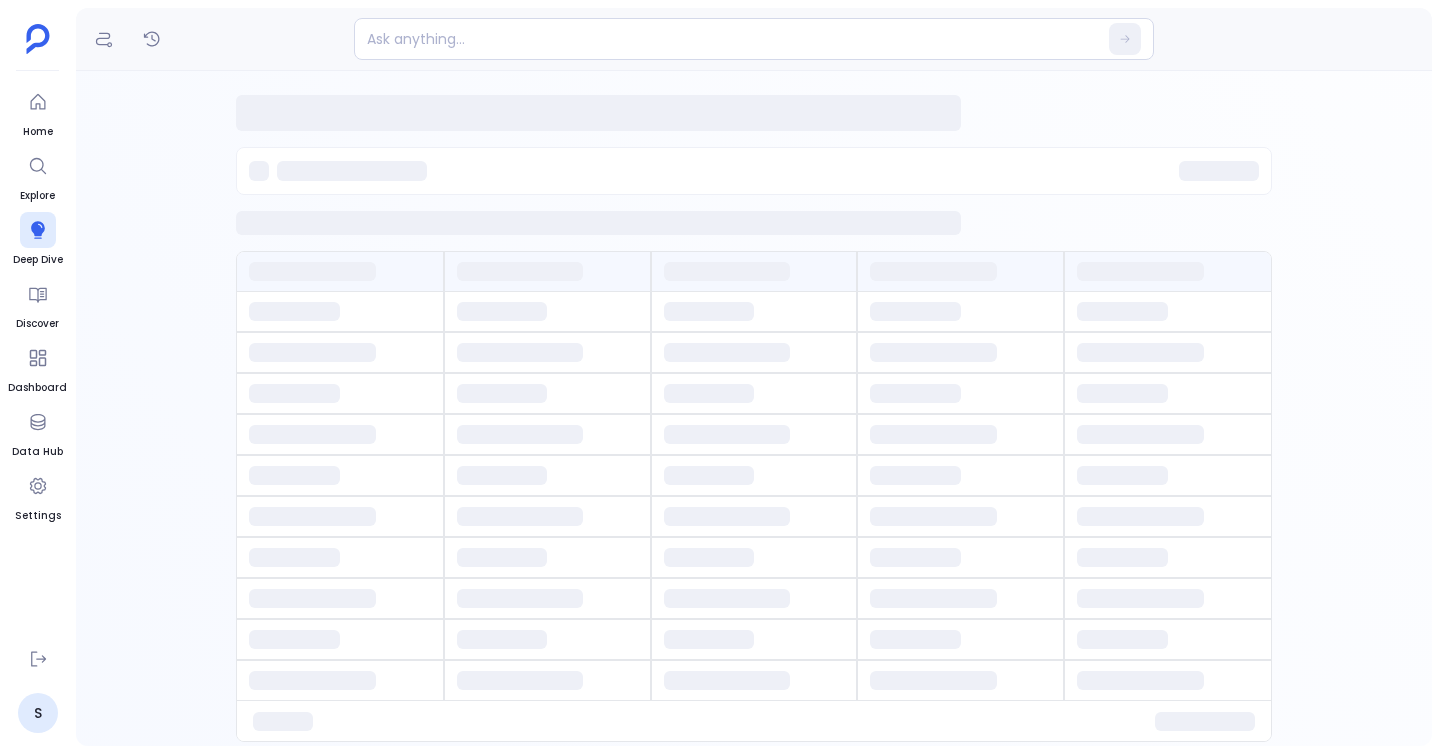 scroll, scrollTop: 0, scrollLeft: 0, axis: both 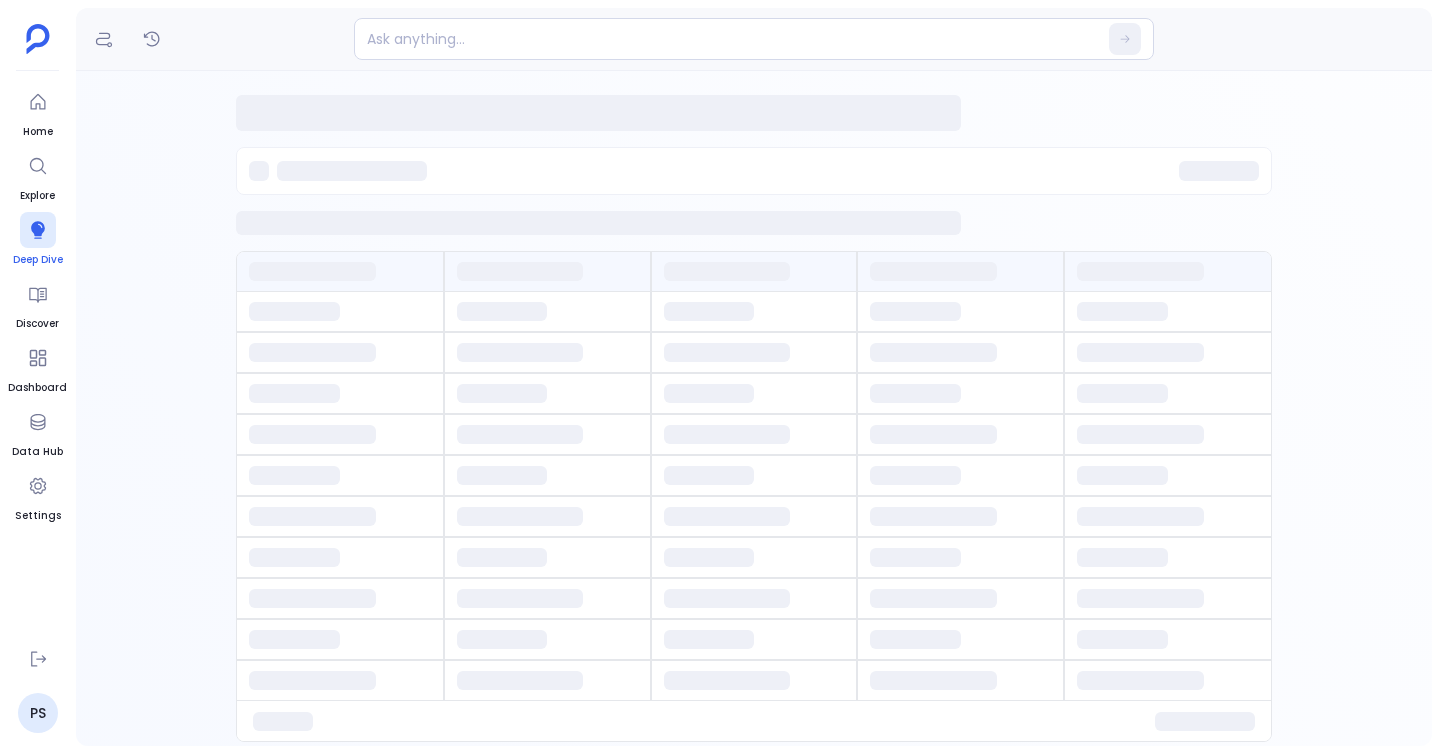 click 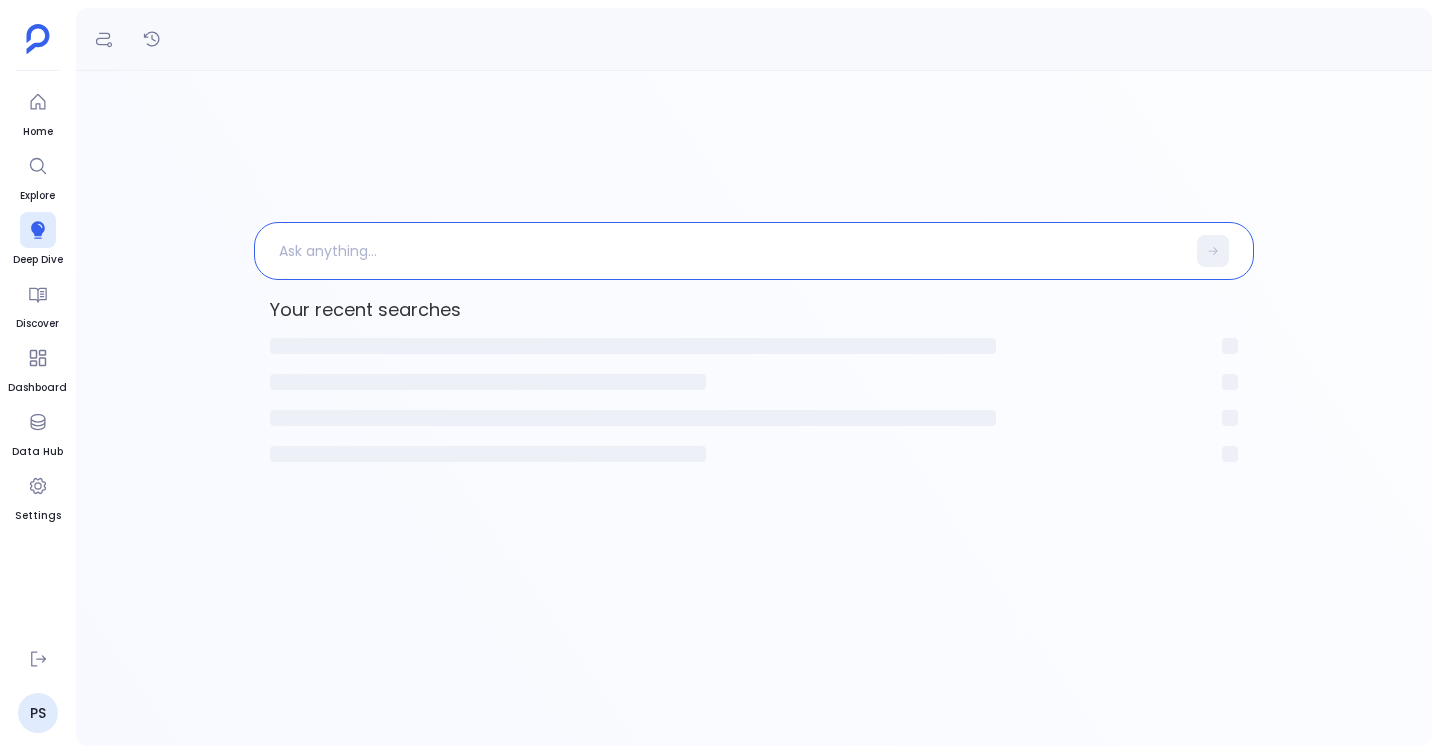 click at bounding box center [720, 251] 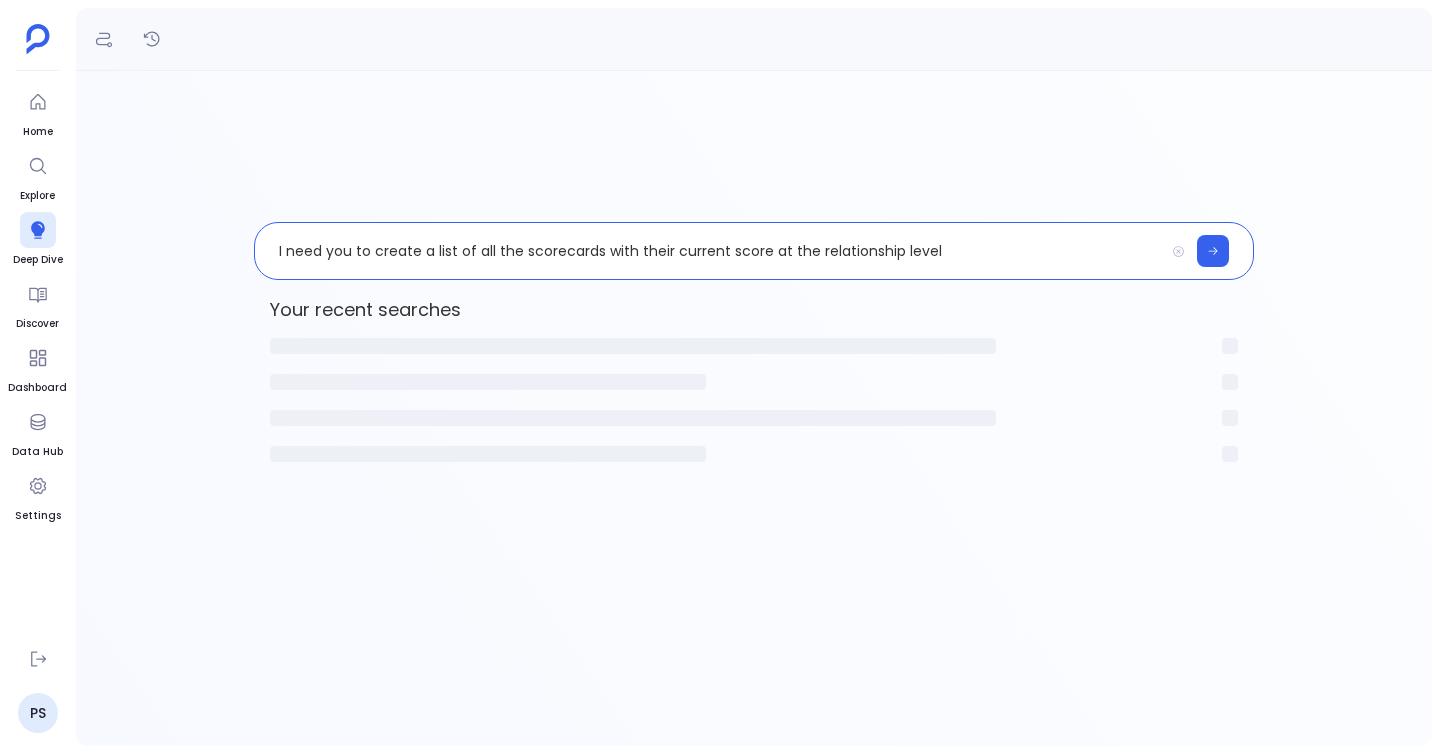 type 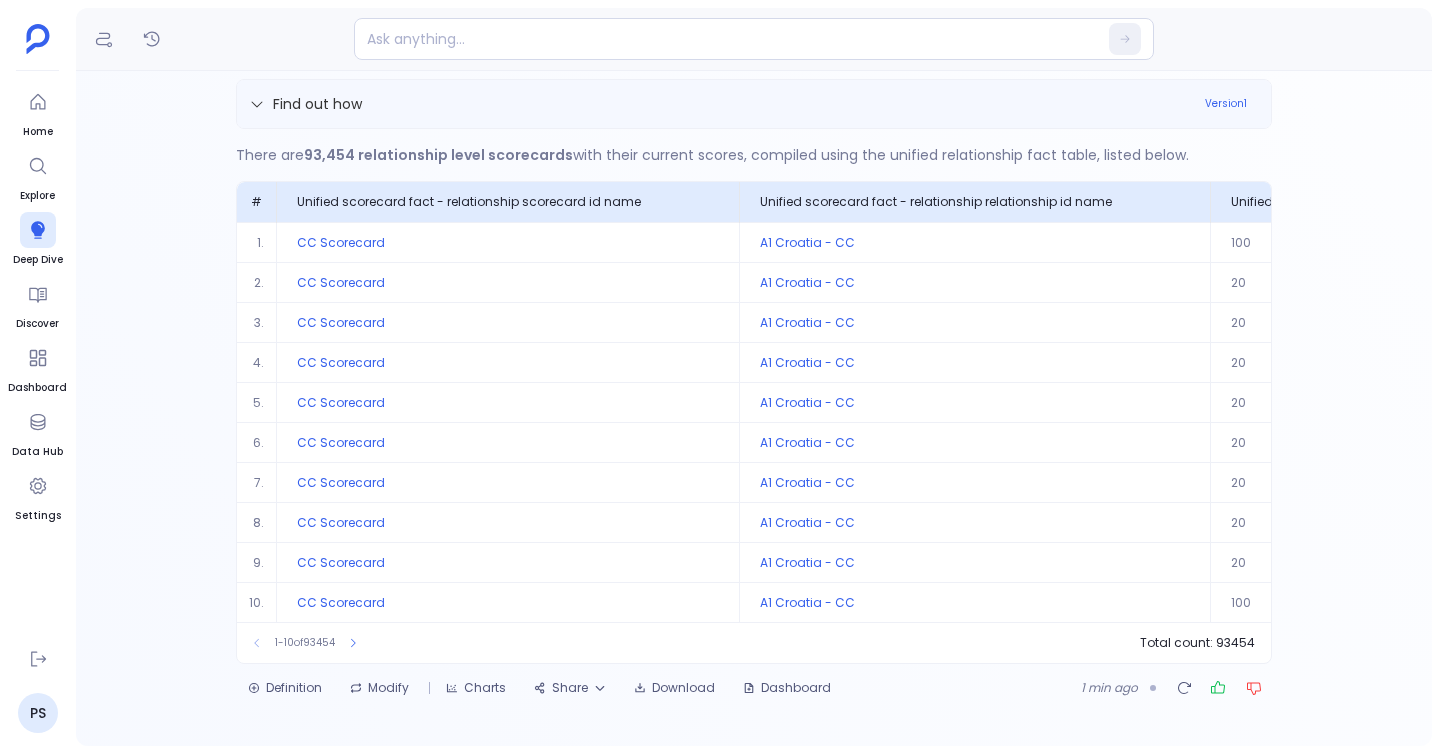 scroll, scrollTop: 0, scrollLeft: 0, axis: both 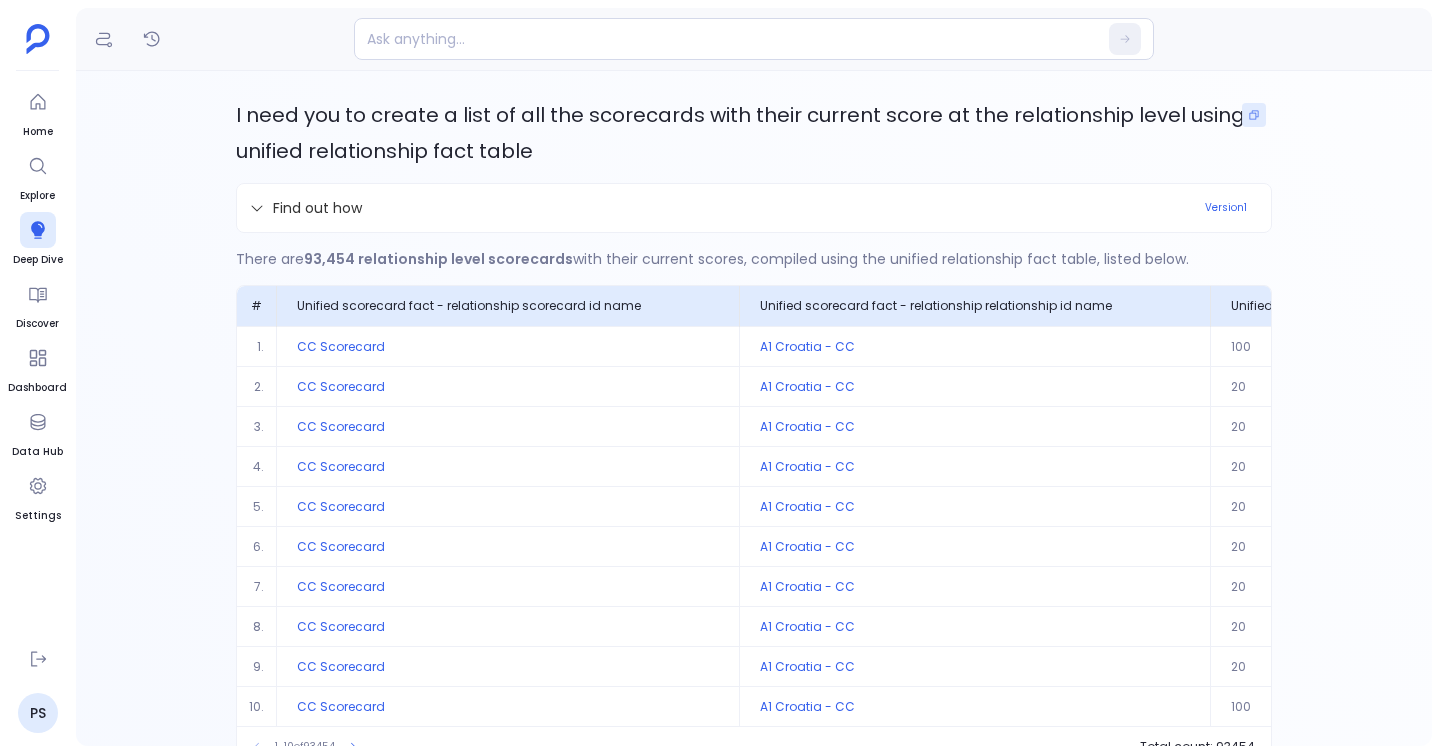click 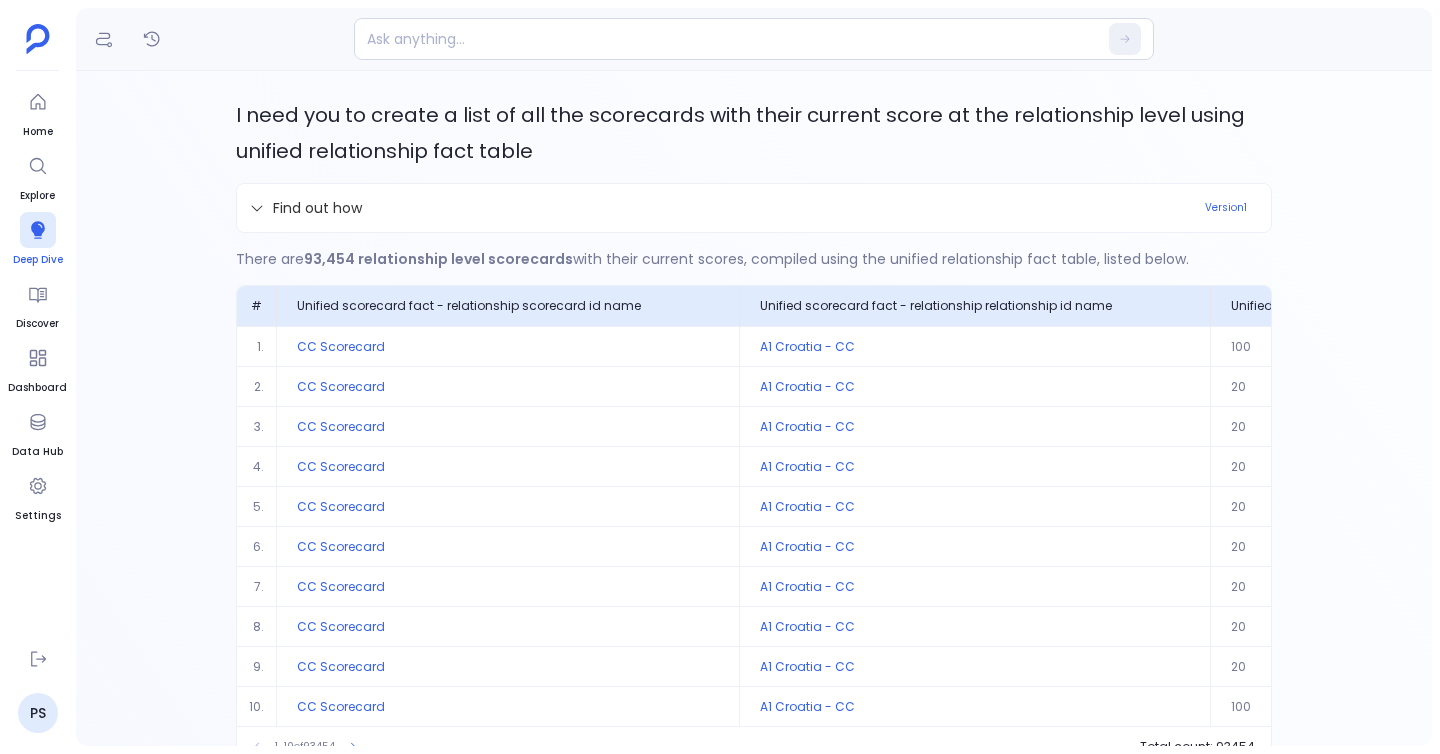 click at bounding box center [38, 230] 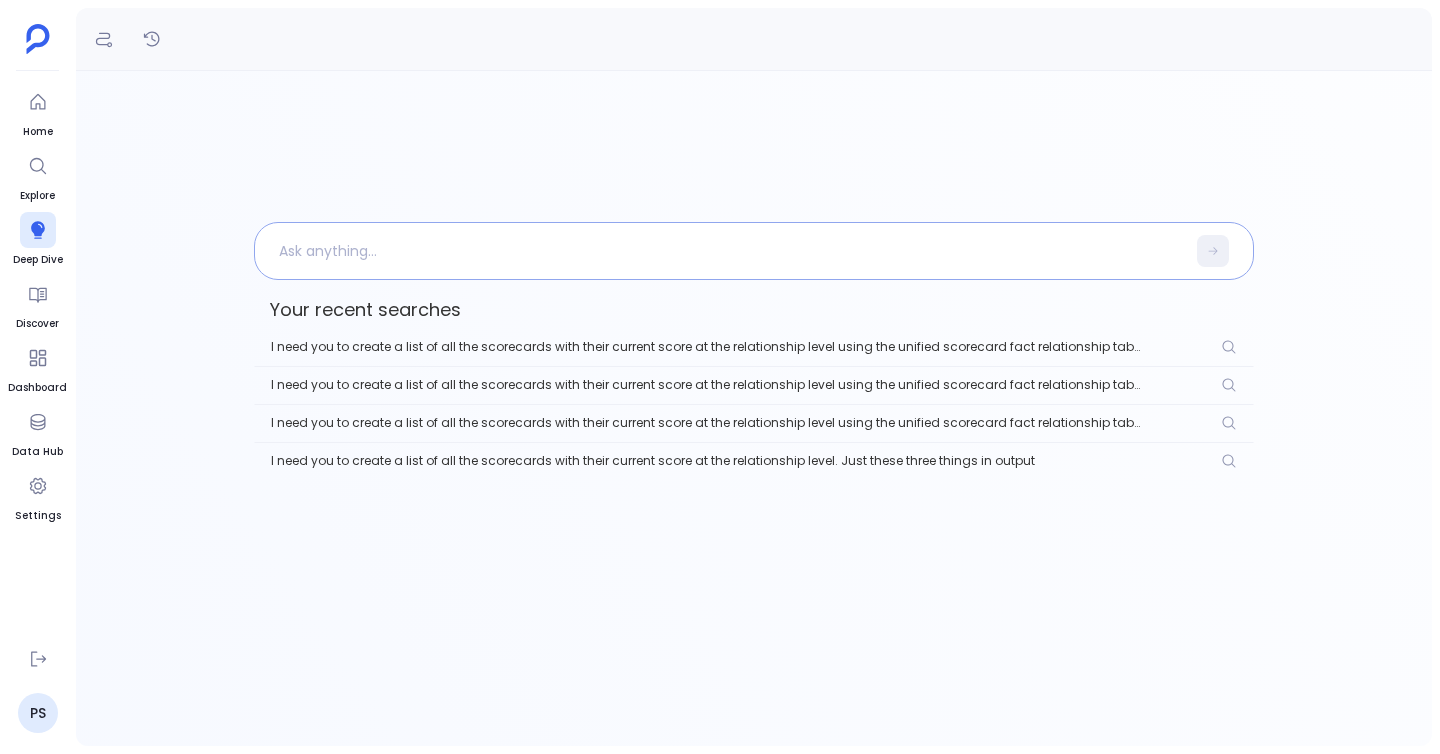 click at bounding box center (720, 251) 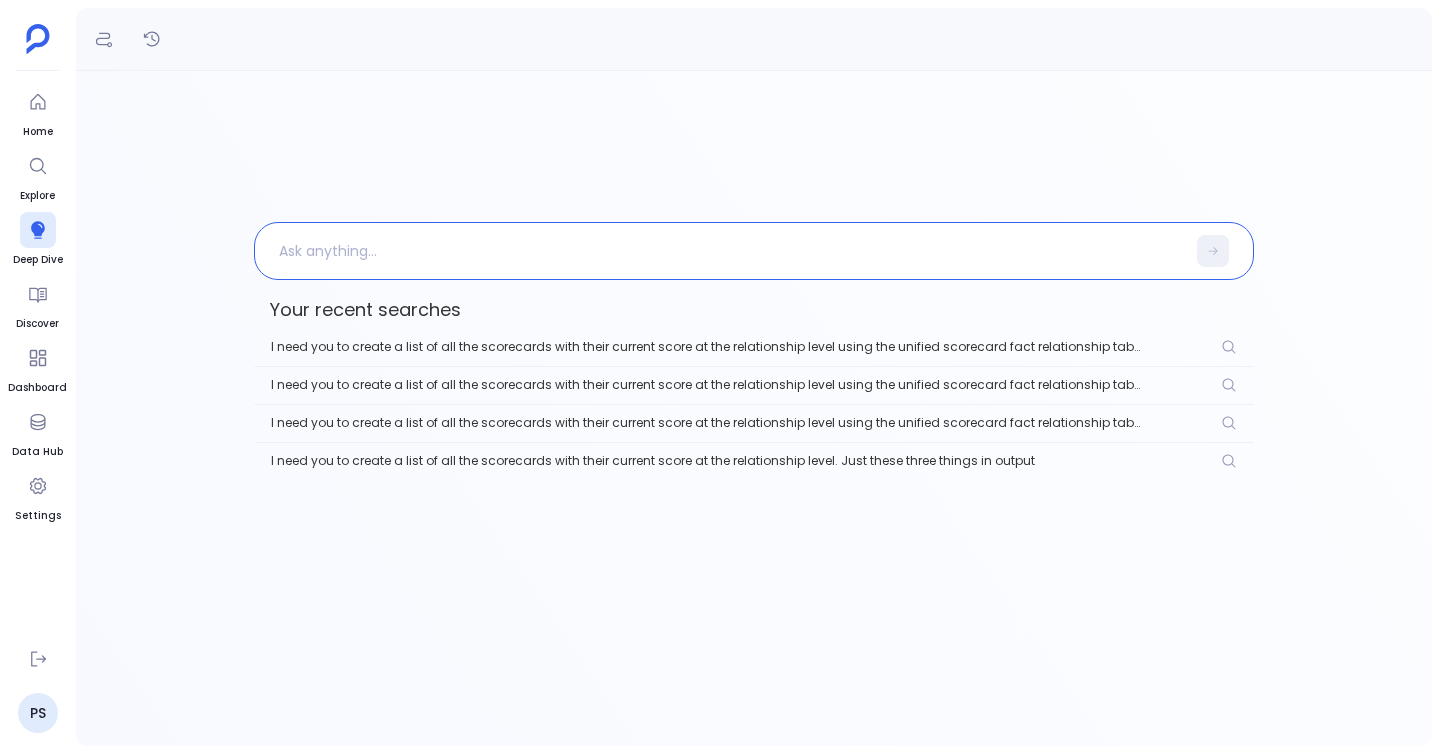 paste 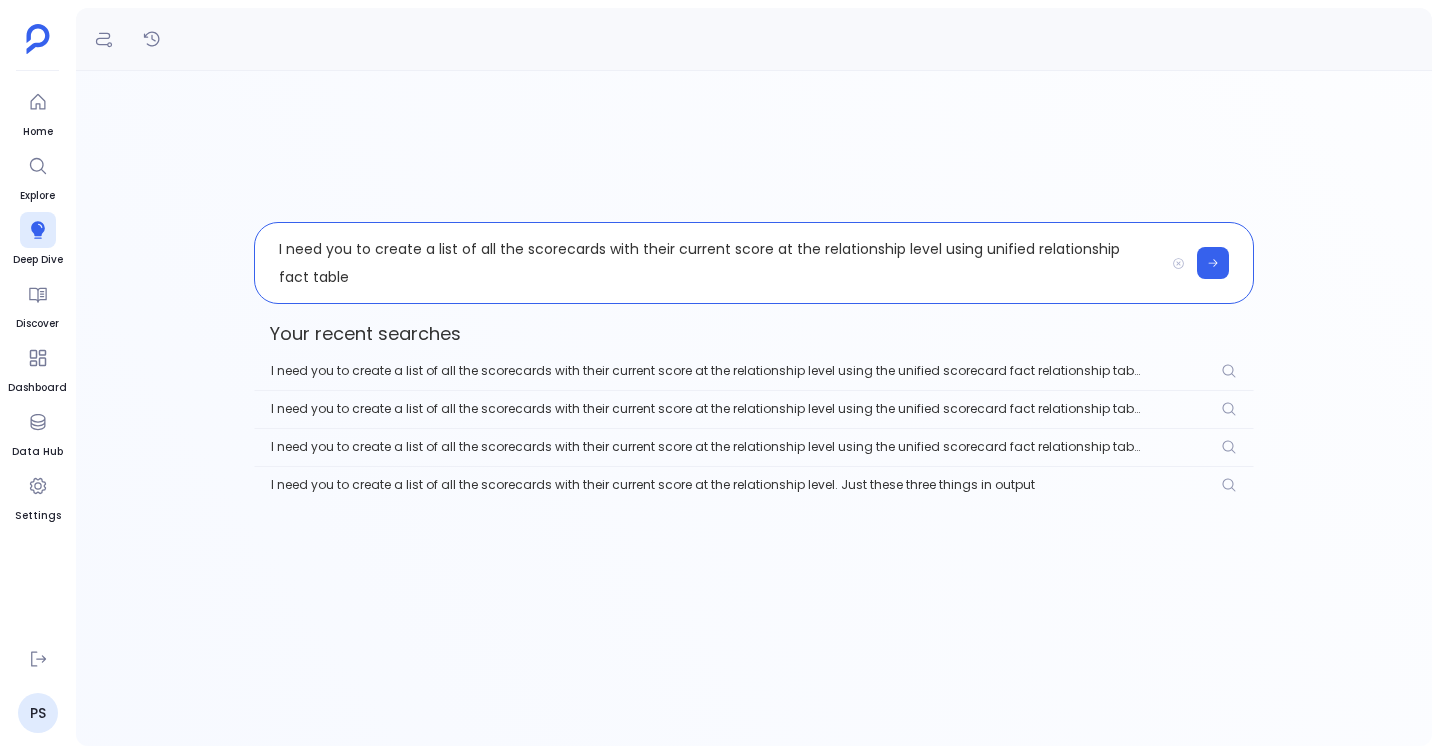 type 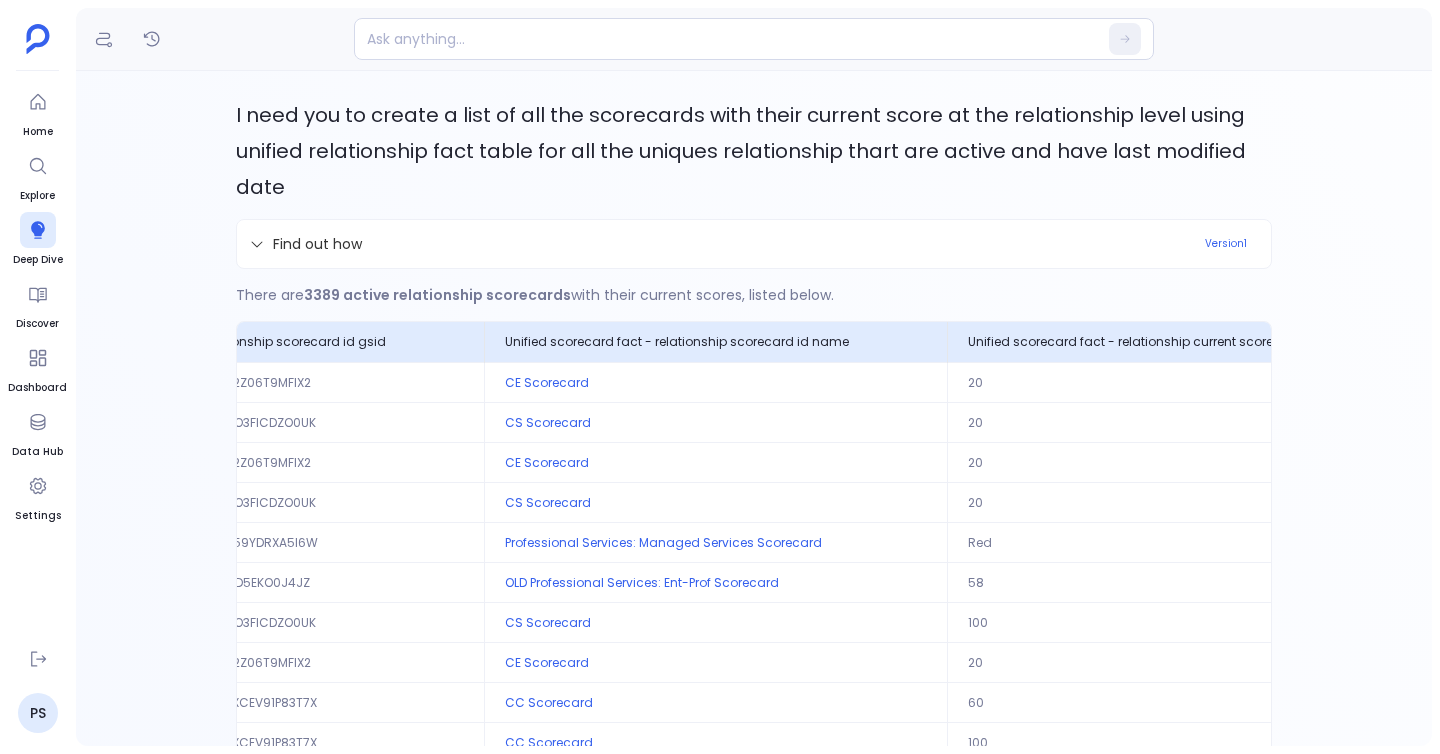 scroll, scrollTop: 0, scrollLeft: 1865, axis: horizontal 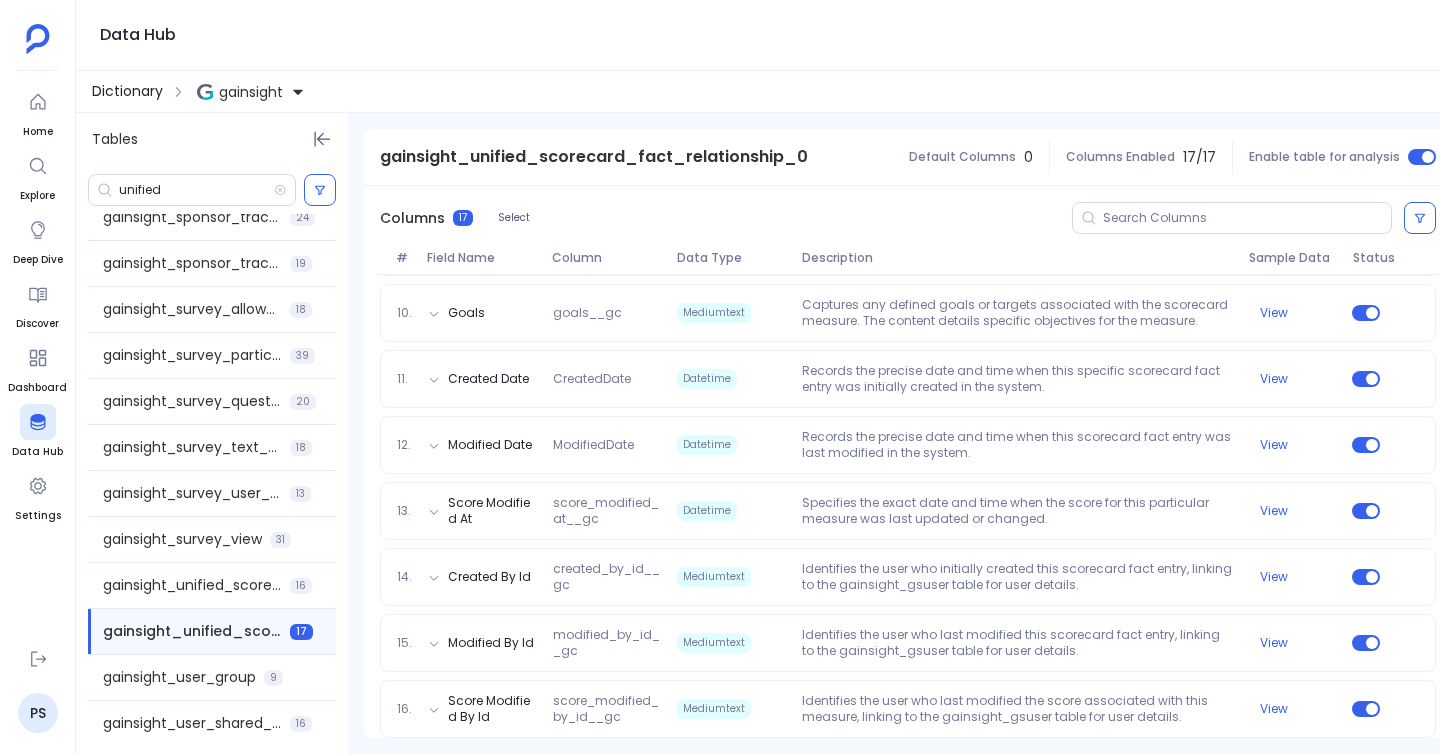 click on "Dictionary" at bounding box center [127, 91] 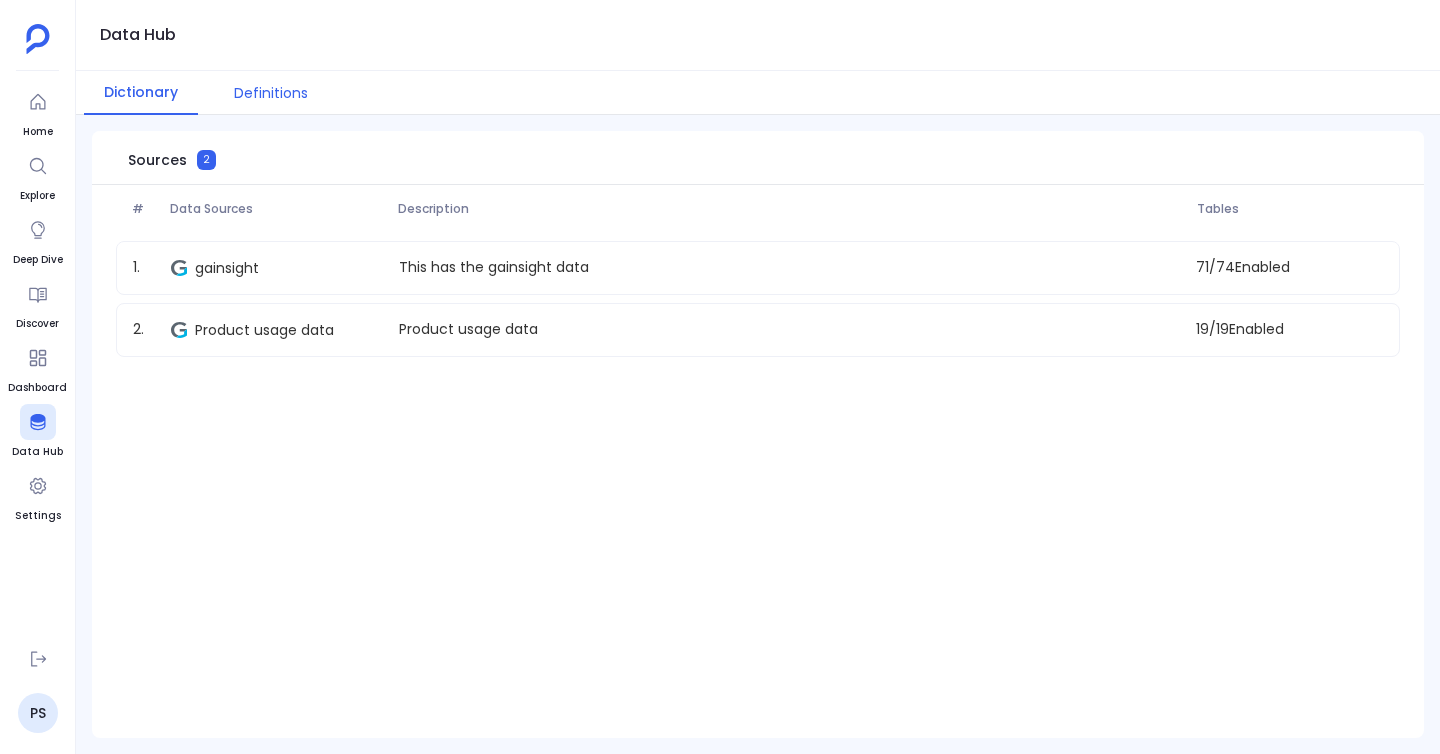 click on "Definitions" at bounding box center (271, 93) 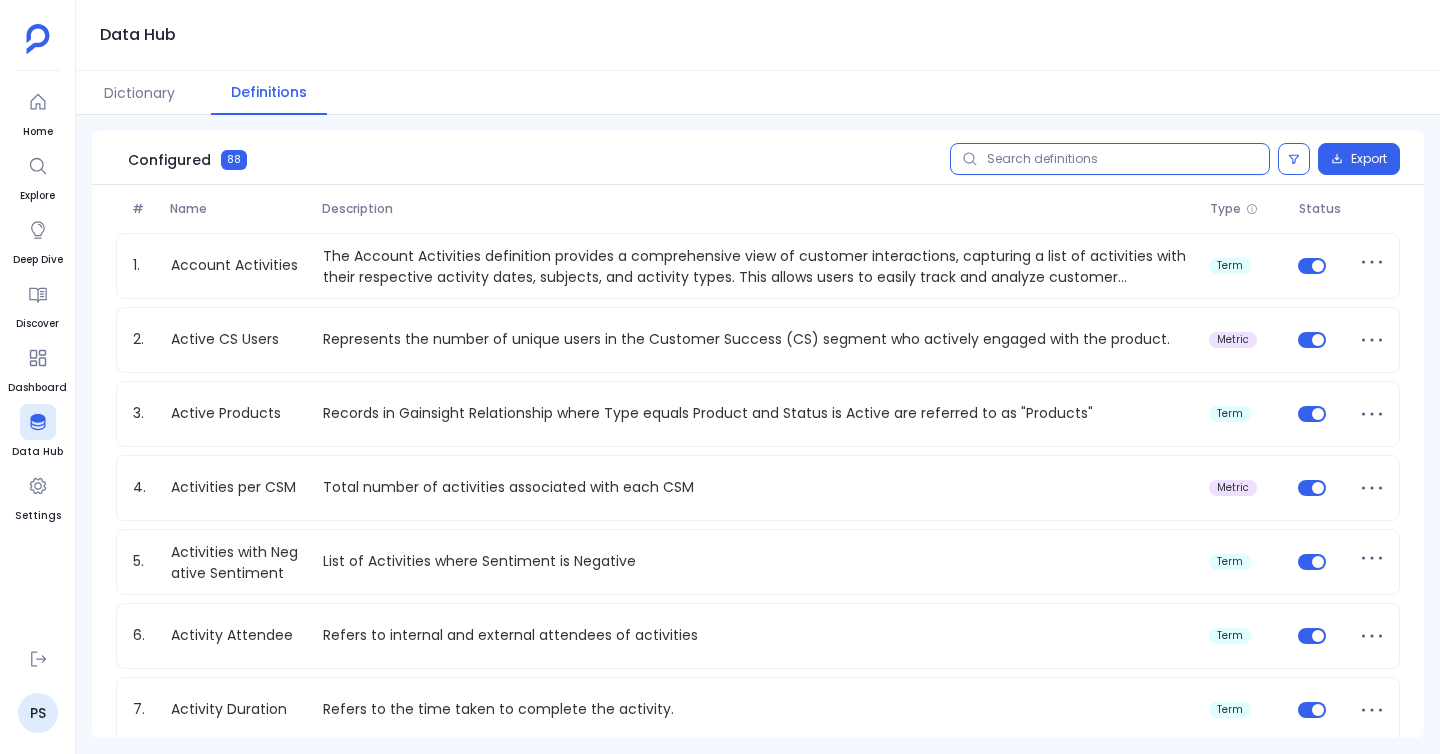 click at bounding box center (1110, 159) 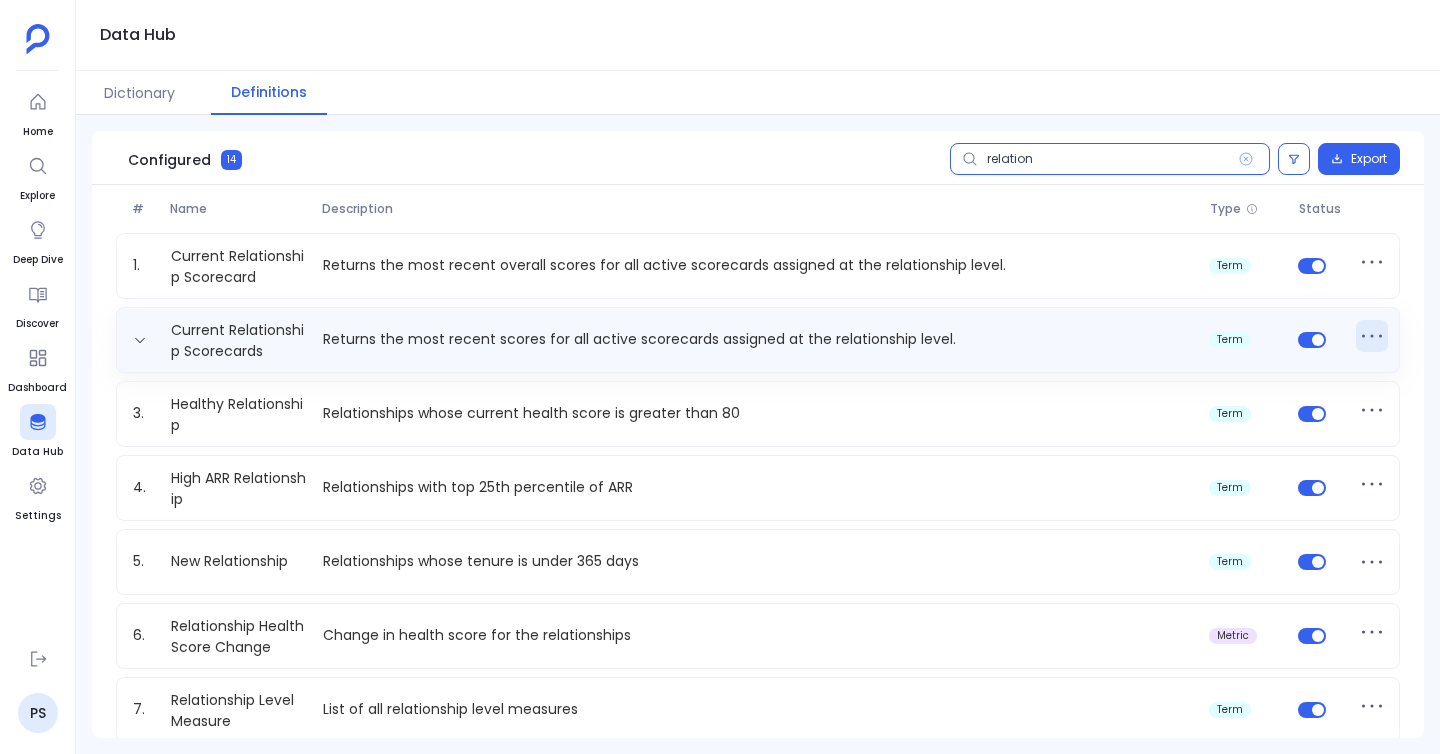 type on "relation" 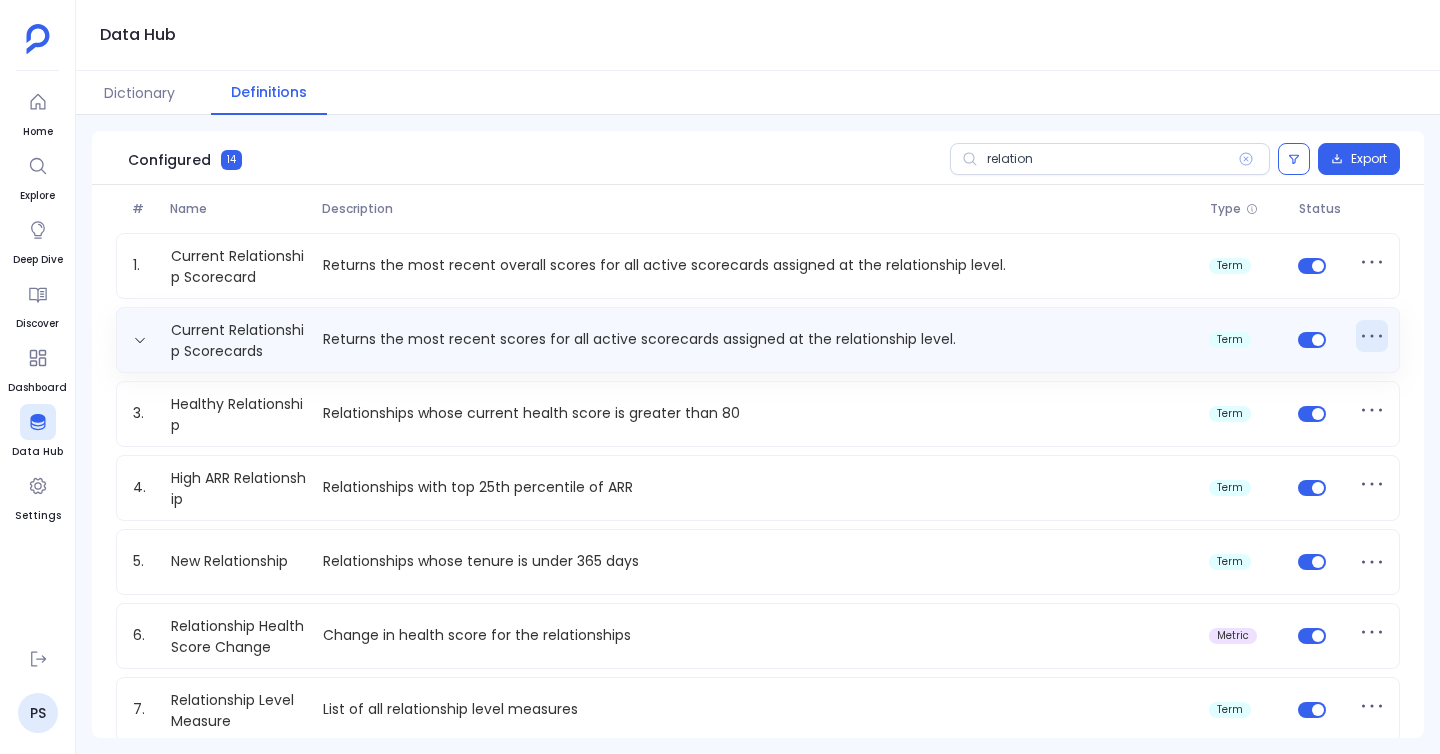 click 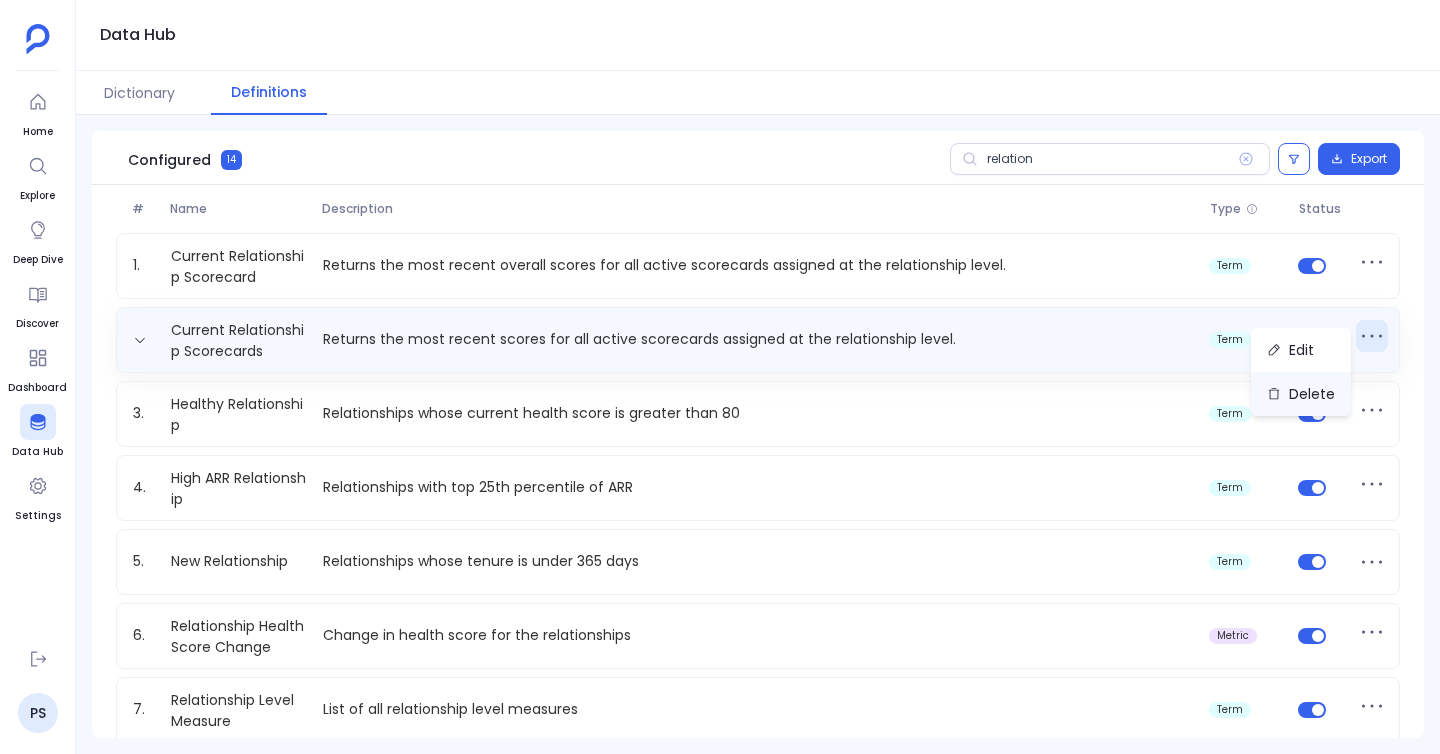 click on "Delete" at bounding box center [1301, 394] 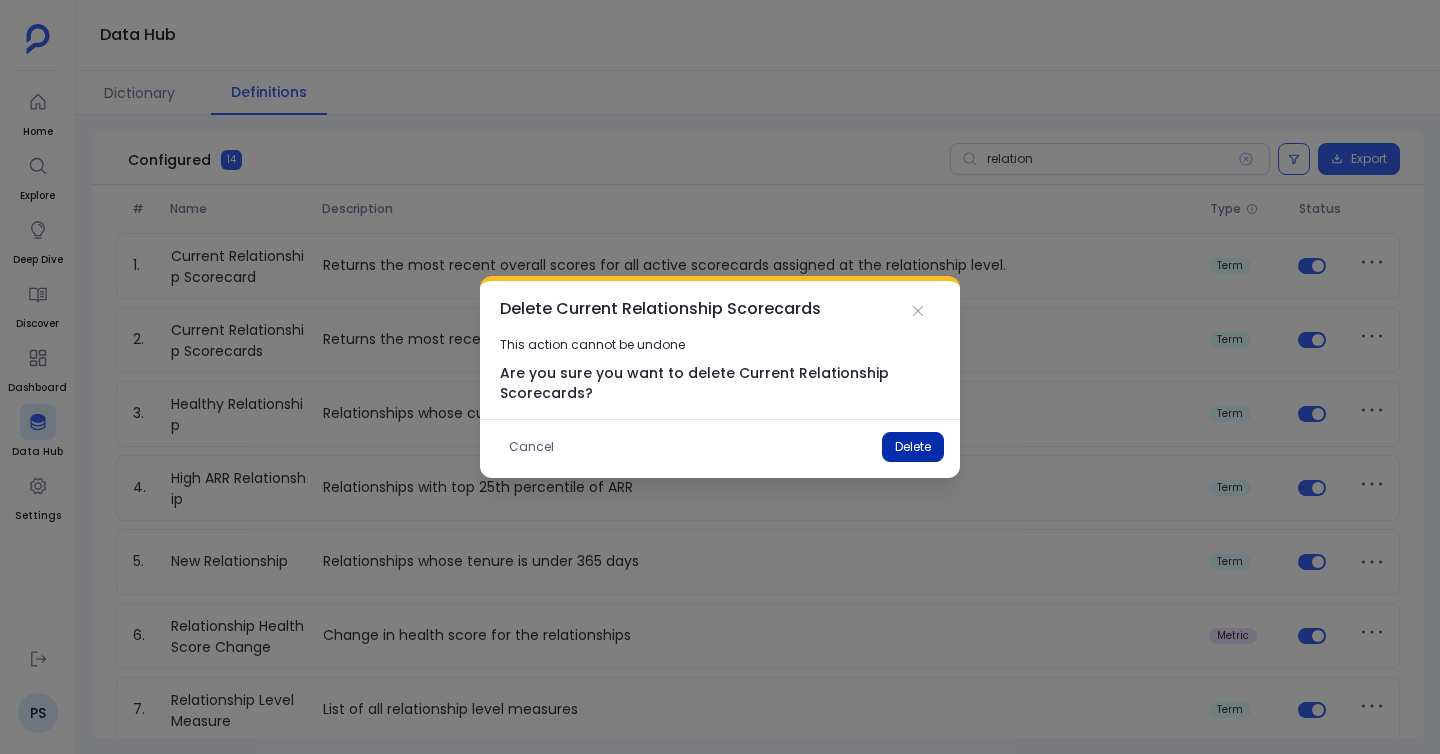 click on "Delete" at bounding box center (913, 447) 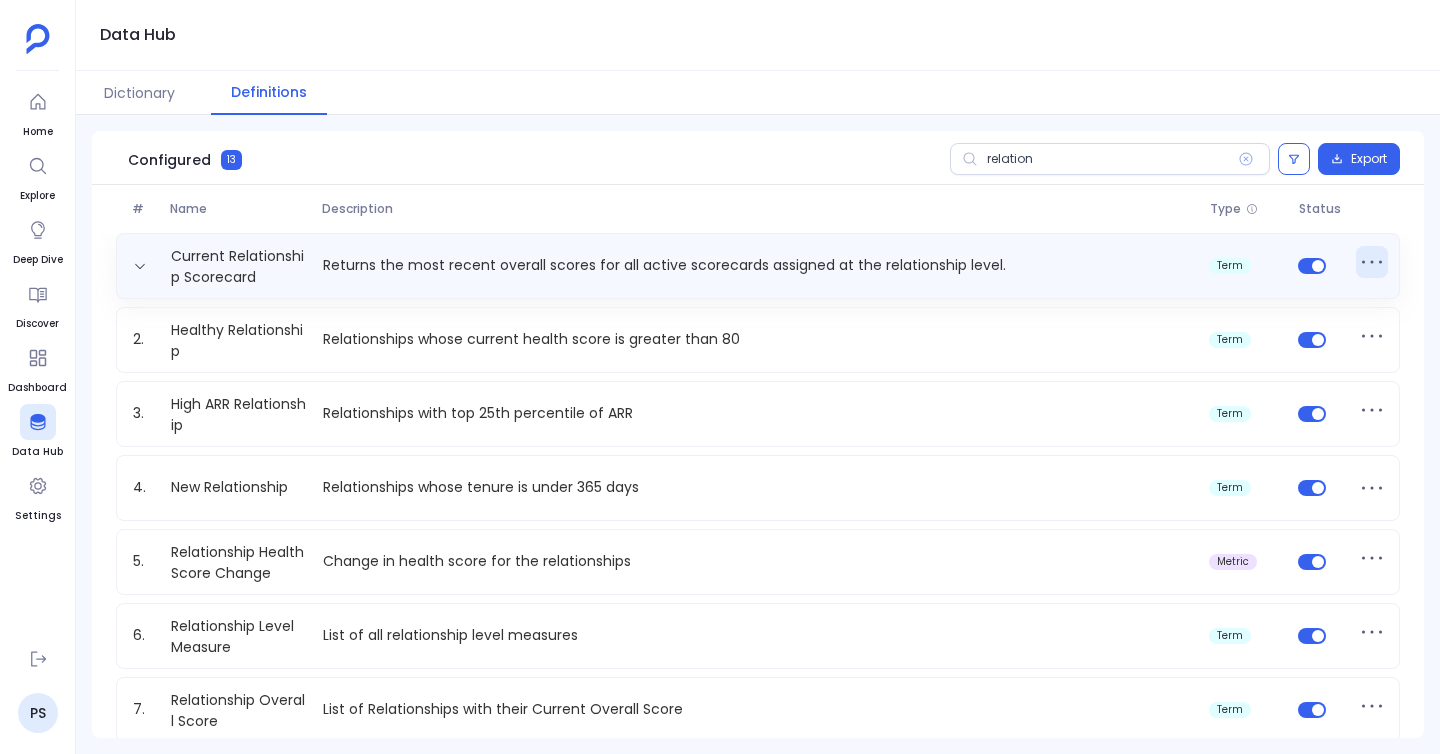 click 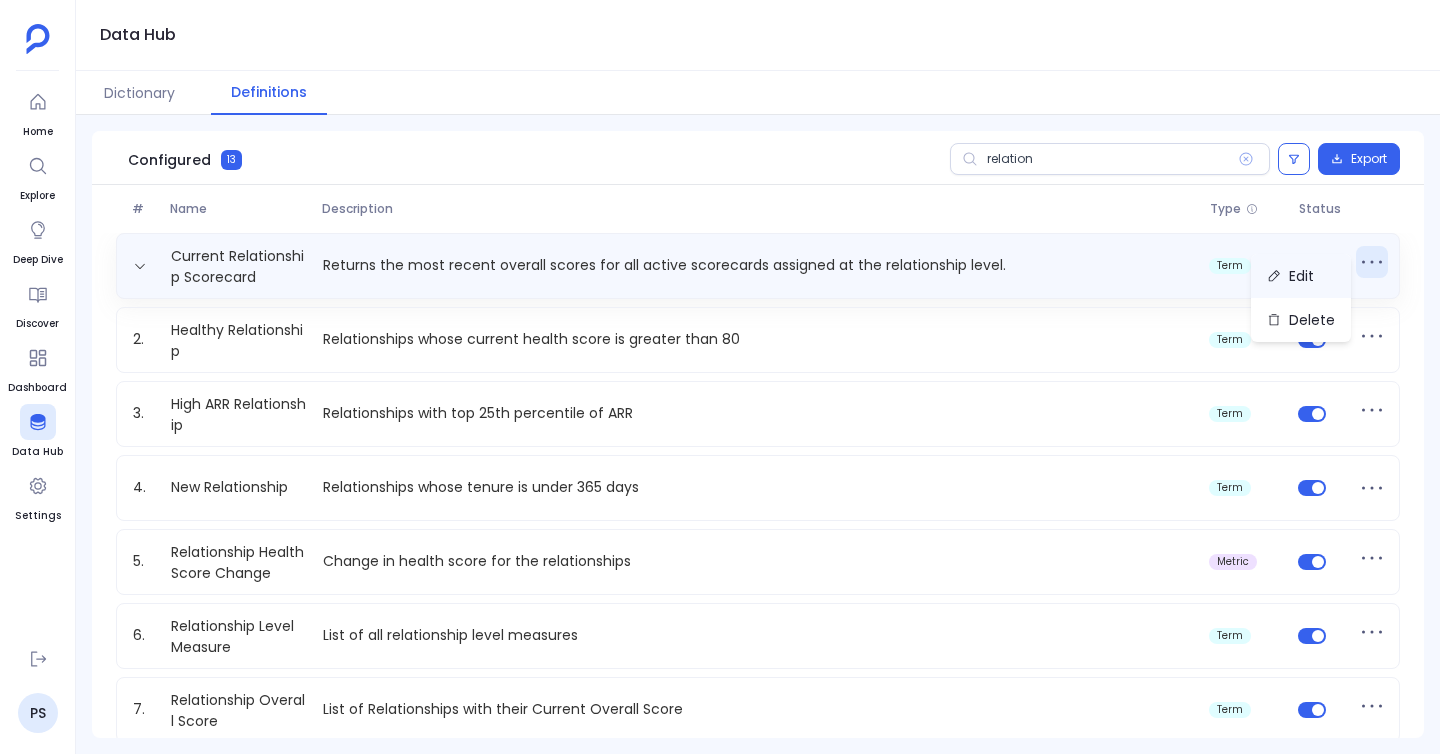click on "Edit" at bounding box center [1301, 276] 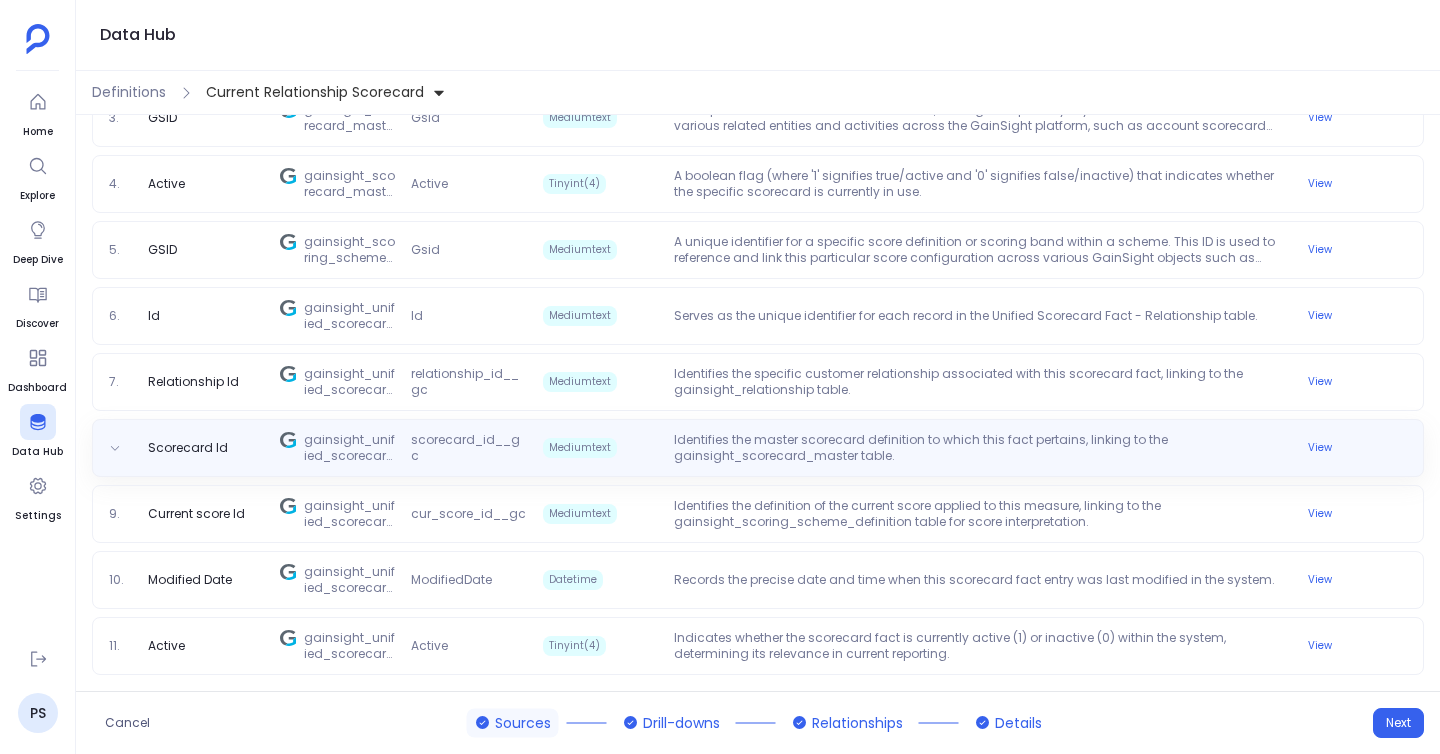 scroll, scrollTop: 0, scrollLeft: 0, axis: both 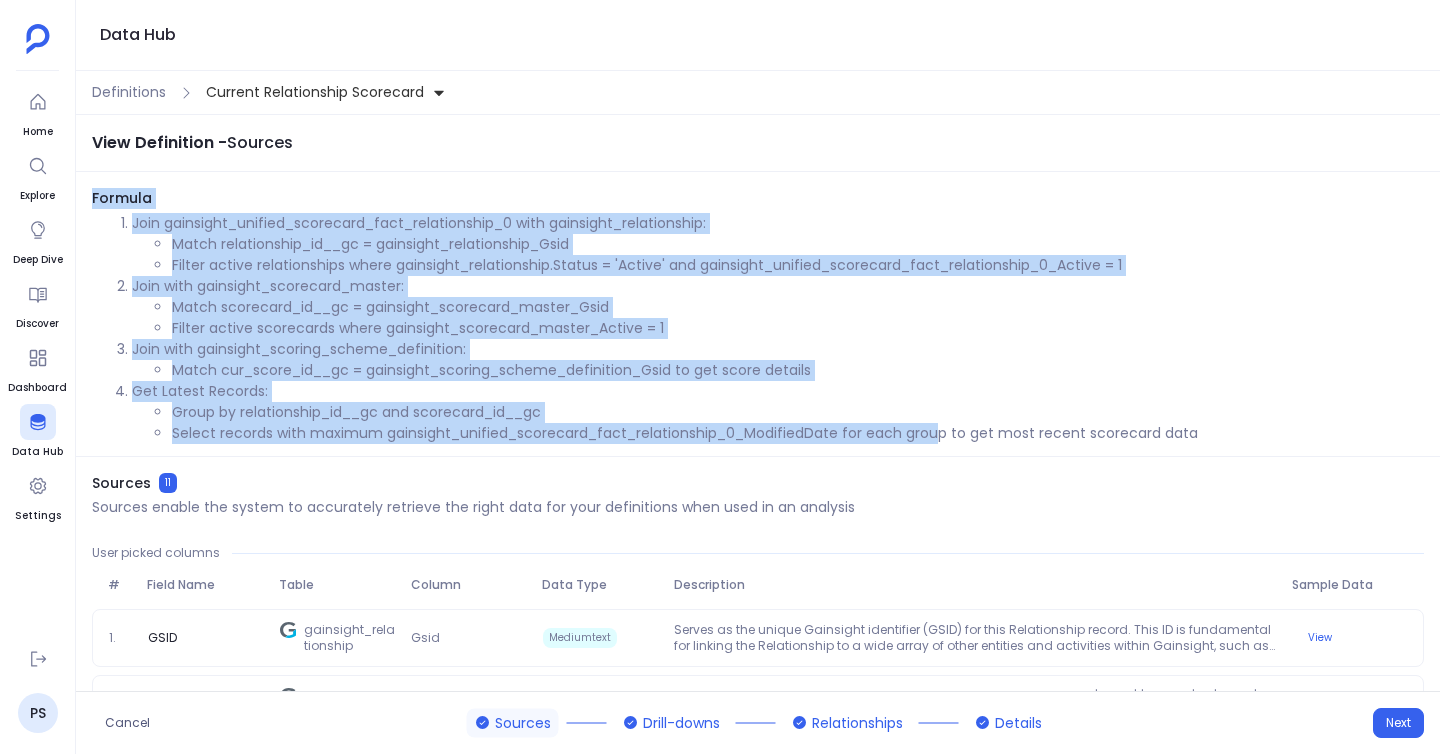 drag, startPoint x: 95, startPoint y: 199, endPoint x: 944, endPoint y: 422, distance: 877.7984 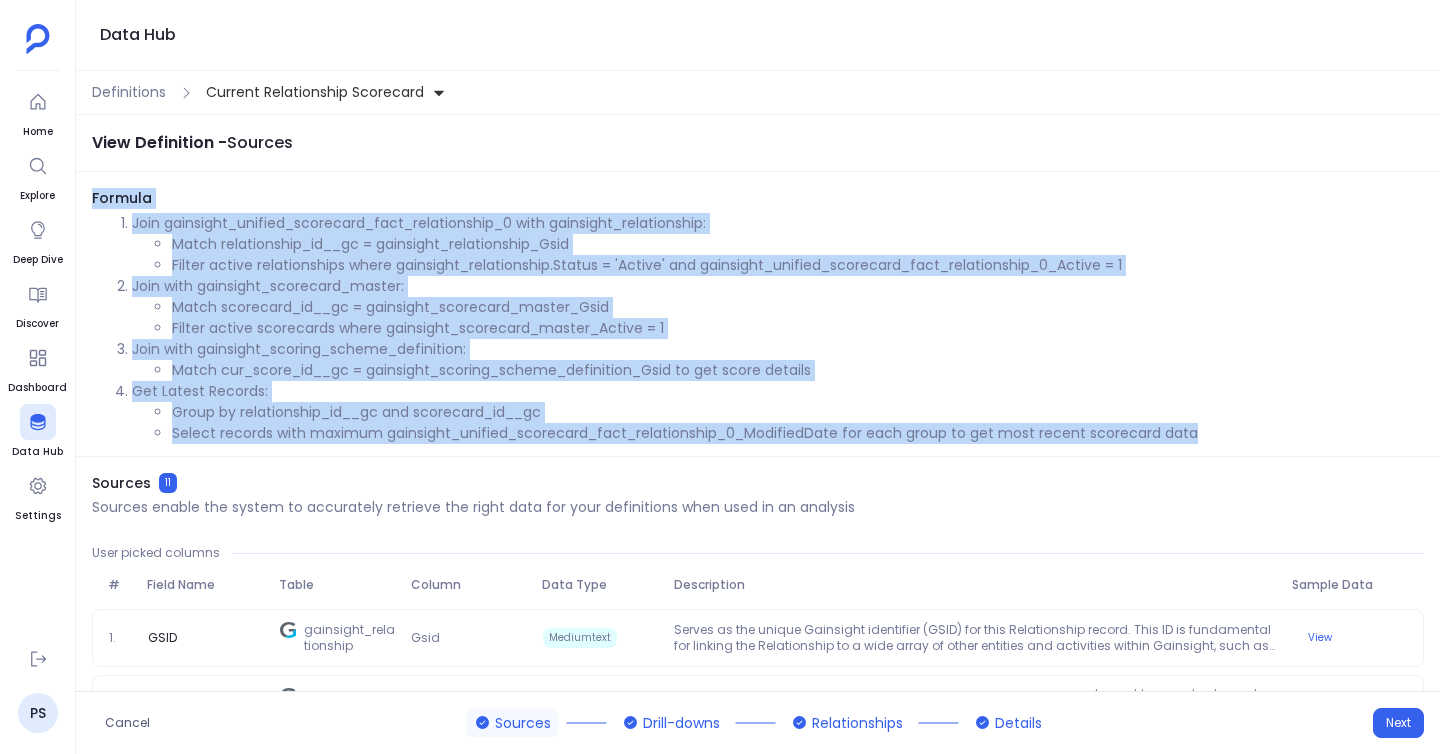 click on "Select records with maximum gainsight_unified_scorecard_fact_relationship_0_ModifiedDate for each group to get most recent scorecard data" at bounding box center (798, 433) 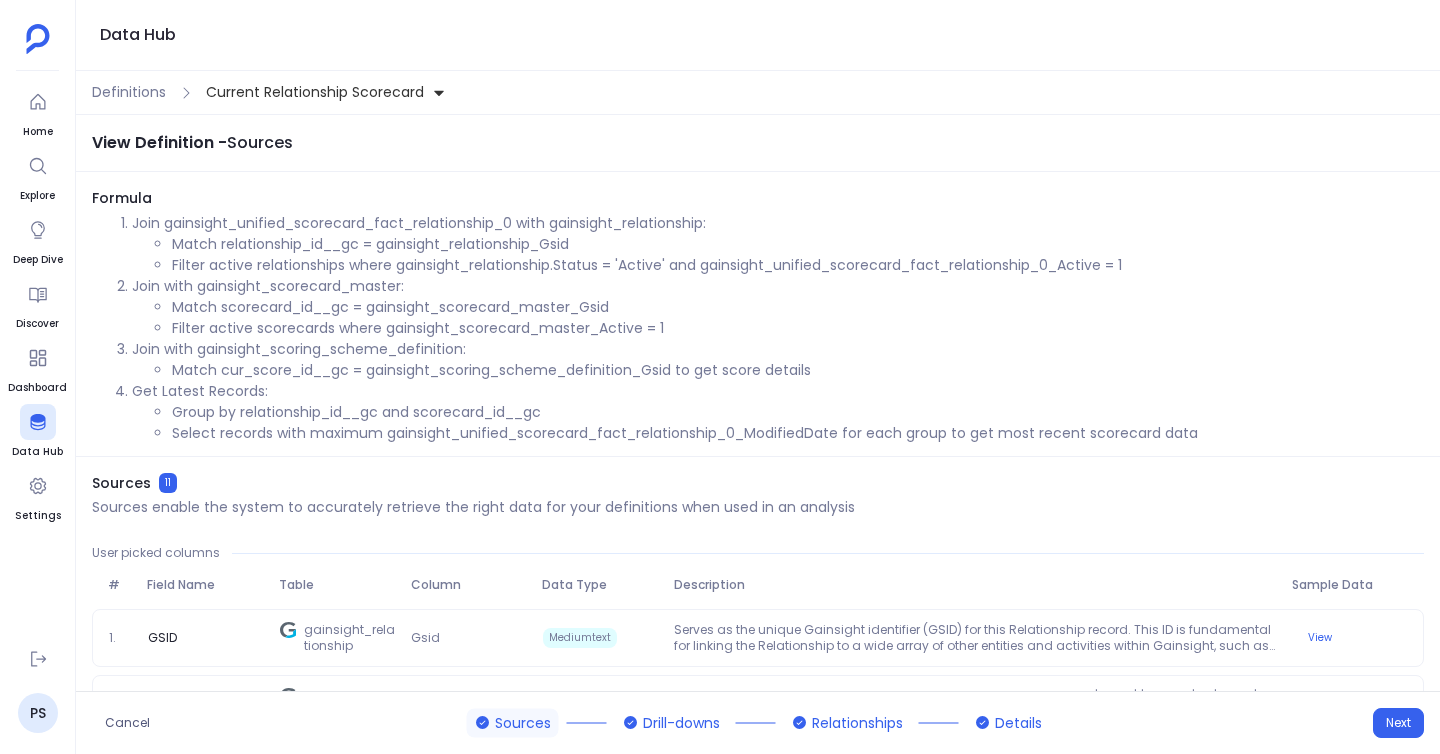 click on "View Definition -  Sources Formula
Join gainsight_unified_scorecard_fact_relationship_0 with gainsight_relationship:
Match relationship_id__gc = gainsight_relationship_Gsid
Filter active relationships where gainsight_relationship.Status = 'Active' and gainsight_unified_scorecard_fact_relationship_0_Active = 1
Join with gainsight_scorecard_master:
Match scorecard_id__gc = gainsight_scorecard_master_Gsid
Filter active scorecards where gainsight_scorecard_master_Active = 1
Join with gainsight_scoring_scheme_definition:
Match cur_score_id__gc = gainsight_scoring_scheme_definition_Gsid to get score details
Get Latest Records:
Group by relationship_id__gc and scorecard_id__gc
Select records with maximum gainsight_unified_scorecard_fact_relationship_0_ModifiedDate for each group to get most recent scorecard data
Sources 11 Sources enable the system to accurately retrieve the right data for your definitions when used in an analysis User picked columns # Table" at bounding box center (758, 403) 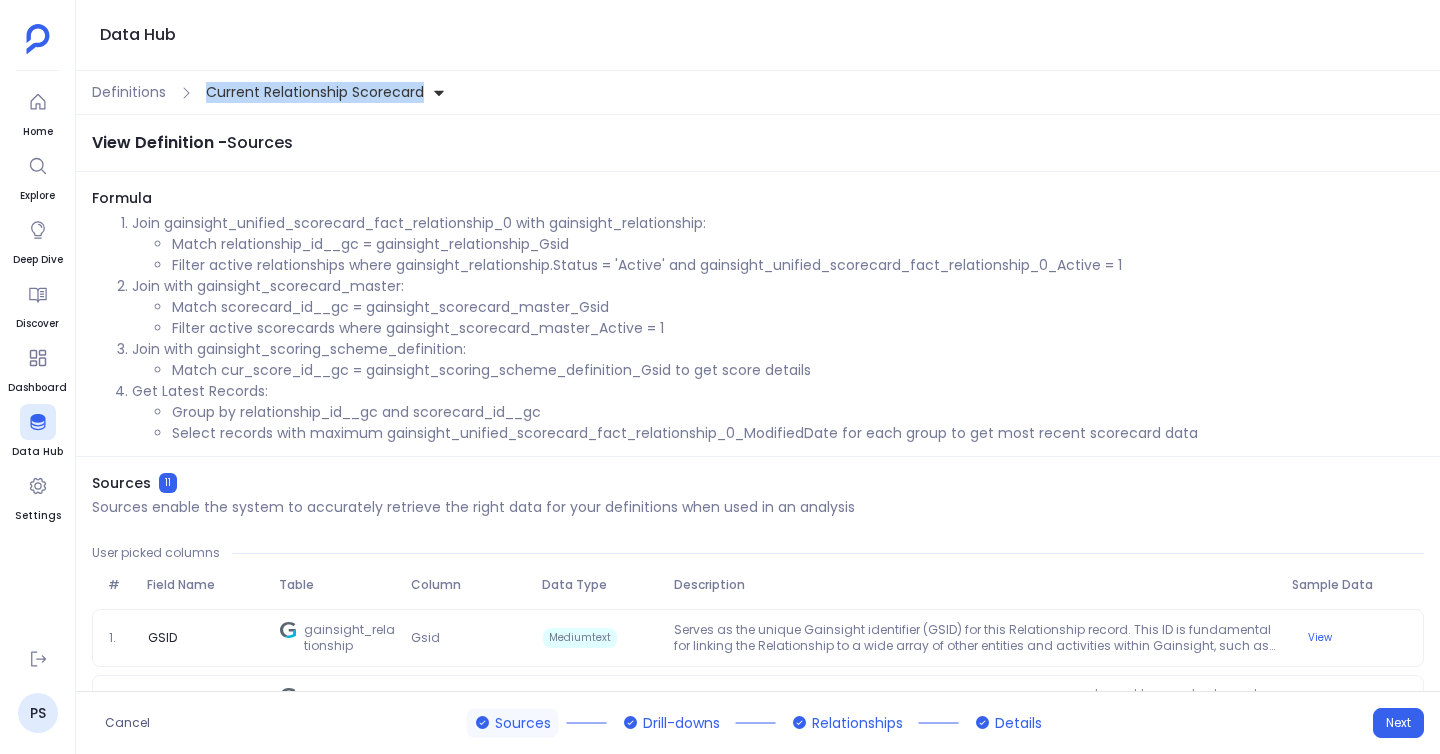 drag, startPoint x: 199, startPoint y: 84, endPoint x: 457, endPoint y: 82, distance: 258.00775 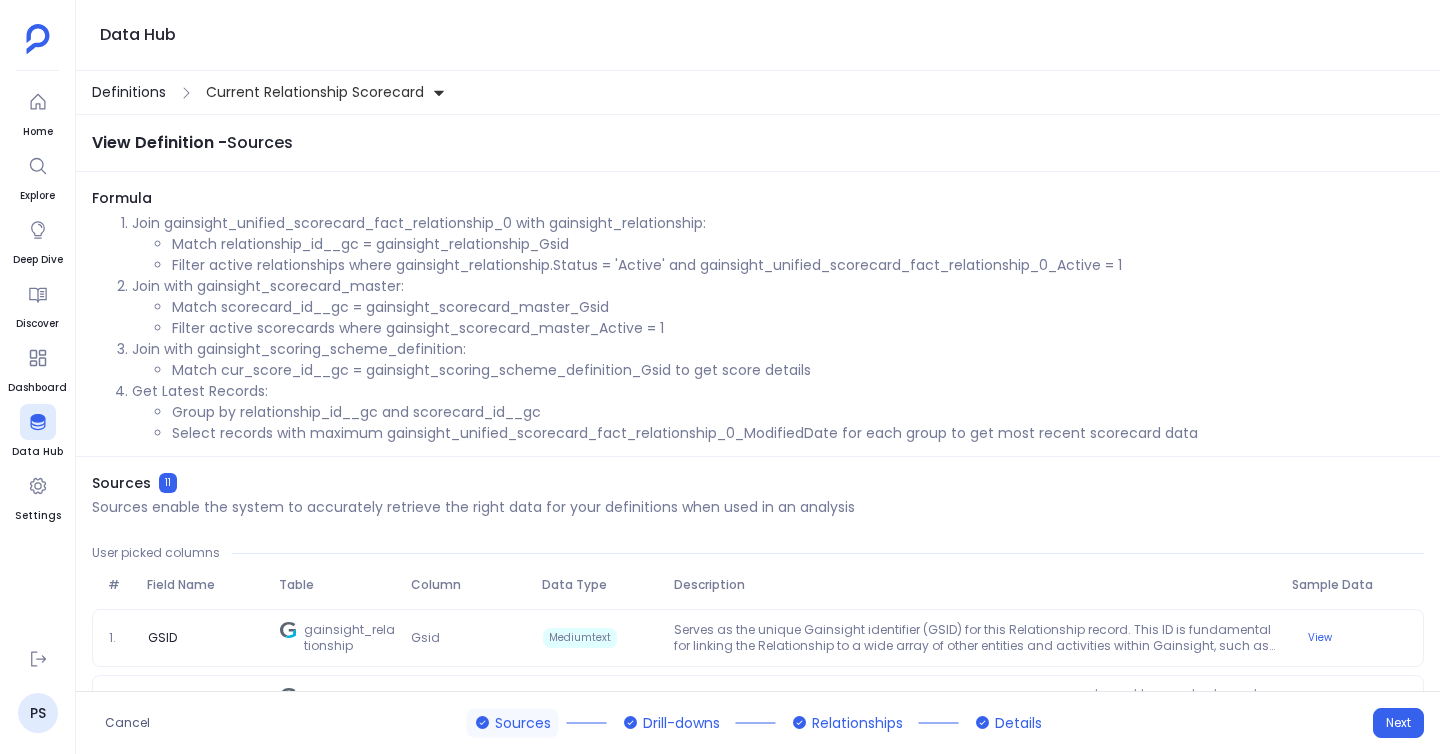 click on "Definitions" at bounding box center (129, 92) 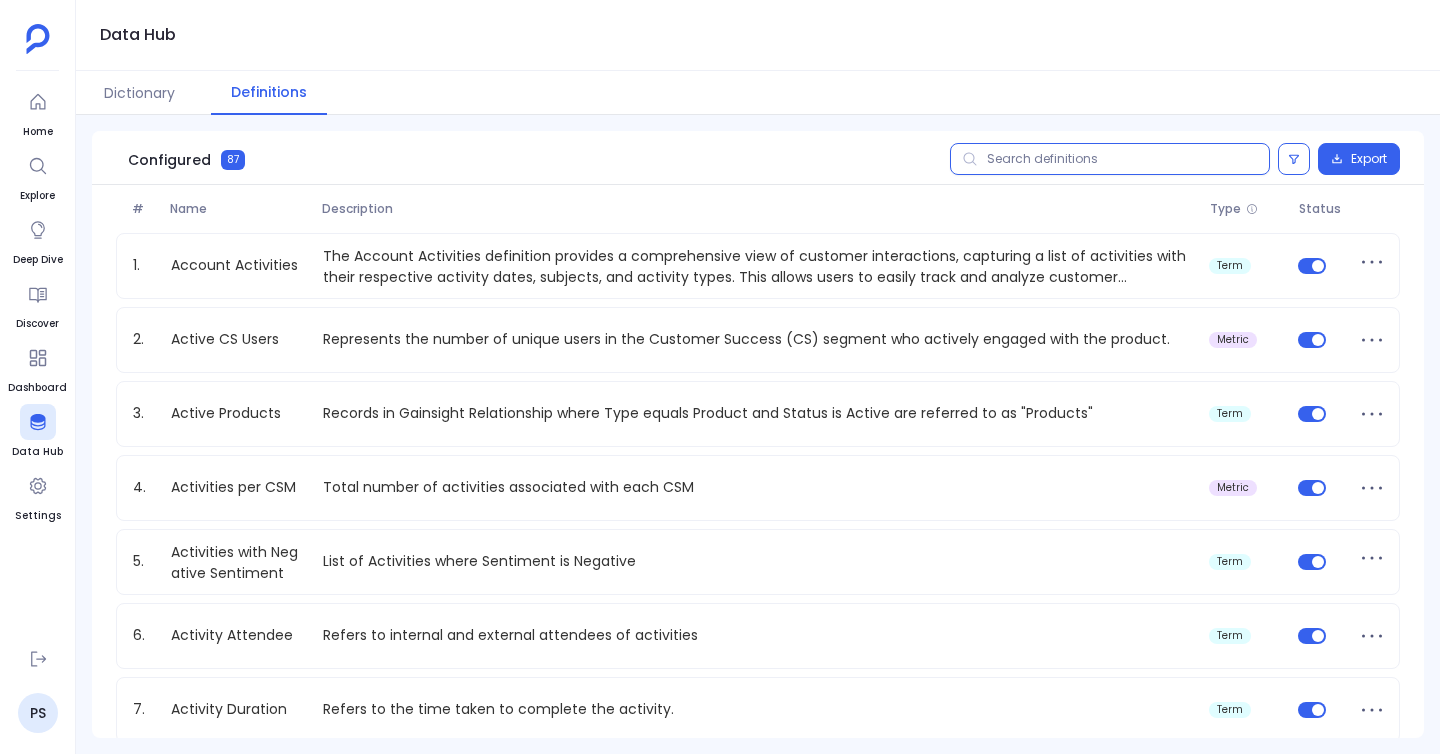click at bounding box center (1110, 159) 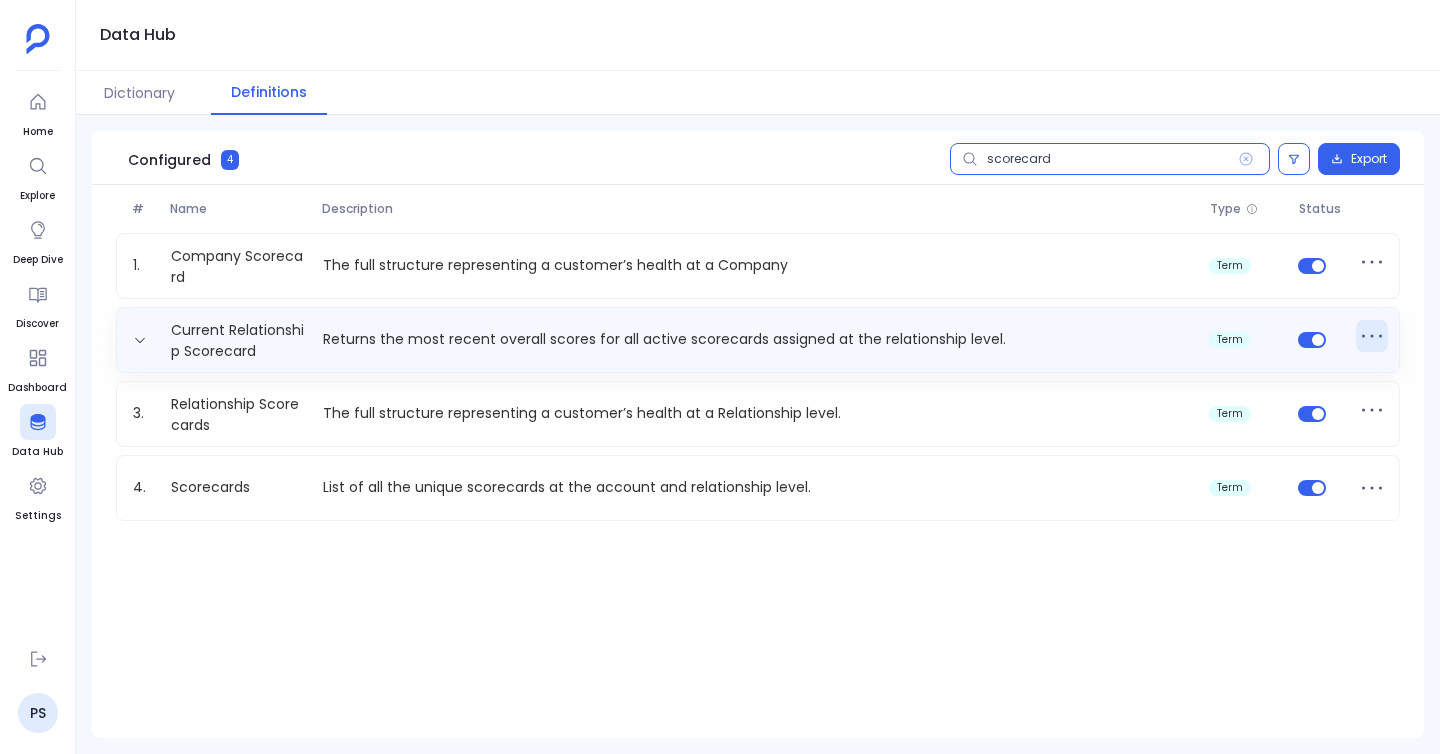 type on "scorecard" 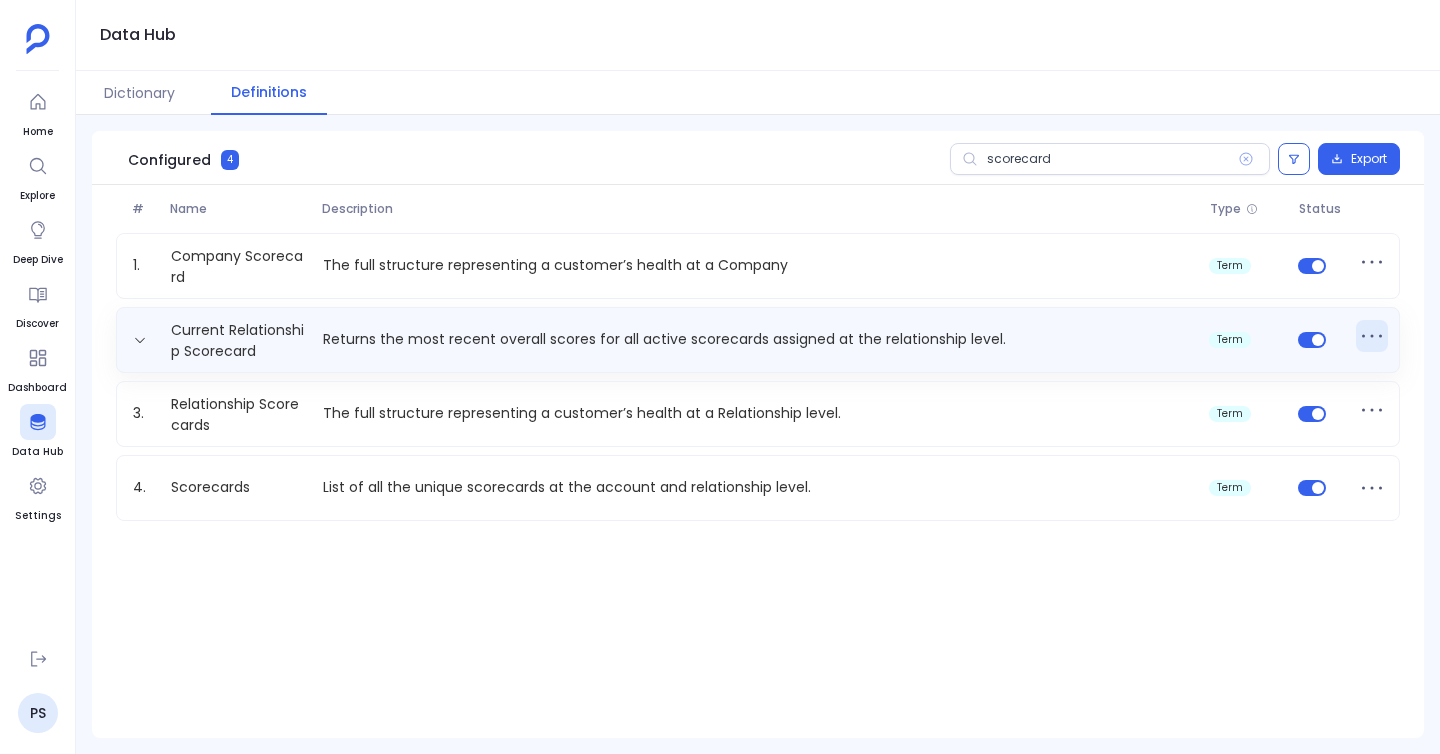 click 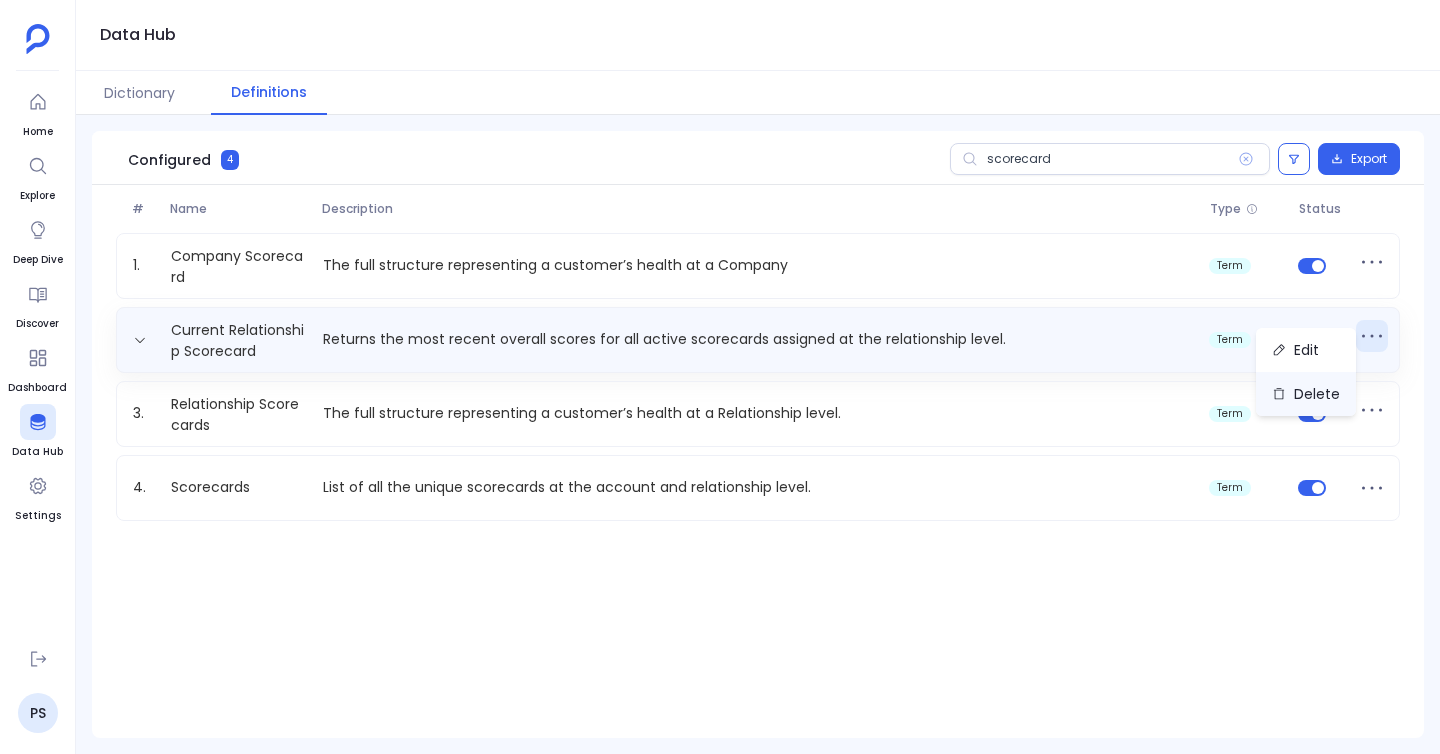 click on "Delete" at bounding box center [1306, 394] 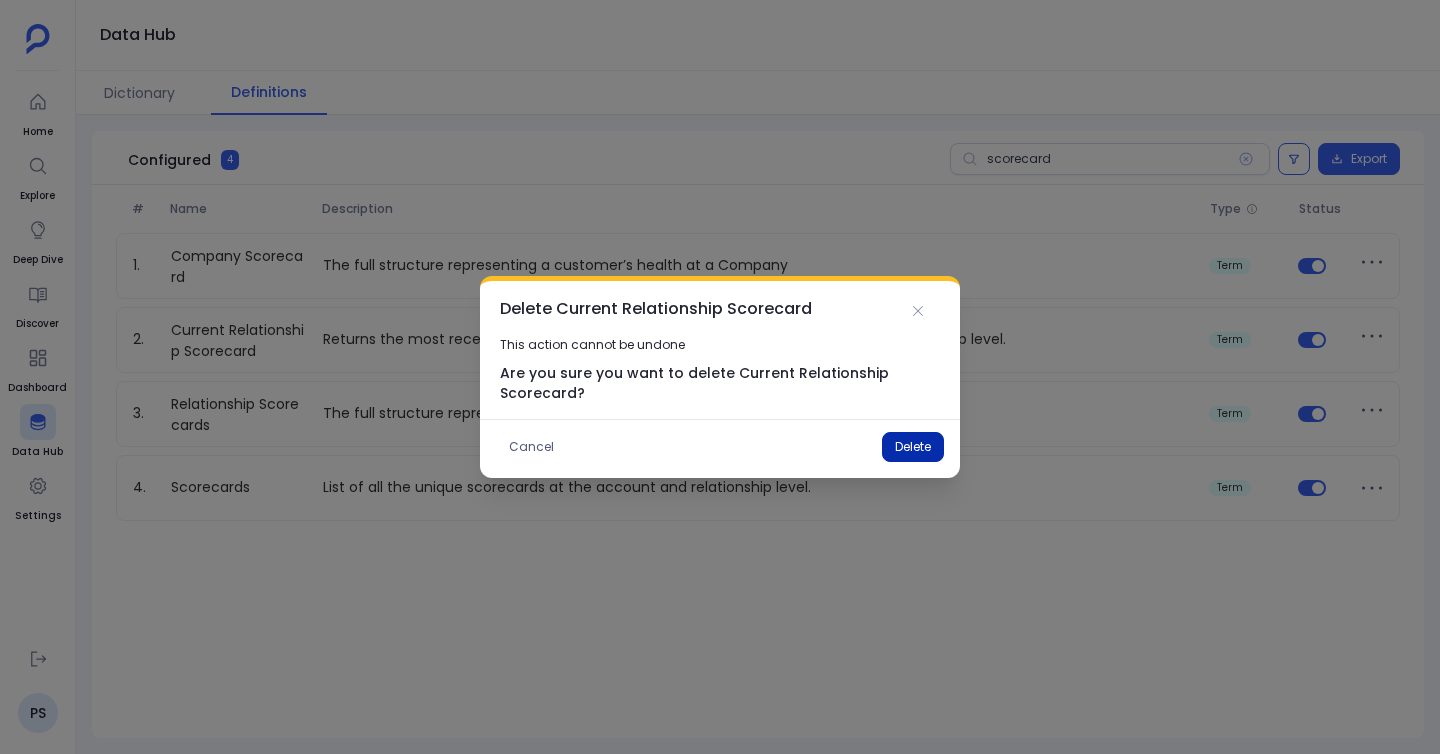 click on "Delete" at bounding box center [913, 447] 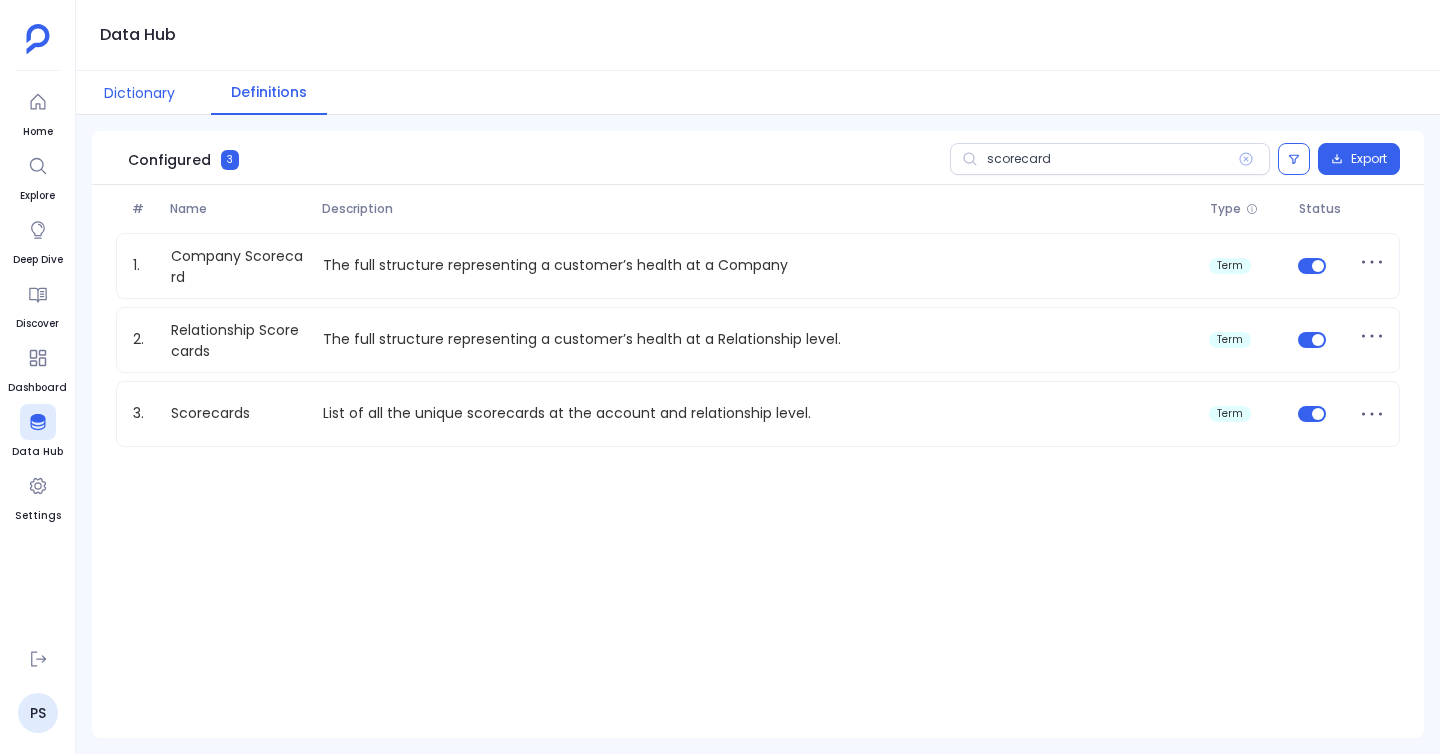 click on "Dictionary" at bounding box center [139, 93] 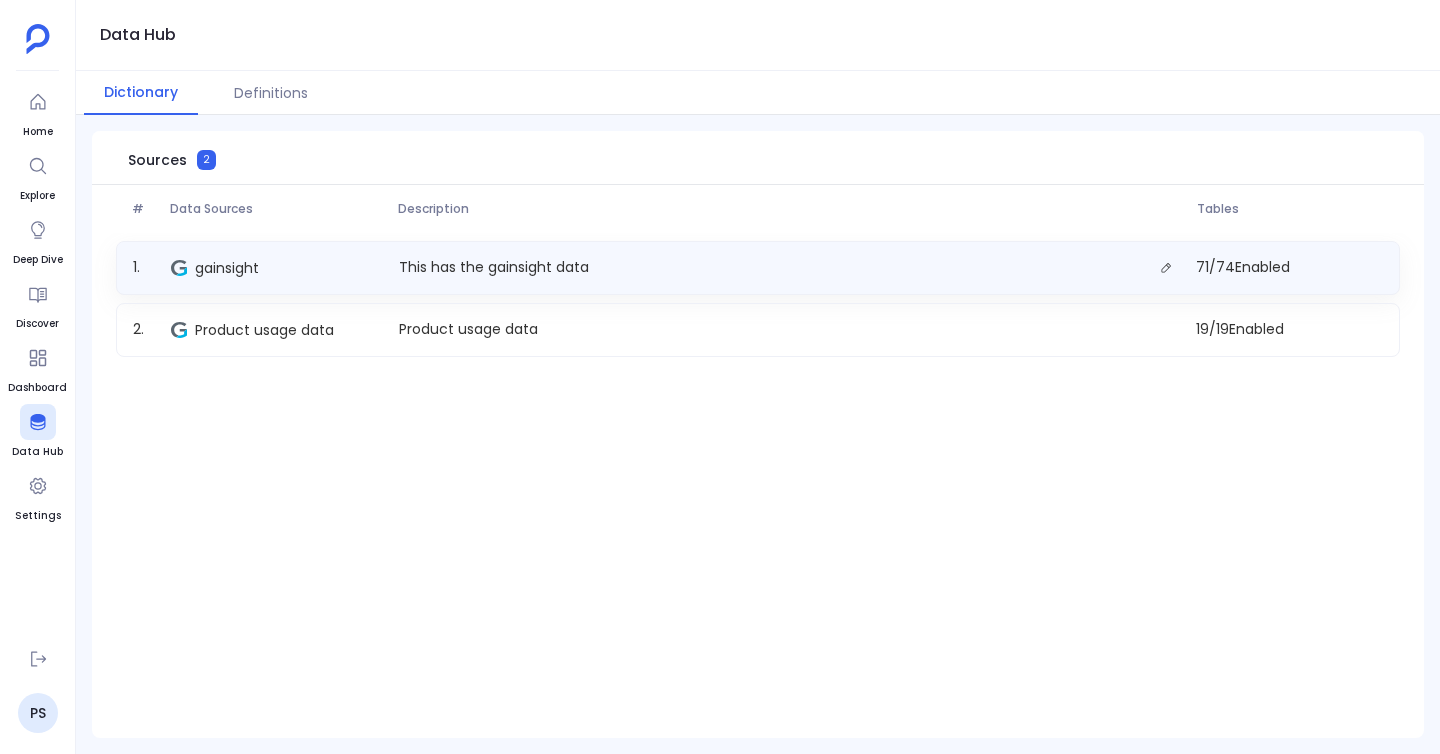 click on "gainsight" at bounding box center [277, 268] 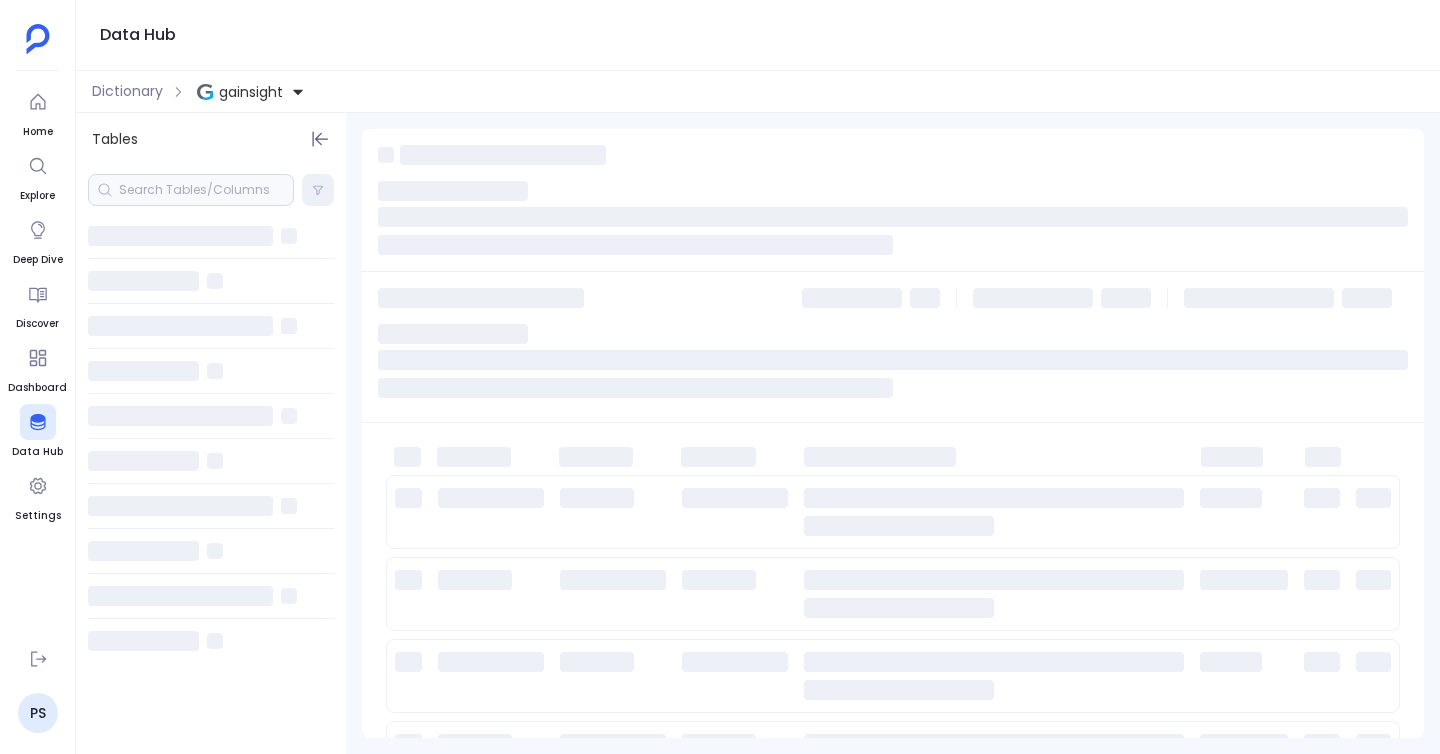 click at bounding box center (191, 190) 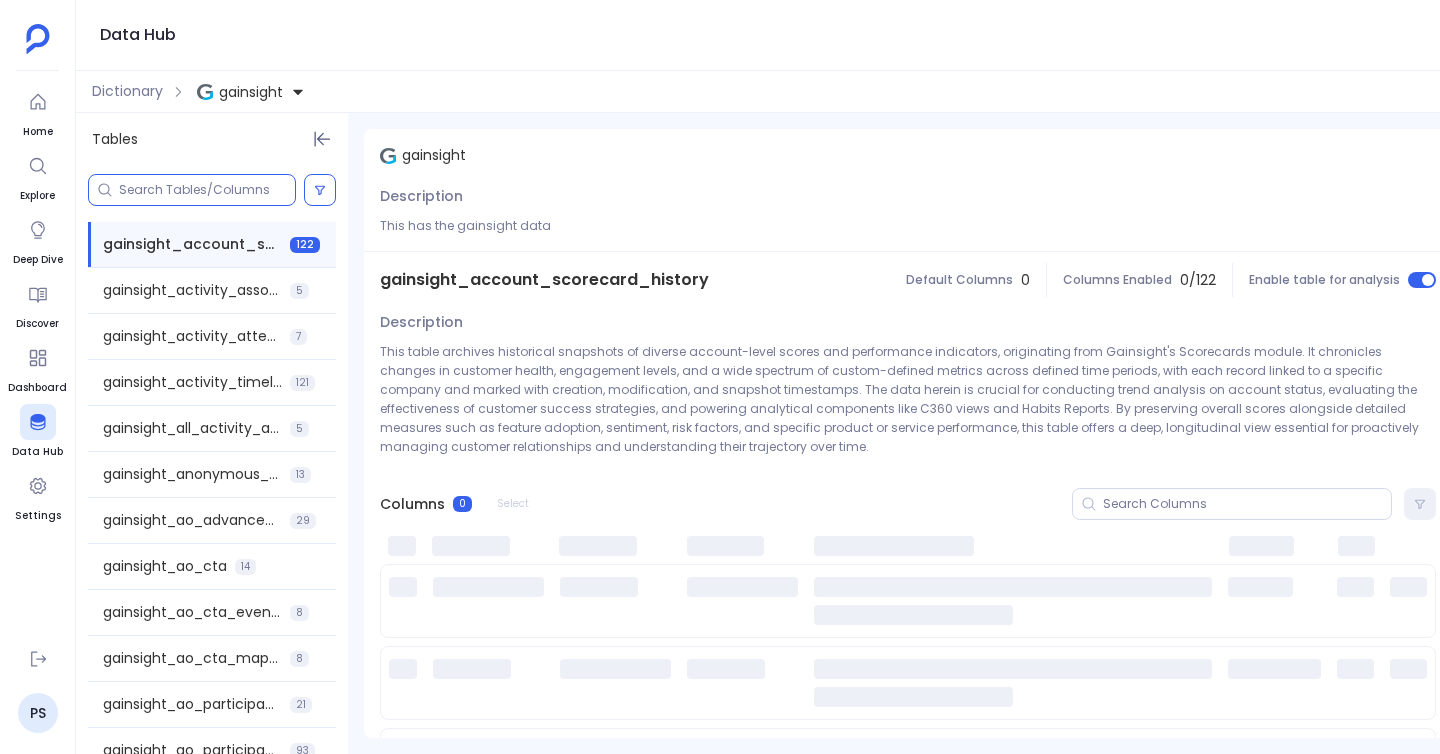 click at bounding box center (207, 190) 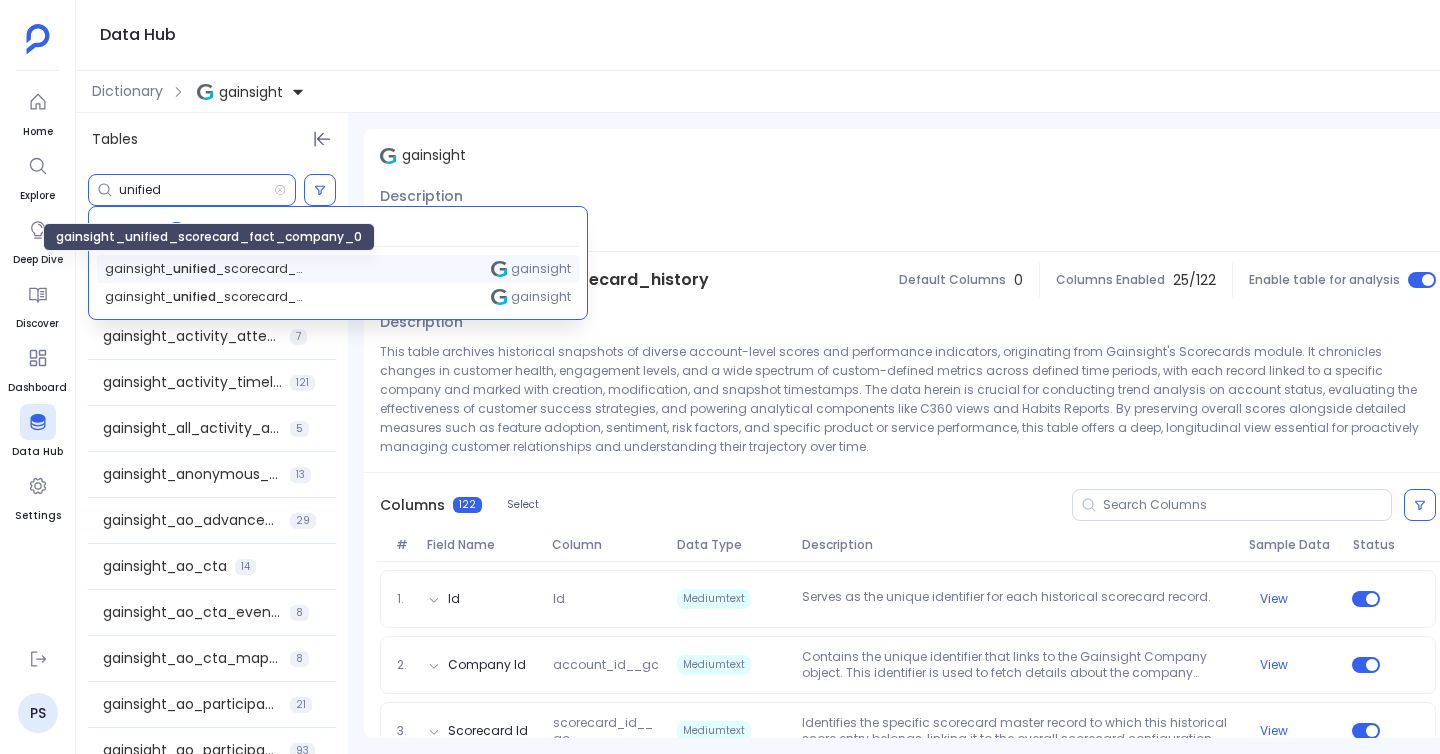type on "unified" 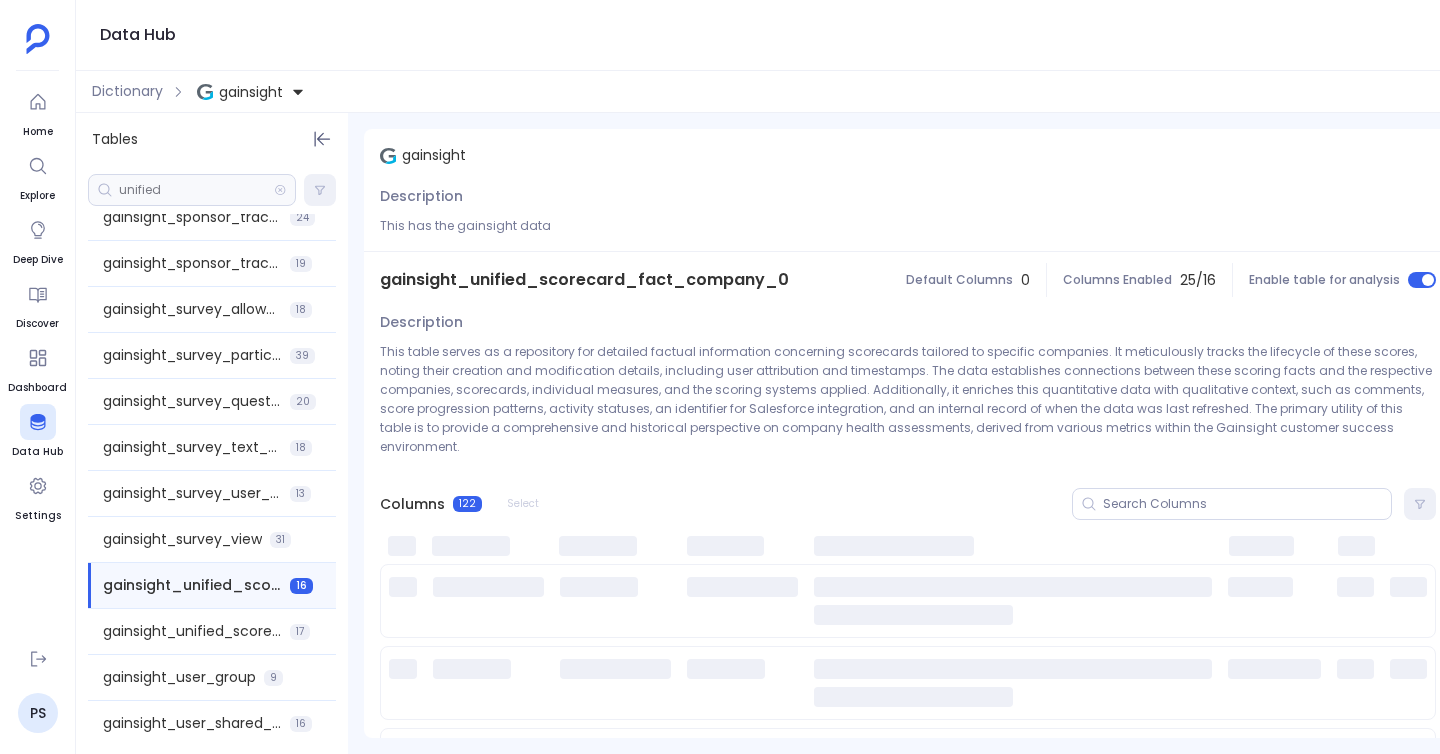 scroll, scrollTop: 2879, scrollLeft: 0, axis: vertical 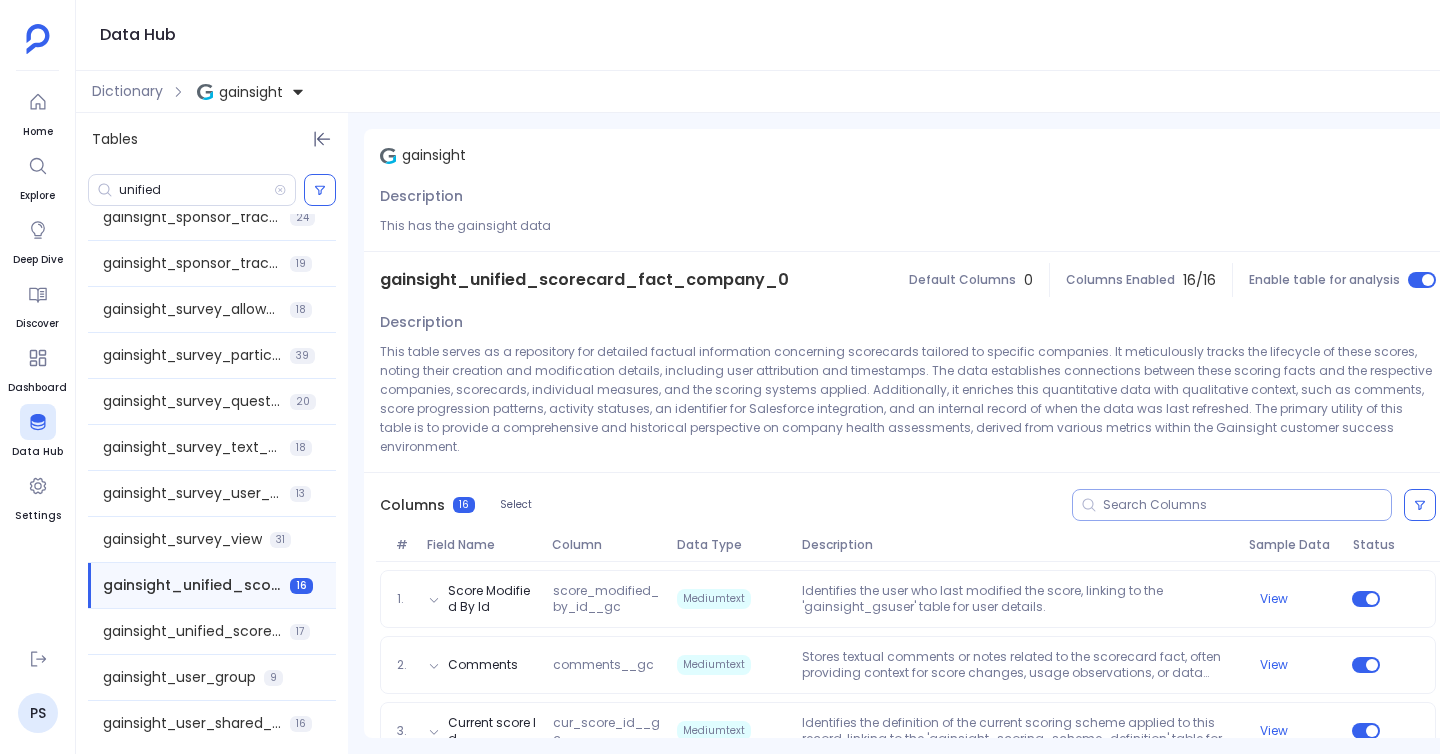 click at bounding box center [1247, 505] 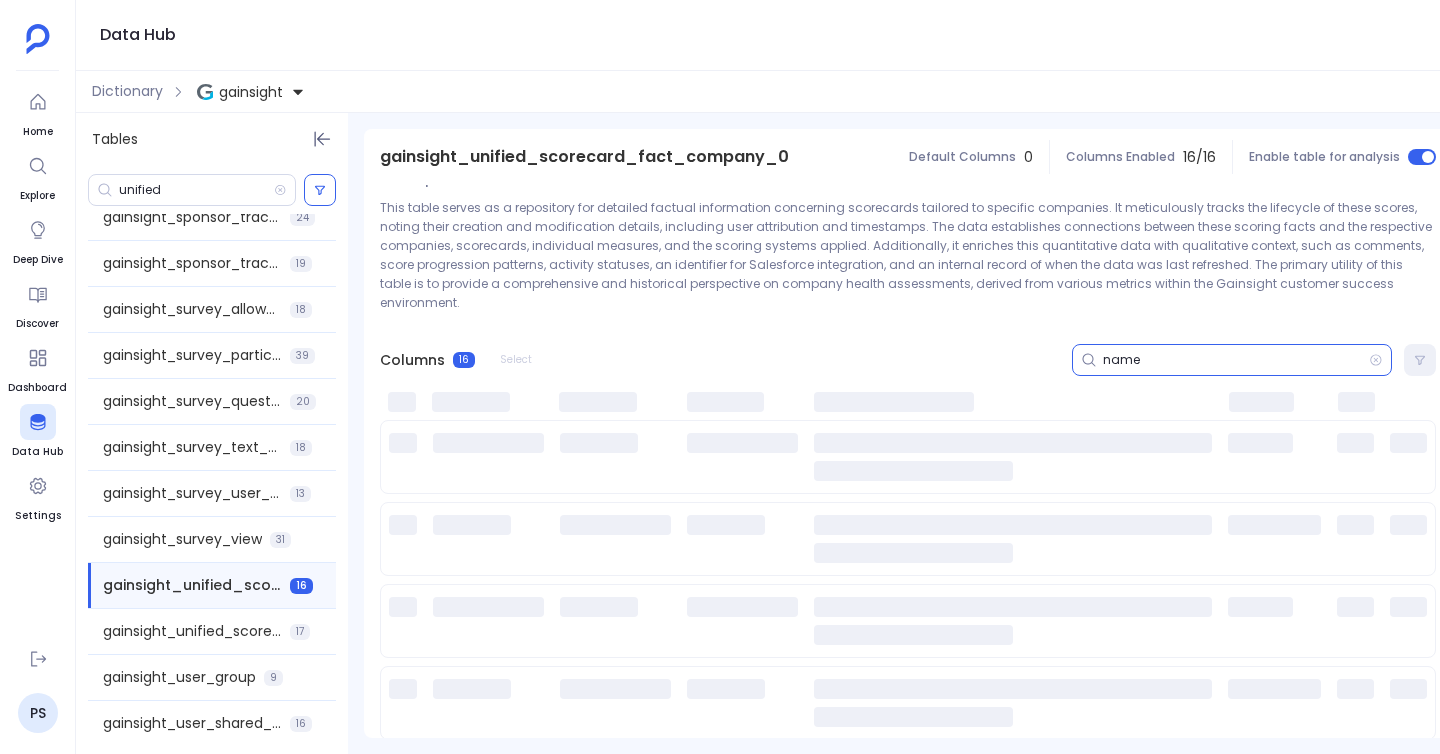 scroll, scrollTop: 0, scrollLeft: 0, axis: both 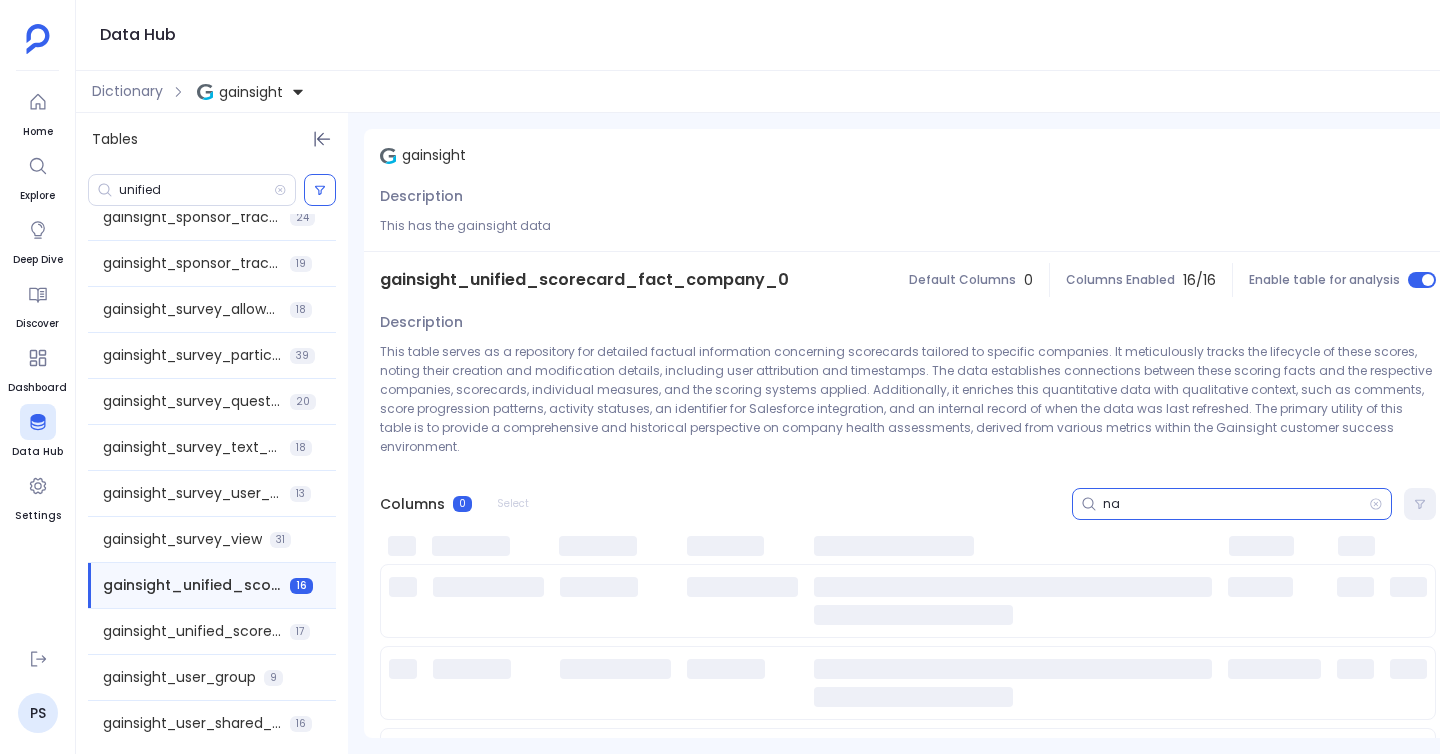 type on "n" 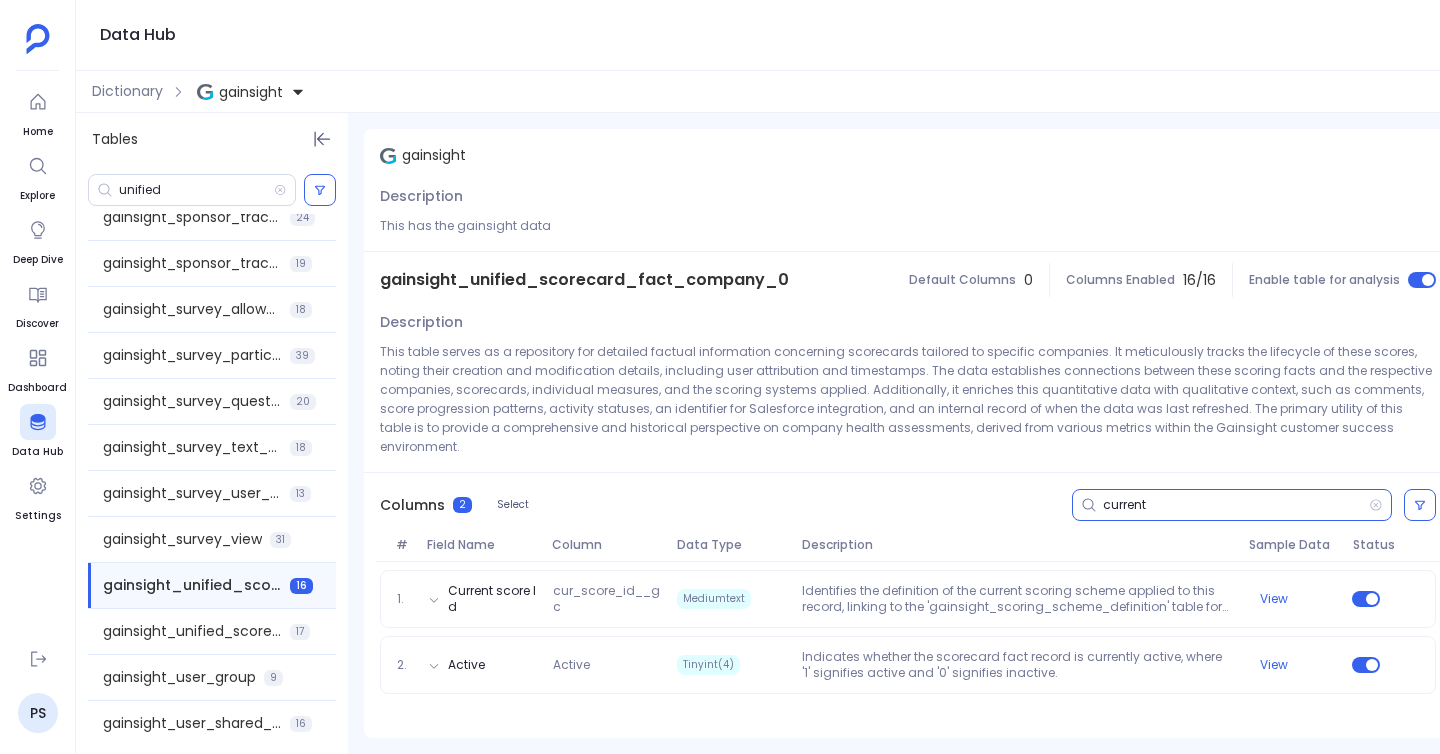 scroll, scrollTop: 0, scrollLeft: 0, axis: both 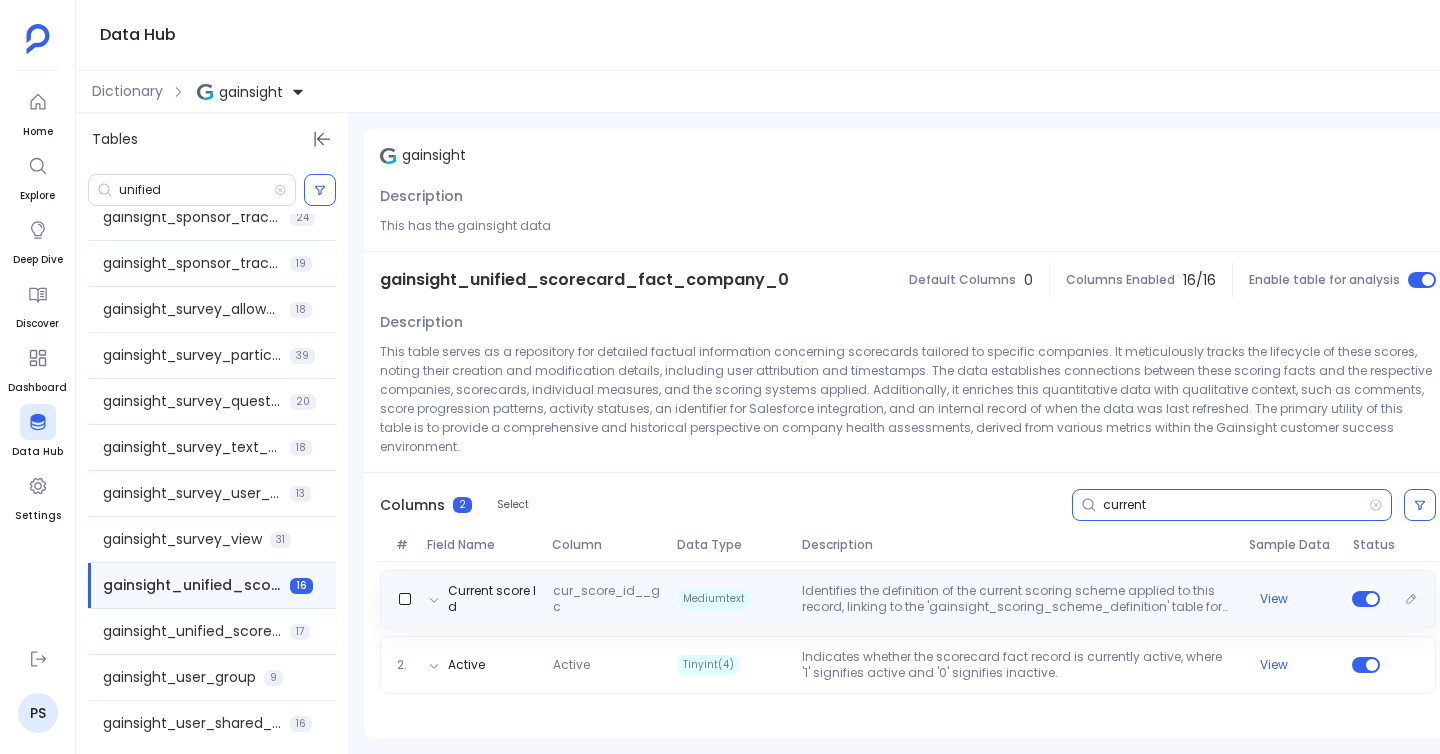 type on "current" 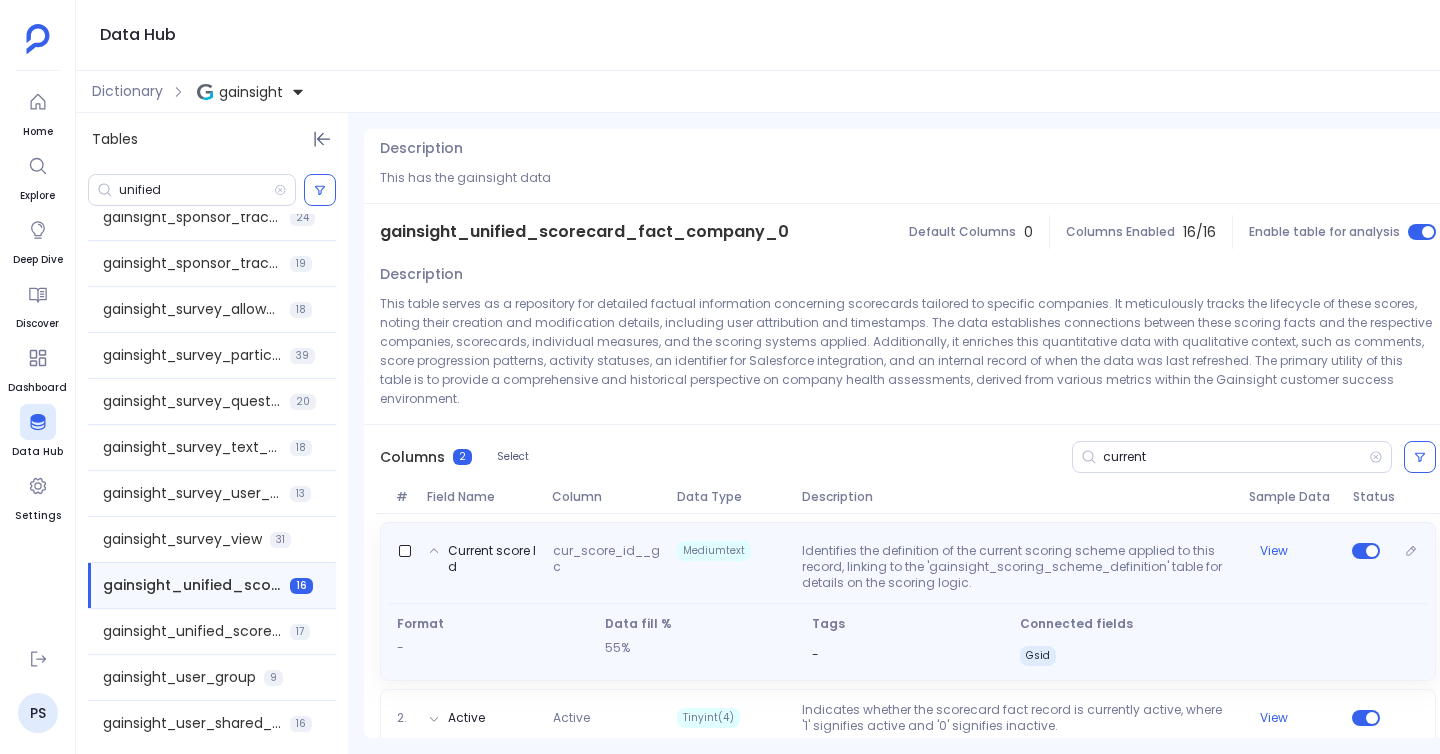 scroll, scrollTop: 54, scrollLeft: 0, axis: vertical 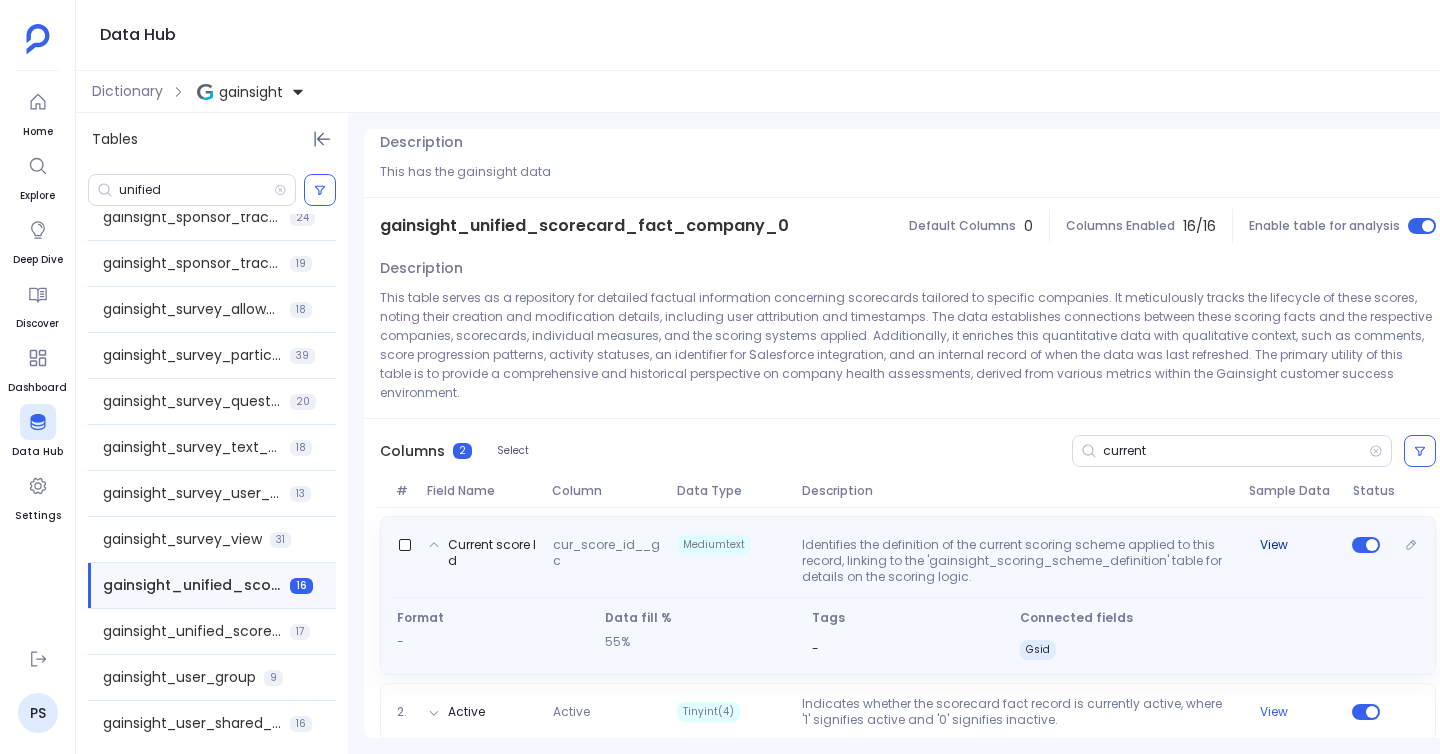 click on "View" at bounding box center (1274, 545) 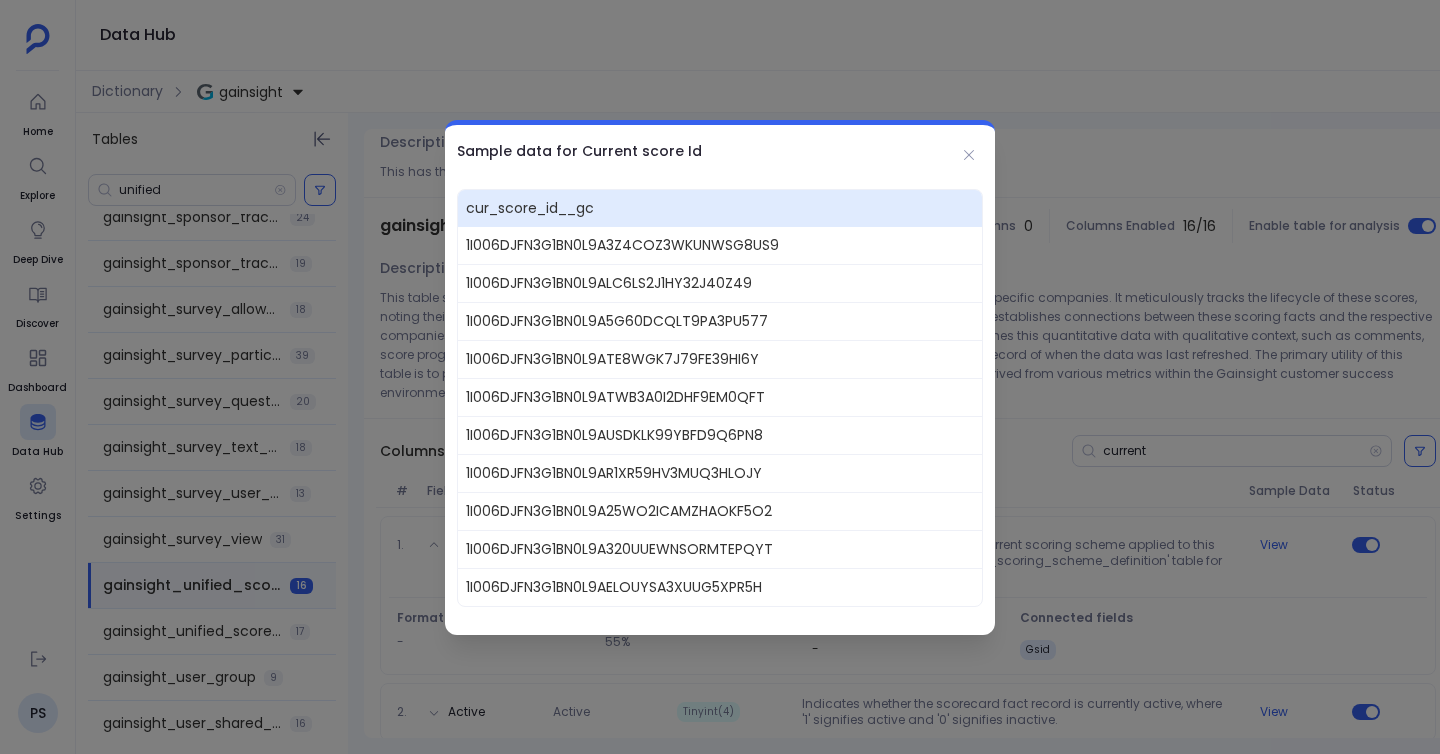 click at bounding box center [720, 377] 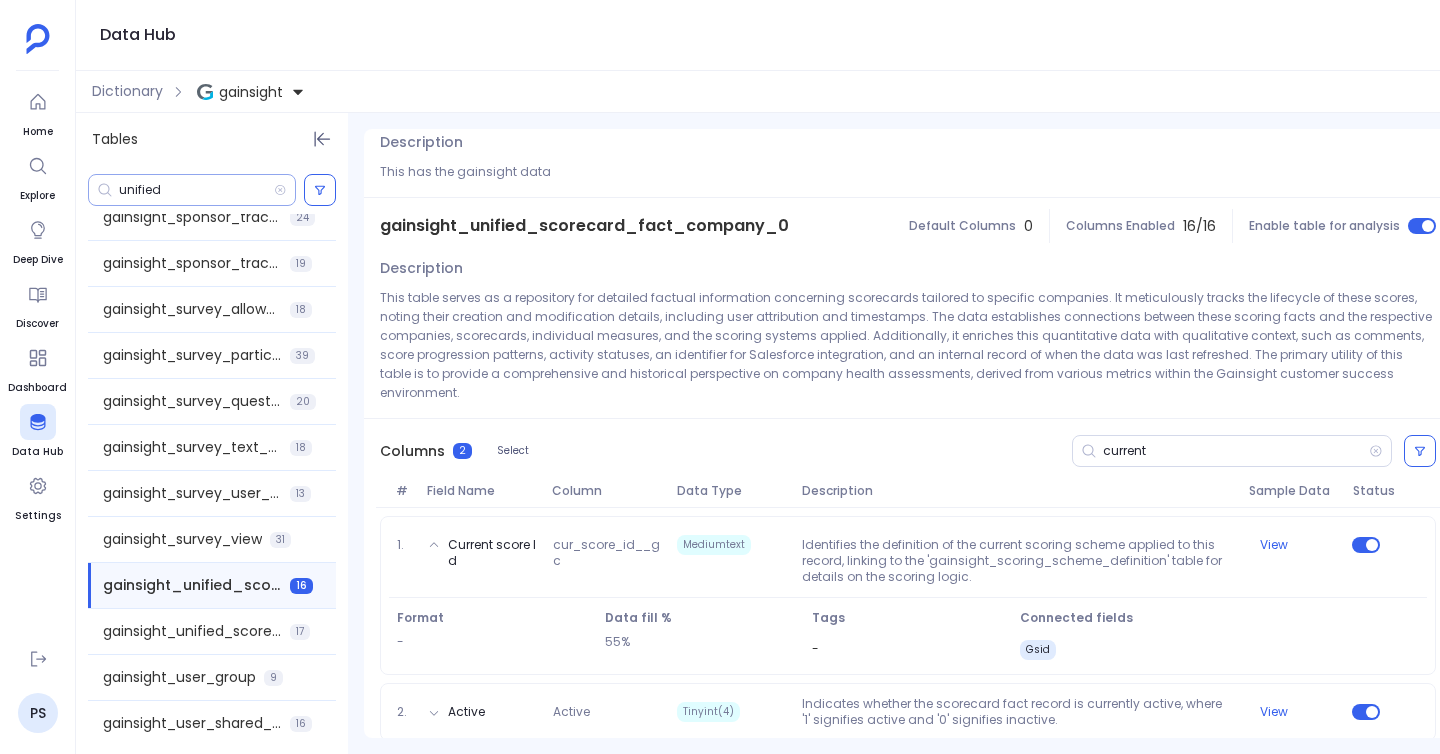 click on "unified" at bounding box center (192, 190) 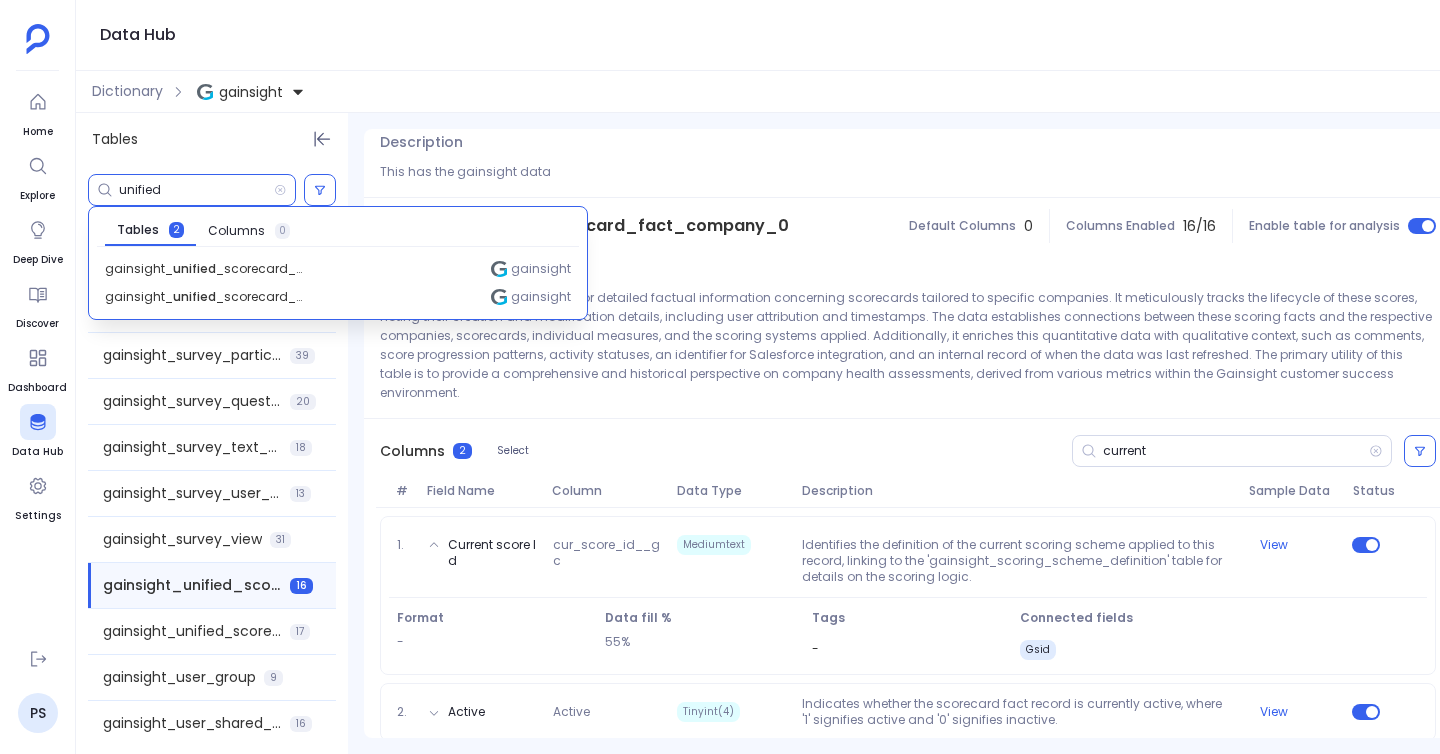 click on "unified" at bounding box center (196, 190) 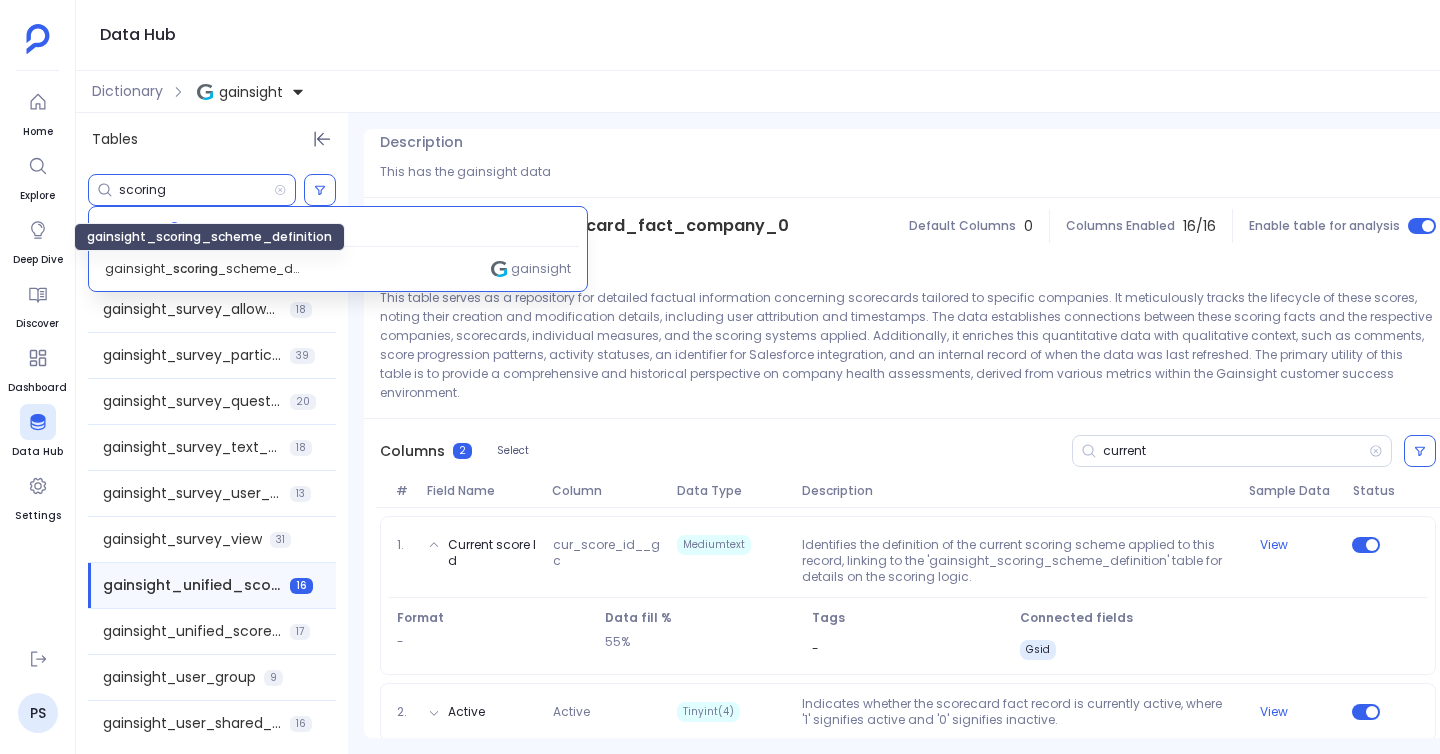 type on "scoring" 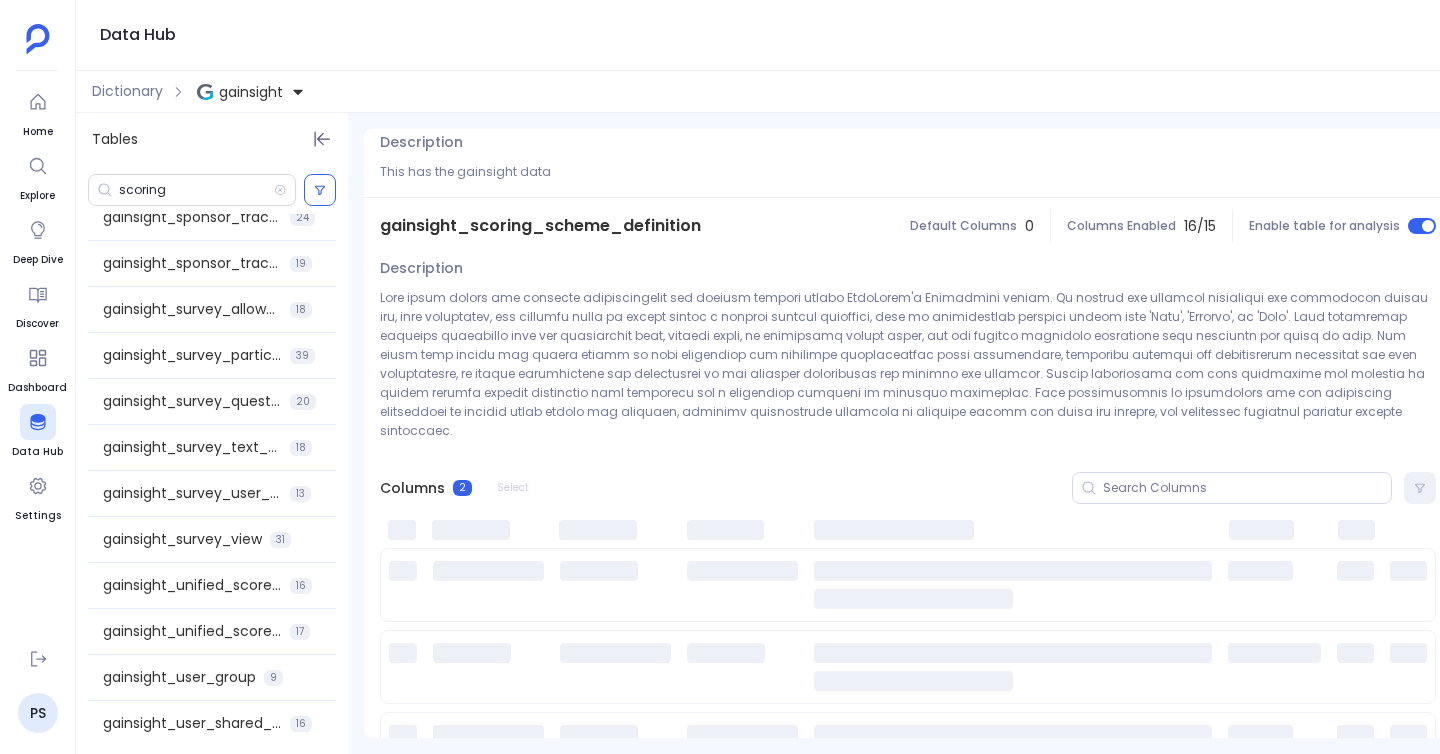 scroll, scrollTop: 0, scrollLeft: 0, axis: both 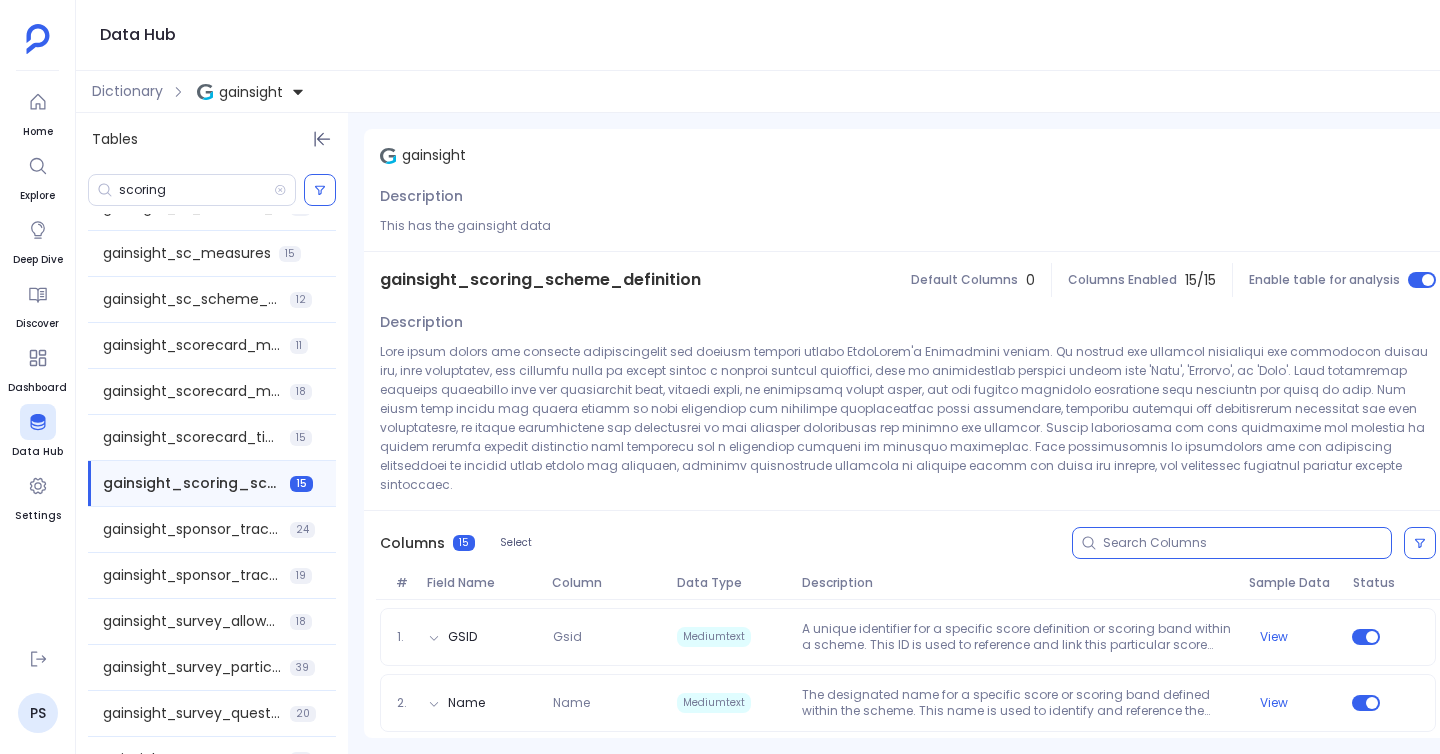 click at bounding box center (1247, 543) 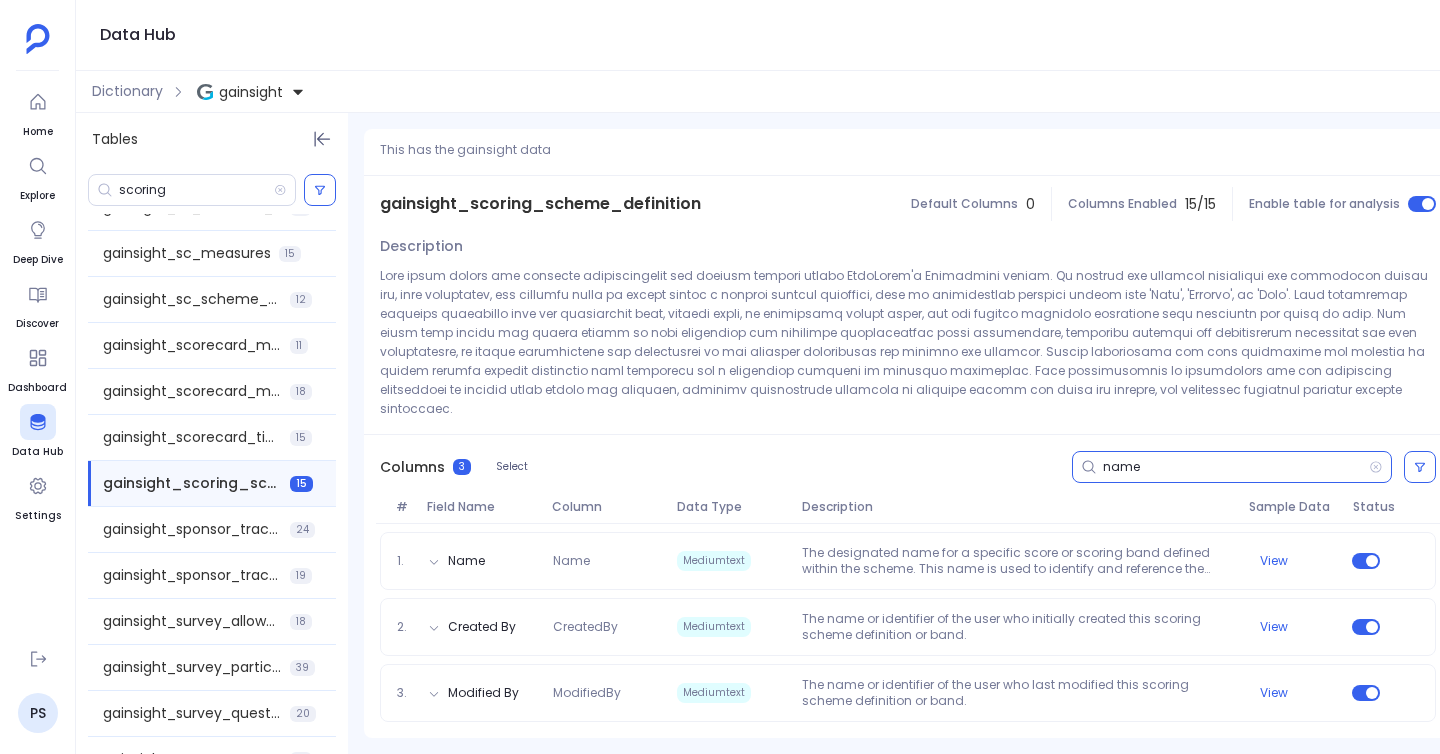 scroll, scrollTop: 57, scrollLeft: 0, axis: vertical 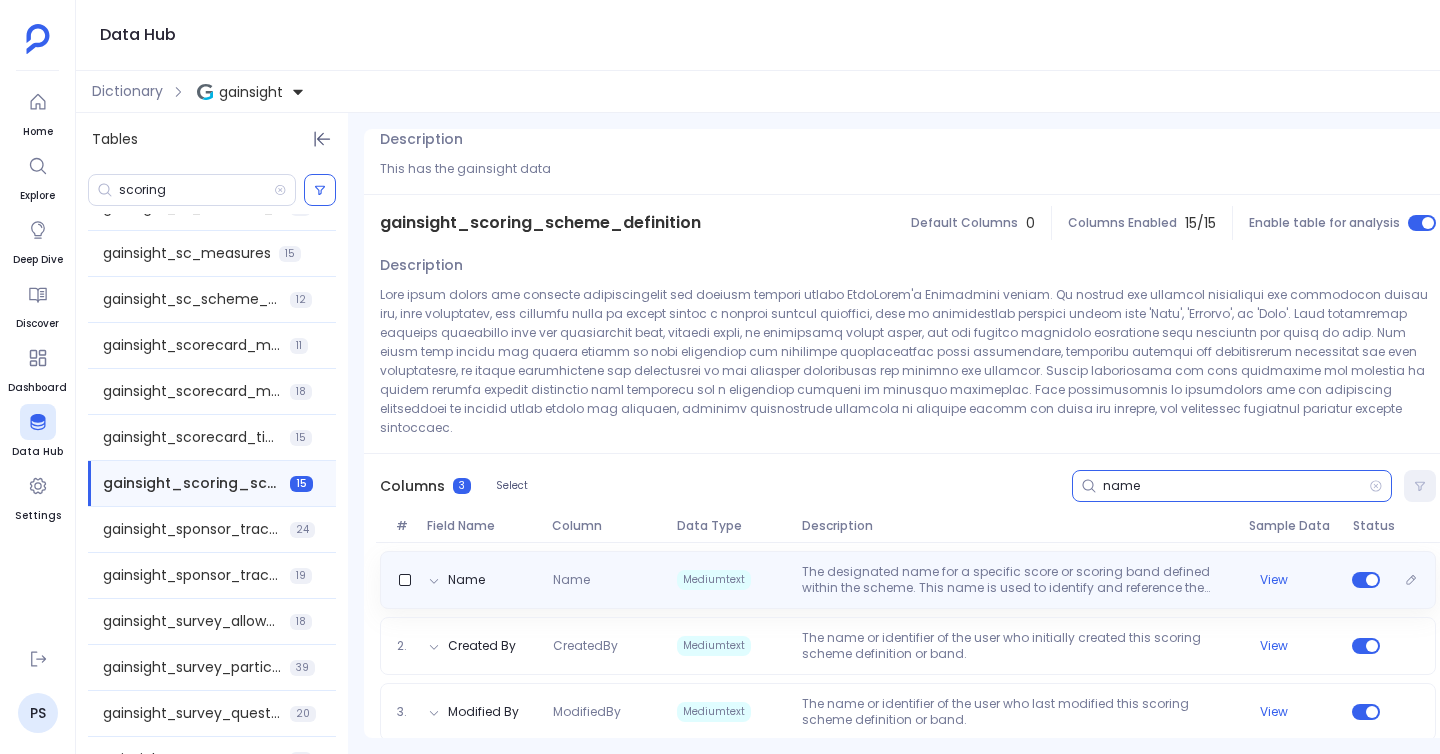 click on "The designated name for a specific score or scoring band defined within the scheme. This name is used to identify and reference the score definition." at bounding box center (1017, 580) 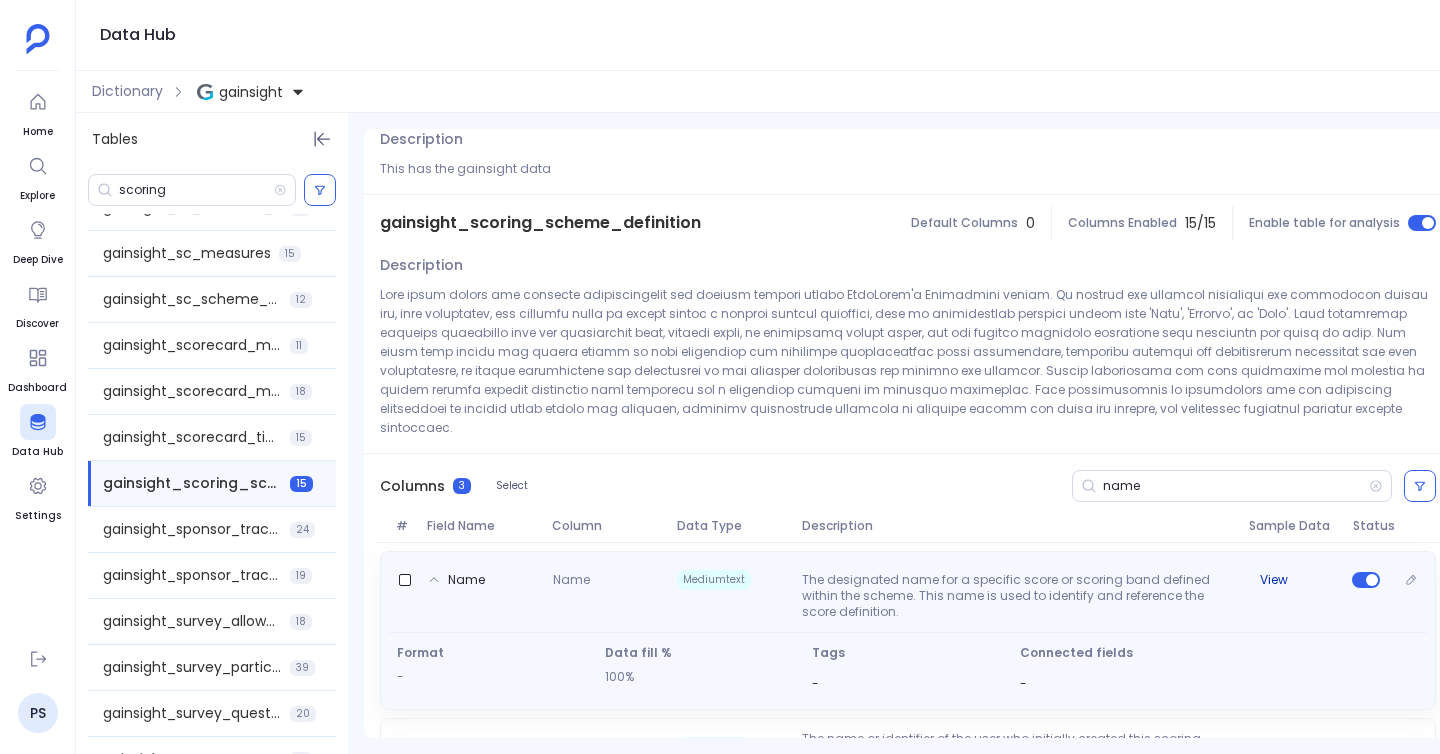 click on "View" at bounding box center [1274, 580] 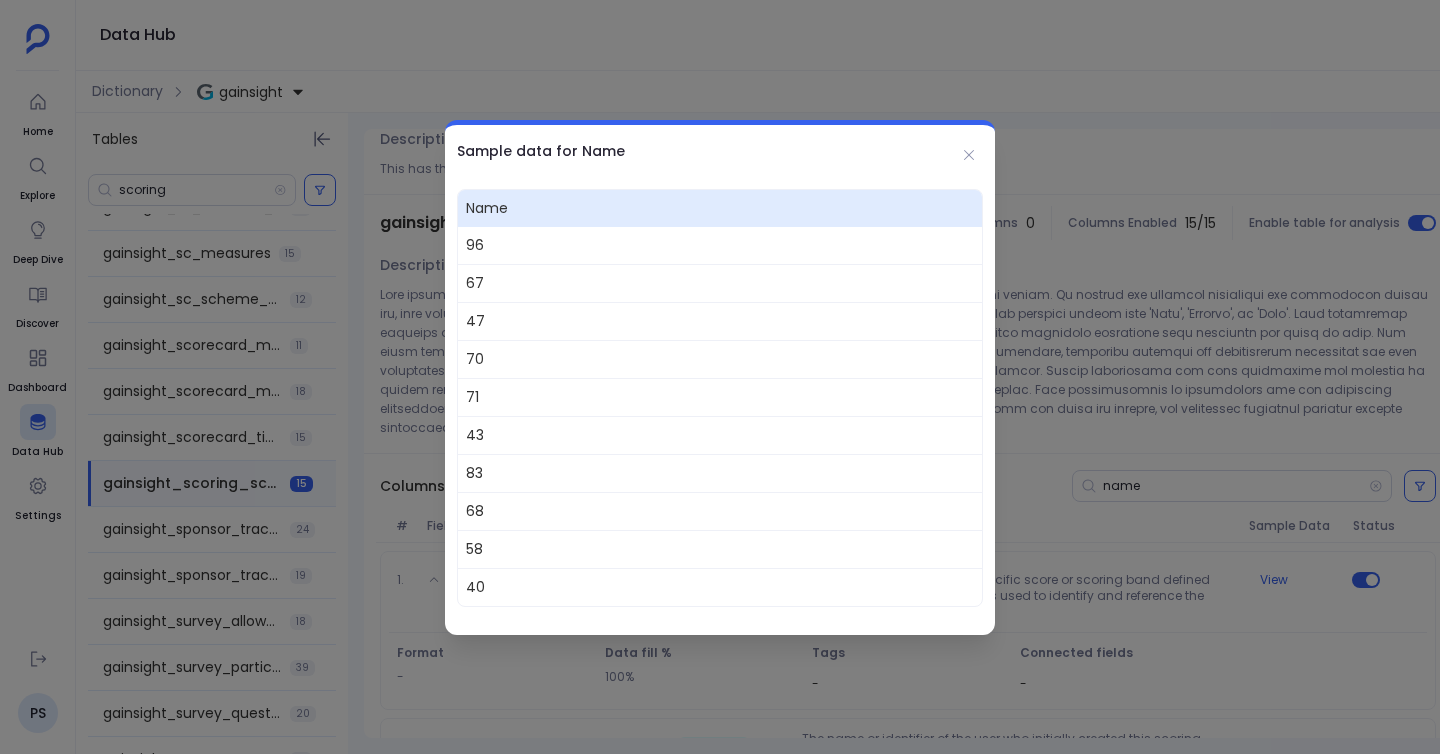 click at bounding box center (720, 377) 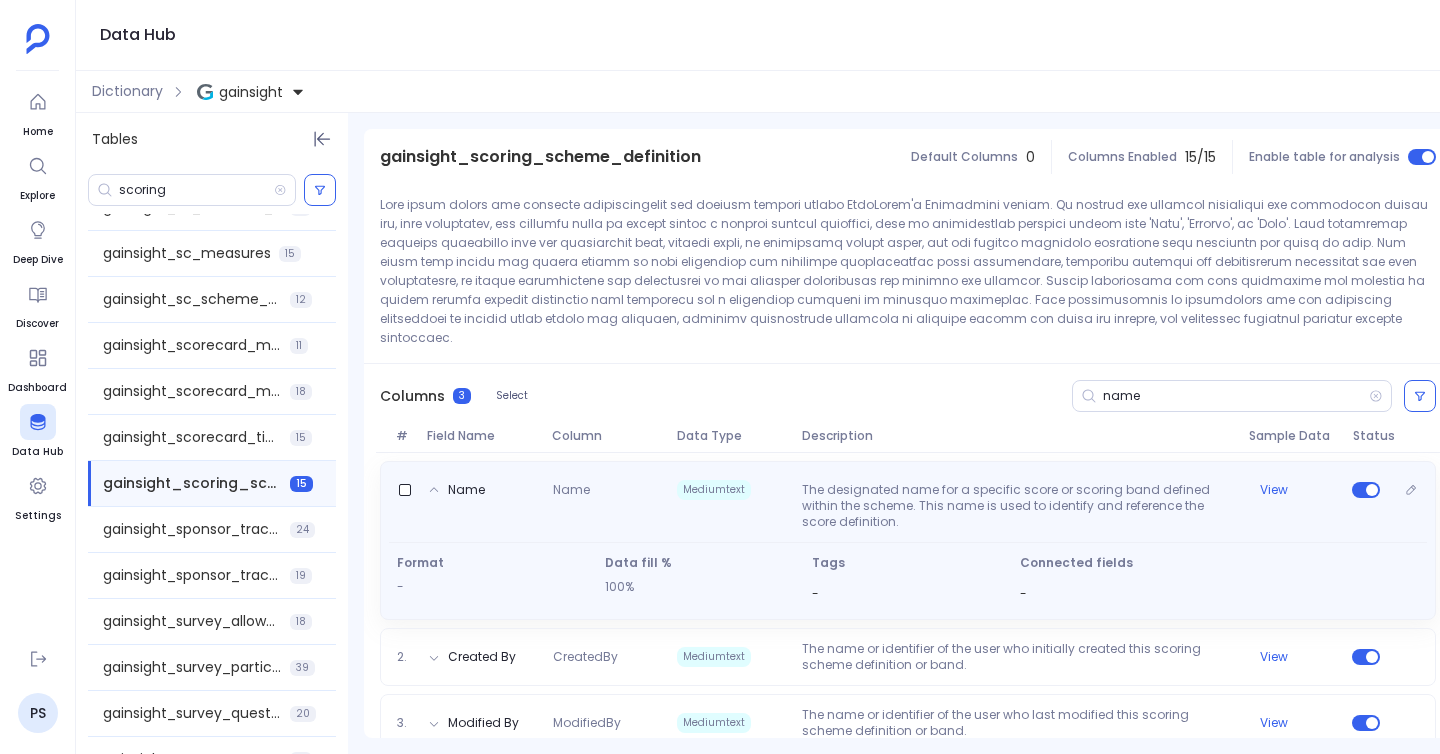 scroll, scrollTop: 158, scrollLeft: 0, axis: vertical 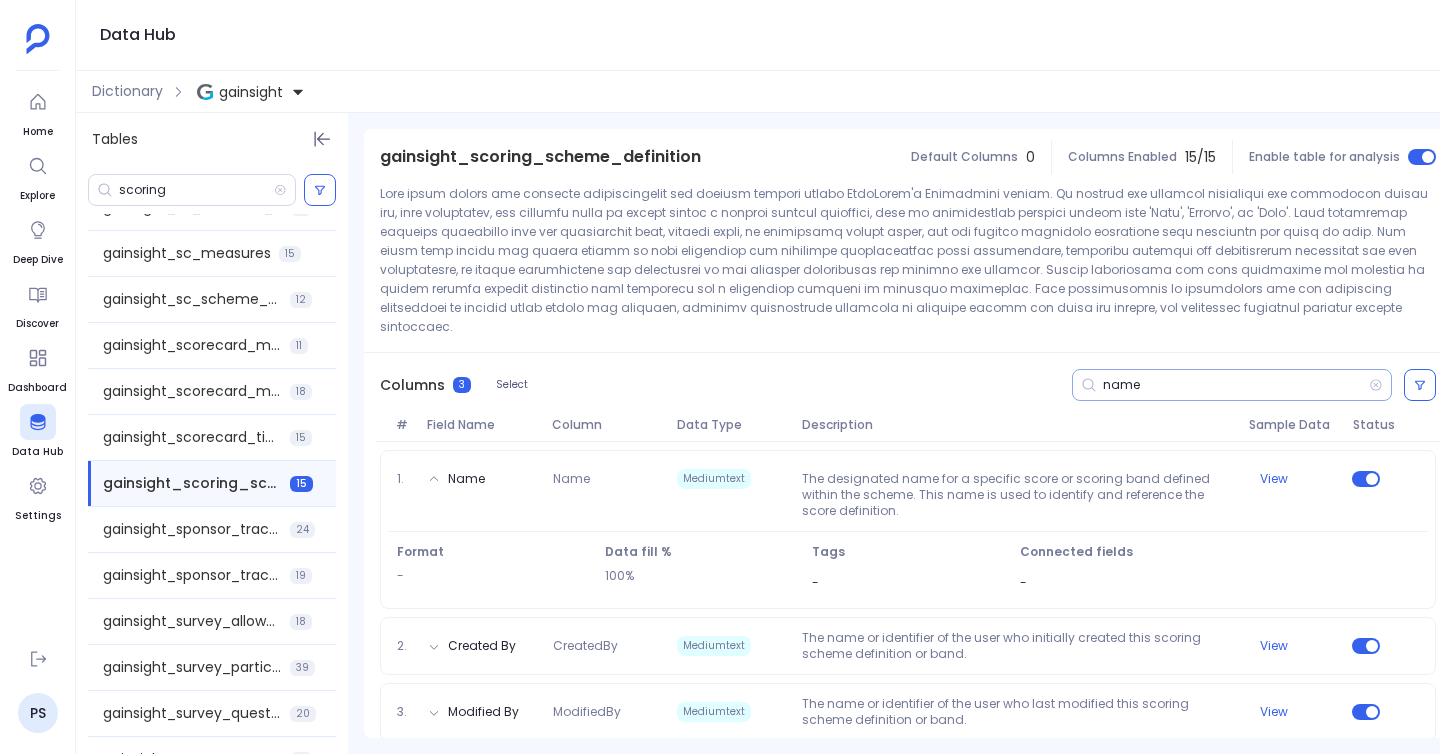 click on "name" at bounding box center [1236, 385] 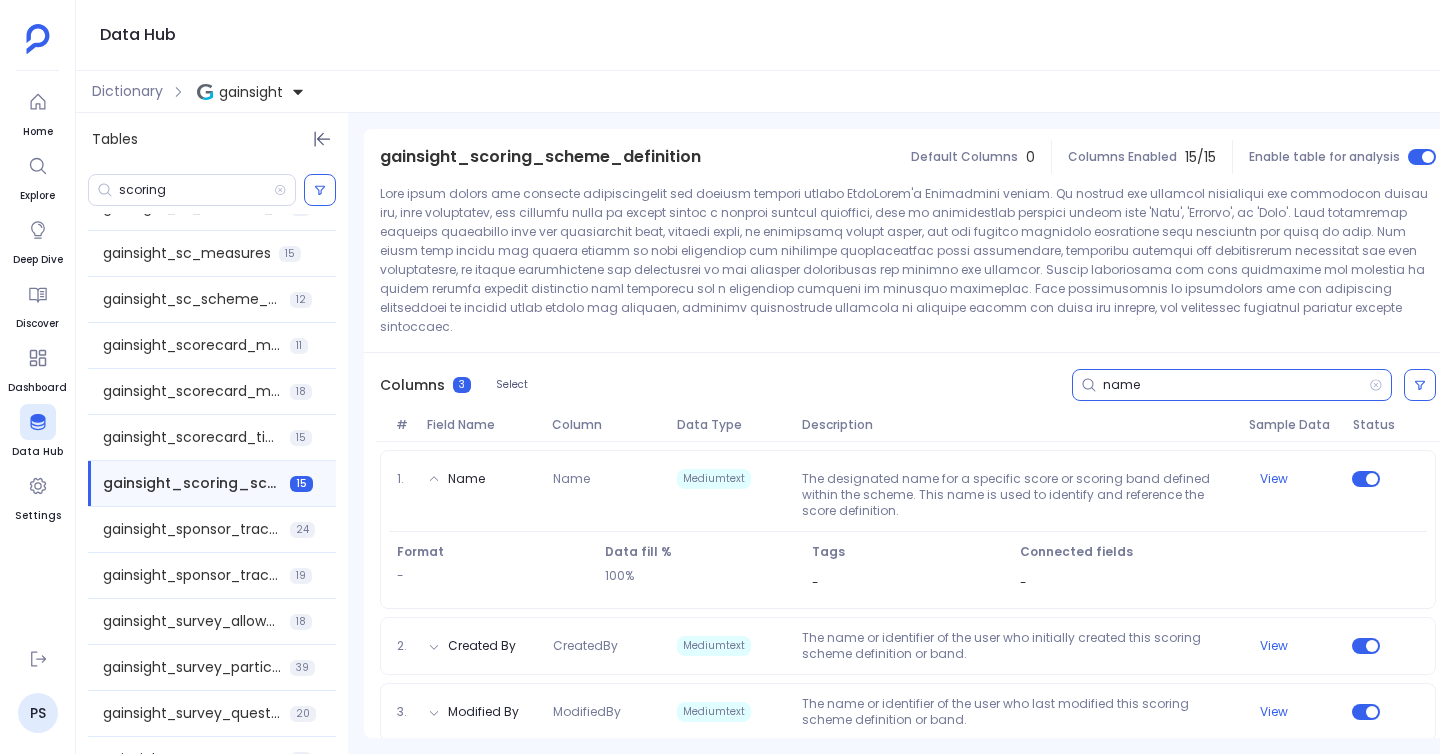 click on "name" at bounding box center (1236, 385) 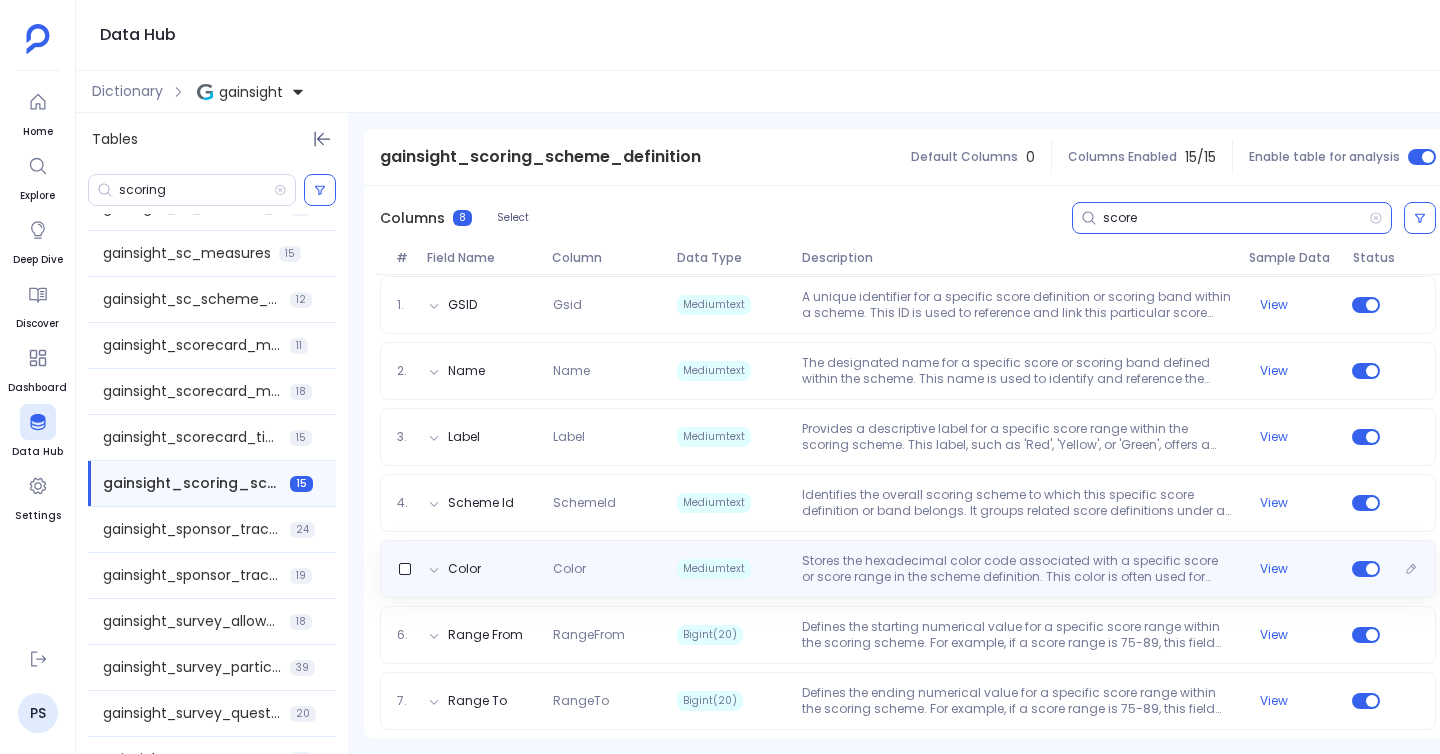 scroll, scrollTop: 387, scrollLeft: 0, axis: vertical 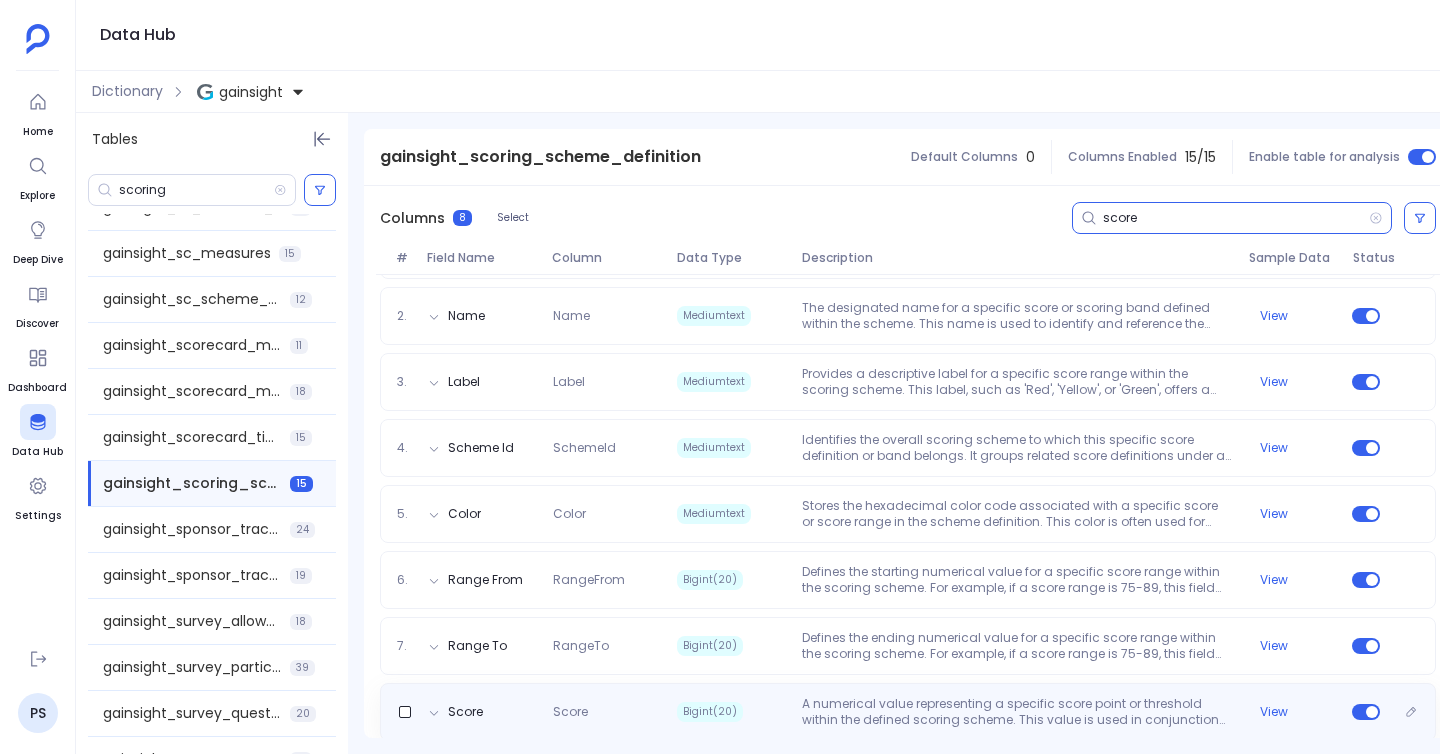 type on "score" 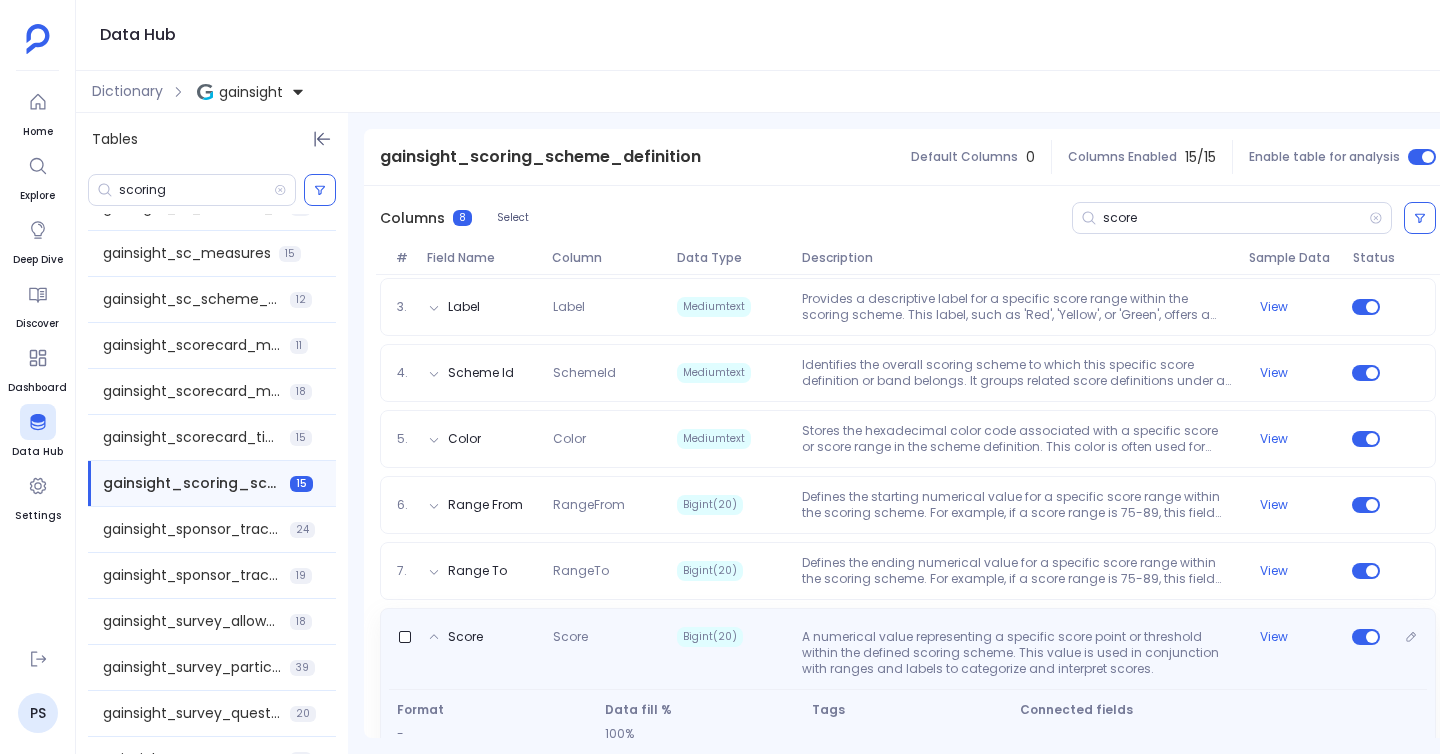 scroll, scrollTop: 488, scrollLeft: 0, axis: vertical 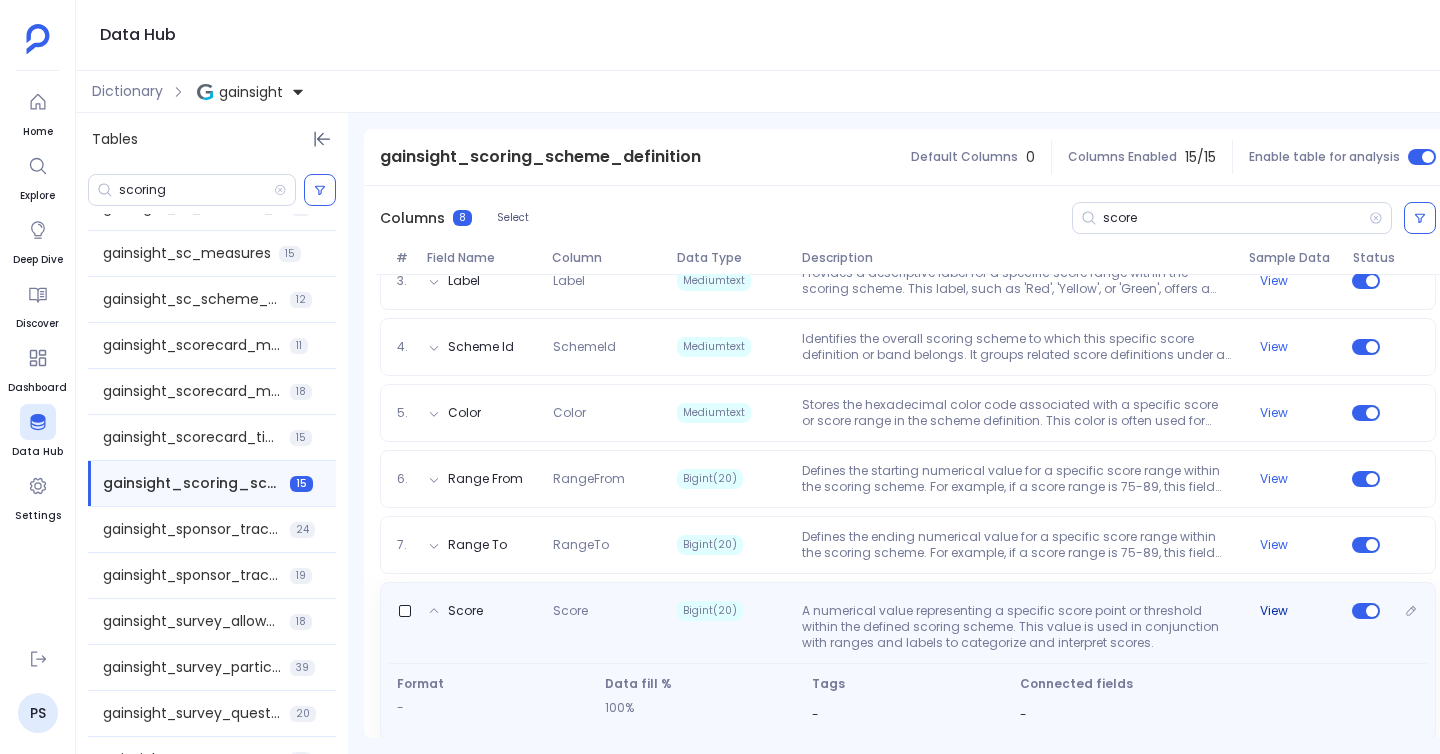 click on "View" at bounding box center (1274, 611) 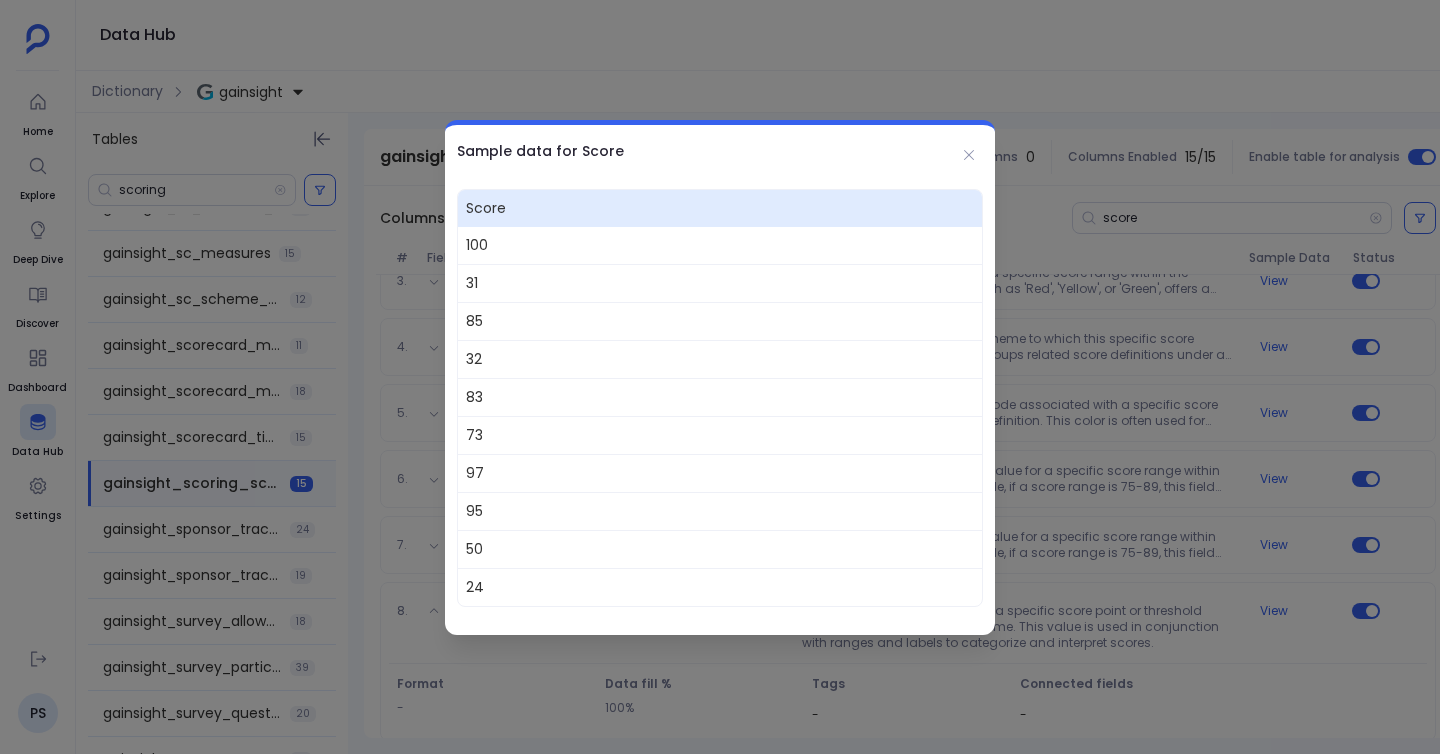 click at bounding box center [720, 377] 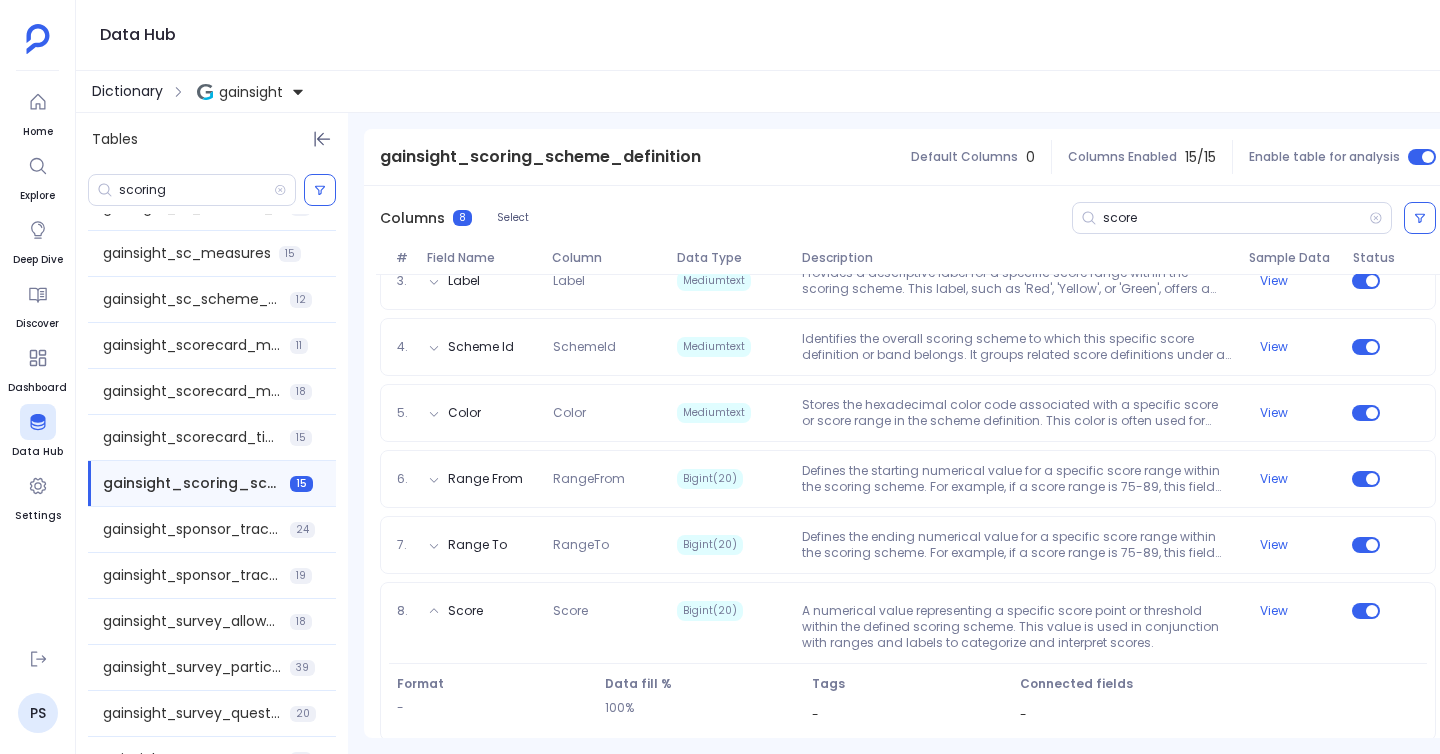click on "Dictionary" at bounding box center [127, 91] 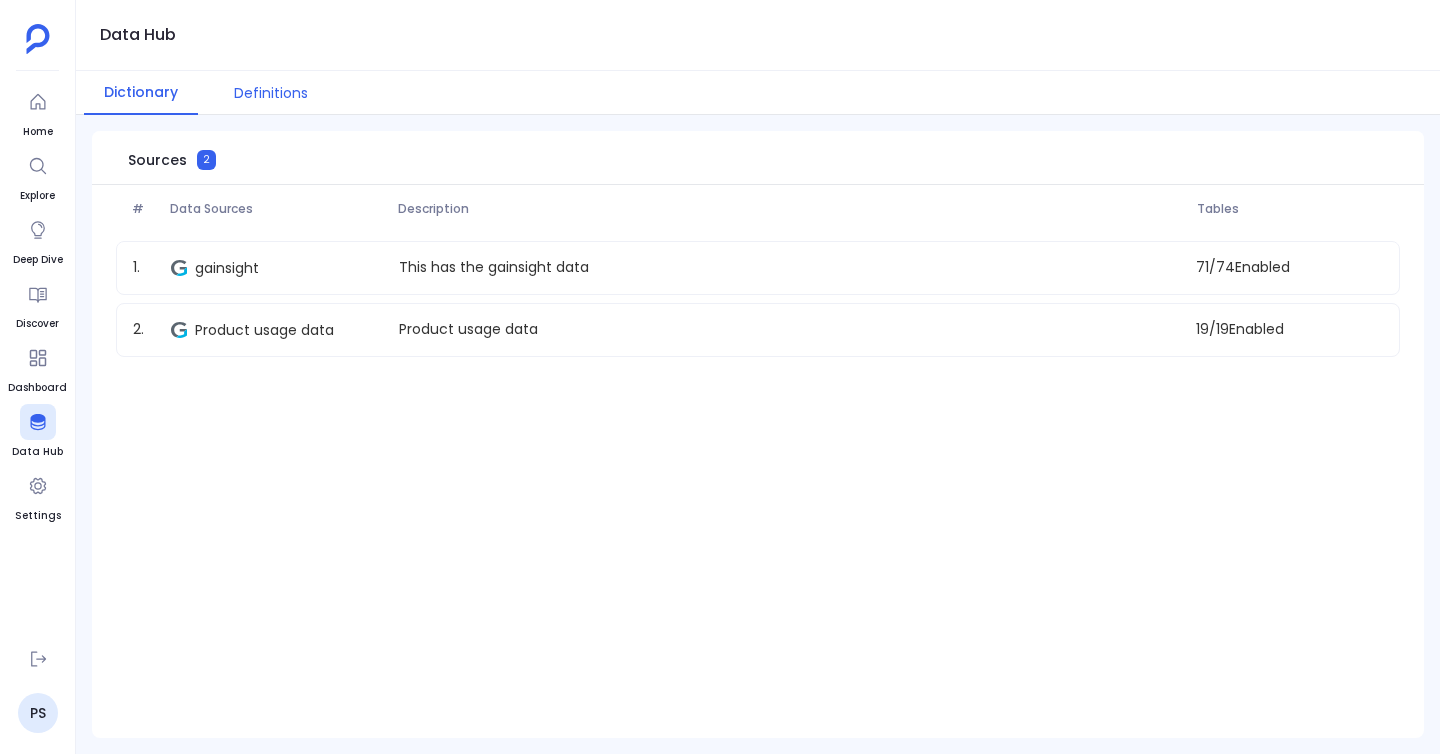 click on "Definitions" at bounding box center [271, 93] 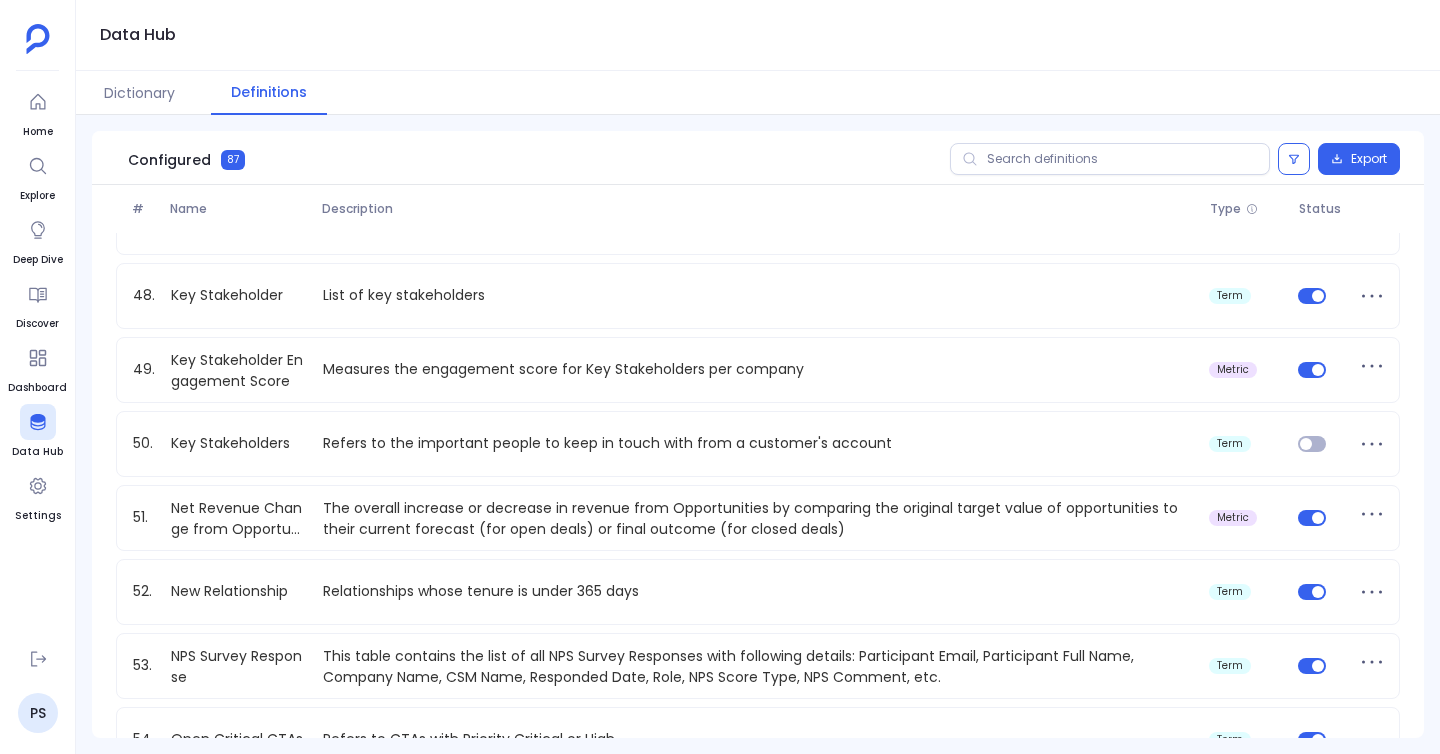 scroll, scrollTop: 0, scrollLeft: 0, axis: both 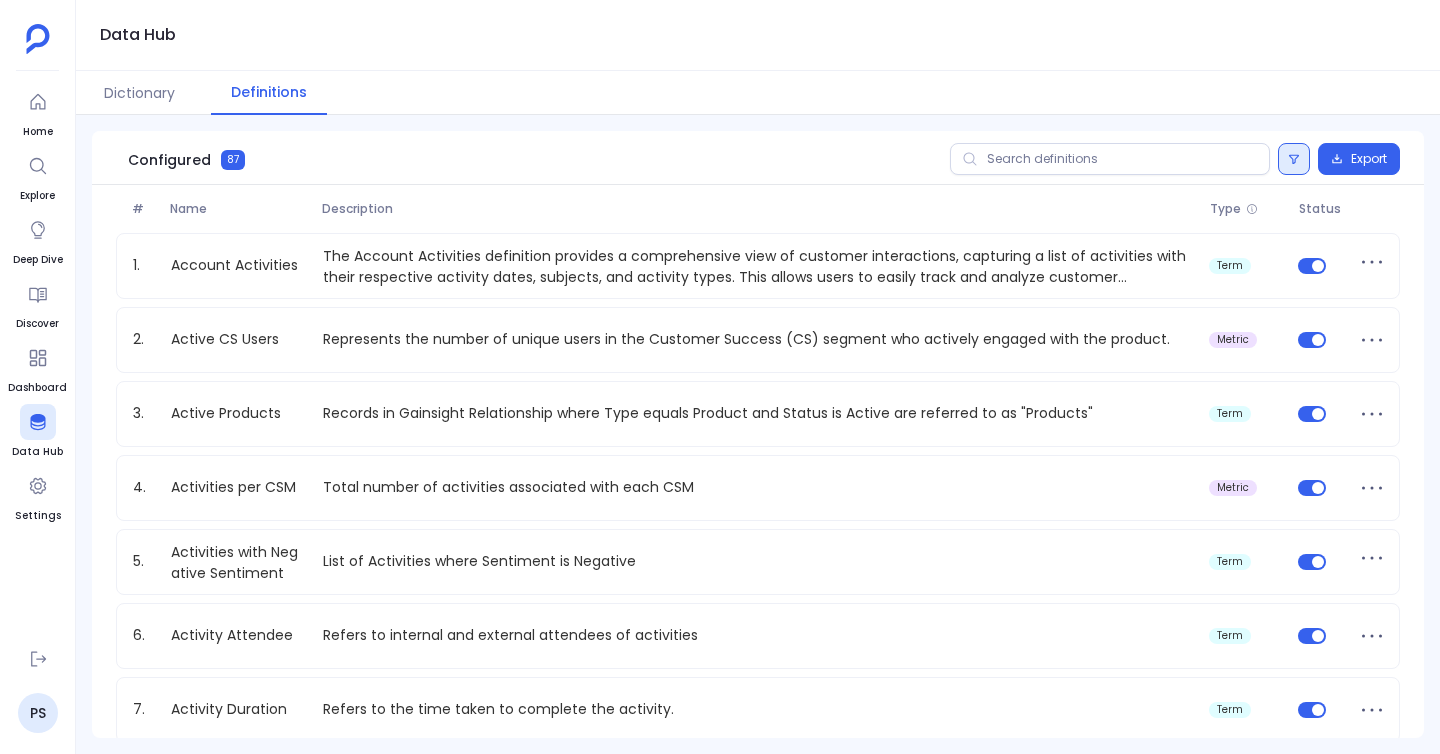 click 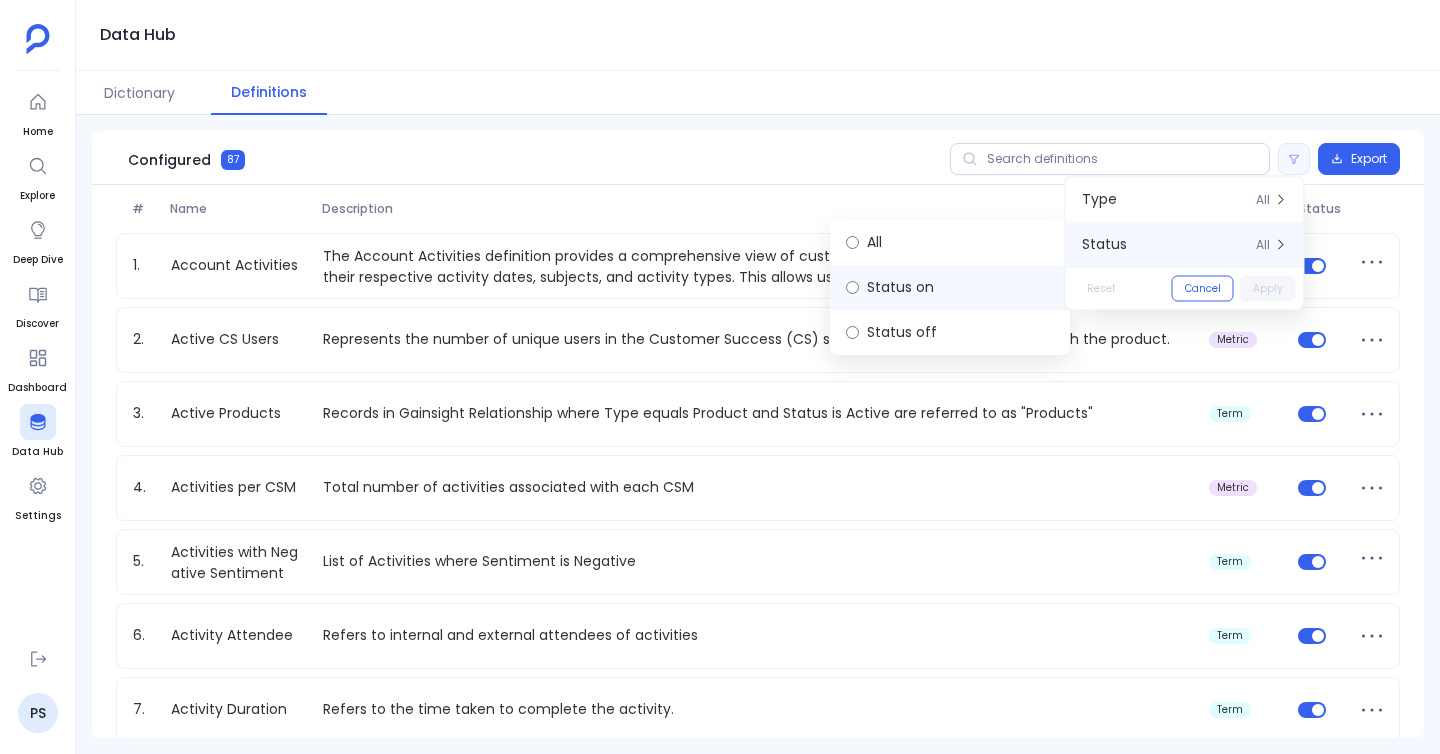 click on "Status on" at bounding box center (950, 287) 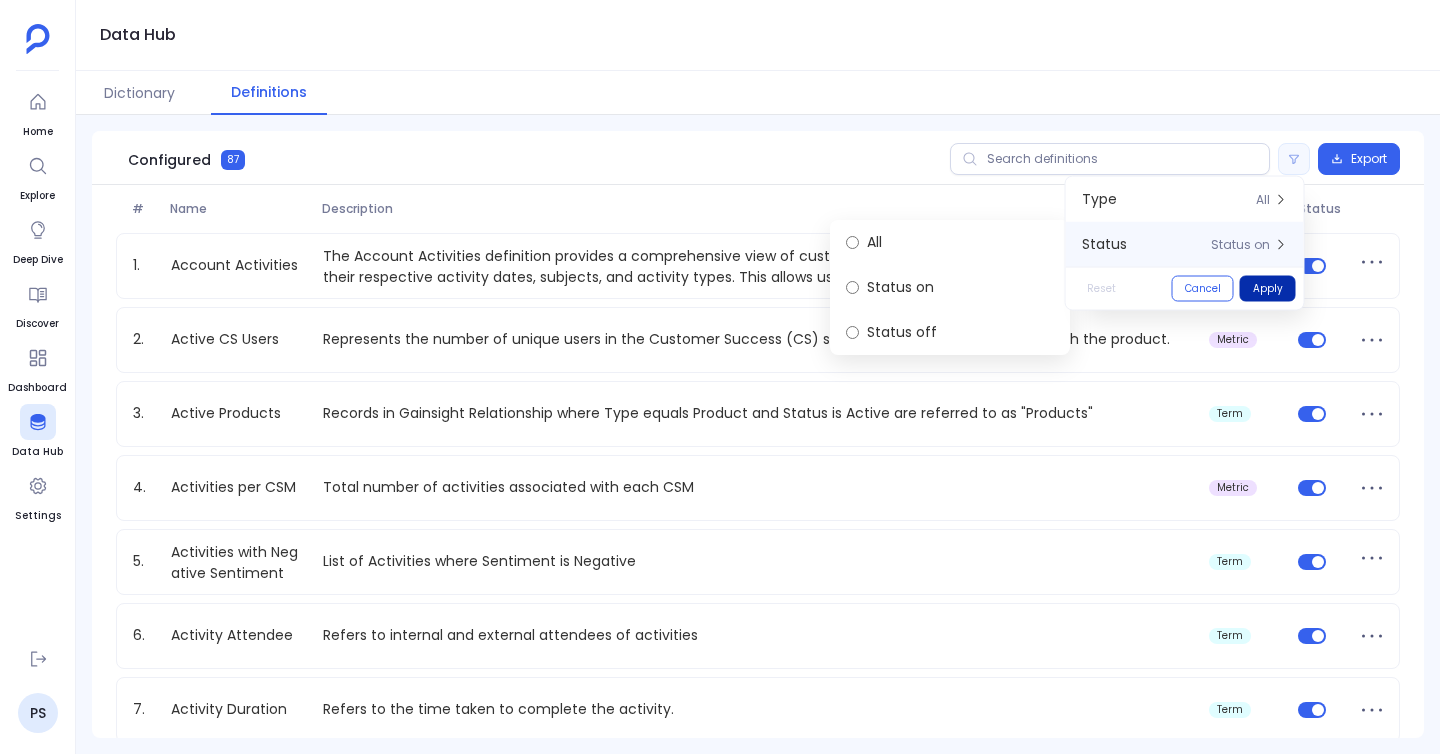 click on "Apply" at bounding box center (1268, 289) 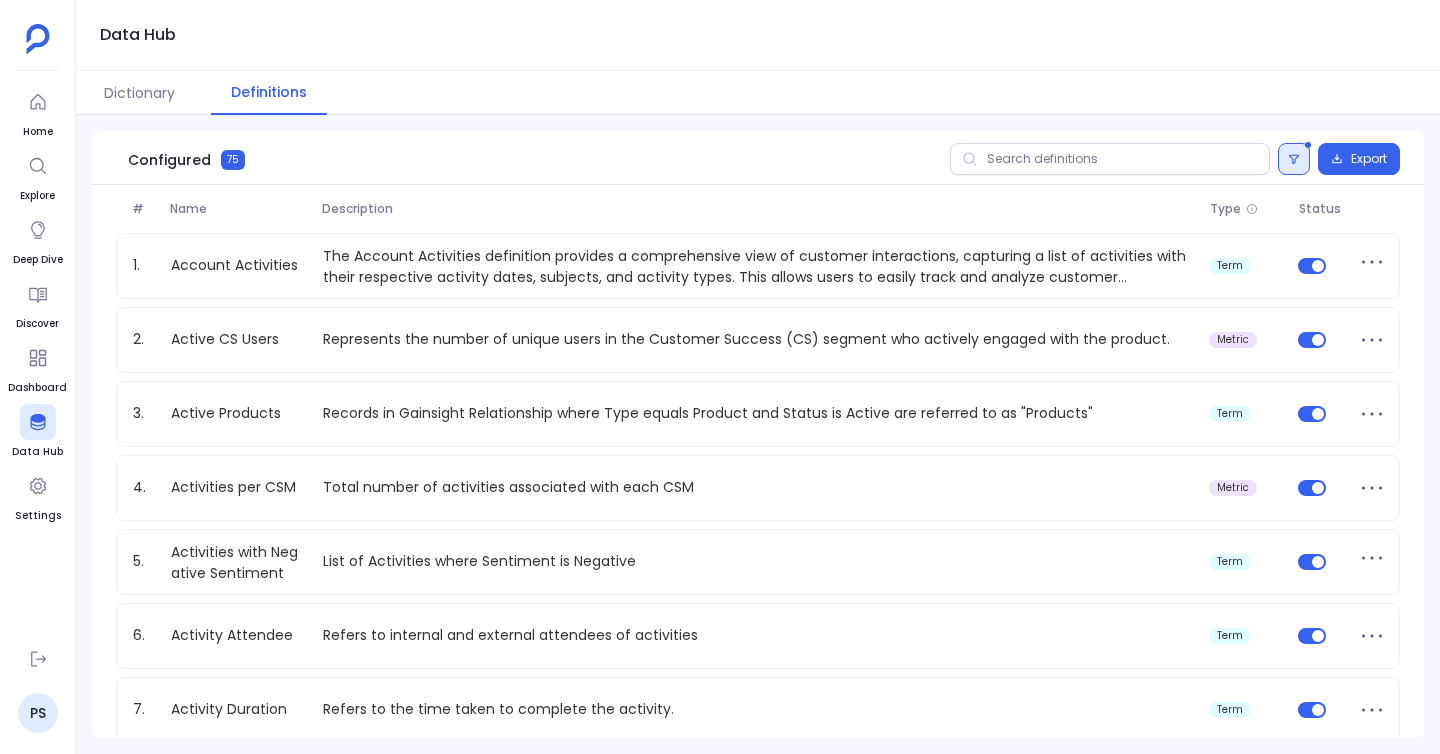 click 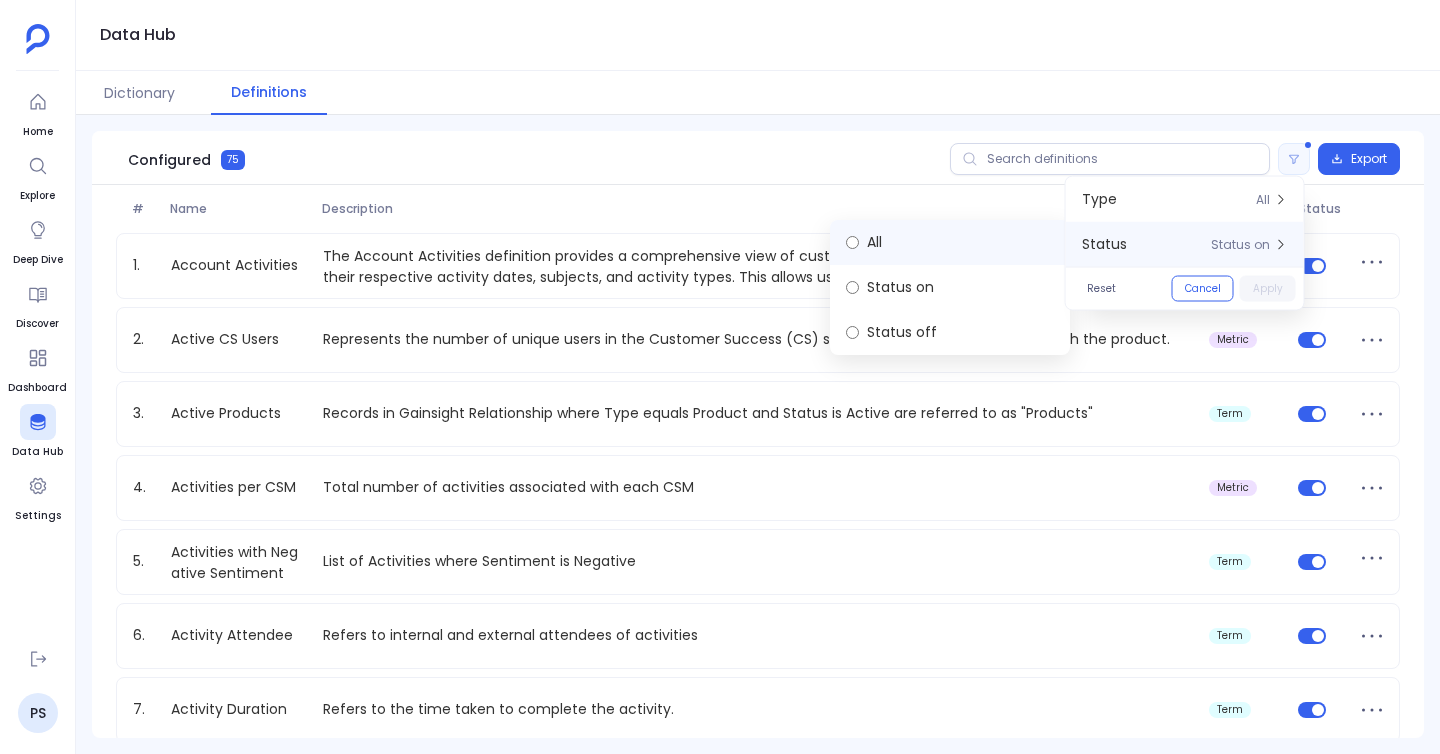 click on "All" at bounding box center [950, 242] 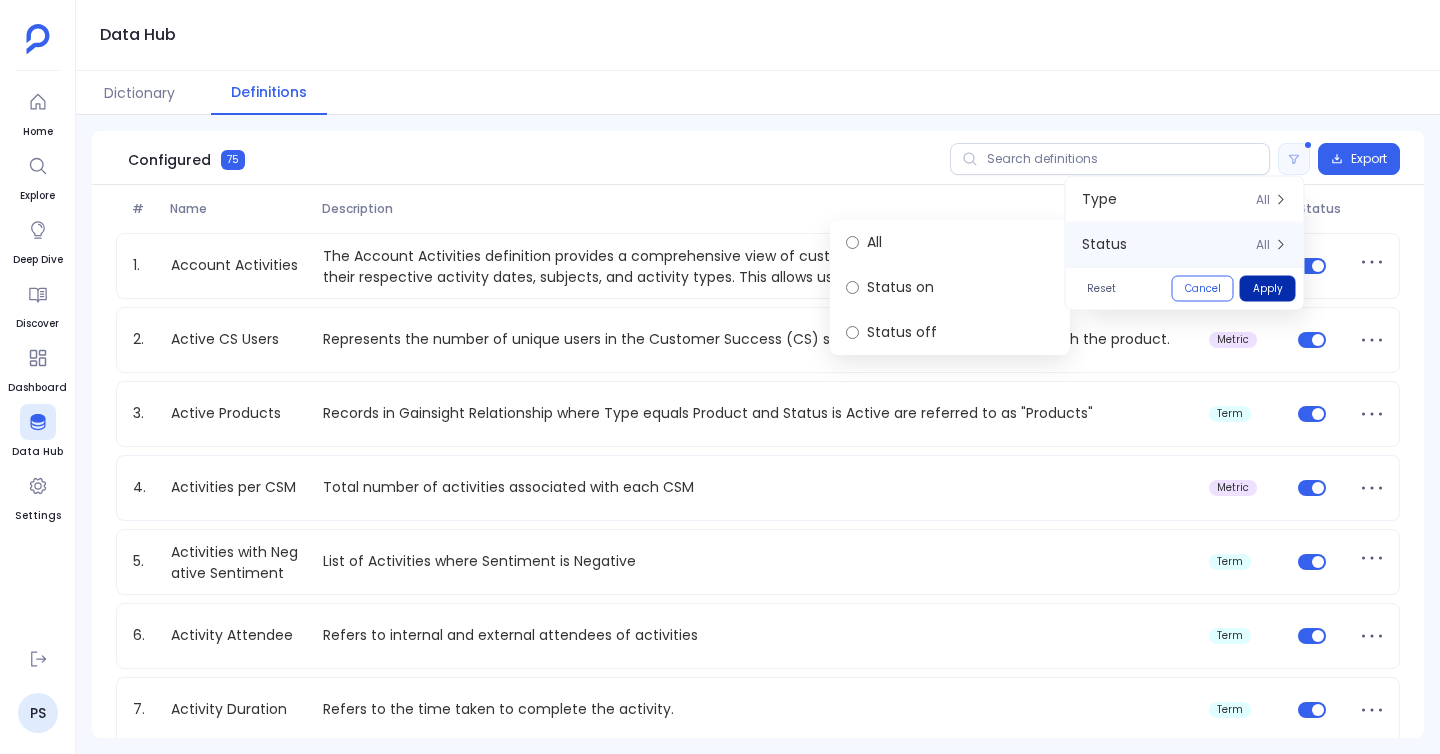 click on "Apply" at bounding box center (1268, 289) 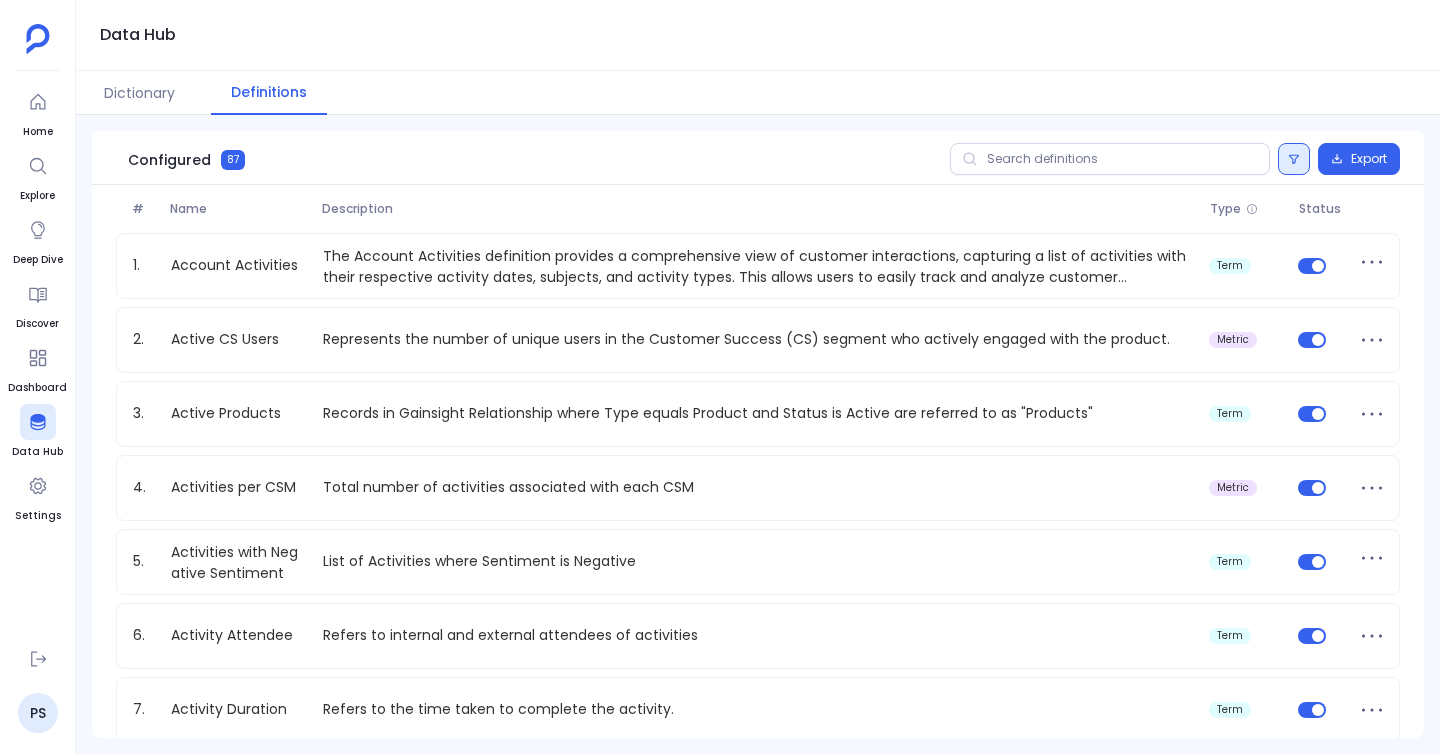 click at bounding box center [1294, 159] 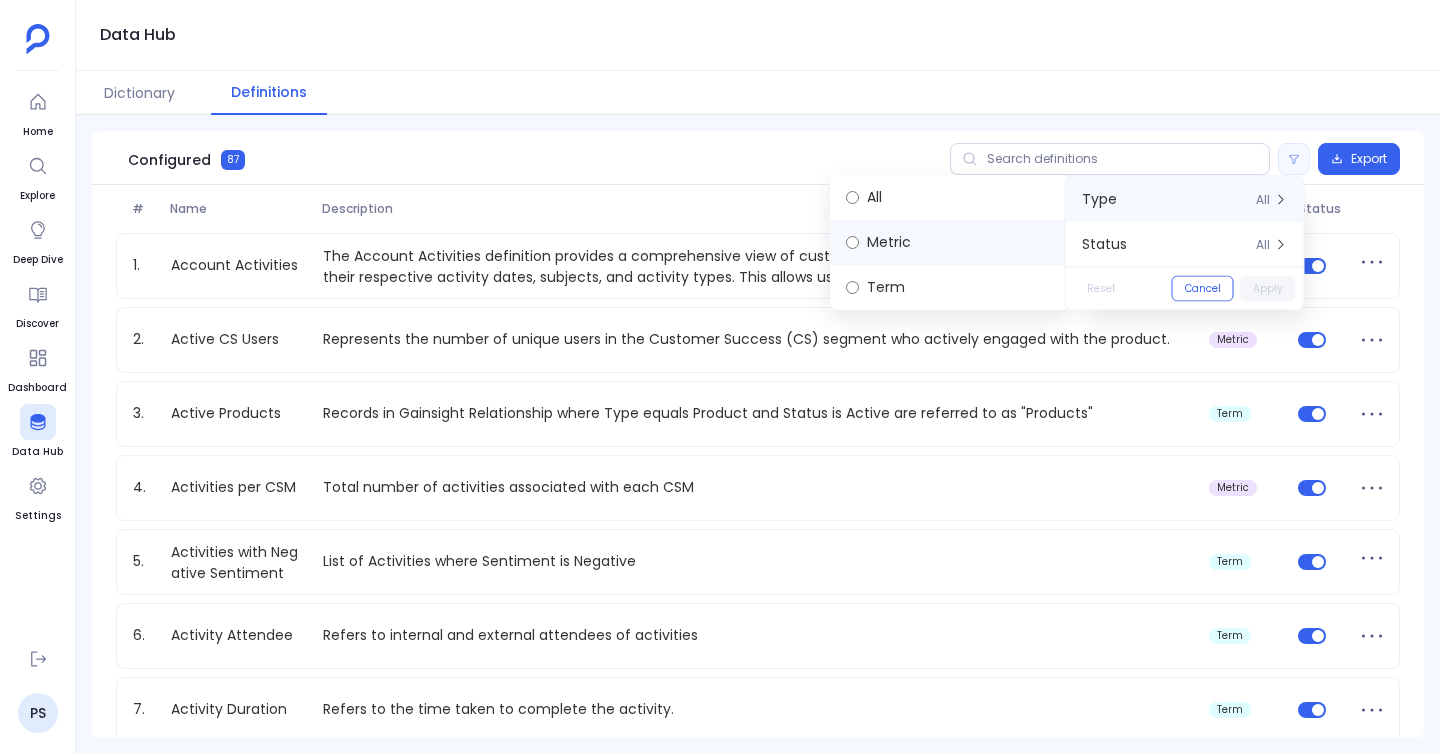click on "Metric" at bounding box center [950, 242] 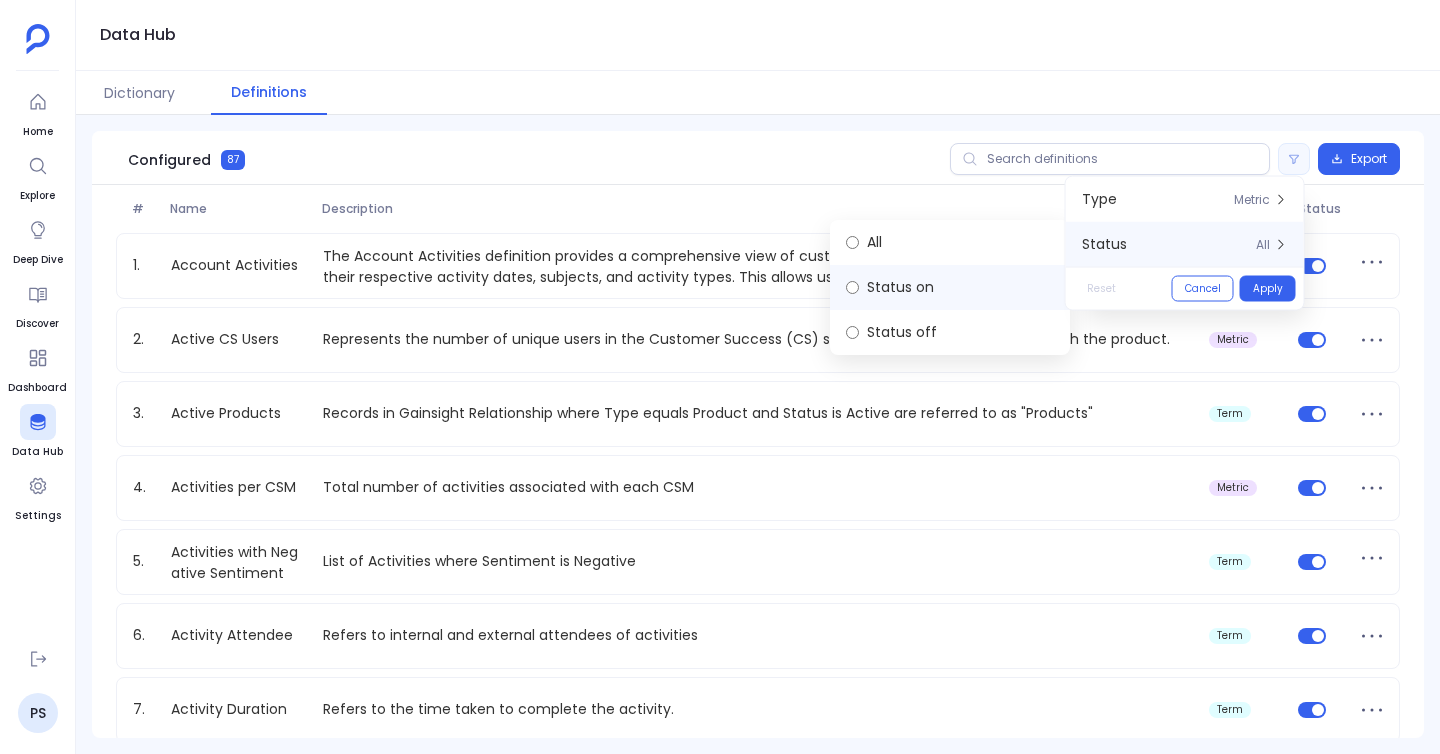 click on "Status on" at bounding box center (950, 287) 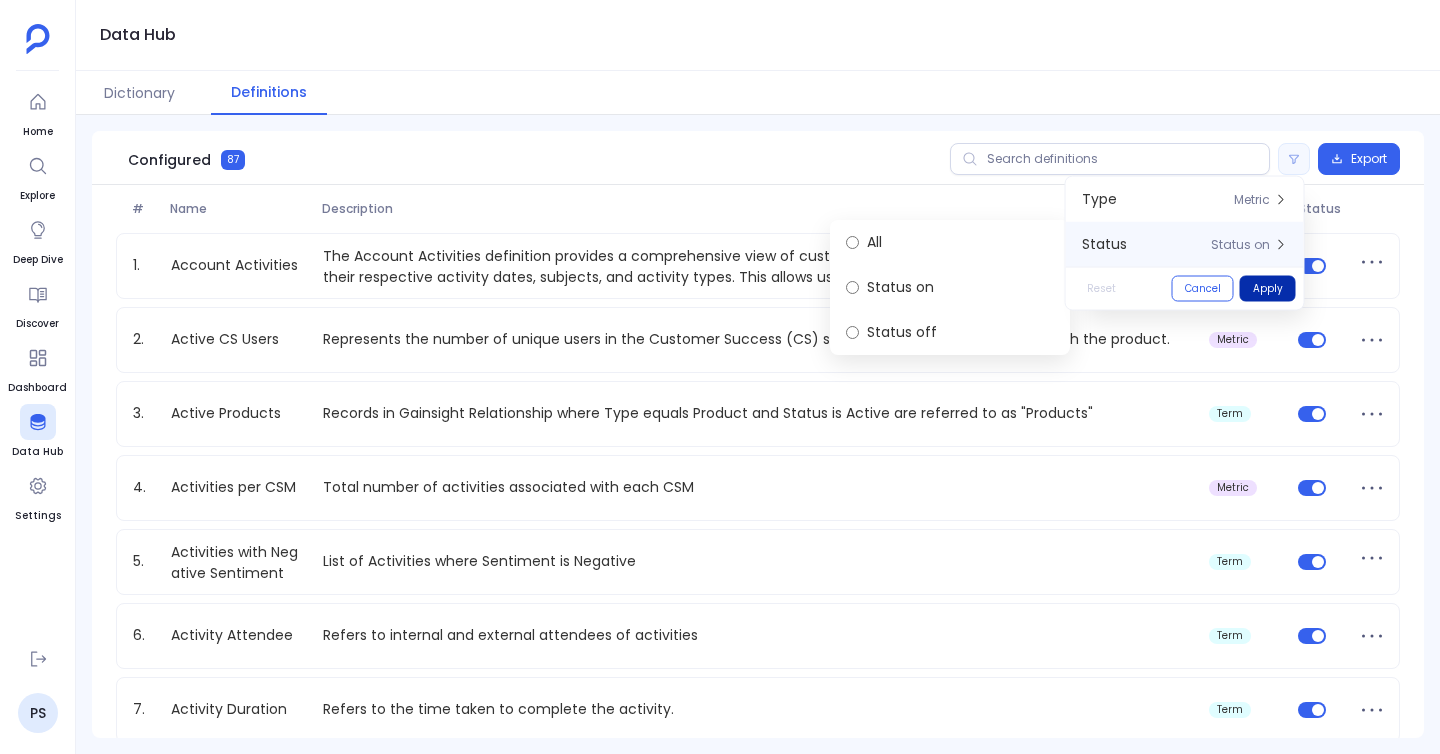 click on "Apply" at bounding box center (1268, 289) 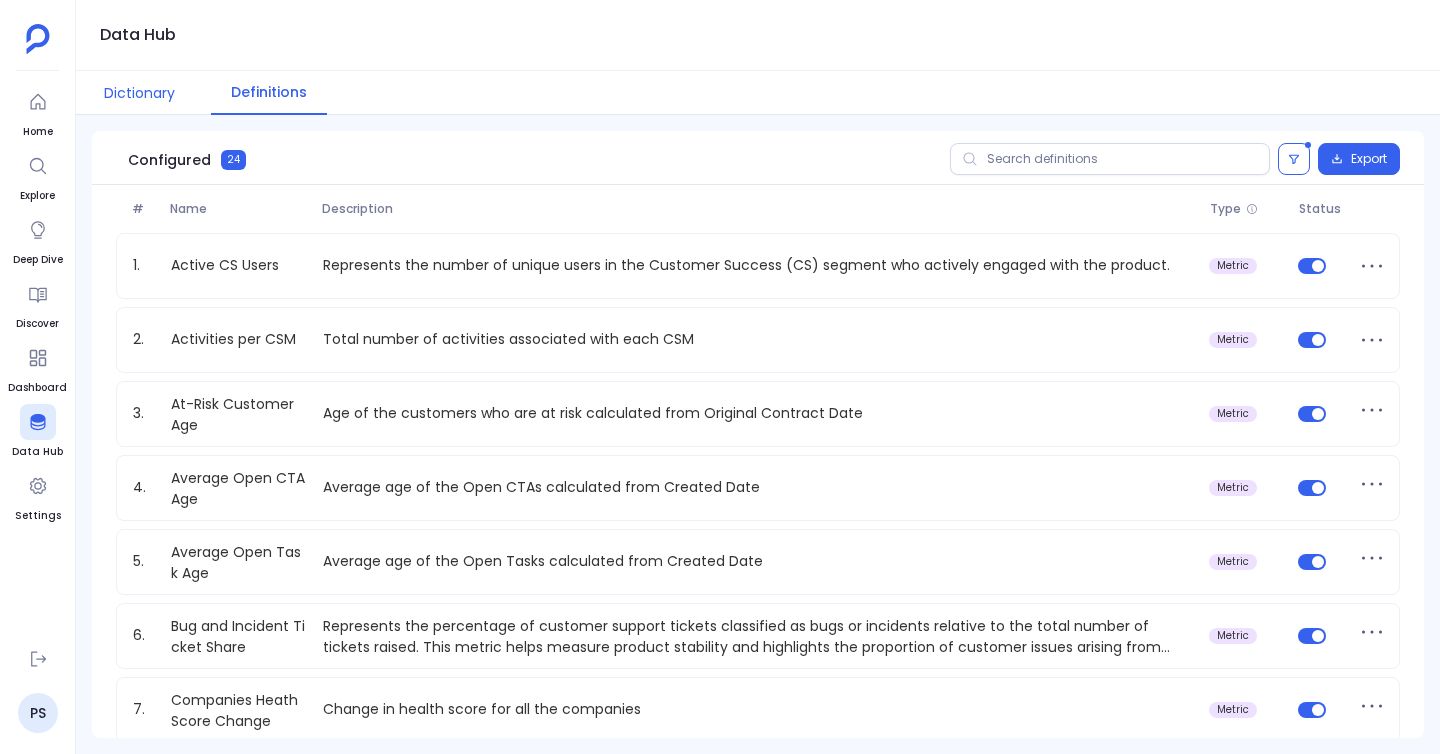 click on "Dictionary" at bounding box center [139, 93] 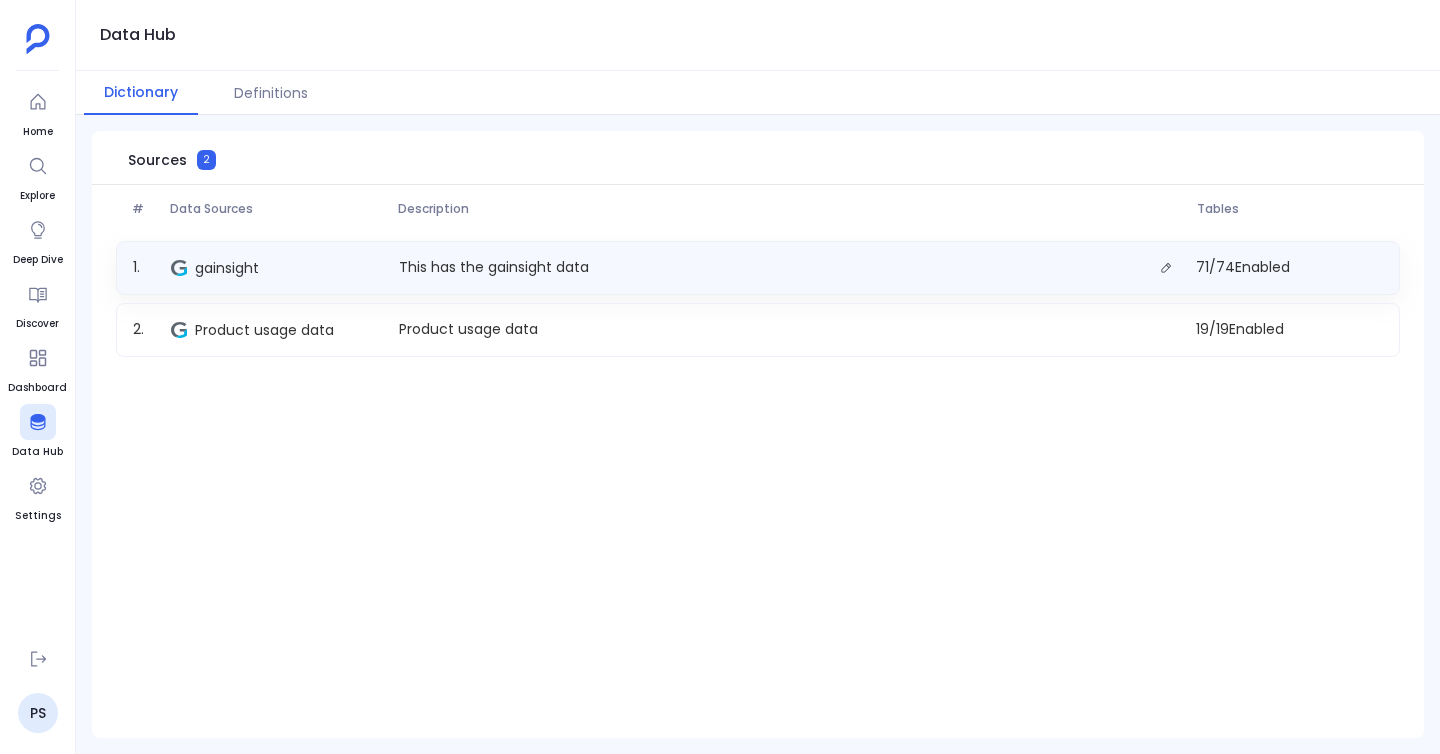 click on "1 . gainsight This has the gainsight data 71 / 74  Enabled" at bounding box center (758, 268) 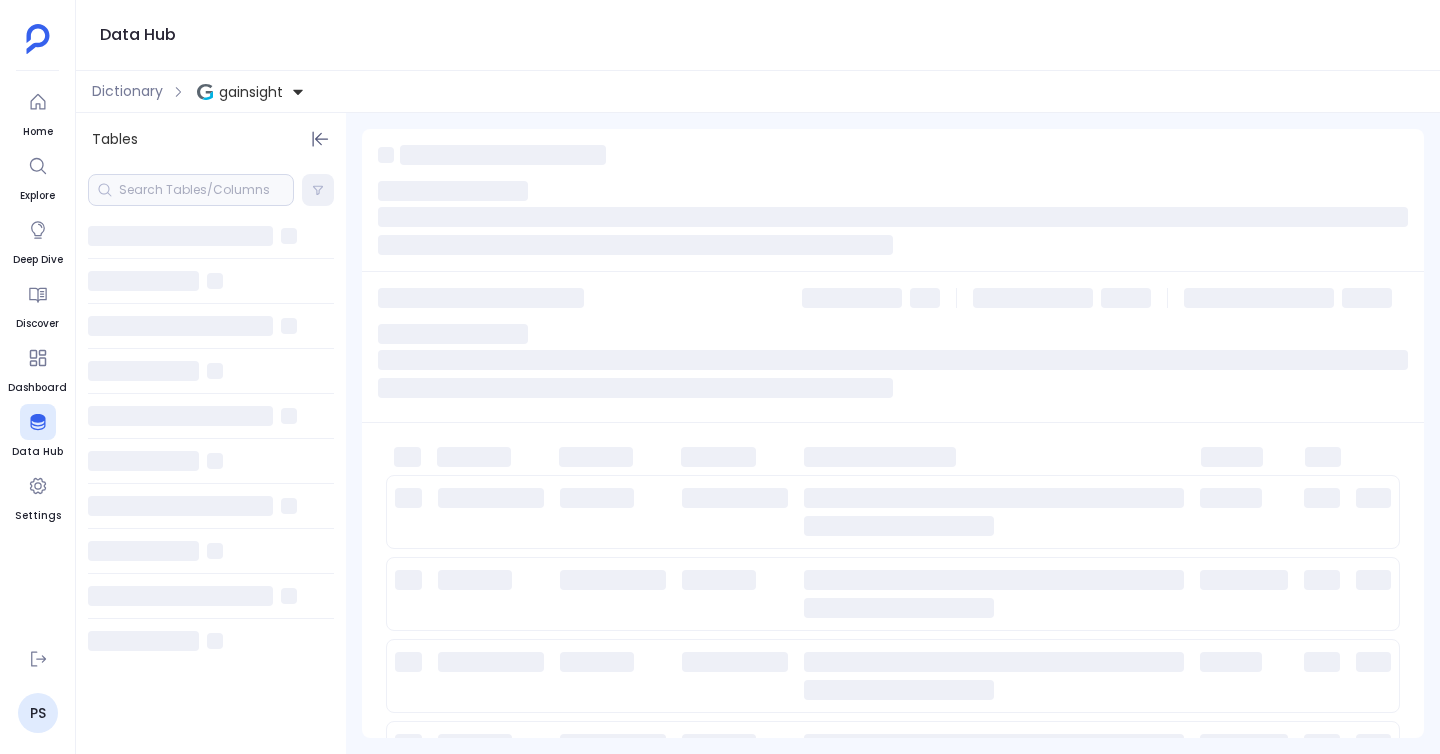 click at bounding box center (191, 190) 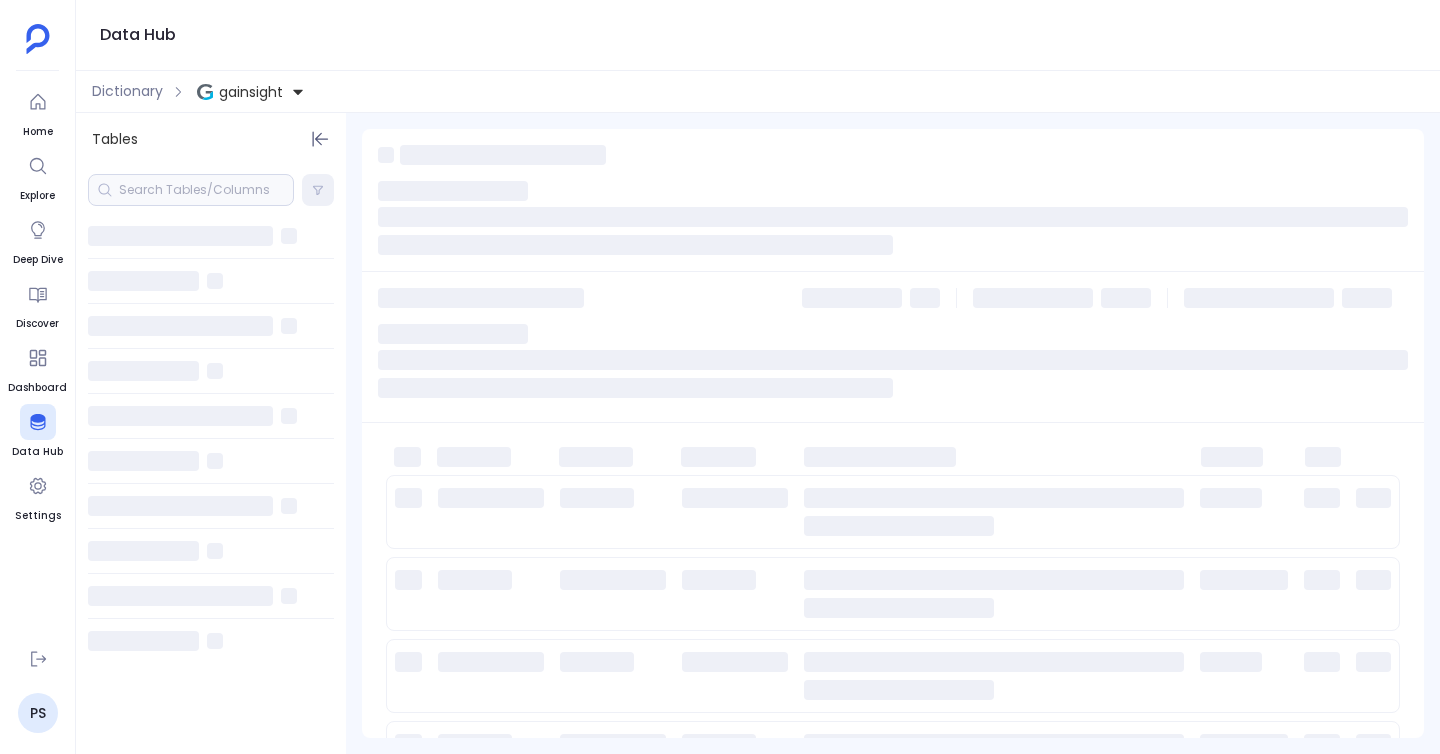 click at bounding box center [191, 190] 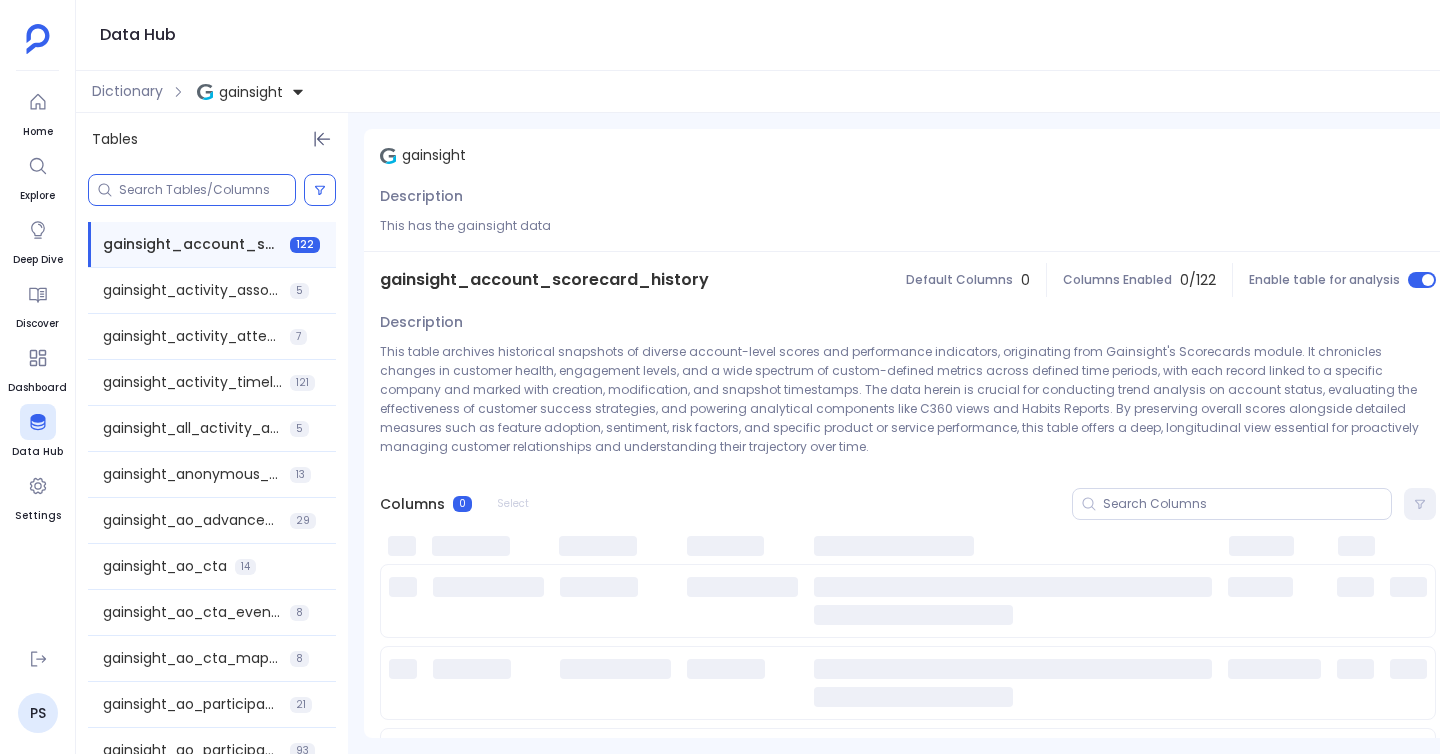 click at bounding box center (207, 190) 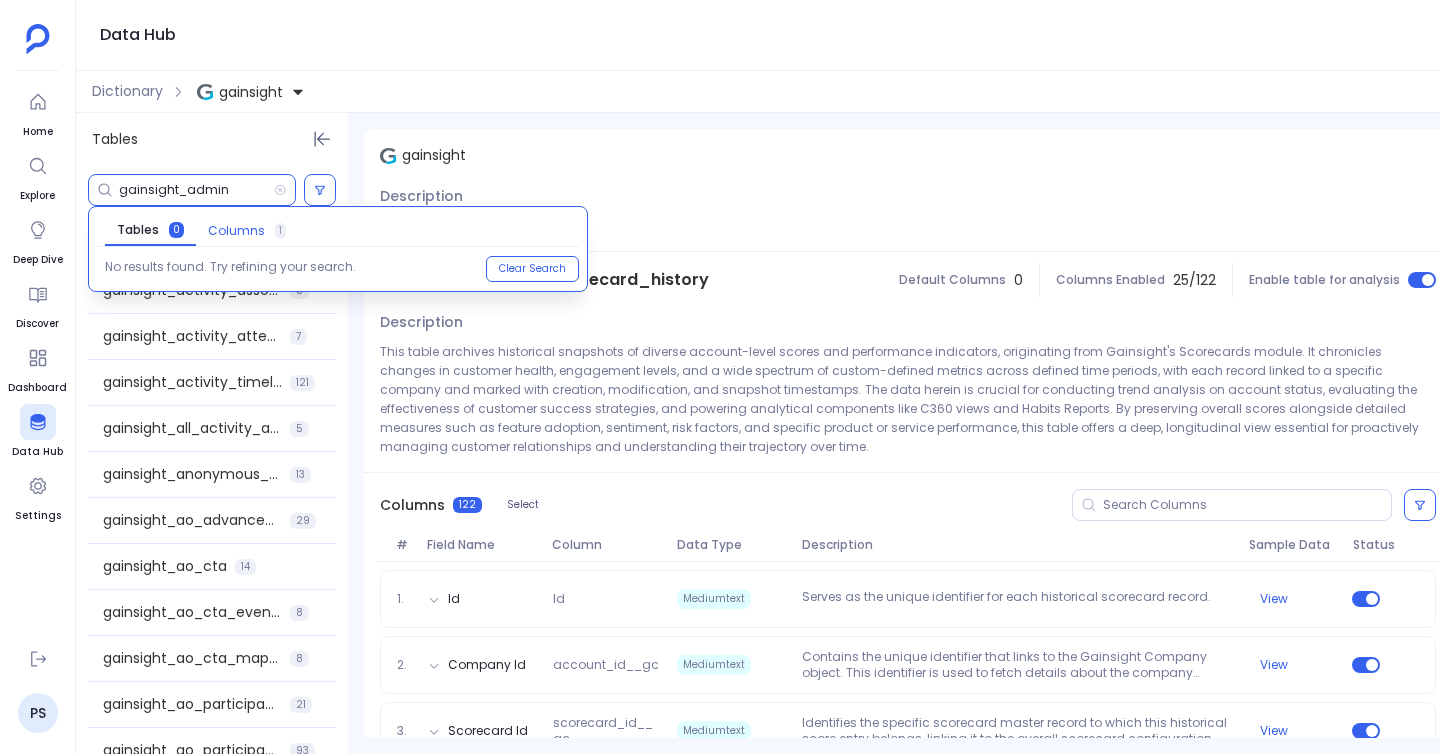 click on "Columns" at bounding box center (236, 231) 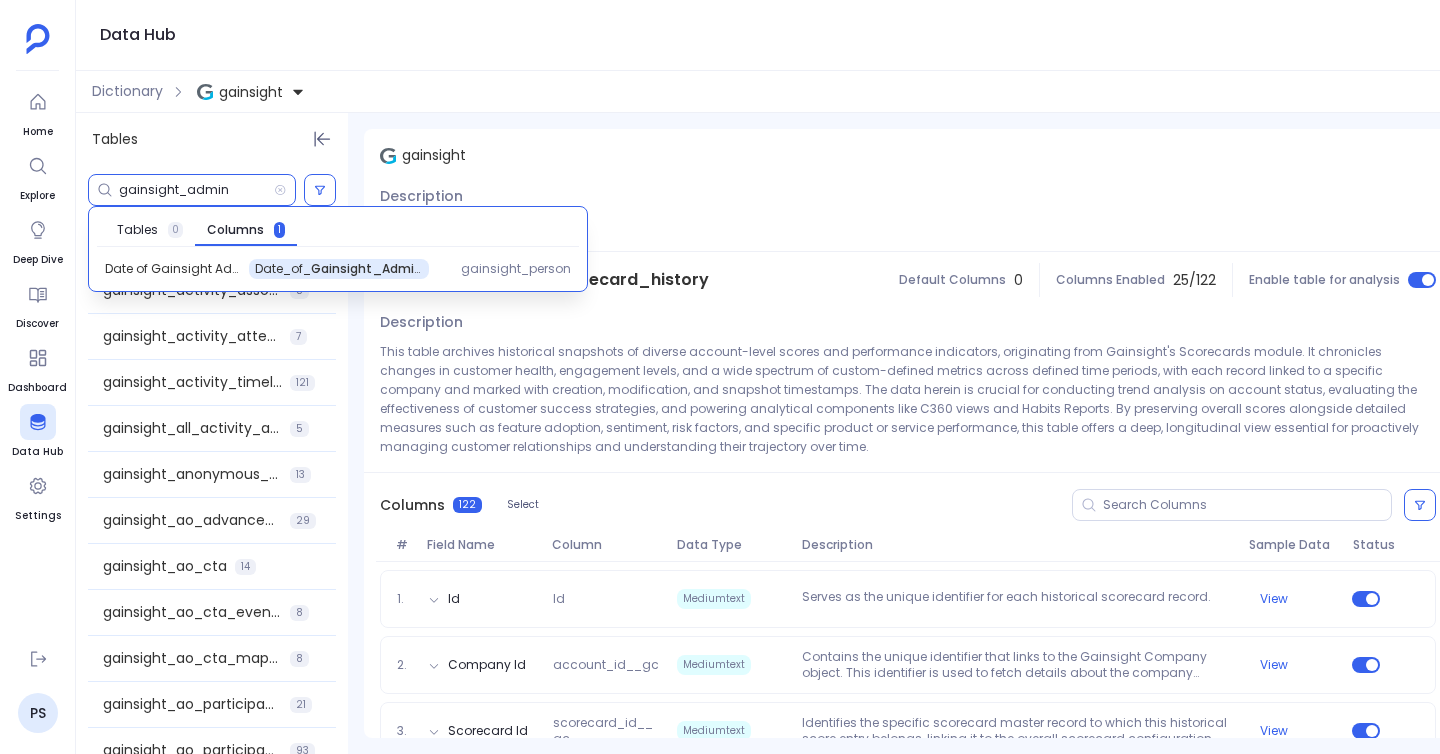 click on "gainsight_admin" at bounding box center [196, 190] 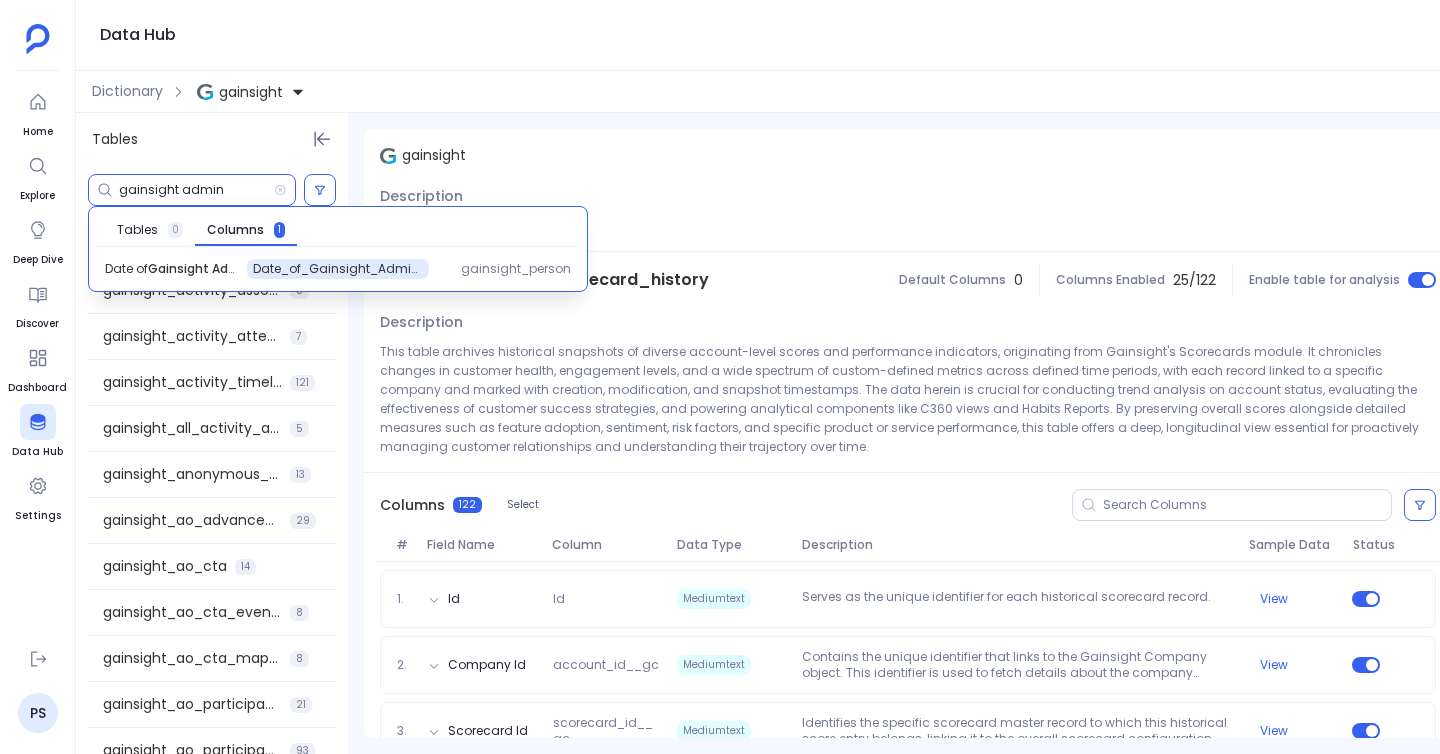 click on "gainsight admin" at bounding box center (196, 190) 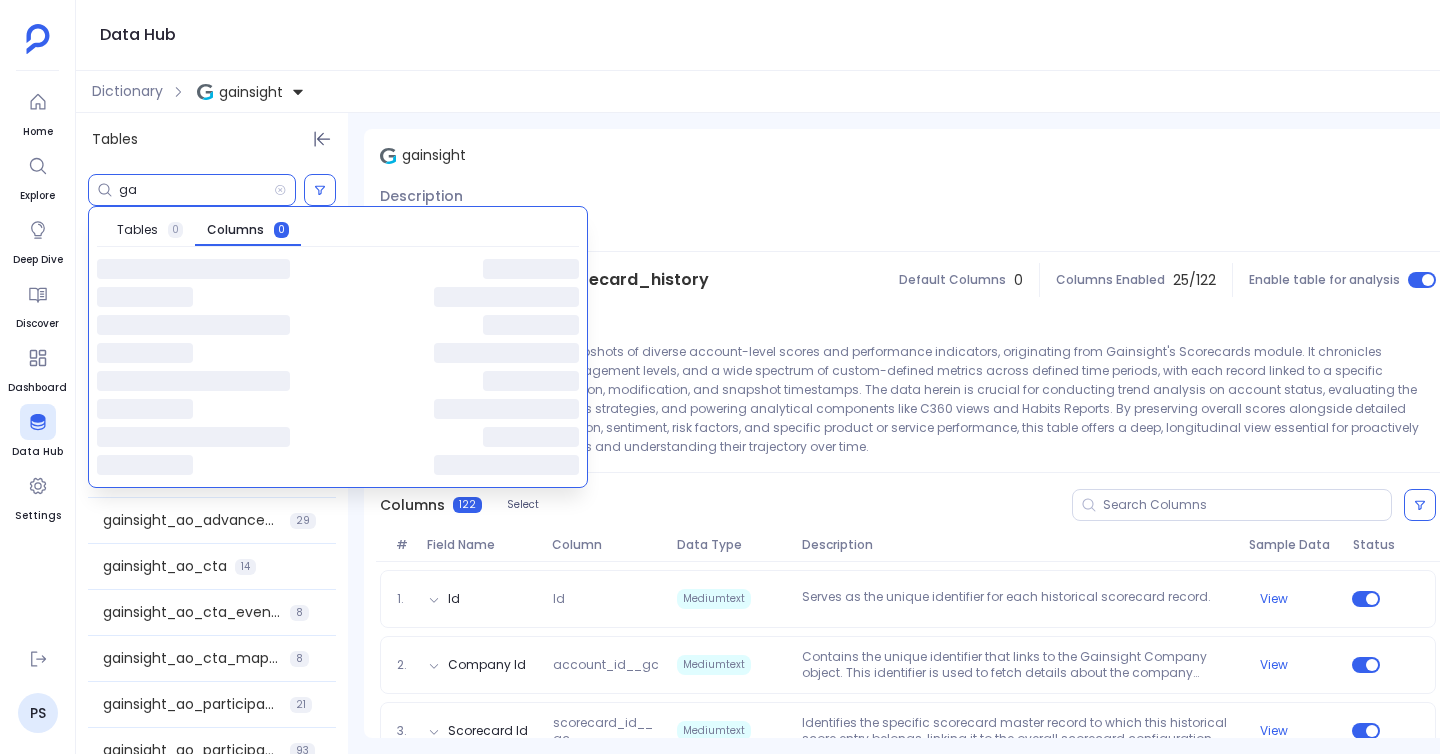type on "g" 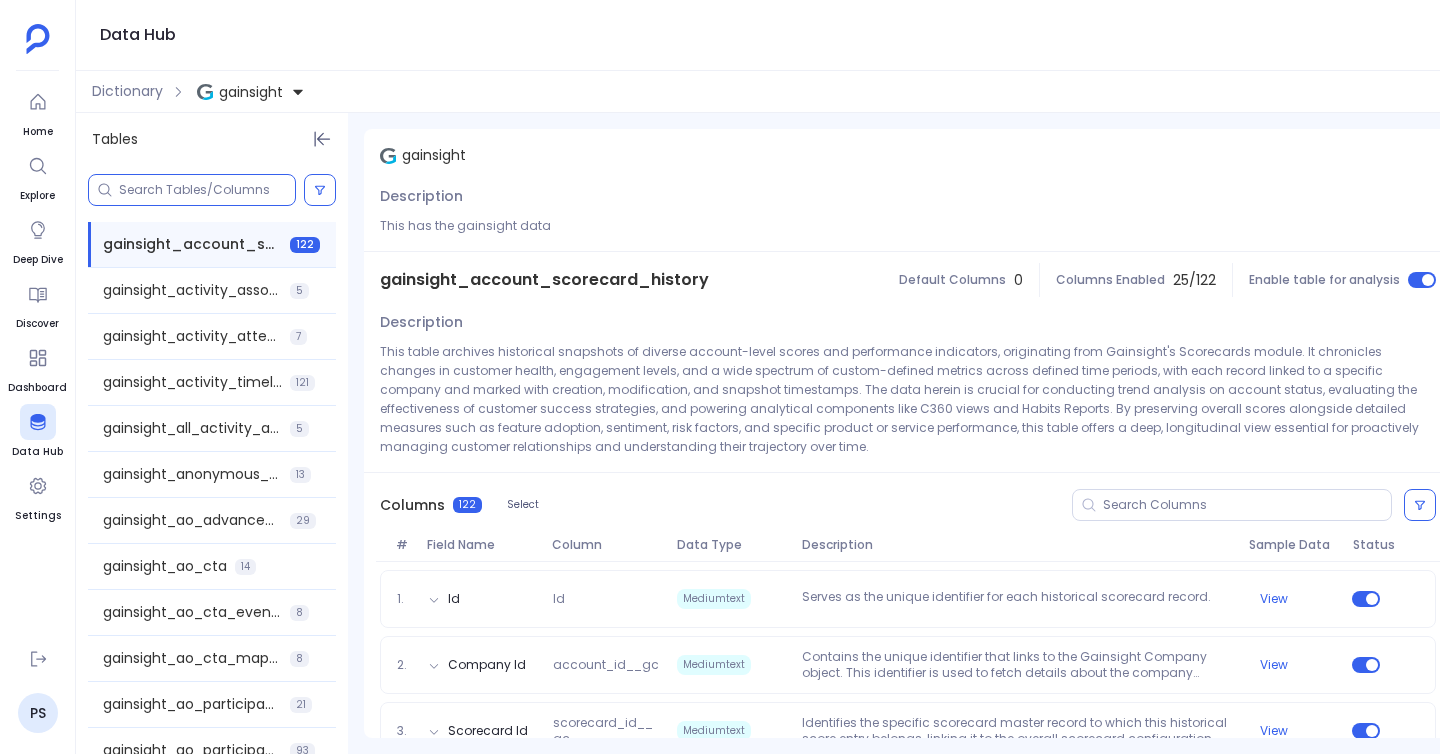 type 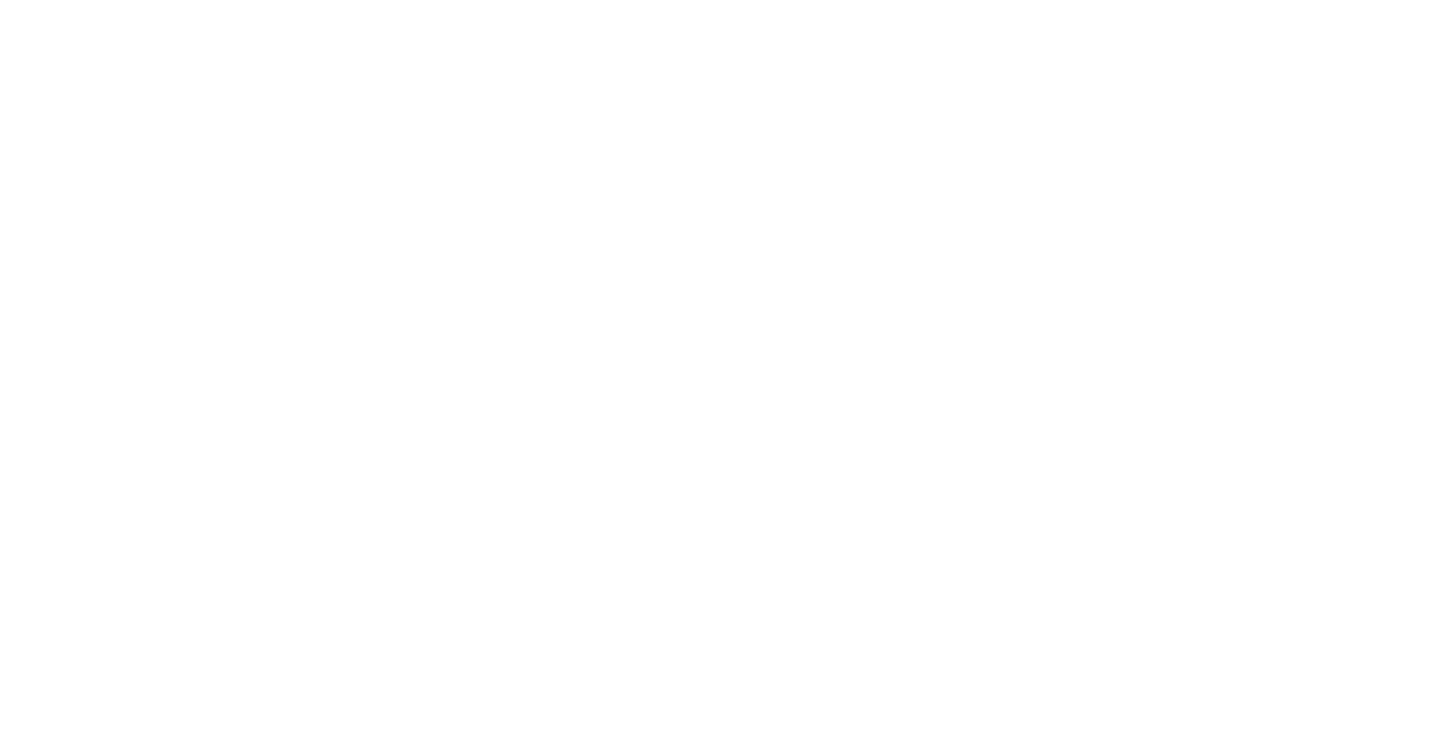 scroll, scrollTop: 0, scrollLeft: 0, axis: both 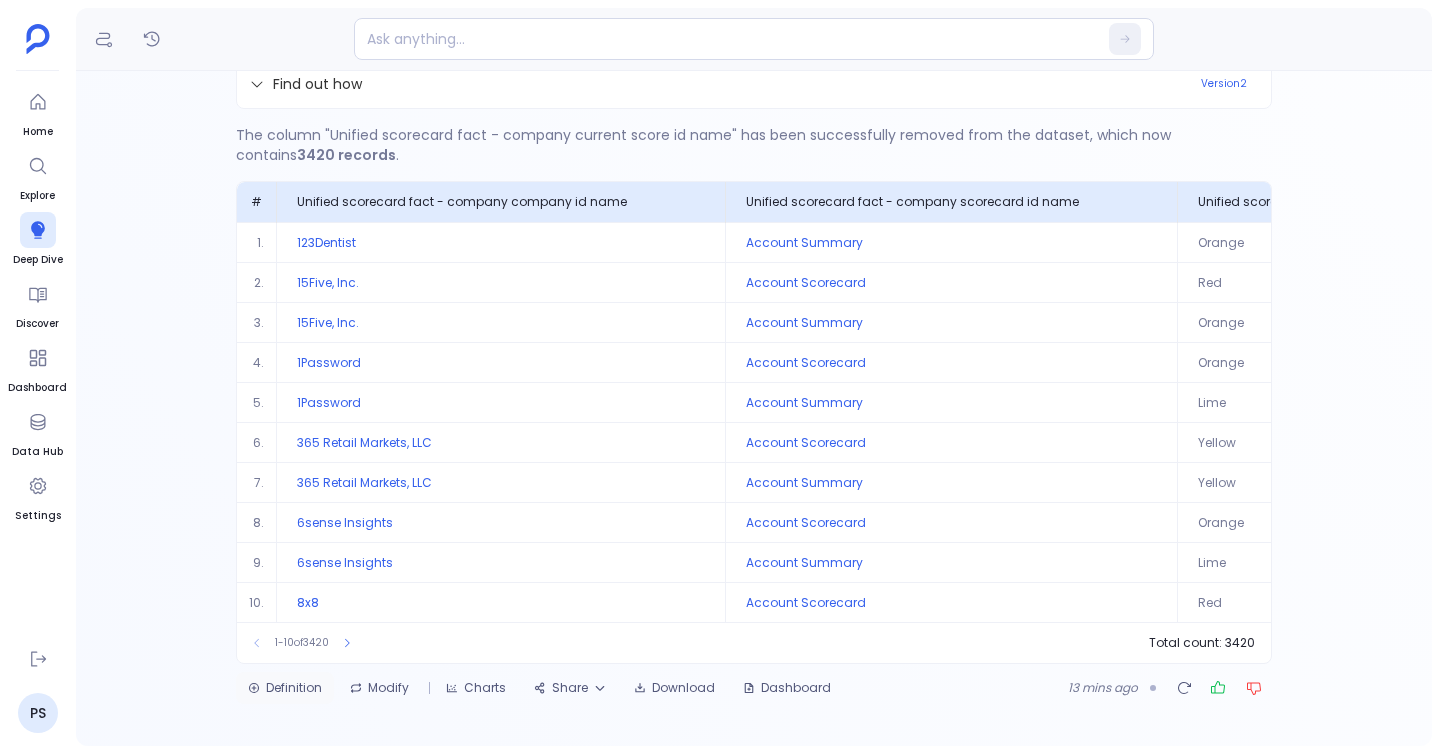 click on "Definition" at bounding box center (285, 688) 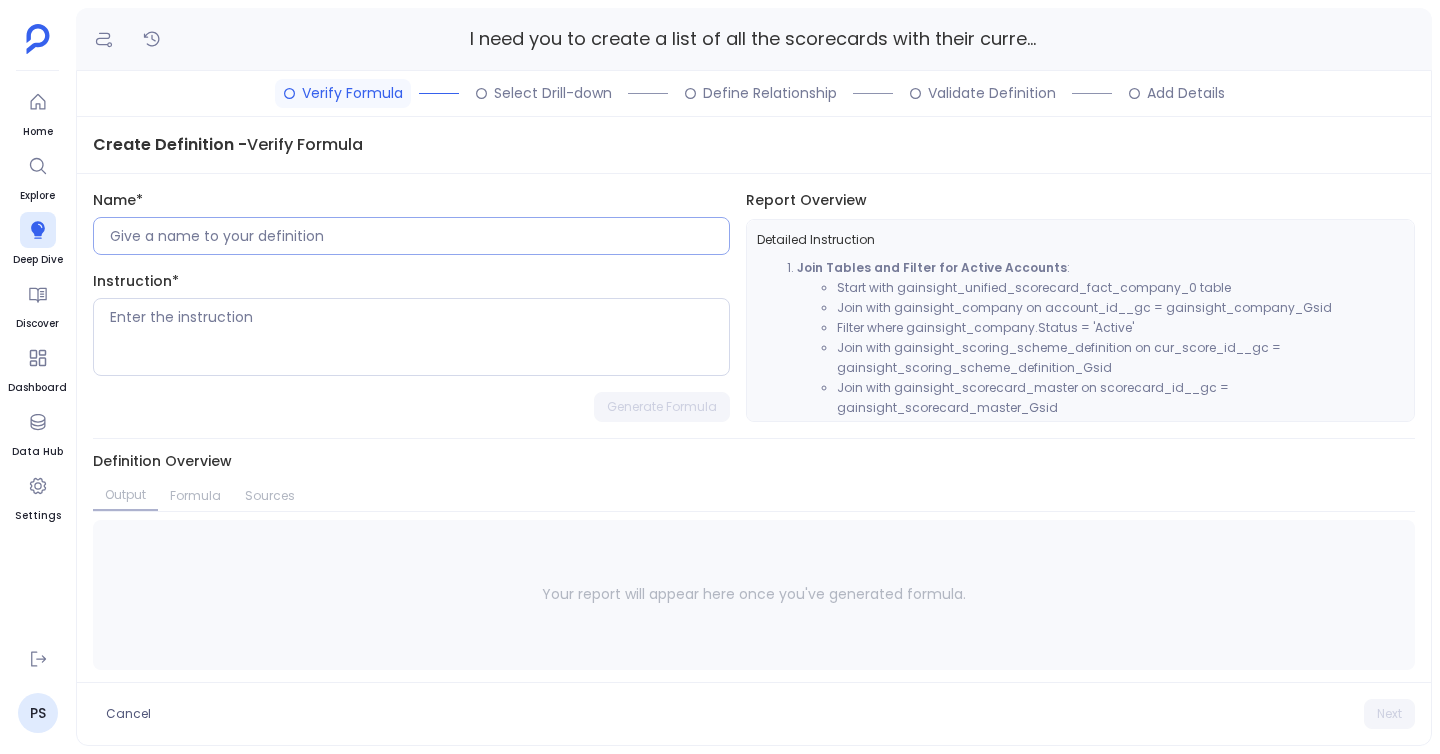 click at bounding box center [419, 236] 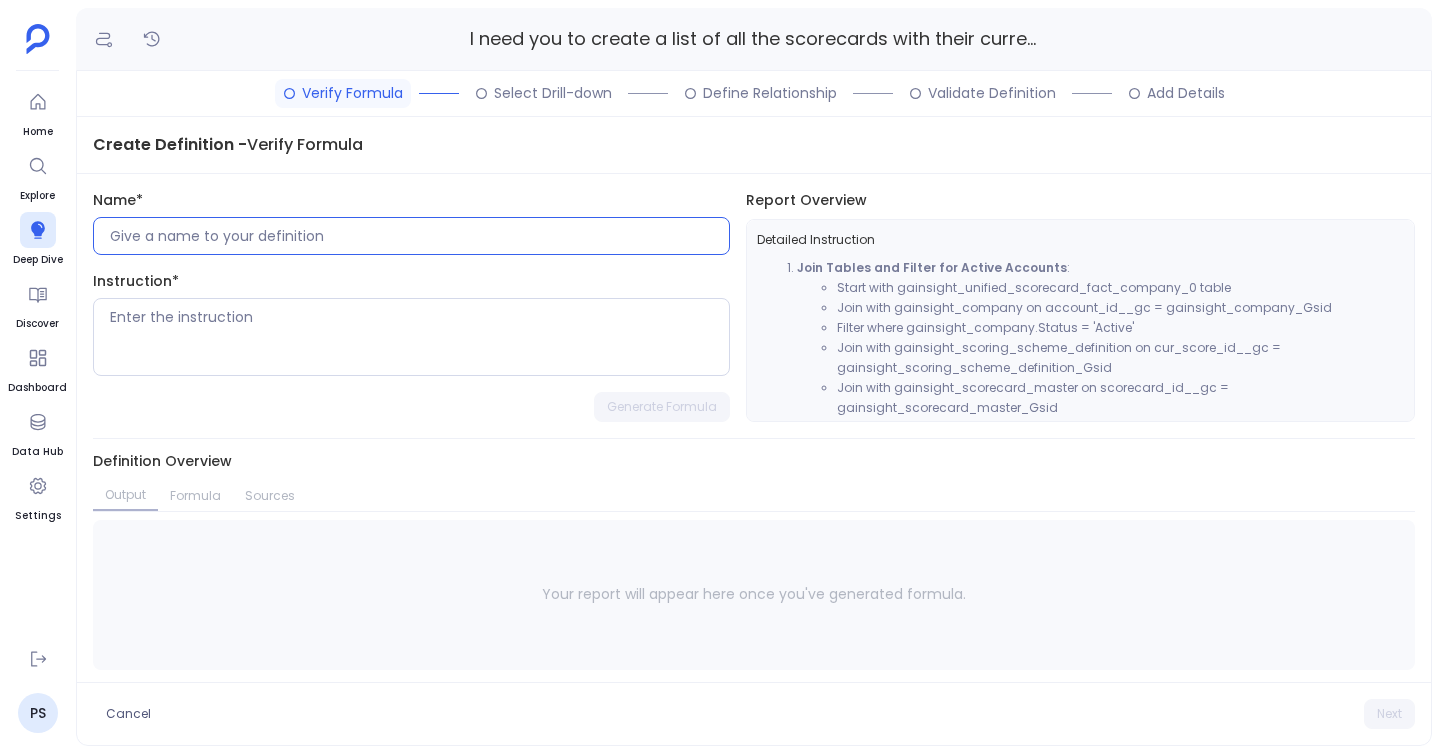 paste on "Current Account Scorecards" 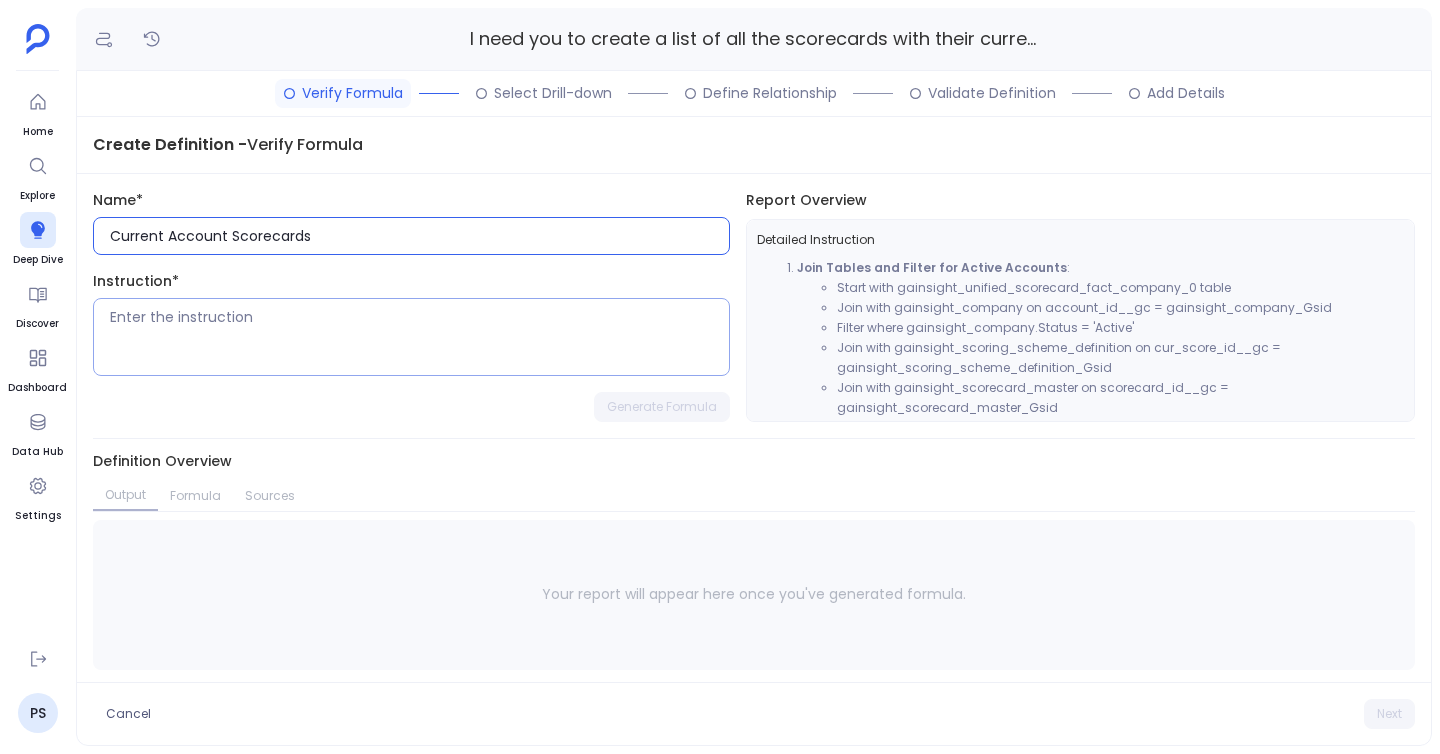 type on "Current Account Scorecards" 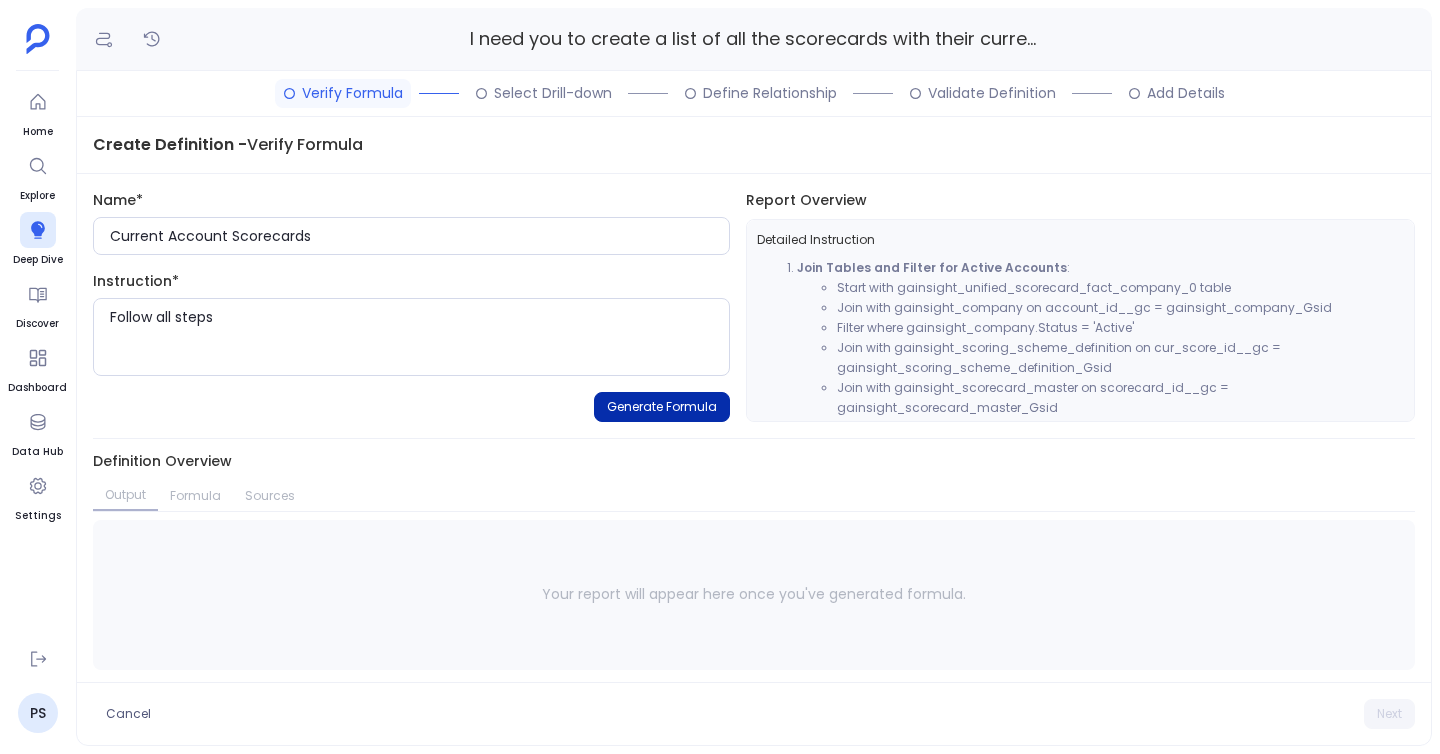 click on "Generate Formula" at bounding box center [662, 407] 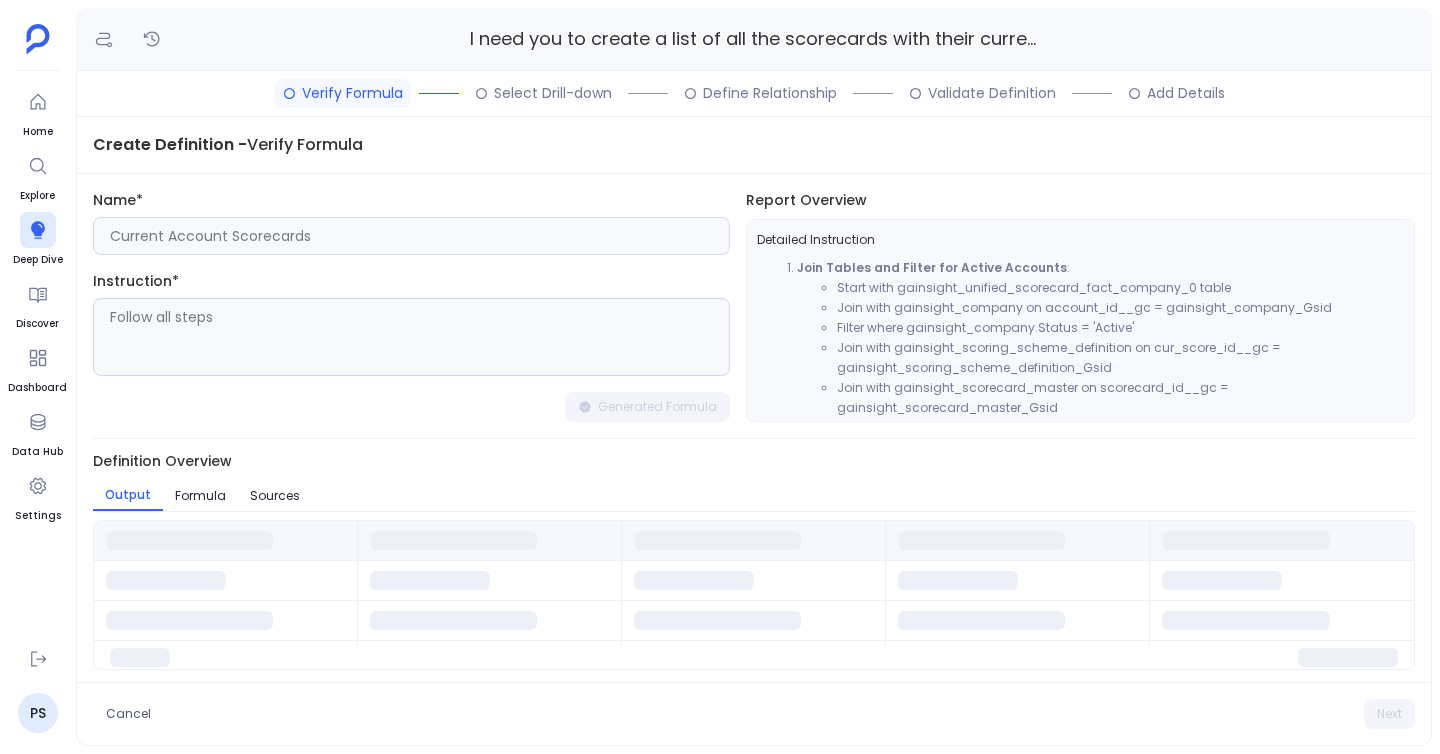 click on "Current Account Scorecards" at bounding box center [411, 236] 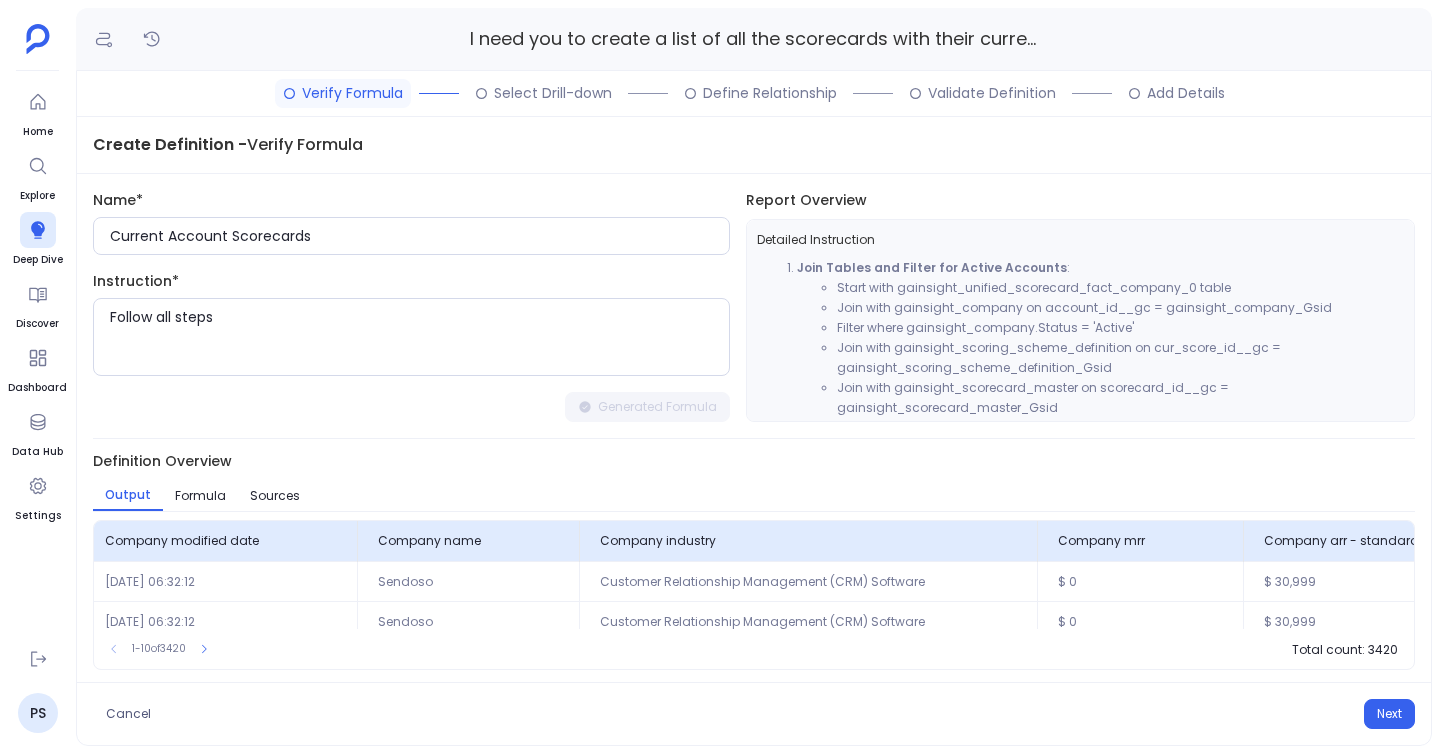 scroll, scrollTop: 0, scrollLeft: 1045, axis: horizontal 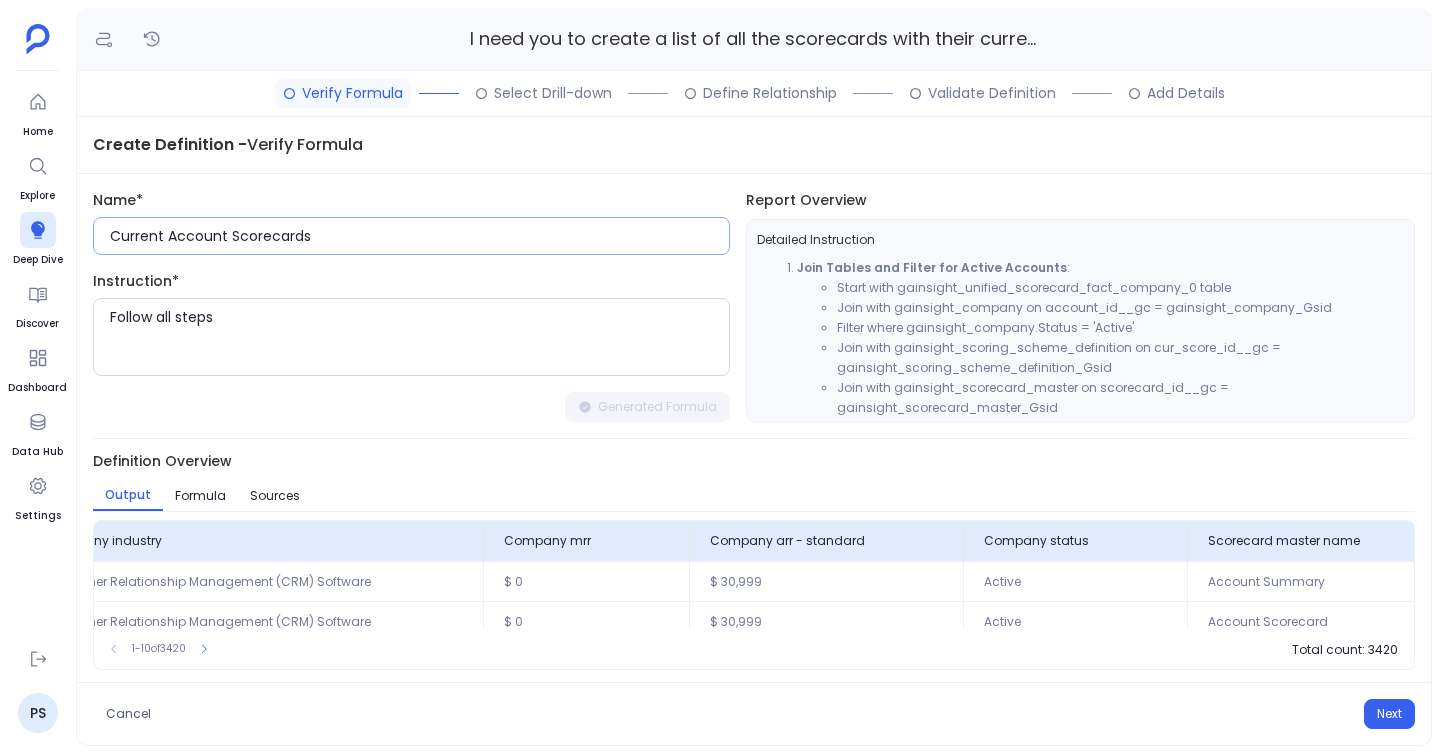 click on "Current Account Scorecards" at bounding box center (419, 236) 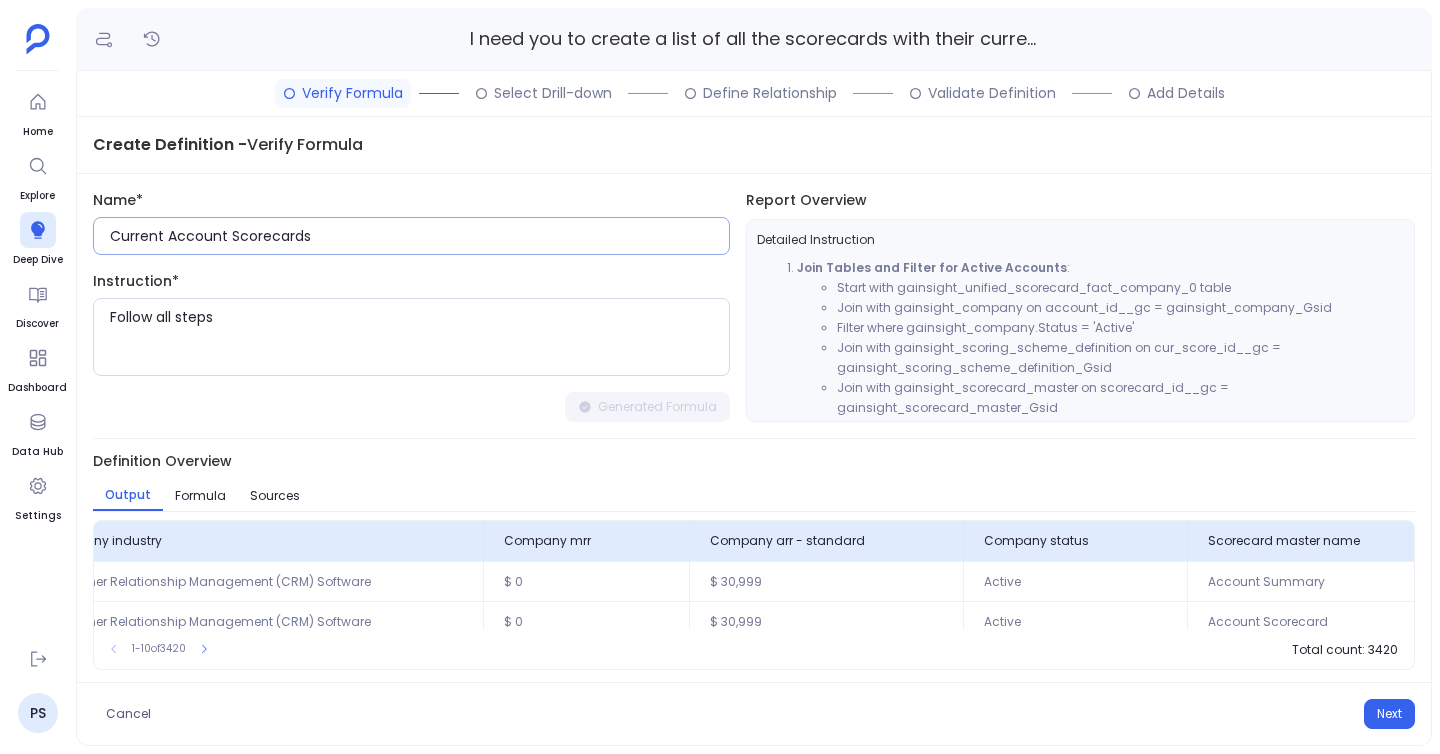 click on "Current Account Scorecards" at bounding box center (411, 236) 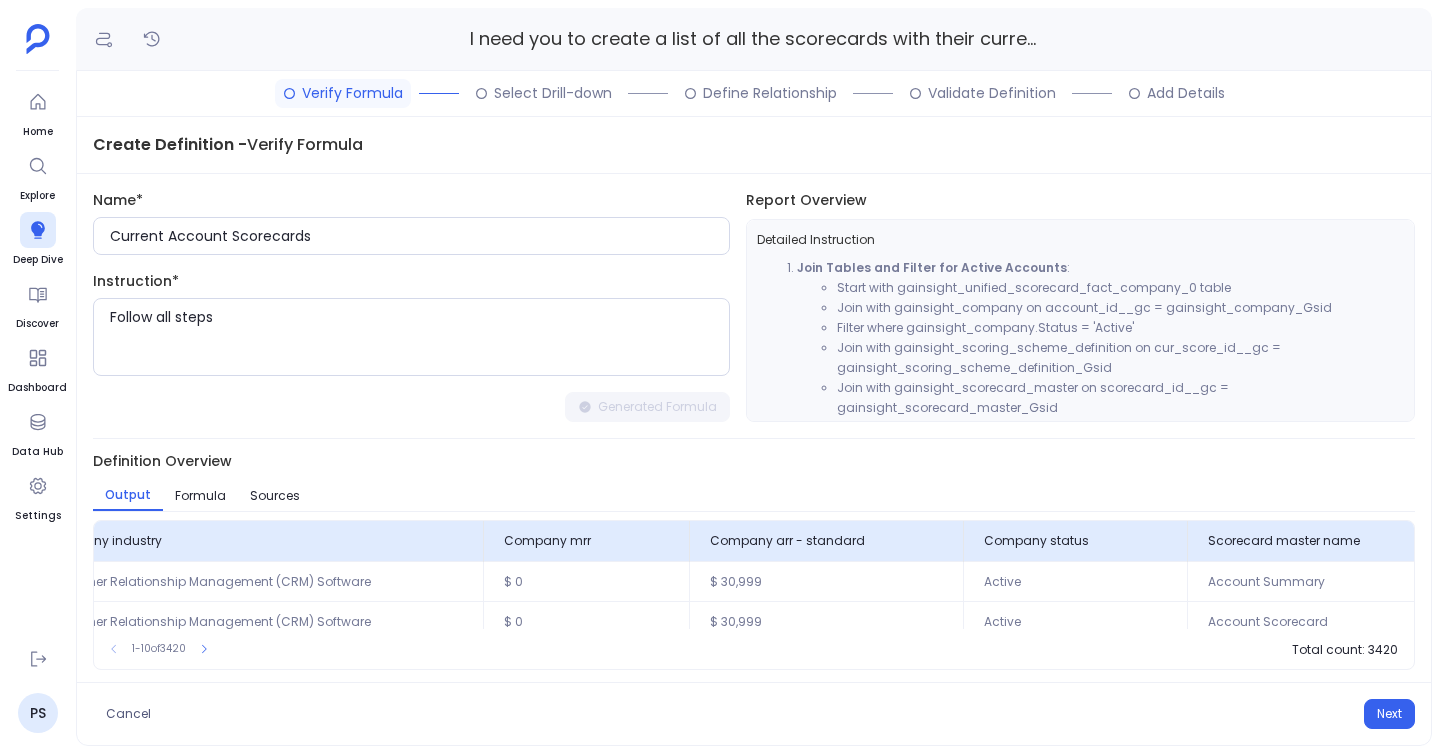 click on "Instruction* Follow all steps" at bounding box center [411, 323] 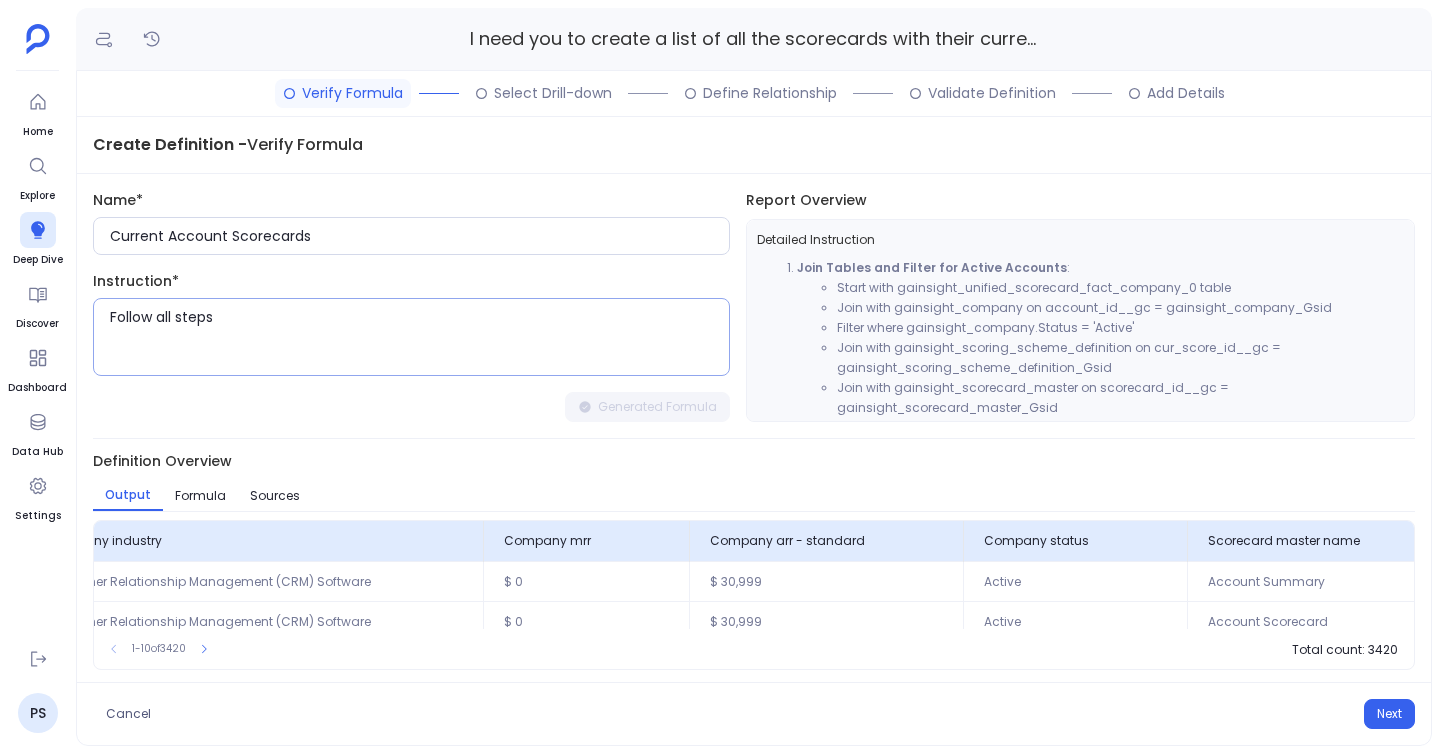 click on "Follow all steps" at bounding box center (419, 337) 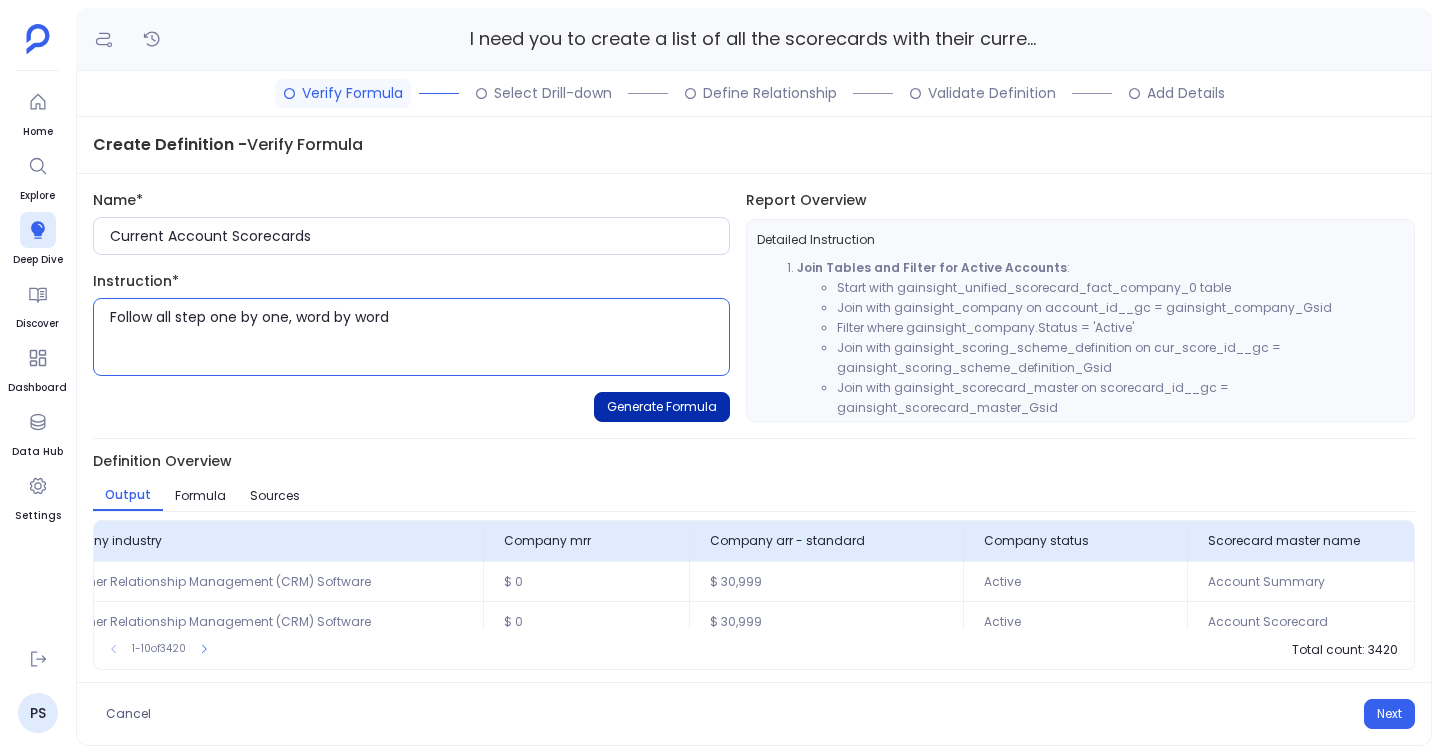 click on "Generate Formula" at bounding box center (662, 407) 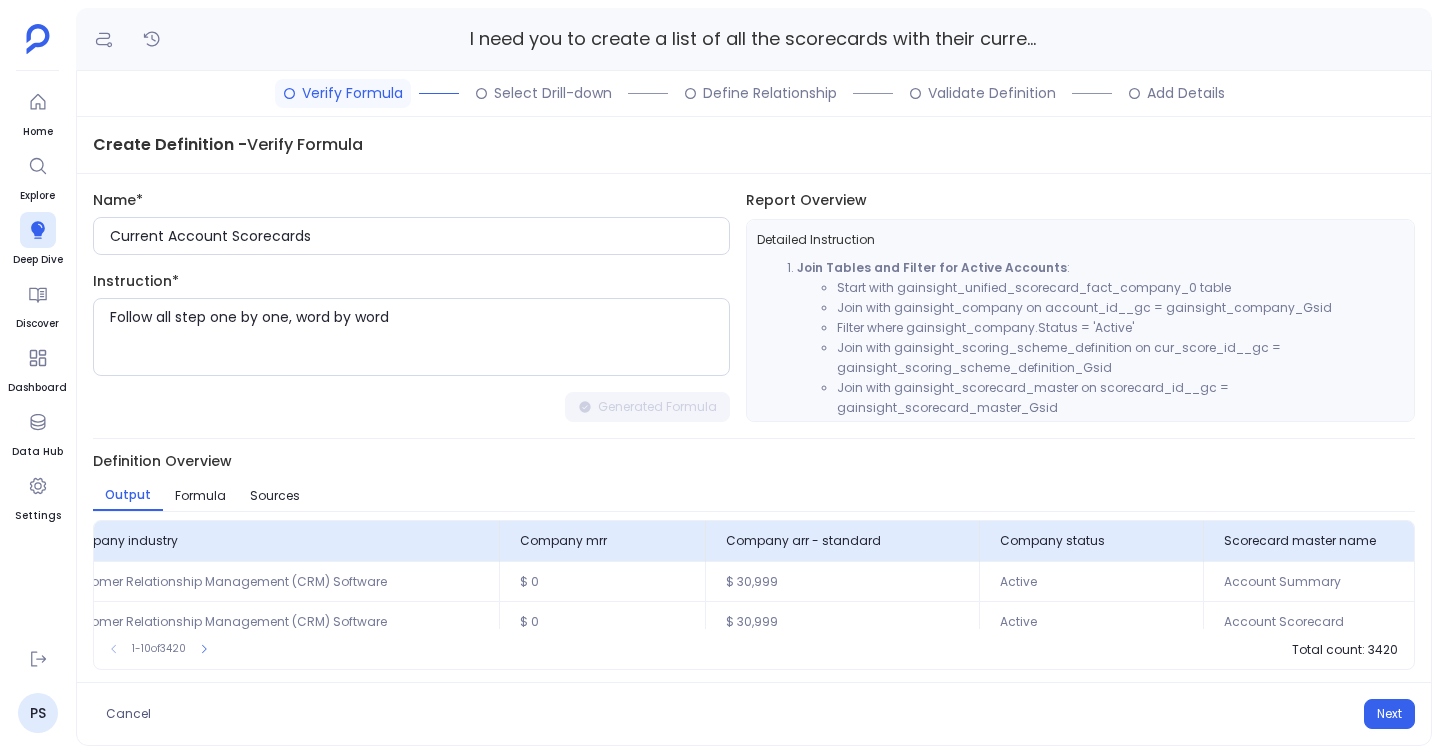 scroll, scrollTop: 0, scrollLeft: 1045, axis: horizontal 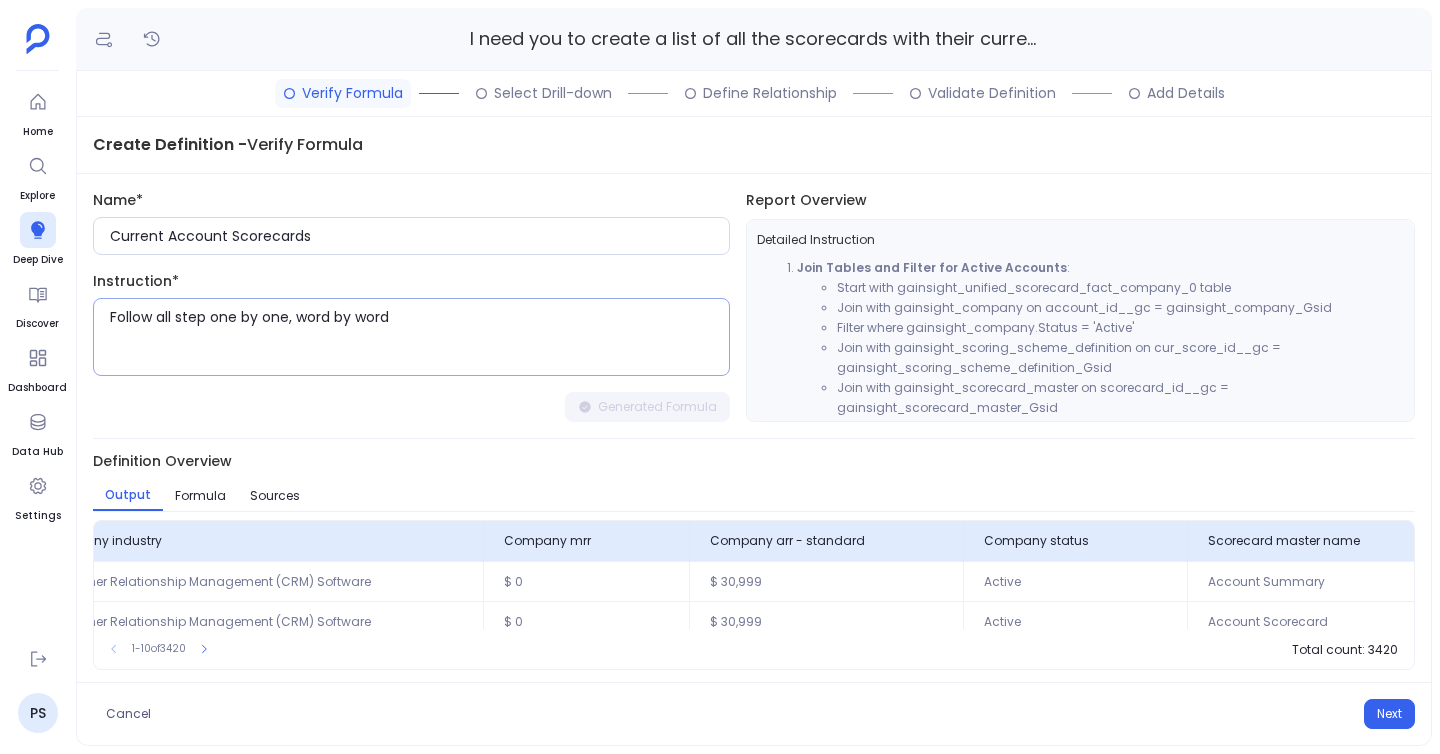 click on "Follow all step one by one, word by word" at bounding box center [419, 337] 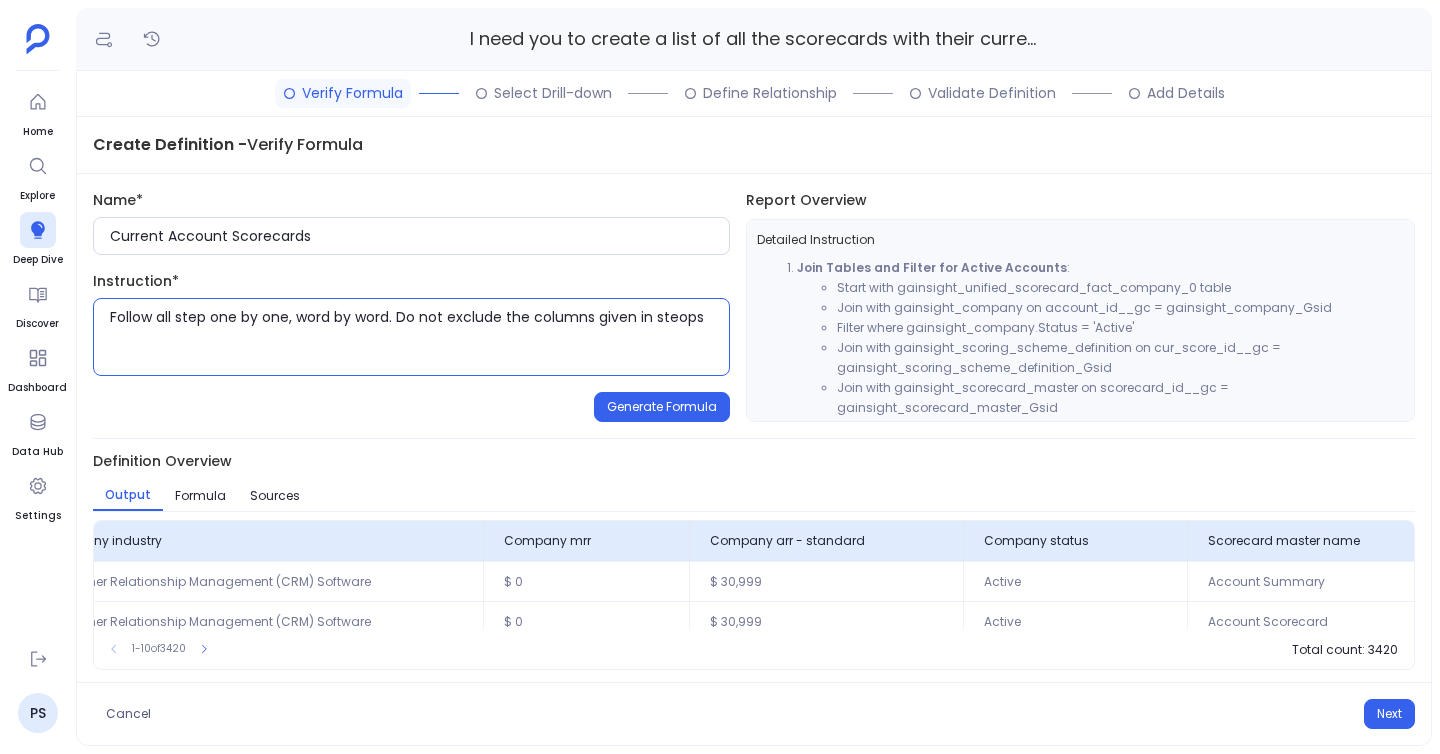 click on "Follow all step one by one, word by word. Do not exclude the columns given in steops" at bounding box center (419, 337) 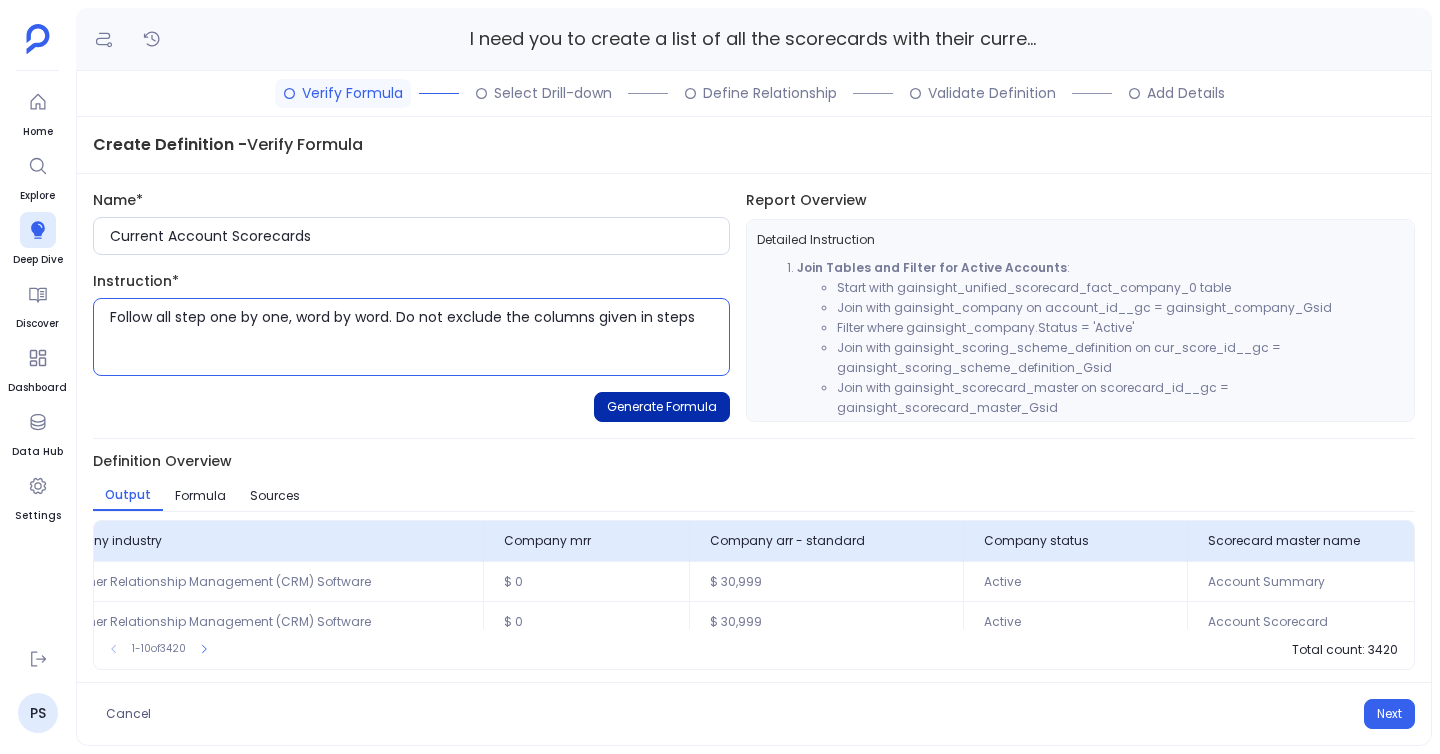 click on "Generate Formula" at bounding box center (662, 407) 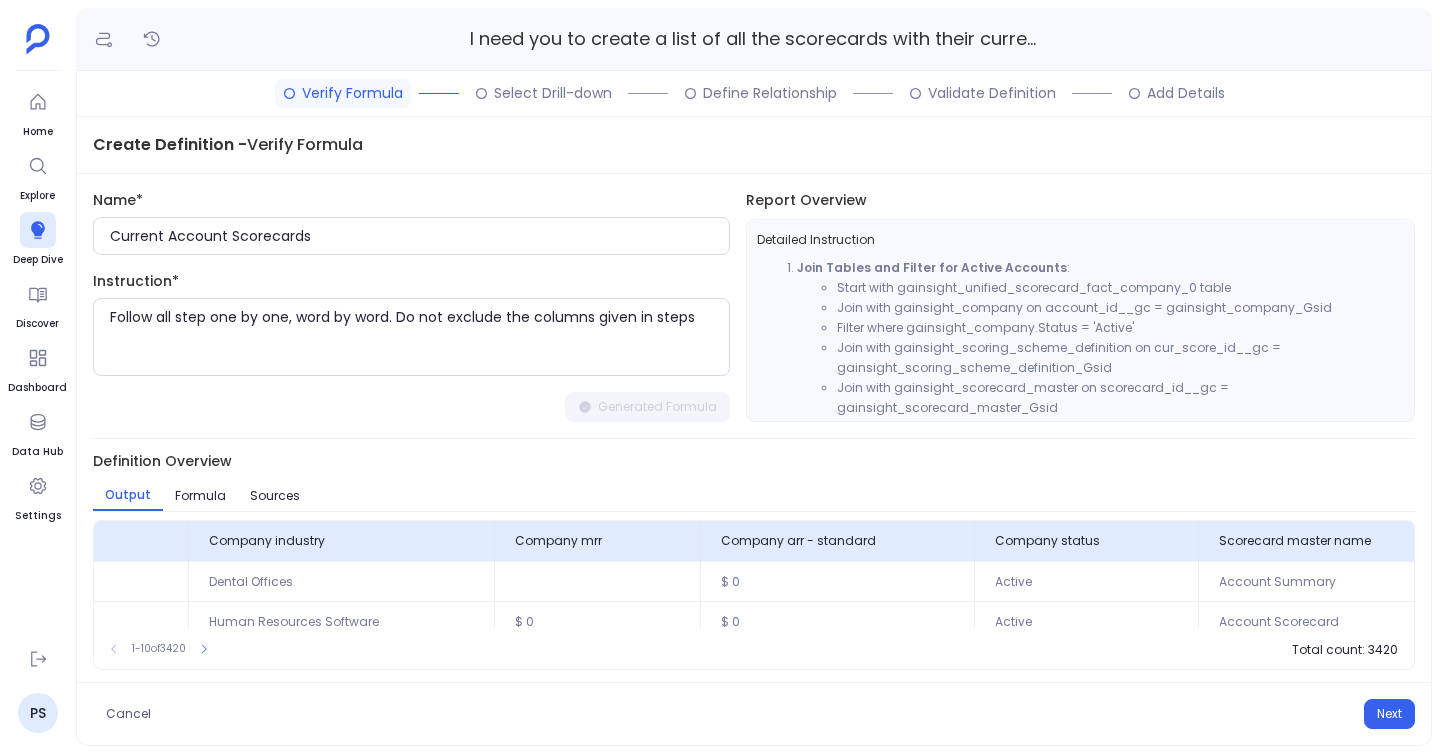 scroll, scrollTop: 0, scrollLeft: 887, axis: horizontal 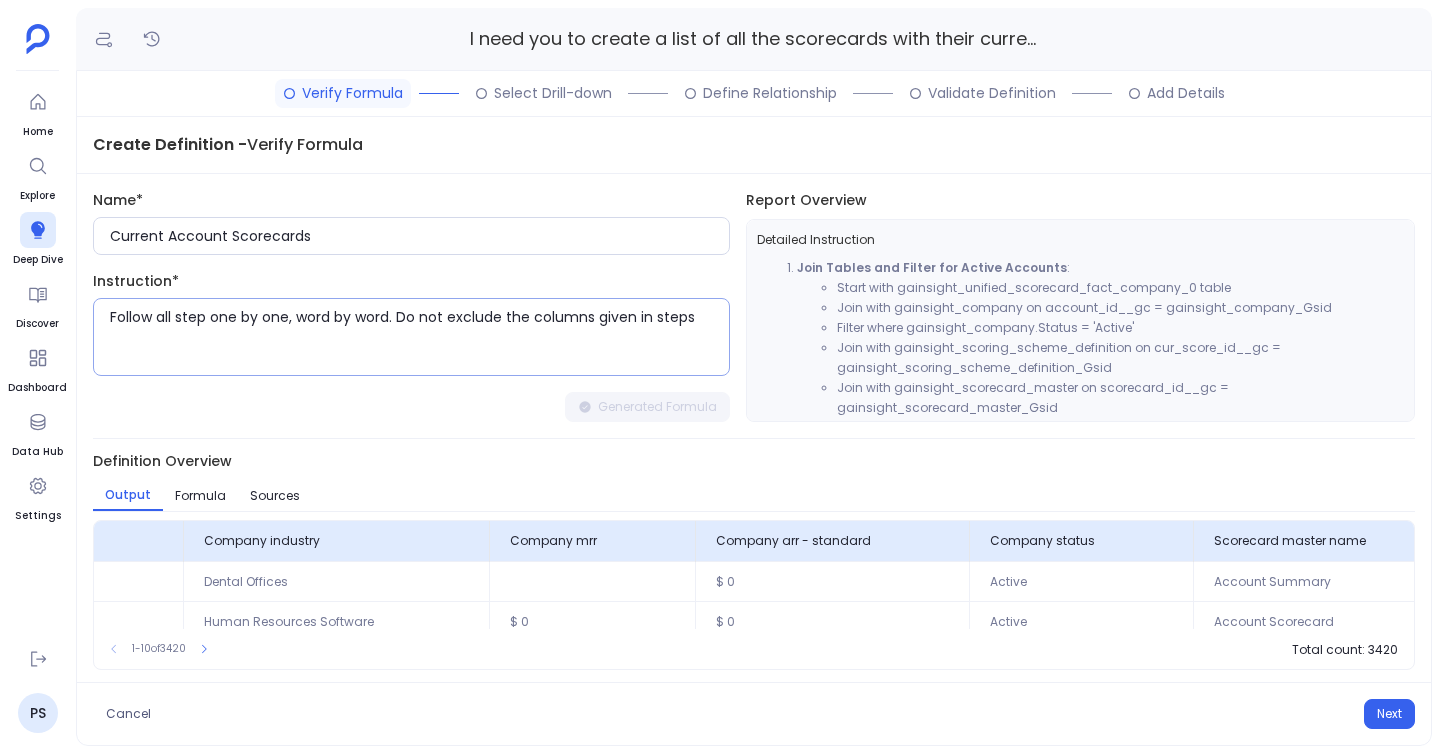 click on "Follow all step one by one, word by word. Do not exclude the columns given in steps" at bounding box center (419, 337) 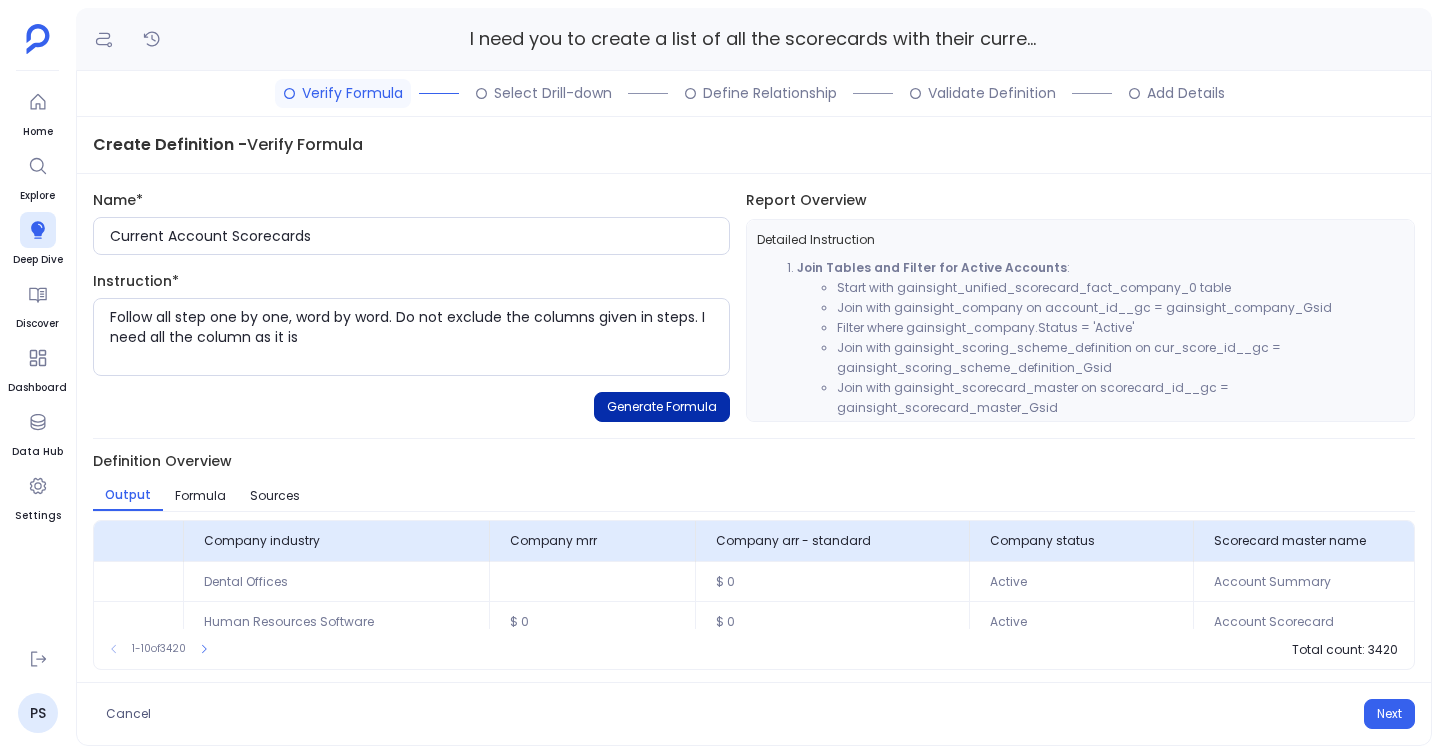 click on "Generate Formula" at bounding box center (662, 407) 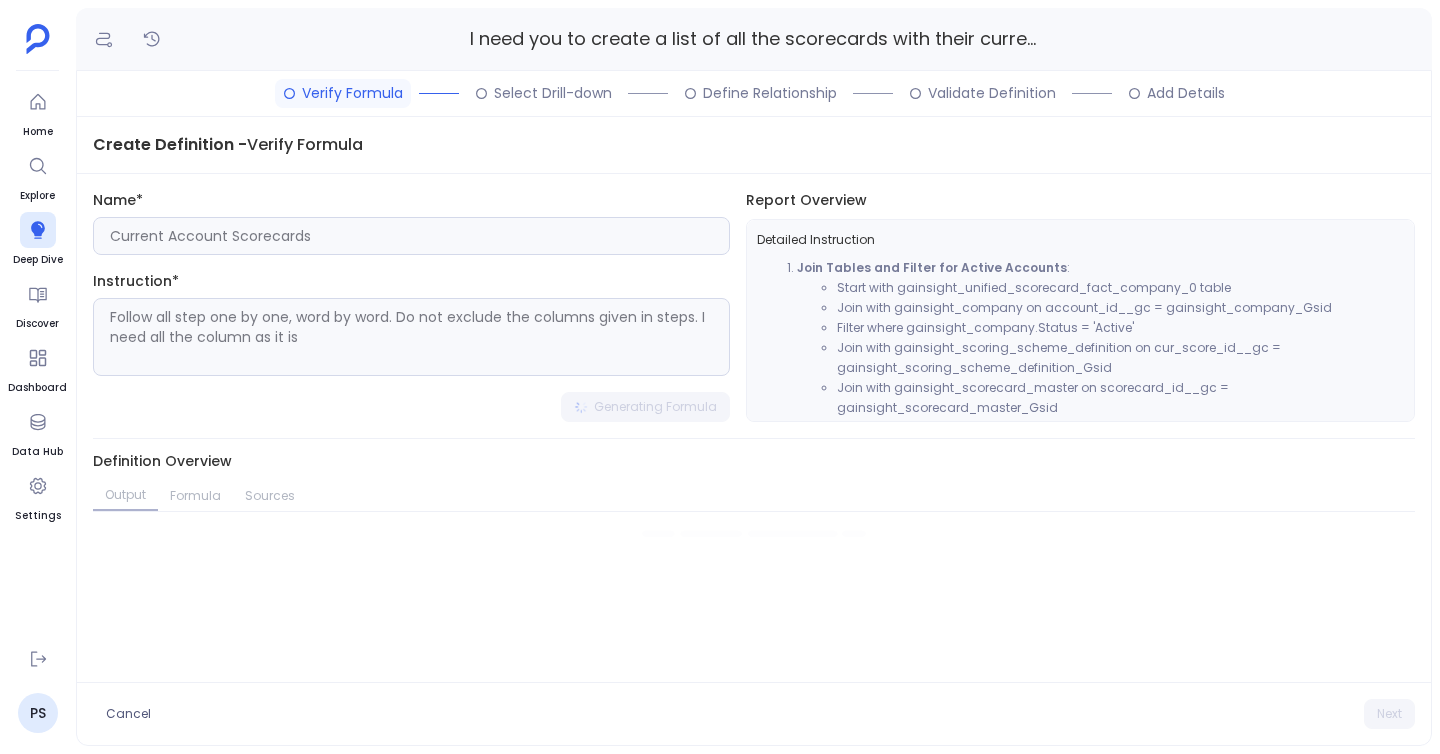 type on "Follow all step one by one, word by word. Do not exclude the columns given in steps. I need all the column as it is" 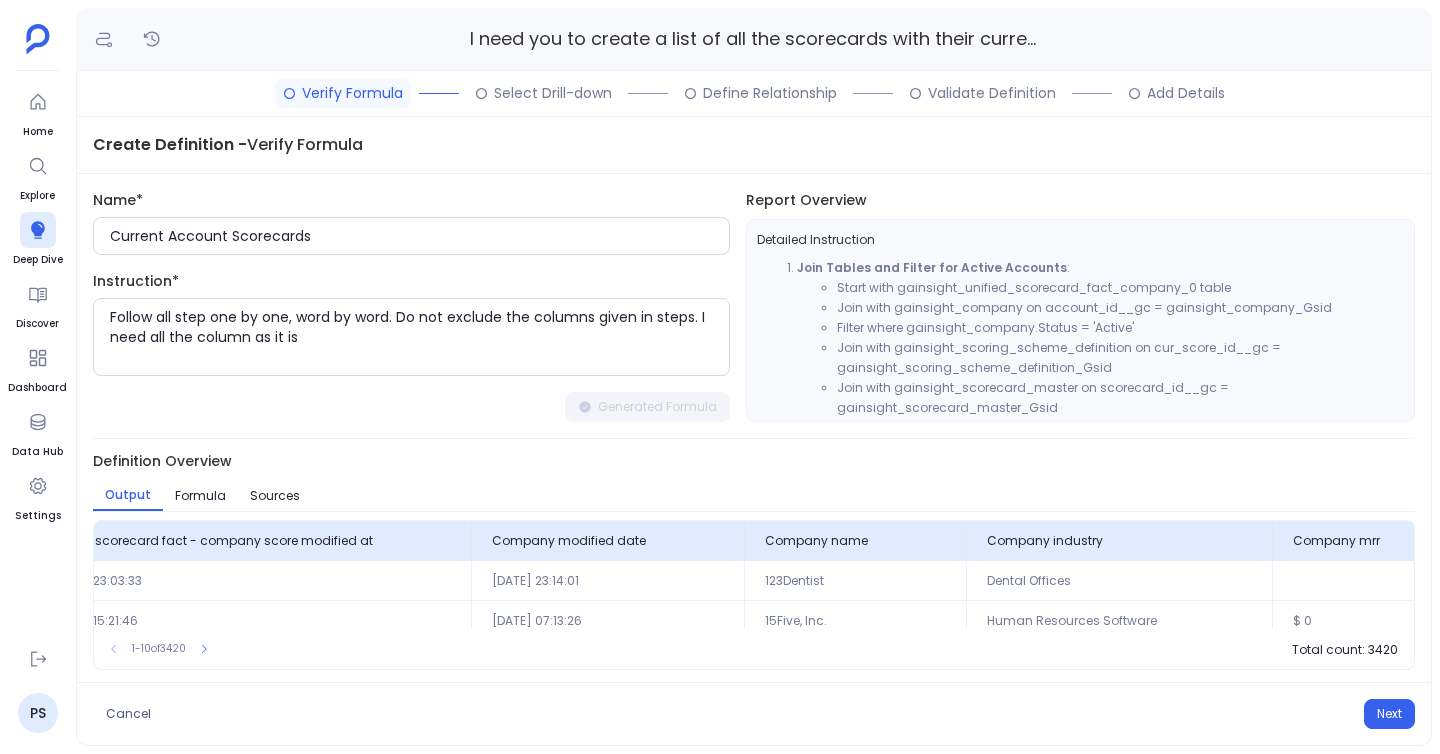 scroll, scrollTop: 1, scrollLeft: 0, axis: vertical 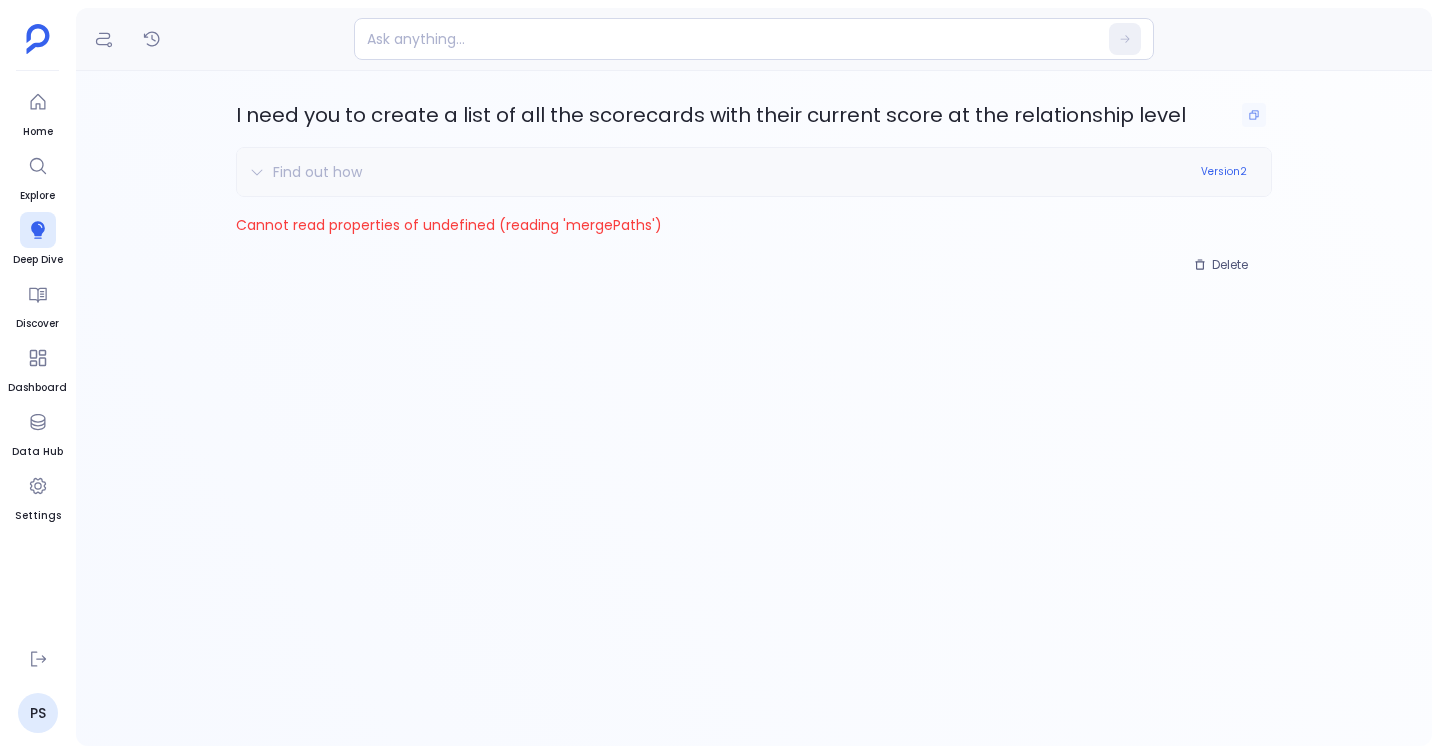 drag, startPoint x: 237, startPoint y: 111, endPoint x: 1224, endPoint y: 113, distance: 987.002 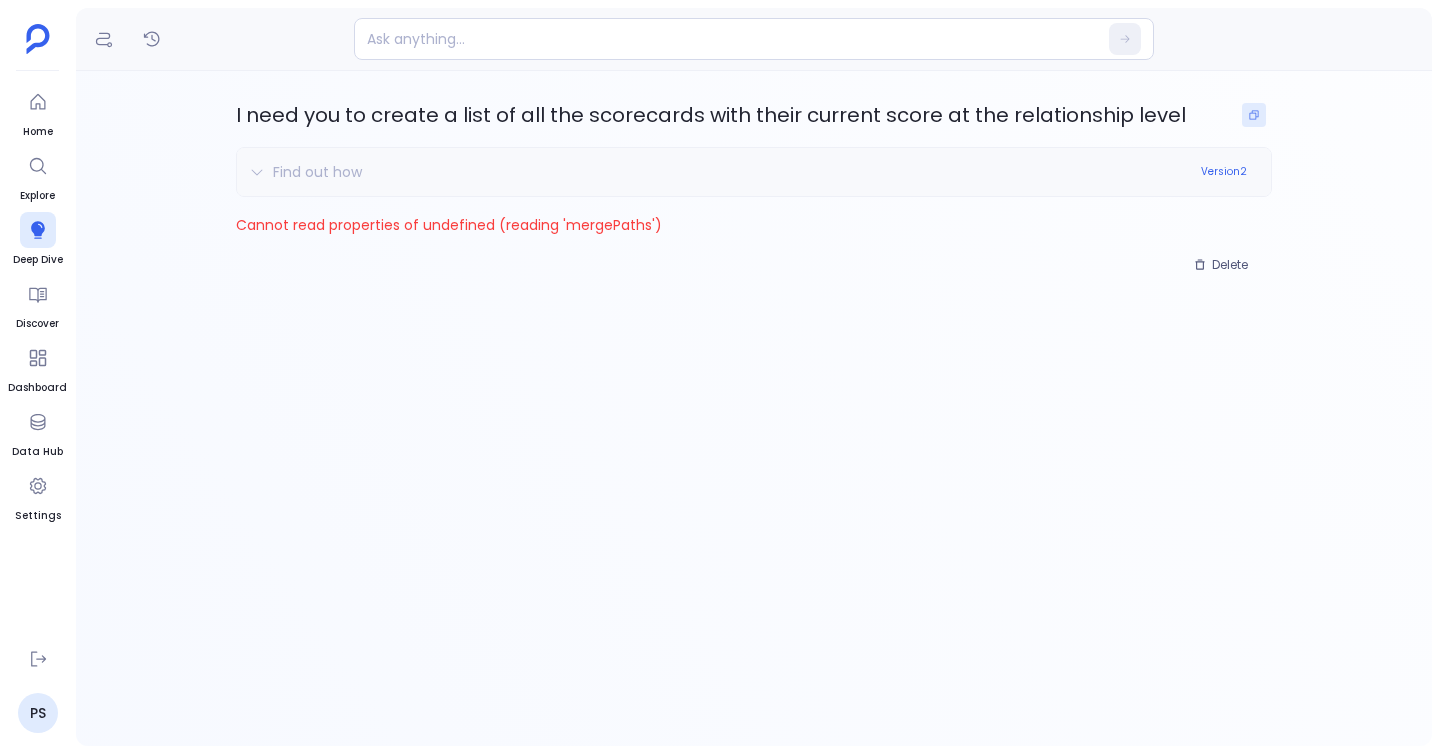 click 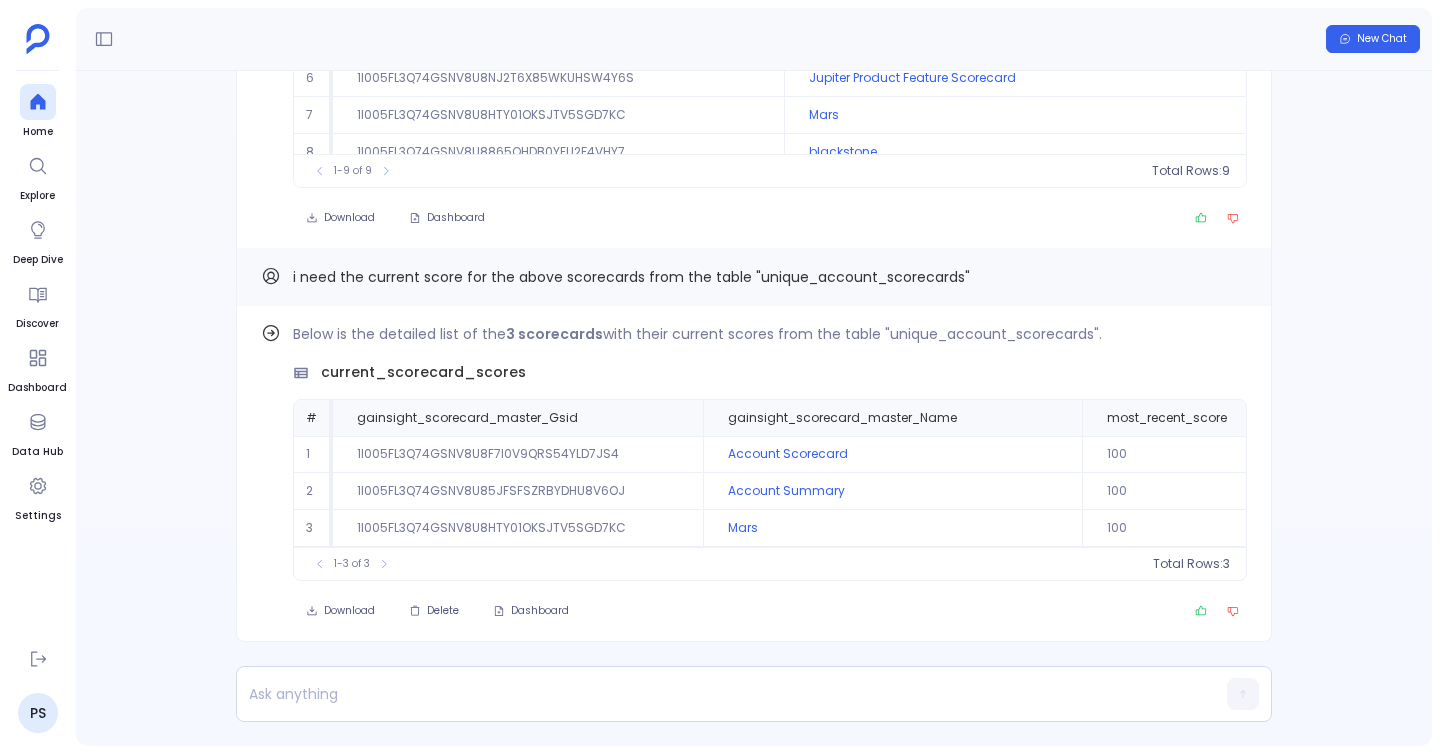 scroll, scrollTop: 0, scrollLeft: 0, axis: both 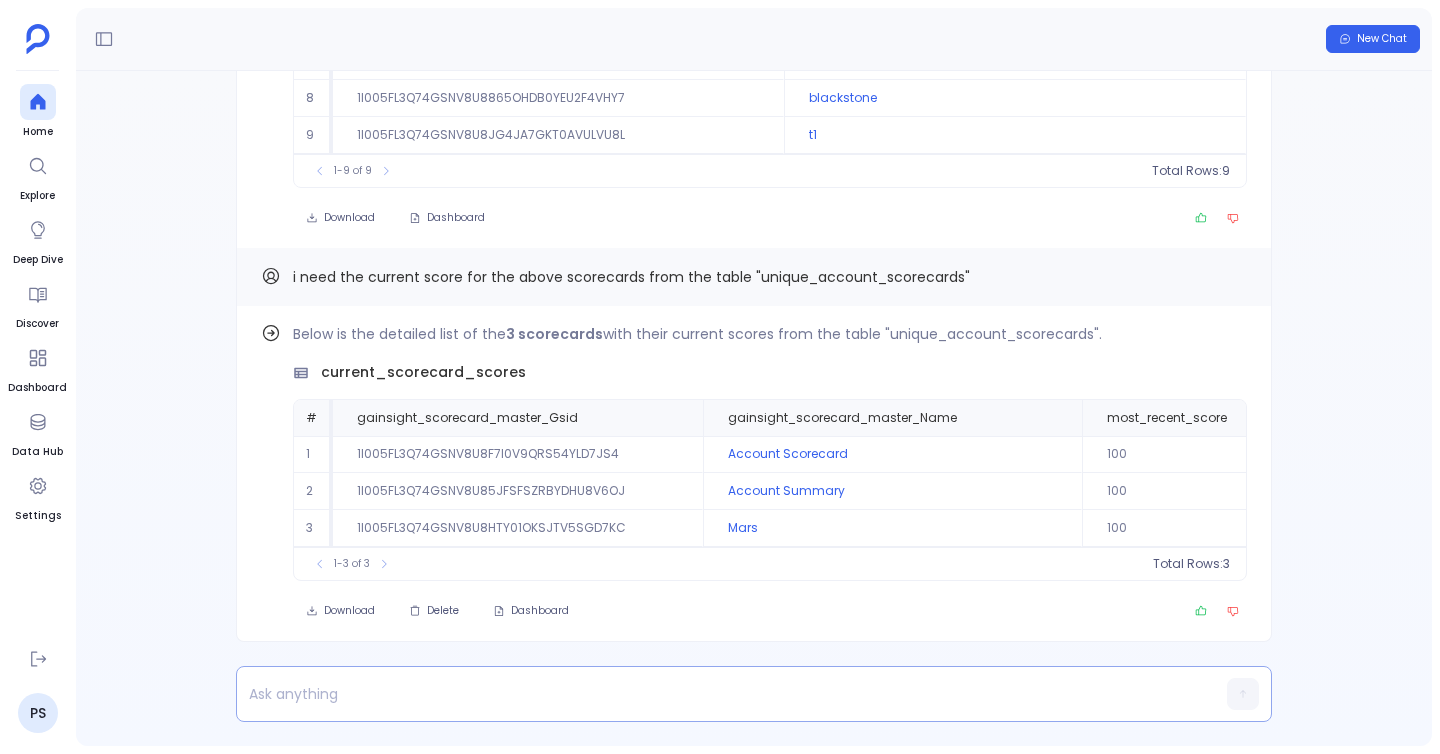 click at bounding box center (715, 694) 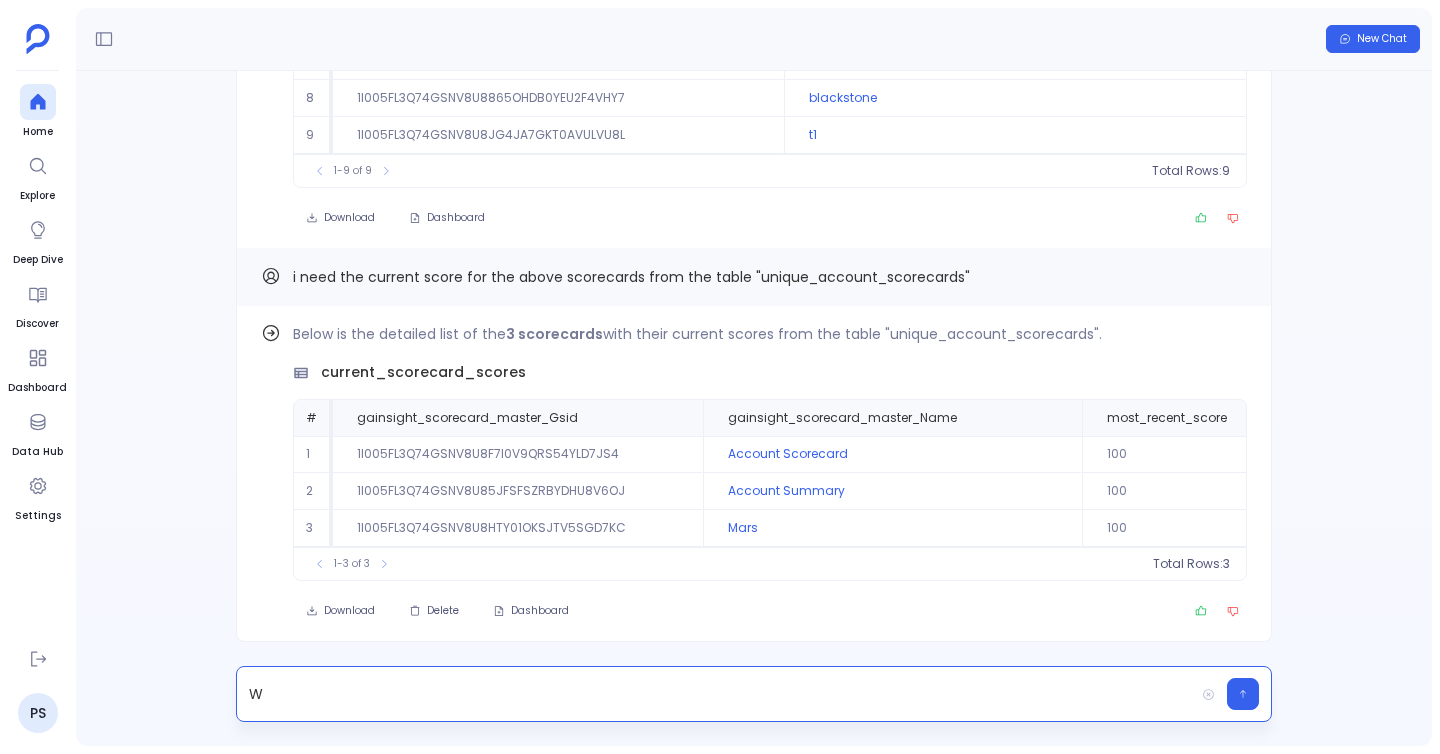 type 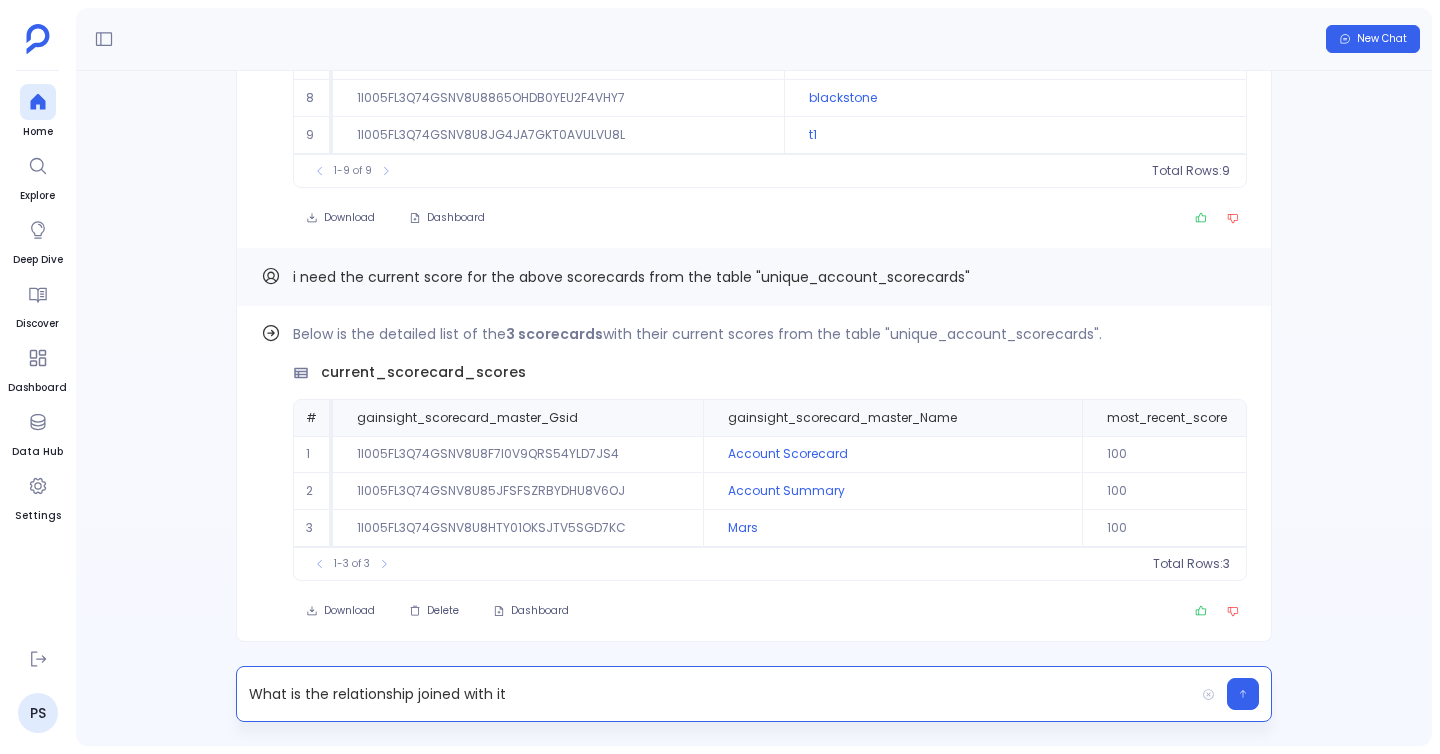 click on "New Chat" at bounding box center (754, 39) 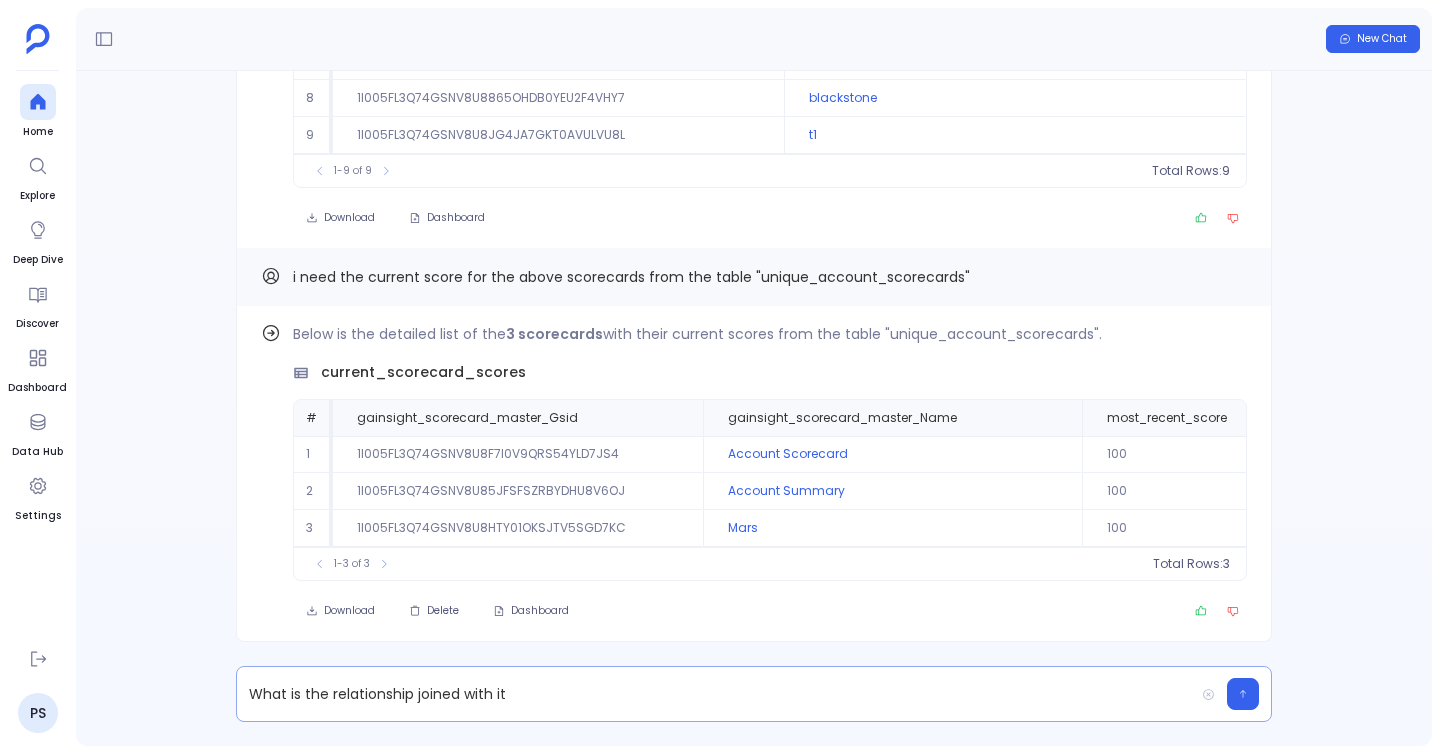 click on "What is the relationship joined with it" at bounding box center [715, 694] 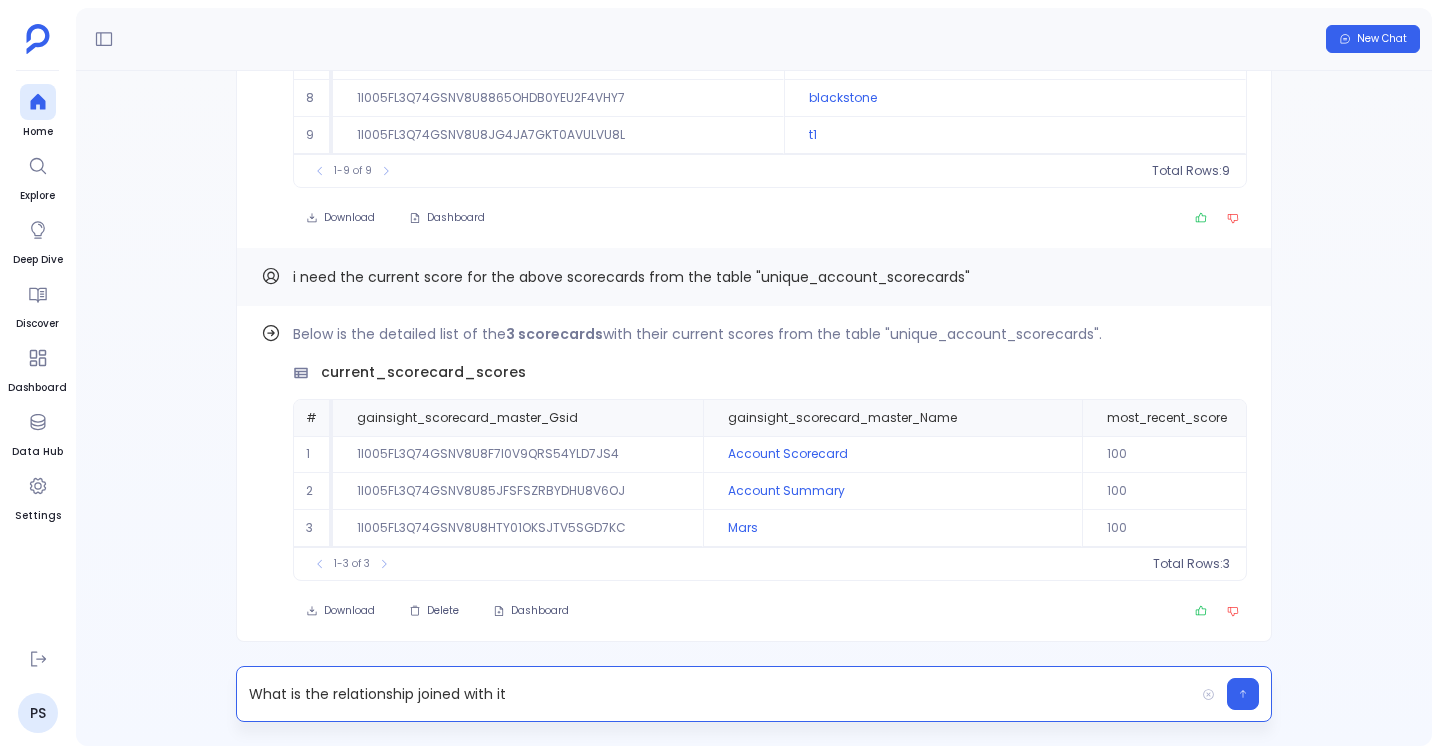 click on "What is the relationship joined with it" at bounding box center [715, 694] 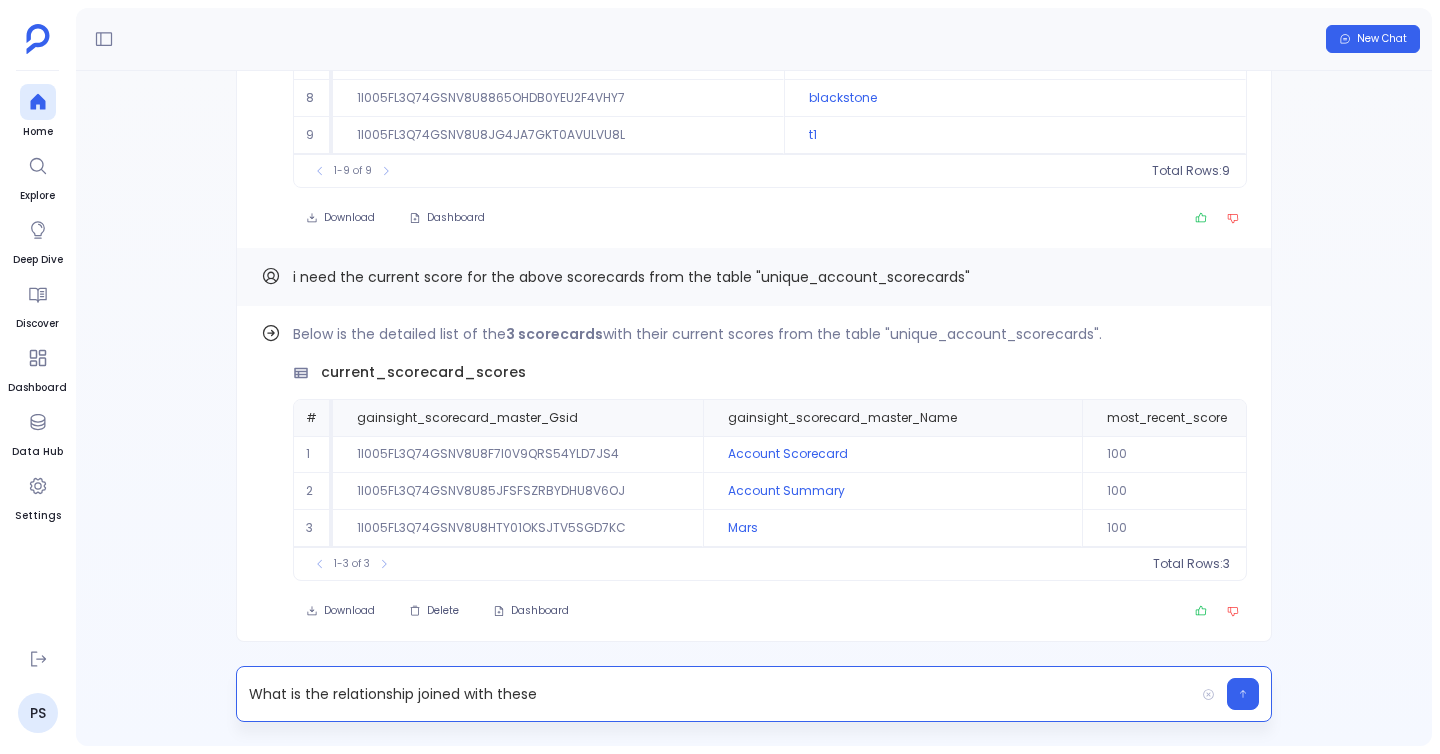 scroll, scrollTop: 0, scrollLeft: 0, axis: both 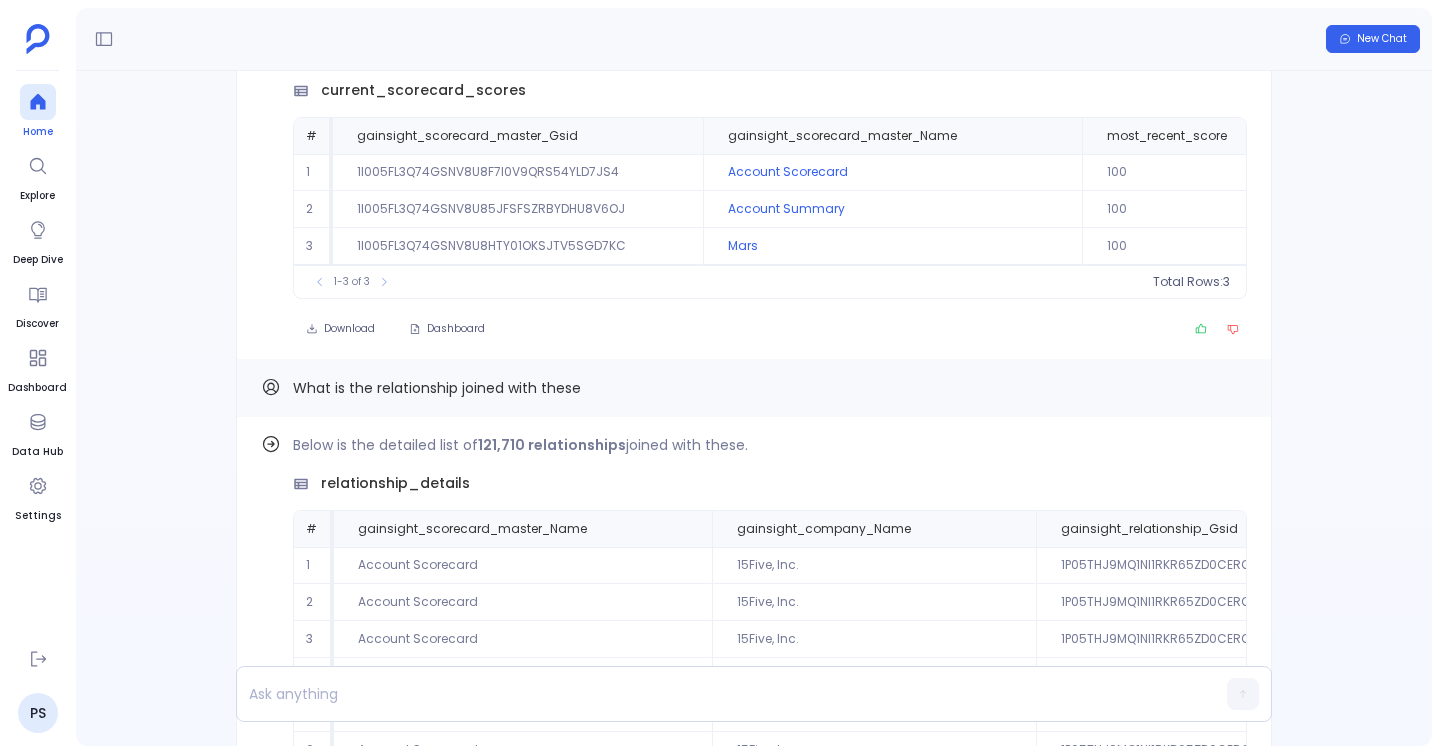 click on "Home" at bounding box center [38, 132] 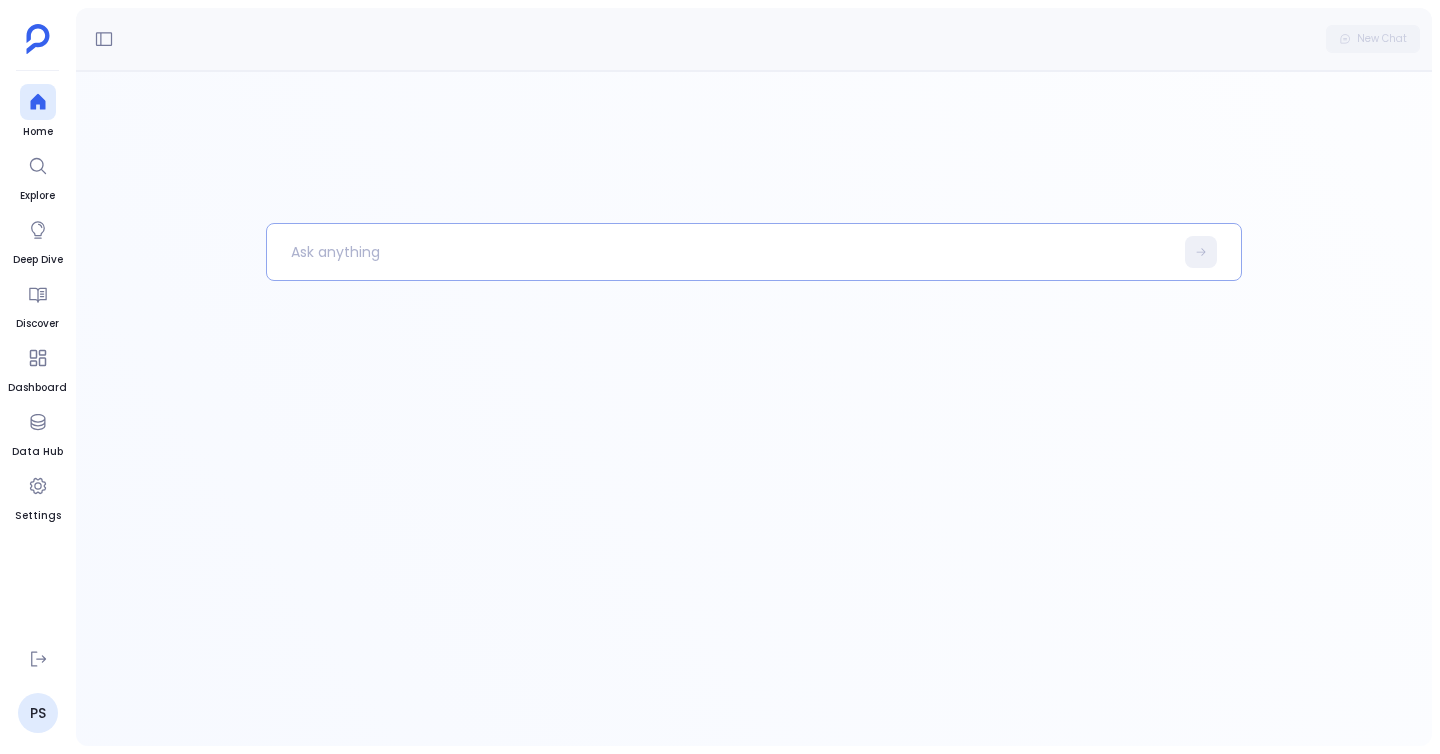 click at bounding box center (720, 252) 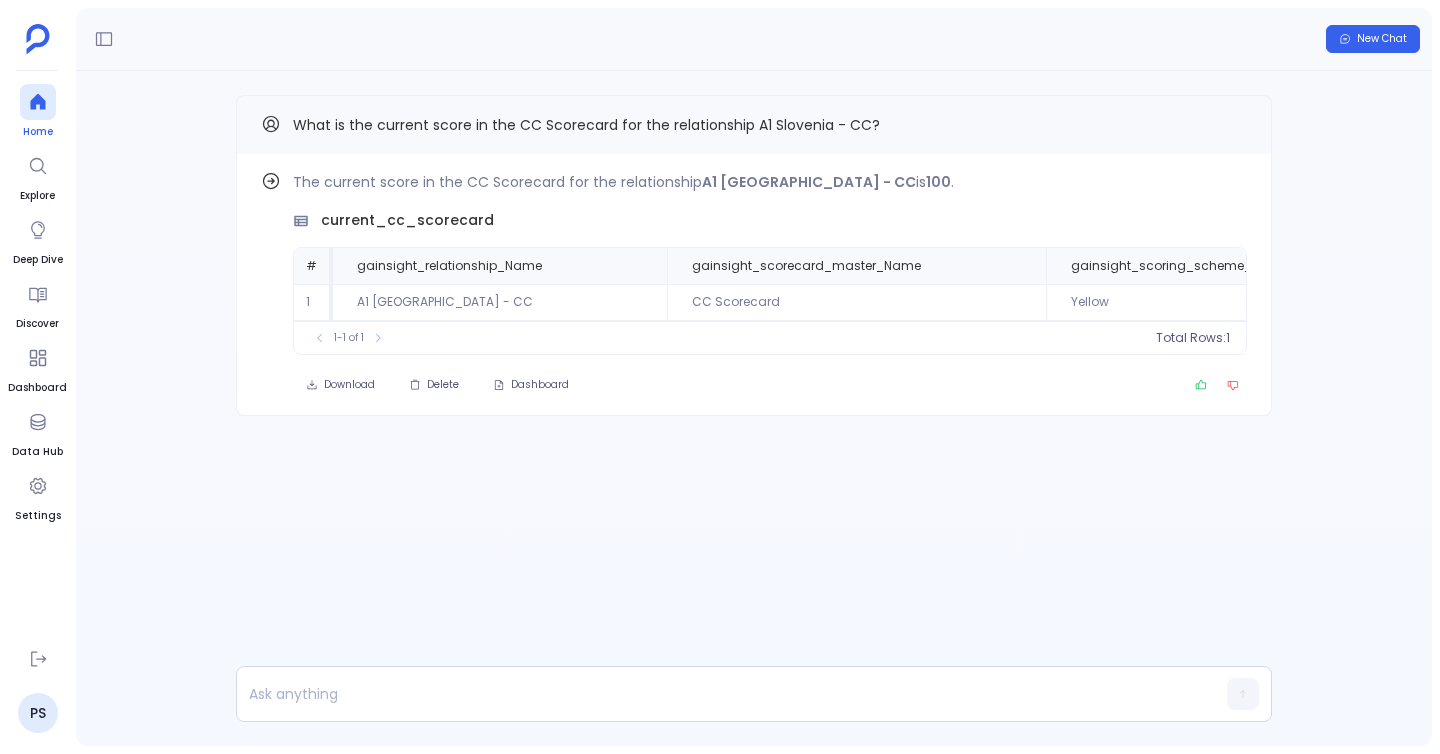 click 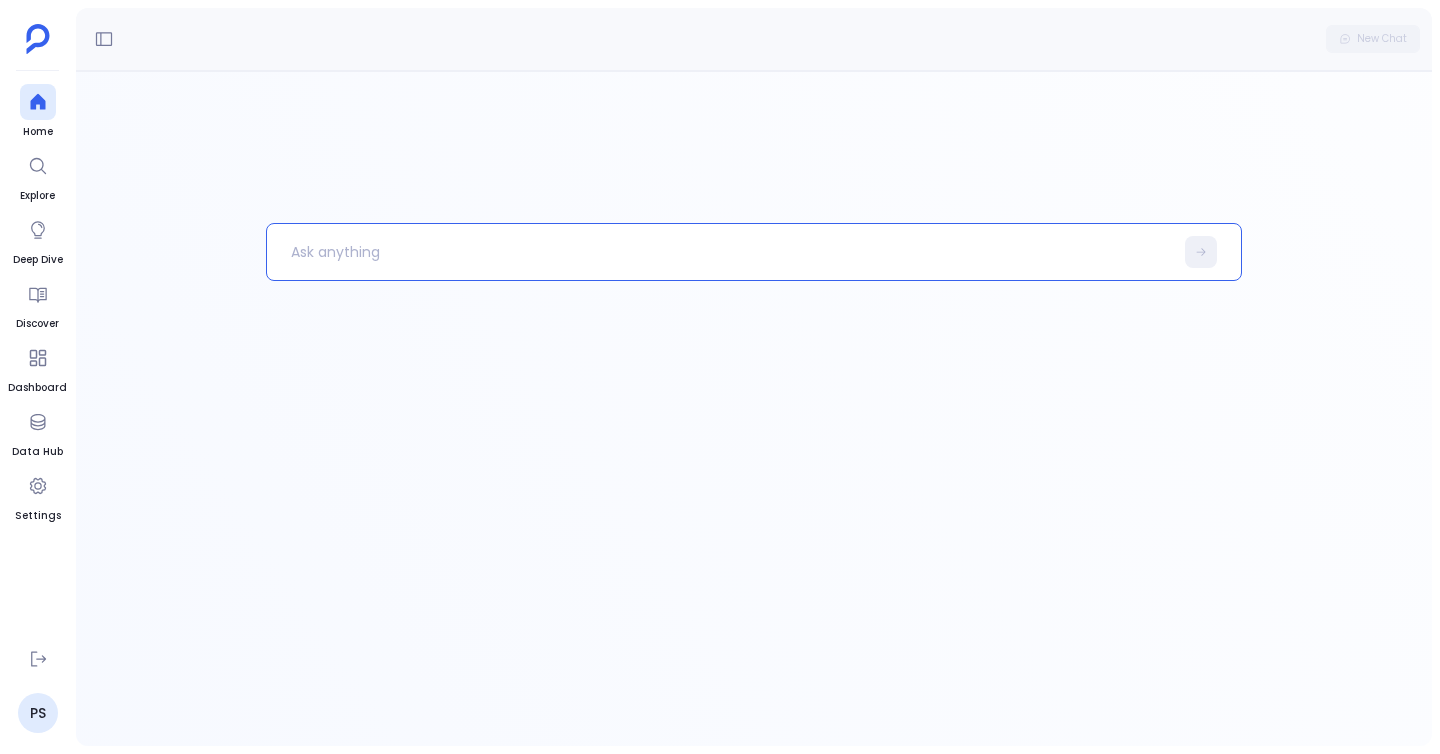 click at bounding box center [720, 252] 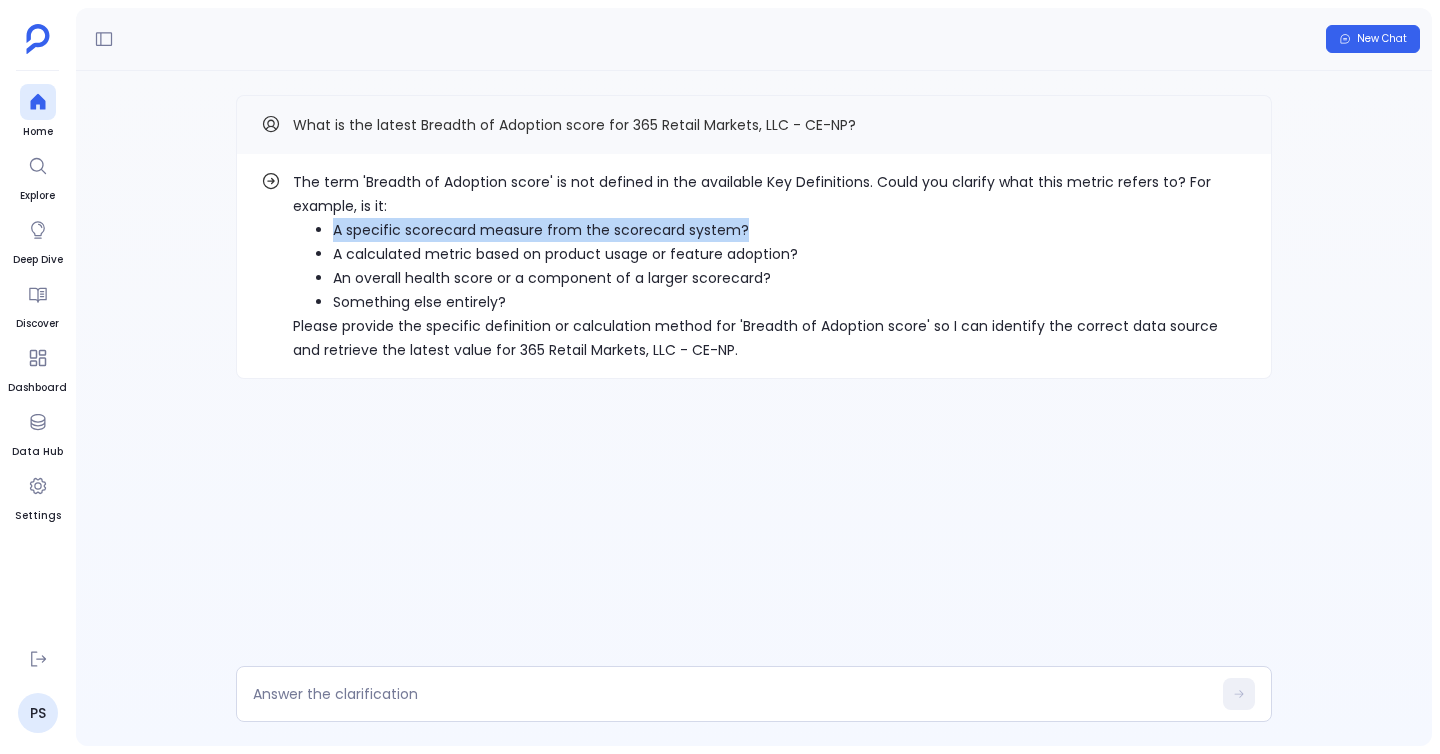 drag, startPoint x: 332, startPoint y: 229, endPoint x: 821, endPoint y: 229, distance: 489 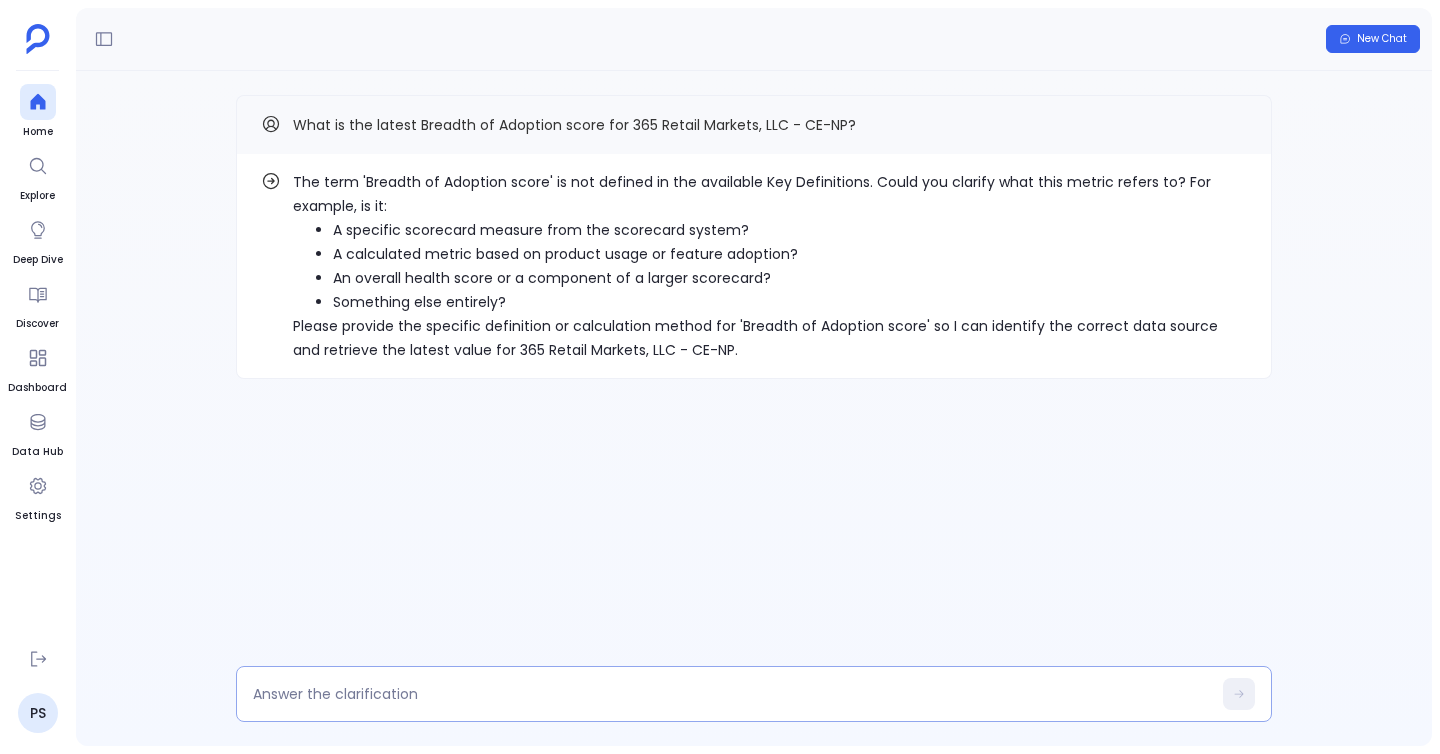 click at bounding box center (732, 694) 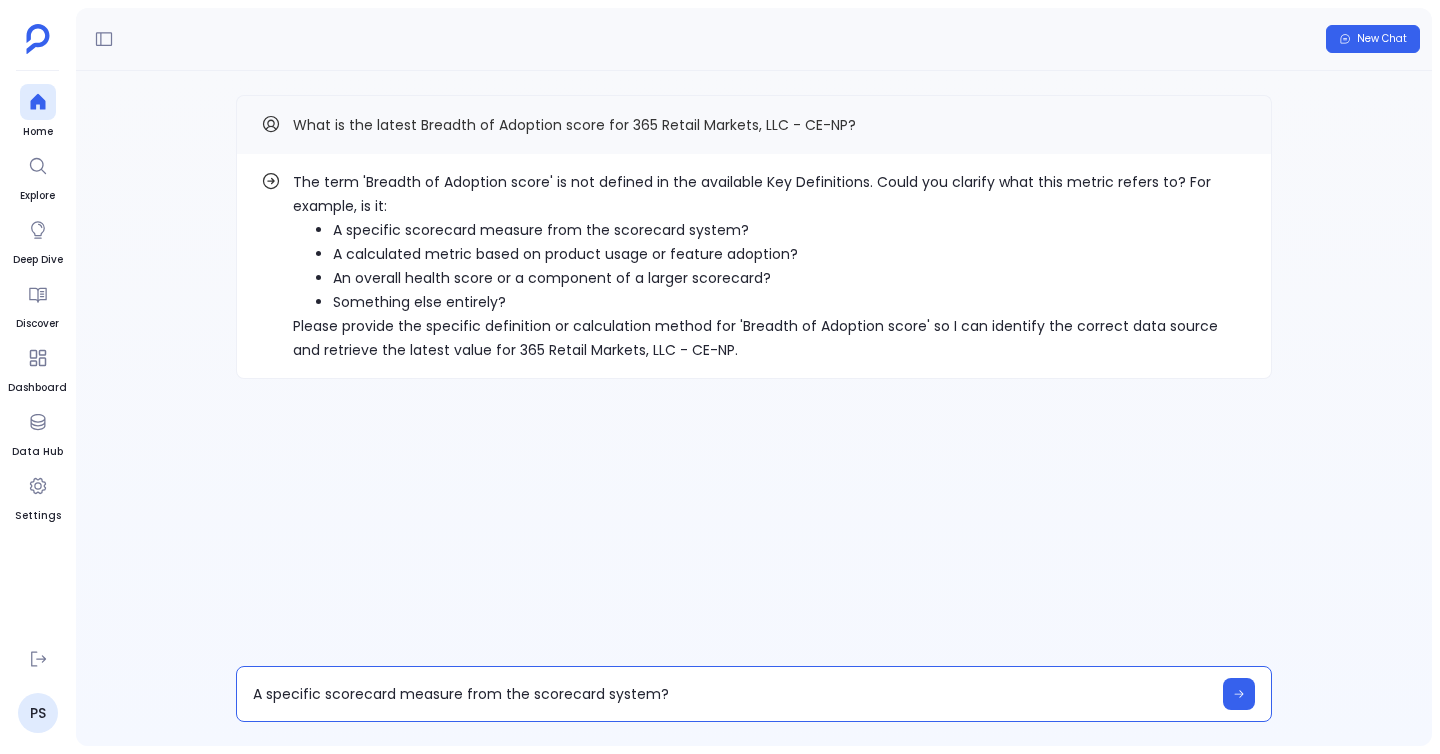 type on "A specific scorecard measure from the scorecard system" 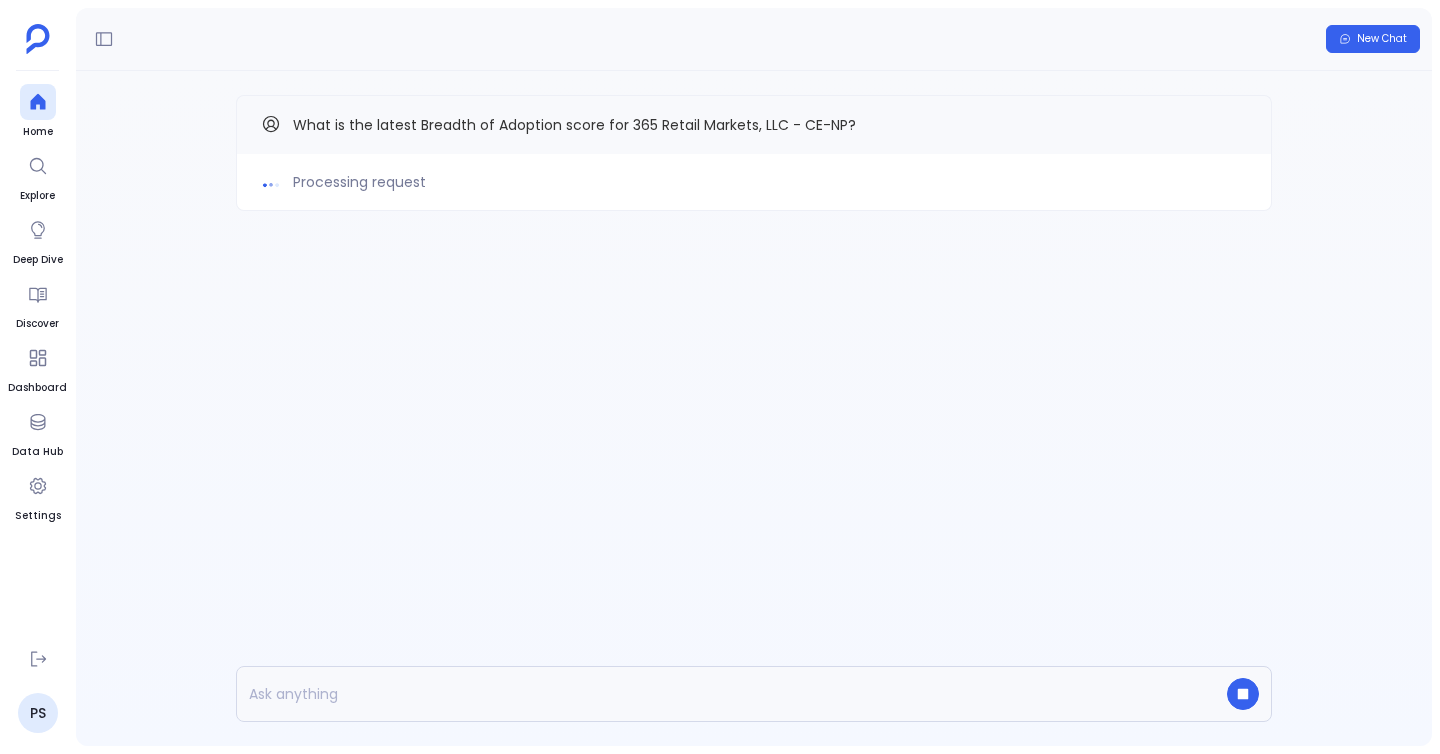 click on "What is the latest Breadth of Adoption score for 365 Retail Markets, LLC - CE-NP?" at bounding box center [754, 124] 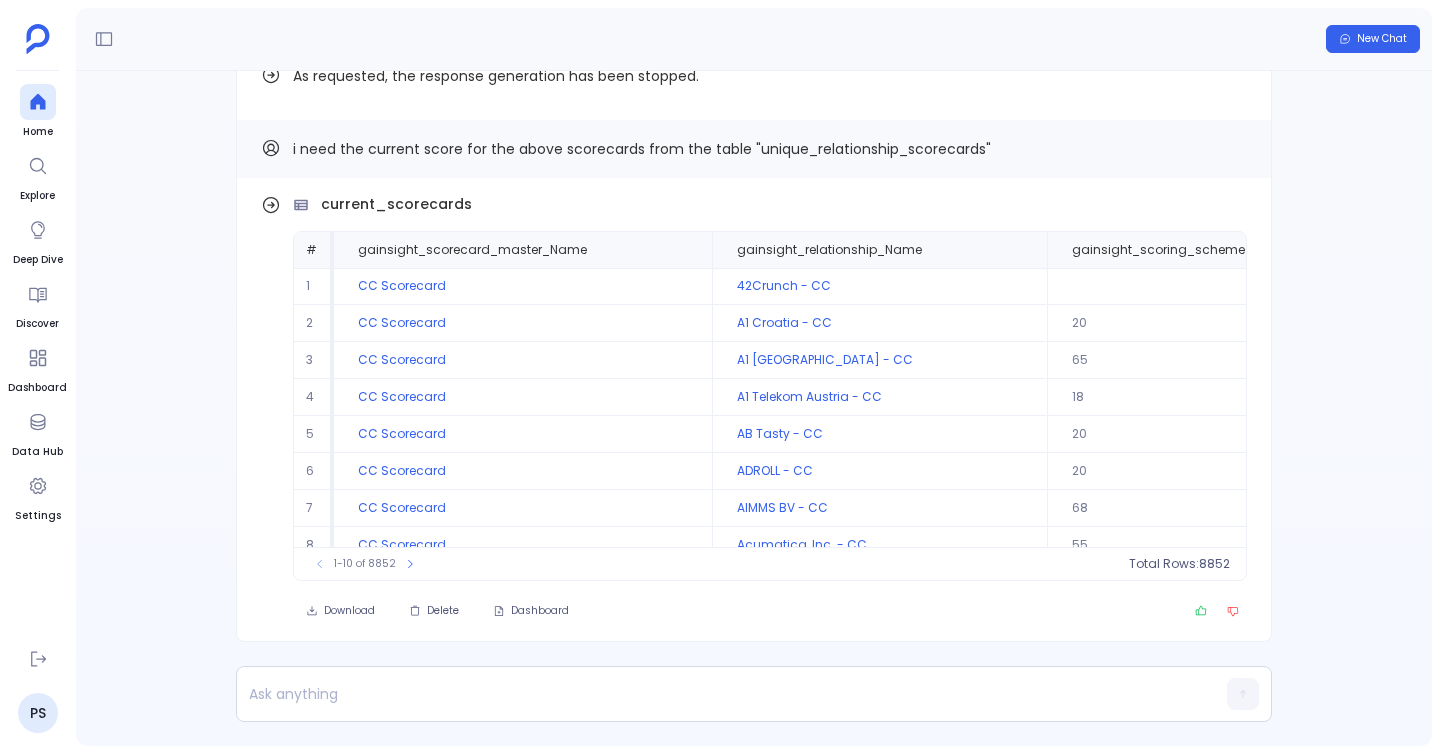 scroll, scrollTop: 0, scrollLeft: 0, axis: both 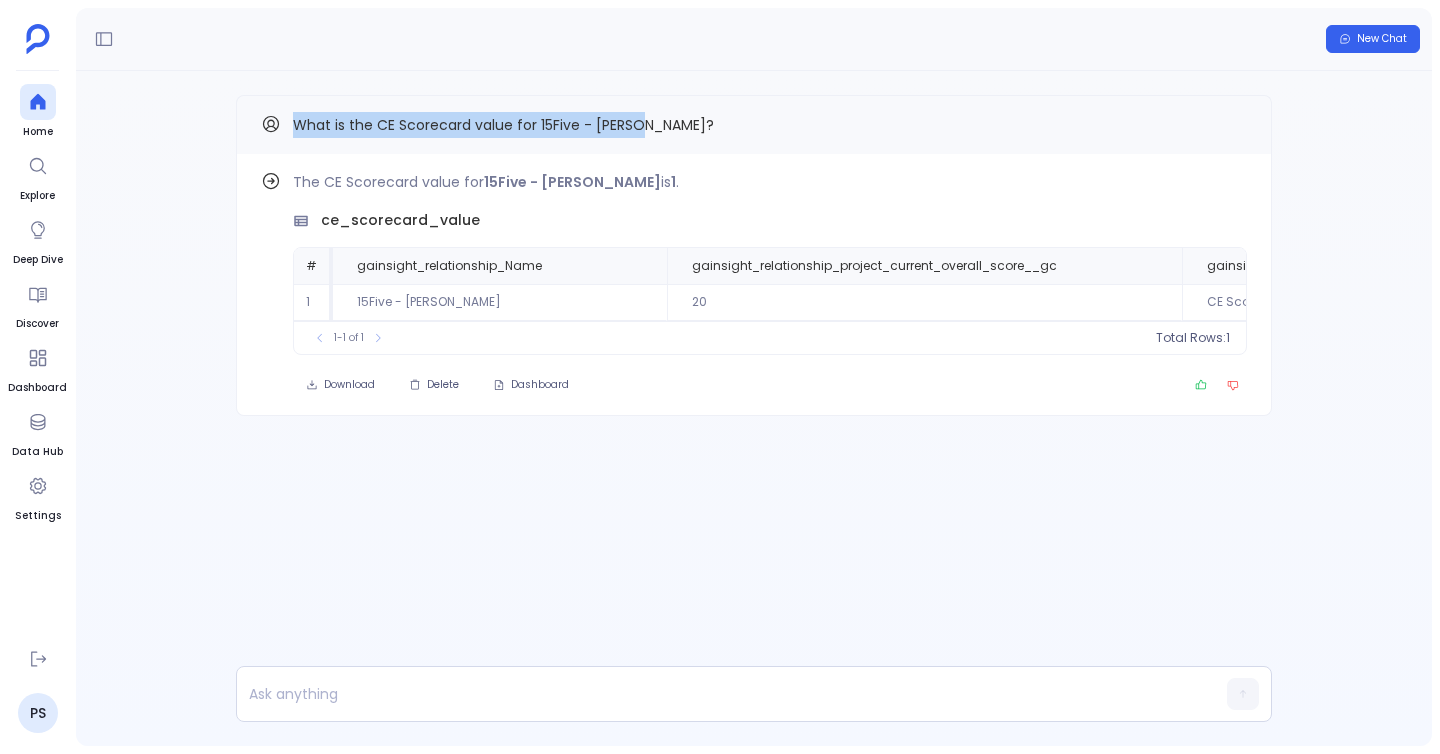 drag, startPoint x: 0, startPoint y: 0, endPoint x: 788, endPoint y: 141, distance: 800.51544 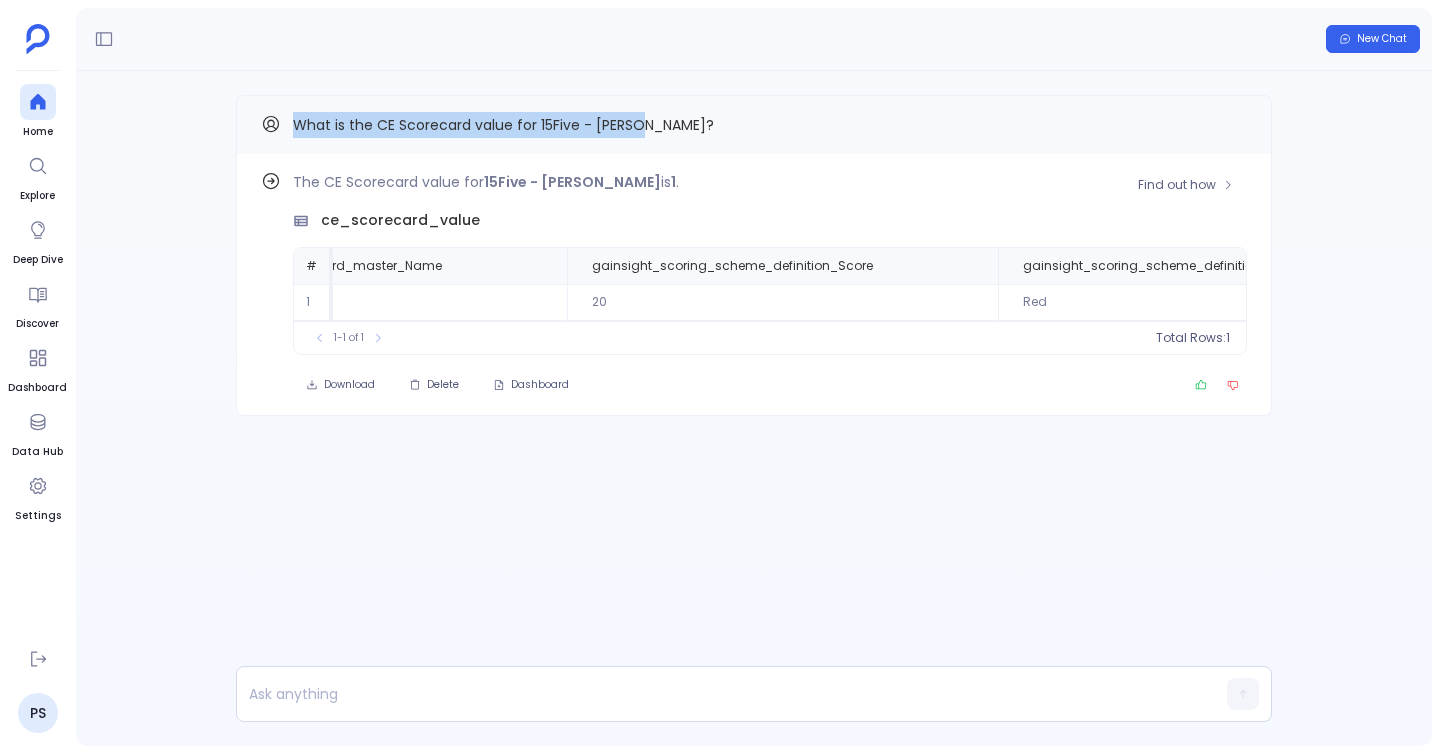 scroll, scrollTop: 0, scrollLeft: 1148, axis: horizontal 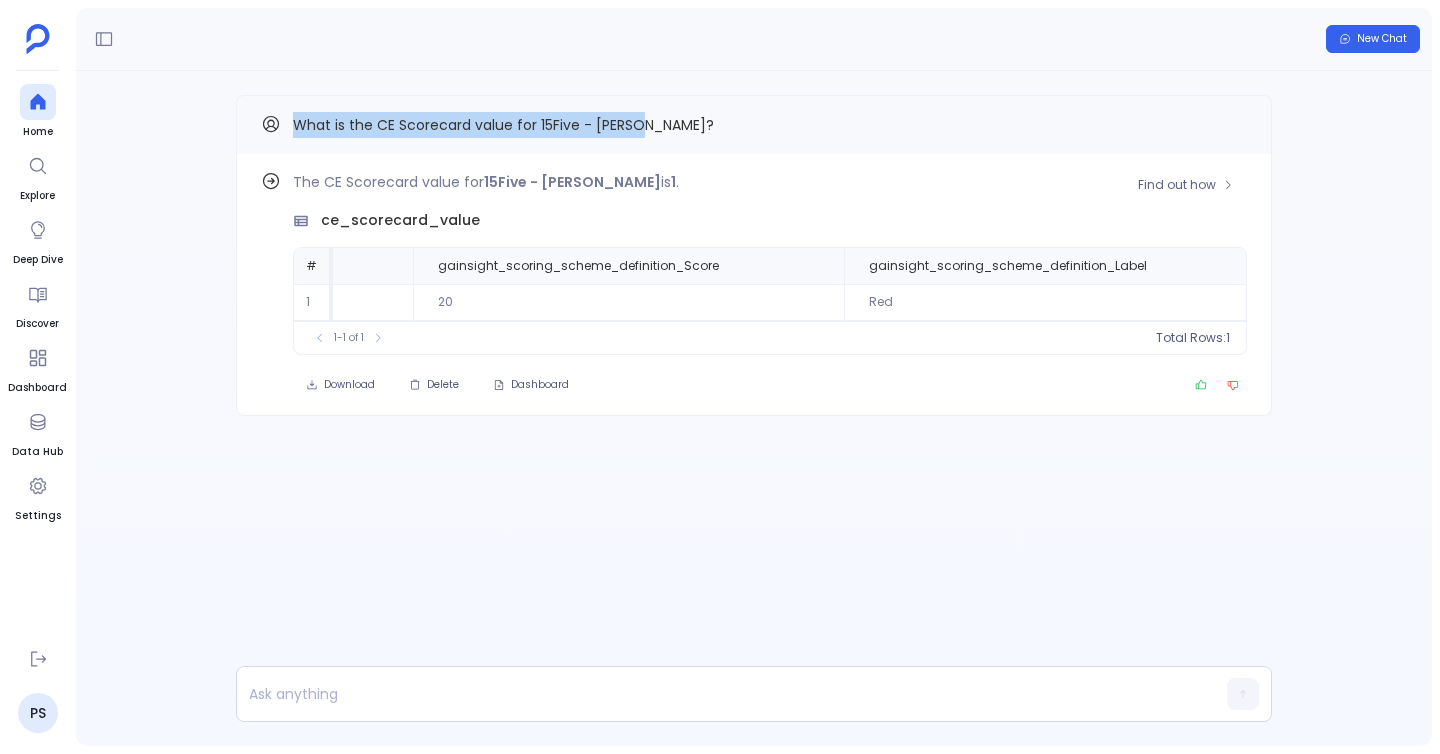 copy on "What is the CE Scorecard value for 15Five - [PERSON_NAME]?" 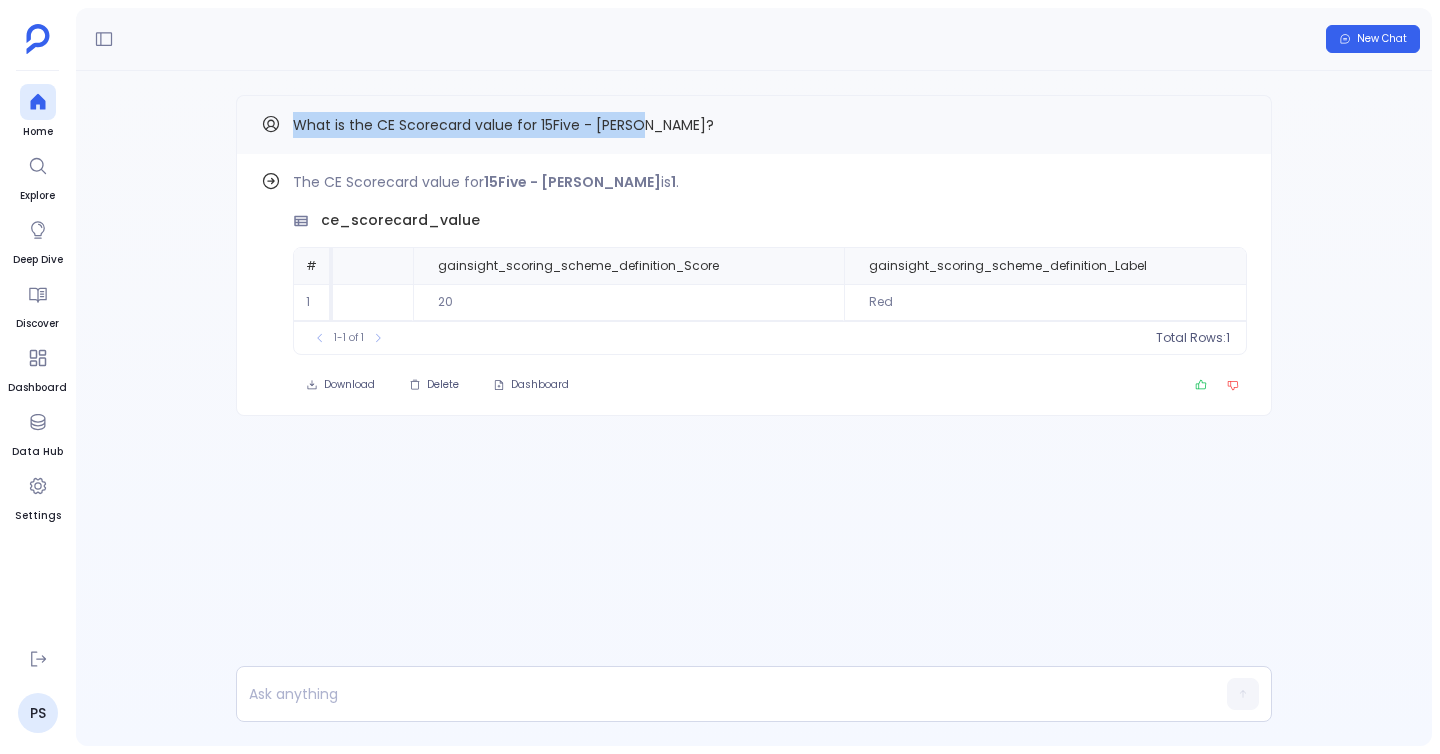 click on "What is the CE Scorecard value for 15Five - [PERSON_NAME]?" at bounding box center [754, 124] 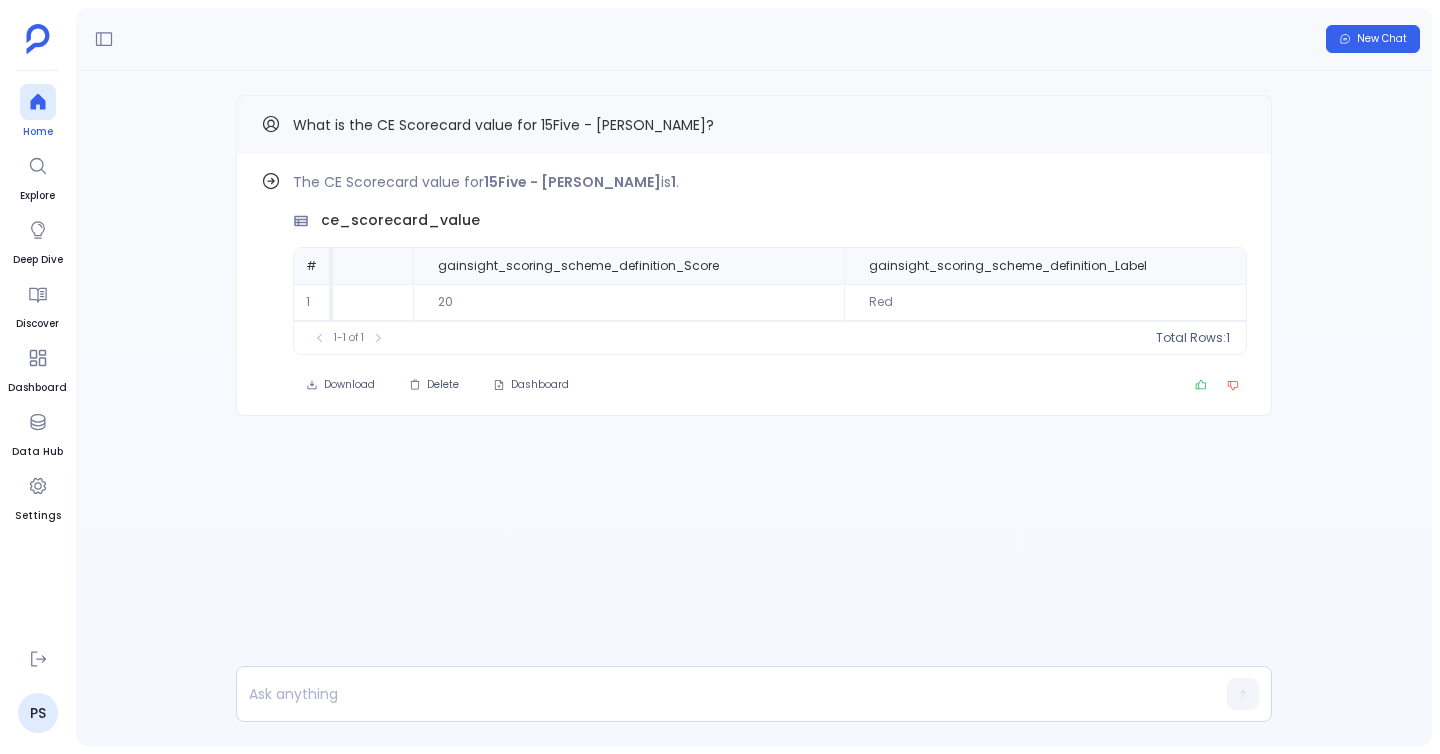 click 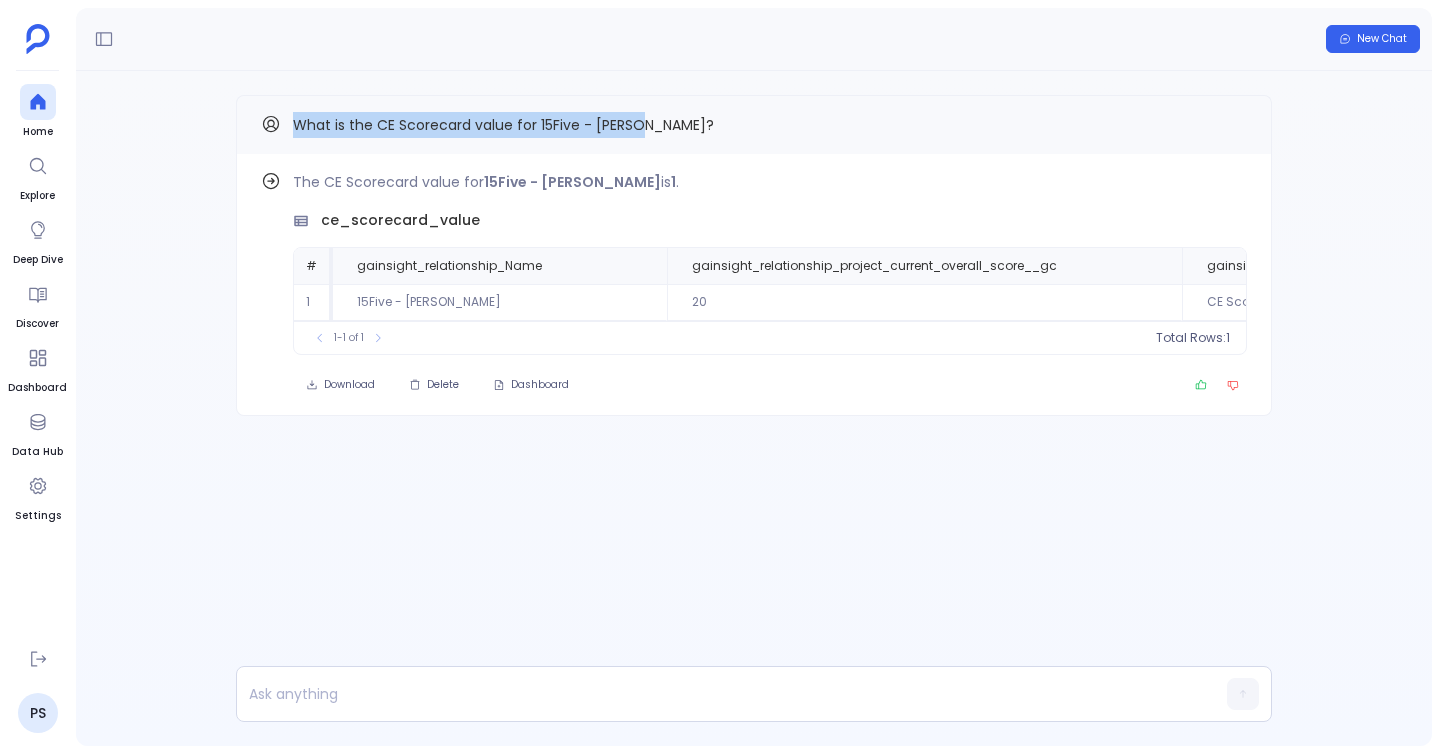drag, startPoint x: 292, startPoint y: 119, endPoint x: 666, endPoint y: 131, distance: 374.19247 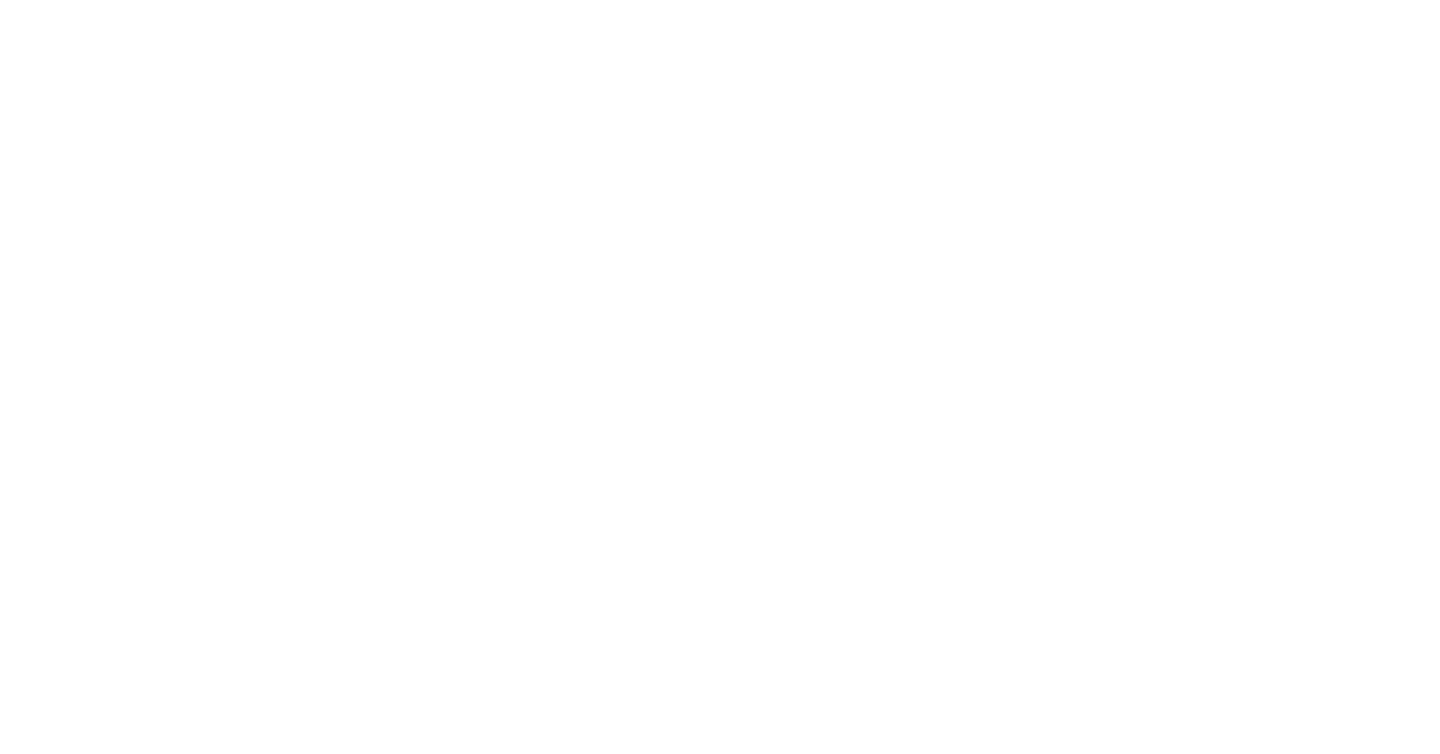 scroll, scrollTop: 0, scrollLeft: 0, axis: both 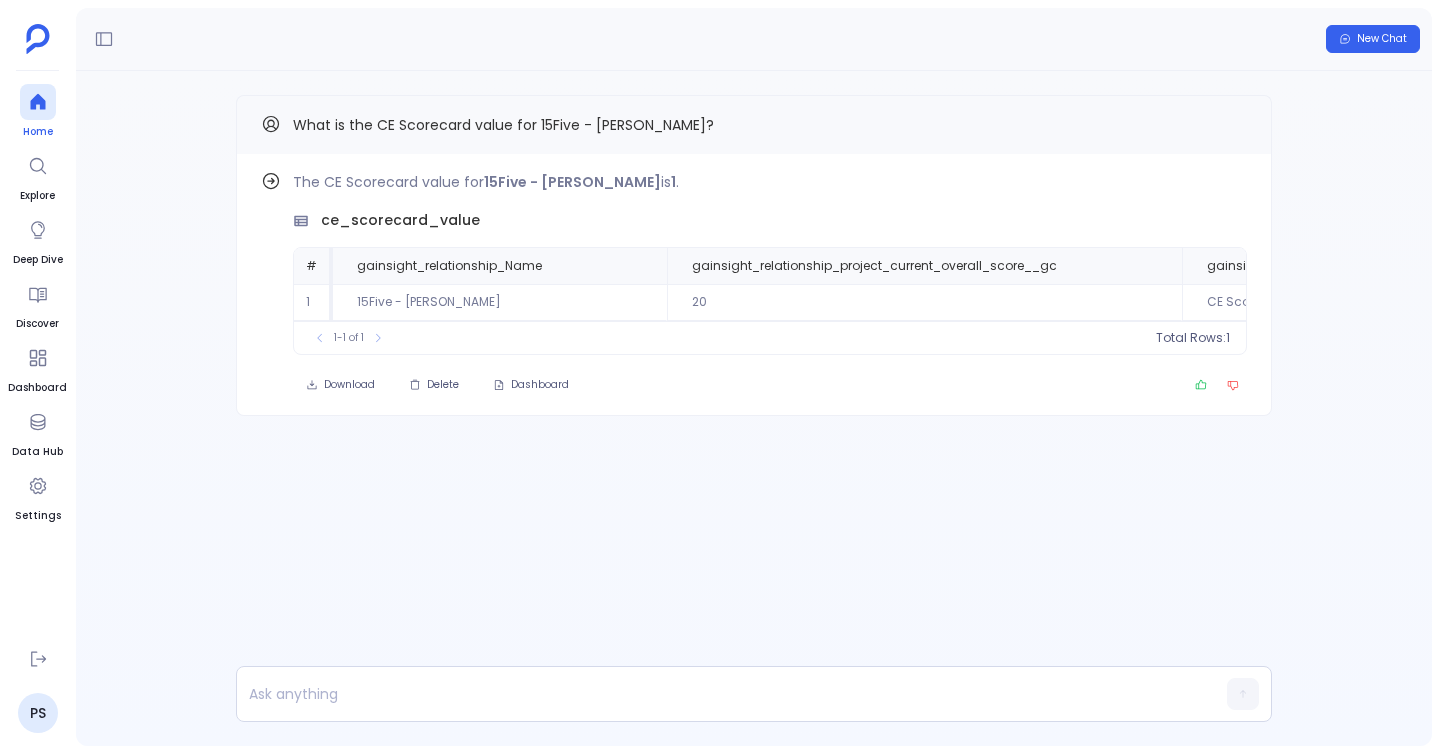 click at bounding box center (38, 102) 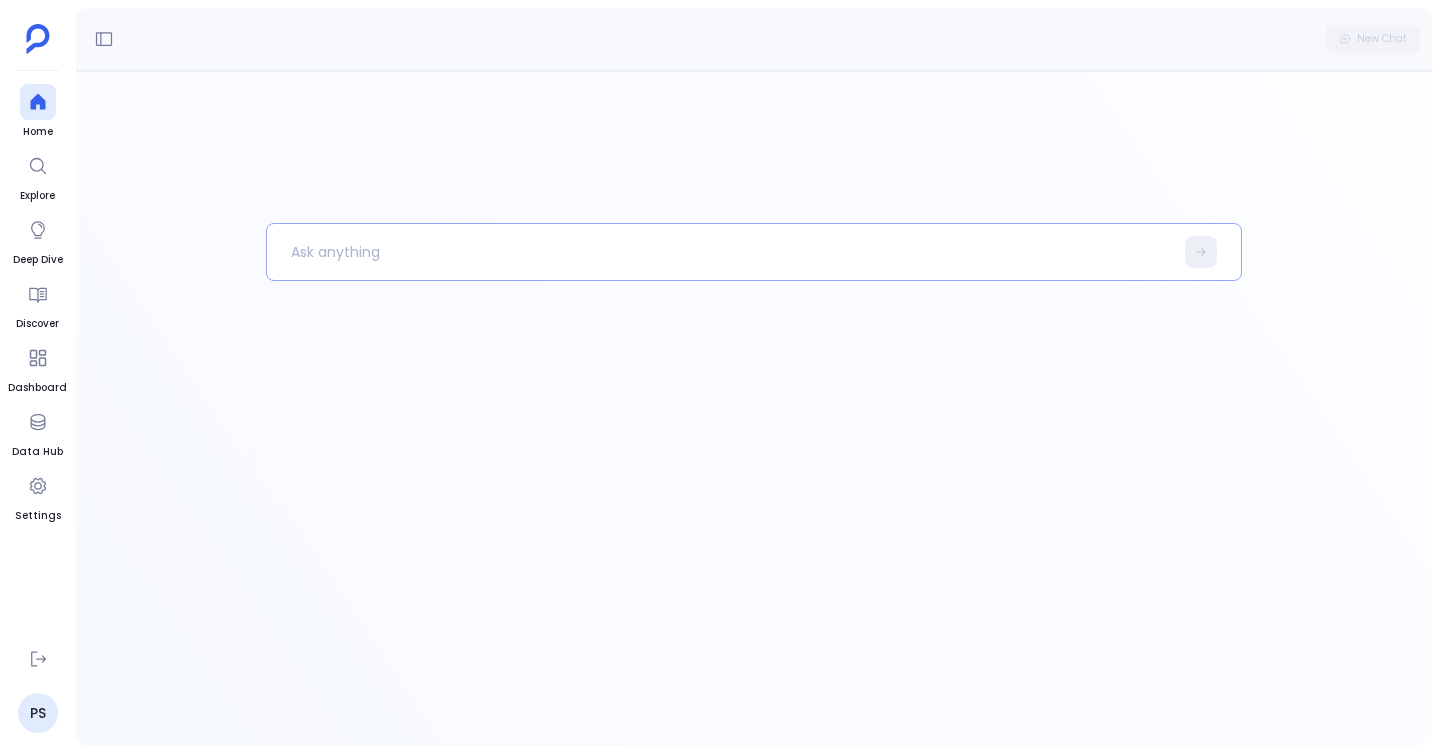 click at bounding box center [720, 252] 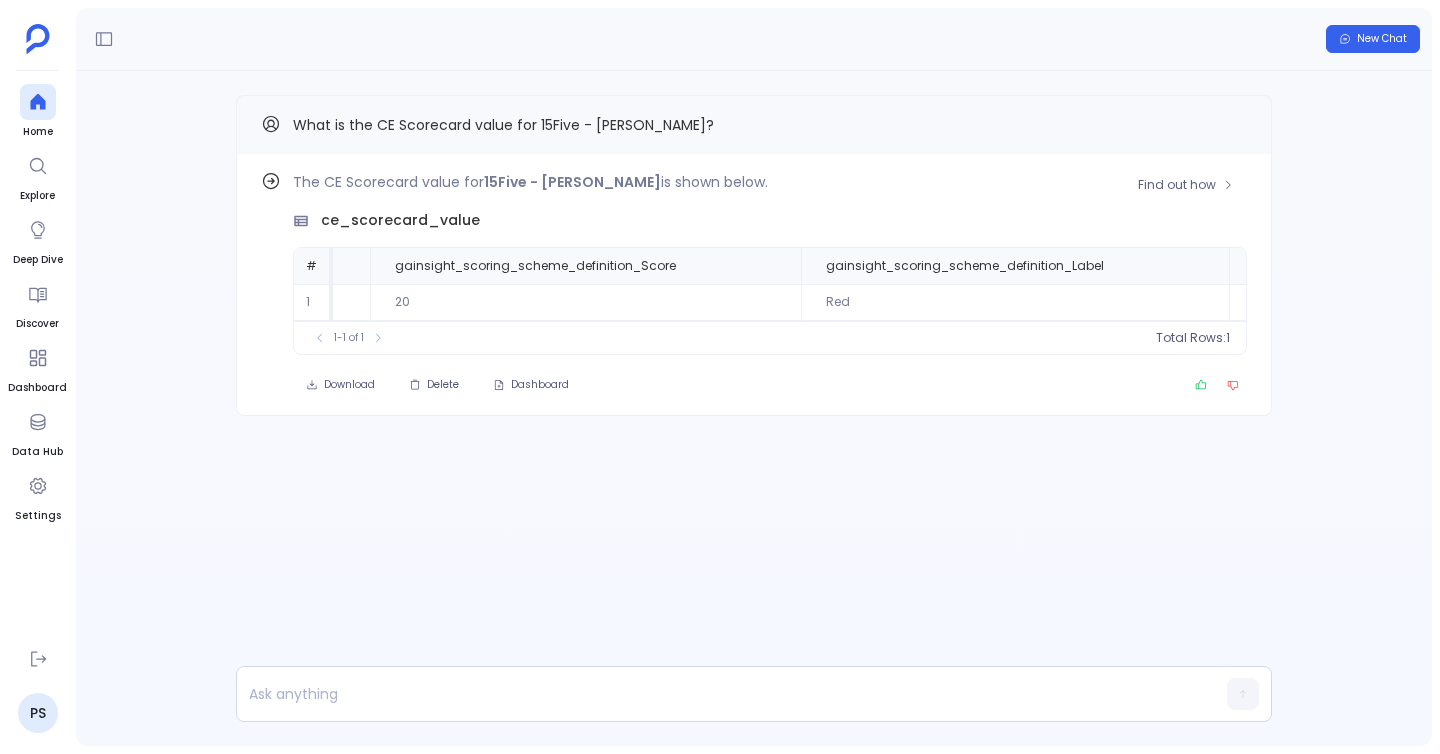scroll, scrollTop: 0, scrollLeft: 731, axis: horizontal 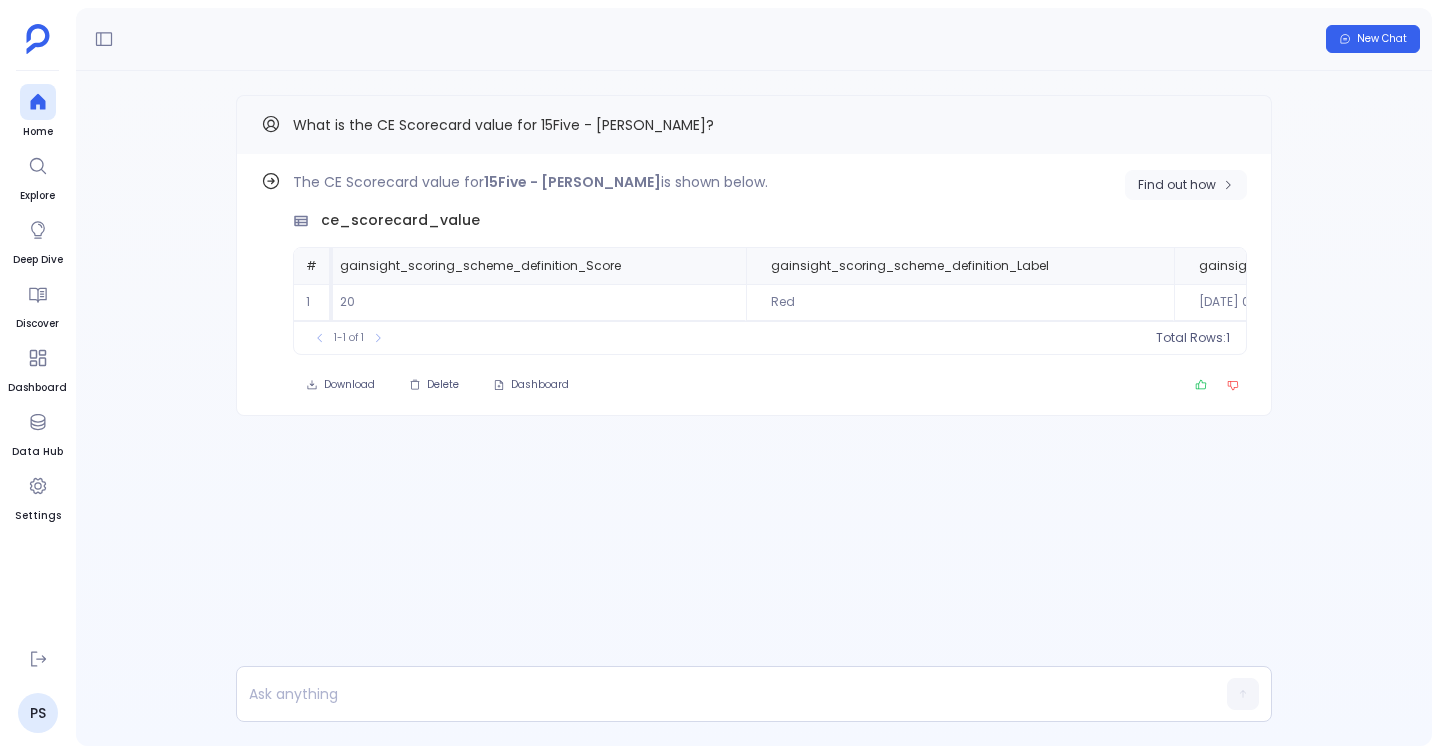 click on "Find out how" at bounding box center (1177, 185) 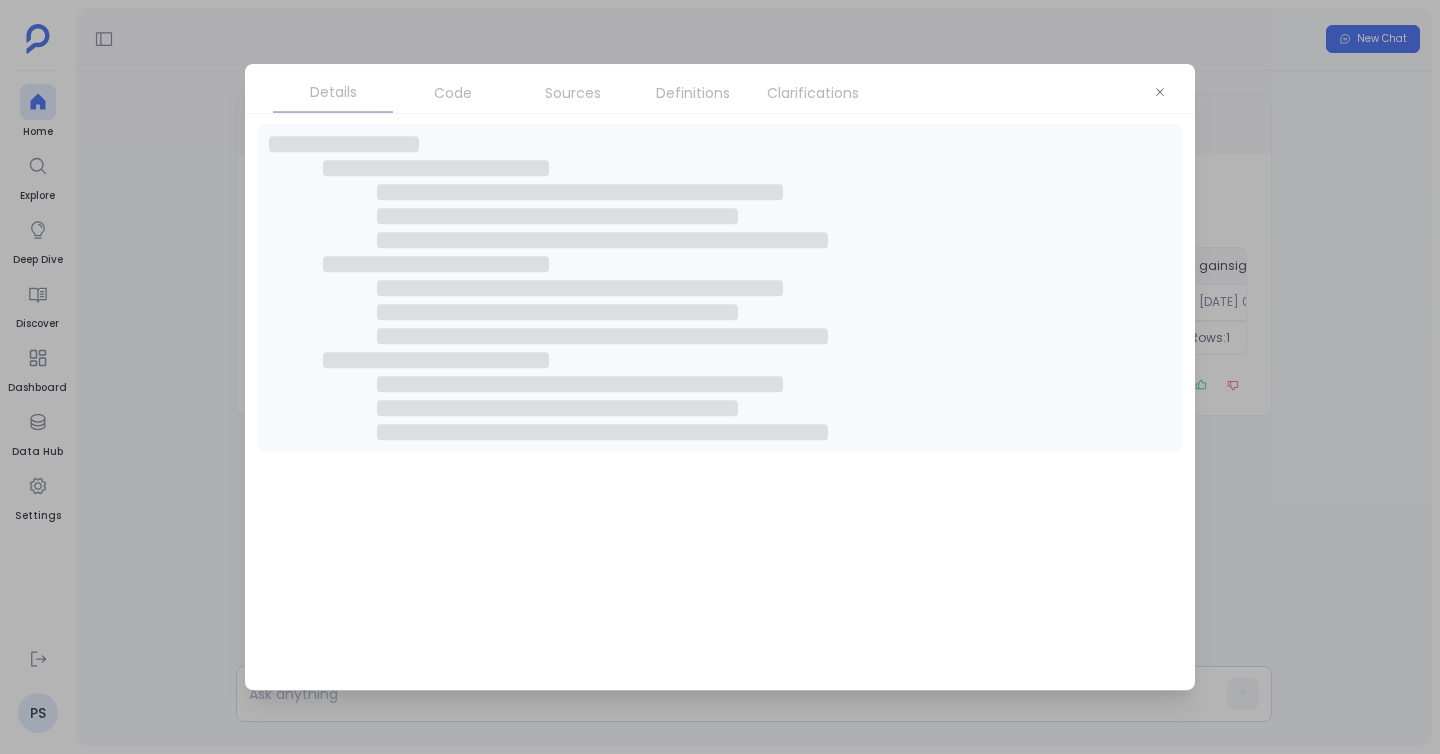 click on "Definitions" at bounding box center [693, 93] 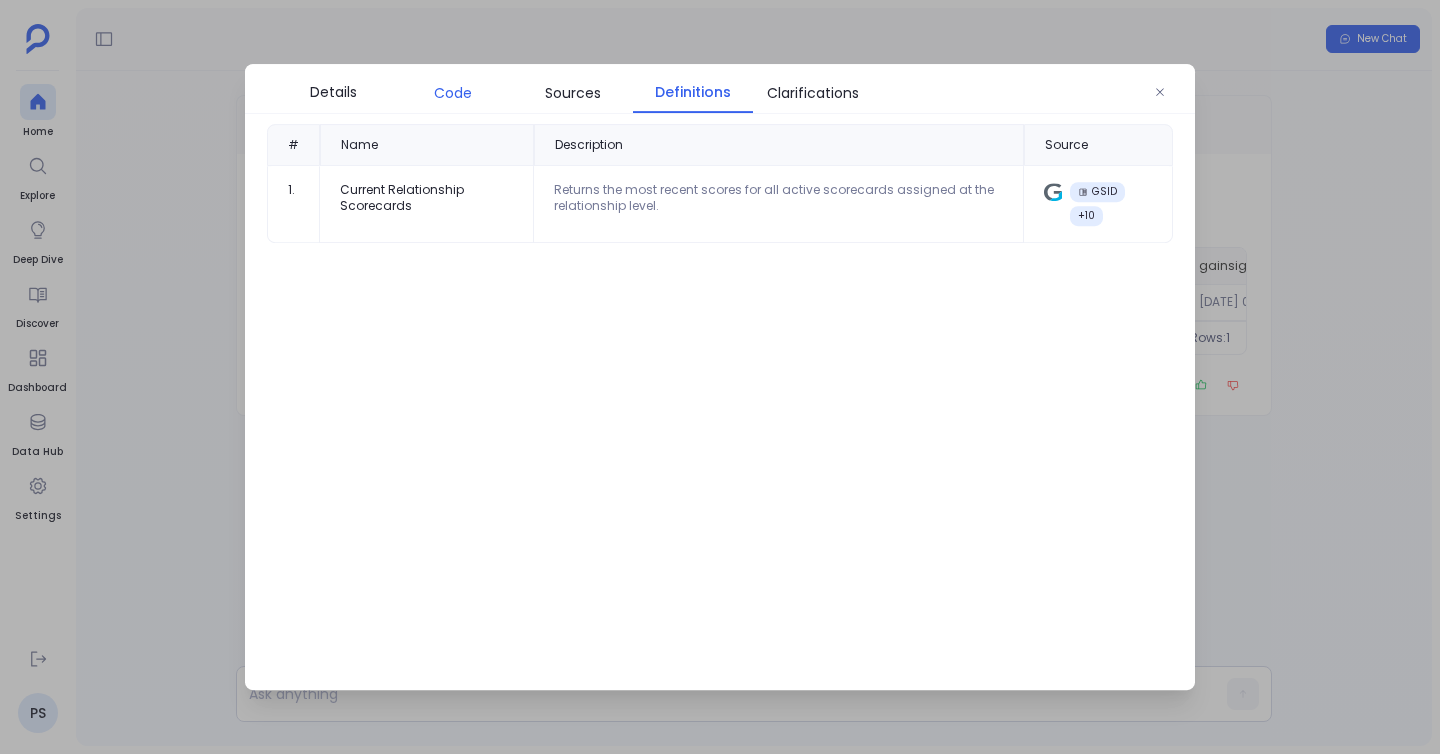 click on "Code" at bounding box center [453, 93] 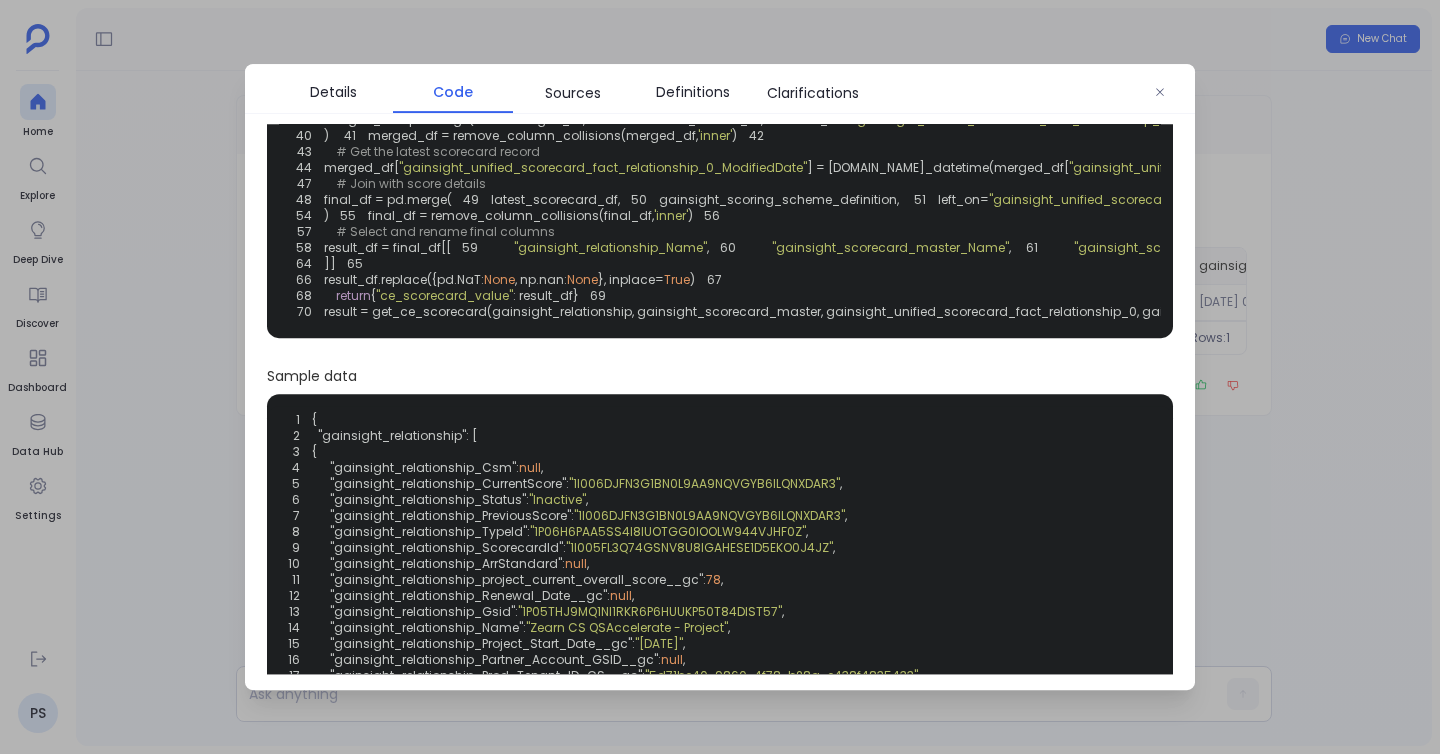 scroll, scrollTop: 305, scrollLeft: 0, axis: vertical 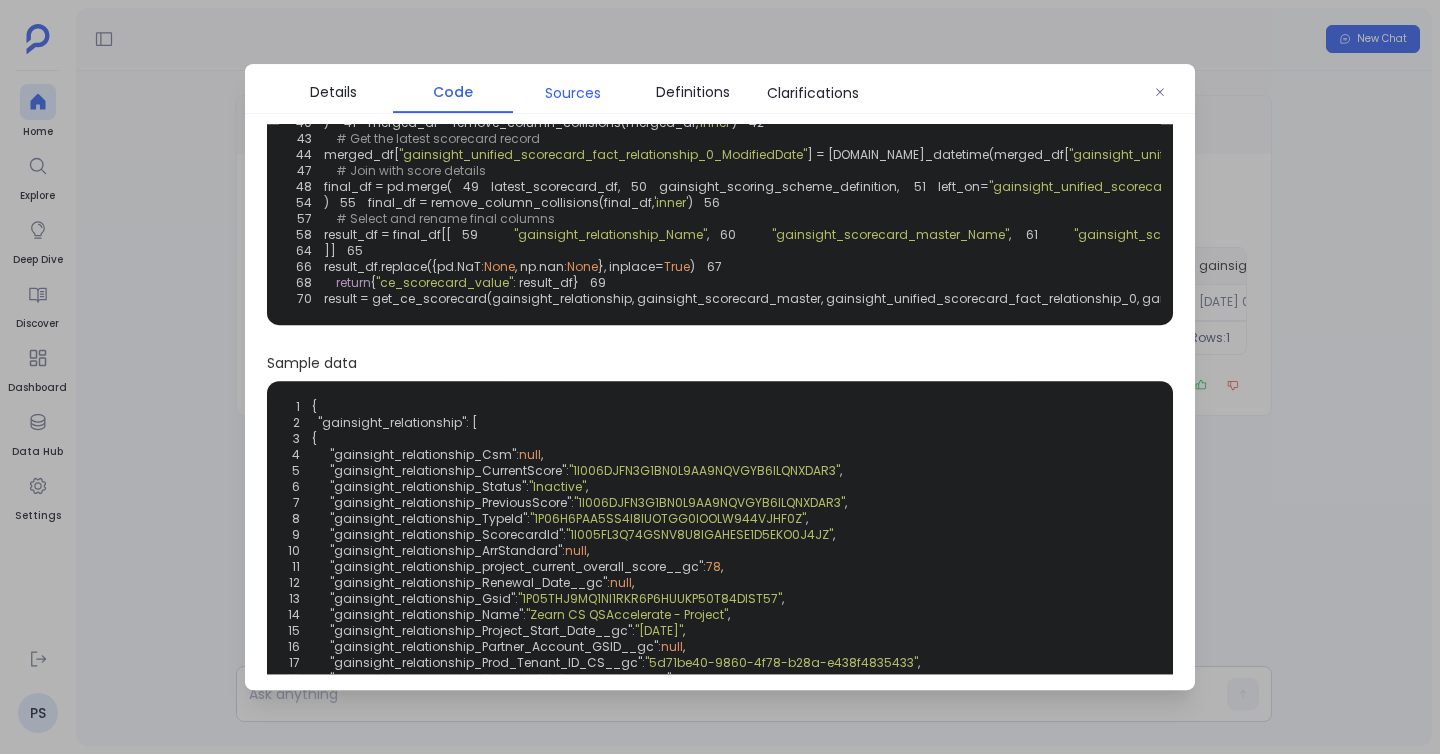 click on "Sources" at bounding box center [573, 93] 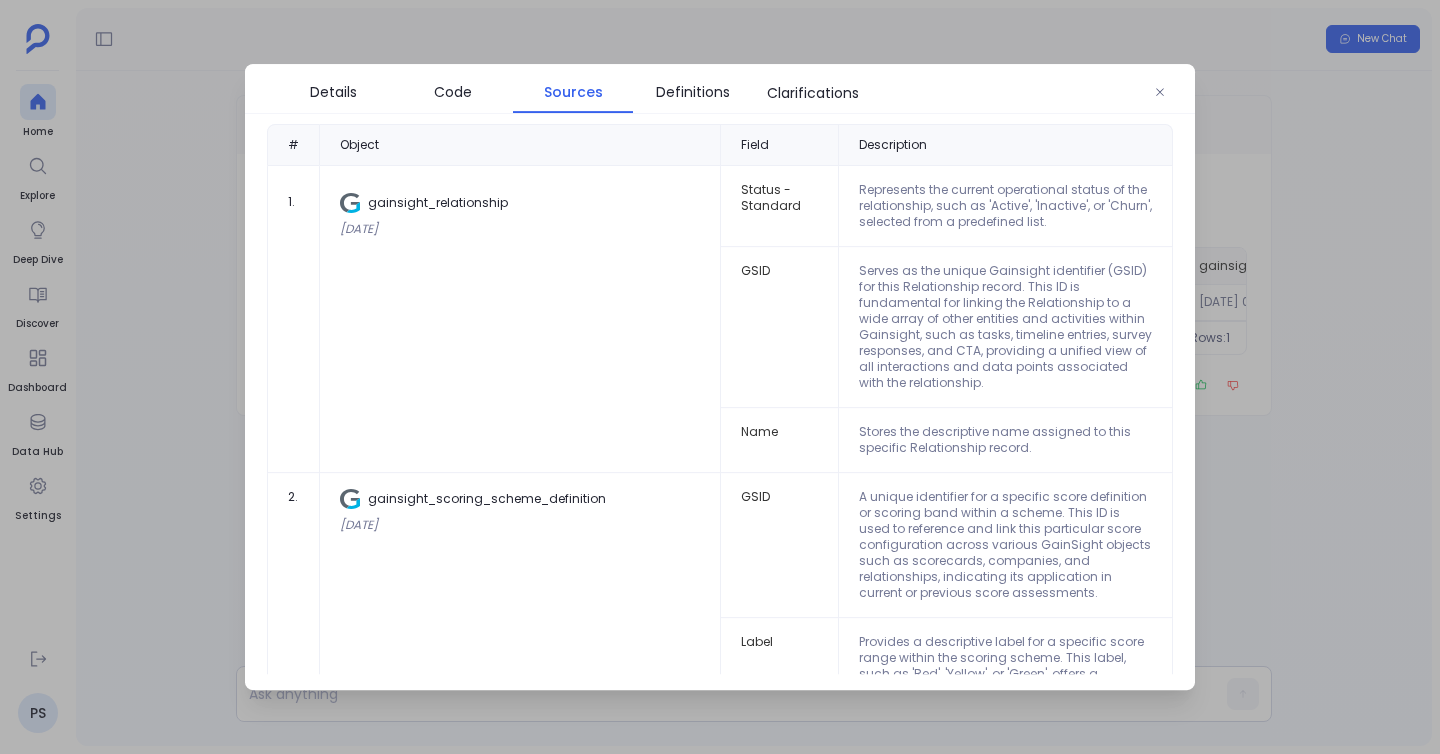 scroll, scrollTop: 862, scrollLeft: 0, axis: vertical 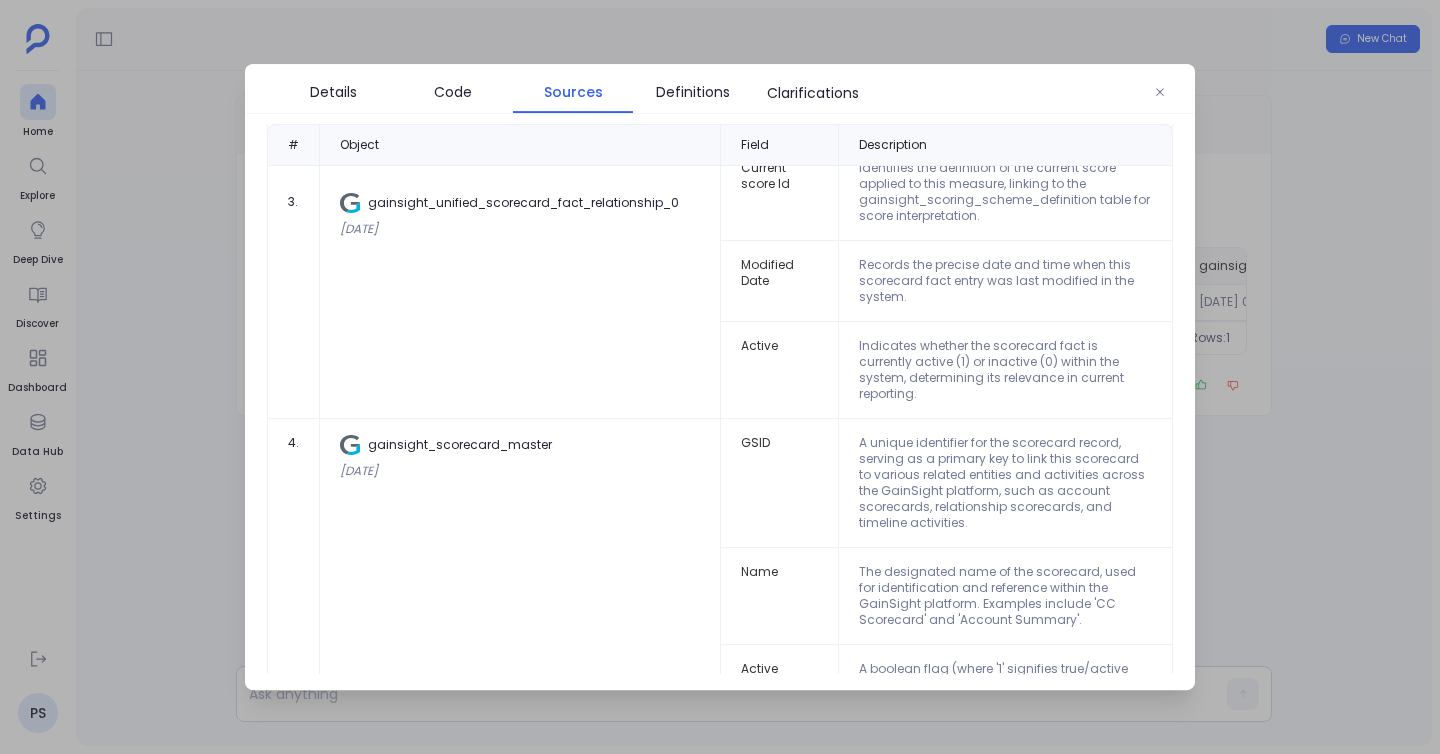 click at bounding box center [720, 377] 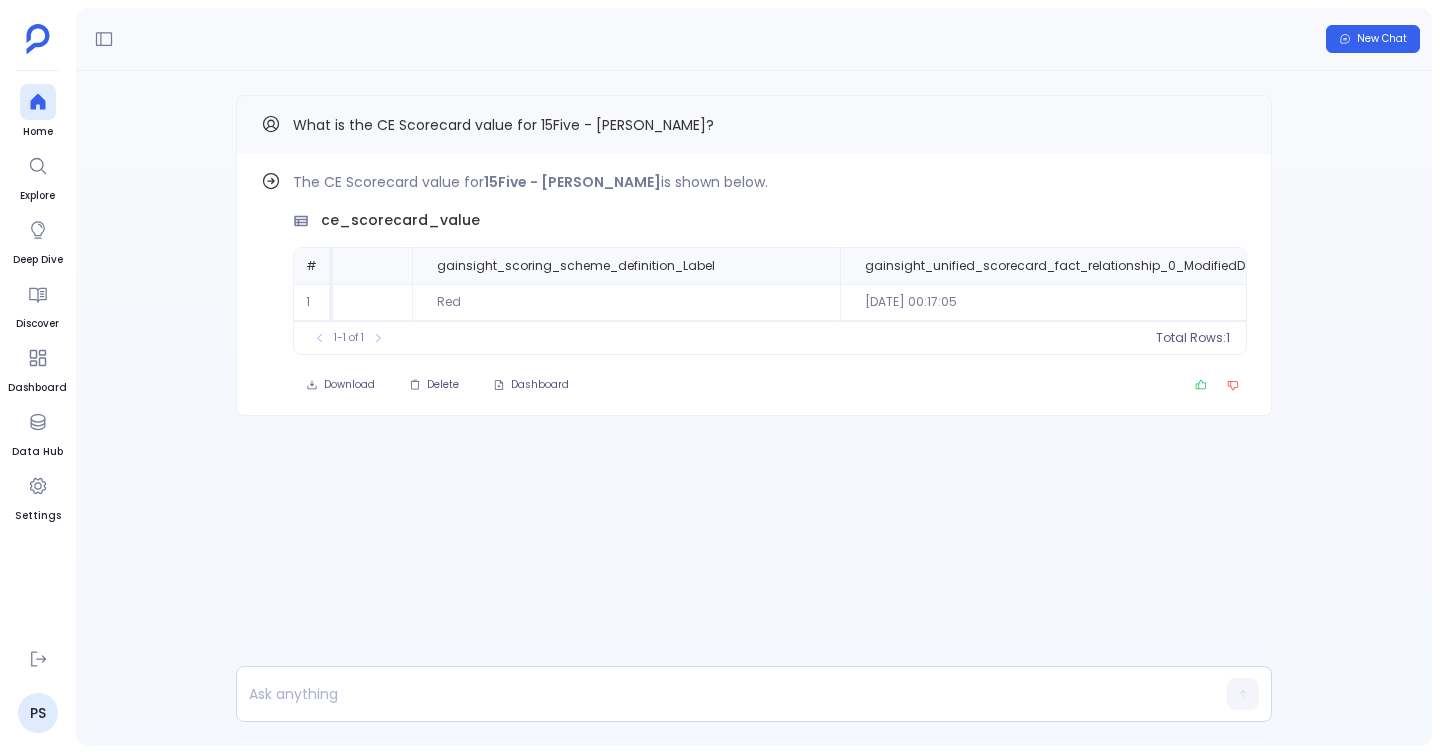 scroll, scrollTop: 0, scrollLeft: 1177, axis: horizontal 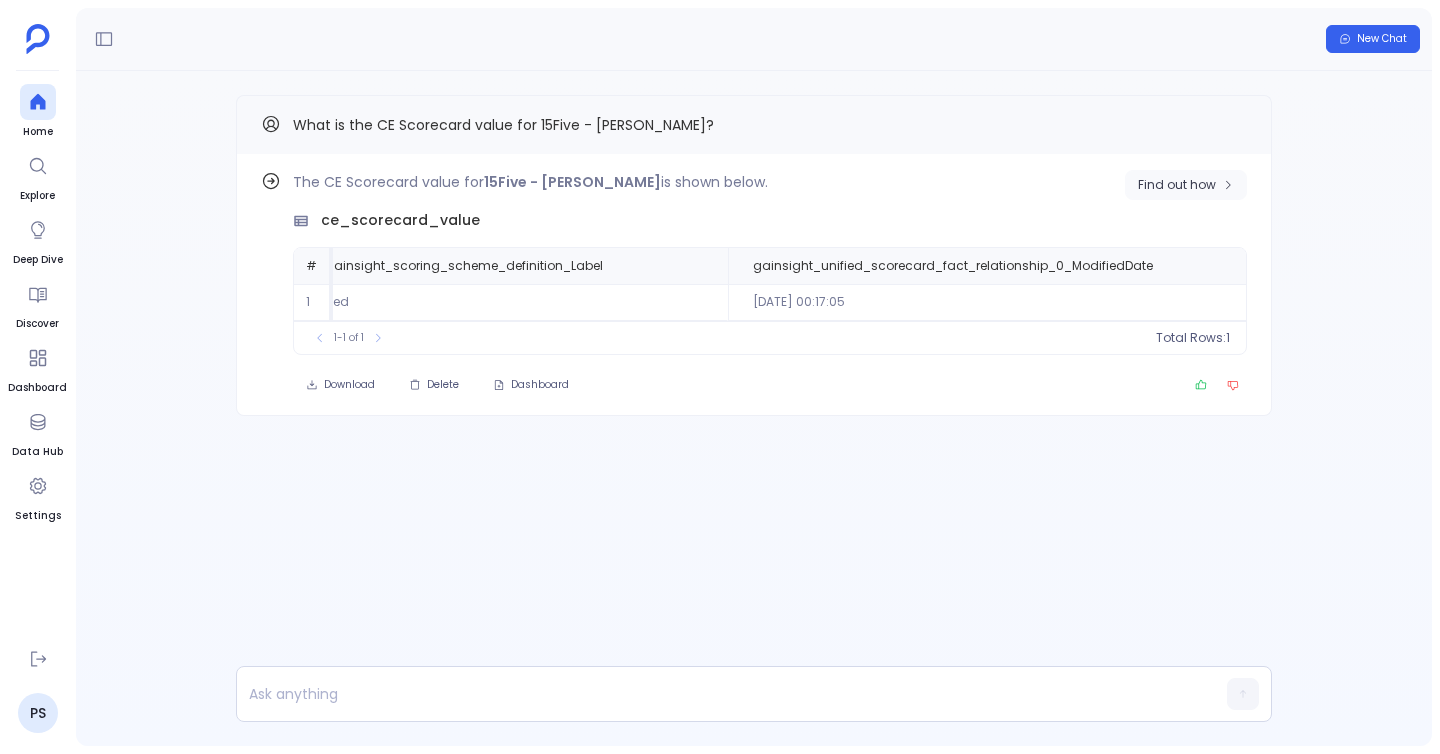 click on "Find out how" at bounding box center (1186, 185) 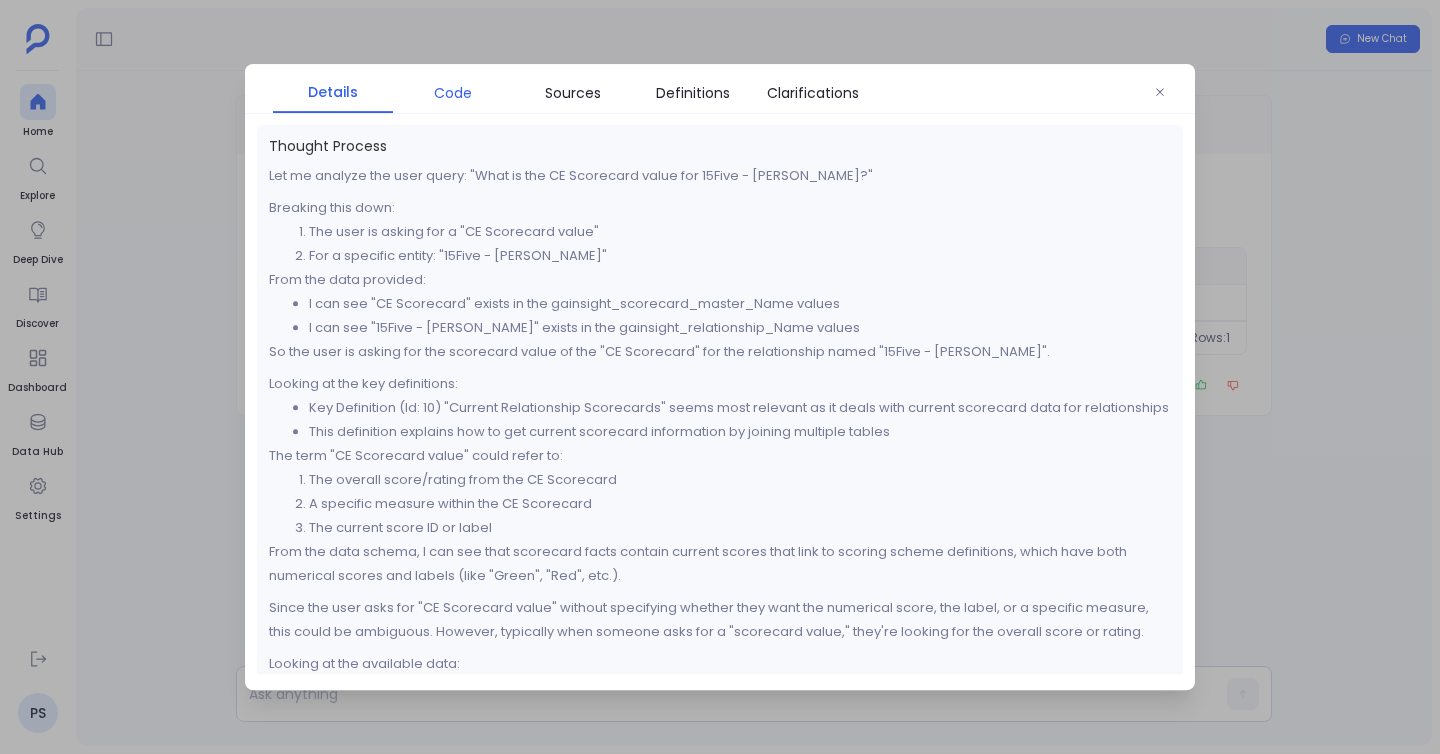 click on "Code" at bounding box center (453, 93) 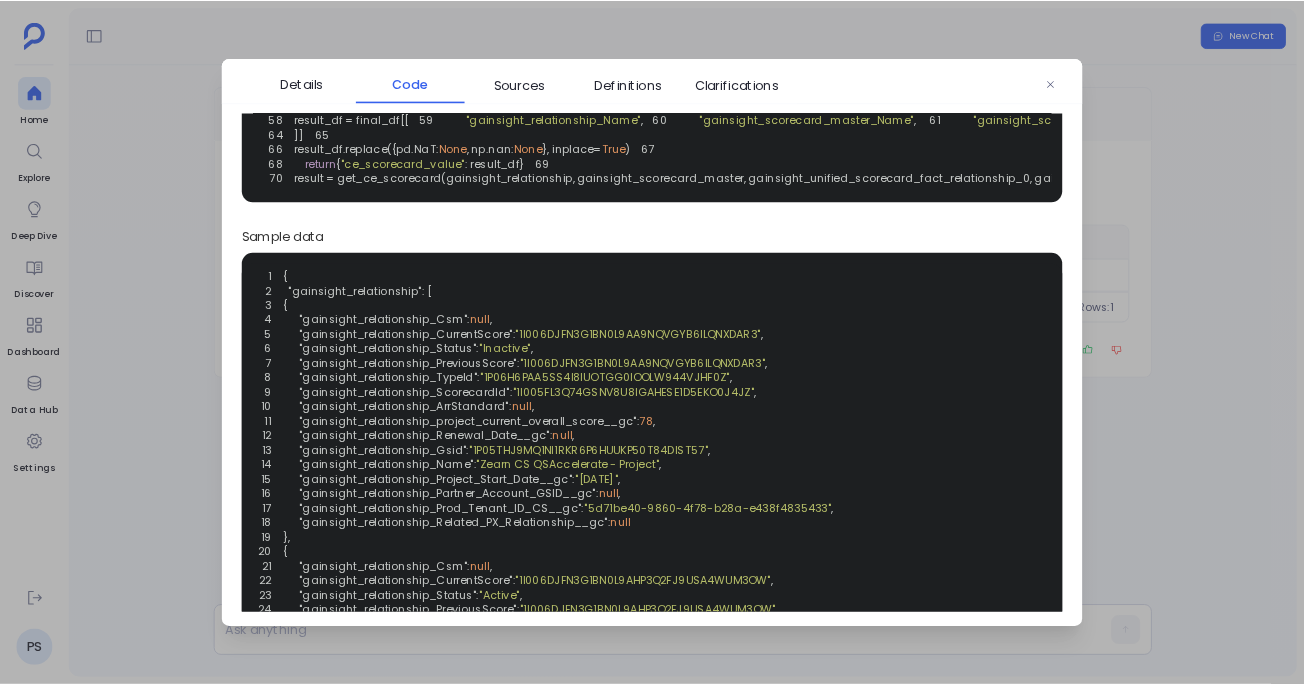 scroll, scrollTop: 410, scrollLeft: 0, axis: vertical 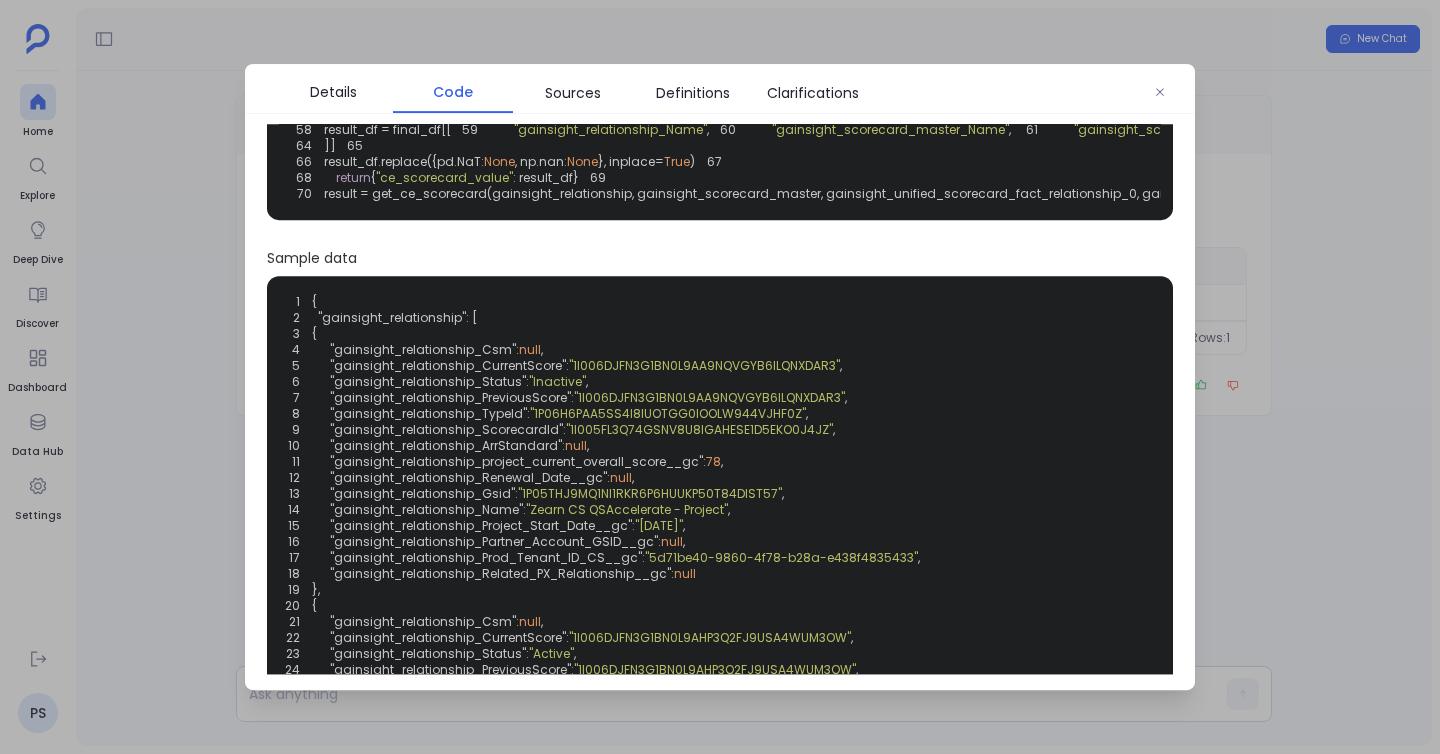 click at bounding box center [720, 377] 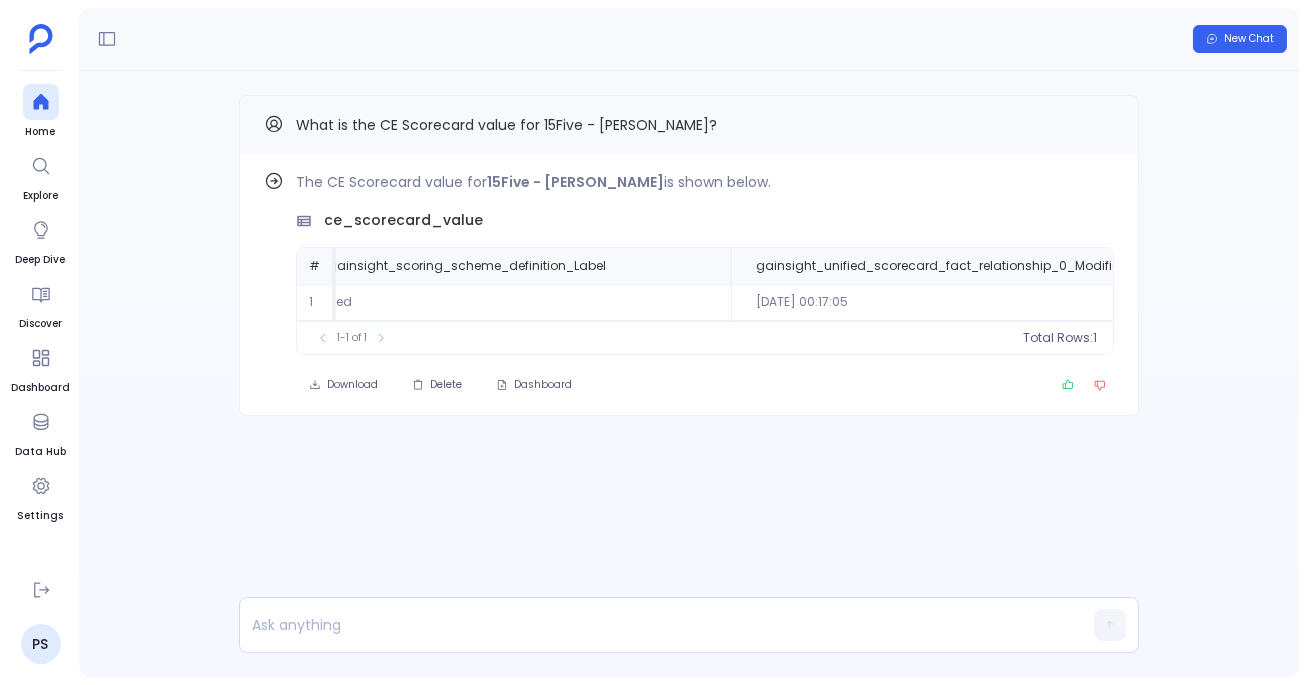 scroll, scrollTop: 0, scrollLeft: 1177, axis: horizontal 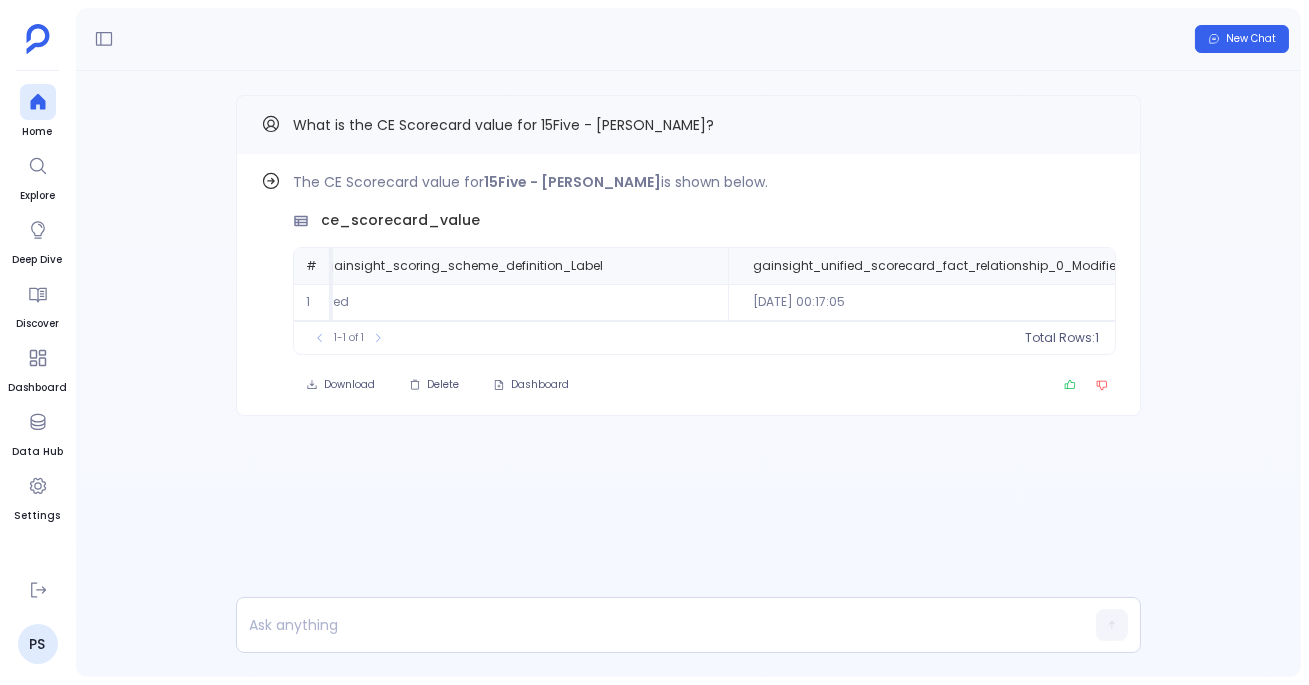 click on "Find out how The CE Scorecard value for  15Five - [PERSON_NAME]  is shown below. ce_scorecard_value # gainsight_relationship_Name gainsight_scorecard_master_Name gainsight_scoring_scheme_definition_Score gainsight_scoring_scheme_definition_Label gainsight_unified_scorecard_fact_relationship_0_ModifiedDate 1 15Five - [PERSON_NAME] CE Scorecard 20 Red [DATE] 00:17:05
To pick up a draggable item, press the space bar.
While dragging, use the arrow keys to move the item.
Press space again to drop the item in its new position, or press escape to cancel.
1-1 of 1 Total Rows:  1 Download Delete Dashboard What is the CE Scorecard value for 15Five - [PERSON_NAME]?" at bounding box center (688, 295) 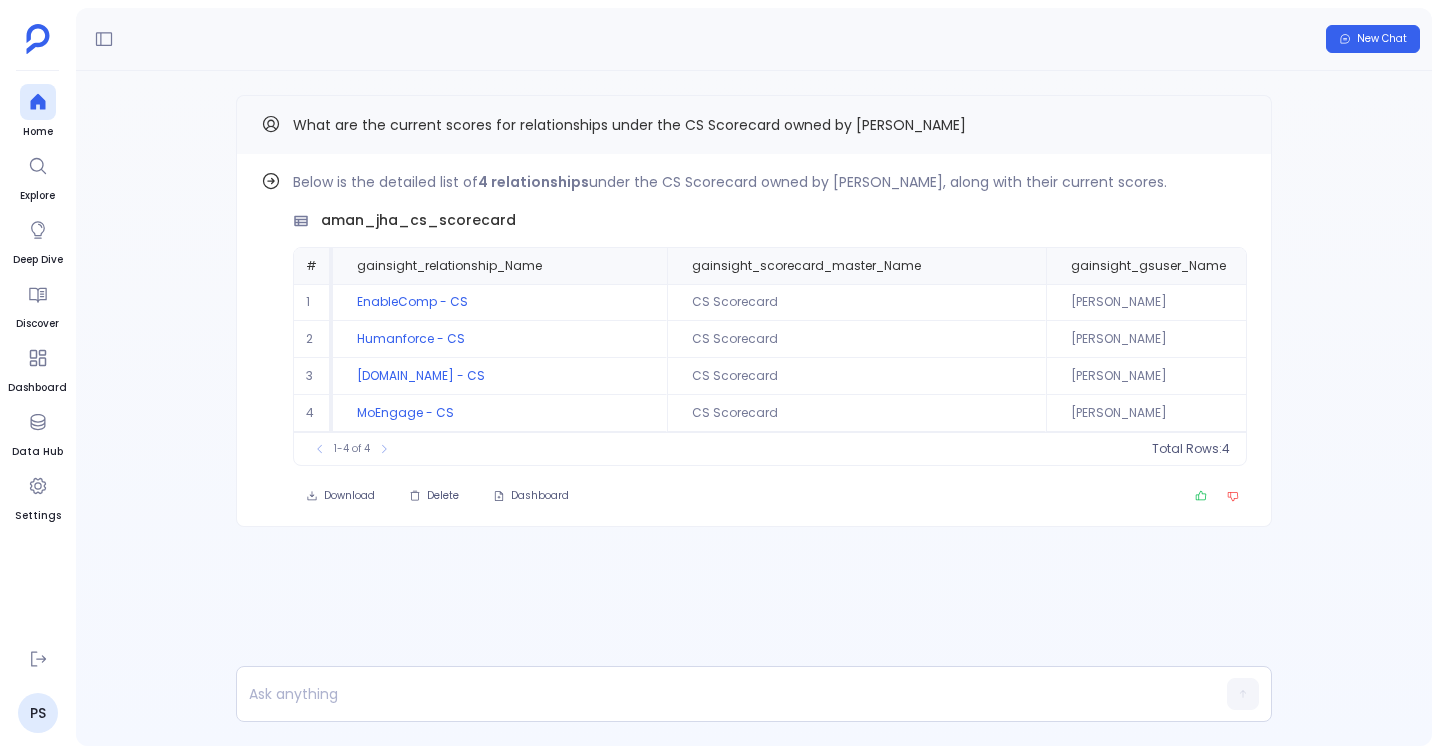scroll, scrollTop: 0, scrollLeft: 0, axis: both 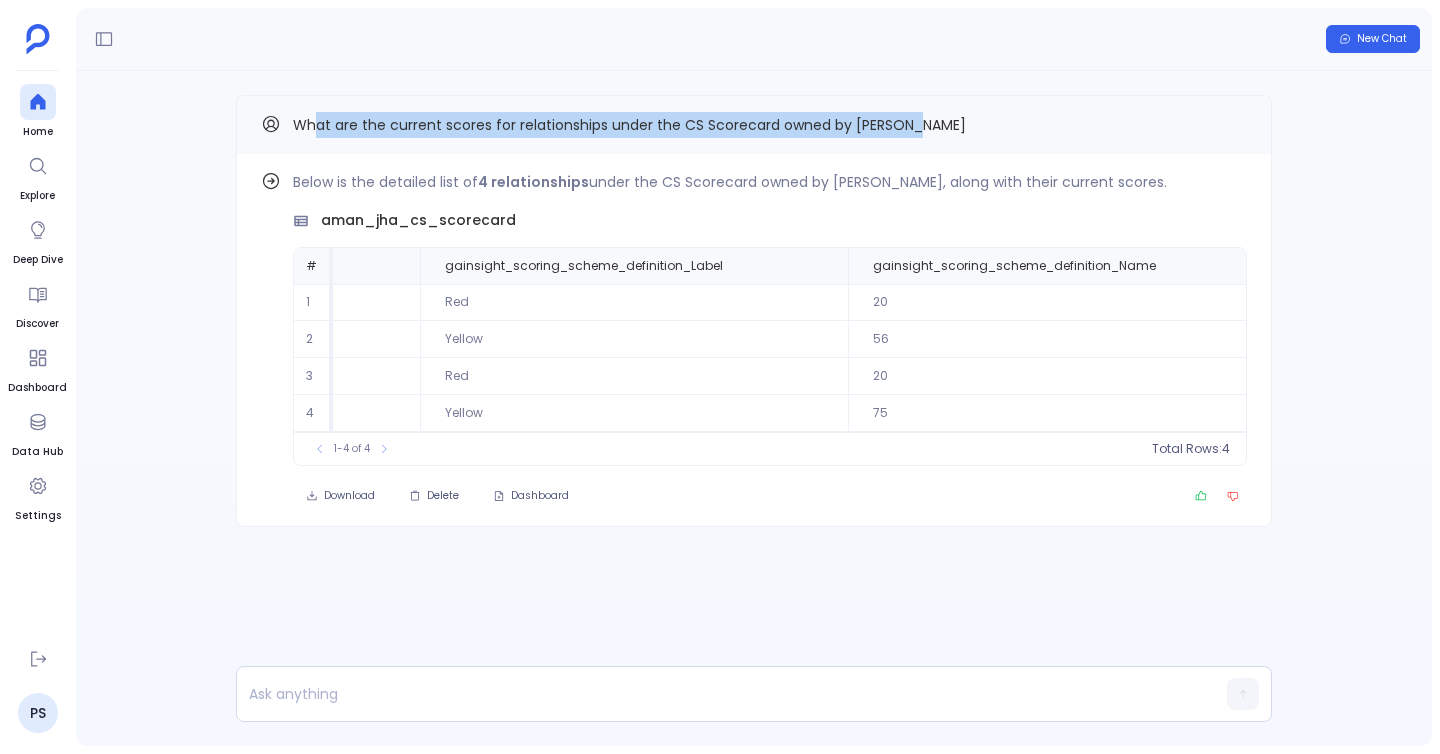 drag, startPoint x: 314, startPoint y: 118, endPoint x: 1003, endPoint y: 137, distance: 689.2619 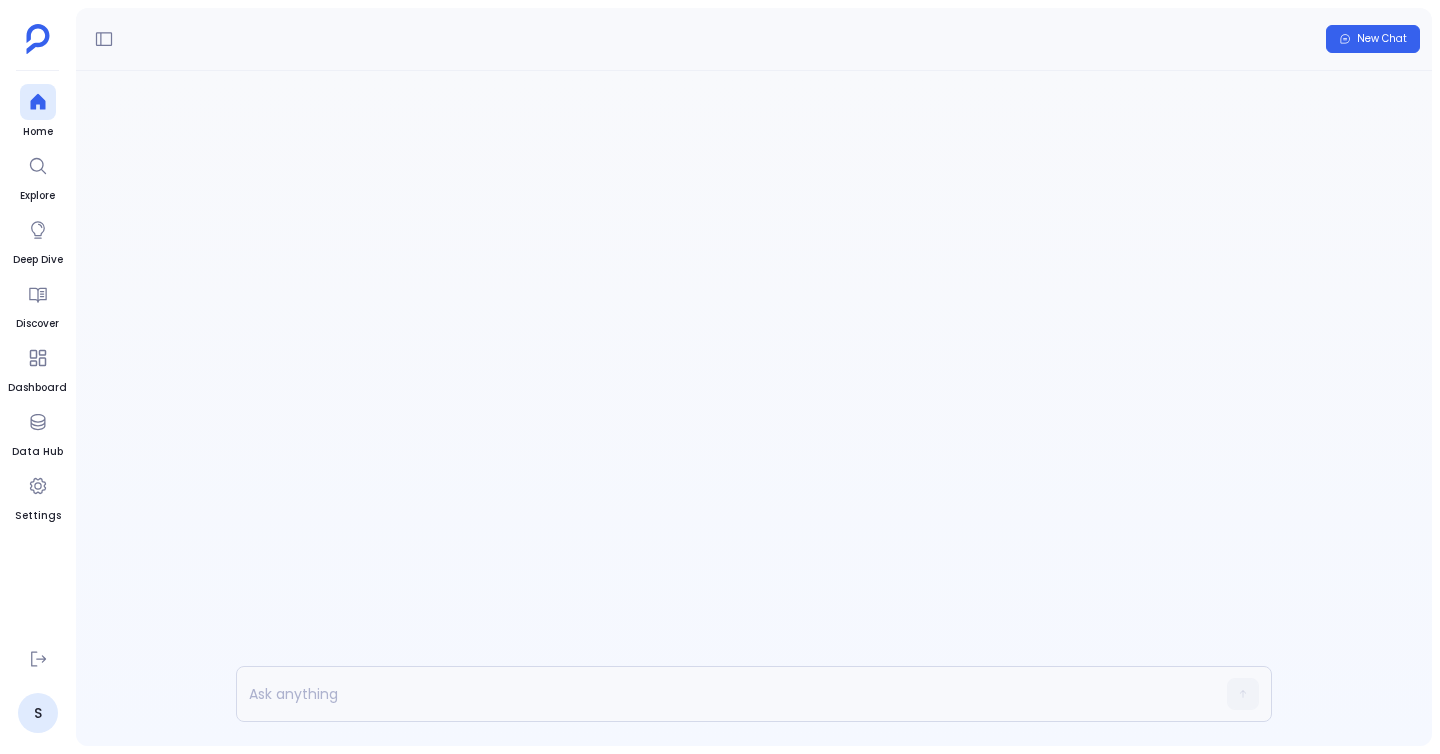 scroll, scrollTop: 0, scrollLeft: 0, axis: both 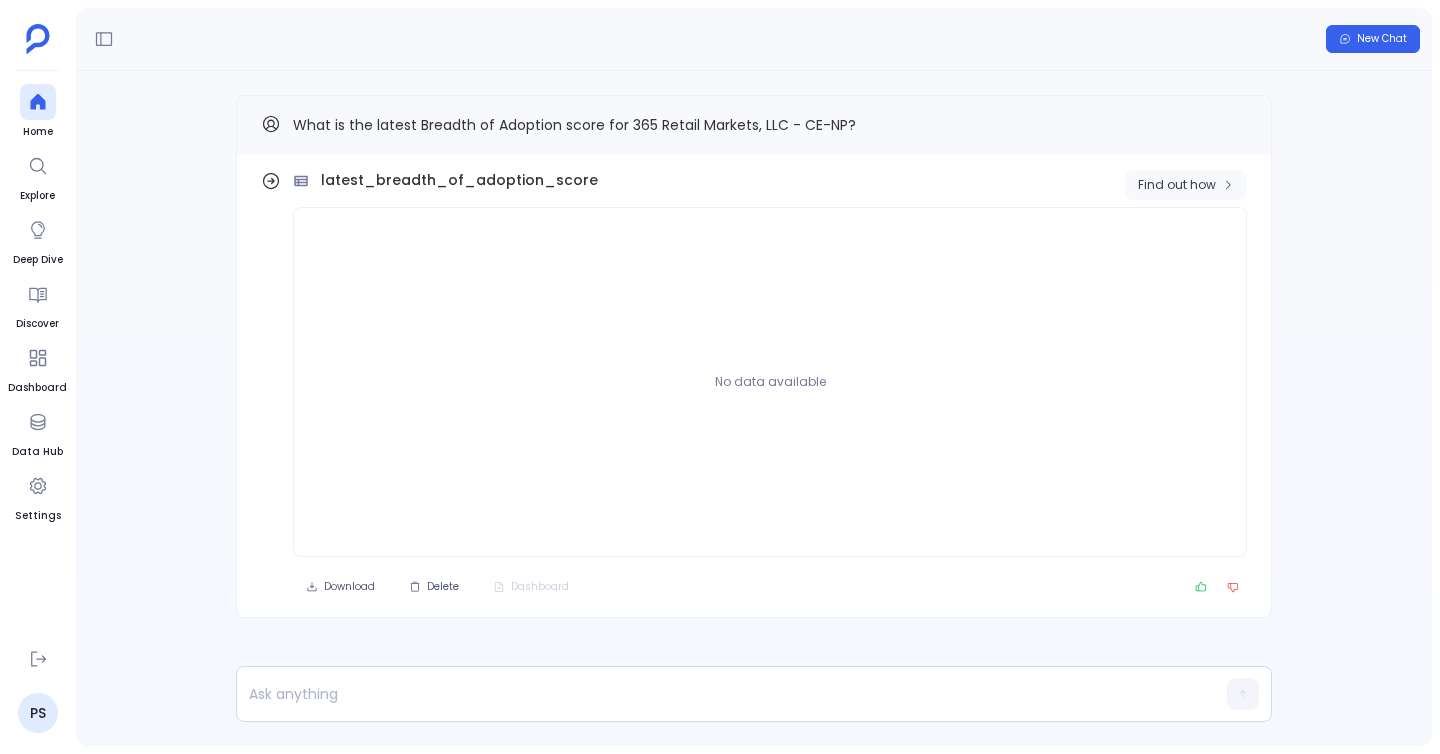 click on "Find out how" at bounding box center (1177, 185) 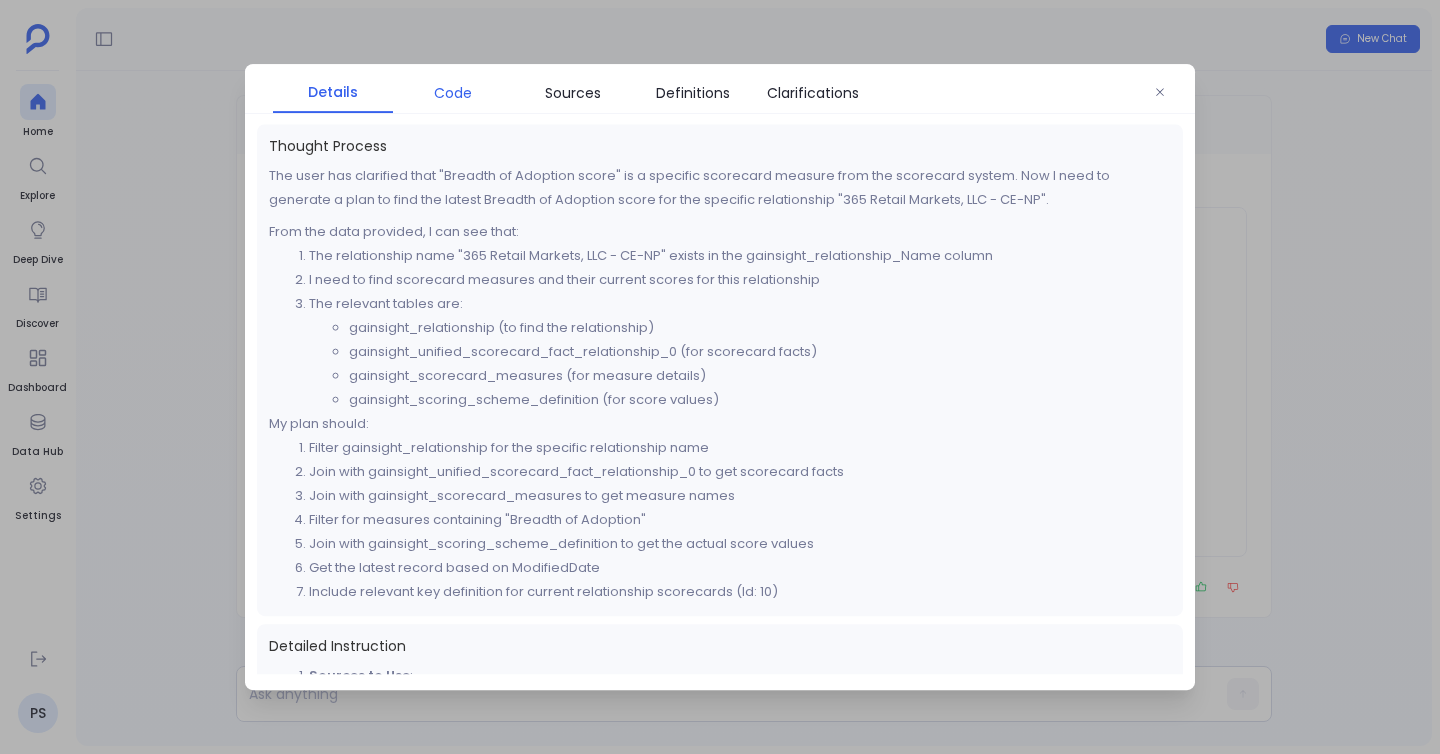 click on "Code" at bounding box center [453, 93] 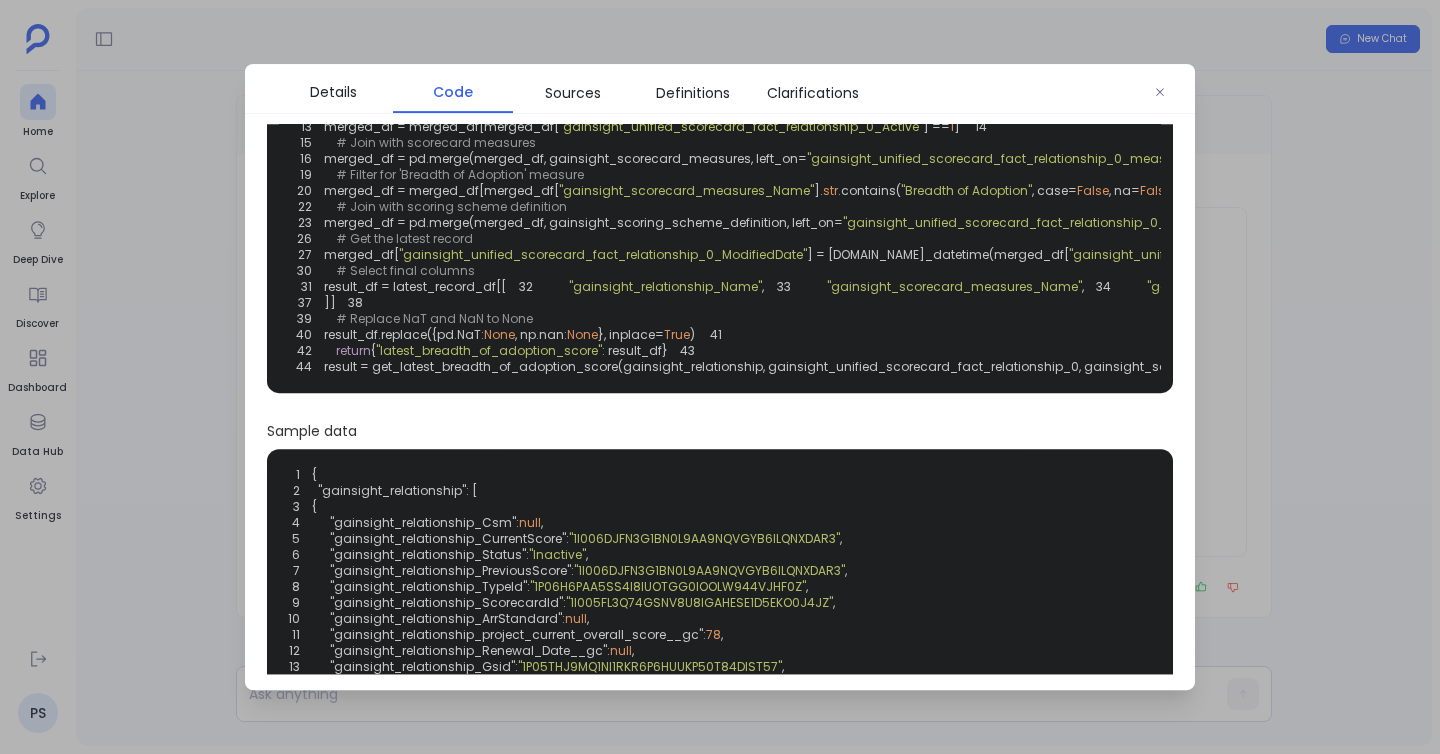 scroll, scrollTop: 179, scrollLeft: 0, axis: vertical 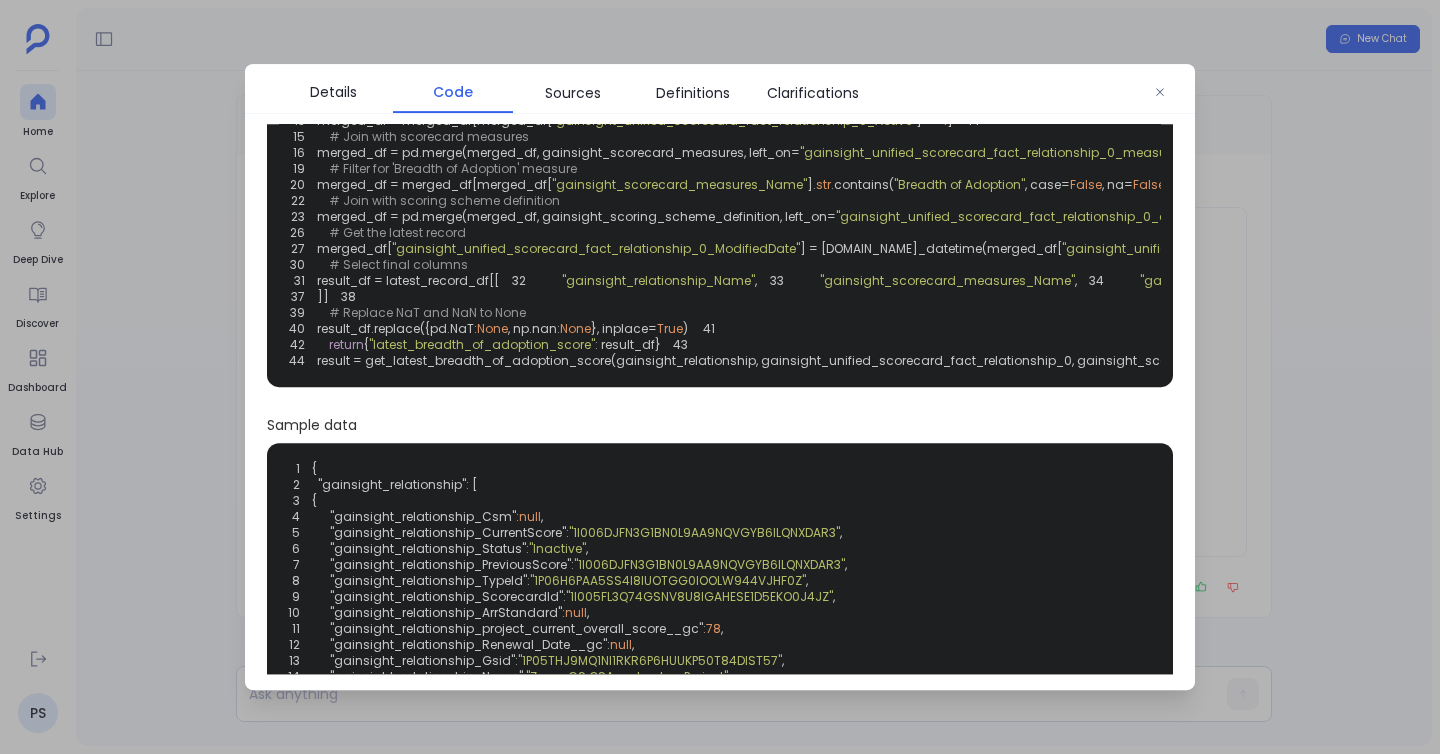 click at bounding box center (720, 377) 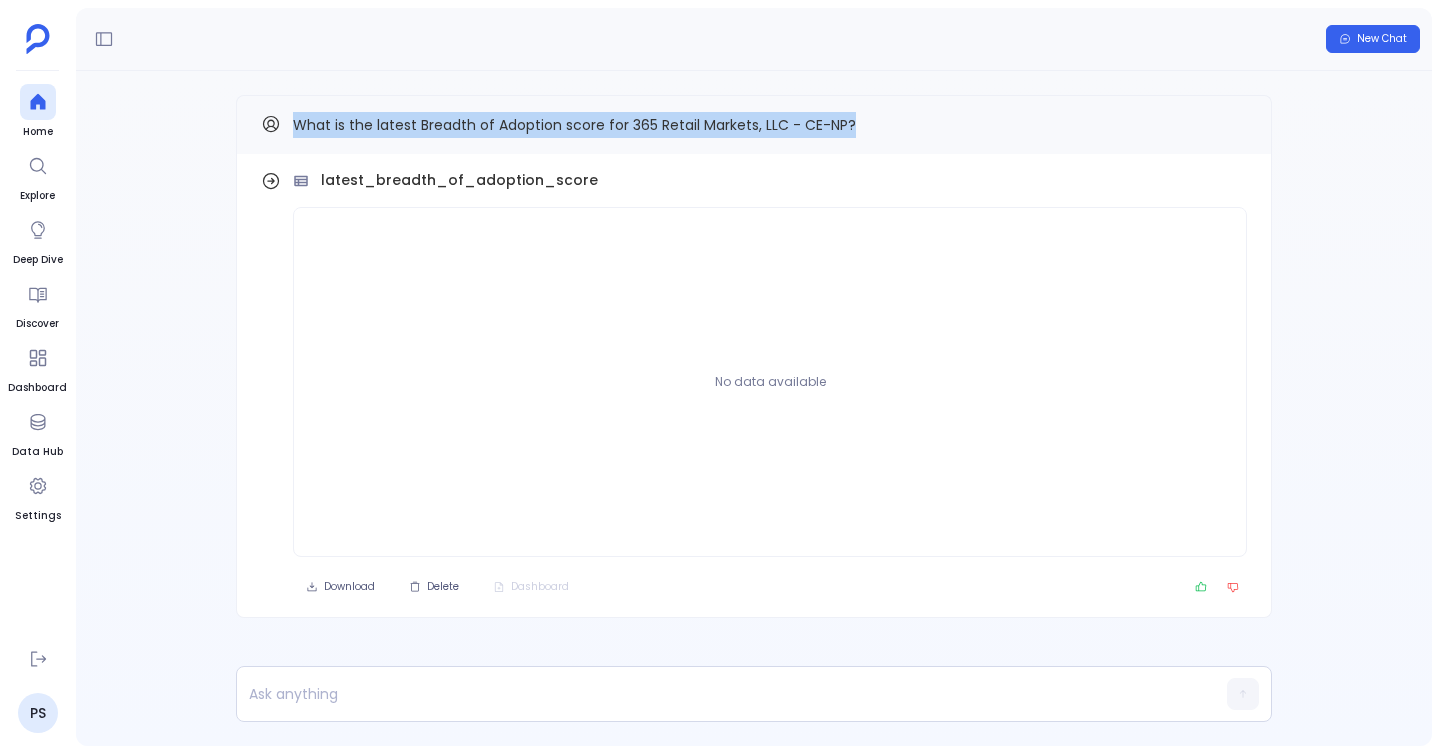 drag, startPoint x: 295, startPoint y: 124, endPoint x: 861, endPoint y: 129, distance: 566.0221 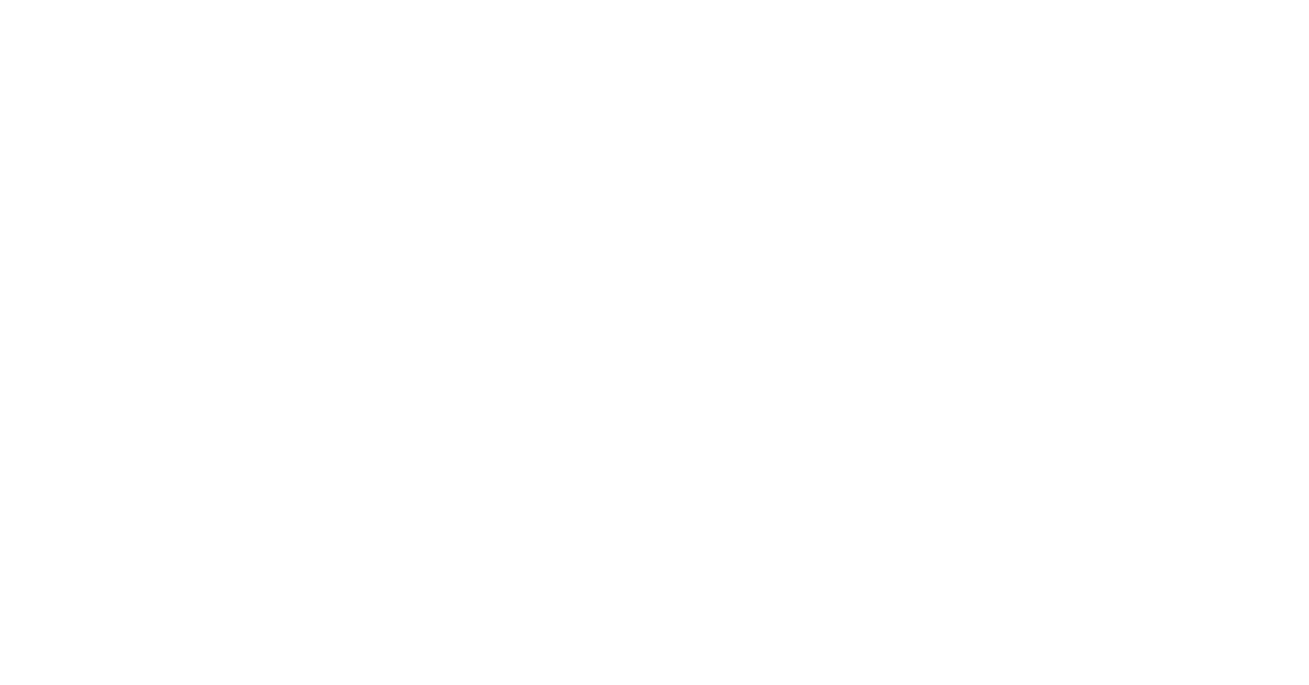 scroll, scrollTop: 0, scrollLeft: 0, axis: both 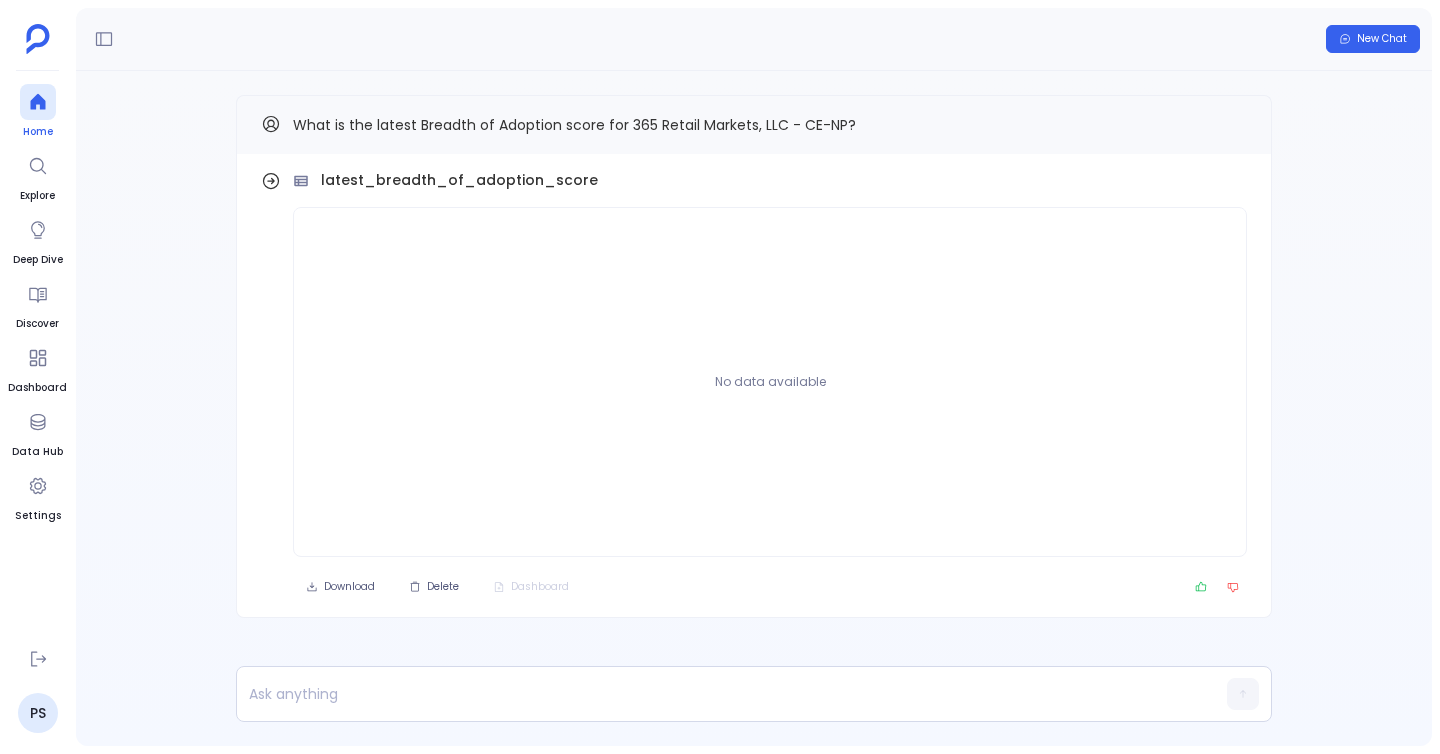 click 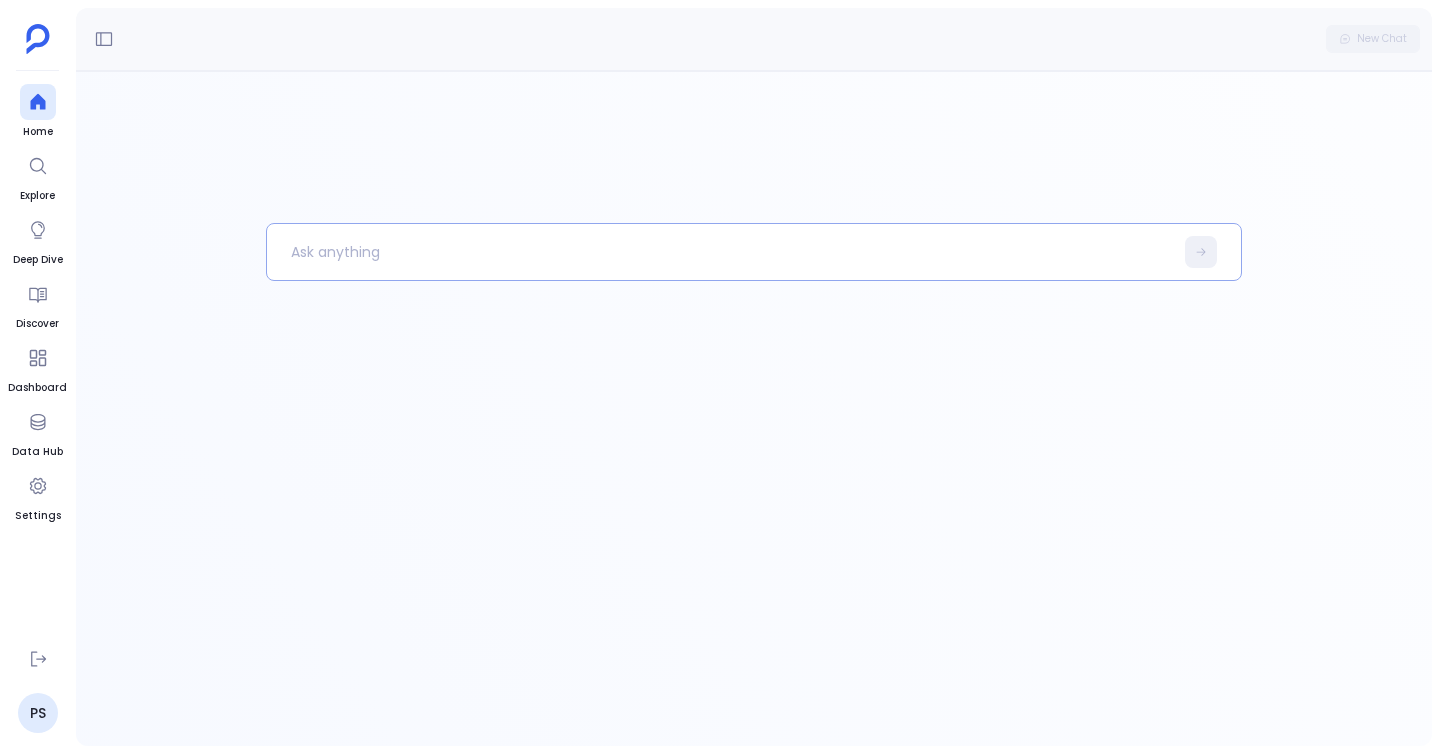 click at bounding box center [720, 252] 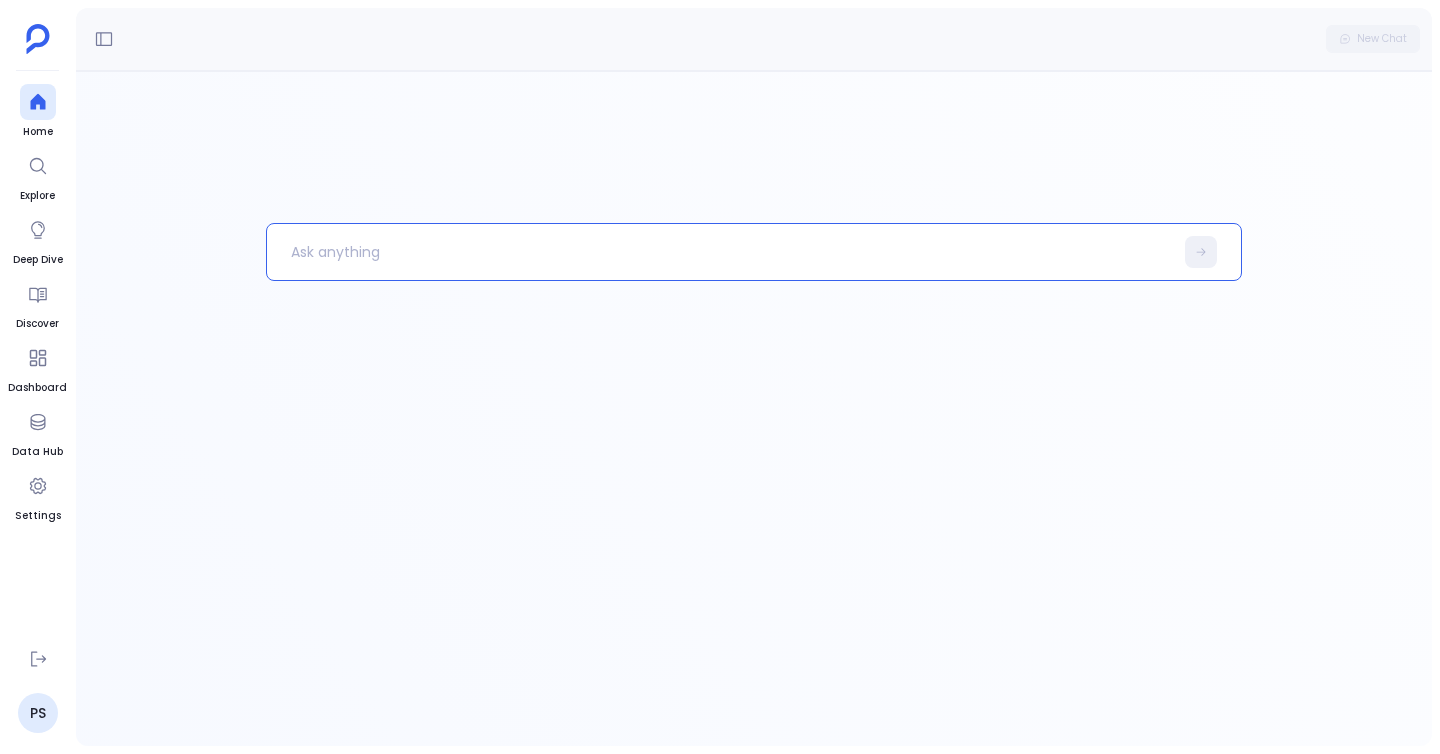 paste 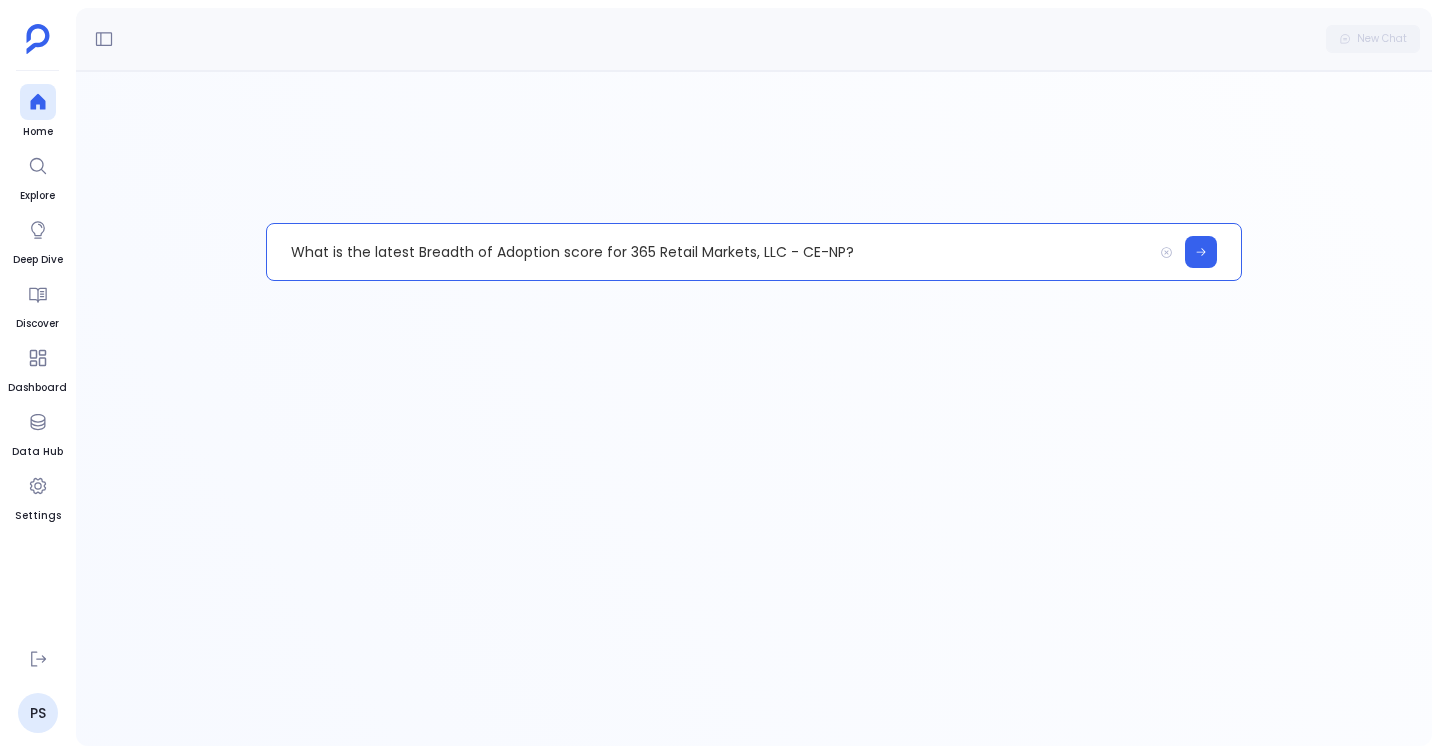 click on "What is the latest Breadth of Adoption score for 365 Retail Markets, LLC - CE-NP?" at bounding box center (709, 252) 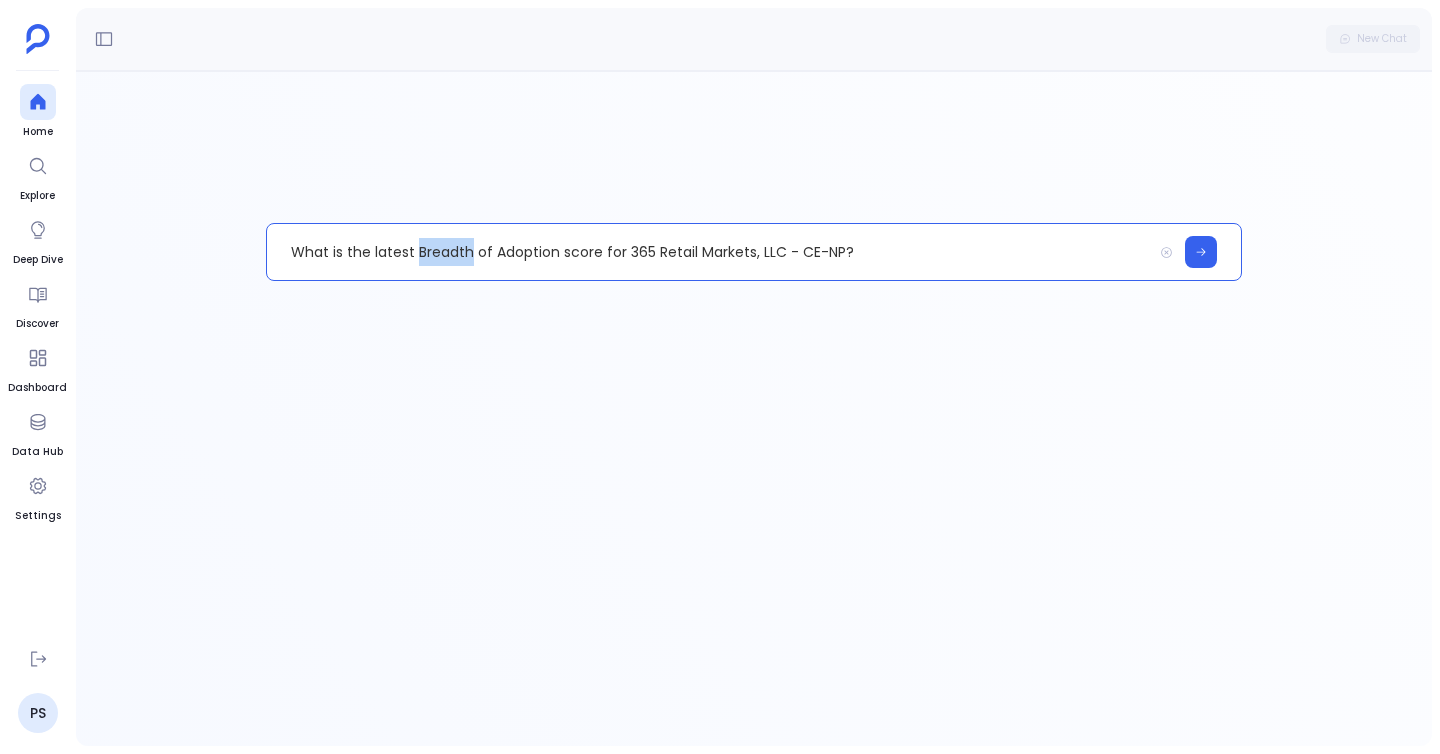 click on "What is the latest Breadth of Adoption score for 365 Retail Markets, LLC - CE-NP?" at bounding box center [709, 252] 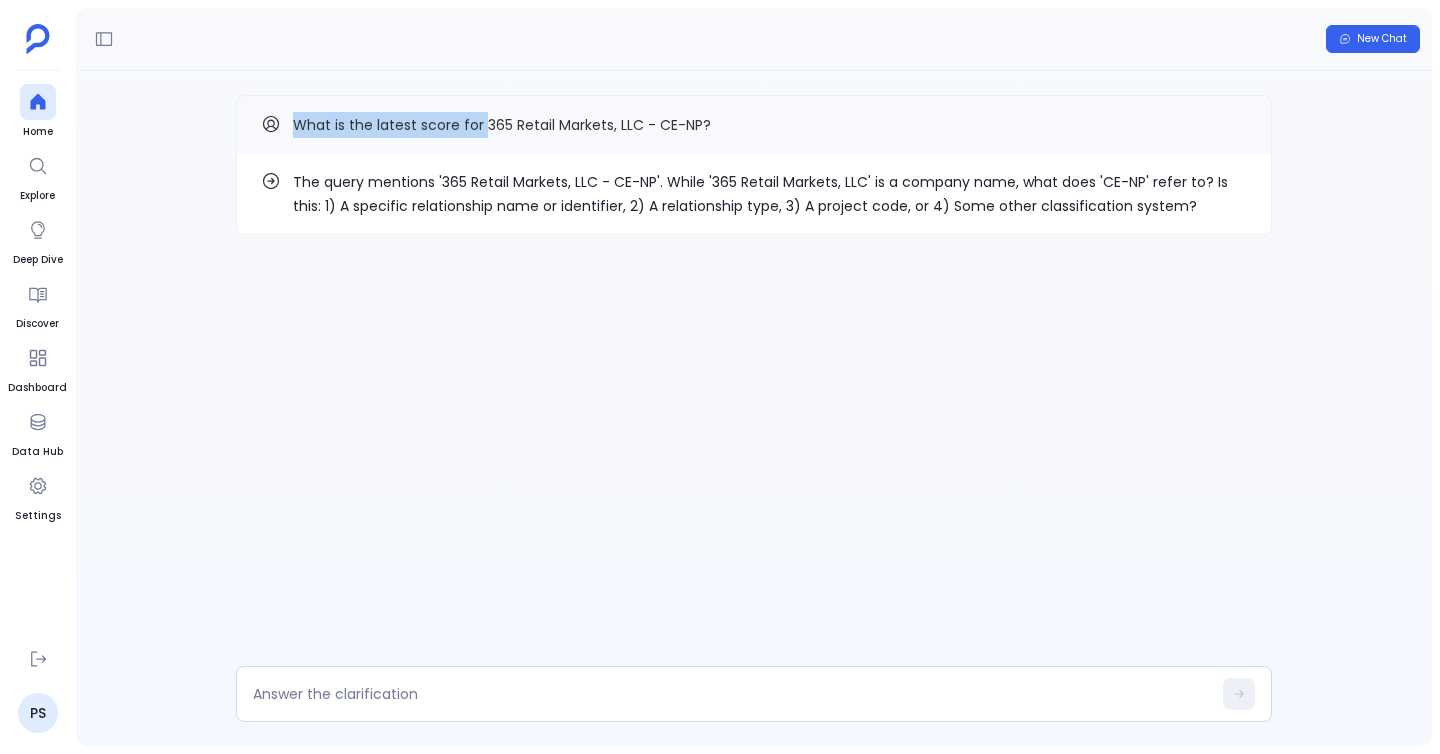drag, startPoint x: 289, startPoint y: 122, endPoint x: 470, endPoint y: 140, distance: 181.89282 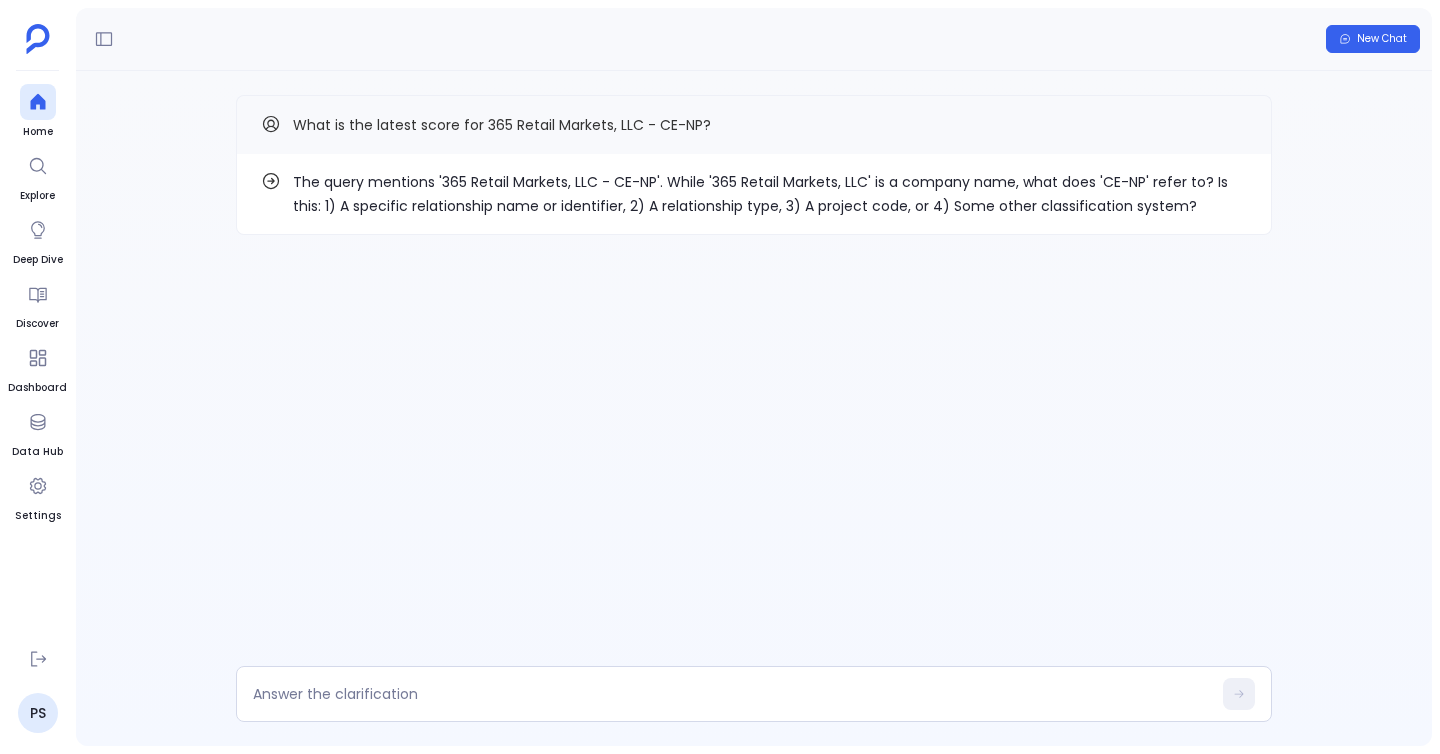 click on "The query mentions '365 Retail Markets, LLC - CE-NP'. While '365 Retail Markets, LLC' is a company name, what does 'CE-NP' refer to? Is this: 1) A specific relationship name or identifier, 2) A relationship type, 3) A project code, or 4) Some other classification system?" at bounding box center (770, 194) 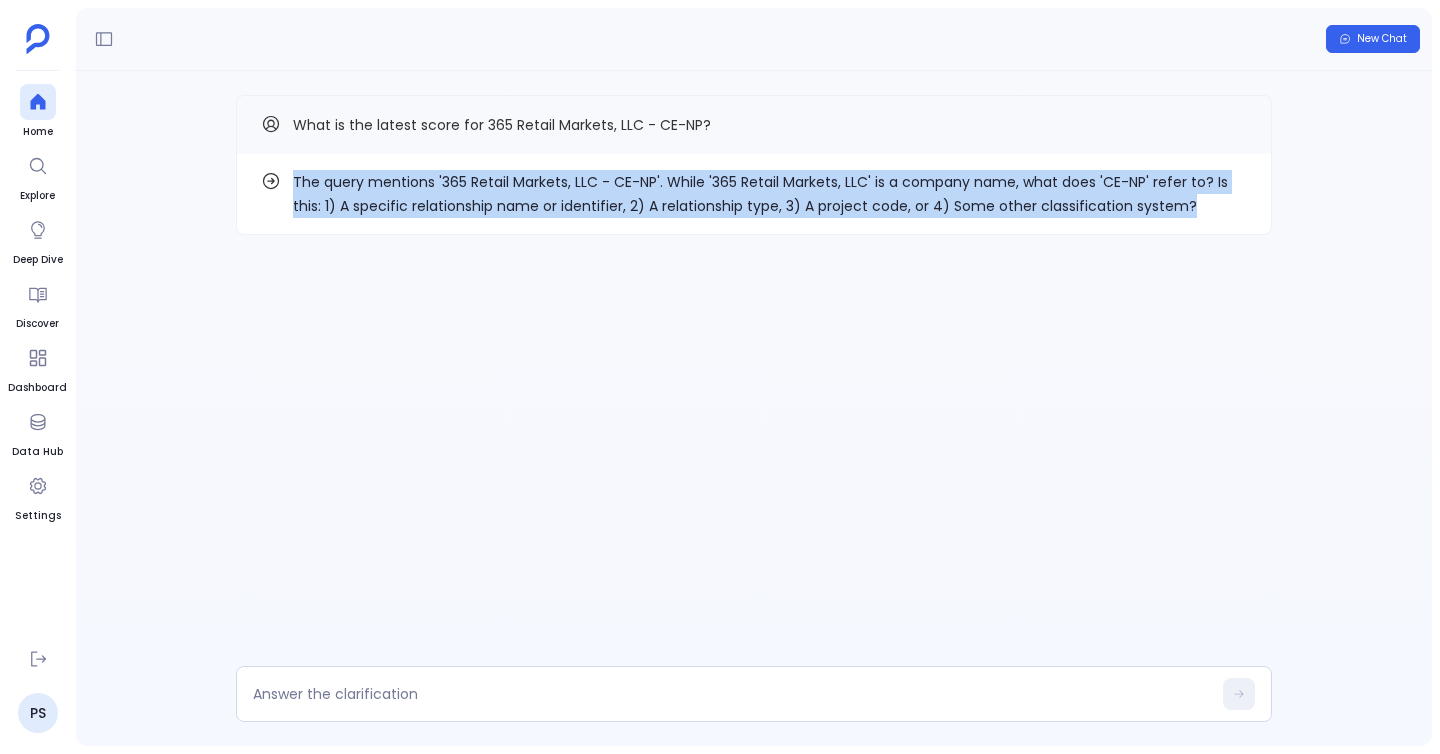 drag, startPoint x: 293, startPoint y: 178, endPoint x: 685, endPoint y: 223, distance: 394.57446 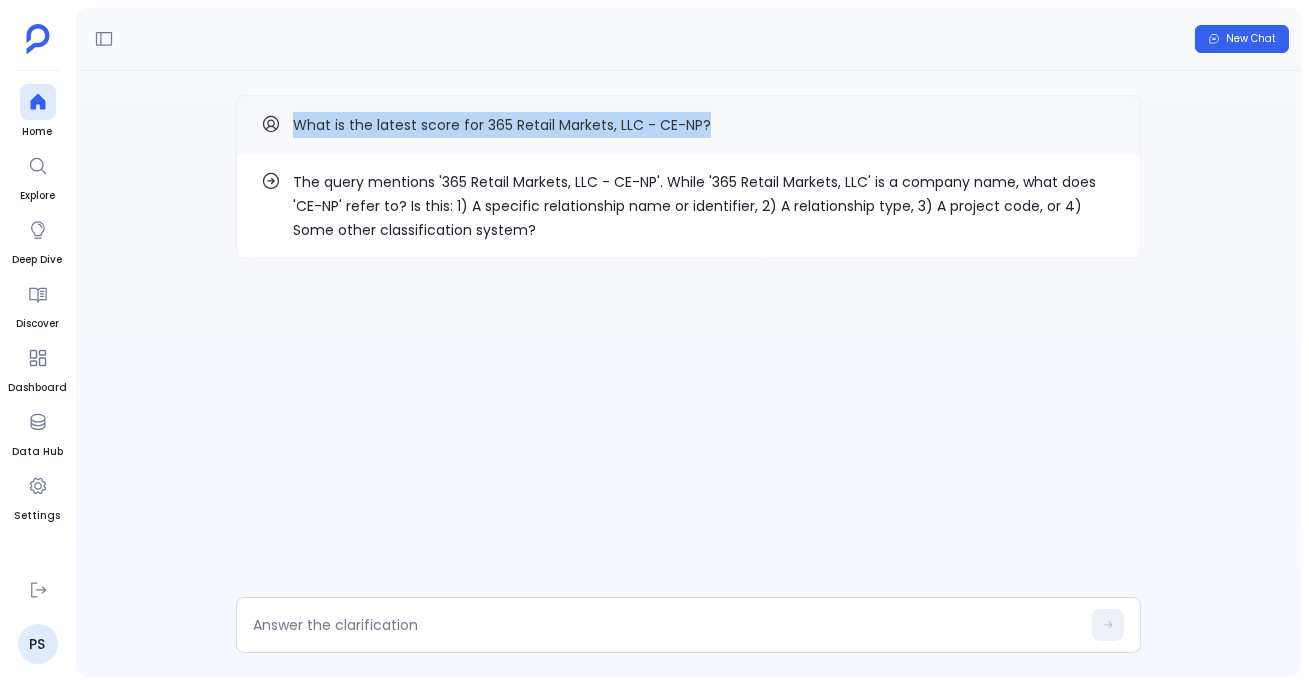 drag, startPoint x: 290, startPoint y: 118, endPoint x: 724, endPoint y: 115, distance: 434.01038 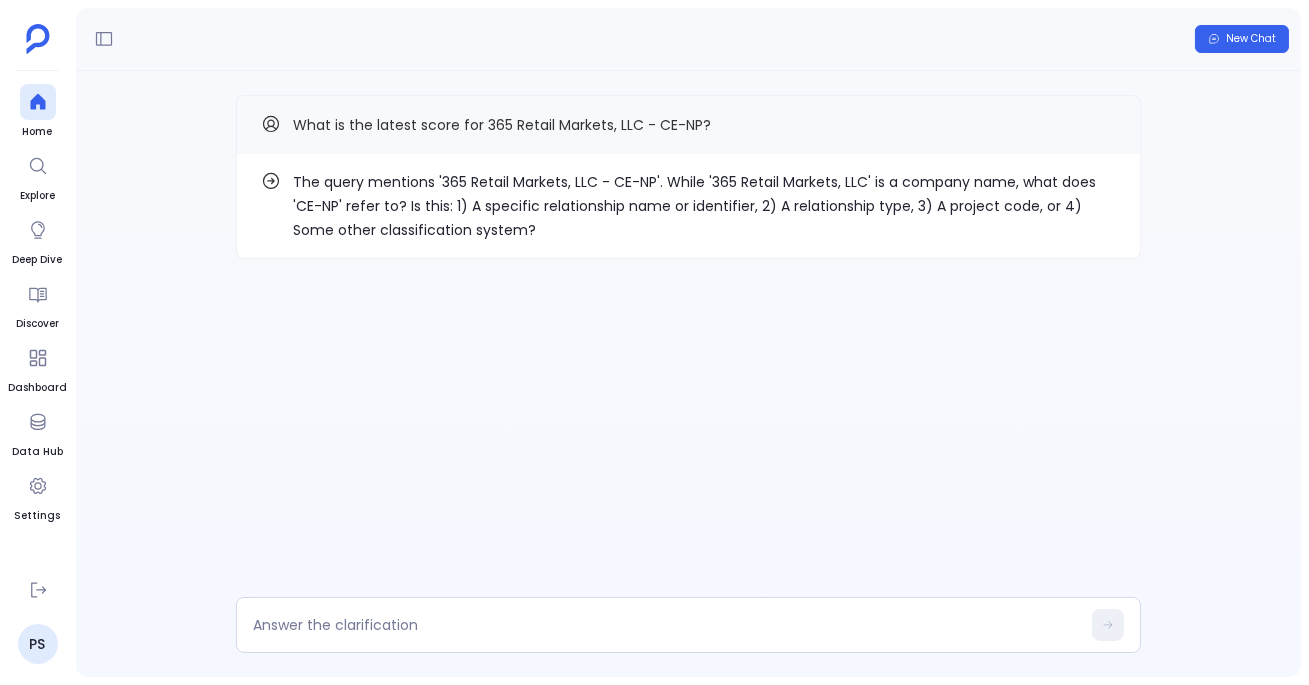 click on "What is the latest score for 365 Retail Markets, LLC - CE-NP?" at bounding box center (502, 125) 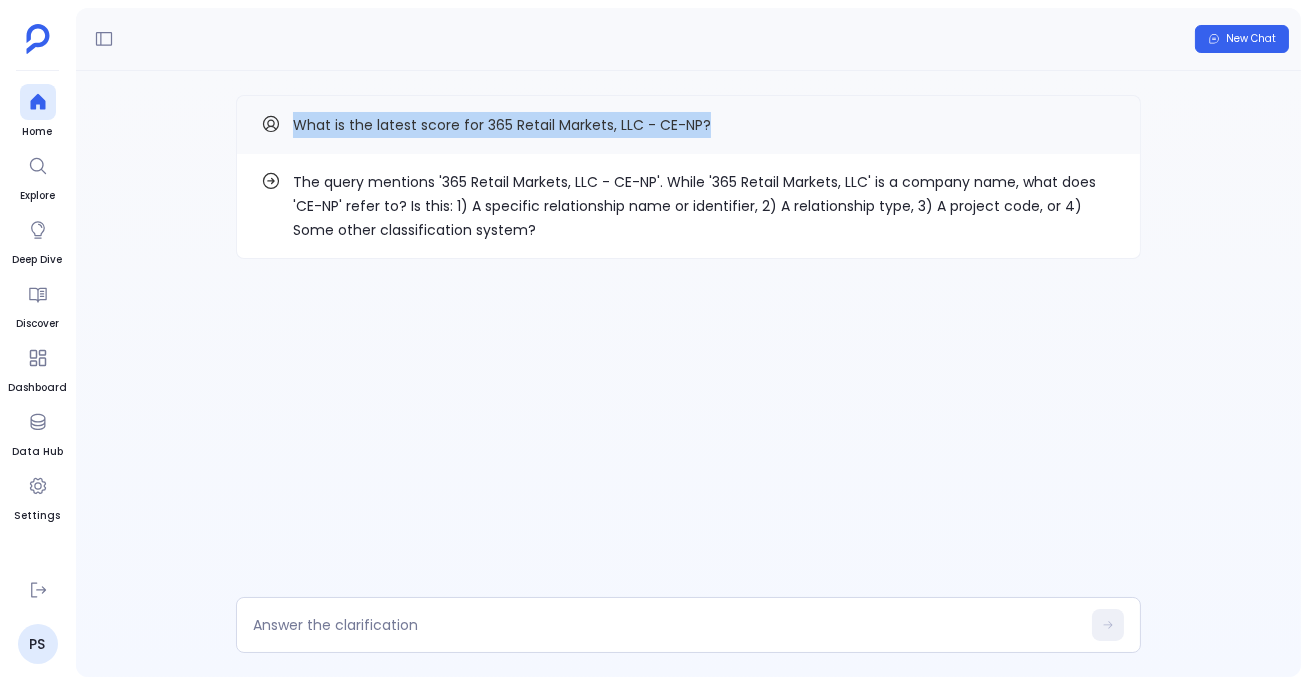 drag, startPoint x: 282, startPoint y: 116, endPoint x: 721, endPoint y: 129, distance: 439.19244 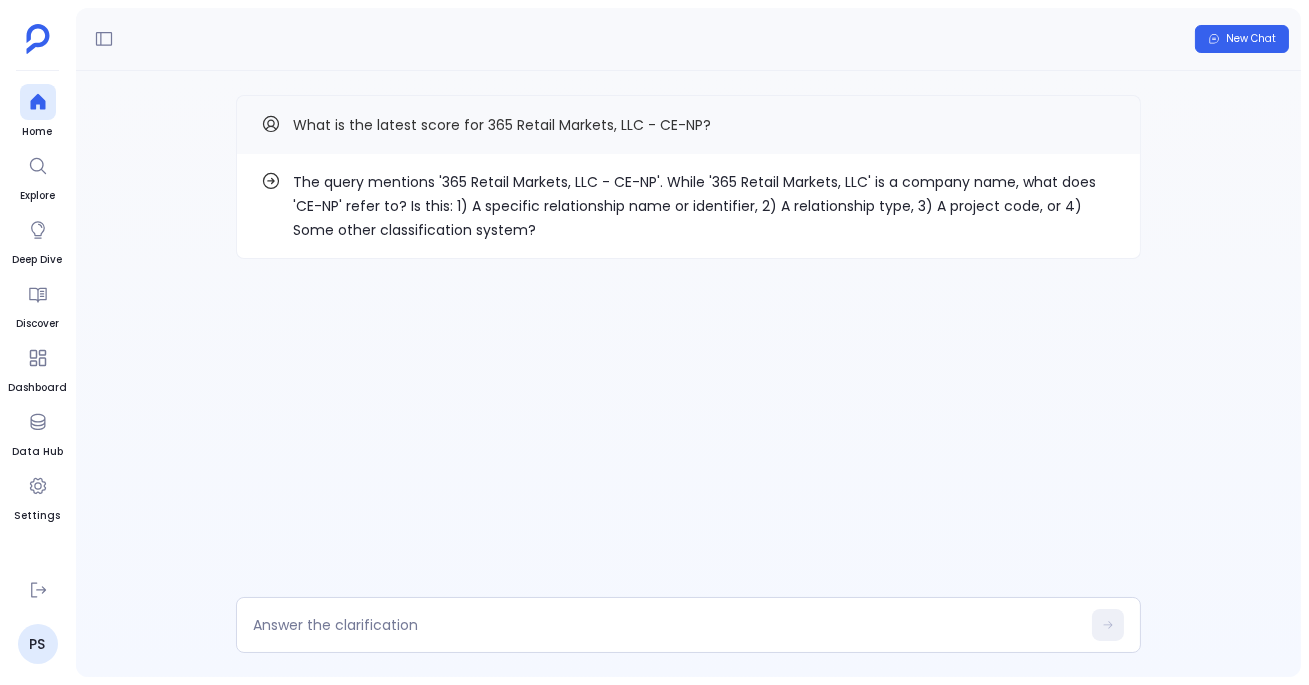 click on "What is the latest score for 365 Retail Markets, LLC - CE-NP?" at bounding box center [688, 124] 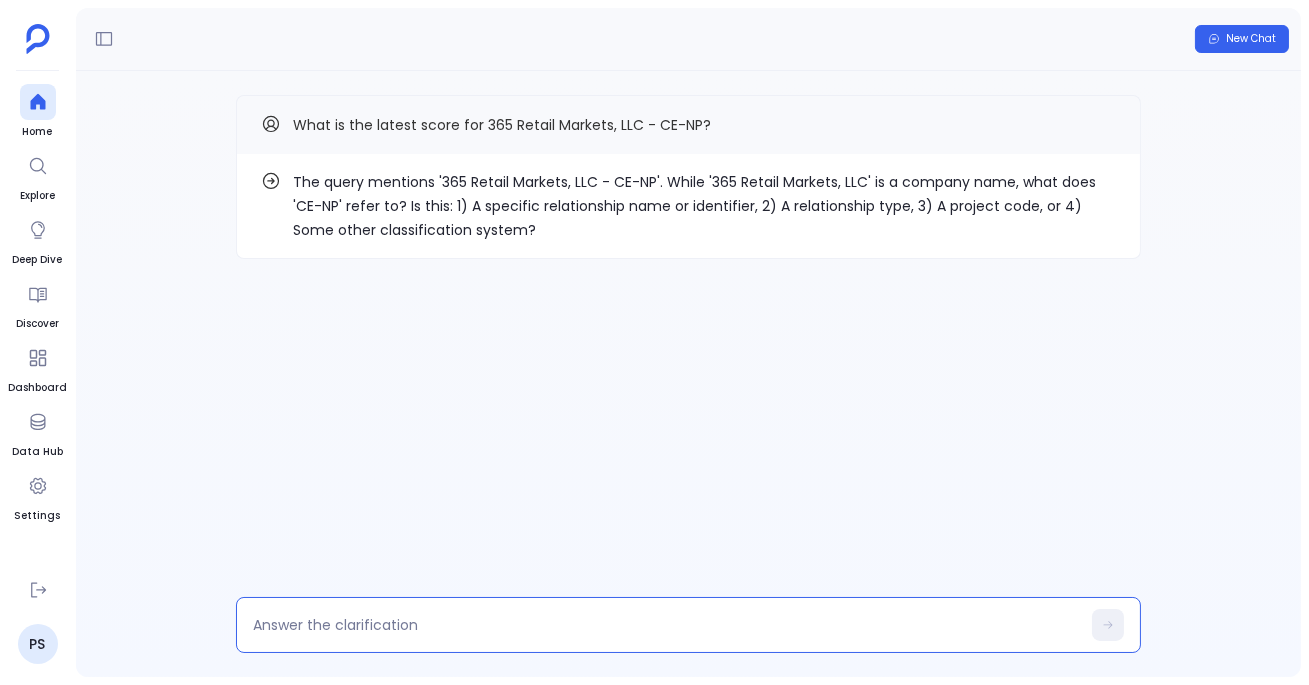 click at bounding box center (666, 625) 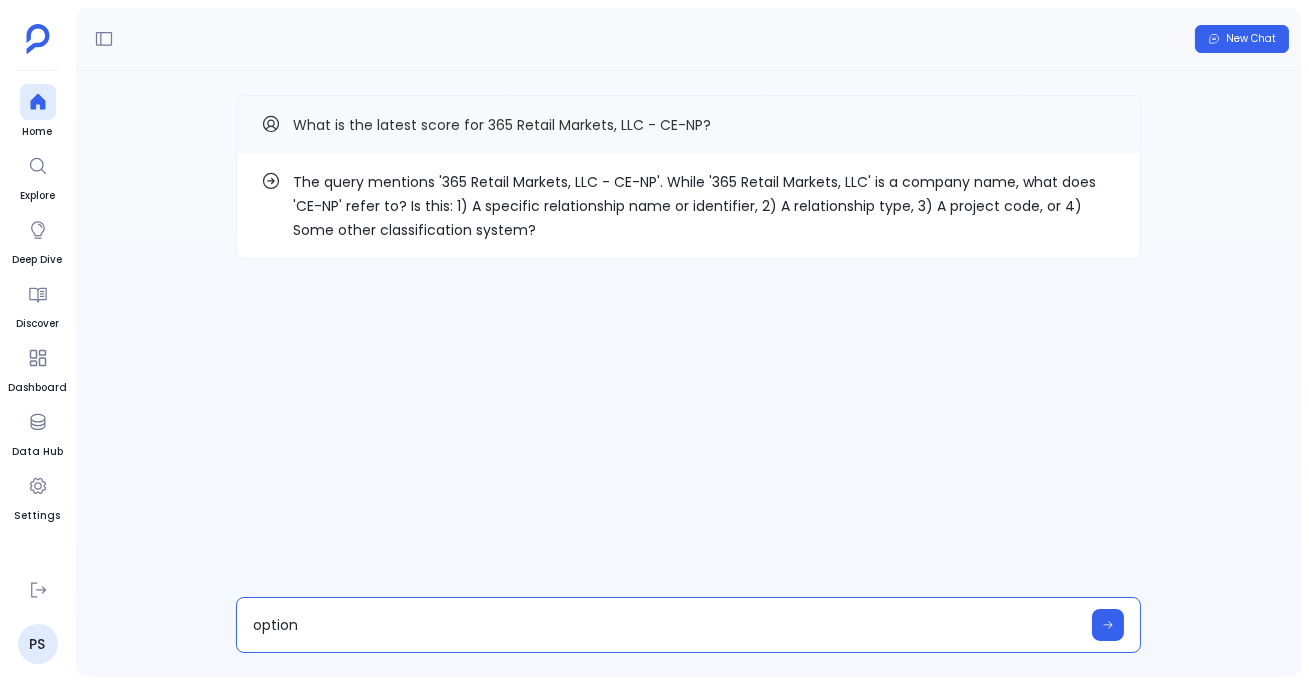 type on "option 1" 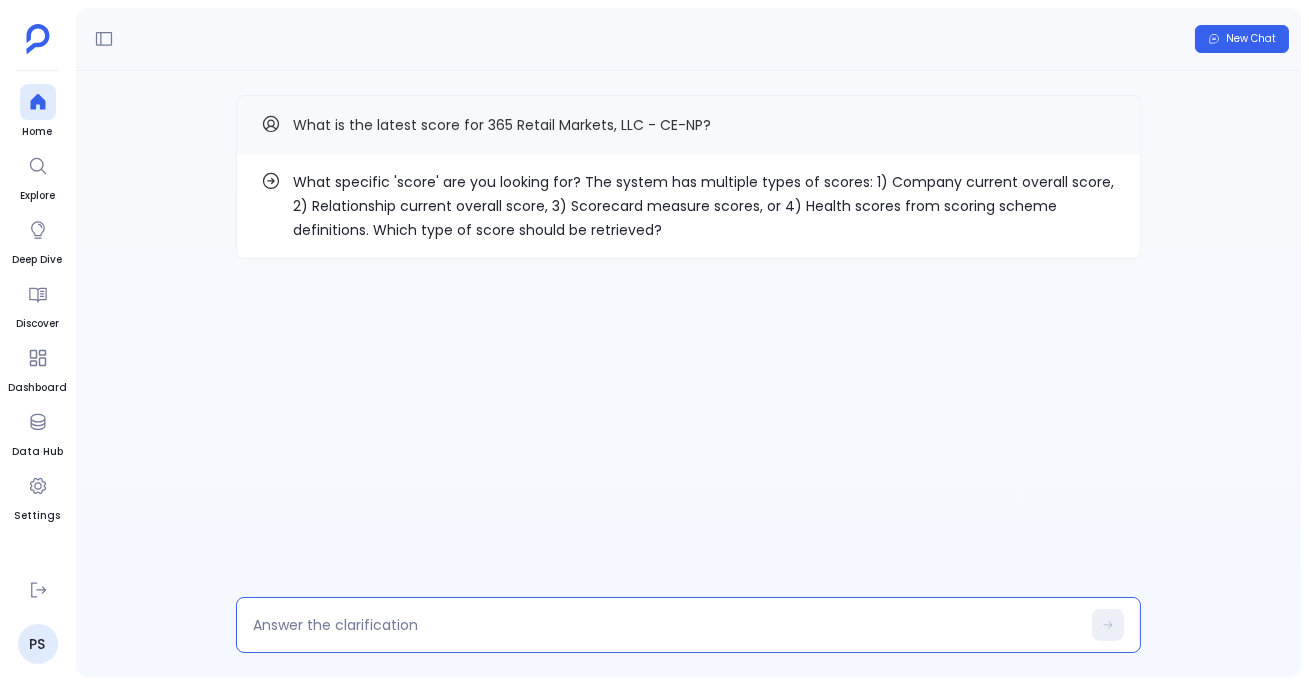 click at bounding box center [666, 625] 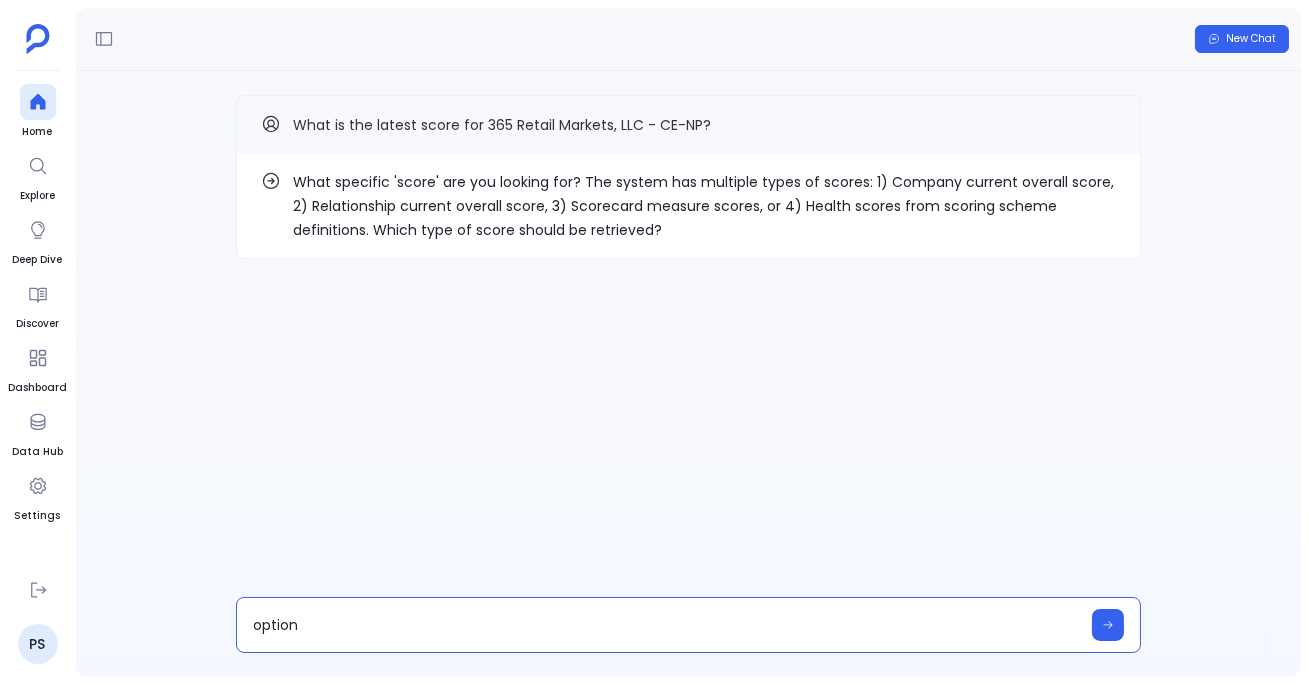 type on "option 4" 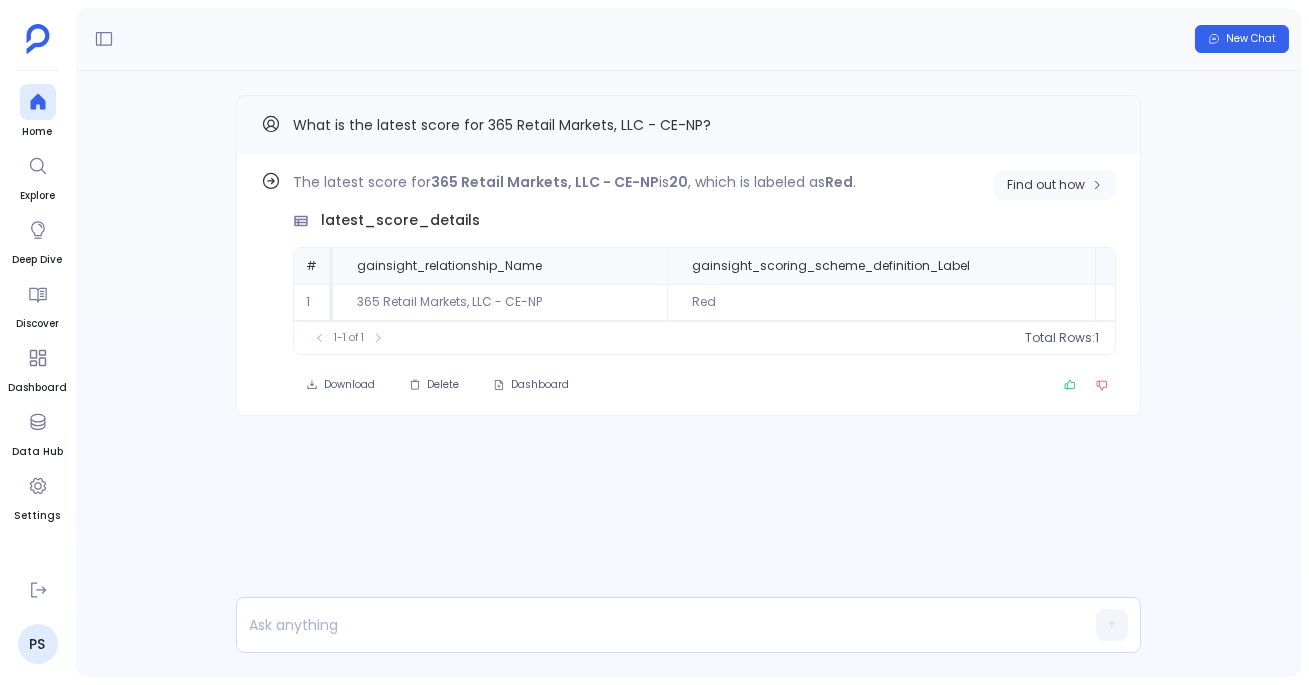 click on "Find out how" at bounding box center (1055, 185) 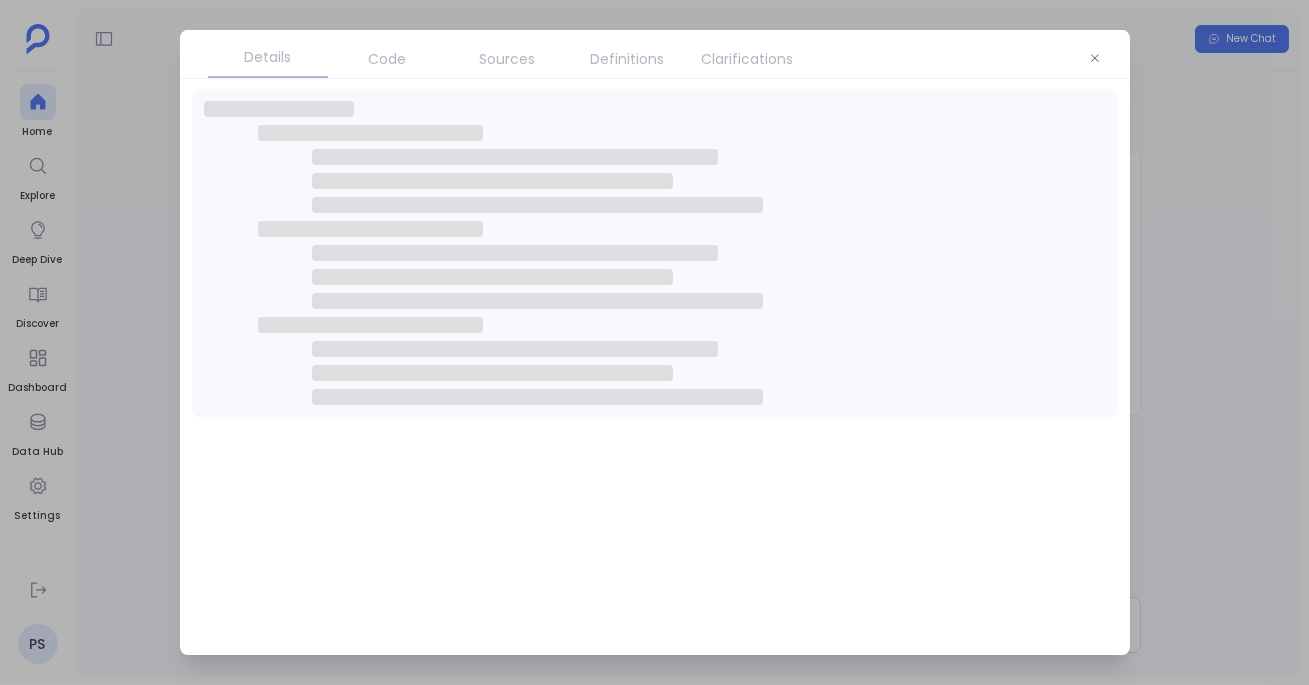 click at bounding box center (655, 364) 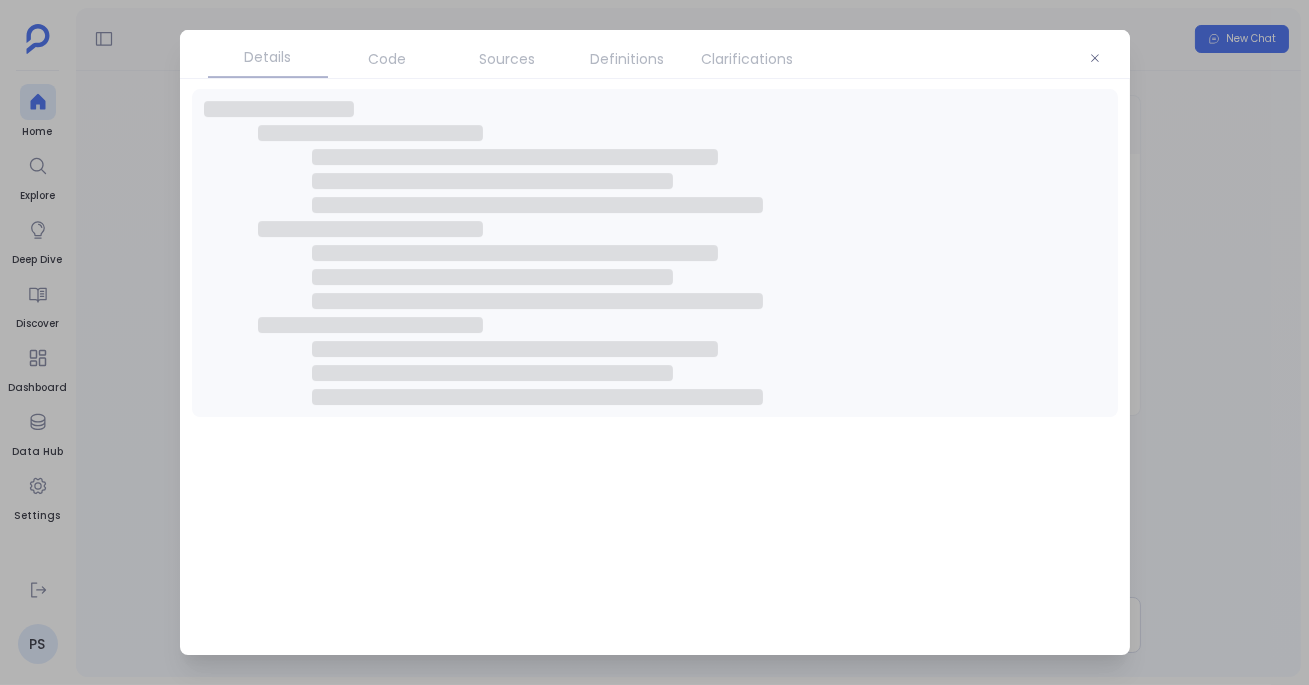 click at bounding box center [654, 342] 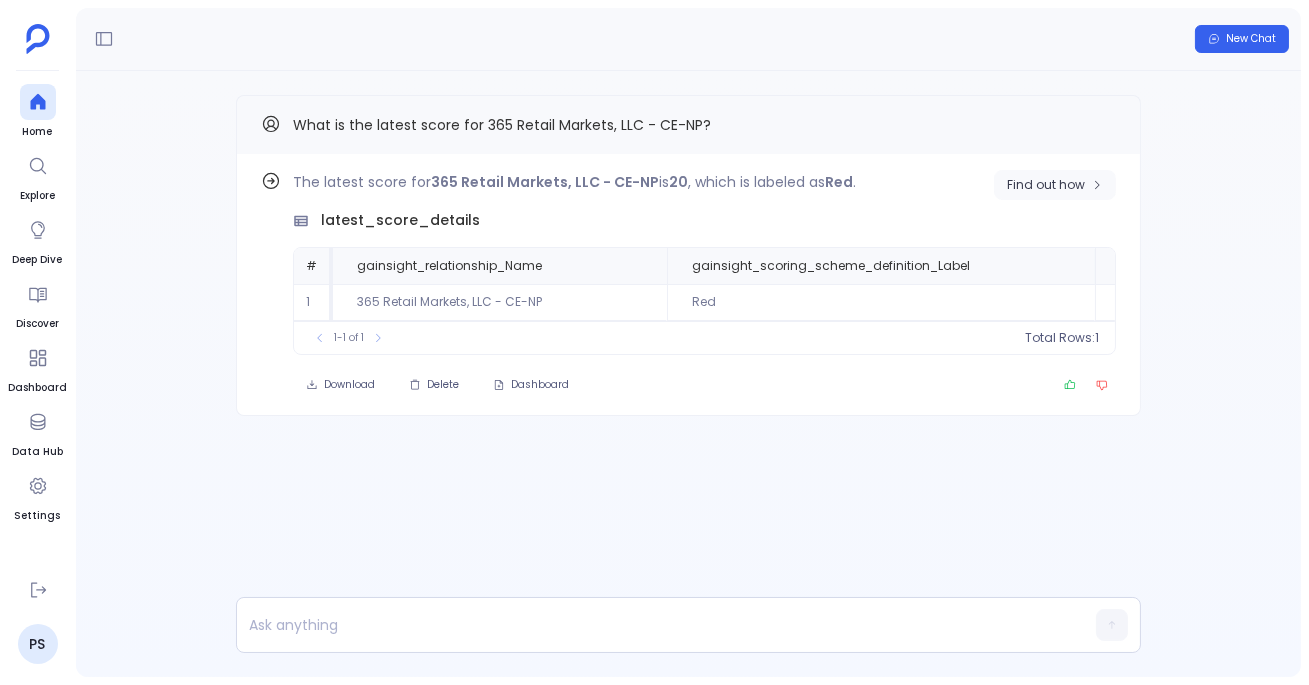click on "Find out how" at bounding box center [1046, 185] 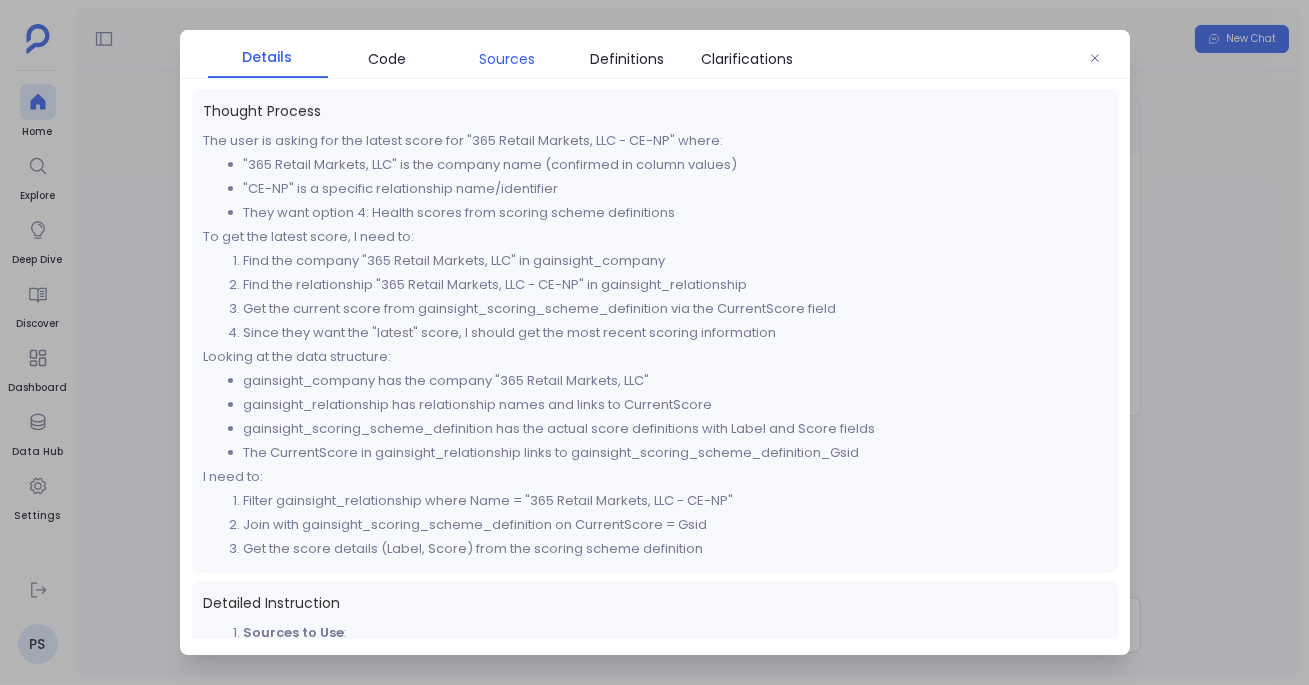 click on "Sources" at bounding box center [508, 59] 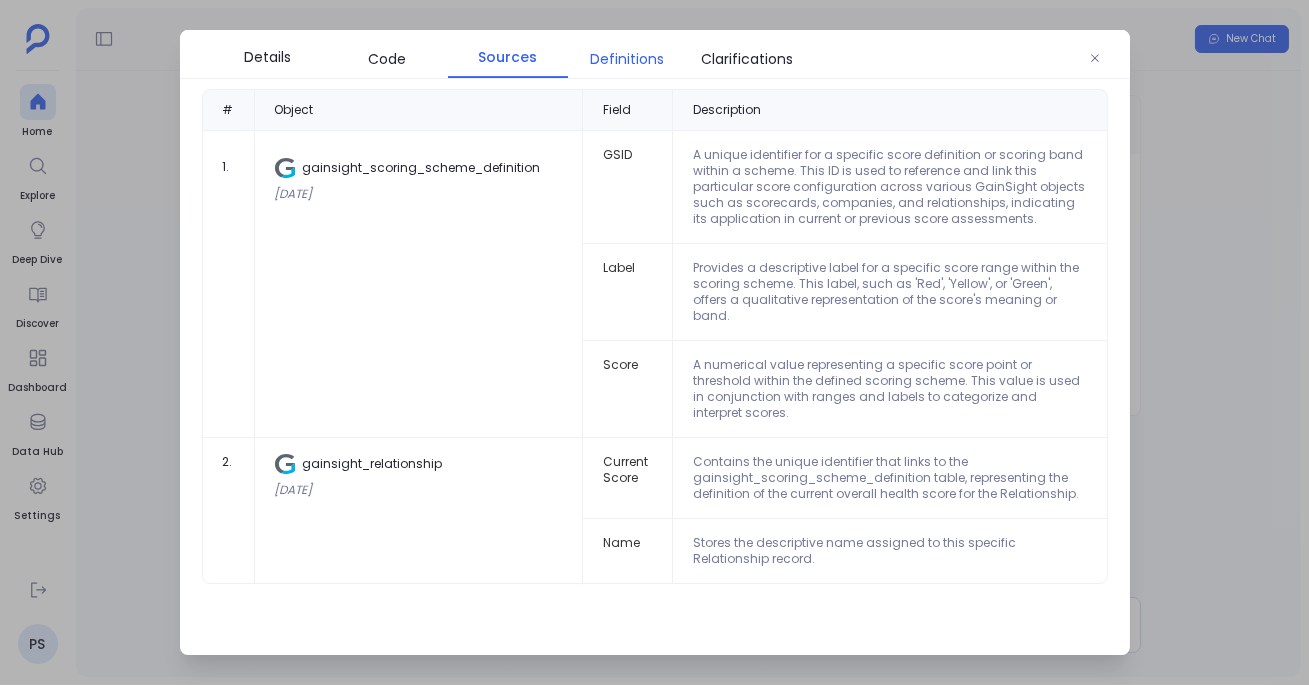 click on "Definitions" at bounding box center (628, 59) 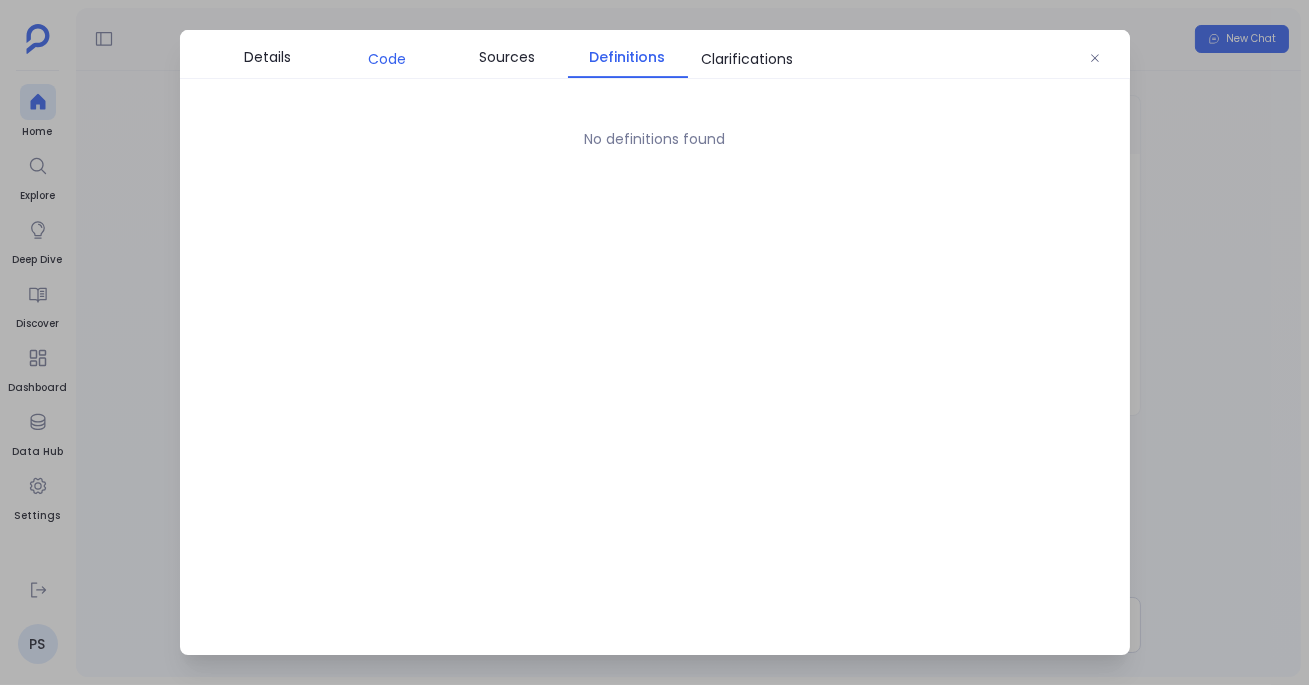 click on "Code" at bounding box center (388, 59) 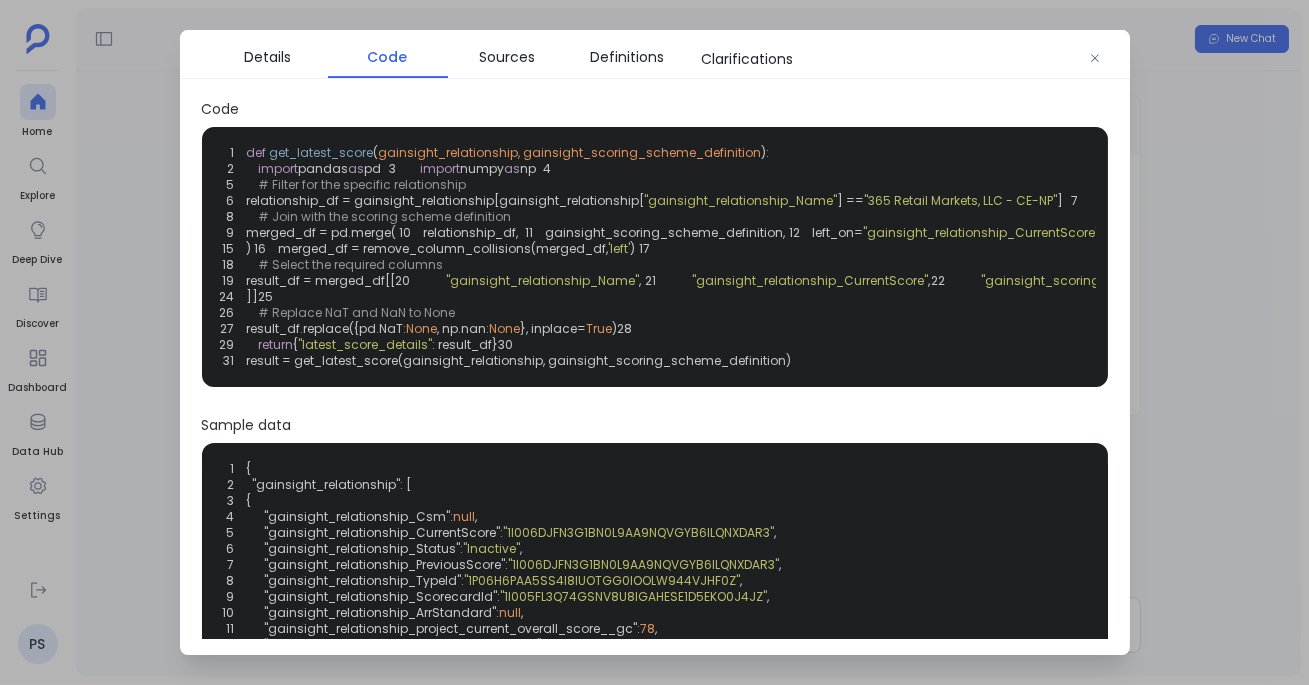 click at bounding box center [654, 342] 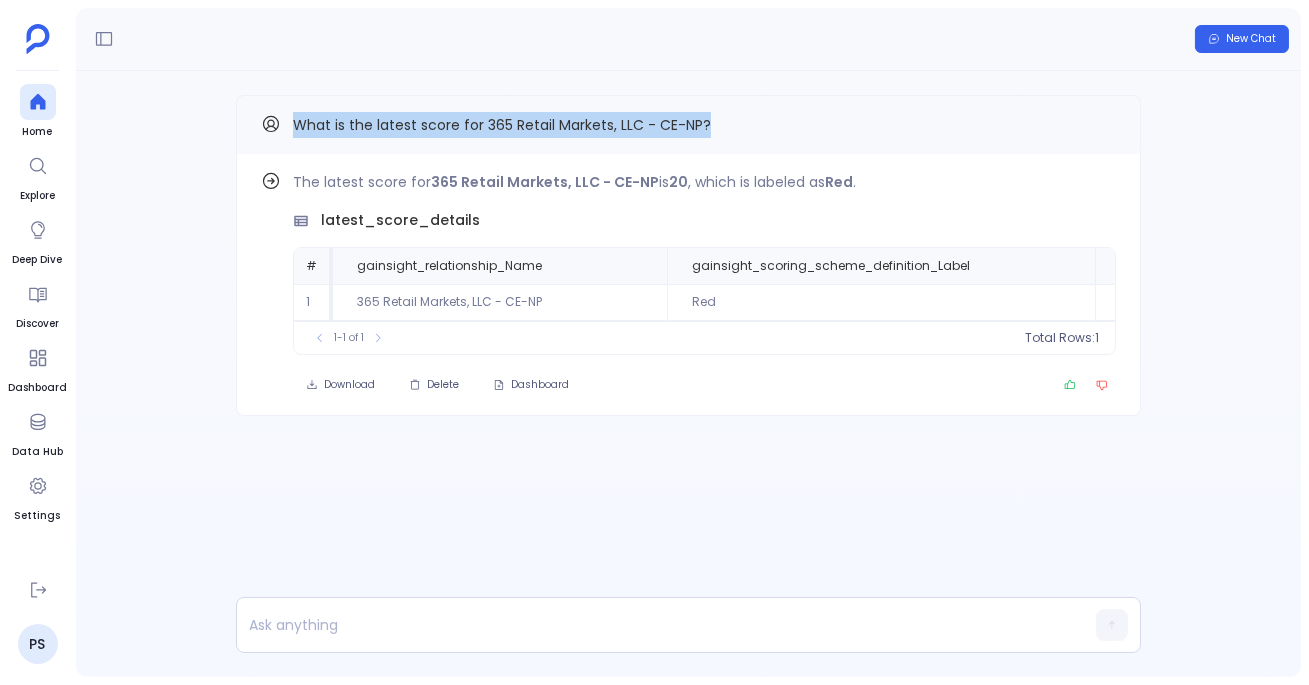 drag, startPoint x: 291, startPoint y: 120, endPoint x: 824, endPoint y: 126, distance: 533.03375 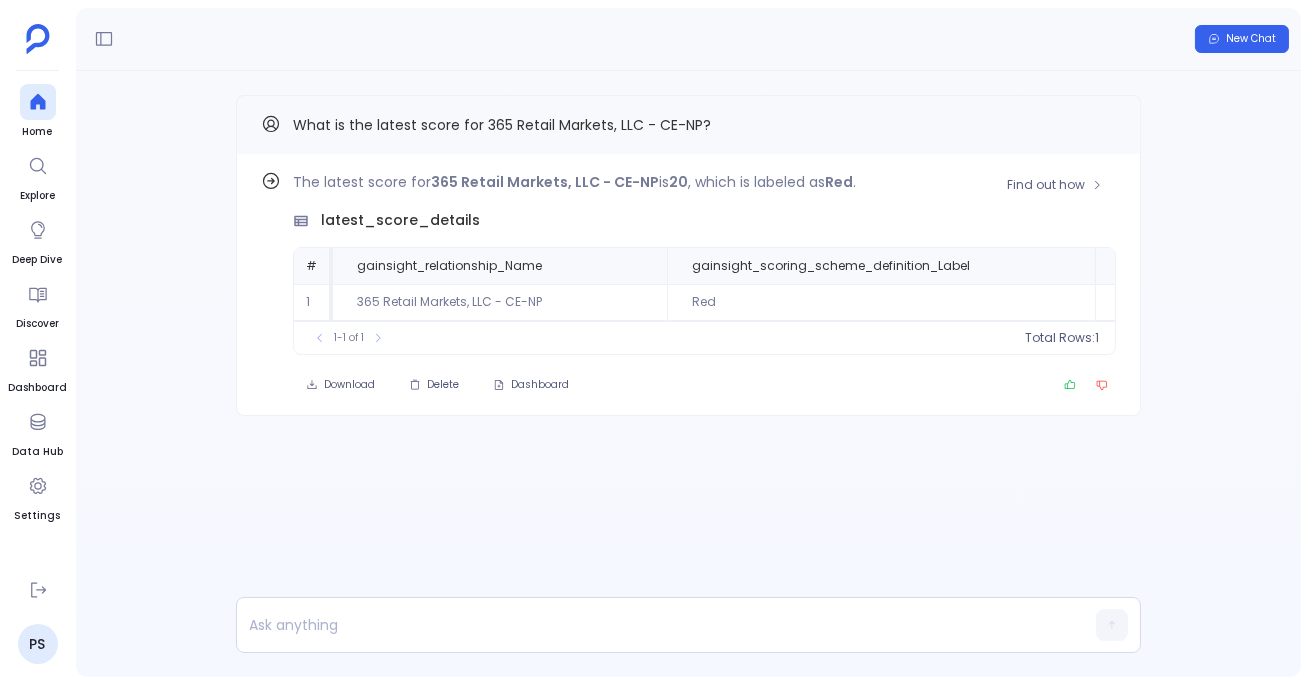 click on "Find out how The latest score for  365 Retail Markets, LLC - CE-NP  is  20 , which is labeled as  Red . latest_score_details # gainsight_relationship_Name gainsight_scoring_scheme_definition_Label gainsight_scoring_scheme_definition_Score 1 365 Retail Markets, LLC - CE-NP Red 20
To pick up a draggable item, press the space bar.
While dragging, use the arrow keys to move the item.
Press space again to drop the item in its new position, or press escape to cancel.
1-1 of 1 Total Rows:  1 Download Delete Dashboard" at bounding box center (688, 285) 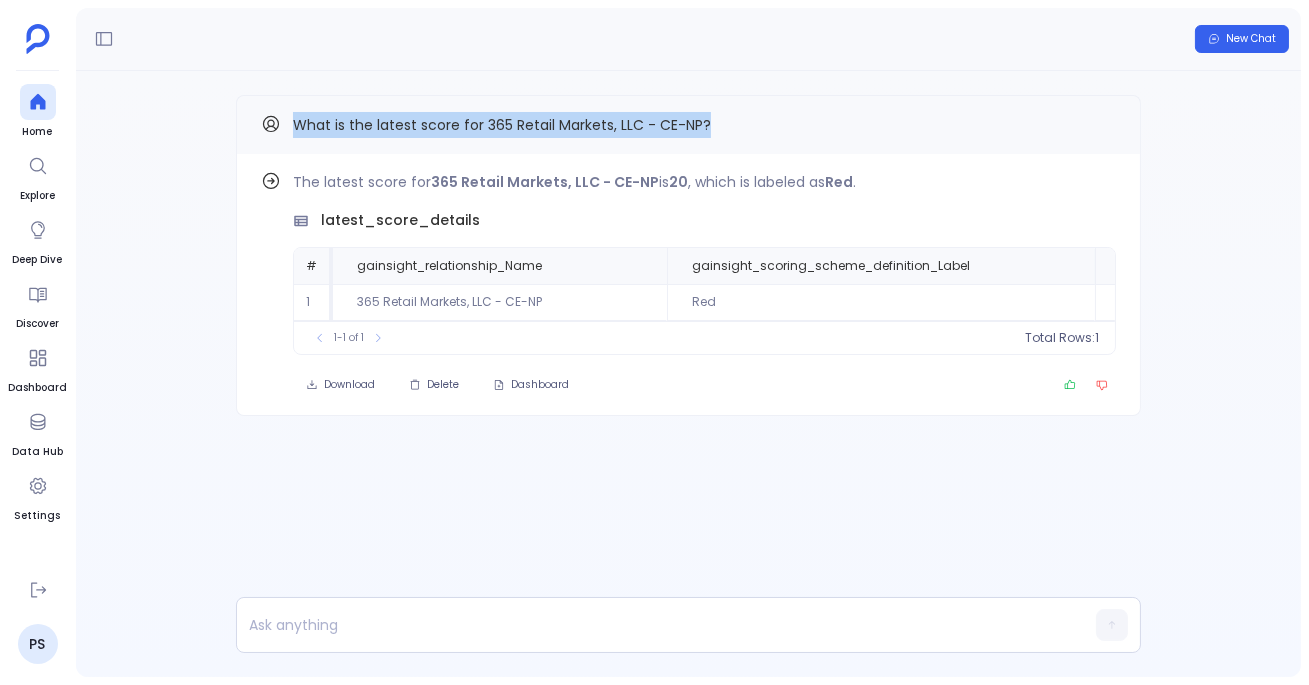 drag, startPoint x: 295, startPoint y: 121, endPoint x: 802, endPoint y: 117, distance: 507.01578 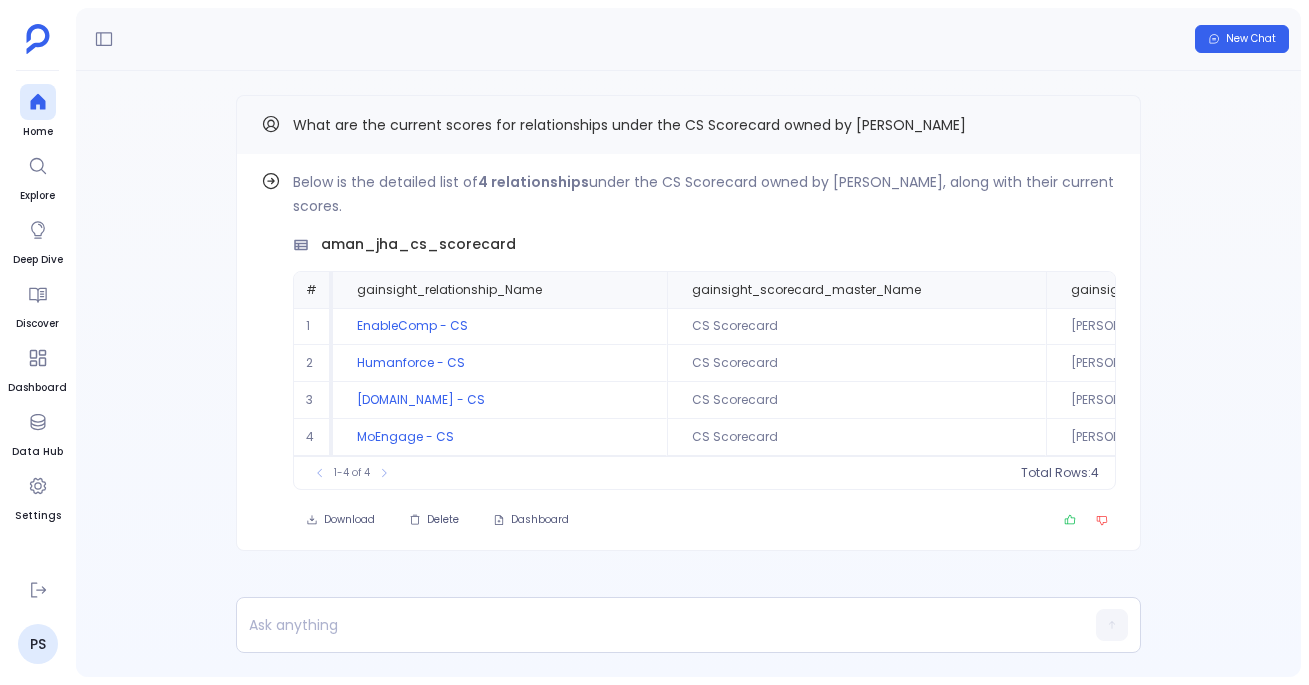 scroll, scrollTop: 0, scrollLeft: 0, axis: both 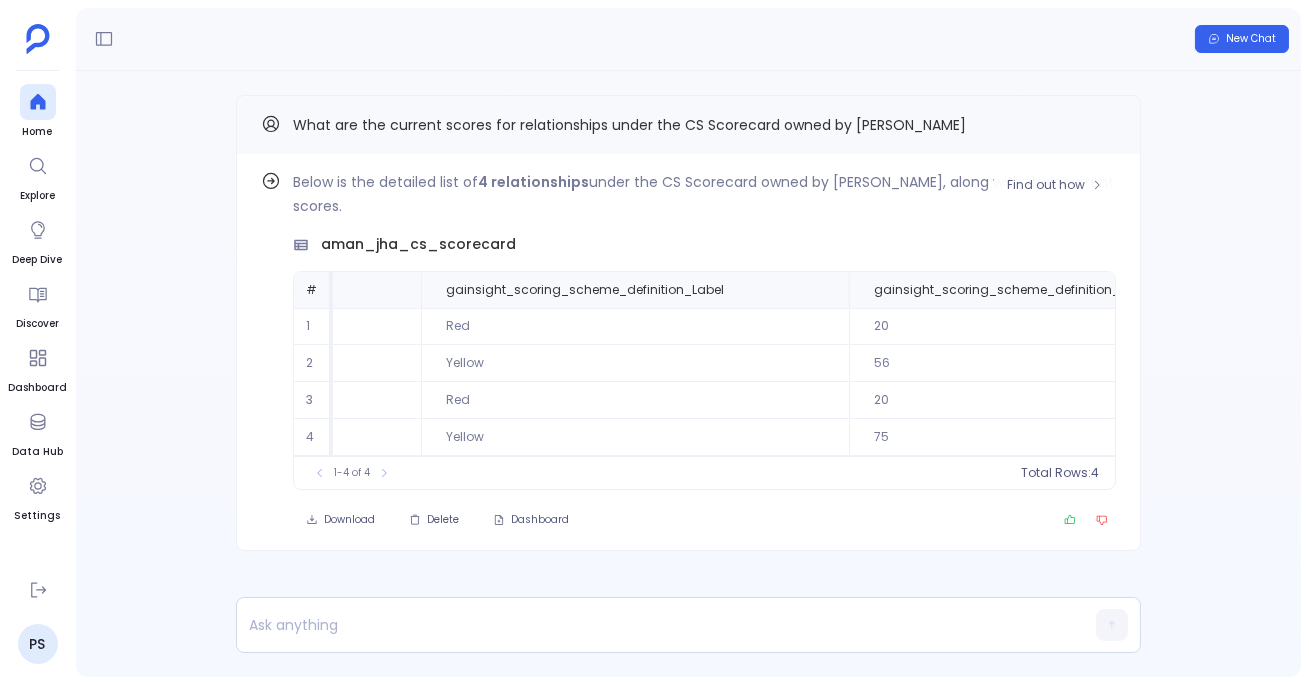 click on "Below is the detailed list of  4 relationships  under the CS Scorecard owned by Aman Jha, along with their current scores." at bounding box center (704, 194) 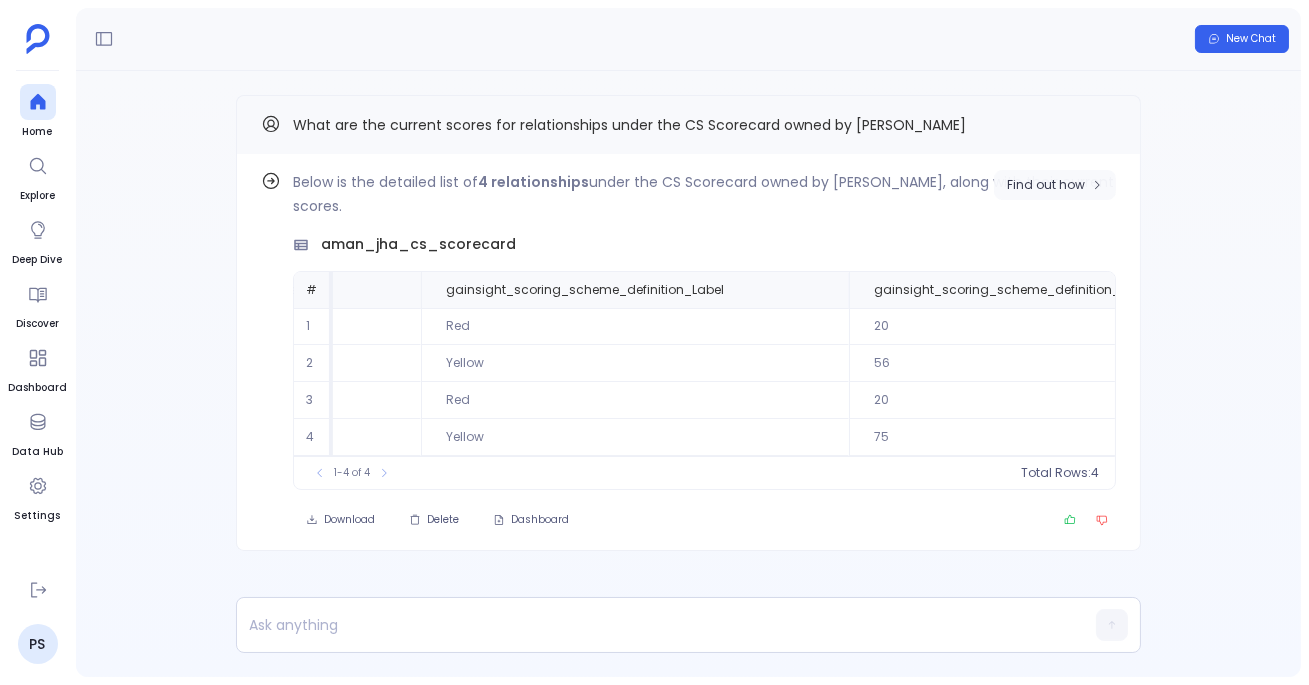 click on "Find out how" at bounding box center (1055, 185) 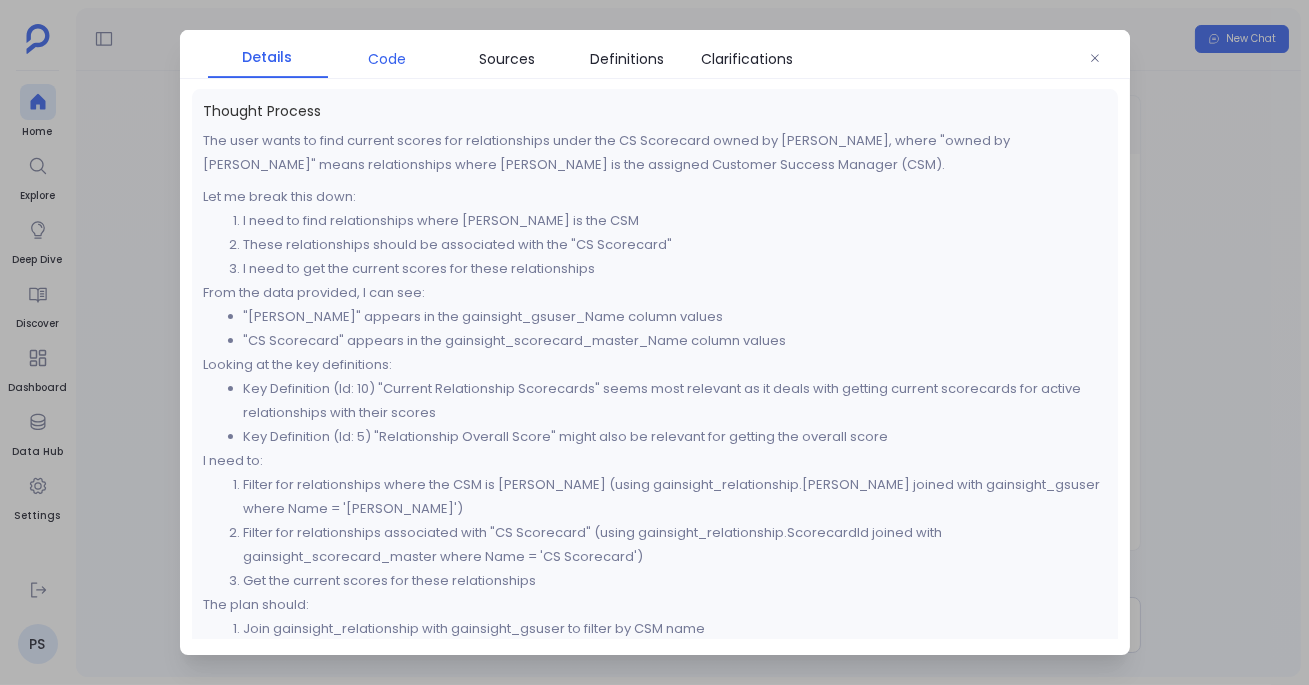 click on "Code" at bounding box center (388, 59) 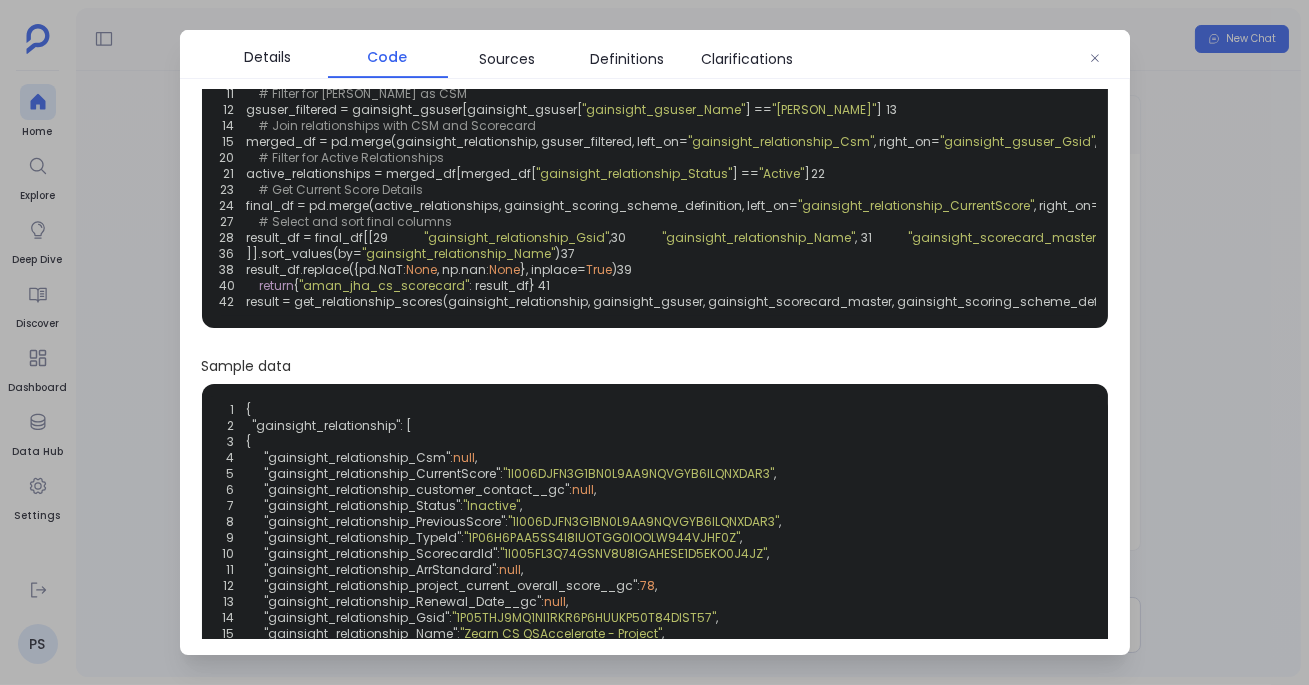 scroll, scrollTop: 125, scrollLeft: 0, axis: vertical 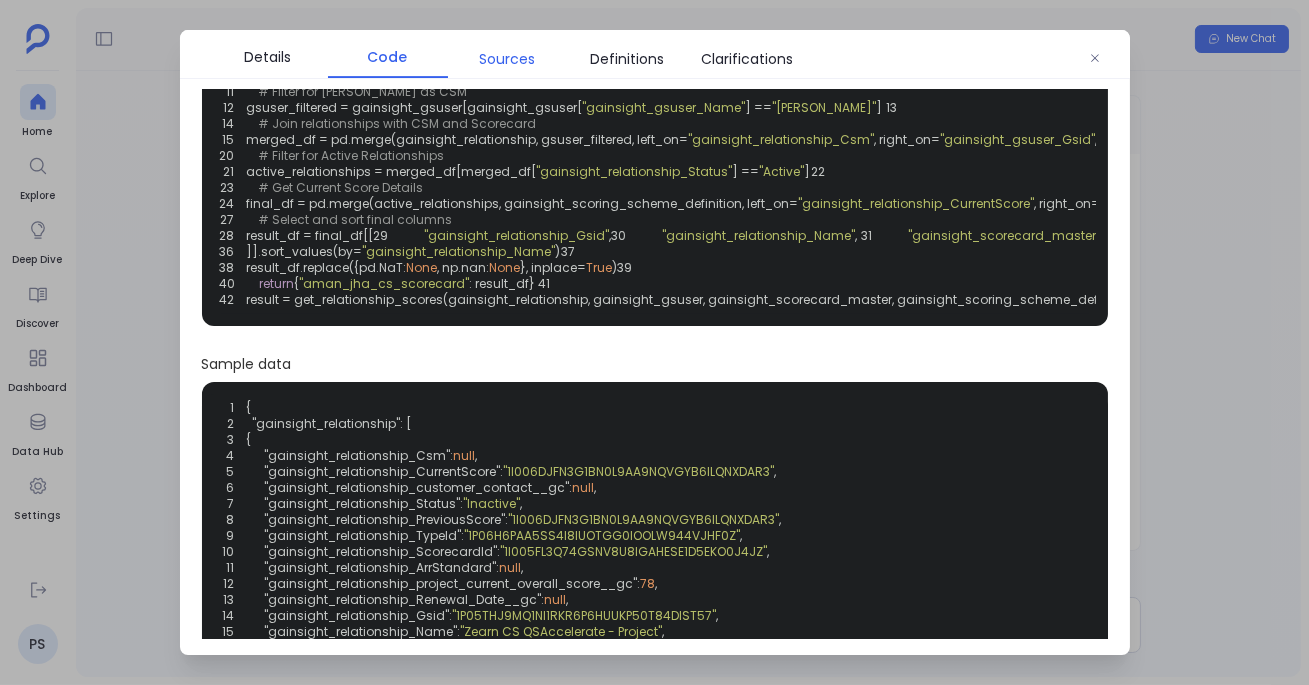 click on "Sources" at bounding box center [508, 59] 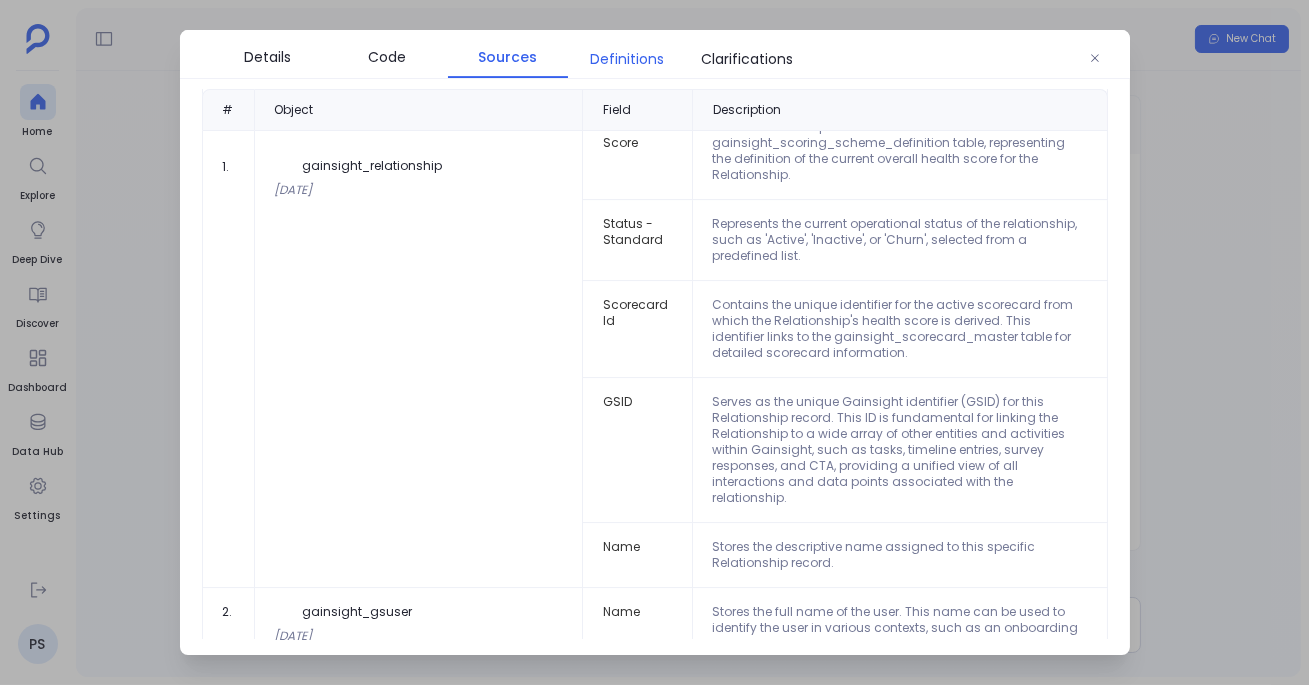 scroll, scrollTop: 0, scrollLeft: 0, axis: both 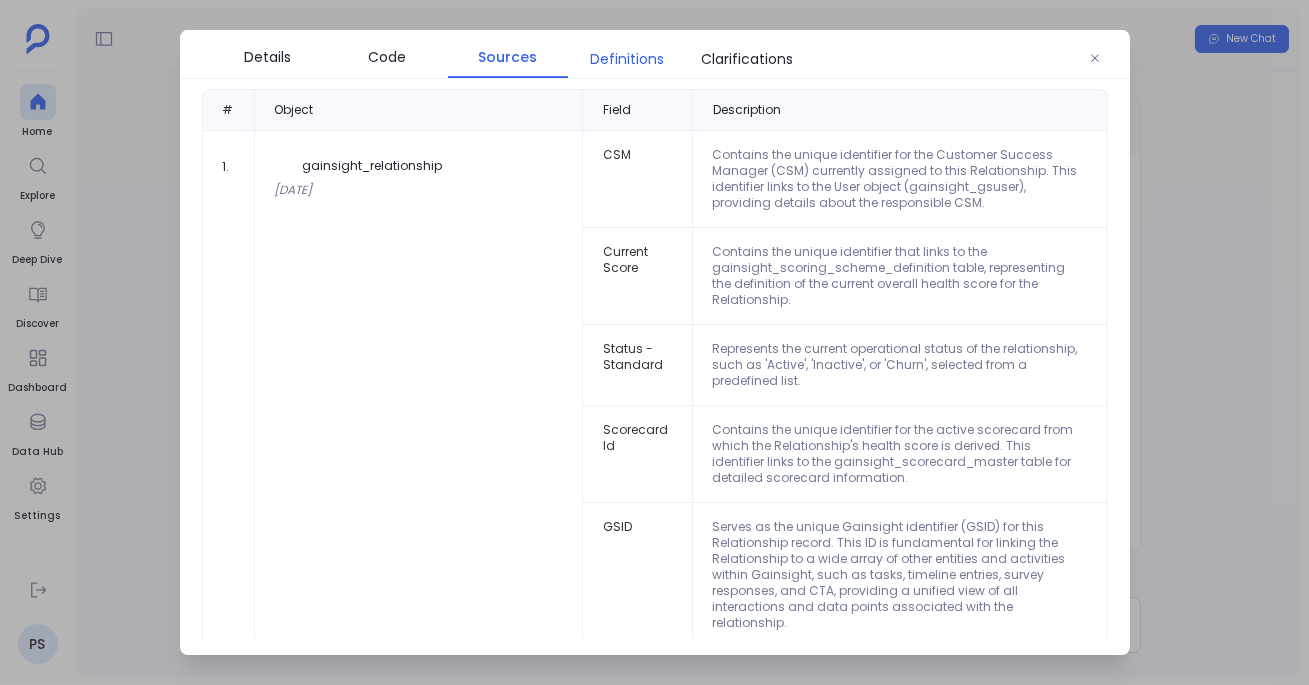 click on "Definitions" at bounding box center (628, 59) 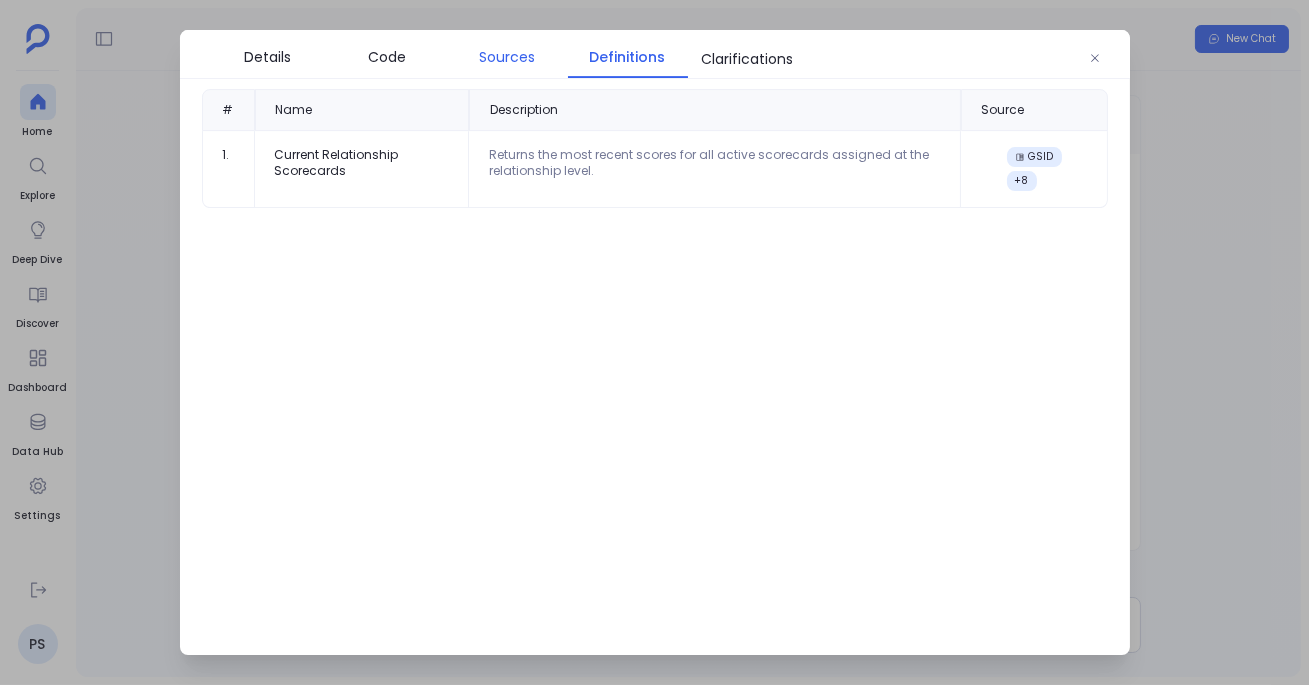 click on "Sources" at bounding box center (508, 57) 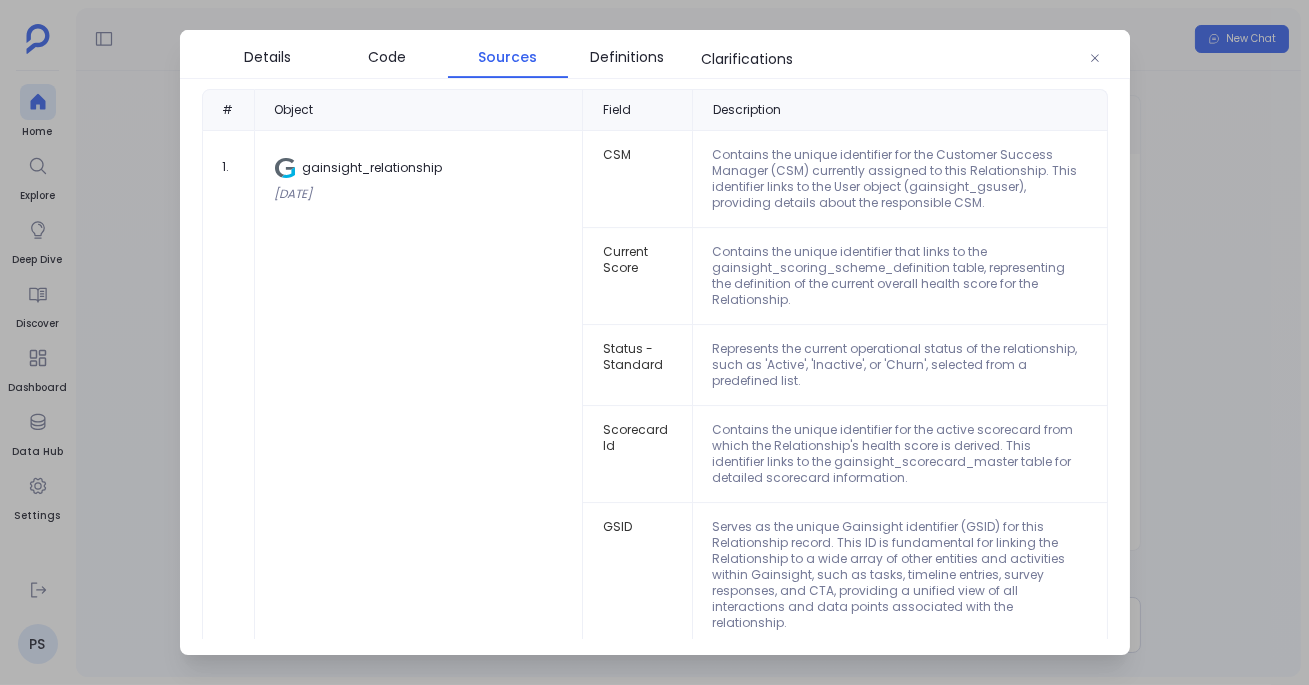 click on "Details Code Sources Definitions Clarifications # Object Field Description 1 . gainsight_relationship 10 days ago CSM Contains the unique identifier for the Customer Success Manager (CSM) currently assigned to this Relationship. This identifier links to the User object (gainsight_gsuser), providing details about the responsible CSM. Current Score Contains the unique identifier that links to the gainsight_scoring_scheme_definition table, representing the definition of the current overall health score for the Relationship. Status - Standard Represents the current operational status of the relationship, such as 'Active', 'Inactive', or 'Churn', selected from a predefined list. Scorecard Id Contains the unique identifier for the active scorecard from which the Relationship's health score is derived. This identifier links to the gainsight_scorecard_master table for detailed scorecard information. GSID Name Stores the descriptive name assigned to this specific Relationship record. 2 . gainsight_gsuser 10 days ago 3" at bounding box center [655, 343] 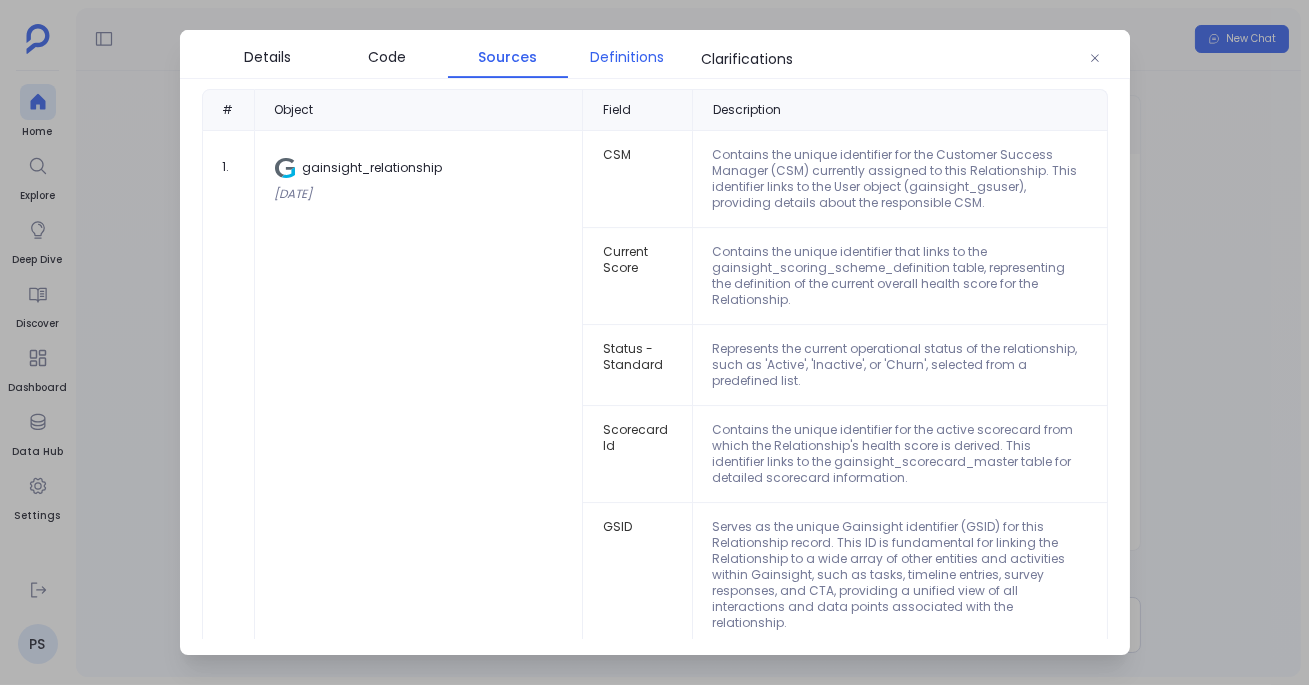 click on "Definitions" at bounding box center (628, 57) 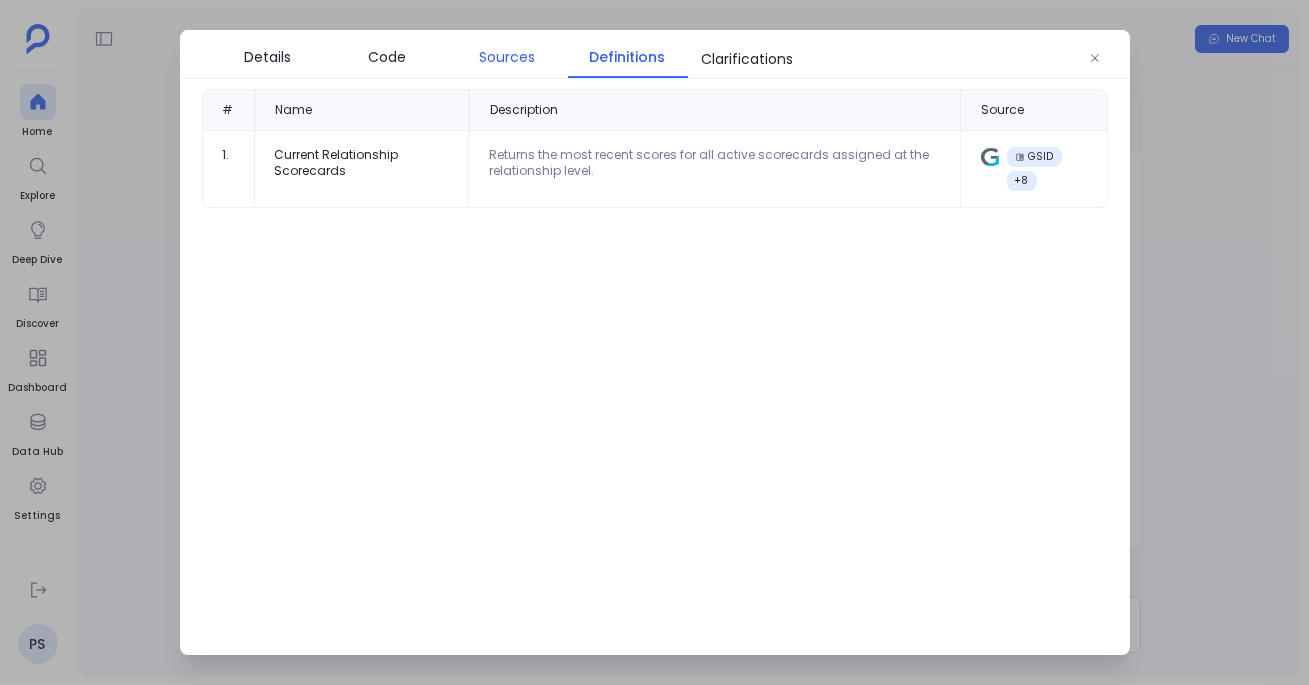 click on "Sources" at bounding box center (508, 57) 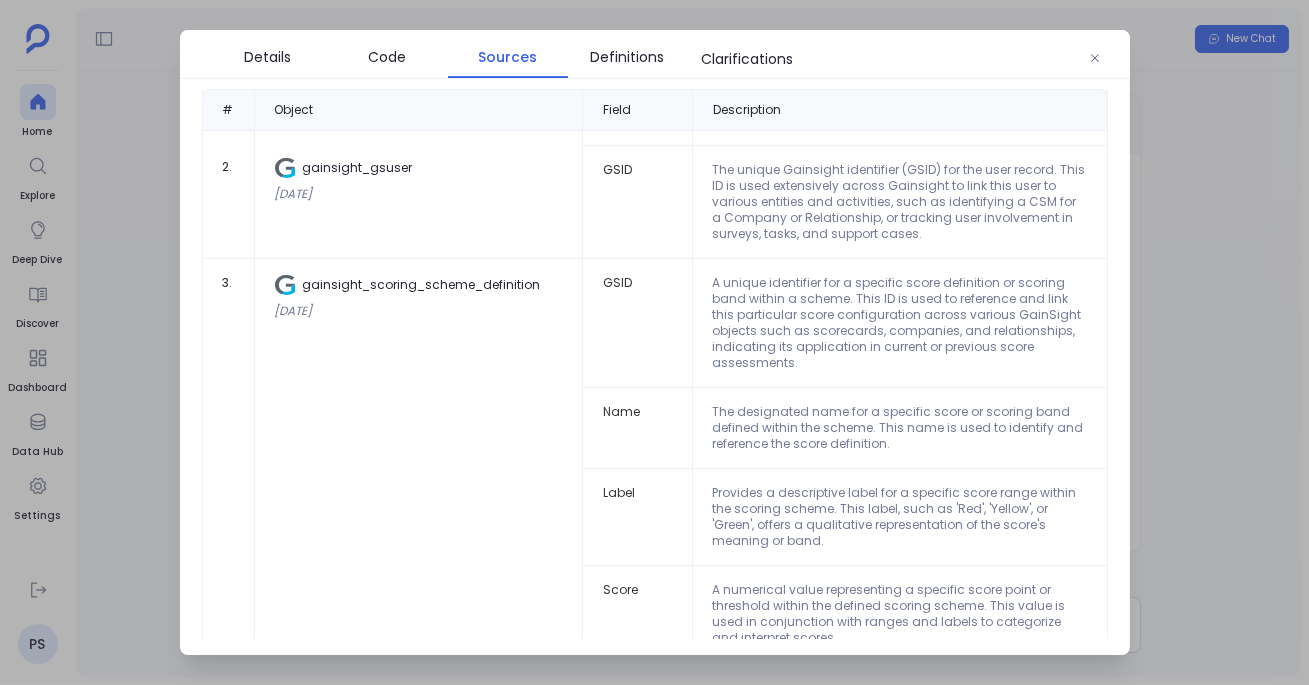 scroll, scrollTop: 542, scrollLeft: 0, axis: vertical 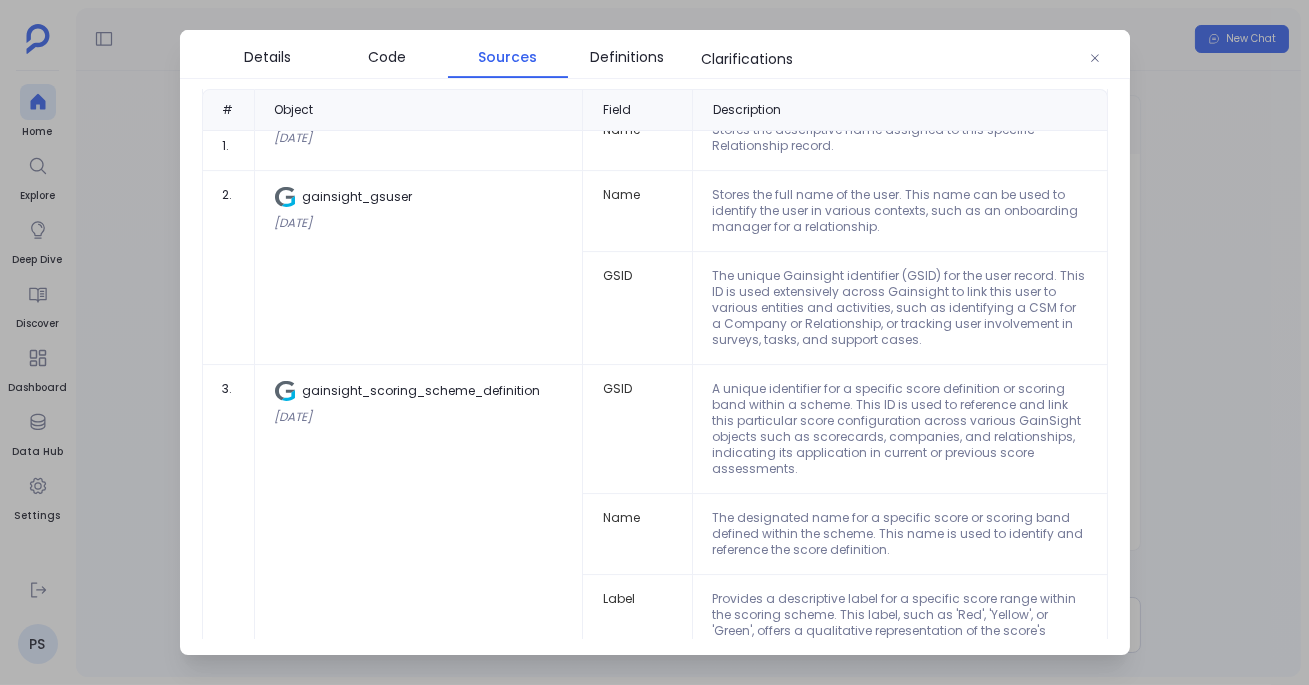 click at bounding box center [654, 342] 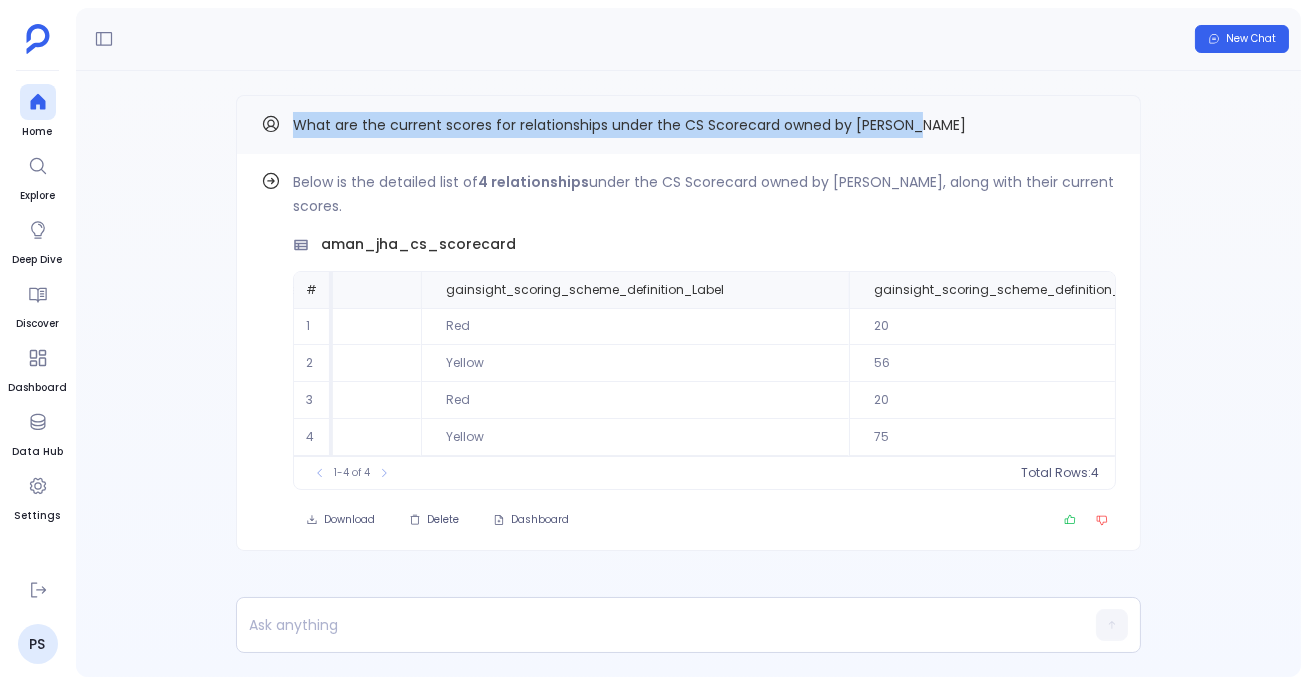 drag, startPoint x: 291, startPoint y: 117, endPoint x: 934, endPoint y: 127, distance: 643.07776 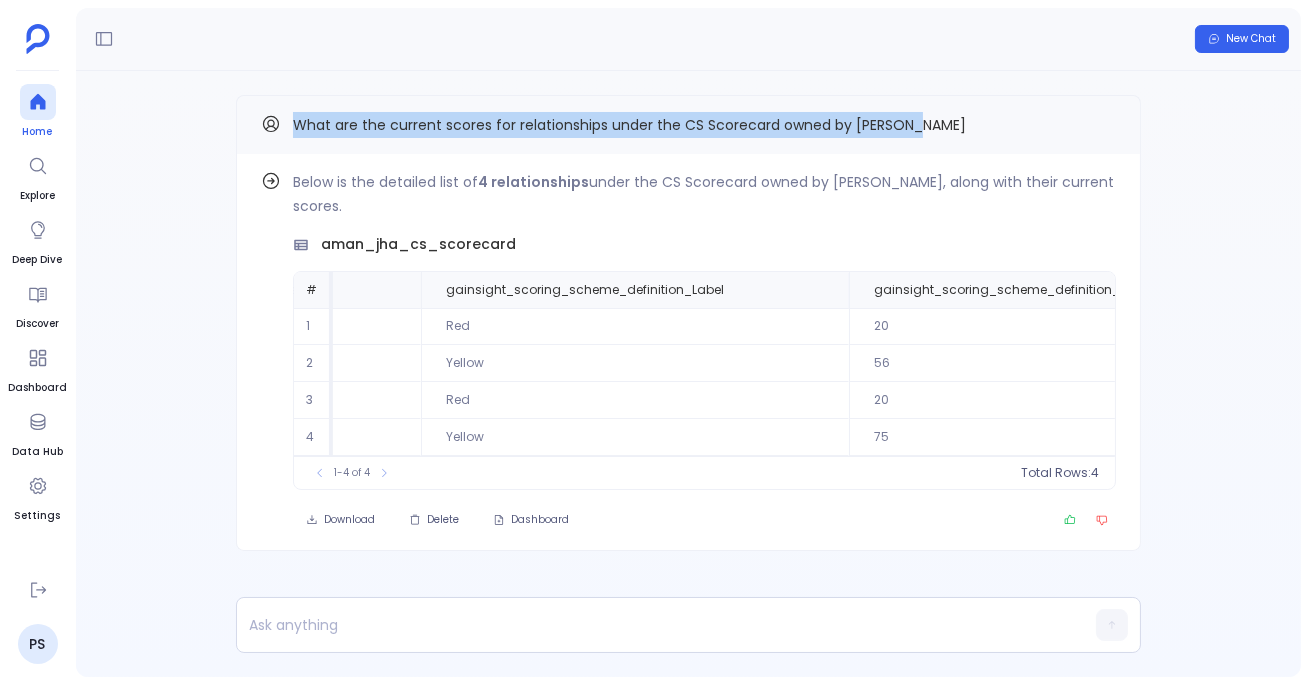 click 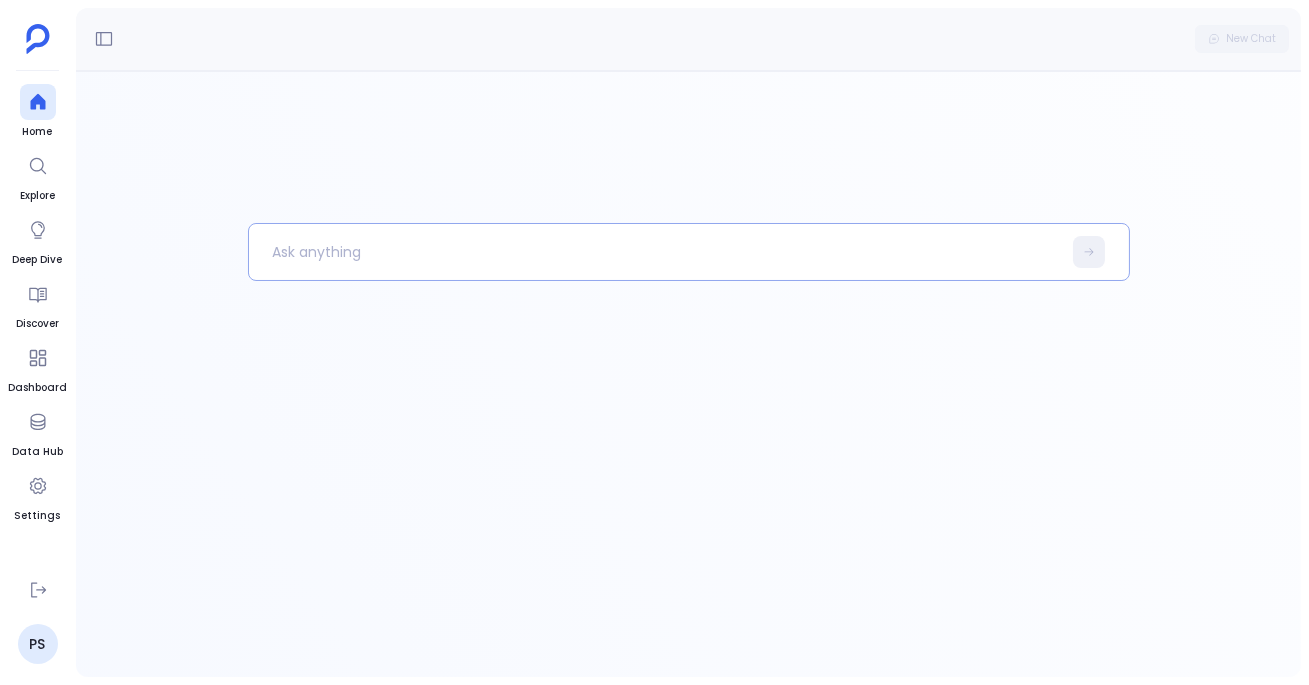 click at bounding box center [655, 252] 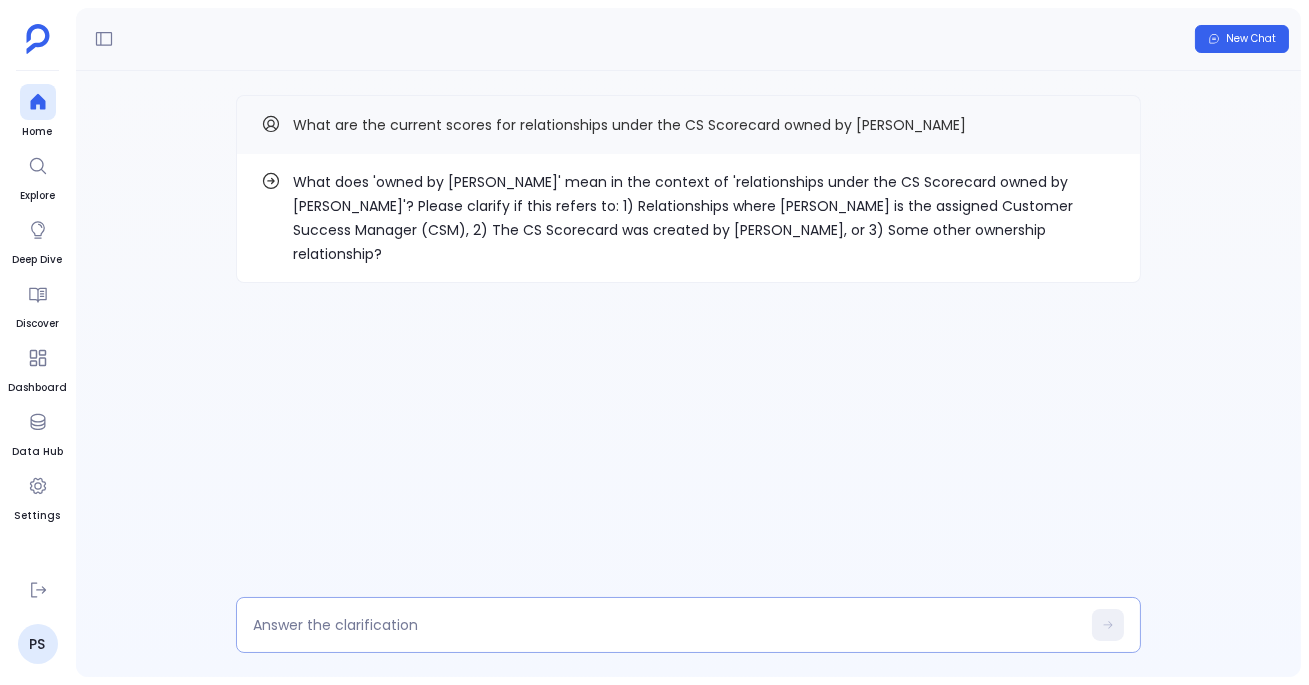 click at bounding box center [688, 625] 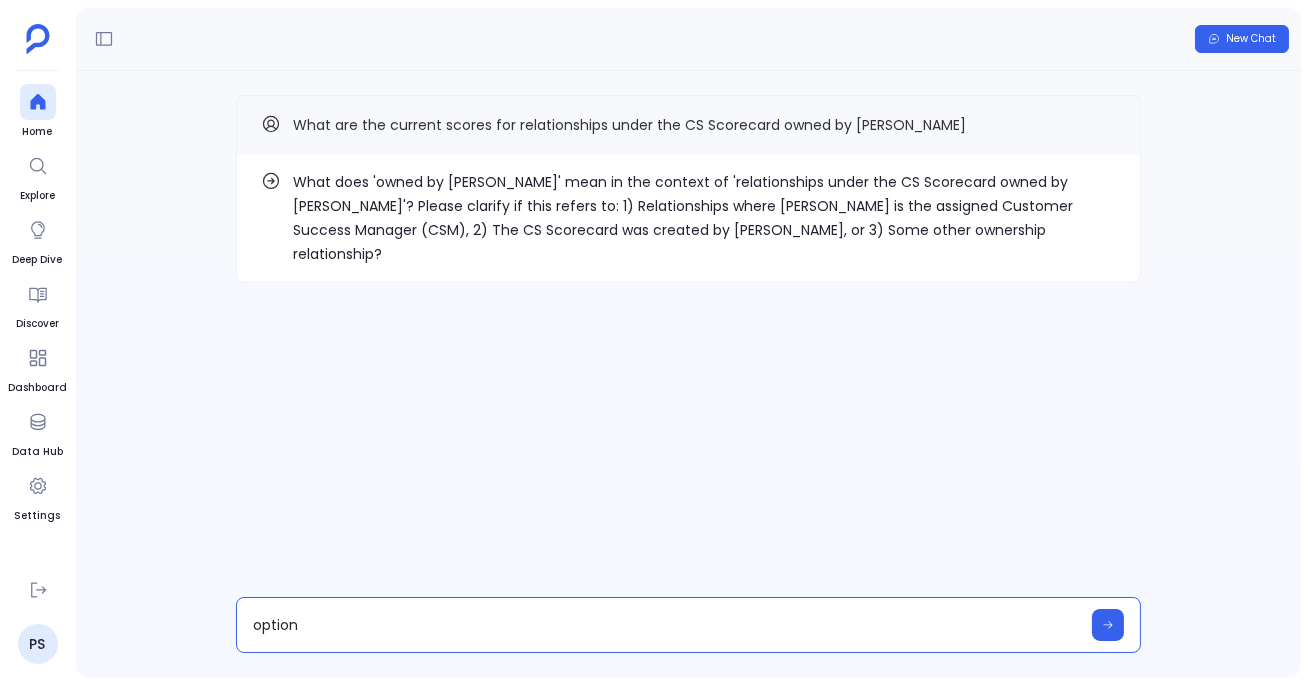 type on "option 1" 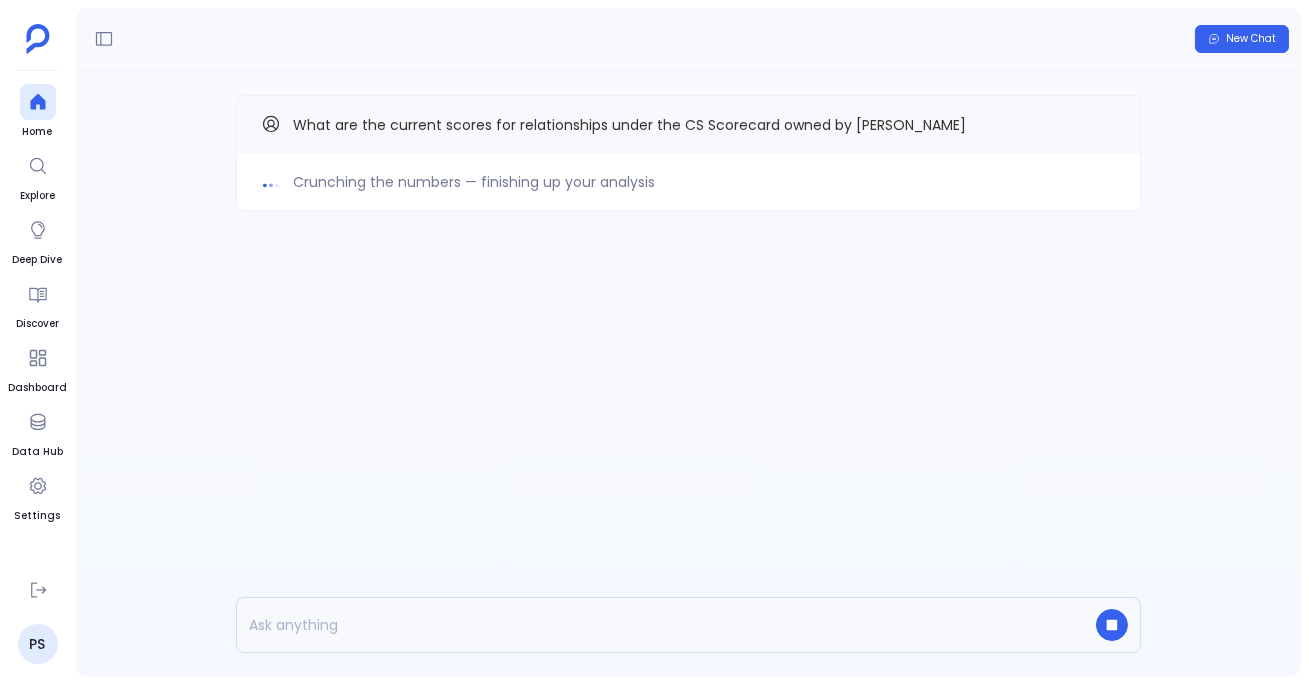 click on "Crunching the numbers — finishing up your analysis What are the current scores for relationships under the CS Scorecard owned by Aman Jha" at bounding box center (688, 193) 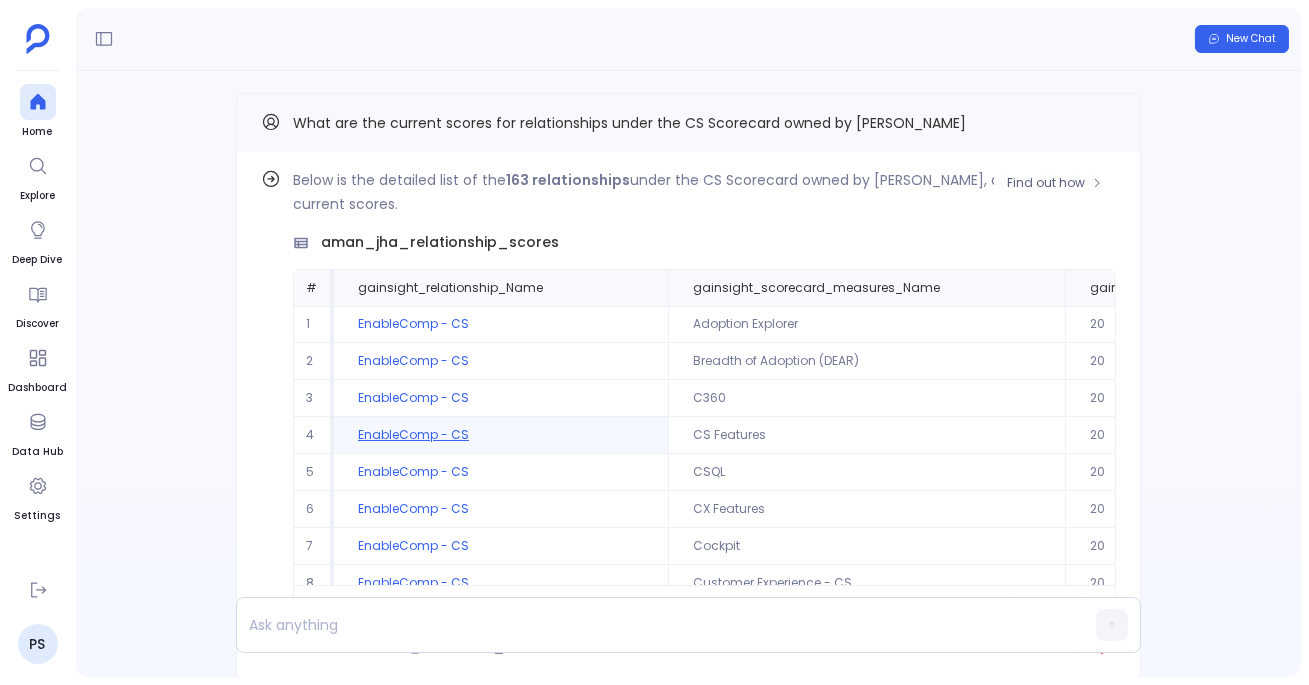 scroll, scrollTop: -107, scrollLeft: 0, axis: vertical 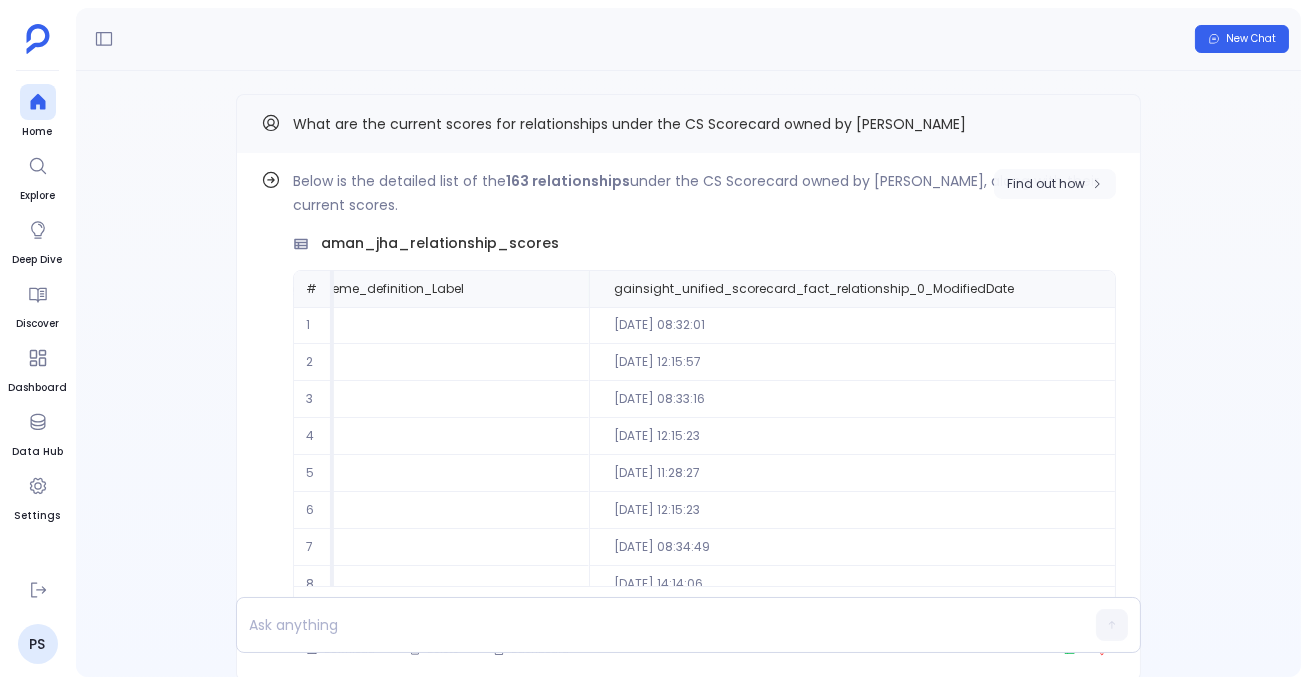 click on "Find out how" at bounding box center [1046, 184] 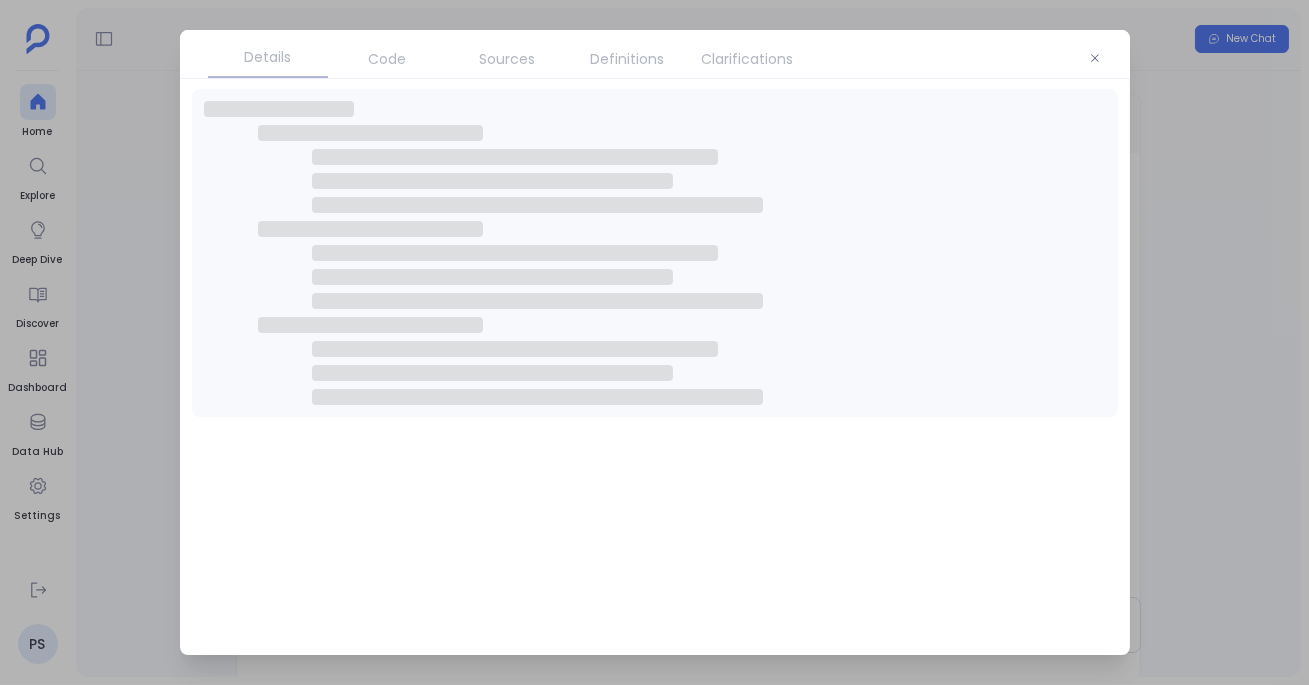 click on "Code" at bounding box center [388, 59] 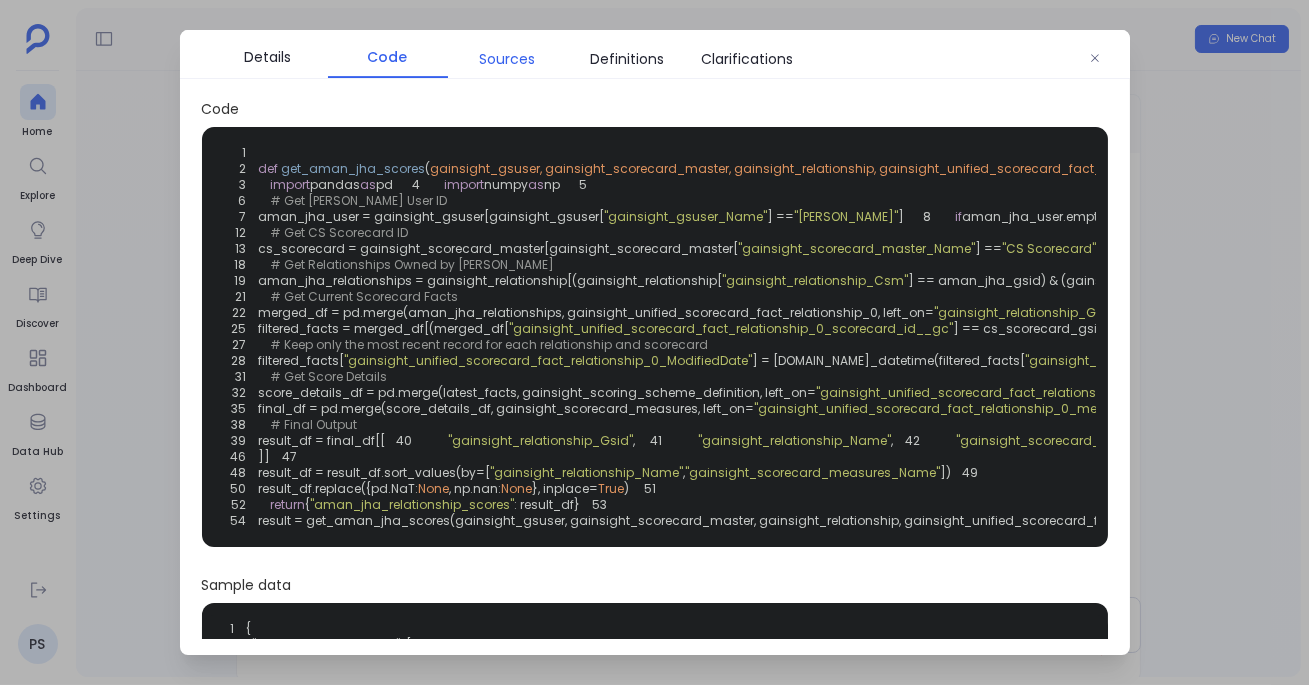 click on "Sources" at bounding box center [508, 59] 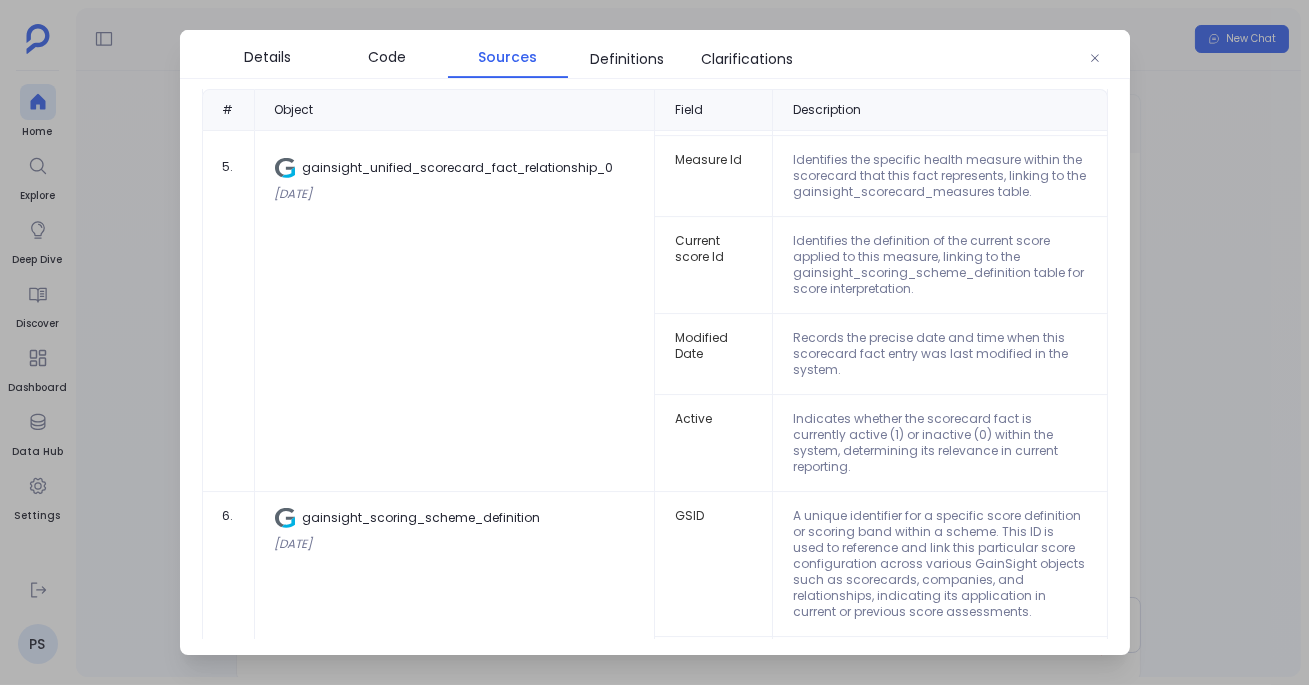 scroll, scrollTop: 1440, scrollLeft: 0, axis: vertical 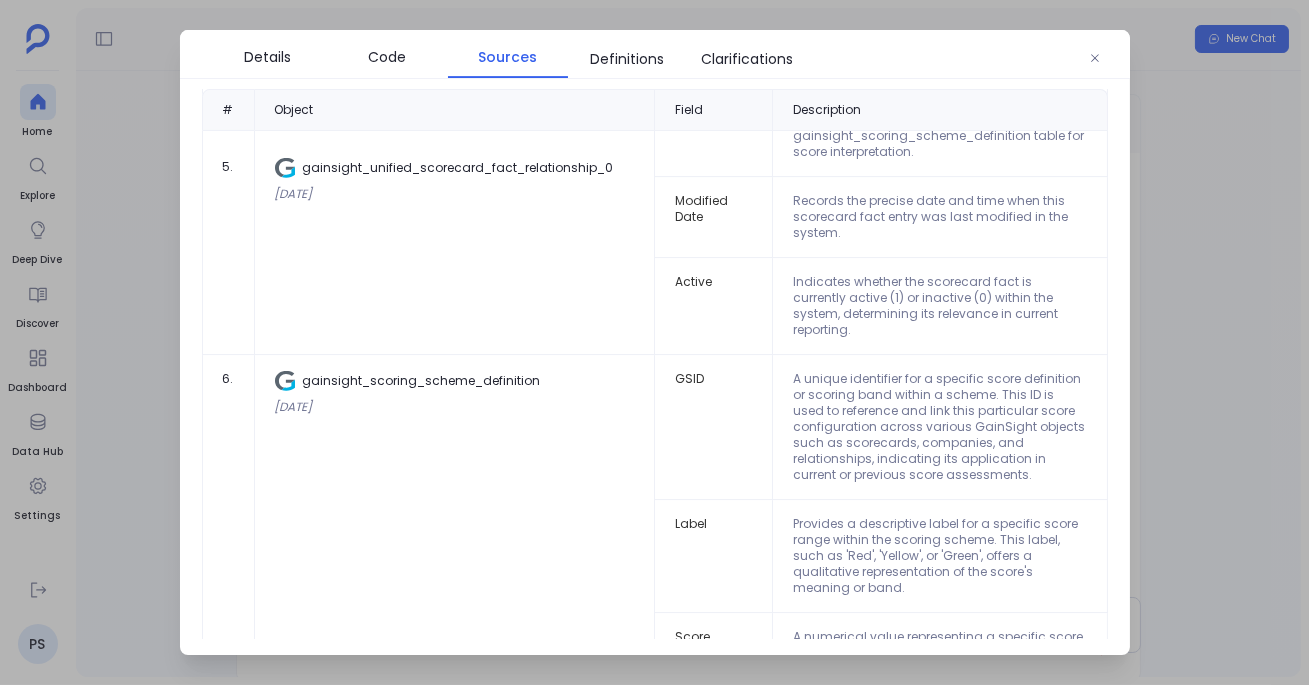 click at bounding box center (654, 342) 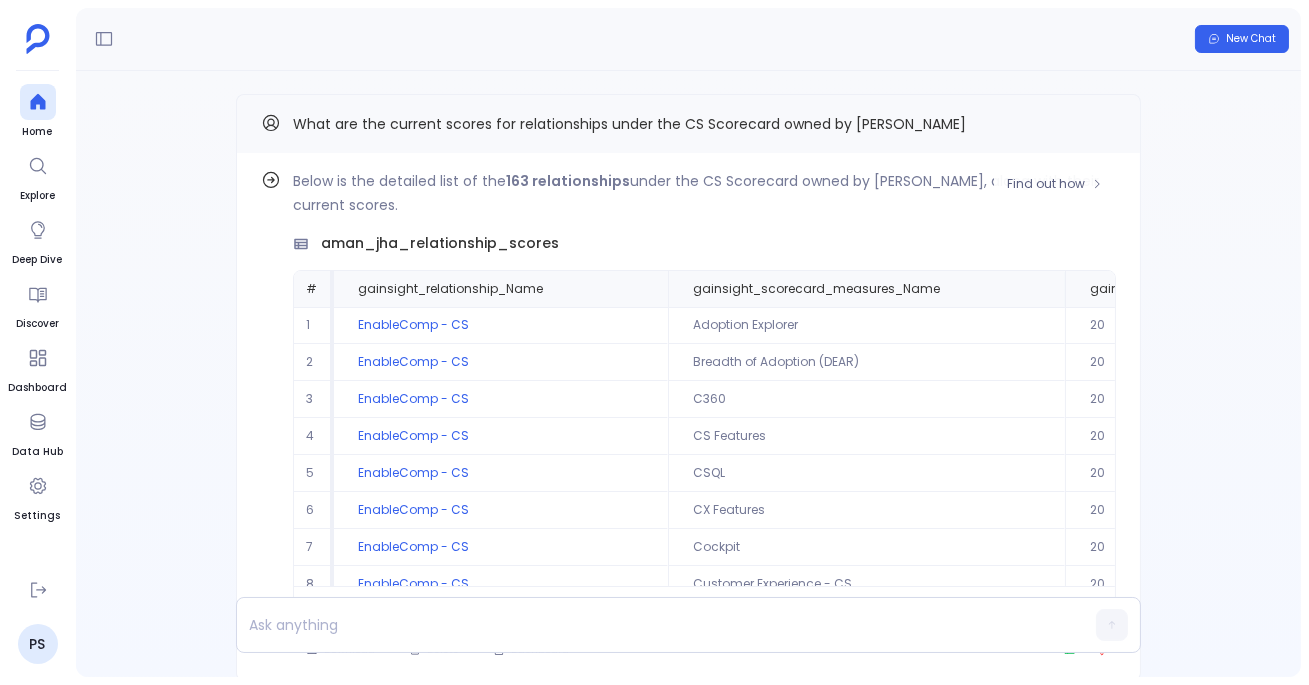 scroll, scrollTop: 94, scrollLeft: 0, axis: vertical 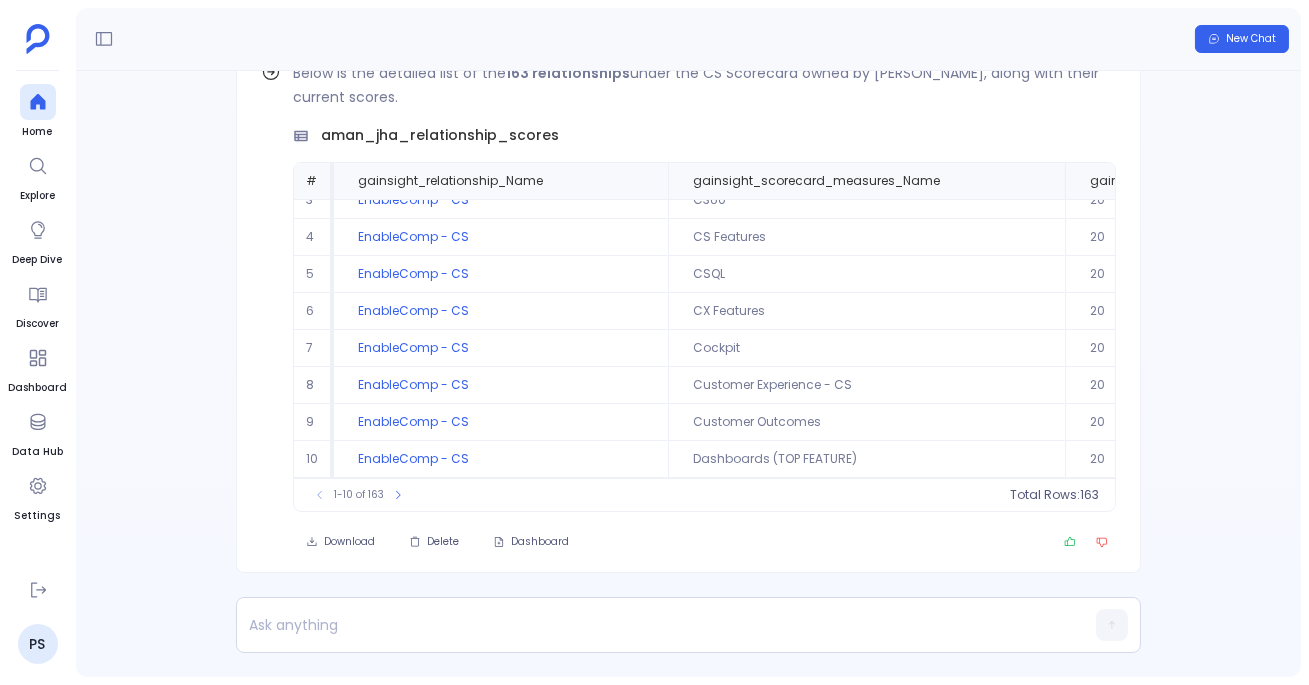 click on "New Chat" at bounding box center (688, 39) 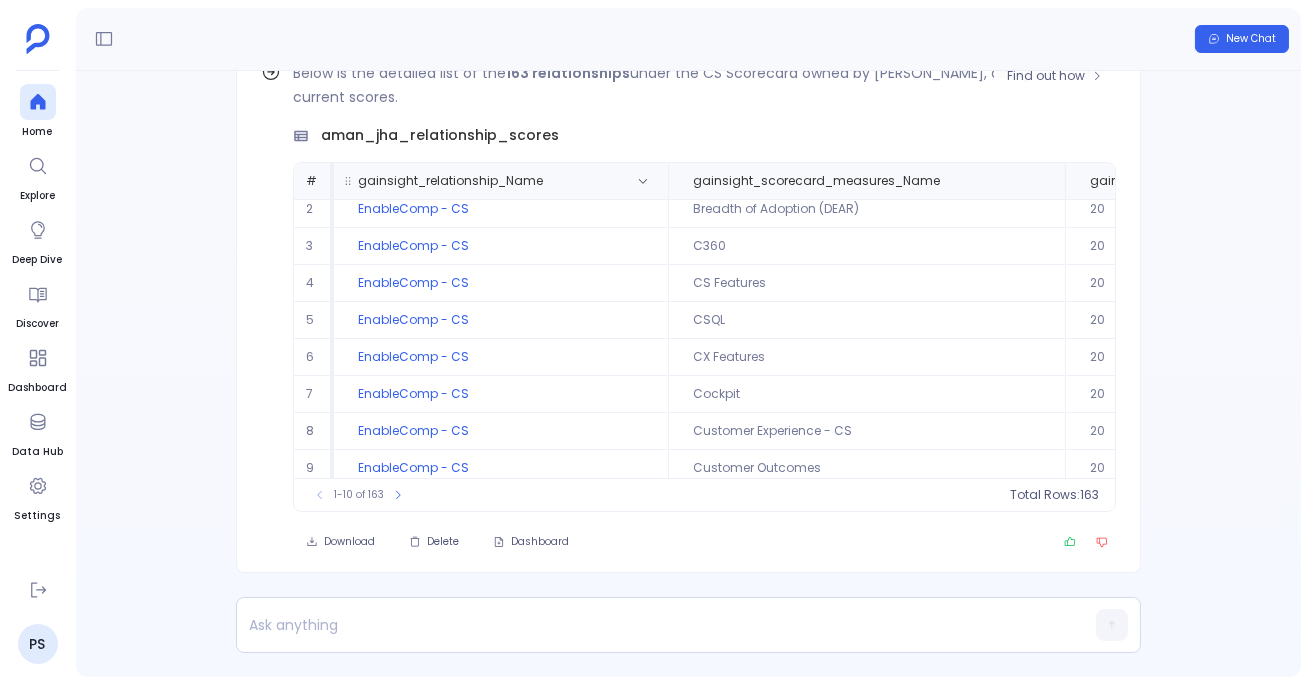 scroll, scrollTop: 0, scrollLeft: 0, axis: both 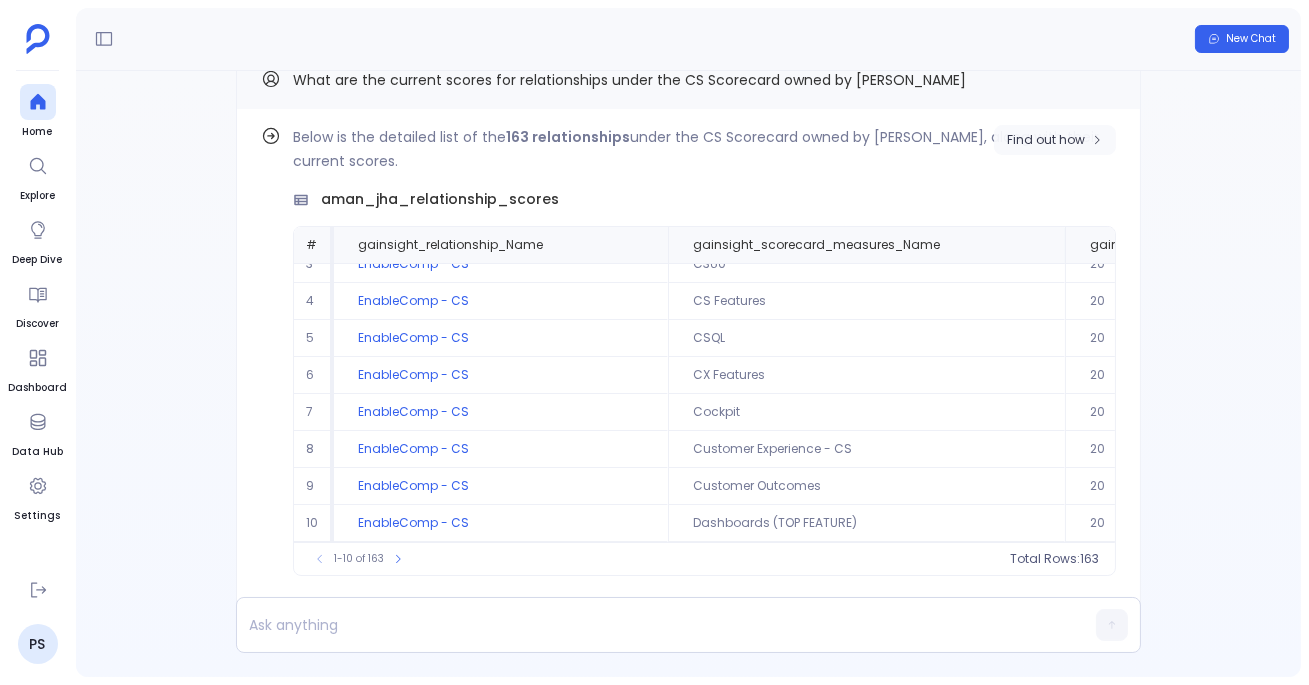 click on "Find out how" at bounding box center (1046, 140) 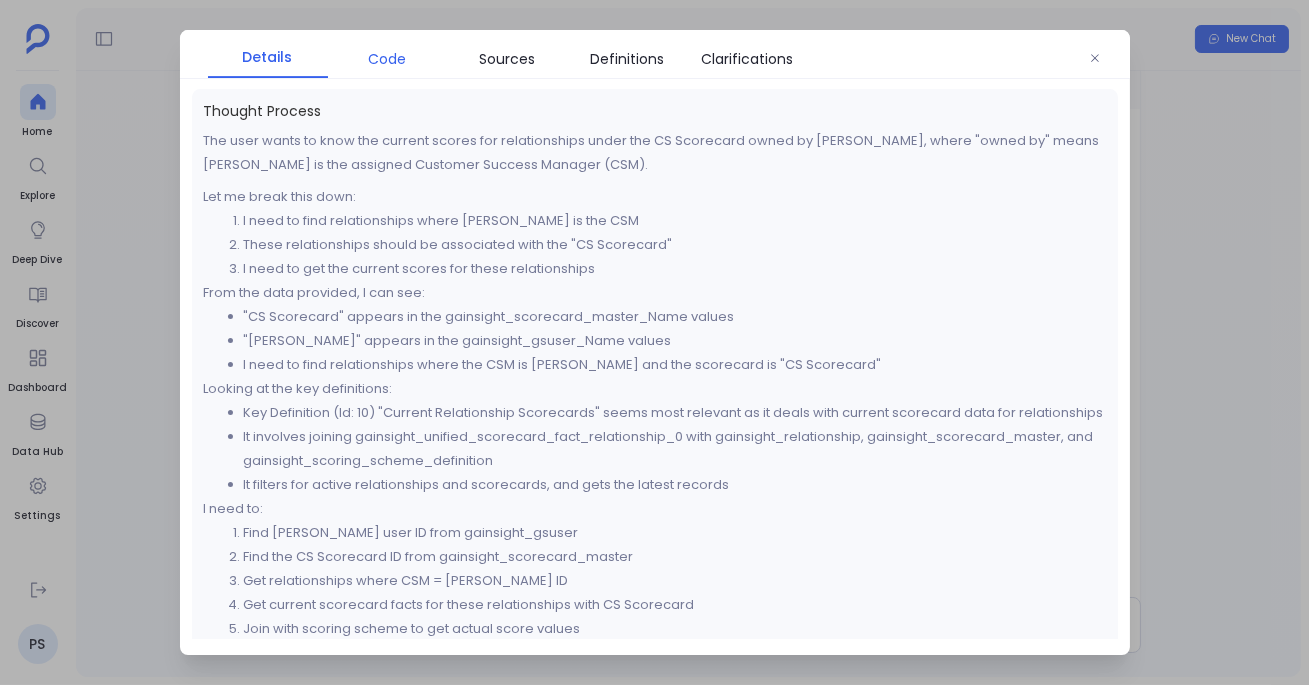 click on "Code" at bounding box center (388, 59) 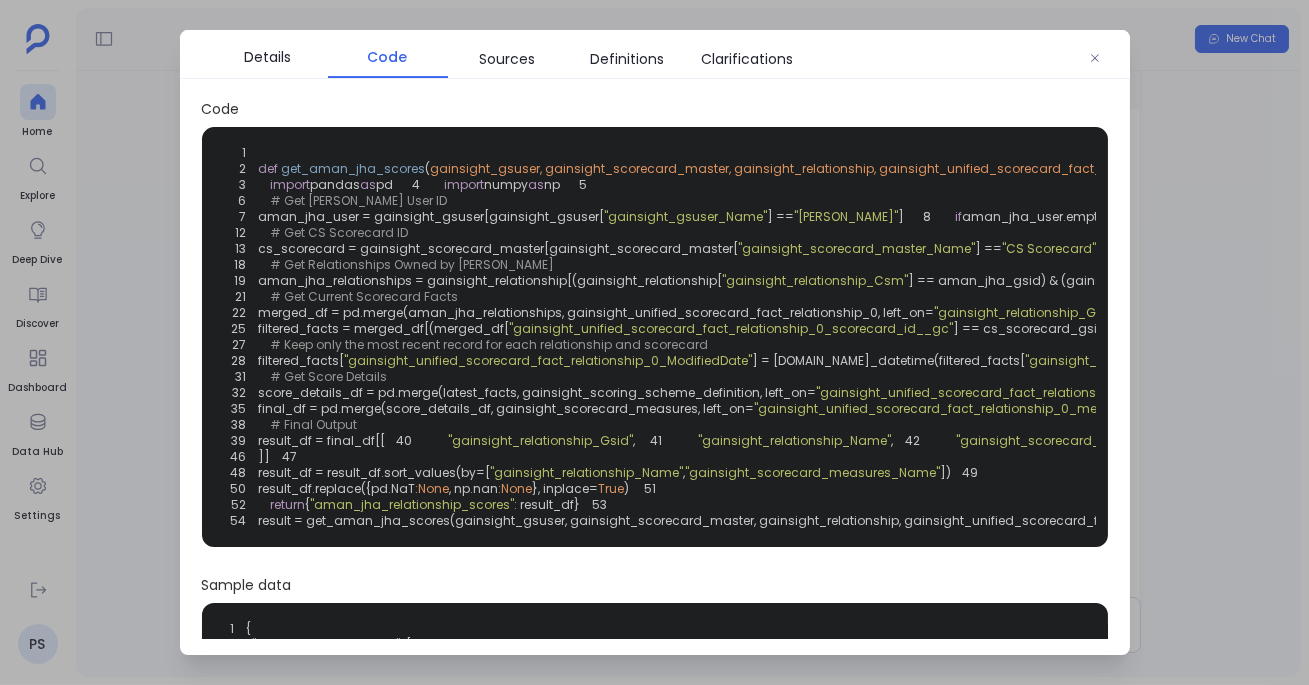 scroll, scrollTop: 134, scrollLeft: 0, axis: vertical 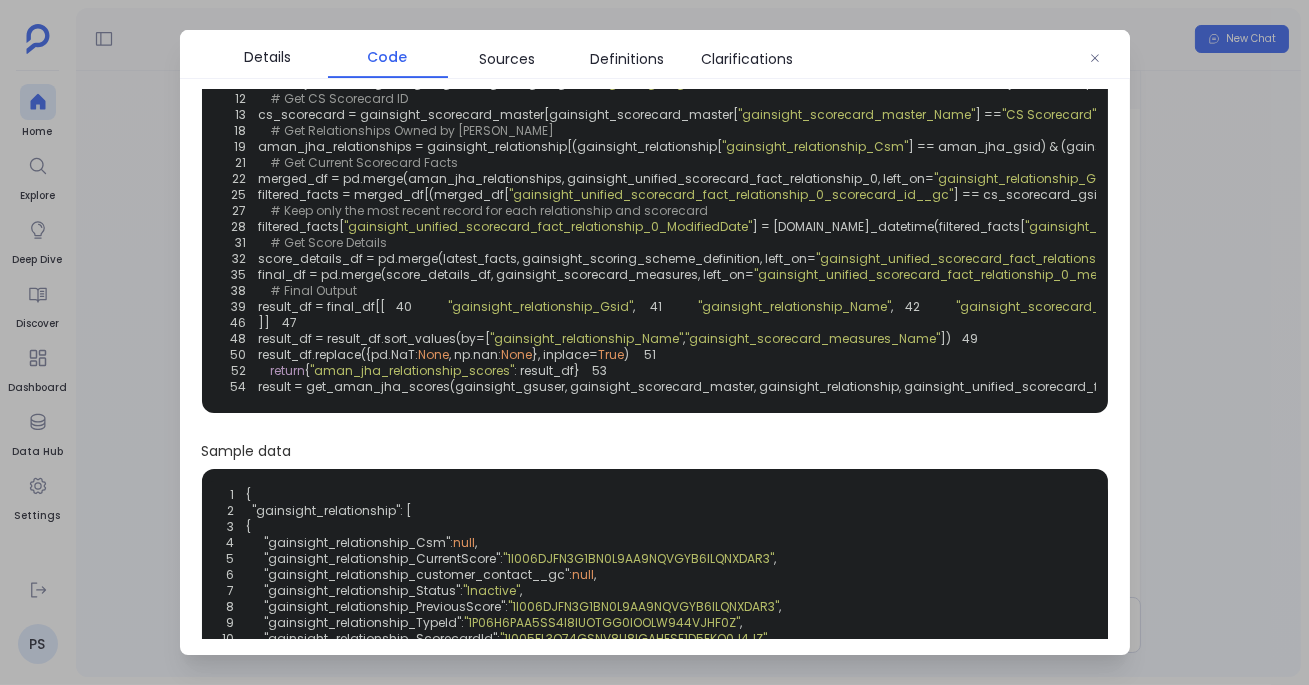 click at bounding box center [654, 342] 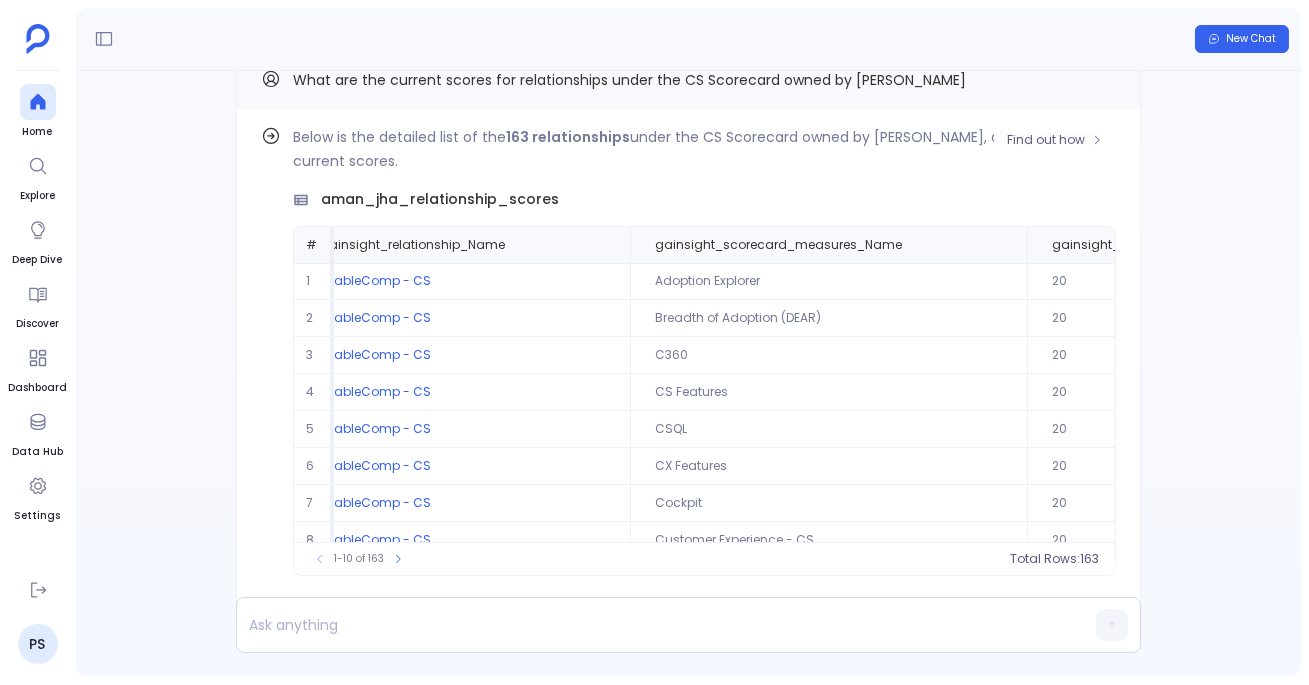 scroll, scrollTop: 0, scrollLeft: 0, axis: both 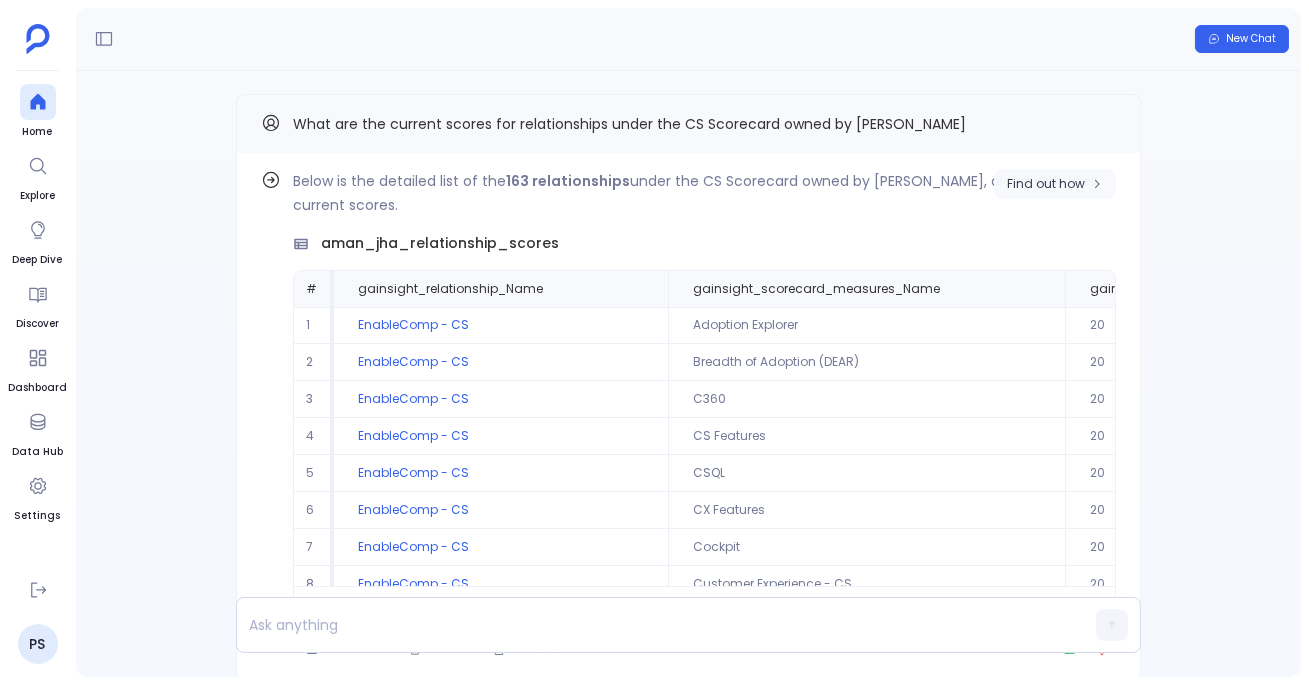 click on "Find out how" at bounding box center [1046, 184] 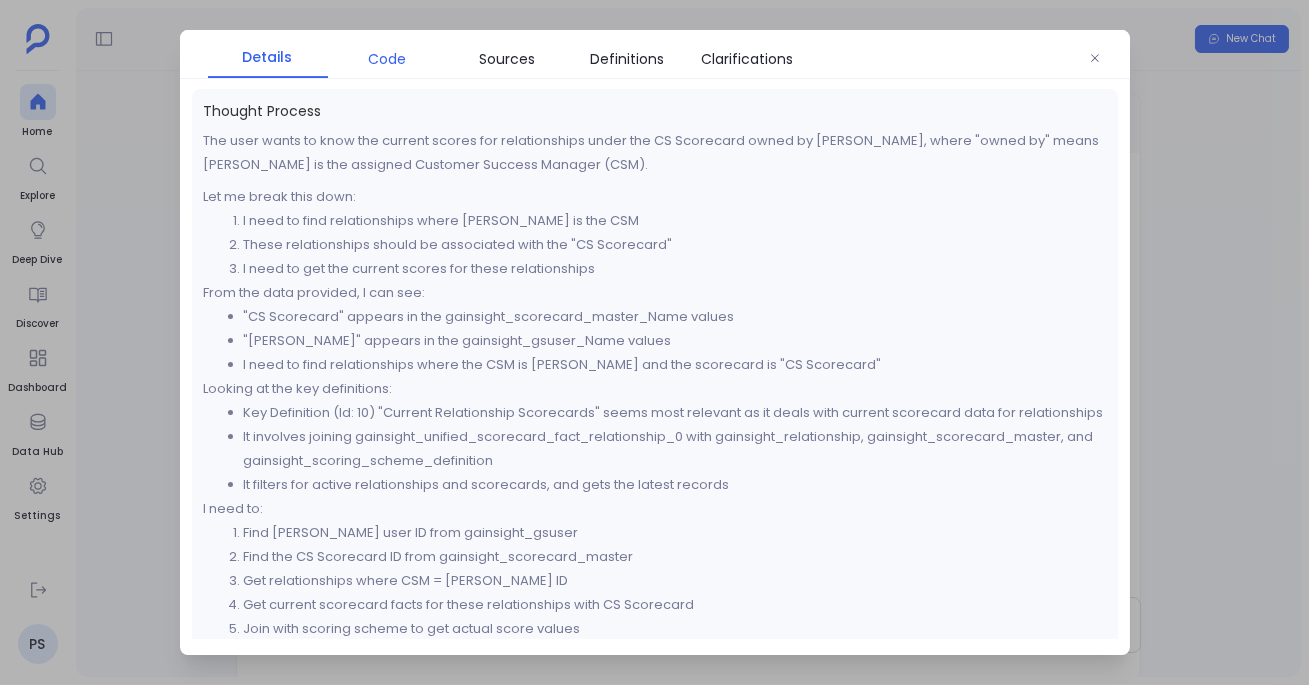 click on "Code" at bounding box center (388, 59) 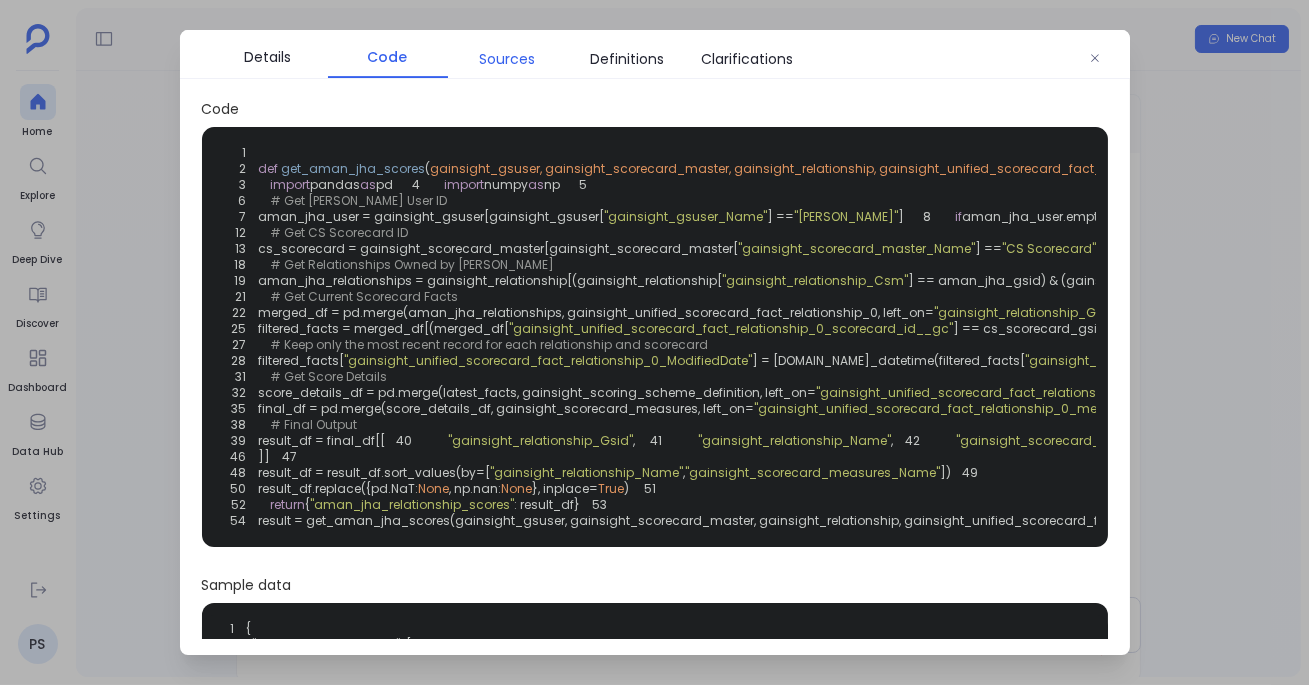 click on "Sources" at bounding box center (508, 59) 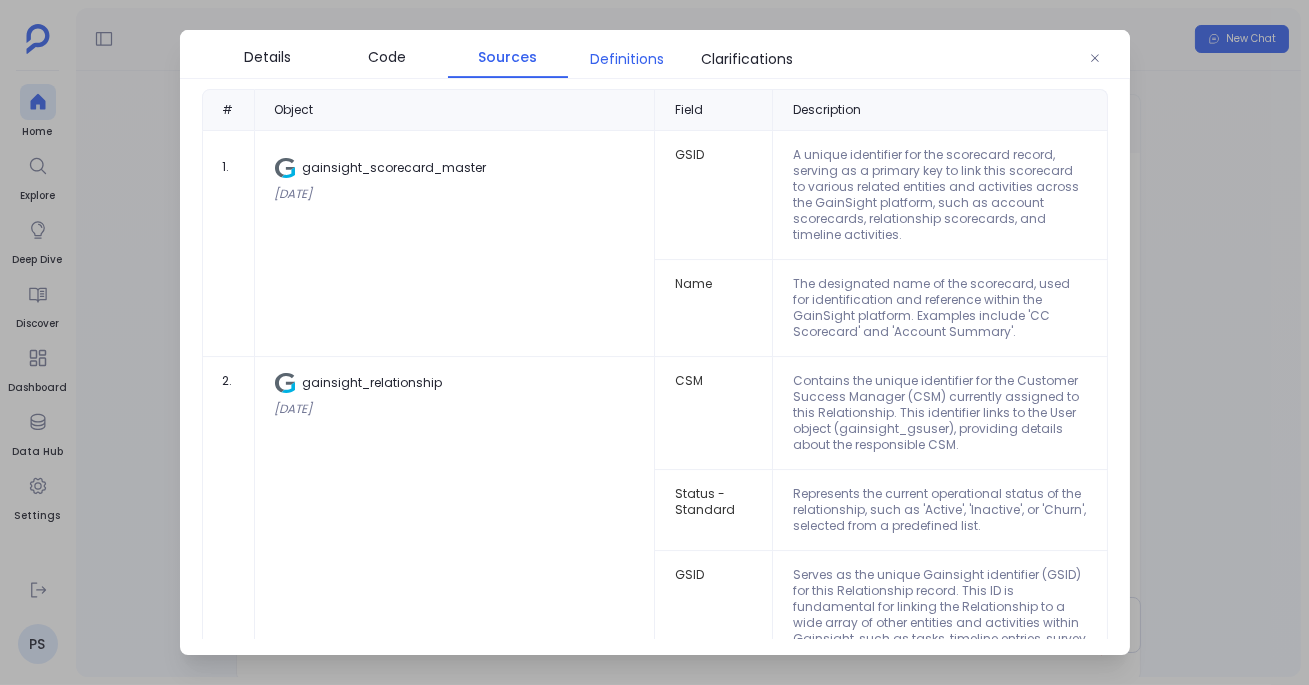 click on "Definitions" at bounding box center [628, 58] 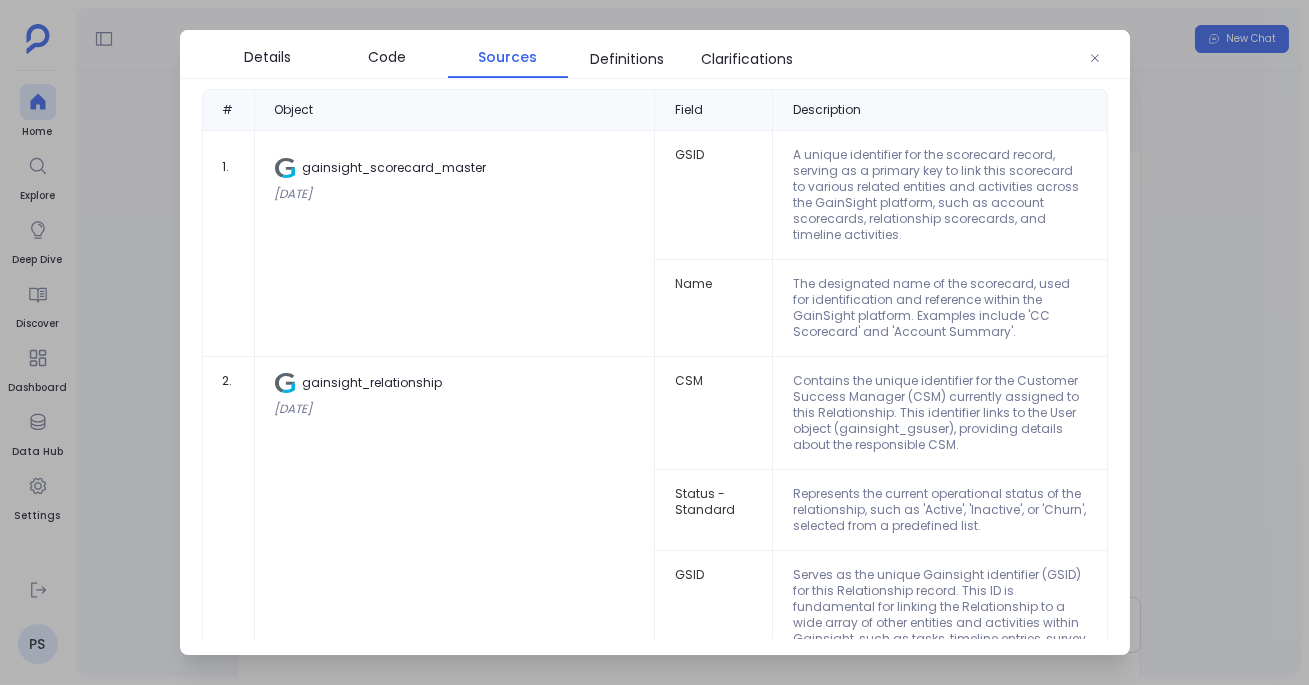 click on "Details Code Sources Definitions Clarifications # Object Field Description 1 . gainsight_scorecard_master 10 days ago GSID A unique identifier for the scorecard record, serving as a primary key to link this scorecard to various related entities and activities across the GainSight platform, such as account scorecards, relationship scorecards, and timeline activities. Name The designated name of the scorecard, used for identification and reference within the GainSight platform. Examples include 'CC Scorecard' and 'Account Summary'. 2 . gainsight_relationship 10 days ago CSM Contains the unique identifier for the Customer Success Manager (CSM) currently assigned to this Relationship. This identifier links to the User object (gainsight_gsuser), providing details about the responsible CSM. Status - Standard Represents the current operational status of the relationship, such as 'Active', 'Inactive', or 'Churn', selected from a predefined list. GSID Name 3 . gainsight_gsuser 10 days ago Name GSID 4 . 10 days ago 5 ." at bounding box center [655, 343] 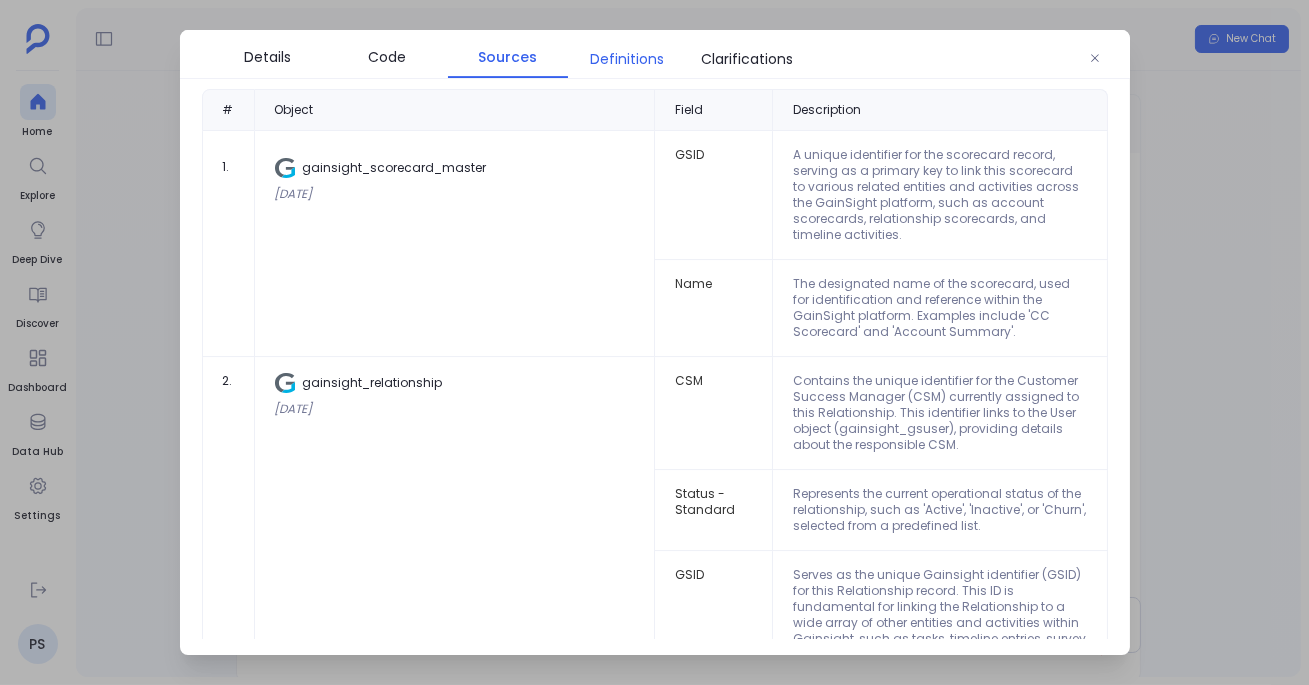 click on "Definitions" at bounding box center (628, 59) 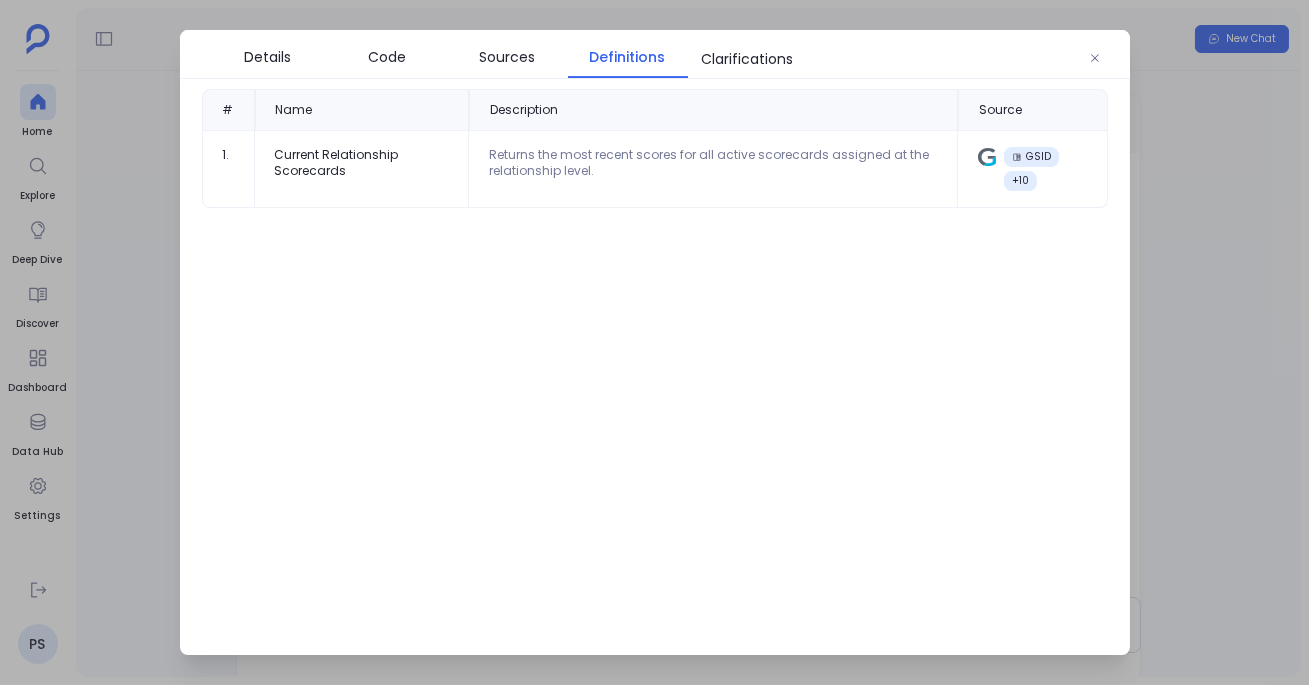 click on "# Name Description Source 1. Current Relationship Scorecards Returns the most recent scores for all active scorecards assigned at the relationship level. GSID + 10" at bounding box center [655, 364] 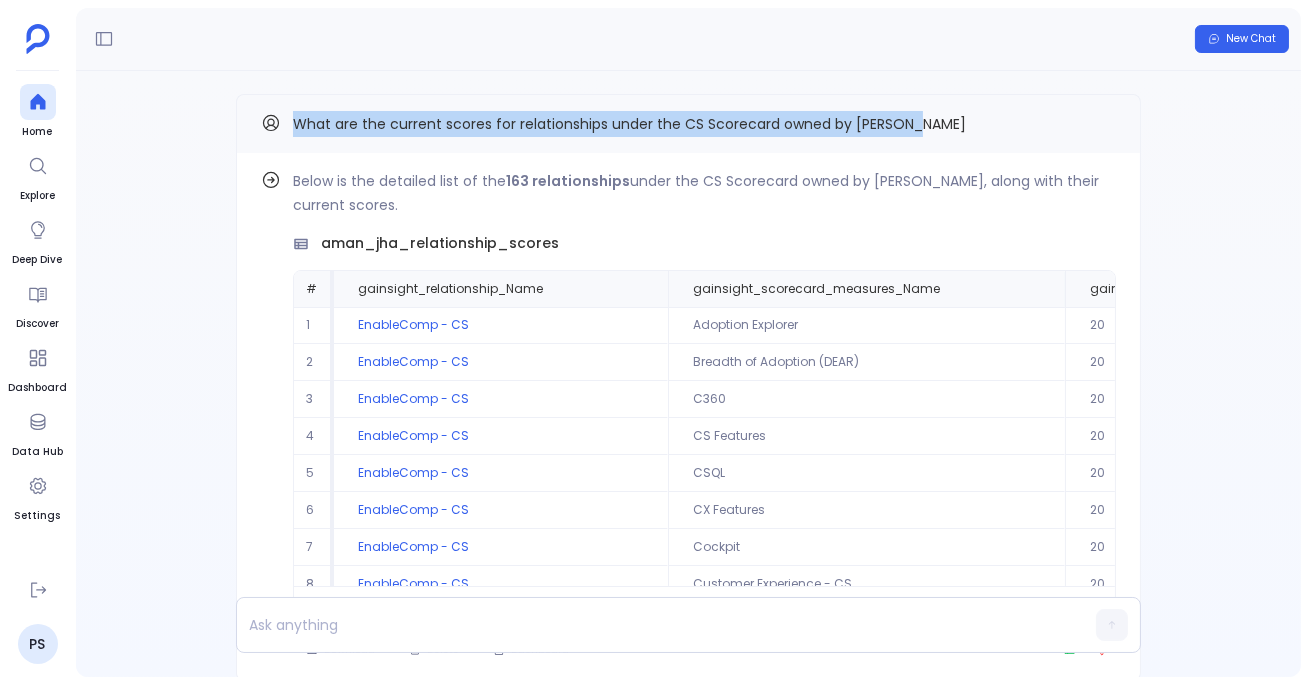 drag, startPoint x: 294, startPoint y: 121, endPoint x: 983, endPoint y: 137, distance: 689.1857 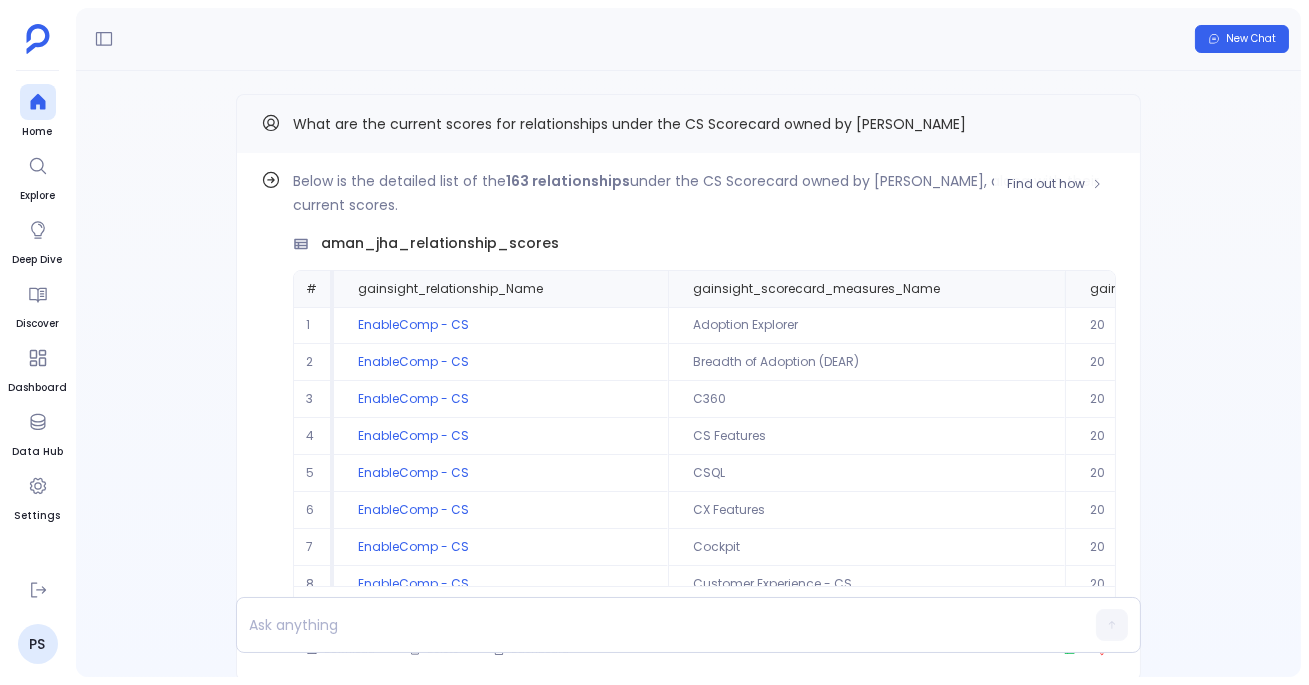 click on "Below is the detailed list of the  163 relationships  under the CS Scorecard owned by Aman Jha, along with their current scores." at bounding box center [704, 193] 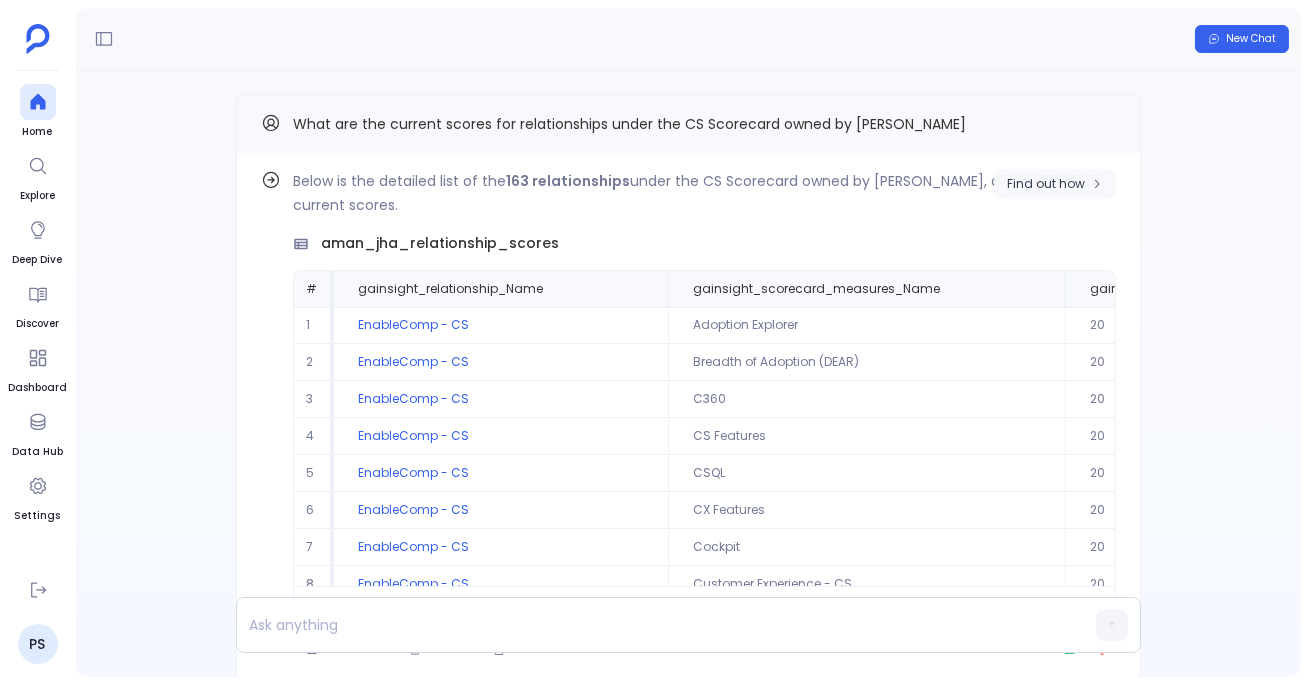 click on "Find out how" at bounding box center [1046, 184] 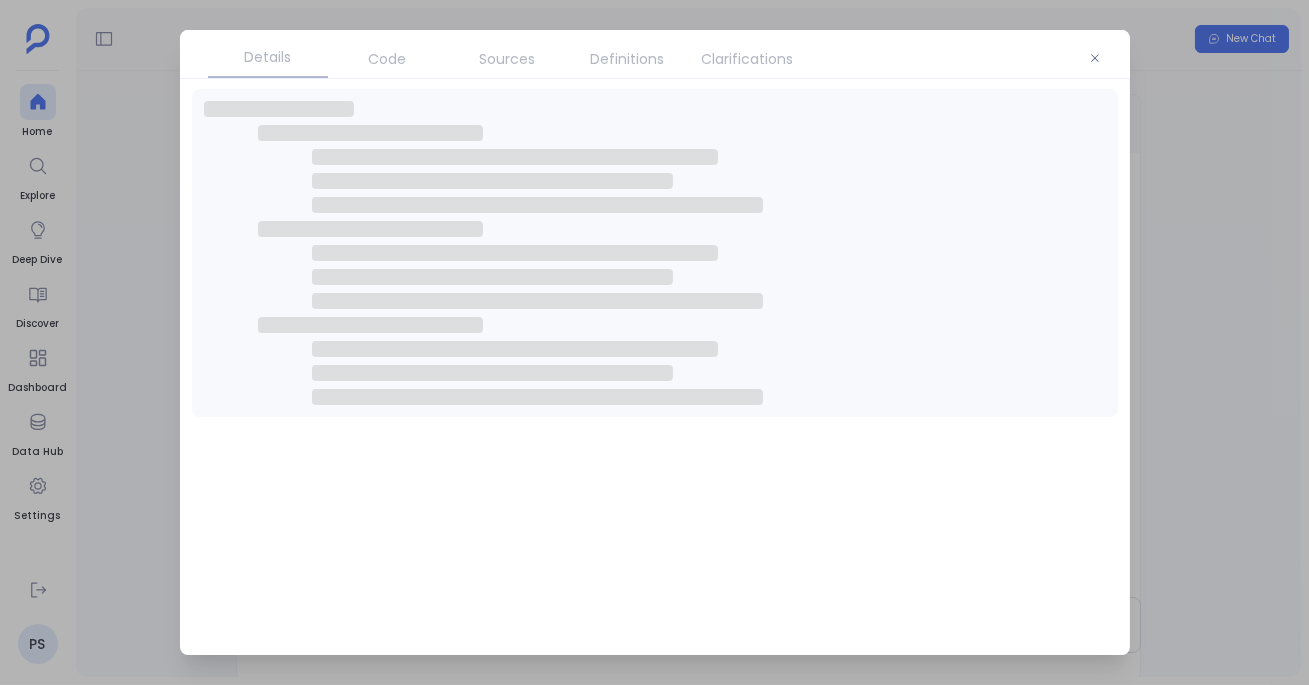 click on "Code" at bounding box center (388, 59) 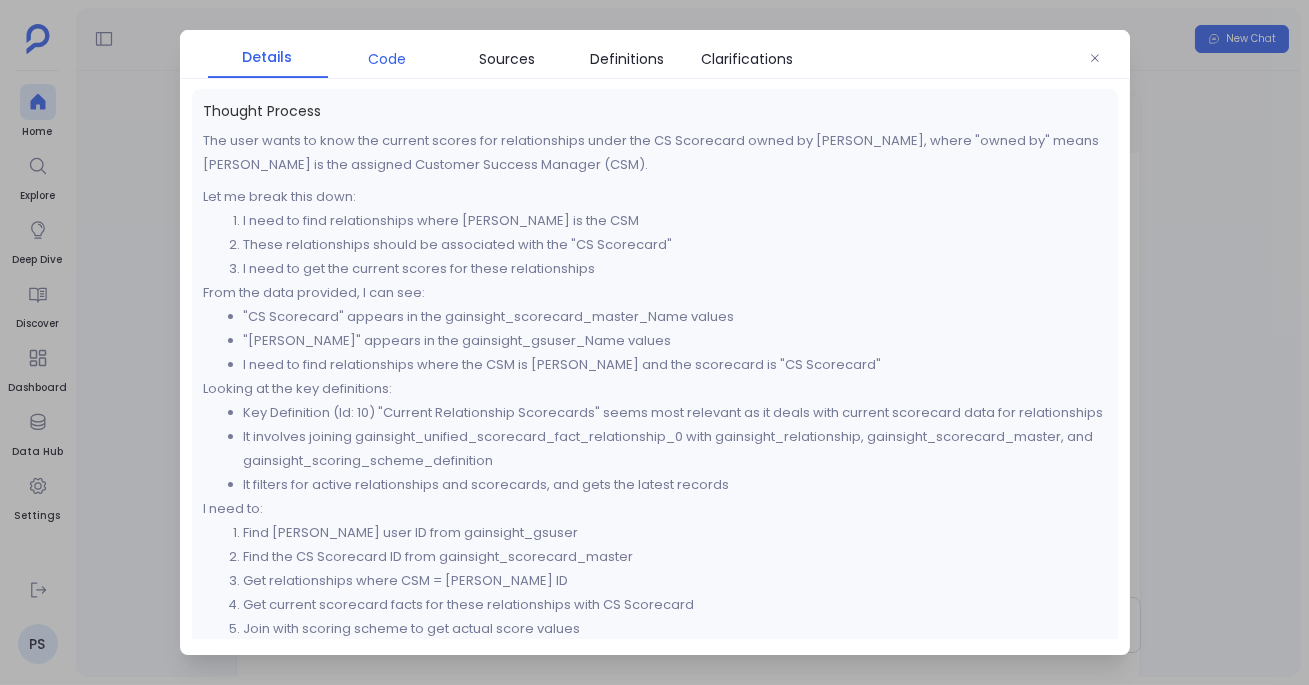click on "Code" at bounding box center [388, 59] 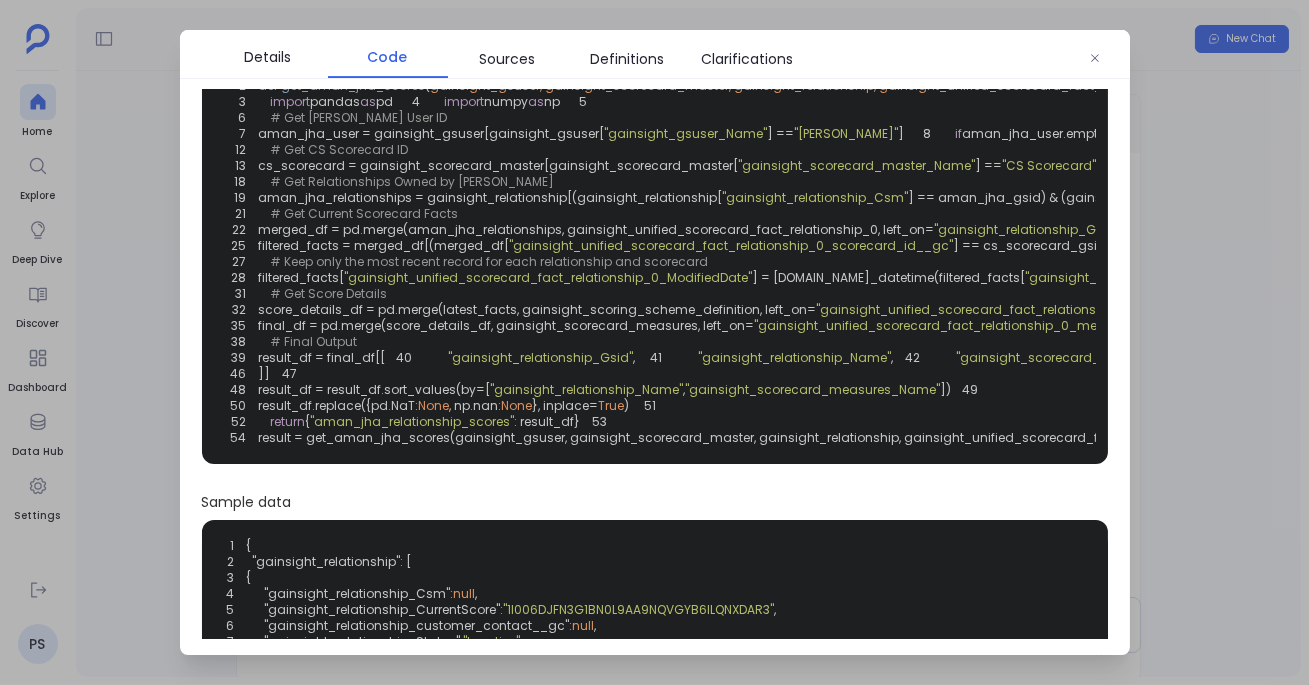 scroll, scrollTop: 63, scrollLeft: 0, axis: vertical 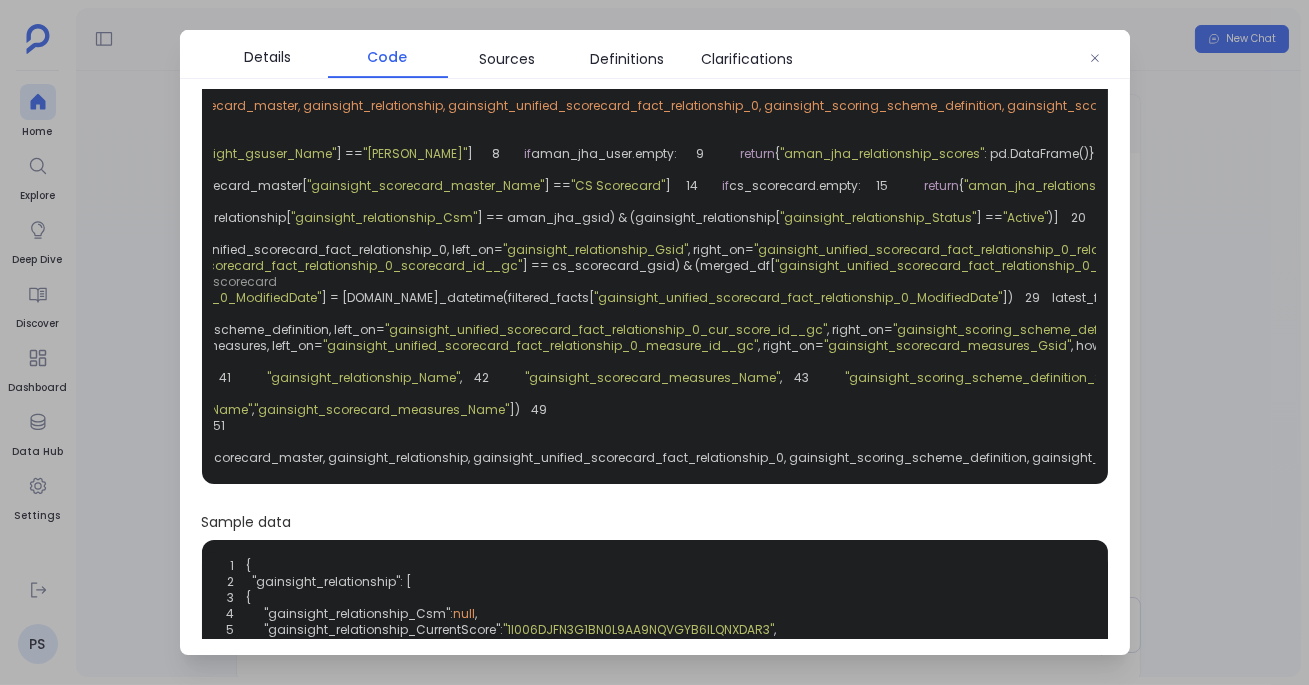 click on "1
2 def   get_aman_jha_scores ( gainsight_gsuser, gainsight_scorecard_master, gainsight_relationship, gainsight_unified_scorecard_fact_relationship_0, gainsight_scoring_scheme_definition, gainsight_scorecard_measures ):
3      import  pandas  as  pd
4      import  numpy  as  np
5
6      # Get Aman Jha's User ID
7     aman_jha_user = gainsight_gsuser[gainsight_gsuser[ "gainsight_gsuser_Name" ] ==  "Aman Jha" ]
8      if  aman_jha_user.empty:
9          return  { "aman_jha_relationship_scores" : pd.DataFrame()}
10     aman_jha_gsid = aman_jha_user[ "gainsight_gsuser_Gsid" ].iloc[ 0 ]
11
12      # Get CS Scorecard ID
13     cs_scorecard = gainsight_scorecard_master[gainsight_scorecard_master[ "gainsight_scorecard_master_Name" ] ==  "CS Scorecard" ]
14      if  cs_scorecard.empty:
15          return  { "aman_jha_relationship_scores" : pd.DataFrame()}
16     cs_scorecard_gsid = cs_scorecard[ "gainsight_scorecard_master_Gsid" ].iloc[ 0 ]
17
18      # Get Relationships Owned by Aman Jha
19" at bounding box center [655, 274] 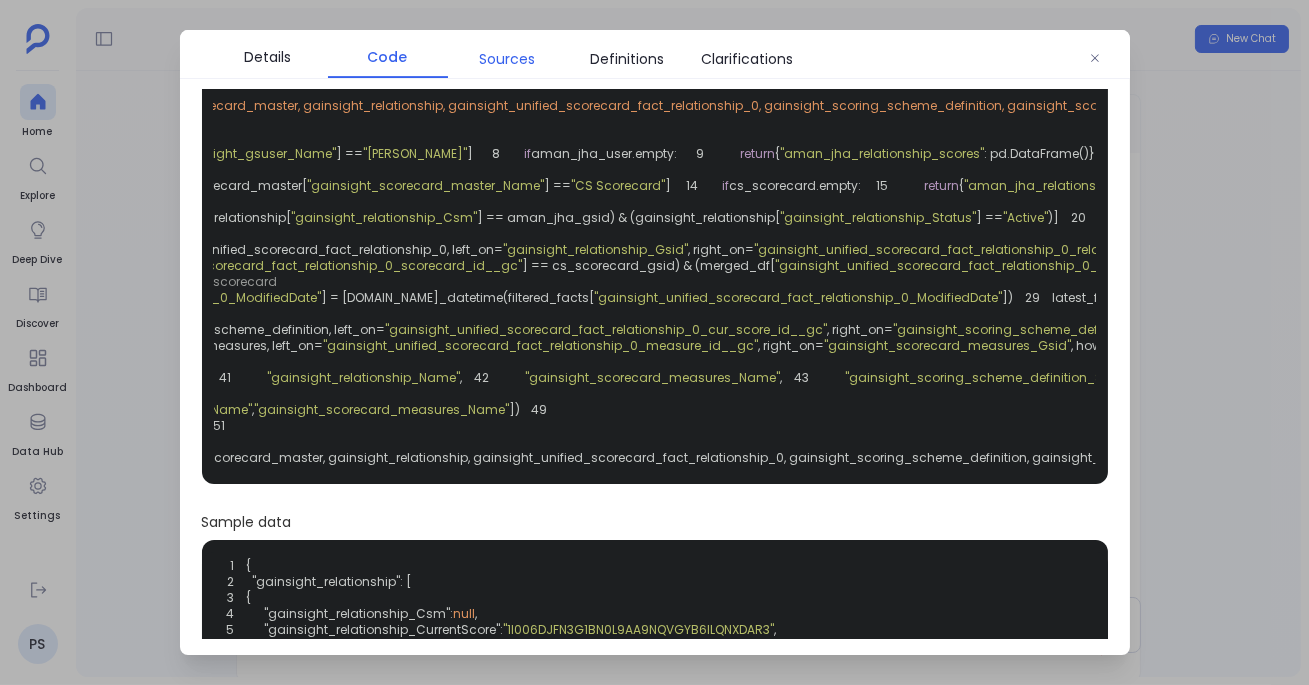click on "Sources" at bounding box center (508, 59) 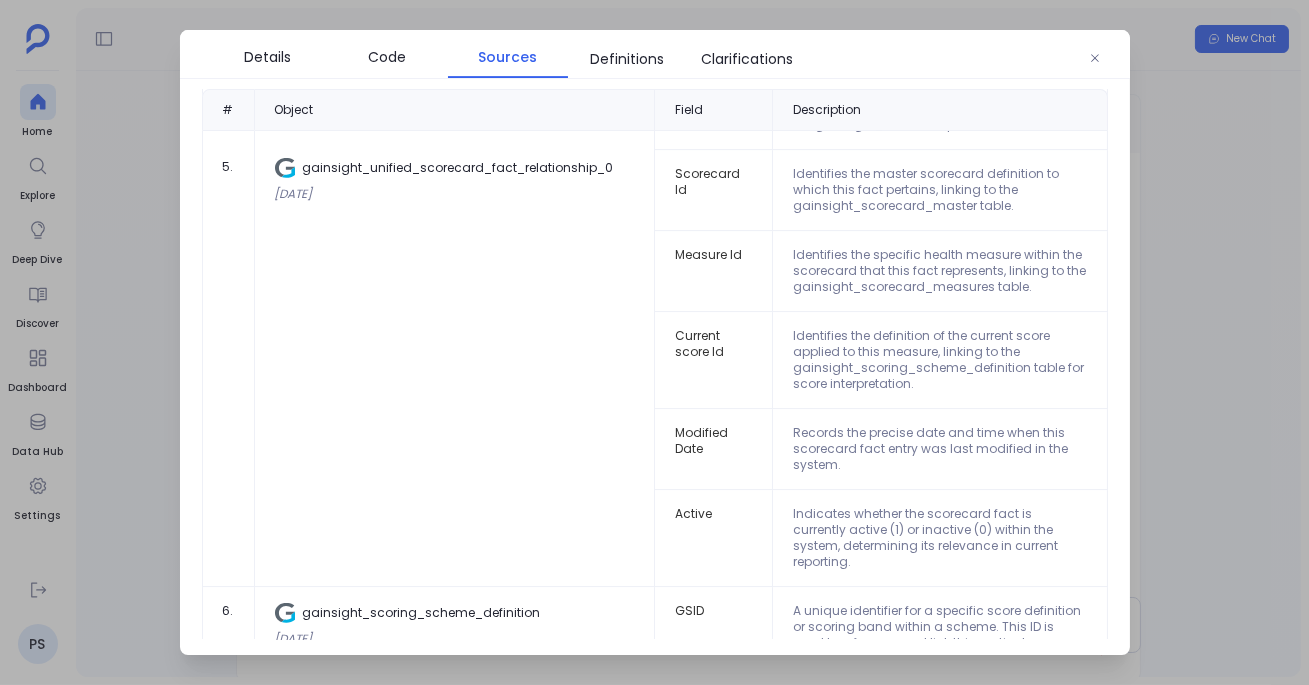 scroll, scrollTop: 1440, scrollLeft: 0, axis: vertical 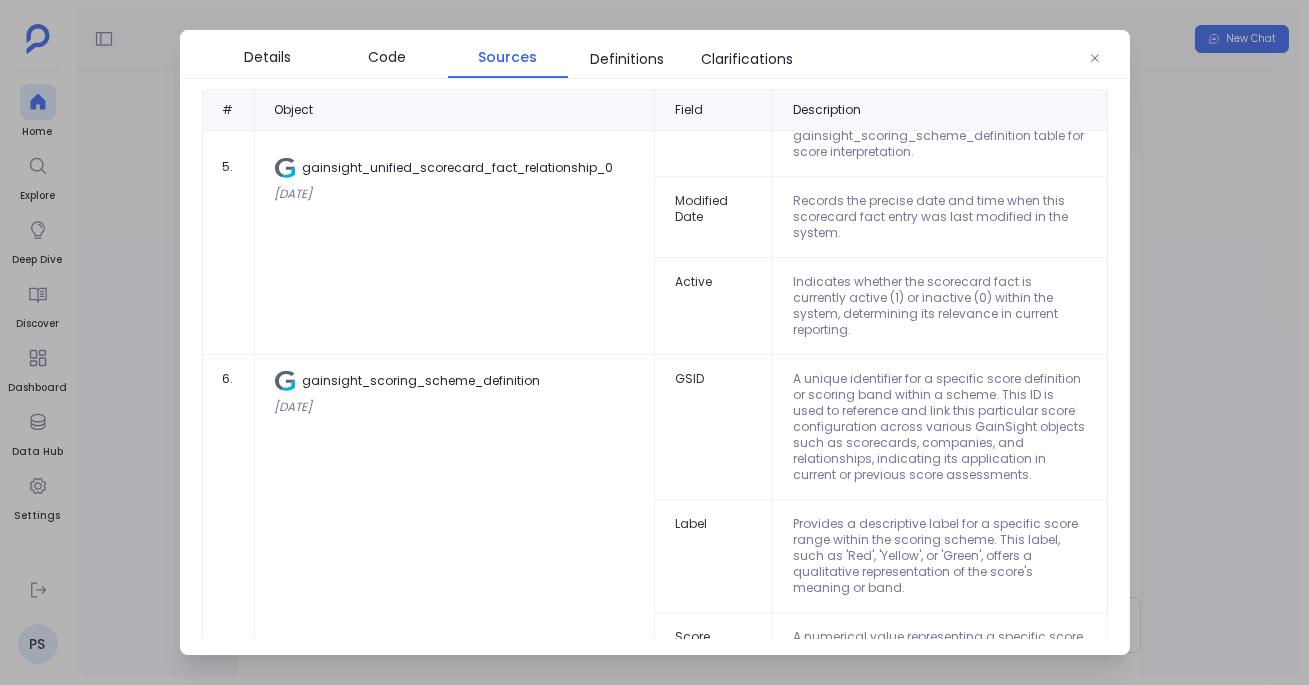 click at bounding box center [654, 342] 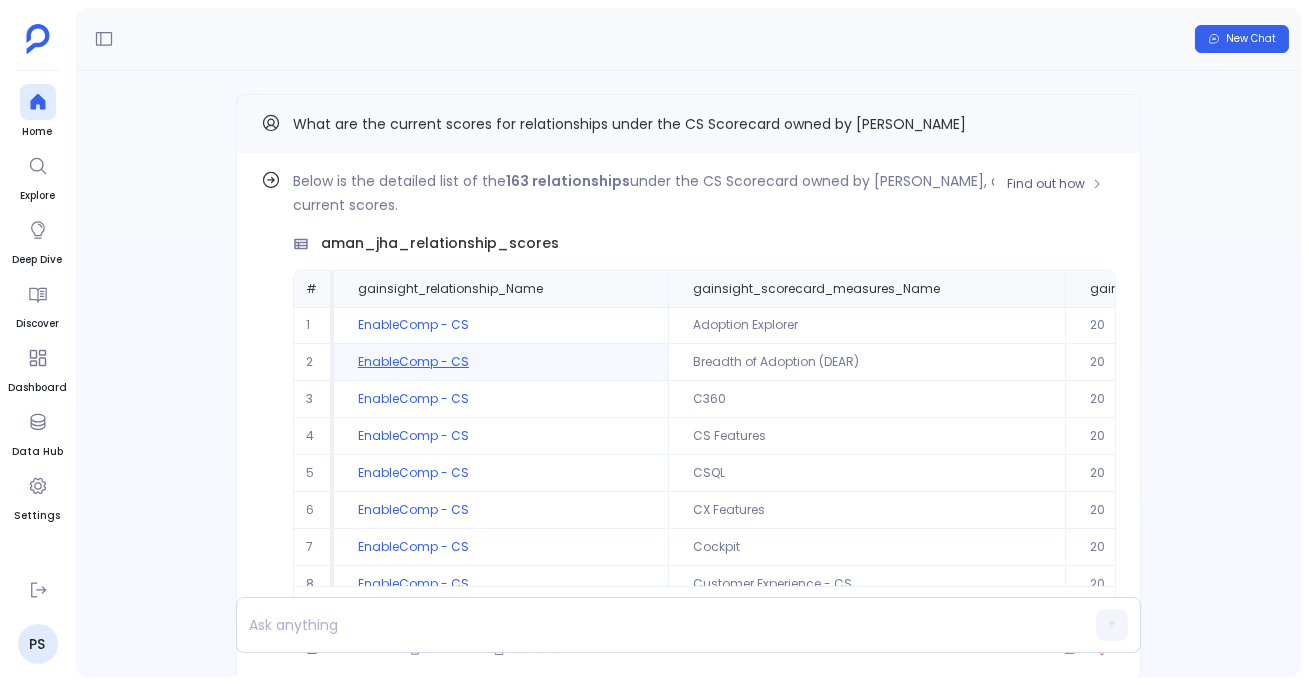 scroll, scrollTop: 94, scrollLeft: 0, axis: vertical 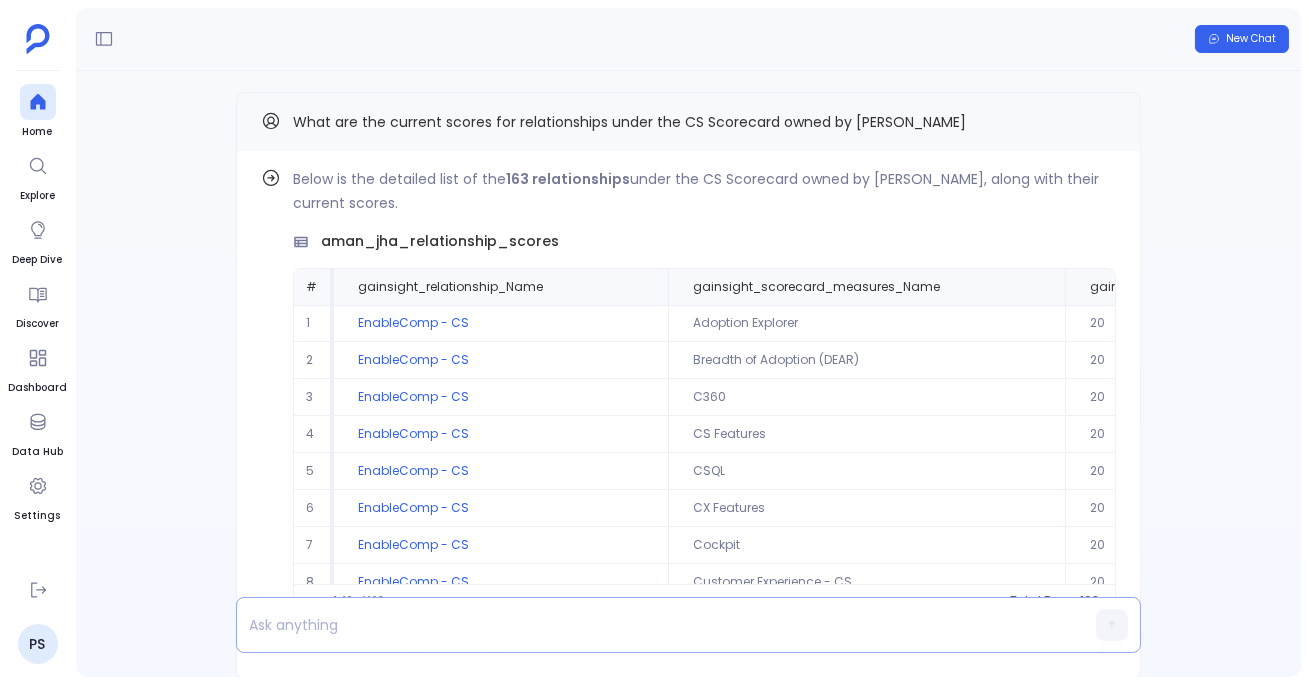 click at bounding box center [650, 625] 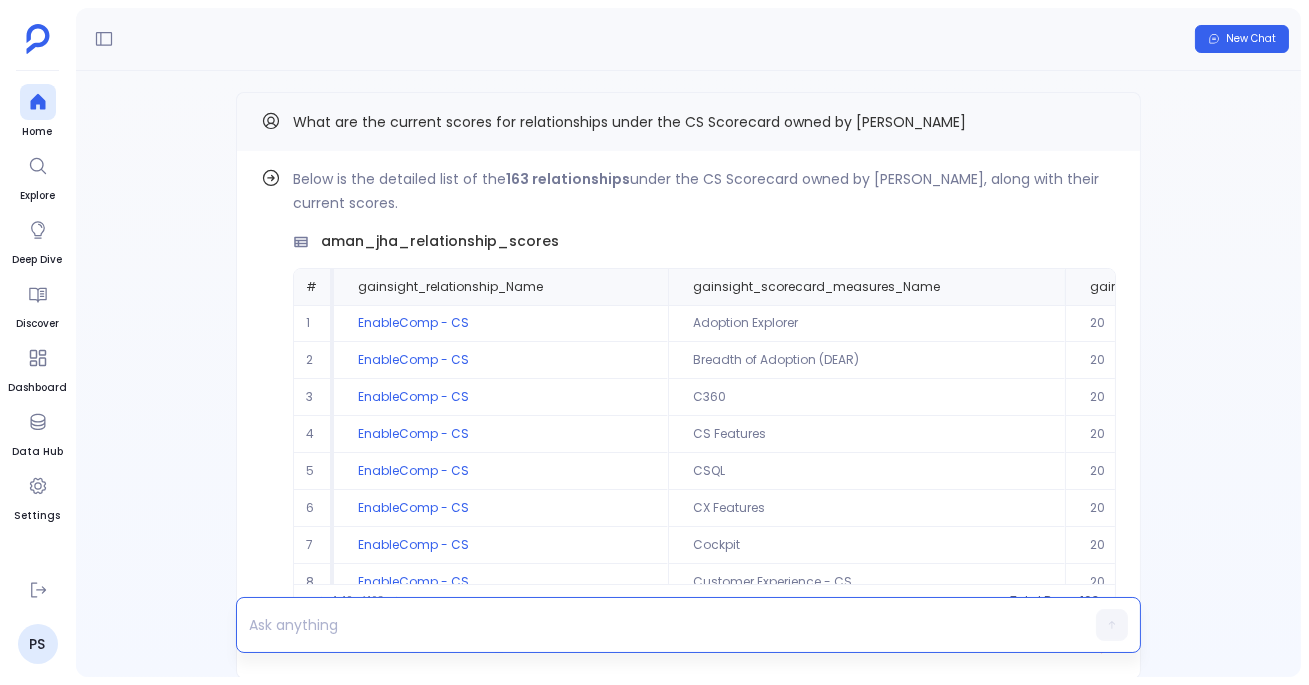 type 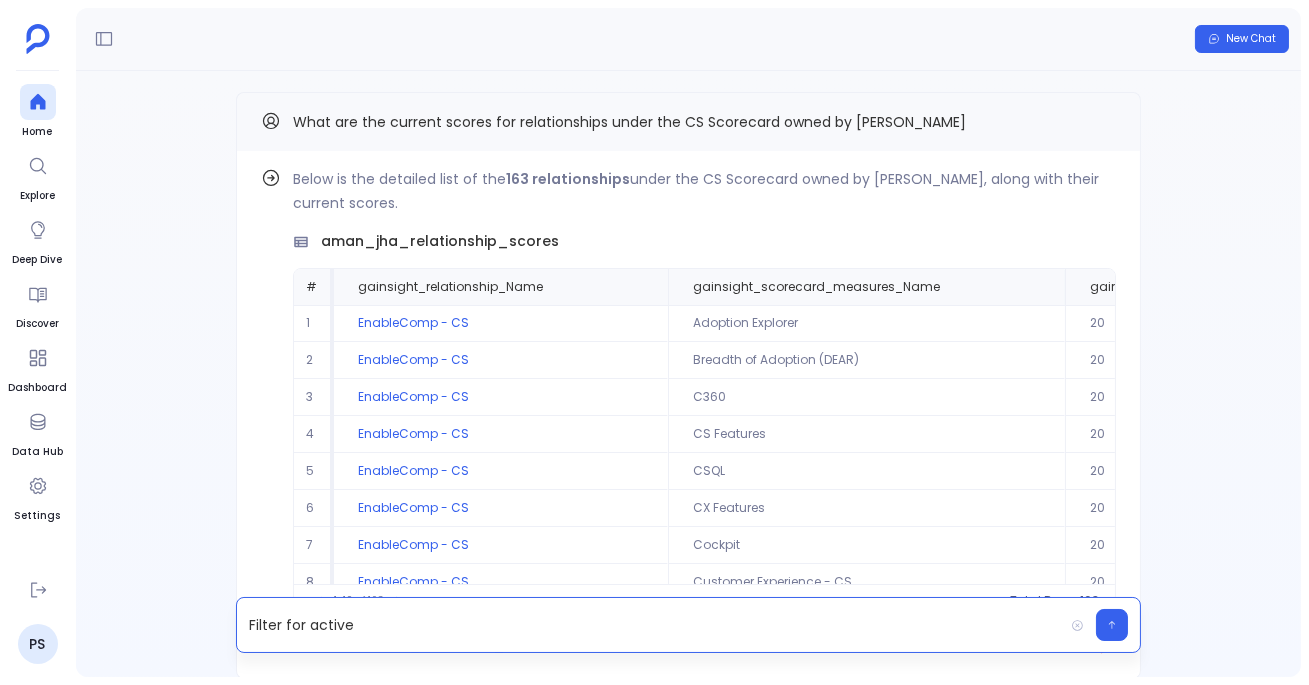 scroll, scrollTop: 0, scrollLeft: 0, axis: both 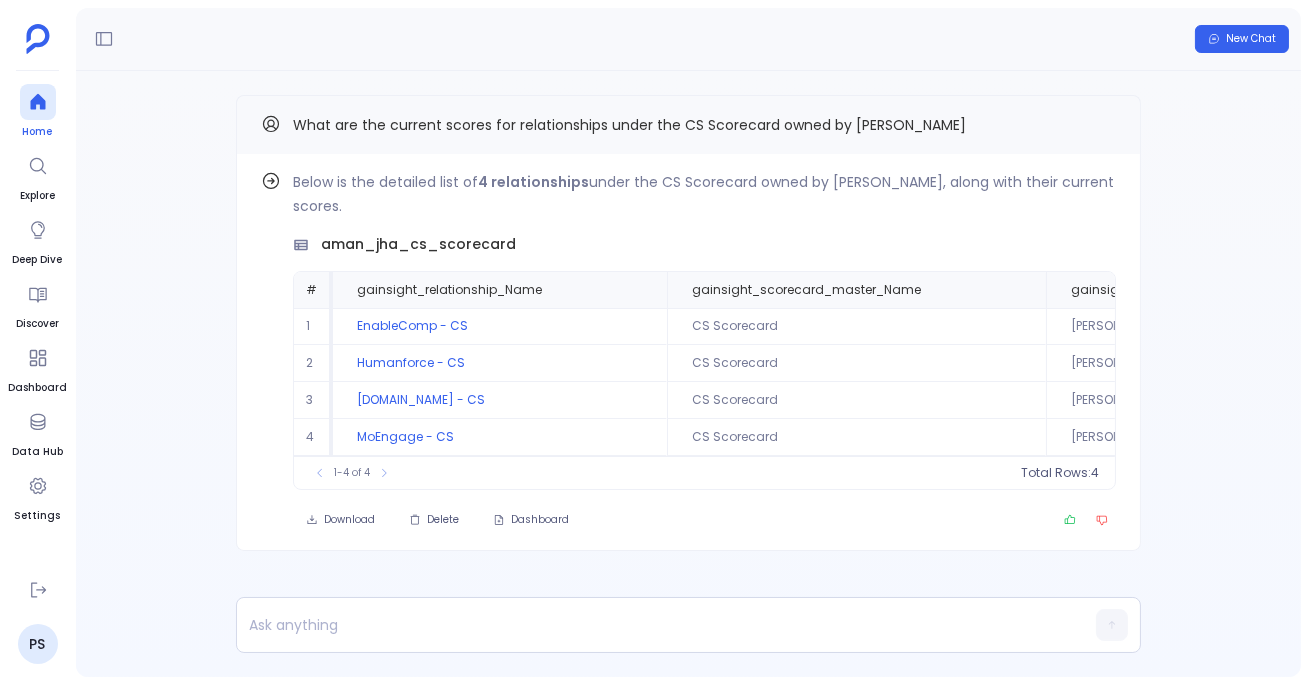 click 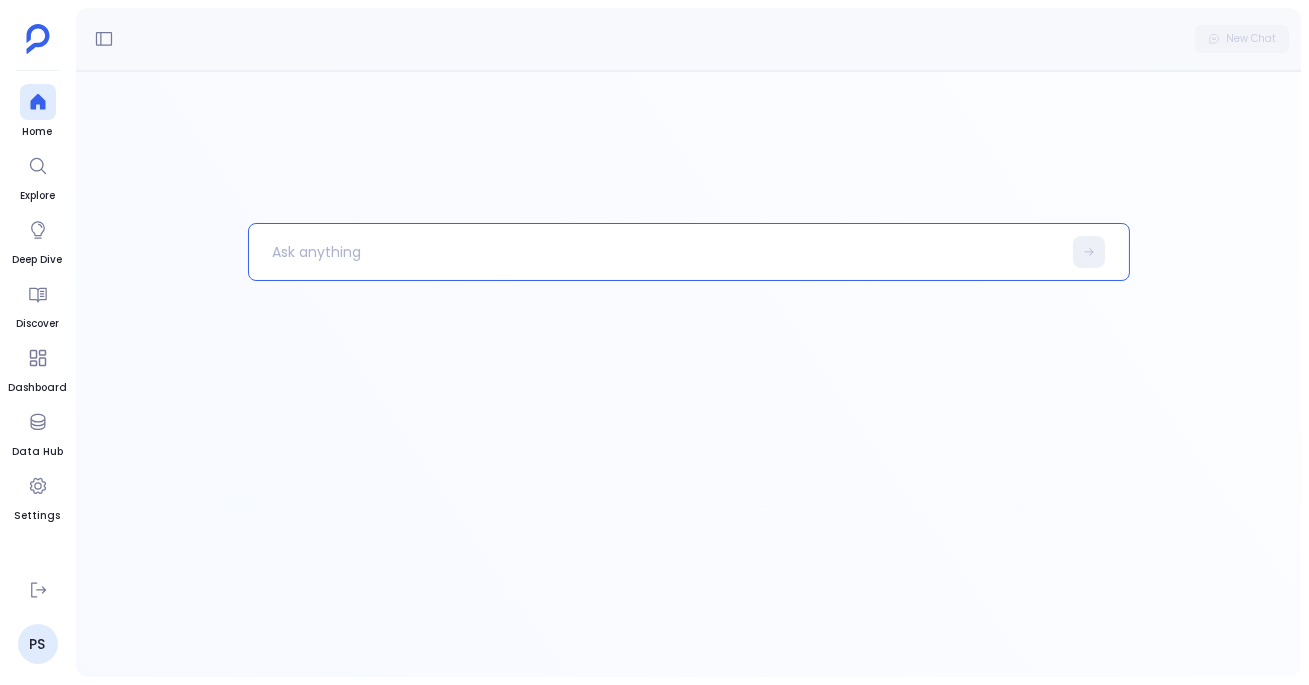 click at bounding box center [655, 252] 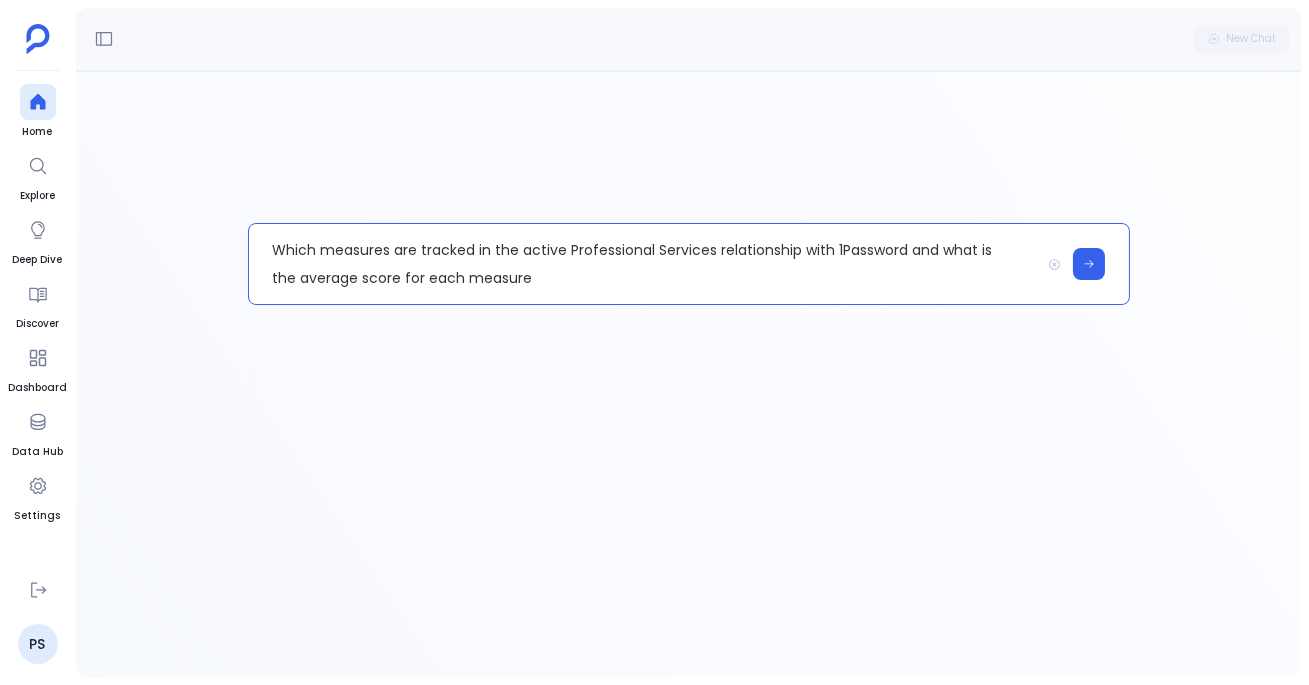 click on "Which measures are tracked in the active Professional Services relationship with 1Password and what is the average score for each measure" at bounding box center (644, 264) 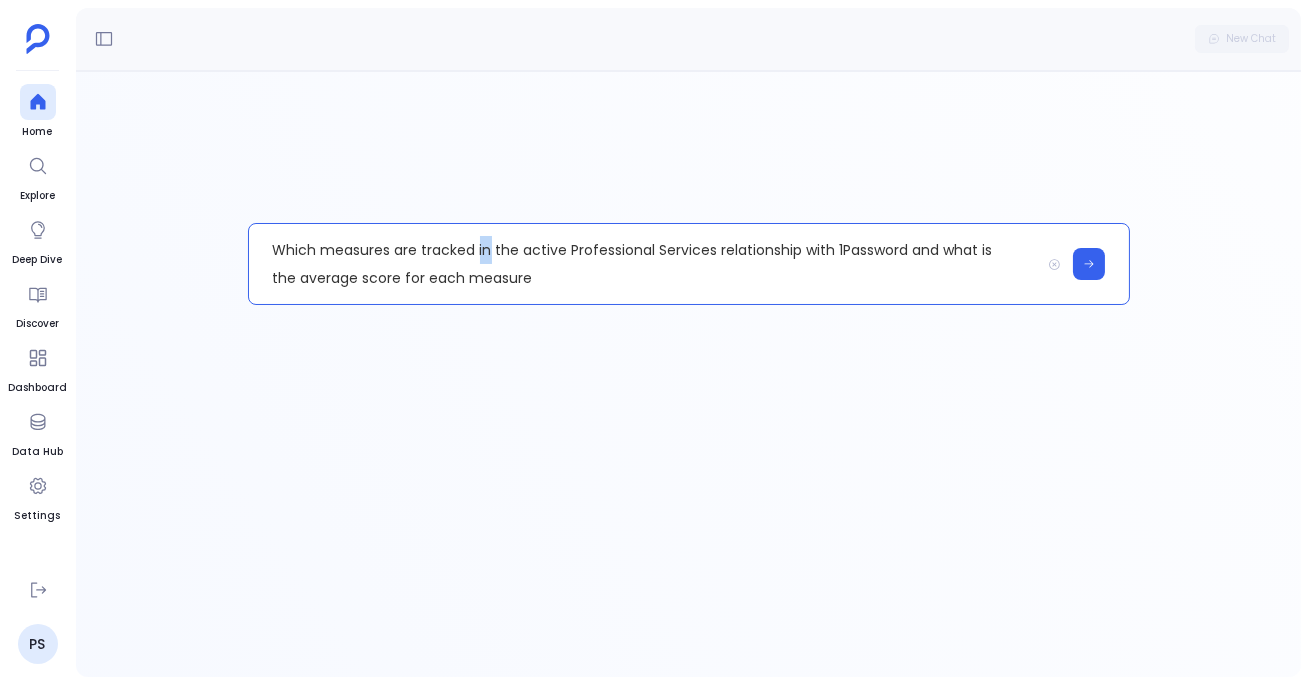 click on "Which measures are tracked in the active Professional Services relationship with 1Password and what is the average score for each measure" at bounding box center (644, 264) 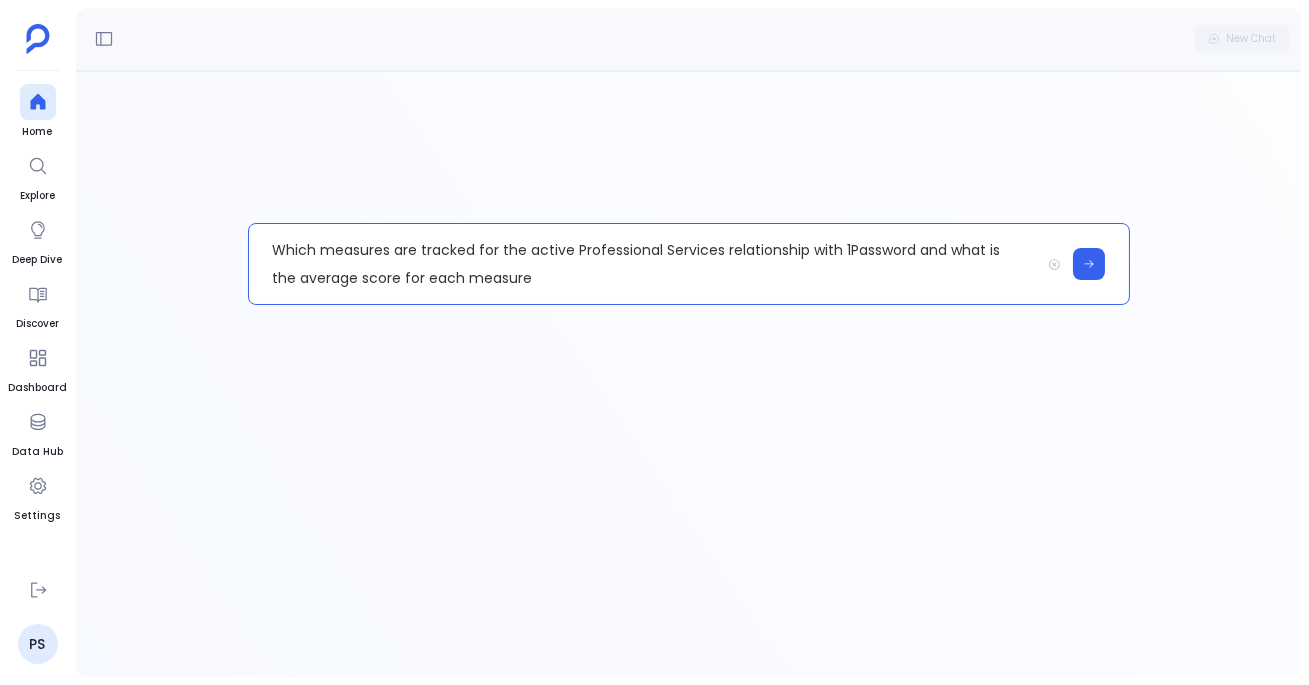 click on "Which measures are tracked for the active Professional Services relationship with 1Password and what is the average score for each measure" at bounding box center [644, 264] 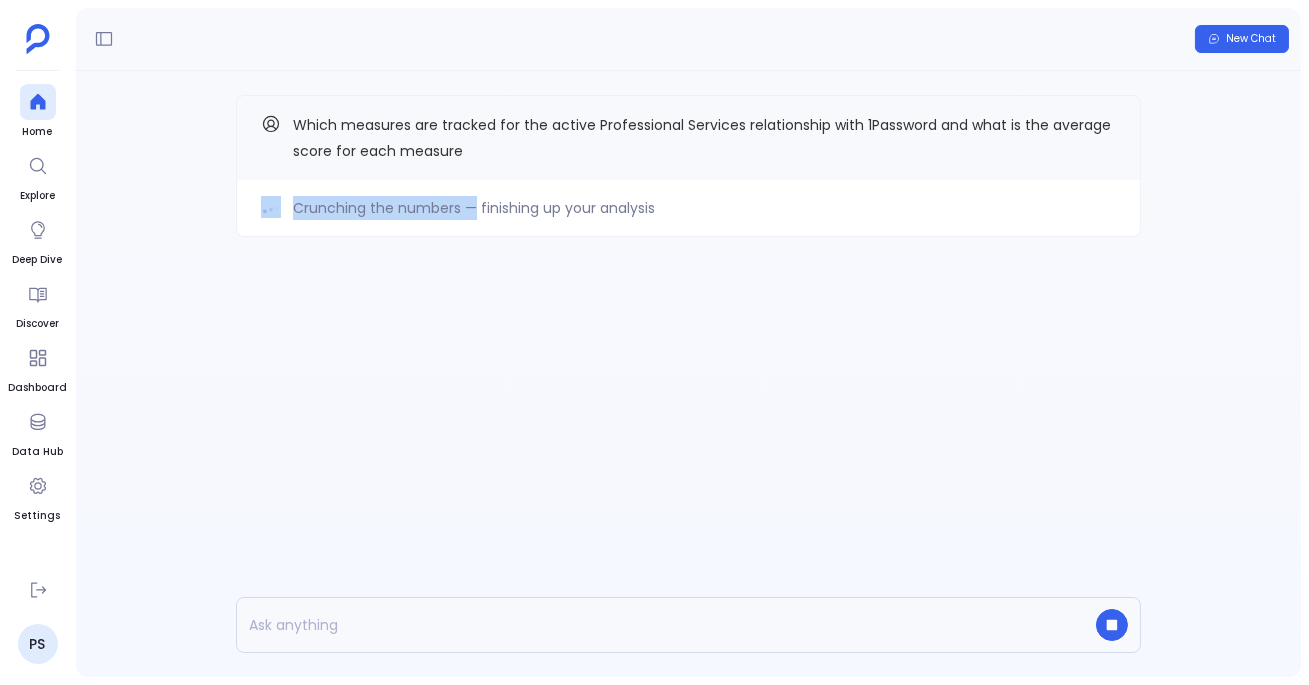 drag, startPoint x: 286, startPoint y: 207, endPoint x: 474, endPoint y: 201, distance: 188.09572 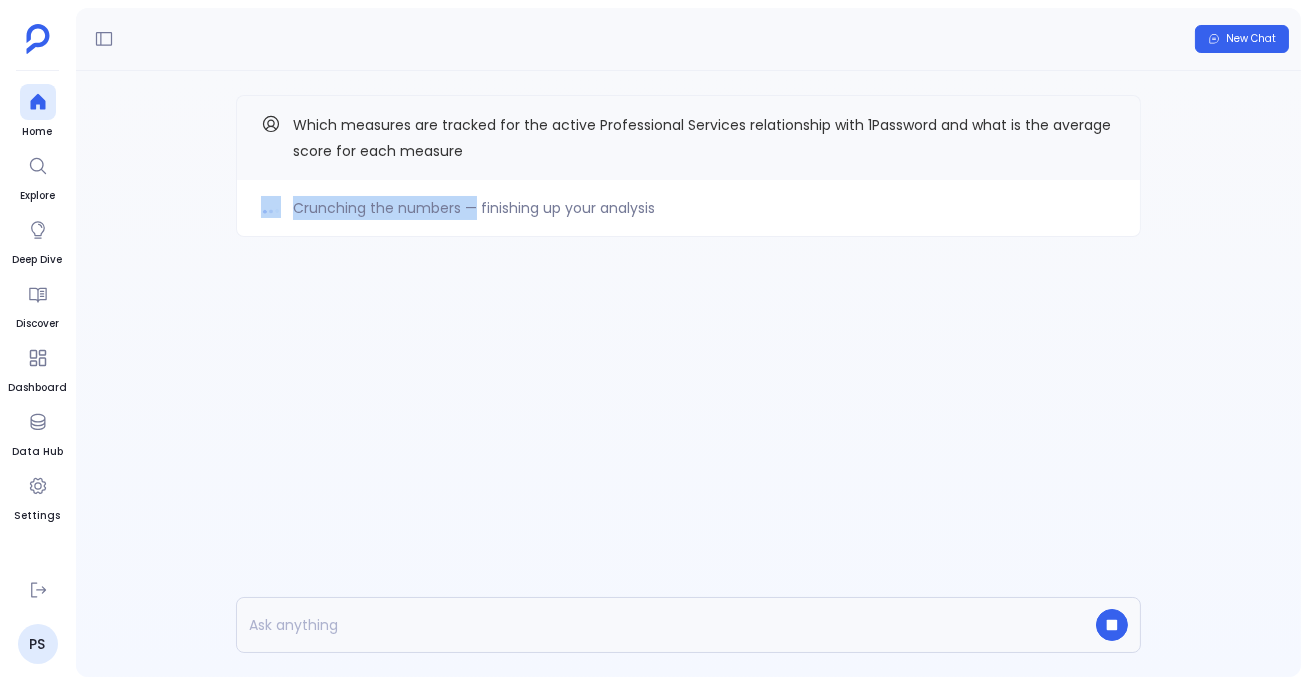 click on "Crunching the numbers — finishing up your analysis" at bounding box center (688, 208) 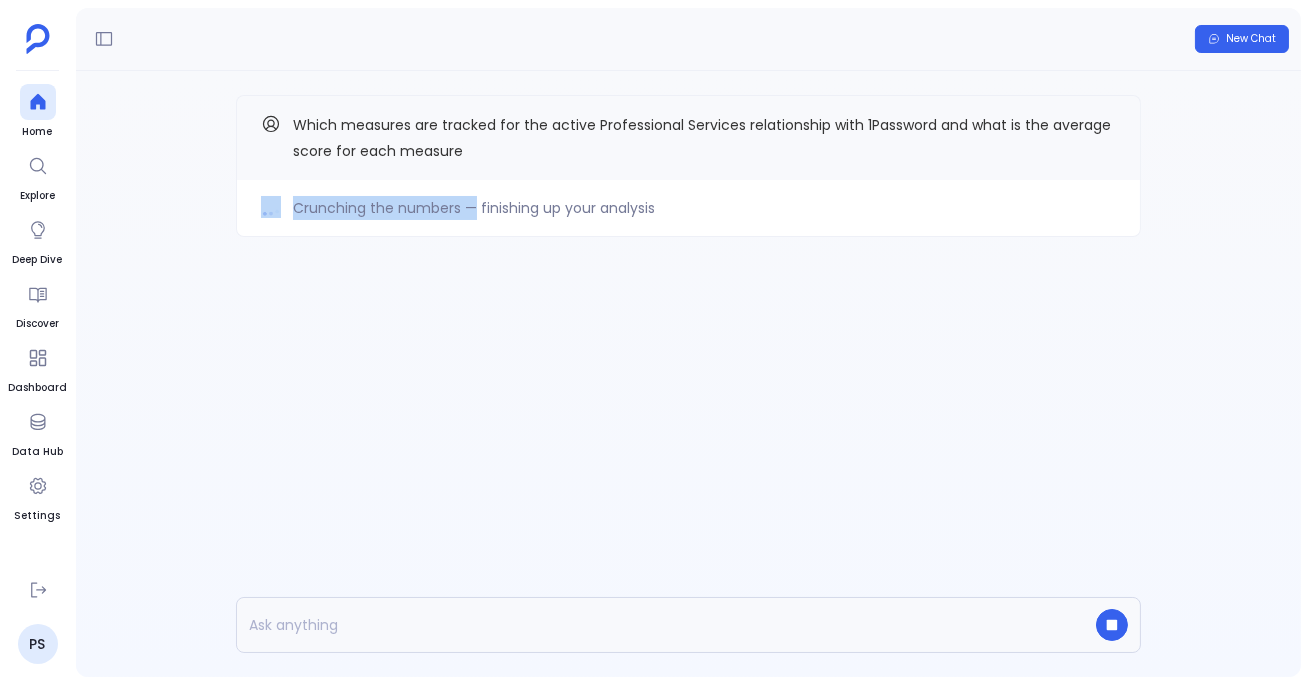 click on "Crunching the numbers — finishing up your analysis" at bounding box center [474, 208] 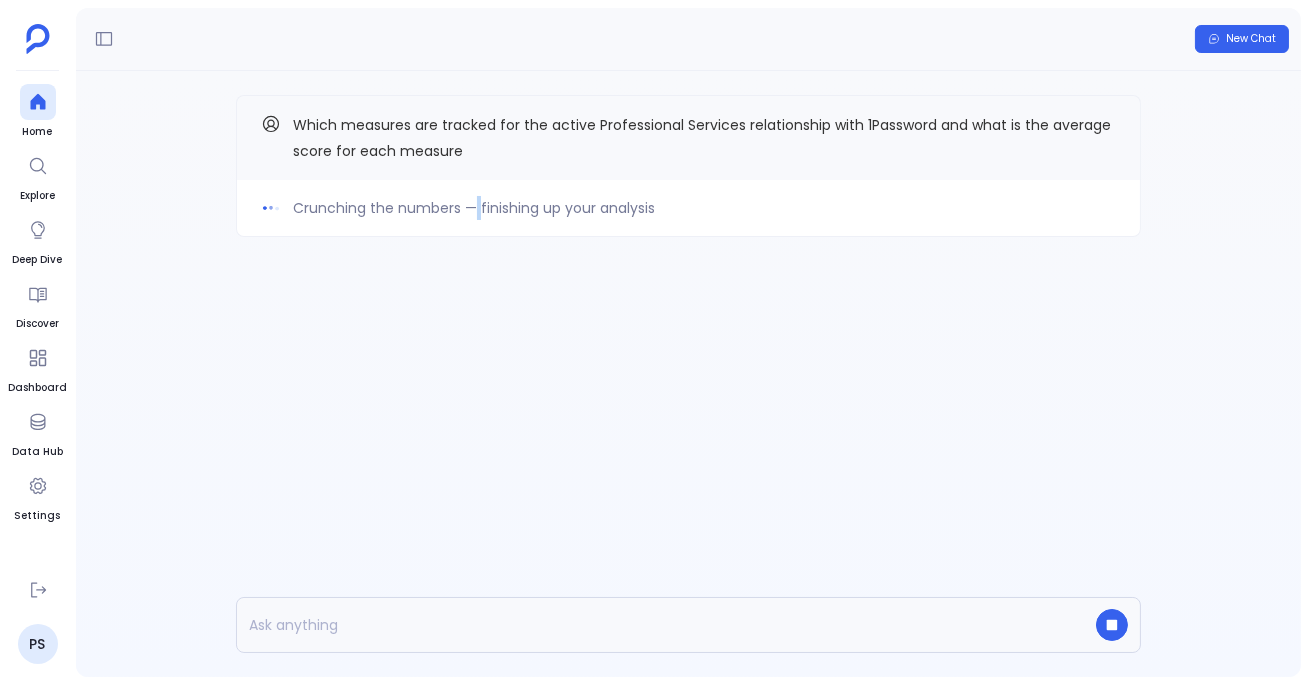 click on "Crunching the numbers — finishing up your analysis" at bounding box center [474, 208] 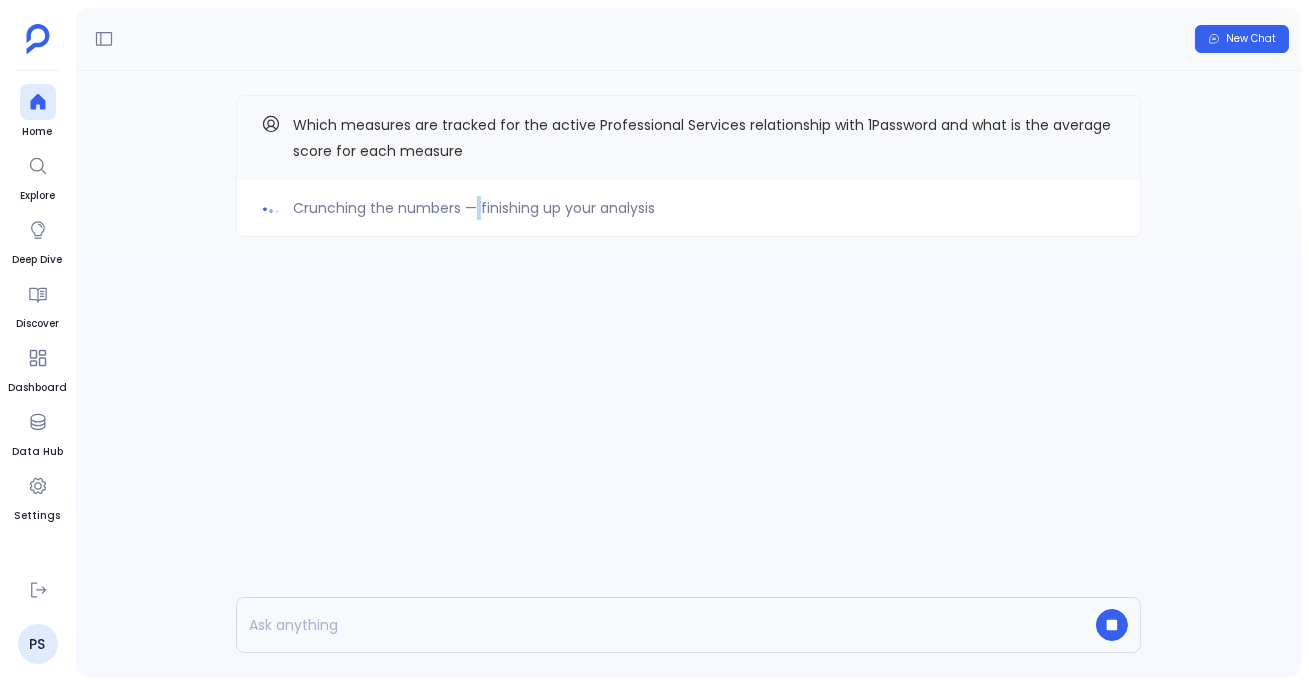 click on "Crunching the numbers — finishing up your analysis" at bounding box center (474, 208) 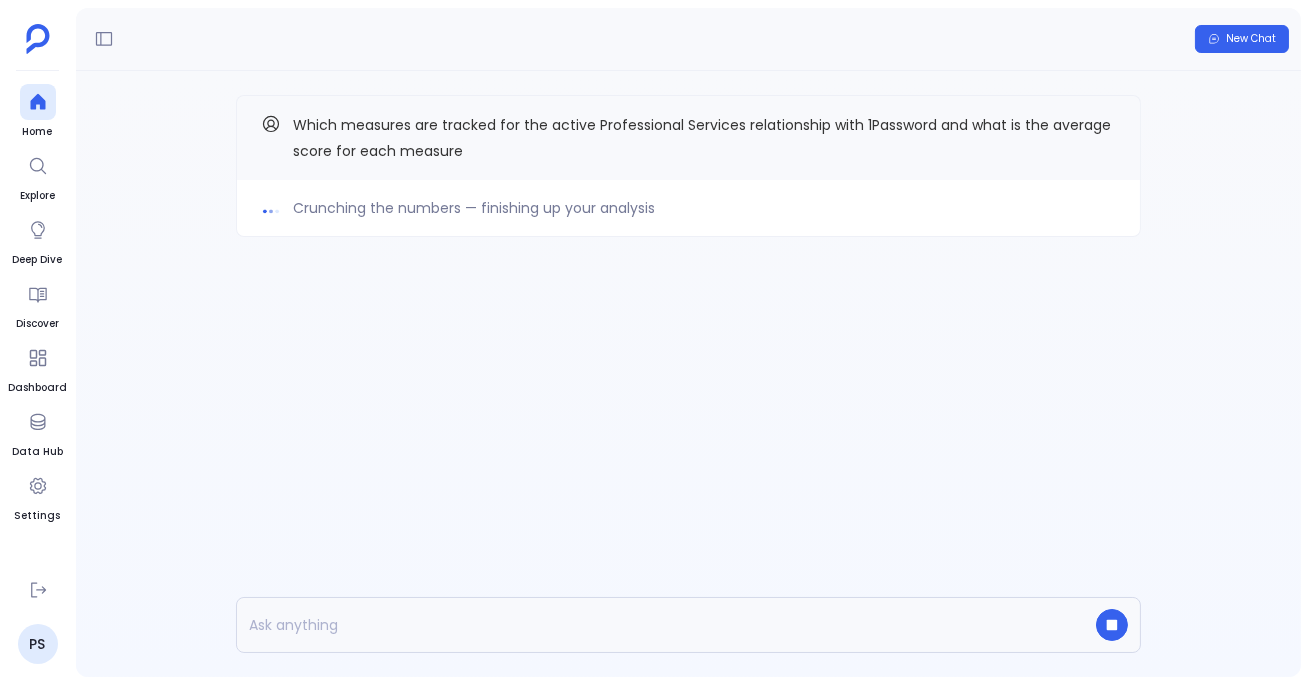 click on "Crunching the numbers — finishing up your analysis" at bounding box center (474, 208) 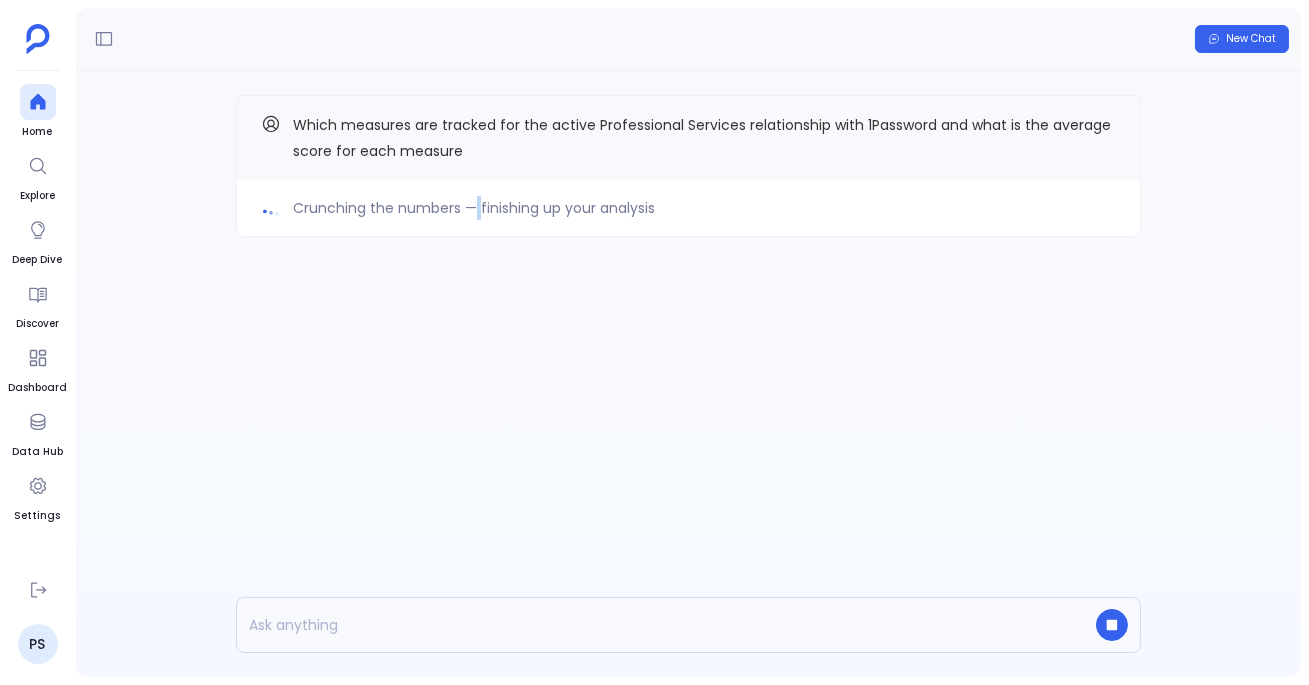 click on "Crunching the numbers — finishing up your analysis" at bounding box center [474, 208] 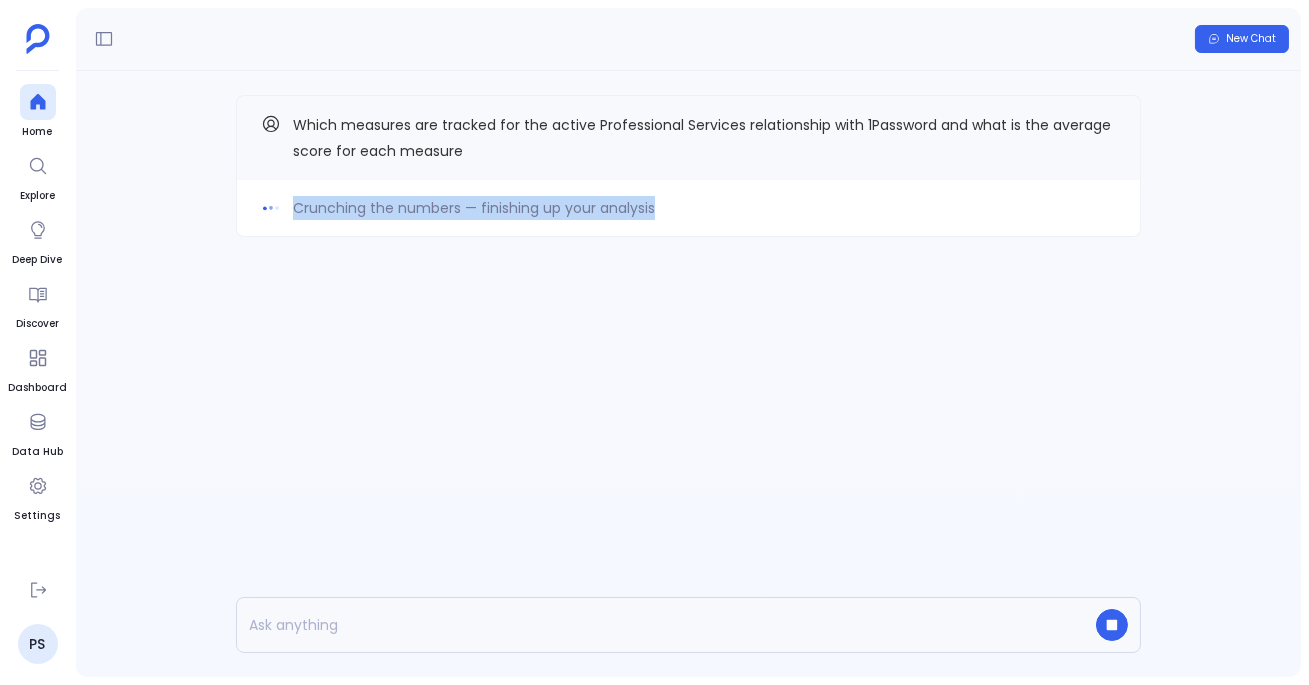 click on "Crunching the numbers — finishing up your analysis" at bounding box center [474, 208] 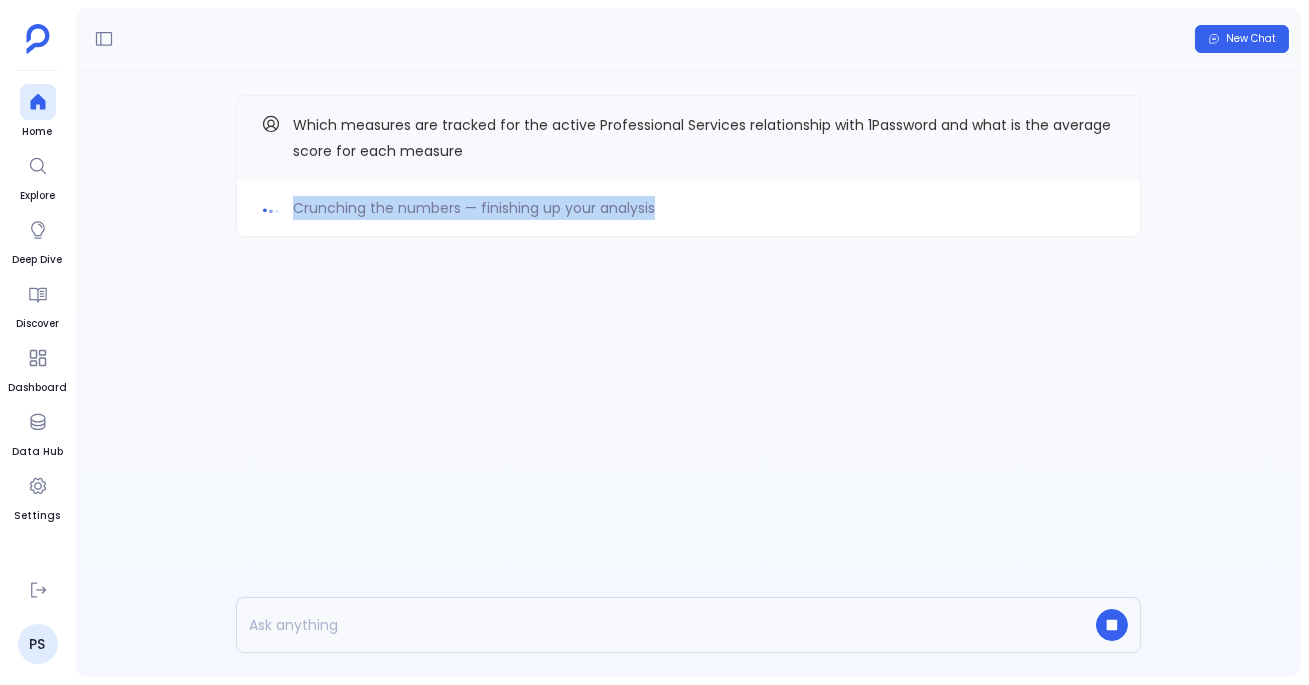 click on "Crunching the numbers — finishing up your analysis" at bounding box center (474, 208) 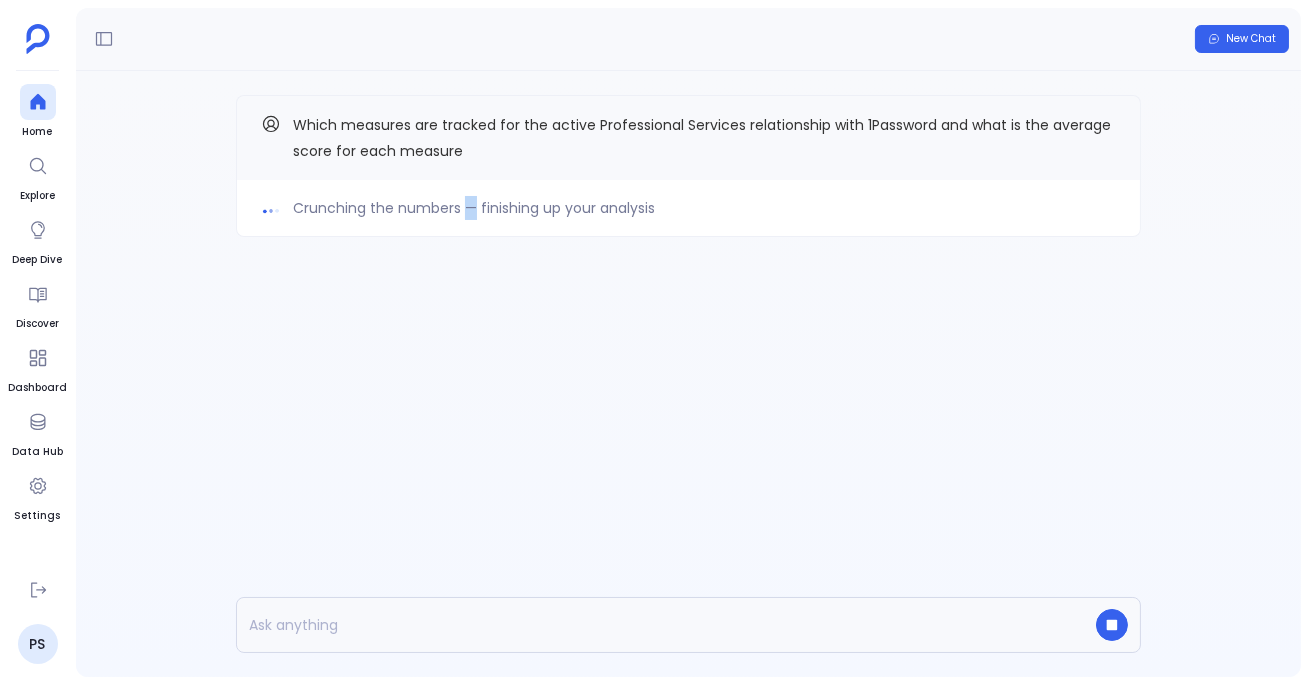 click on "Crunching the numbers — finishing up your analysis" at bounding box center [474, 208] 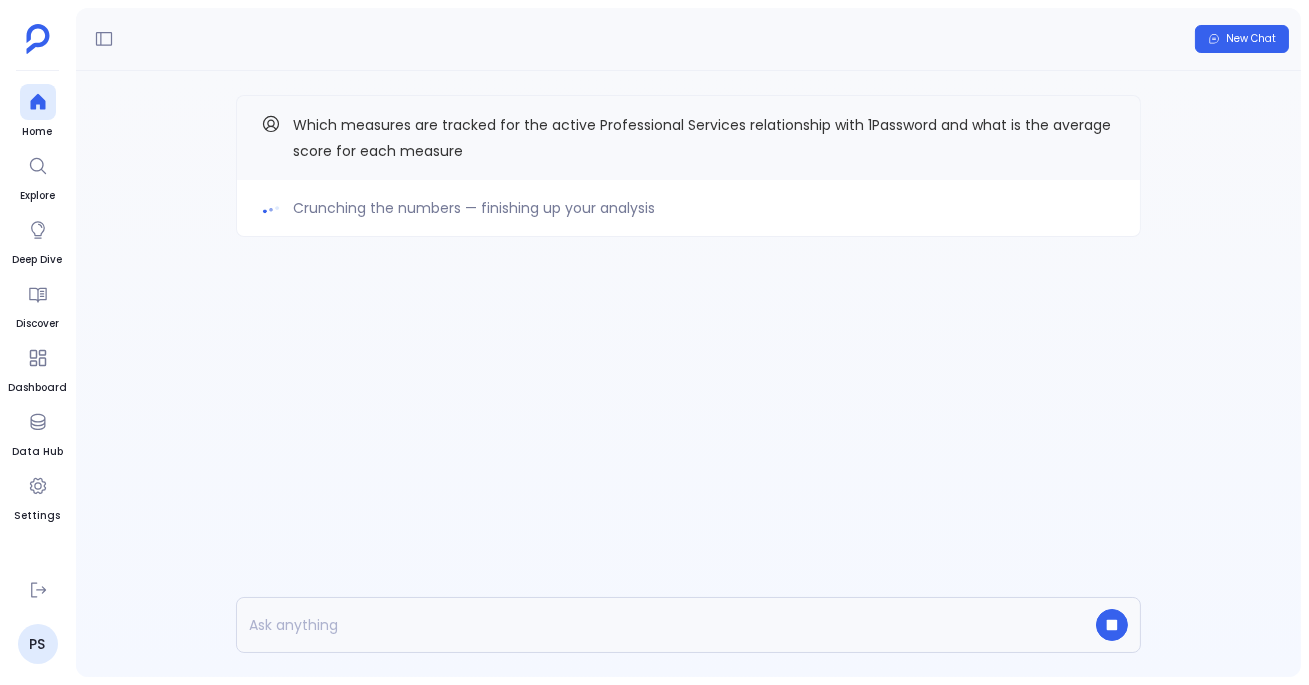 click on "Crunching the numbers — finishing up your analysis Which measures are tracked for the active Professional Services relationship with 1Password and what is the average score for each measure" at bounding box center (688, 206) 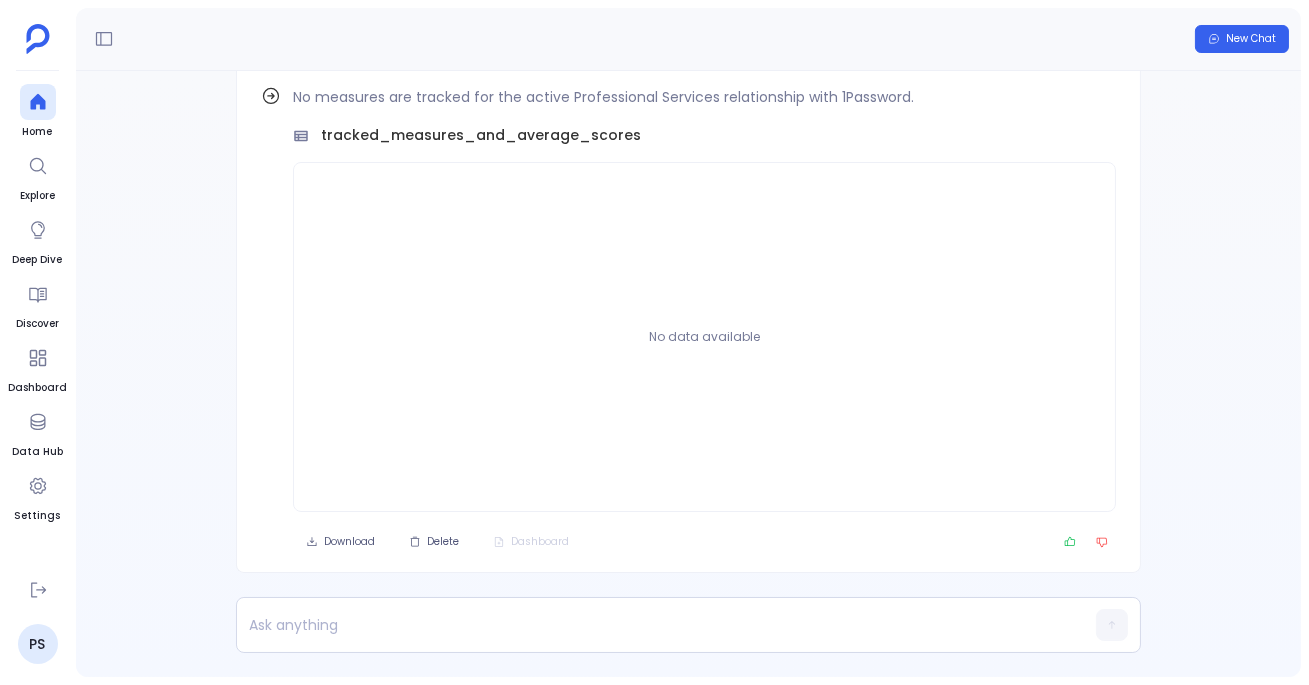 scroll, scrollTop: -110, scrollLeft: 0, axis: vertical 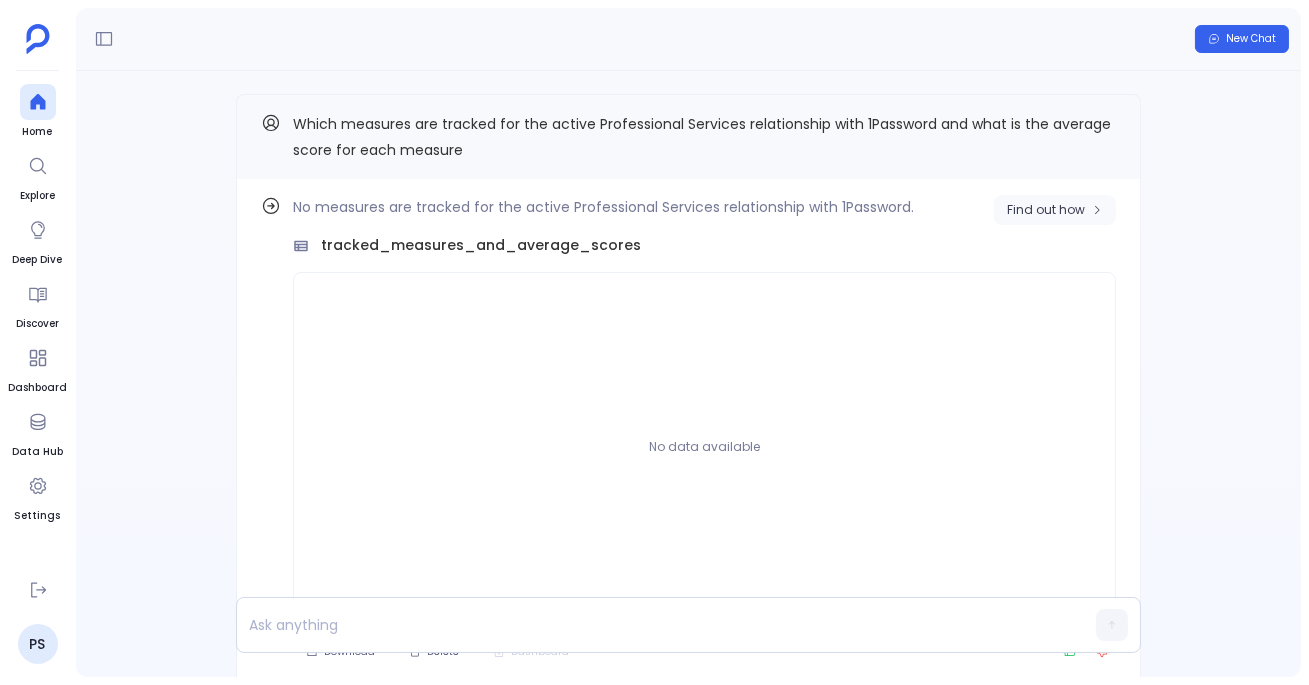 click on "Find out how" at bounding box center (1055, 210) 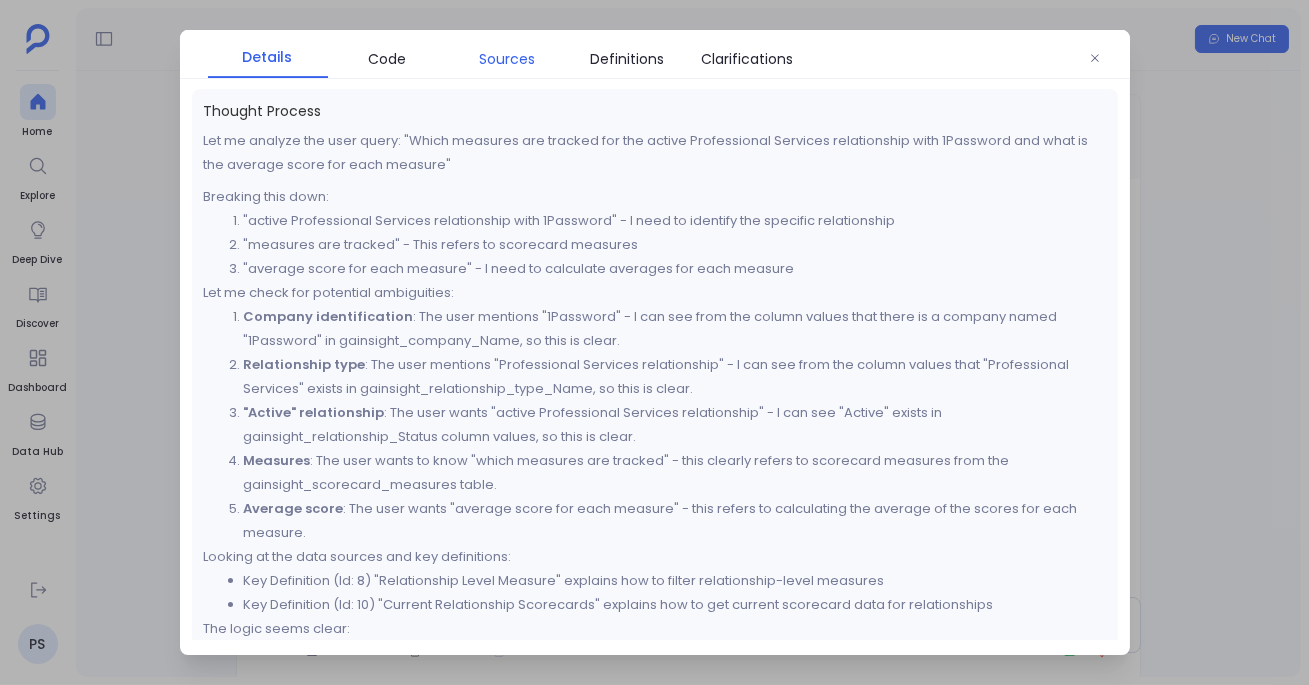 click on "Sources" at bounding box center [508, 59] 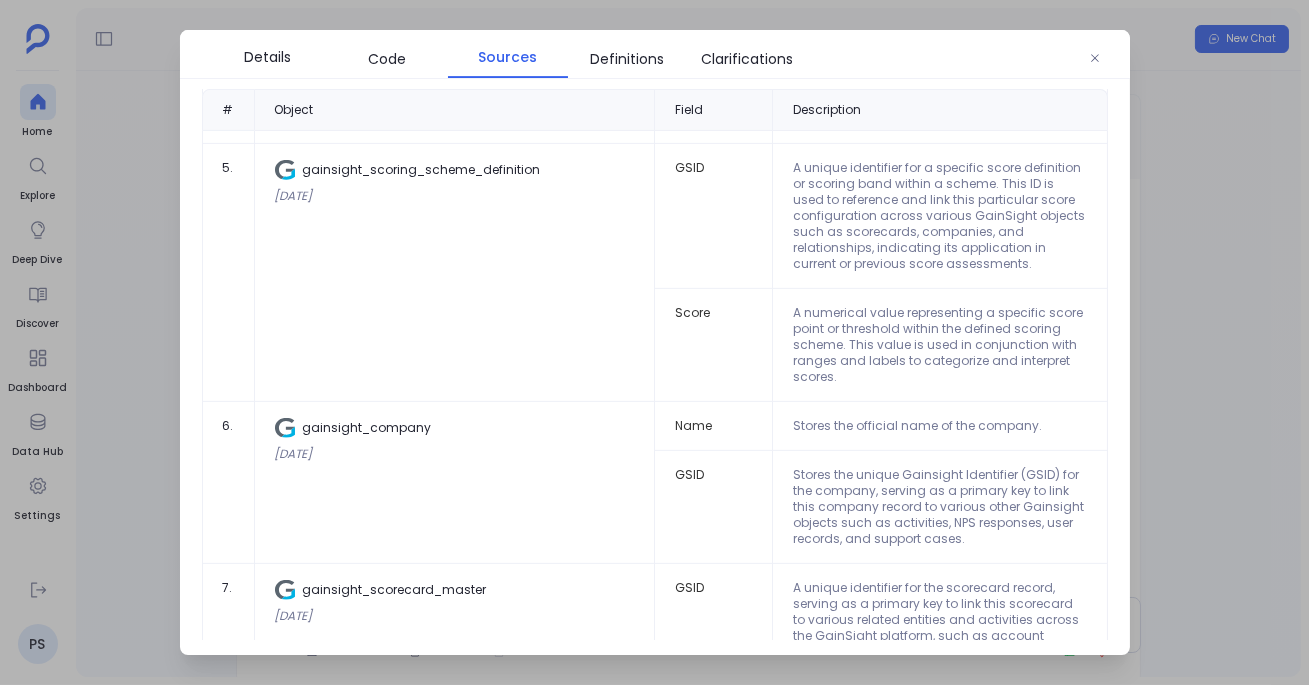 scroll, scrollTop: 1714, scrollLeft: 0, axis: vertical 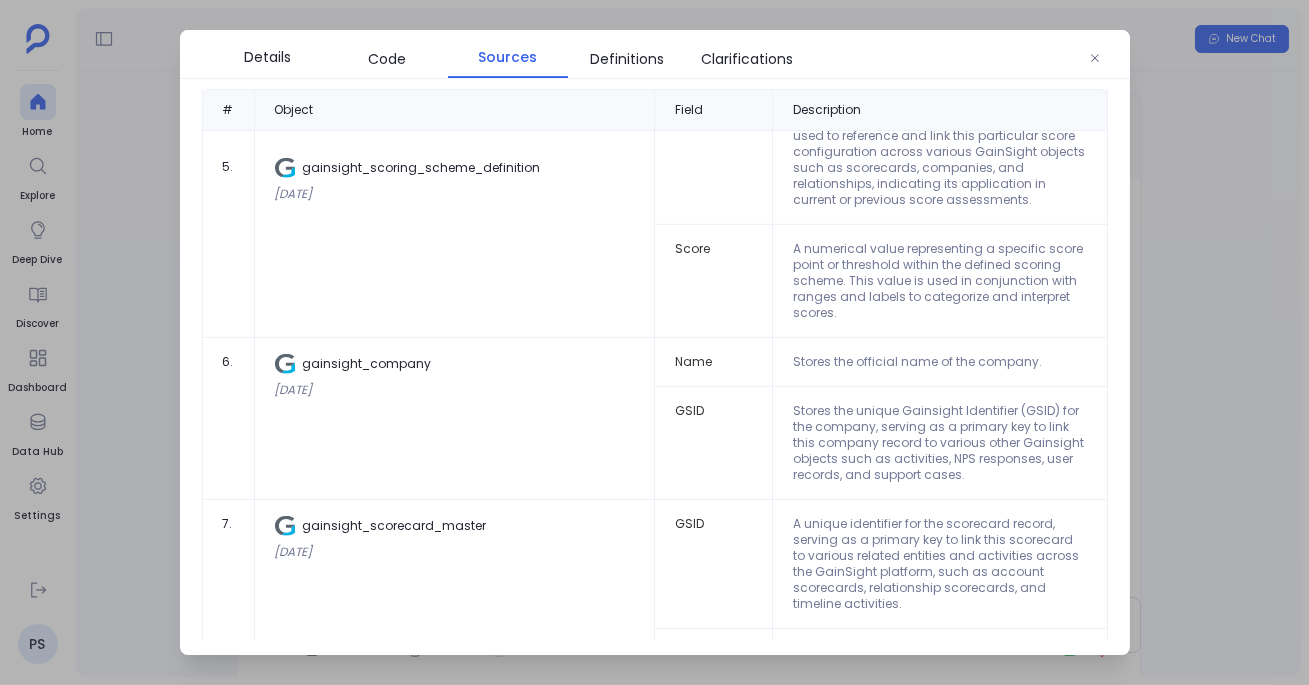 click at bounding box center (654, 342) 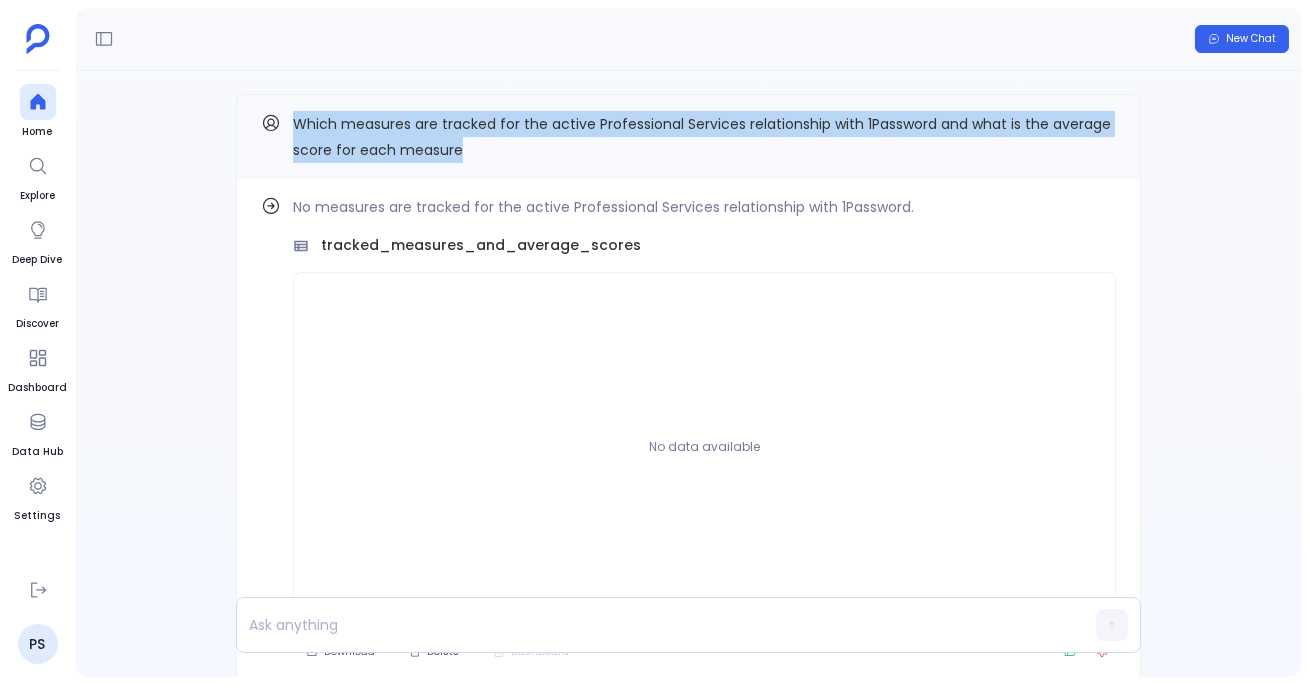 drag, startPoint x: 296, startPoint y: 119, endPoint x: 463, endPoint y: 150, distance: 169.85287 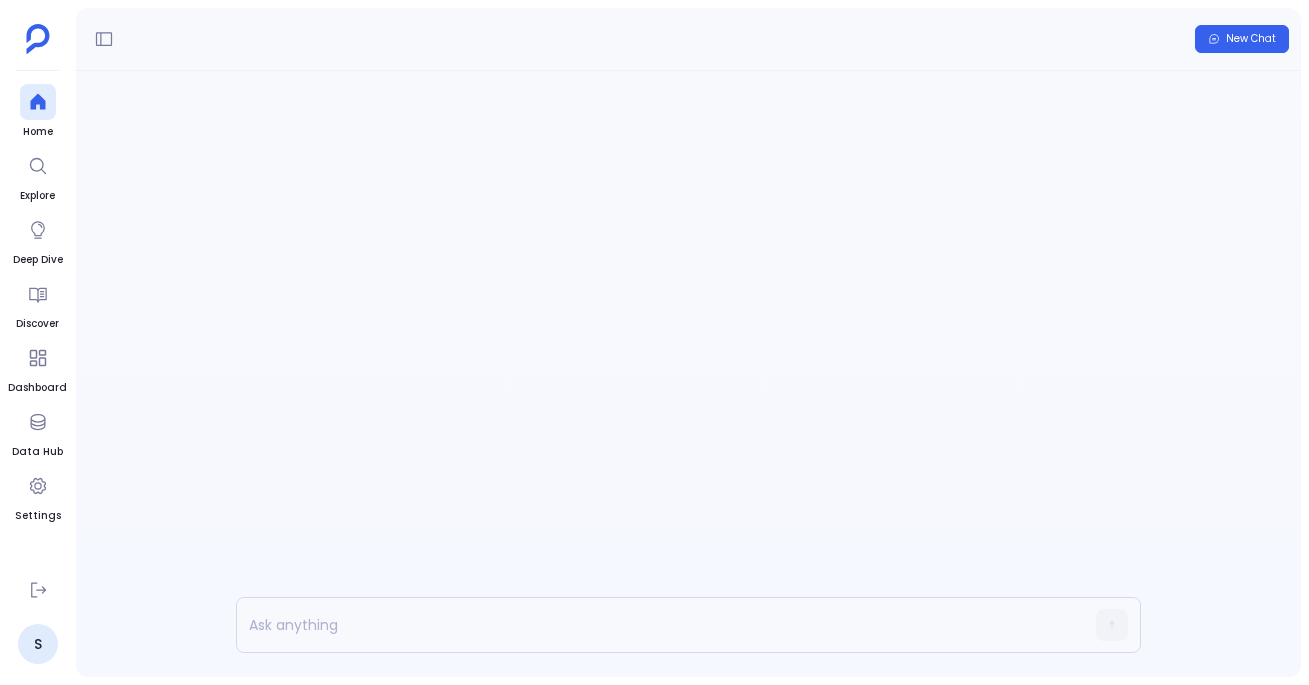 scroll, scrollTop: 0, scrollLeft: 0, axis: both 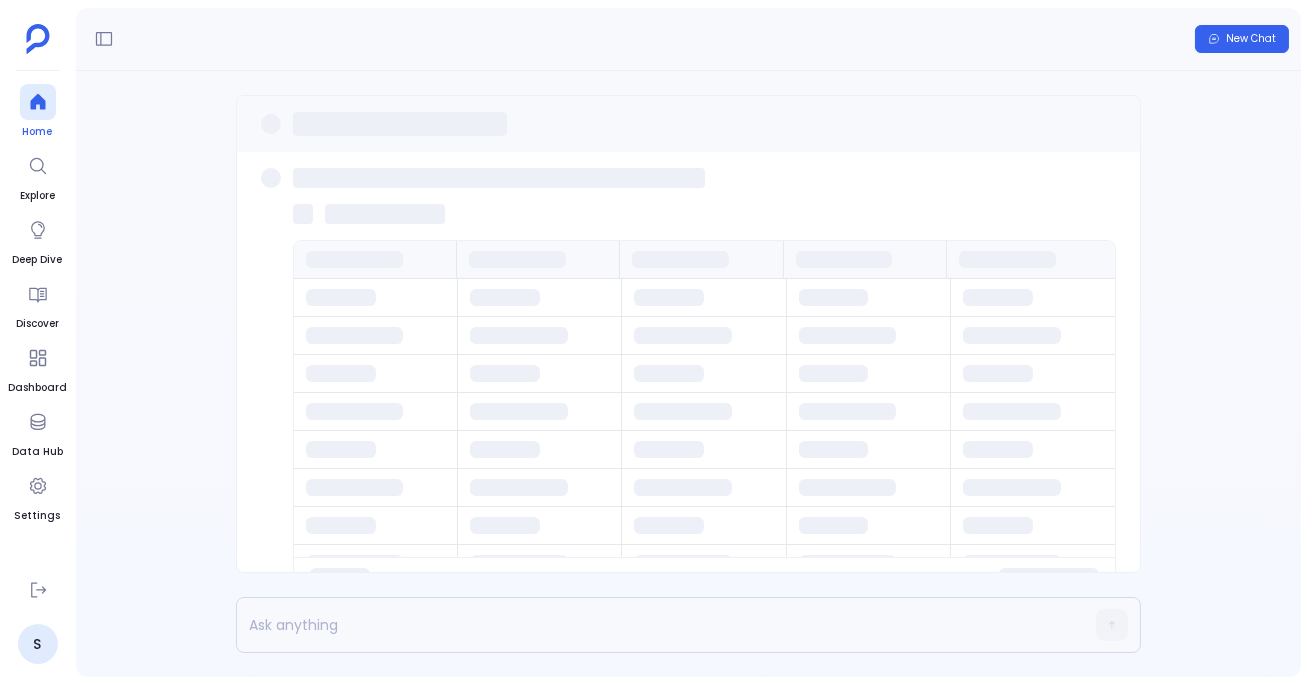 click at bounding box center (38, 102) 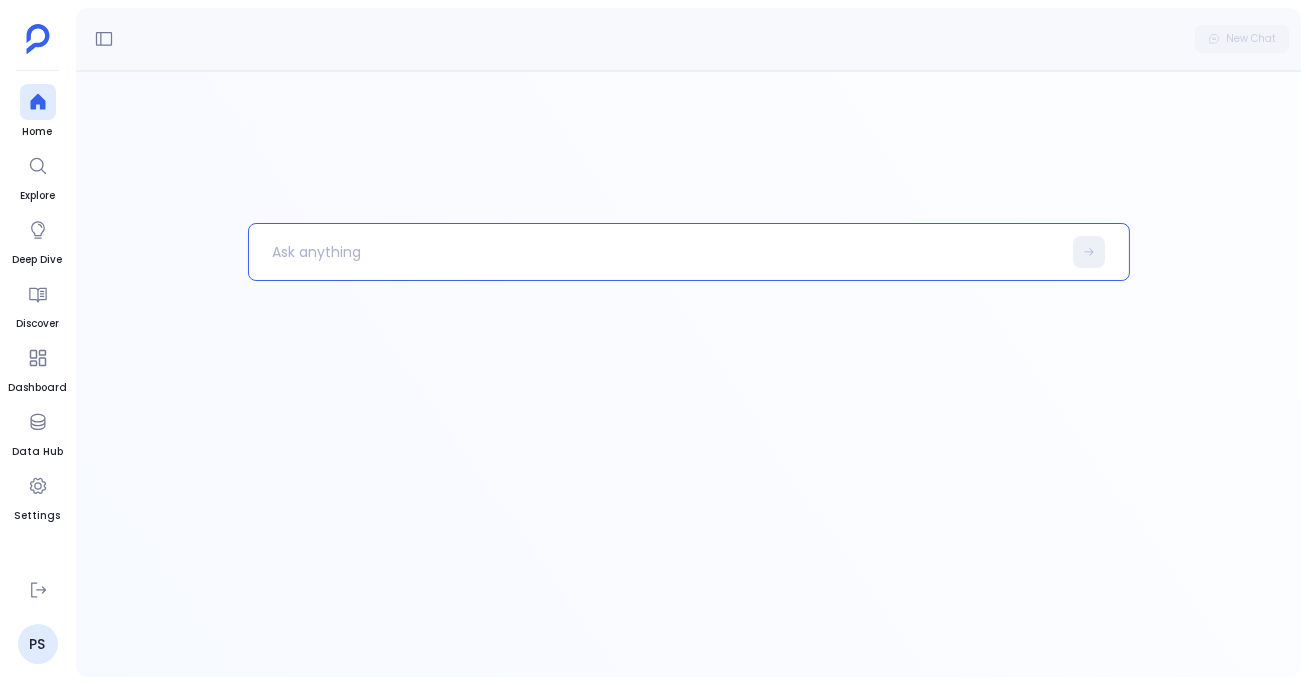 click at bounding box center [655, 252] 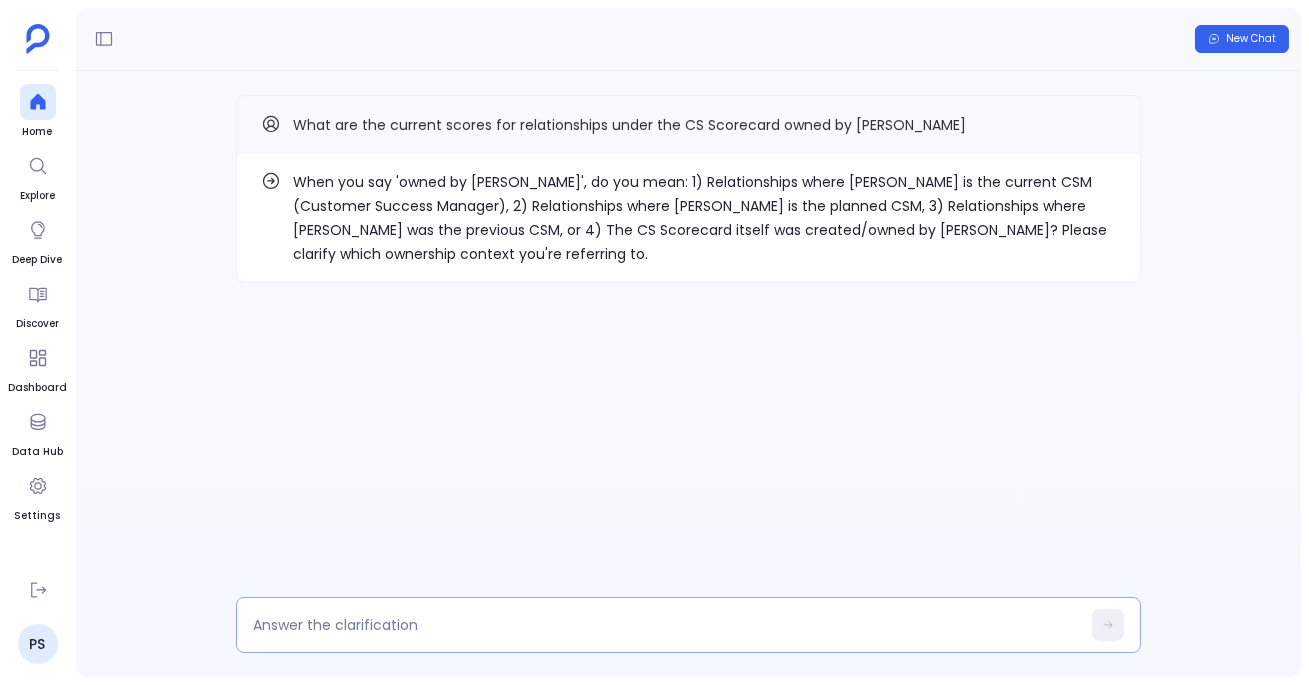 click at bounding box center (666, 625) 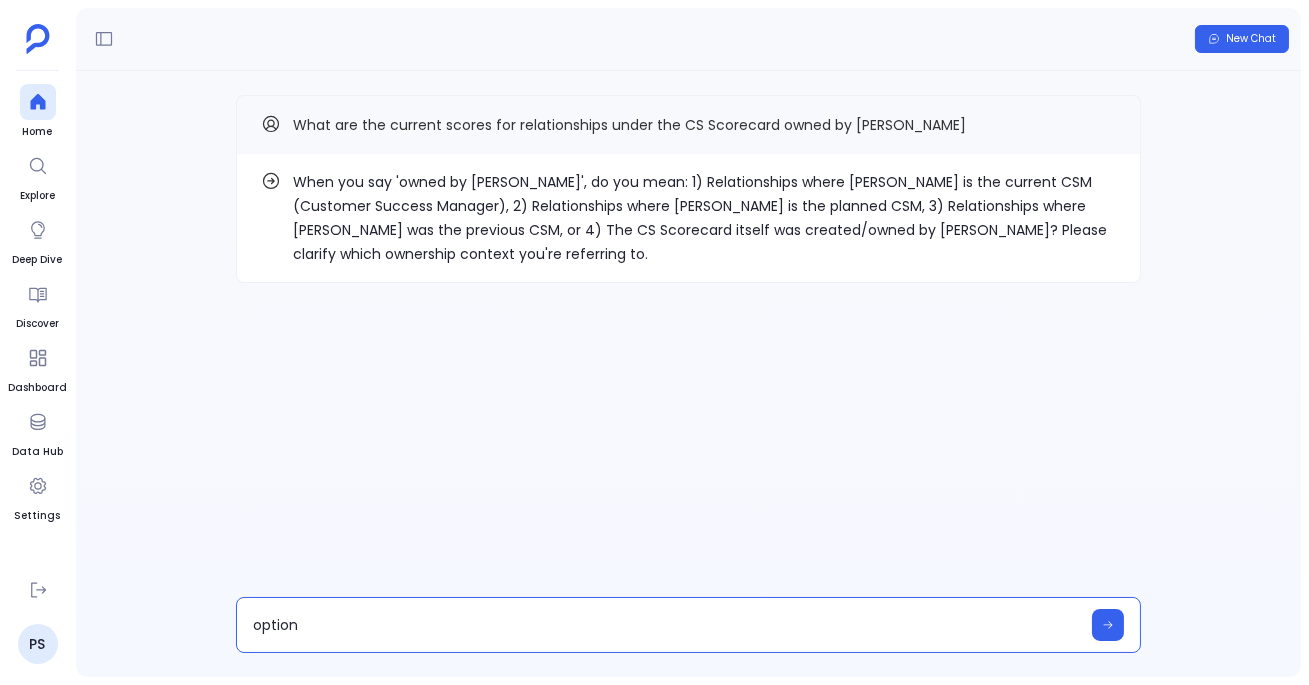 type on "option 4" 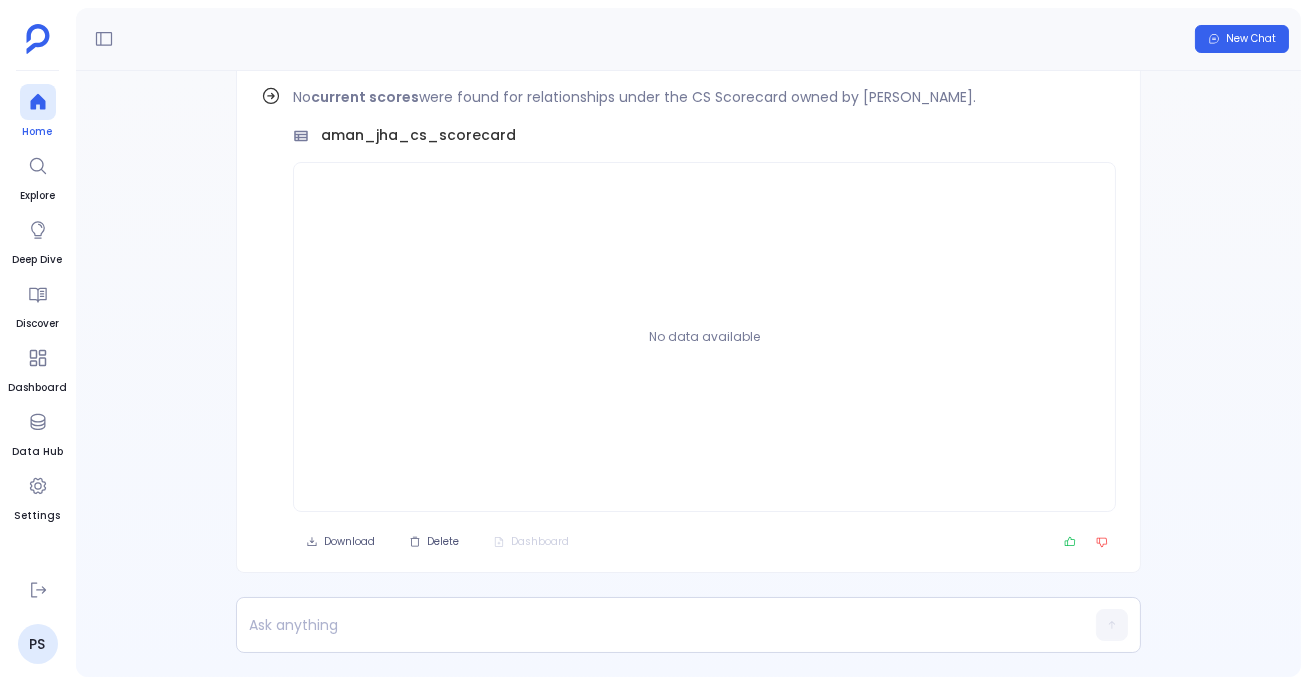 click at bounding box center [38, 102] 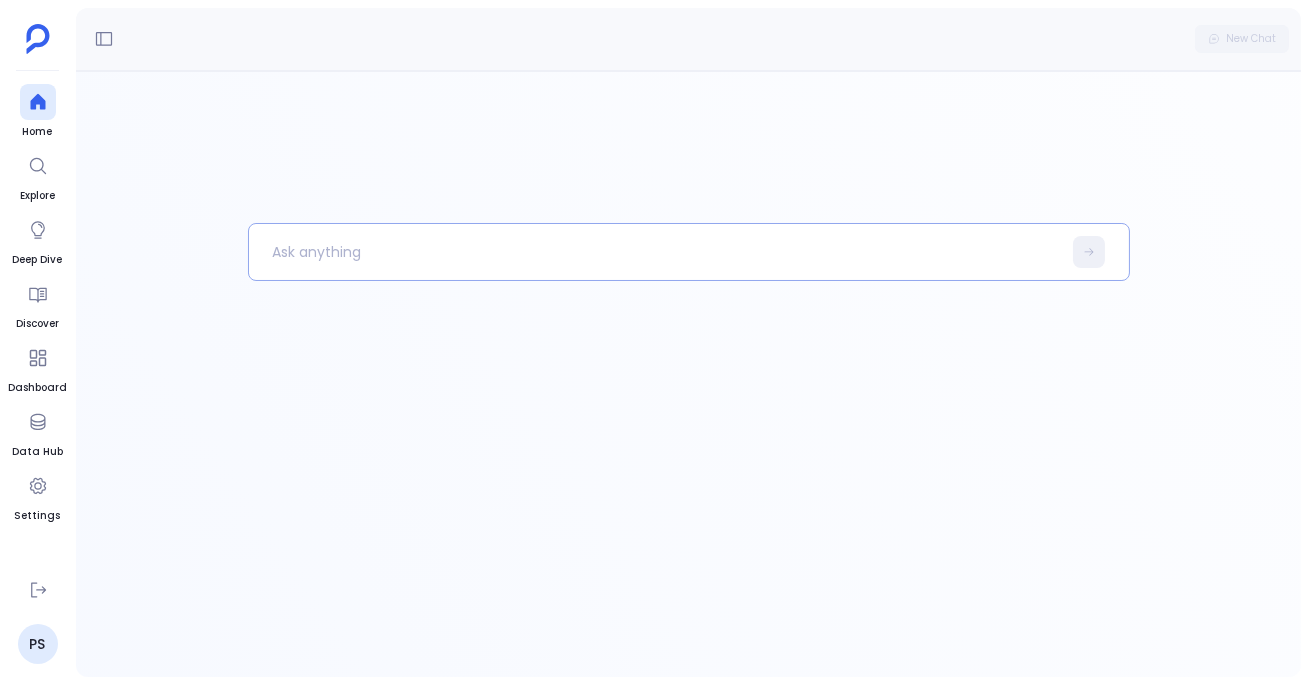 click at bounding box center [655, 252] 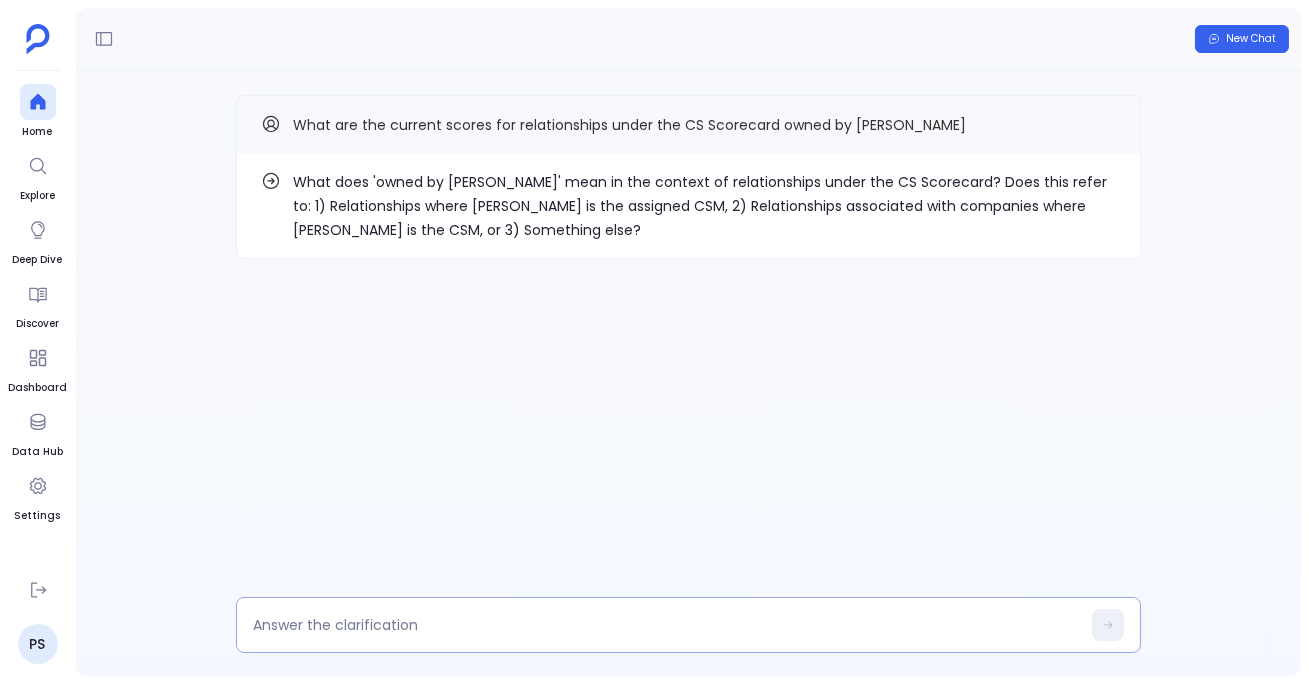 click at bounding box center (688, 625) 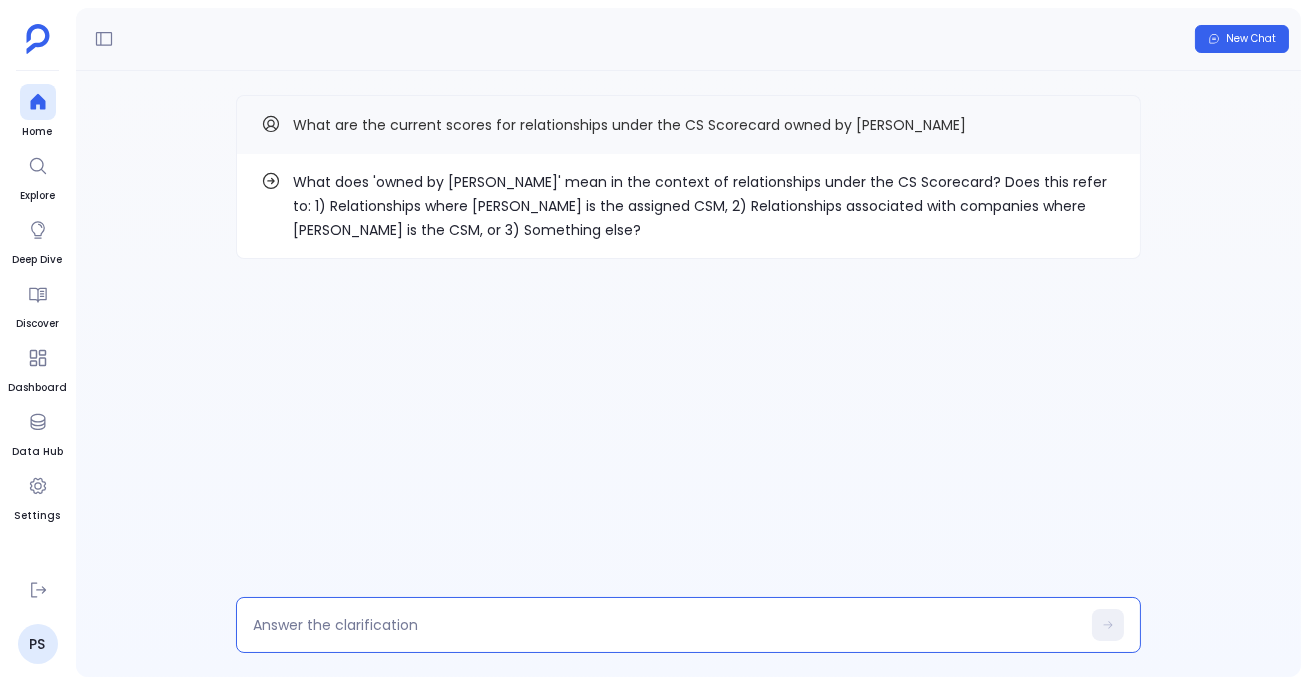 click at bounding box center [666, 625] 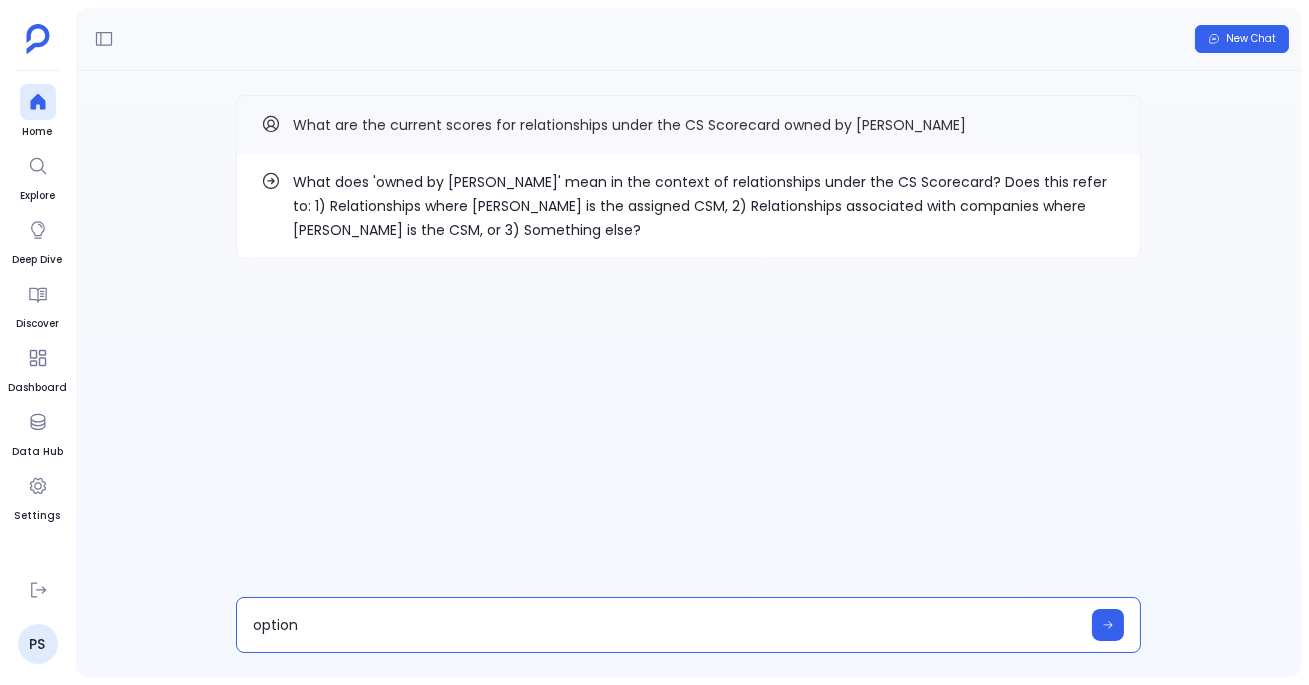 type on "option 1" 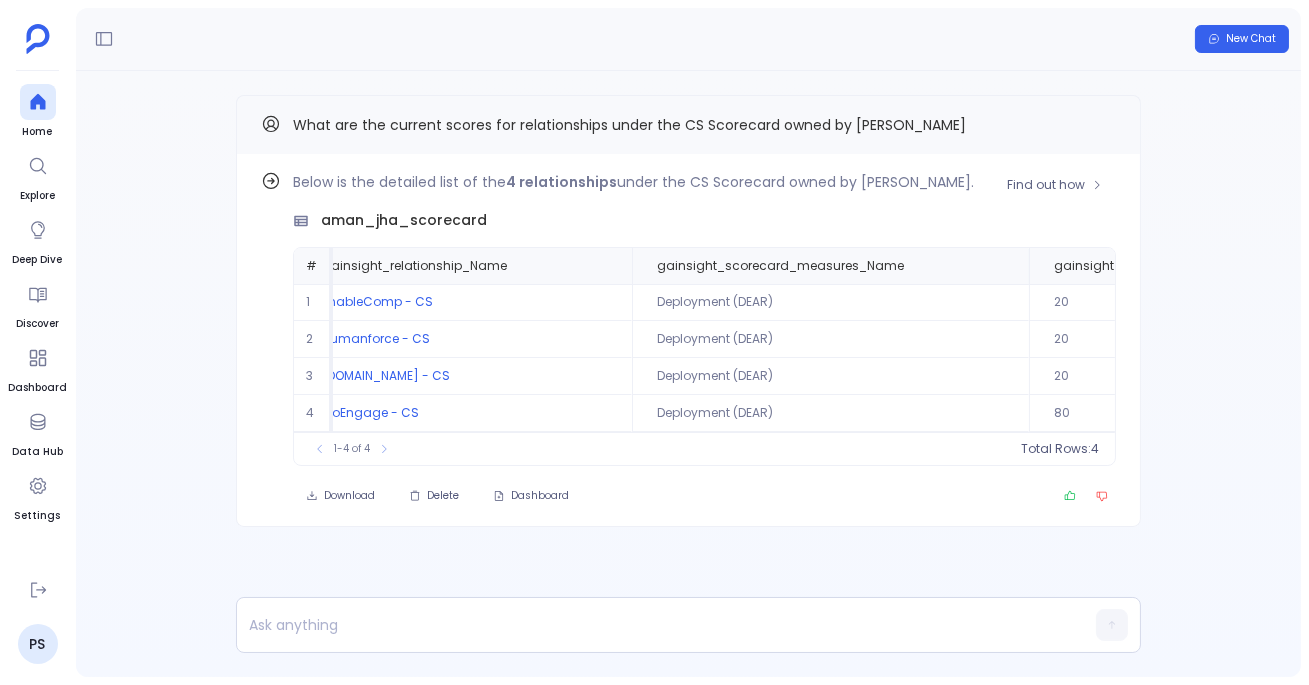 scroll, scrollTop: 0, scrollLeft: 0, axis: both 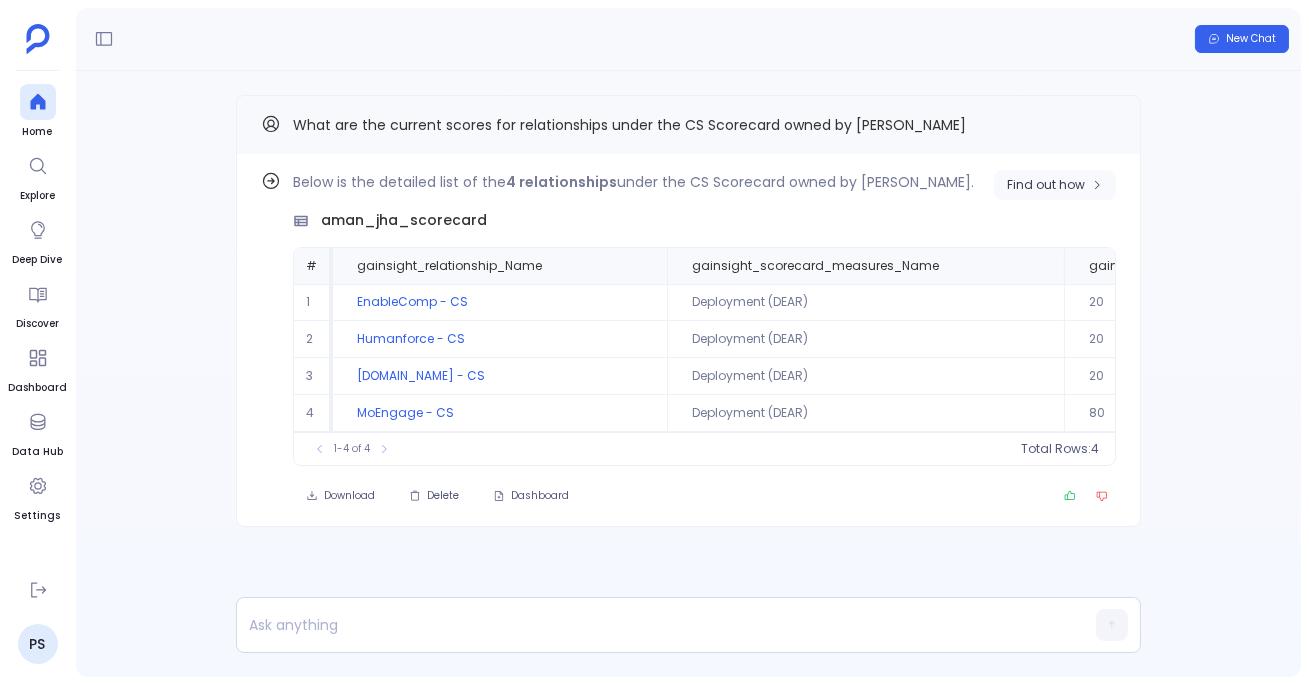 click on "Find out how" at bounding box center (1046, 185) 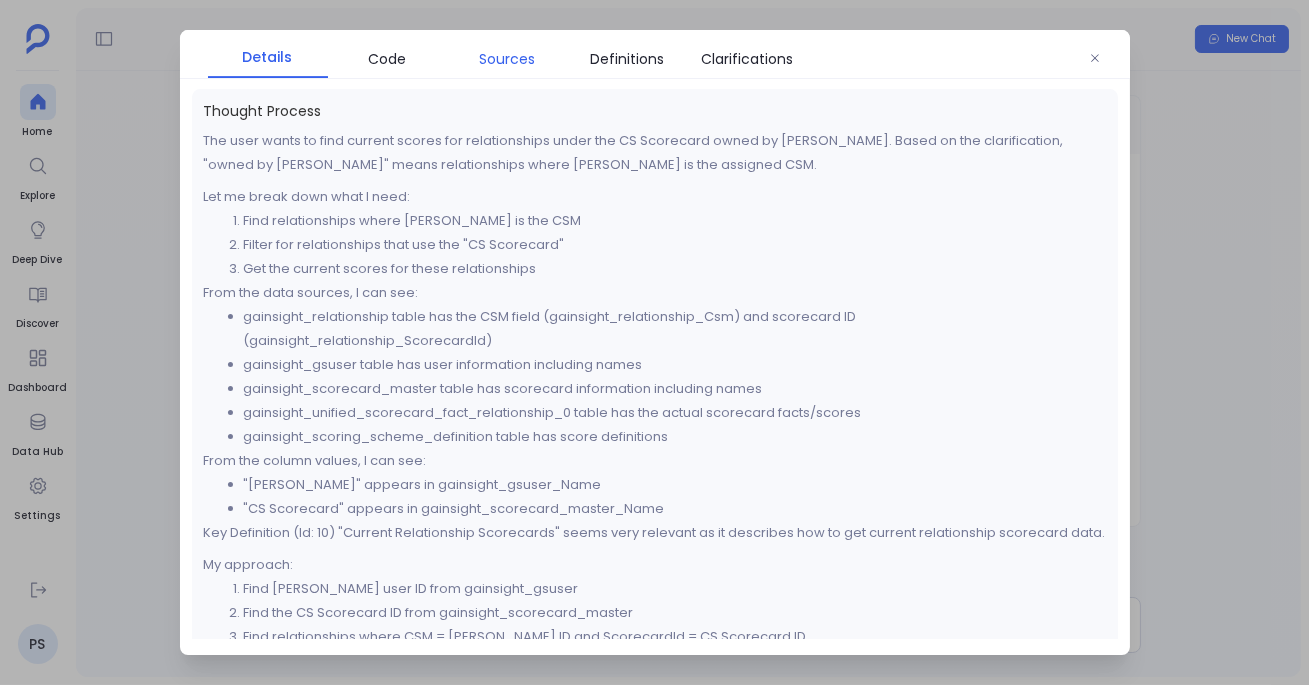 click on "Sources" at bounding box center [508, 59] 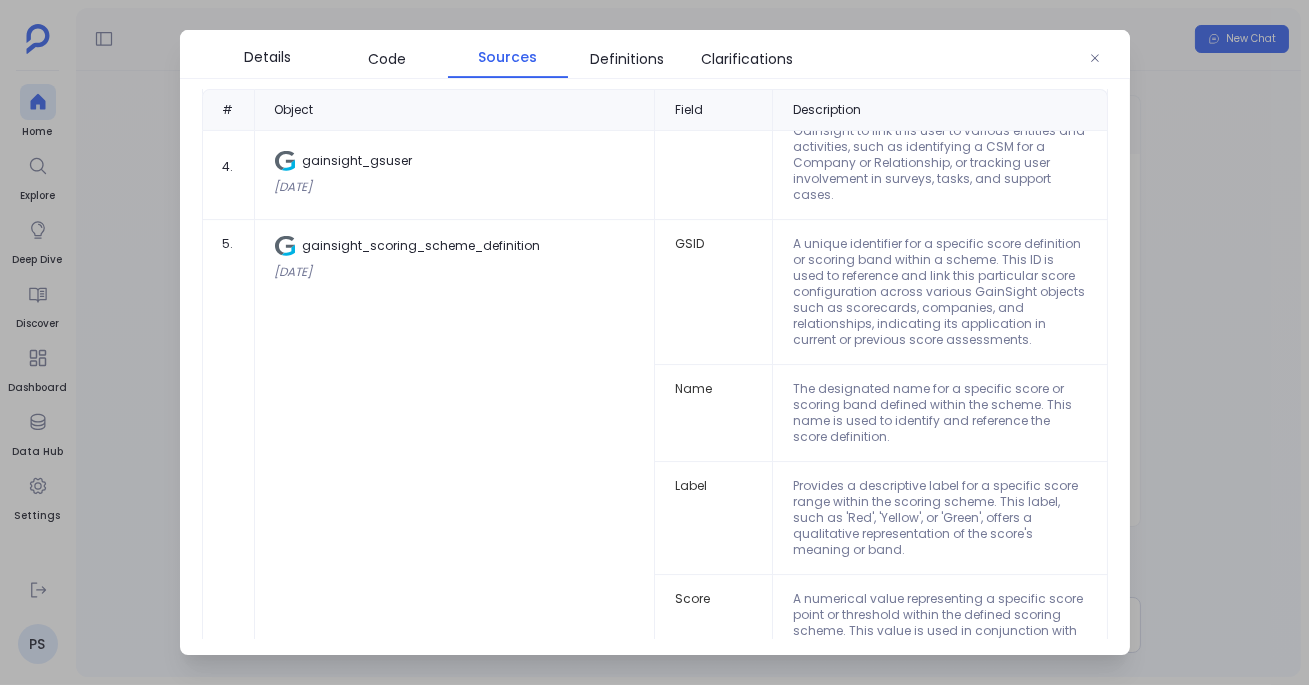 scroll, scrollTop: 1458, scrollLeft: 0, axis: vertical 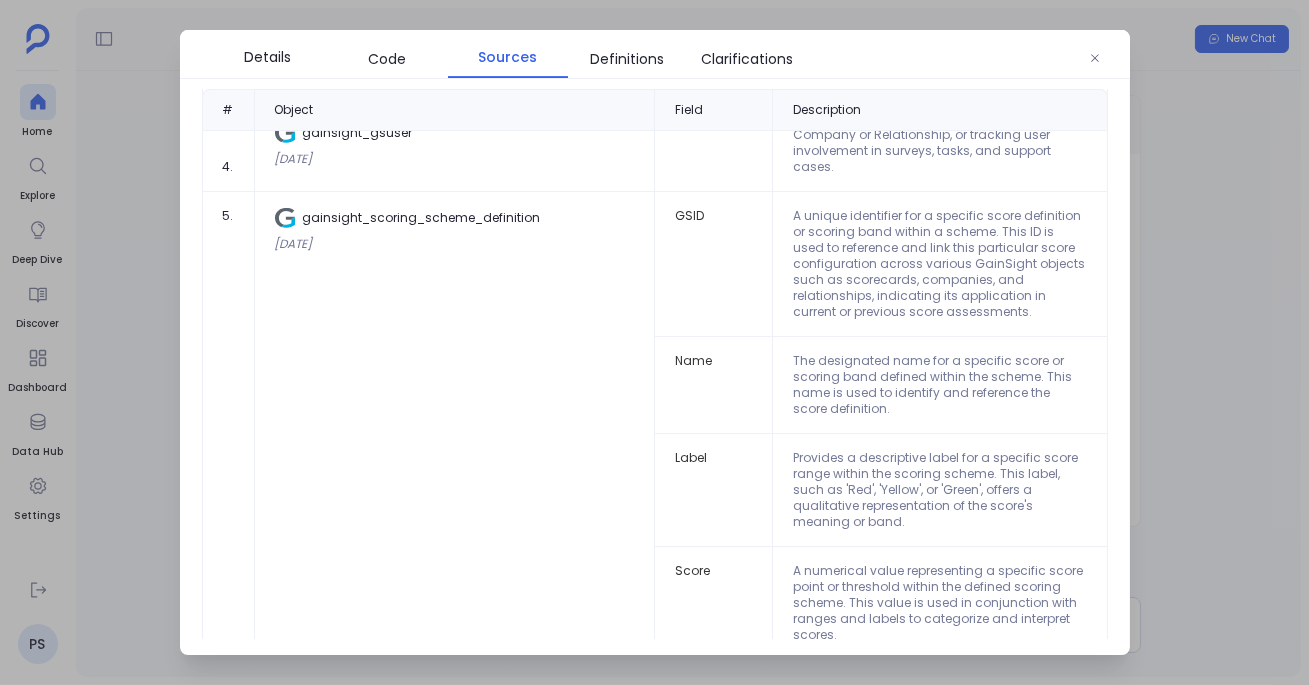 click at bounding box center (654, 342) 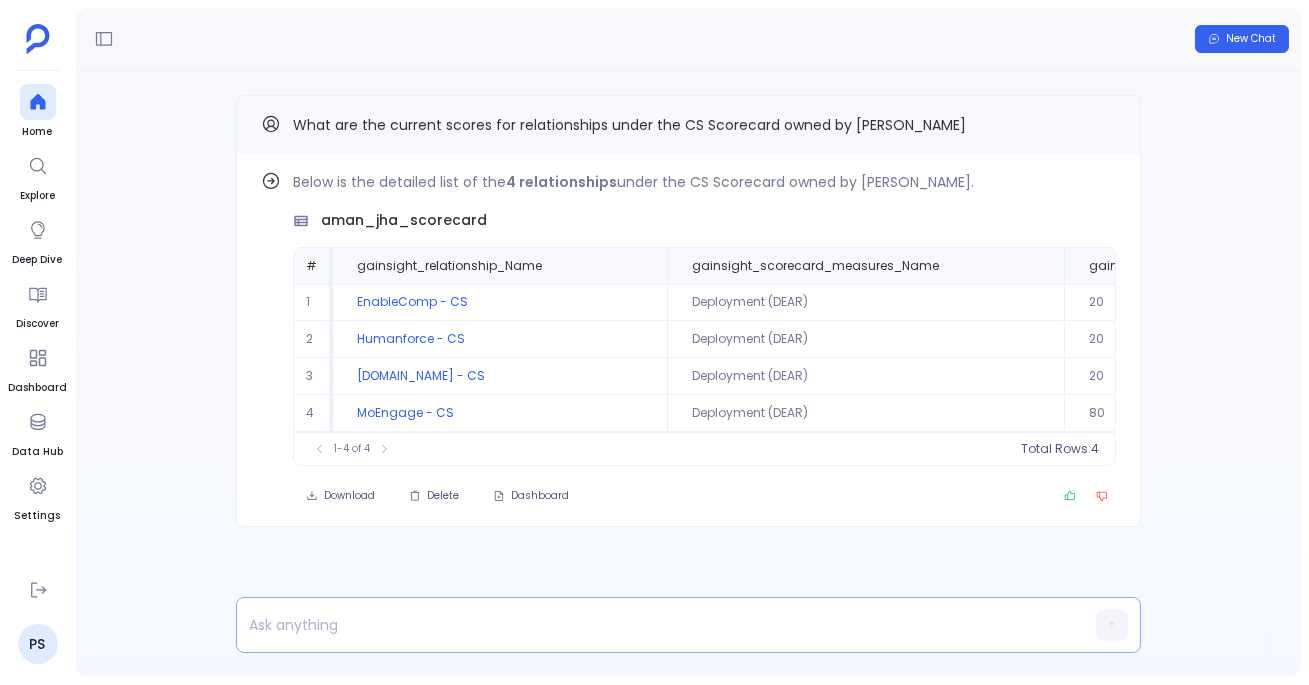 click at bounding box center (650, 625) 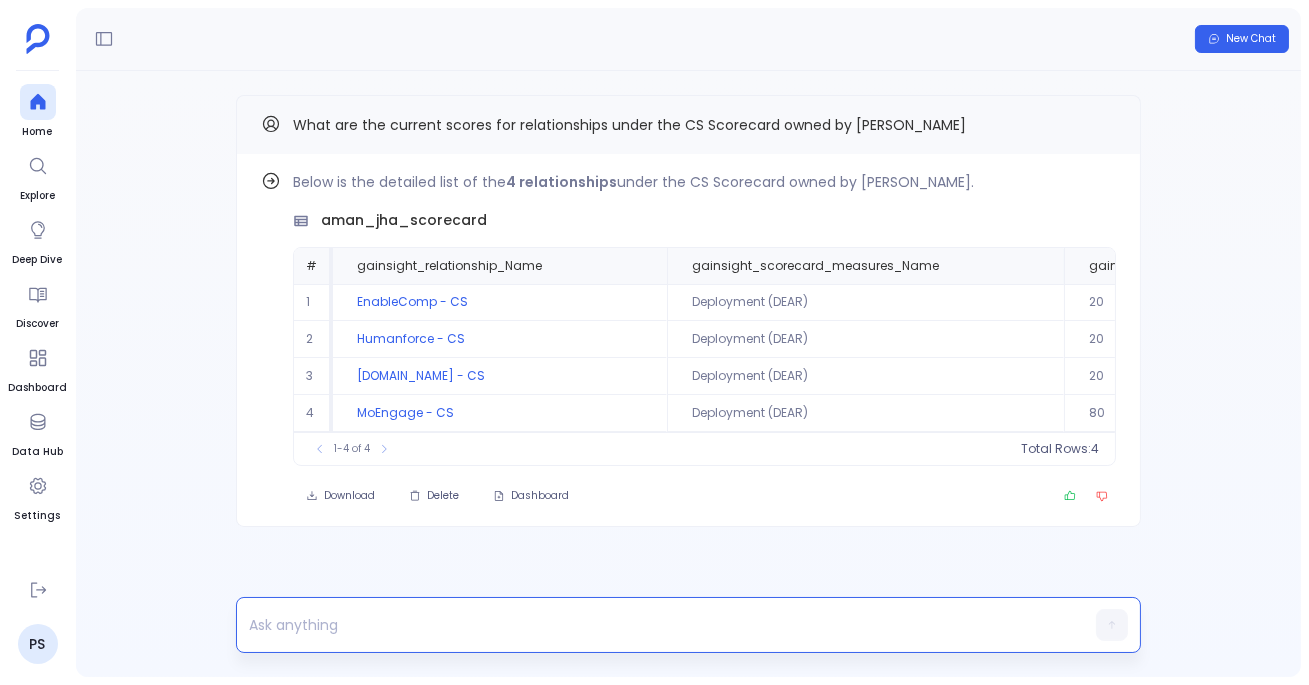 click at bounding box center (650, 625) 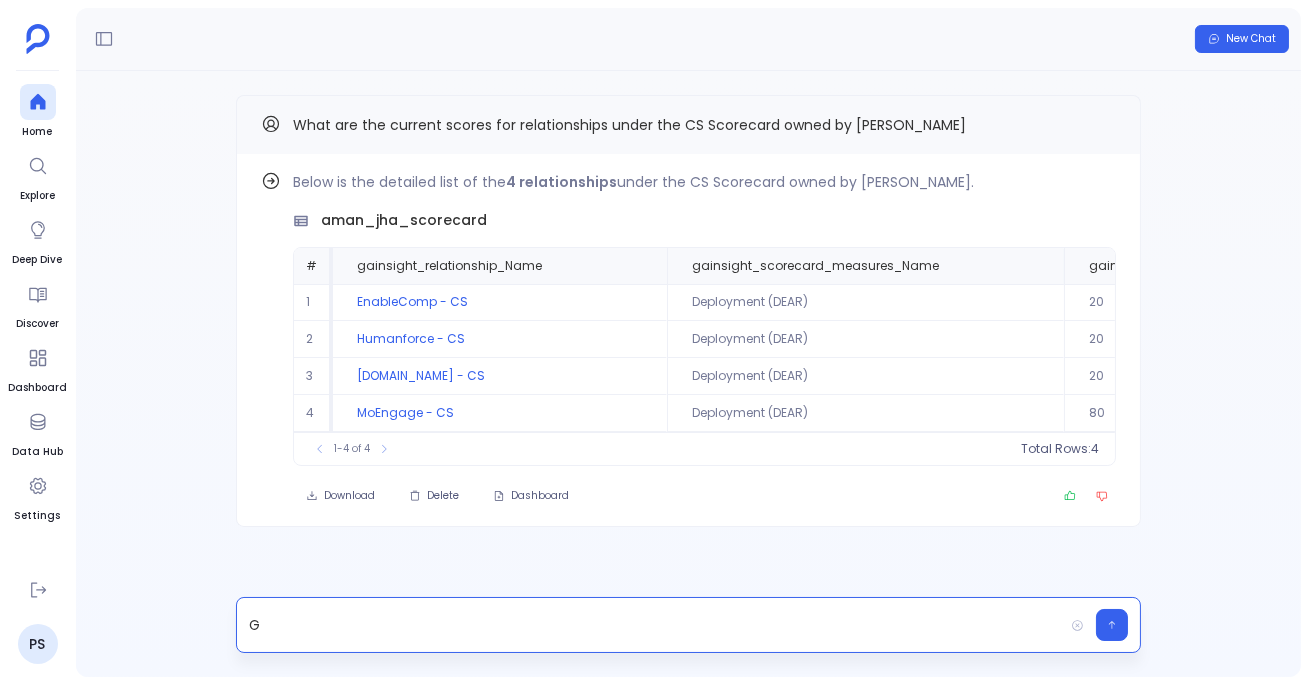 type 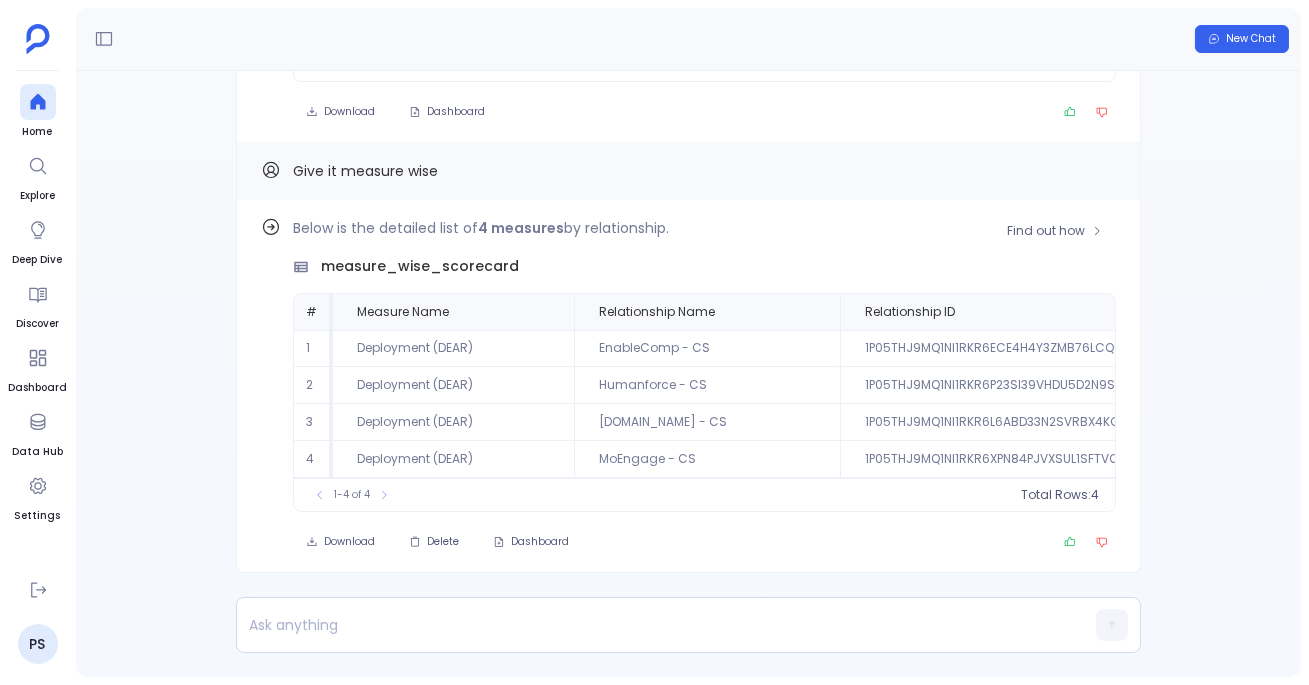 scroll, scrollTop: 0, scrollLeft: 0, axis: both 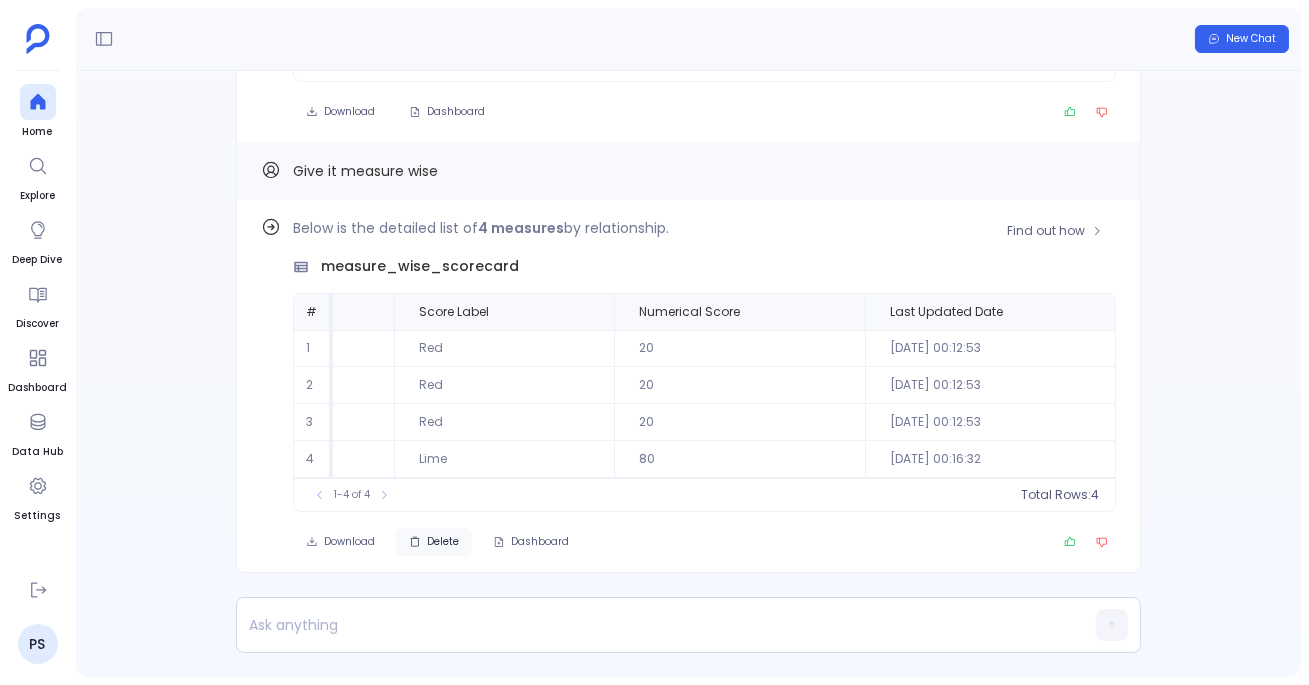click 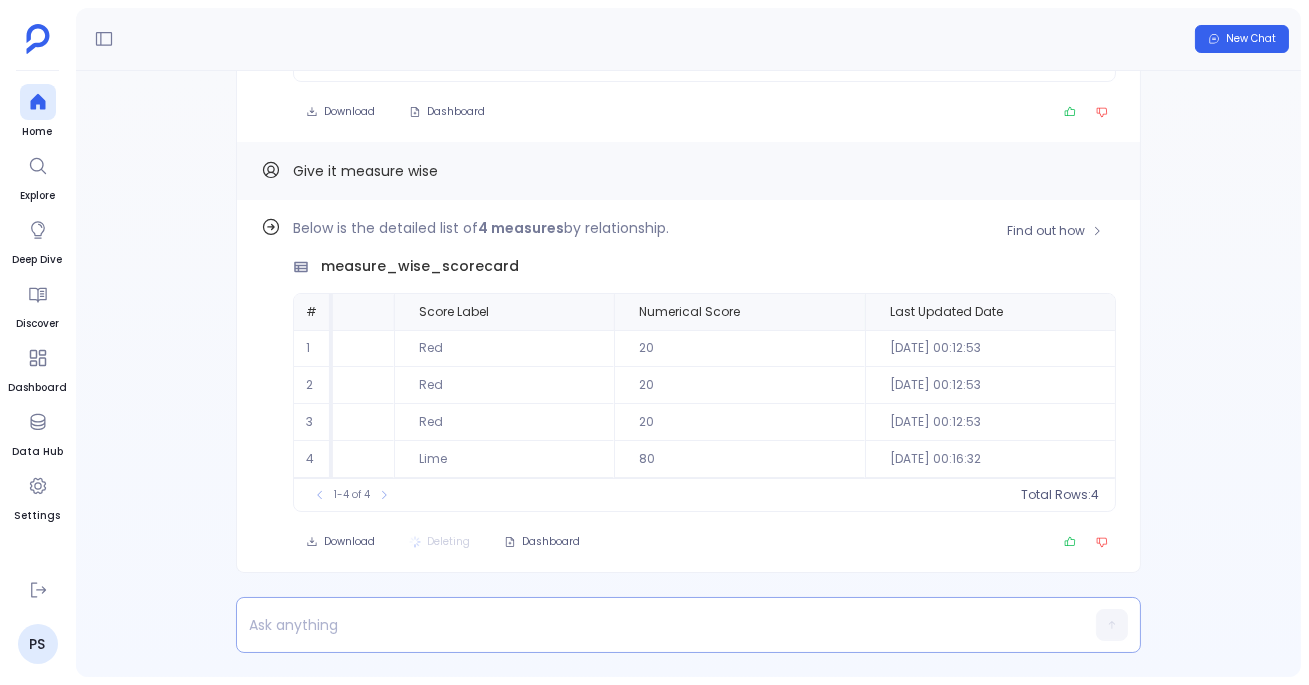 click at bounding box center (650, 625) 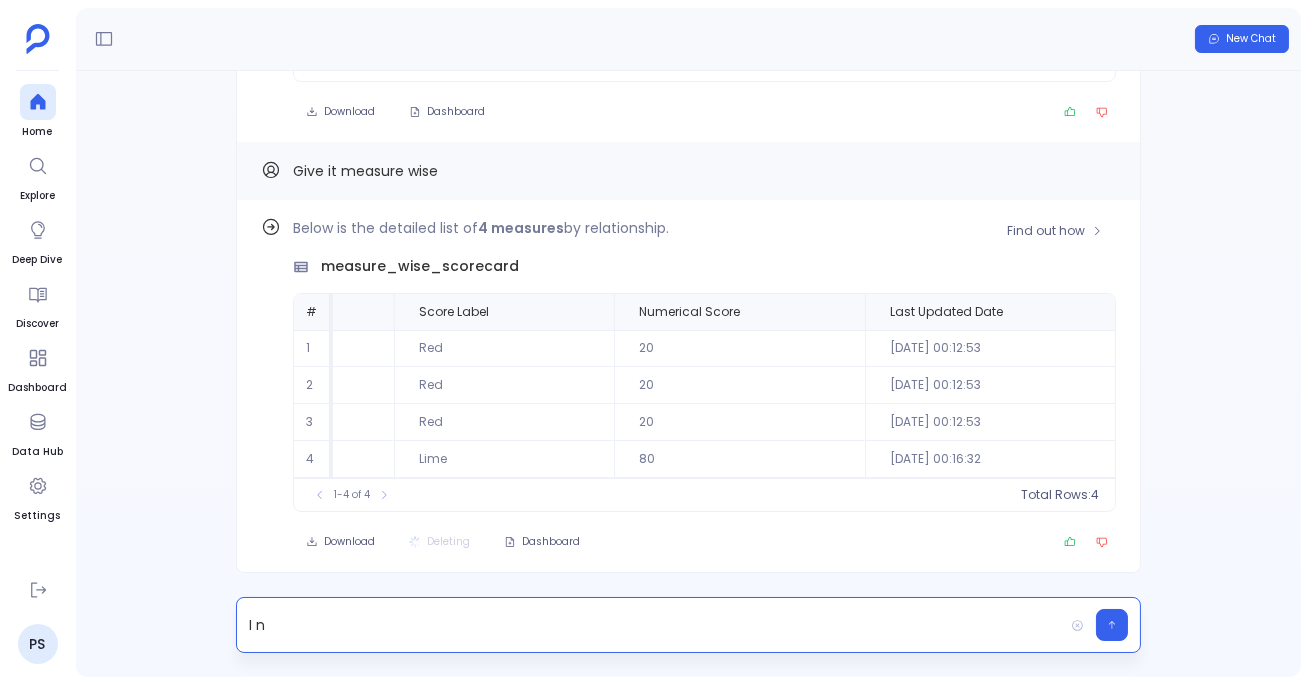 scroll, scrollTop: 0, scrollLeft: 0, axis: both 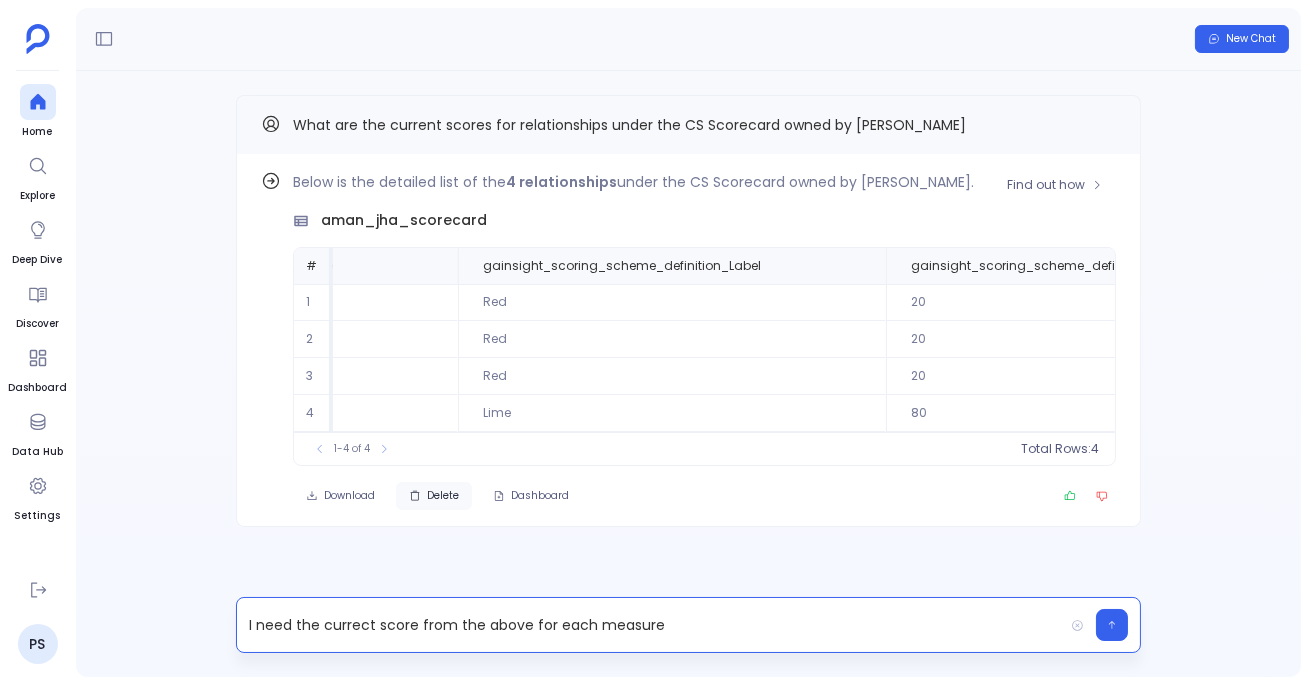 click on "aman_jha_scorecard" at bounding box center (404, 220) 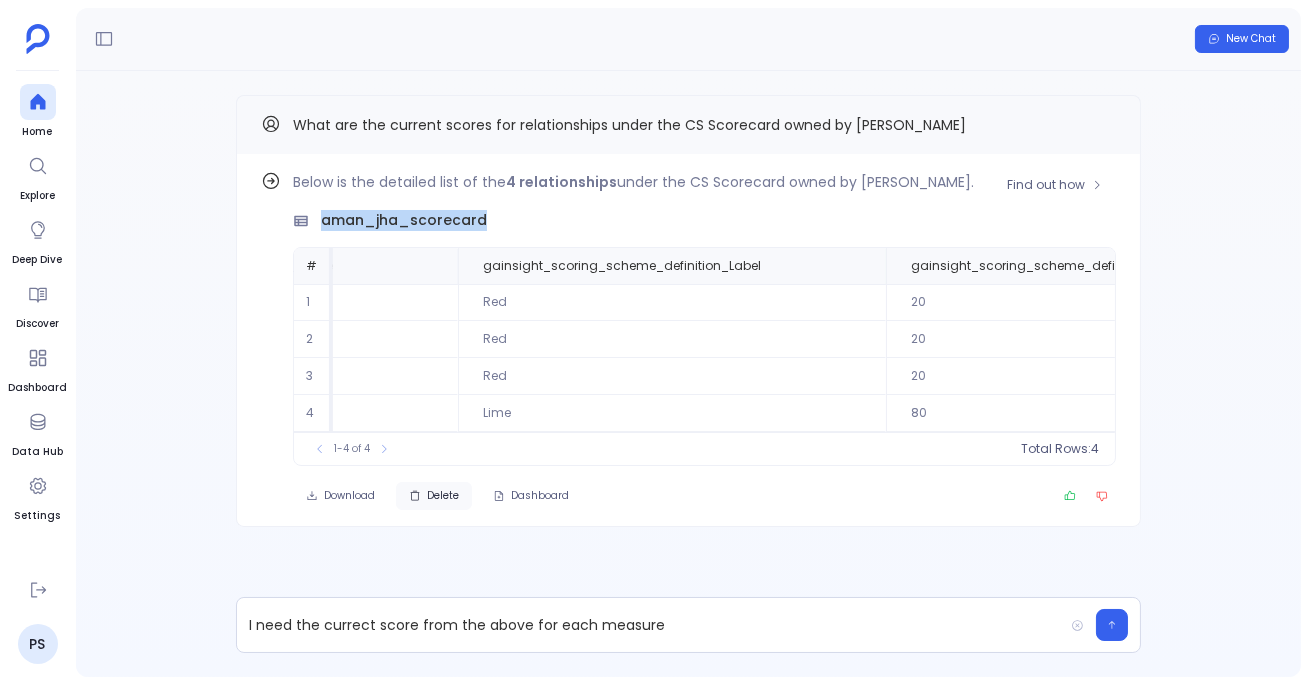 click on "aman_jha_scorecard" at bounding box center [404, 220] 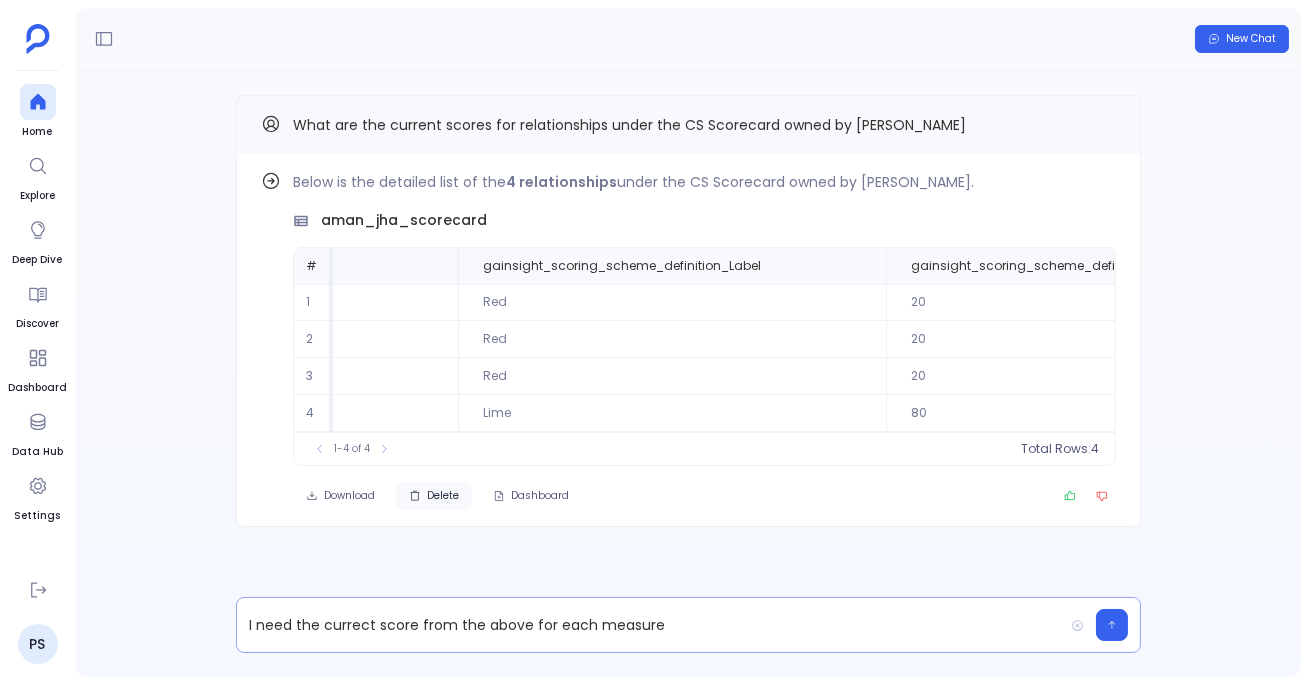 click on "I need the currect score from the above for each measure" at bounding box center (650, 625) 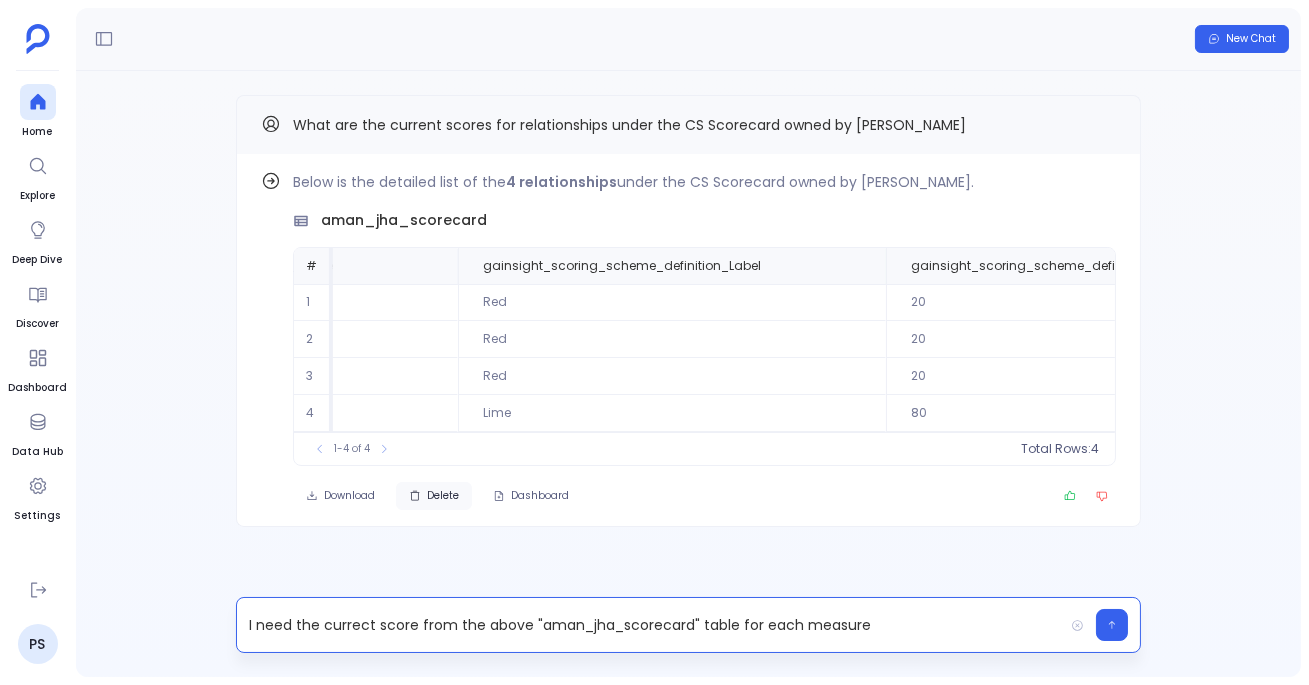 click on "I need the currect score from the above "aman_jha_scorecard" table for each measure" at bounding box center (650, 625) 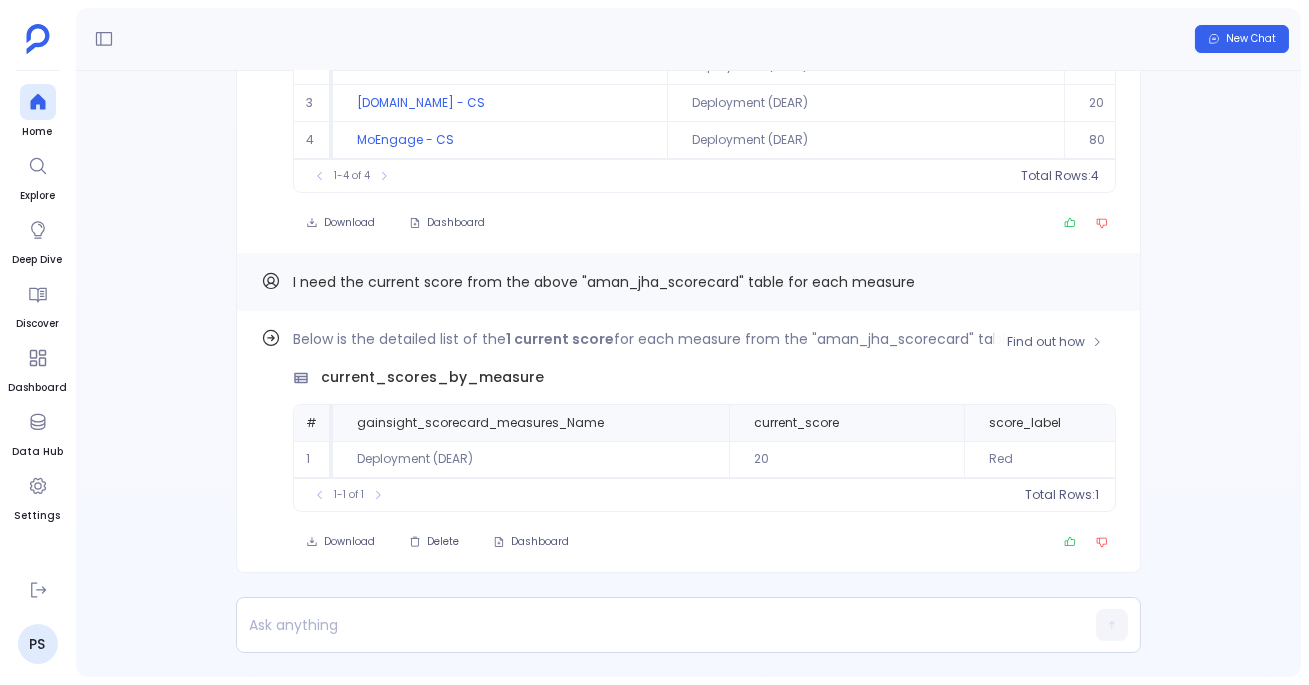 scroll, scrollTop: 0, scrollLeft: 0, axis: both 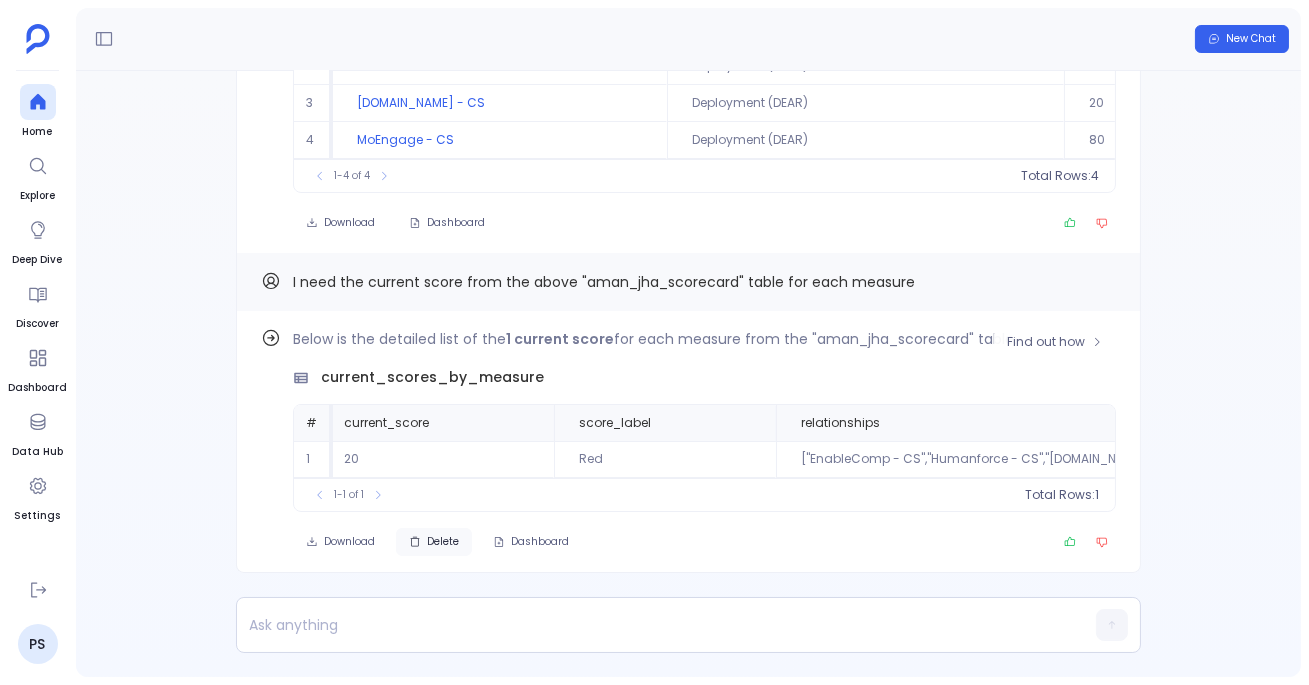 click 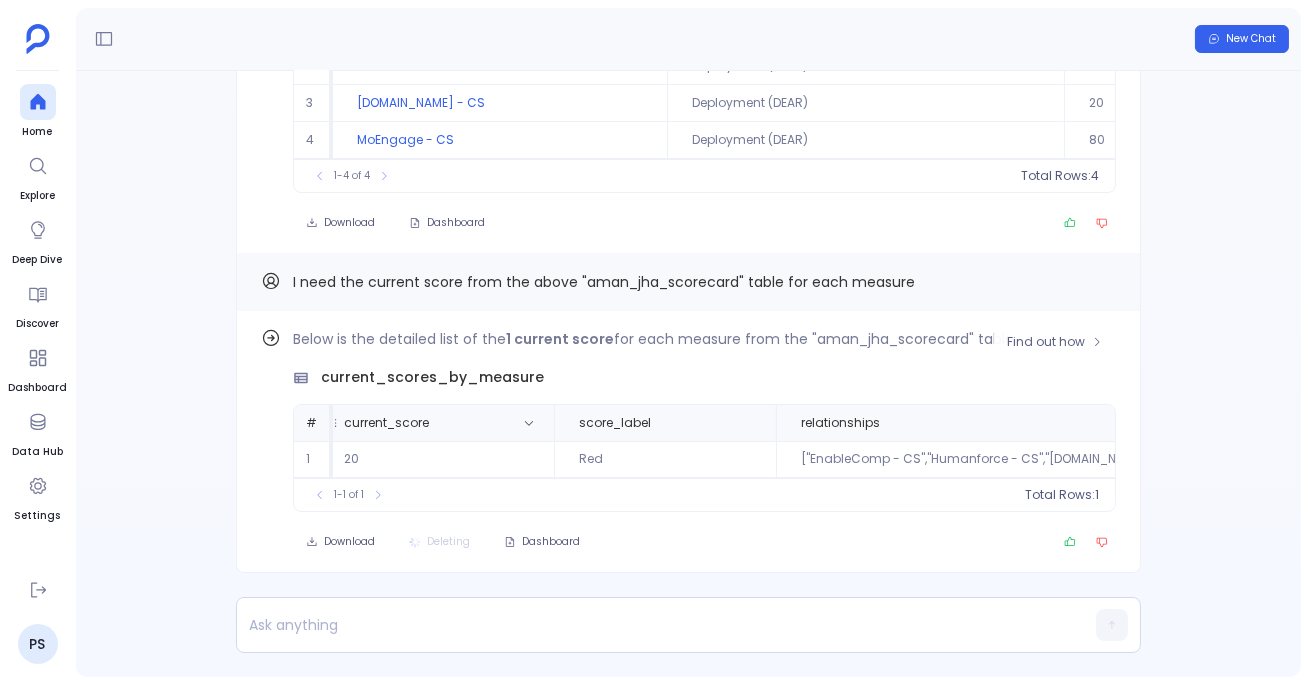 scroll, scrollTop: -280, scrollLeft: 0, axis: vertical 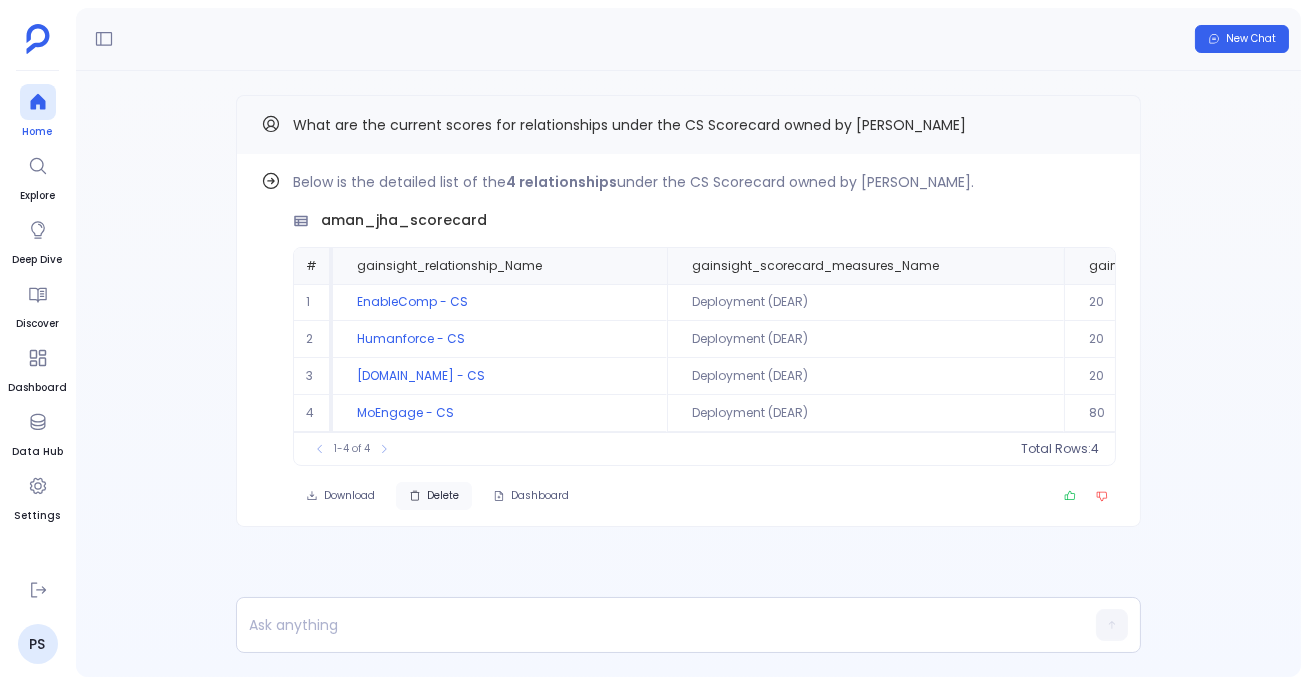 click at bounding box center [38, 102] 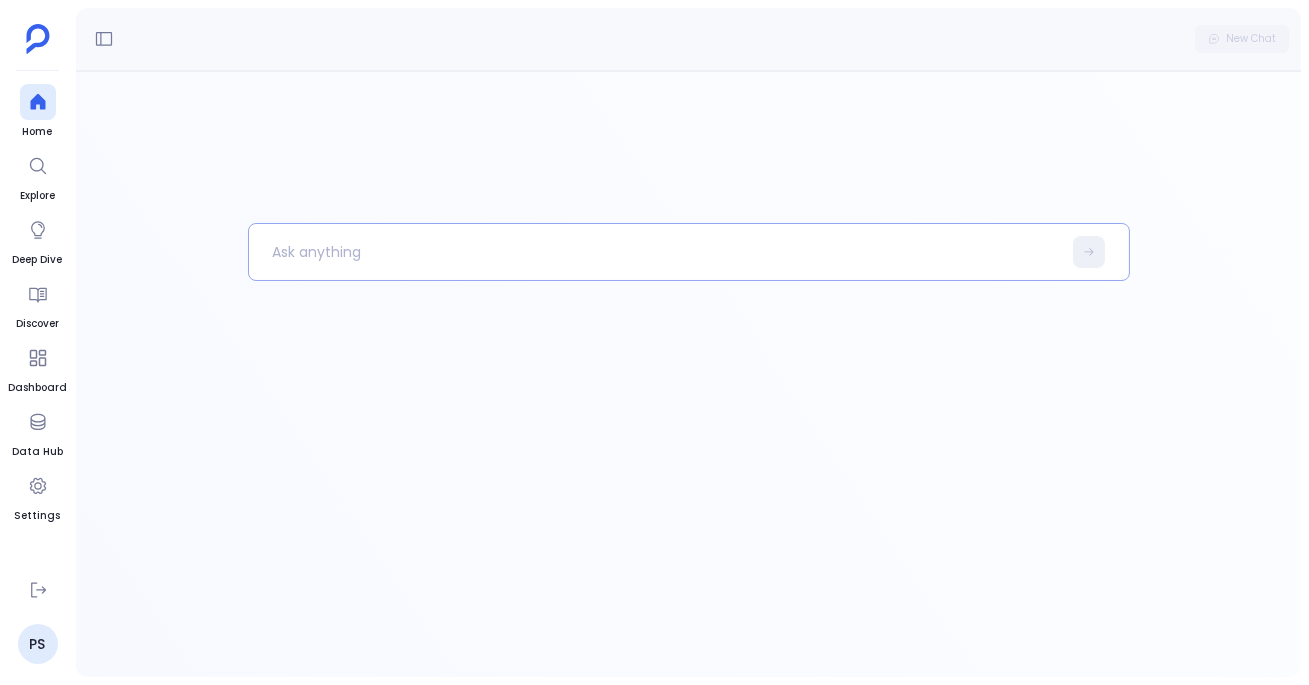 click at bounding box center [655, 252] 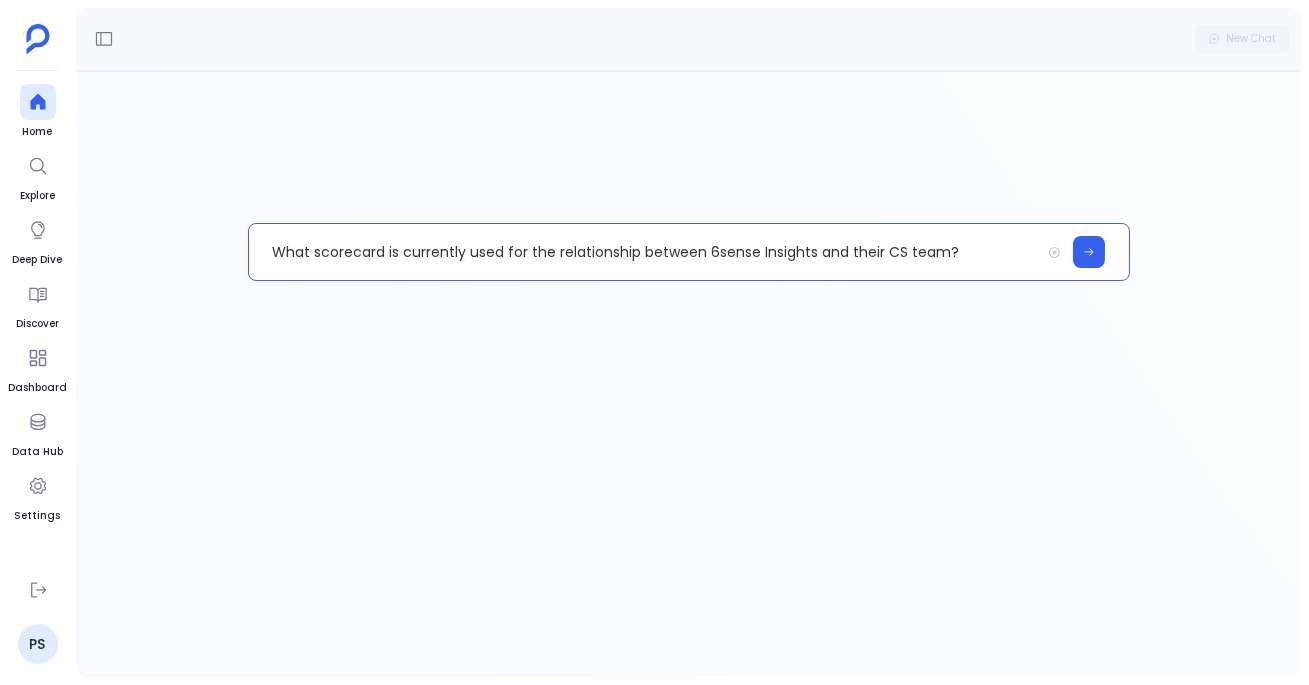 click on "What scorecard is currently used for the relationship between 6sense Insights and their CS team?" at bounding box center [644, 252] 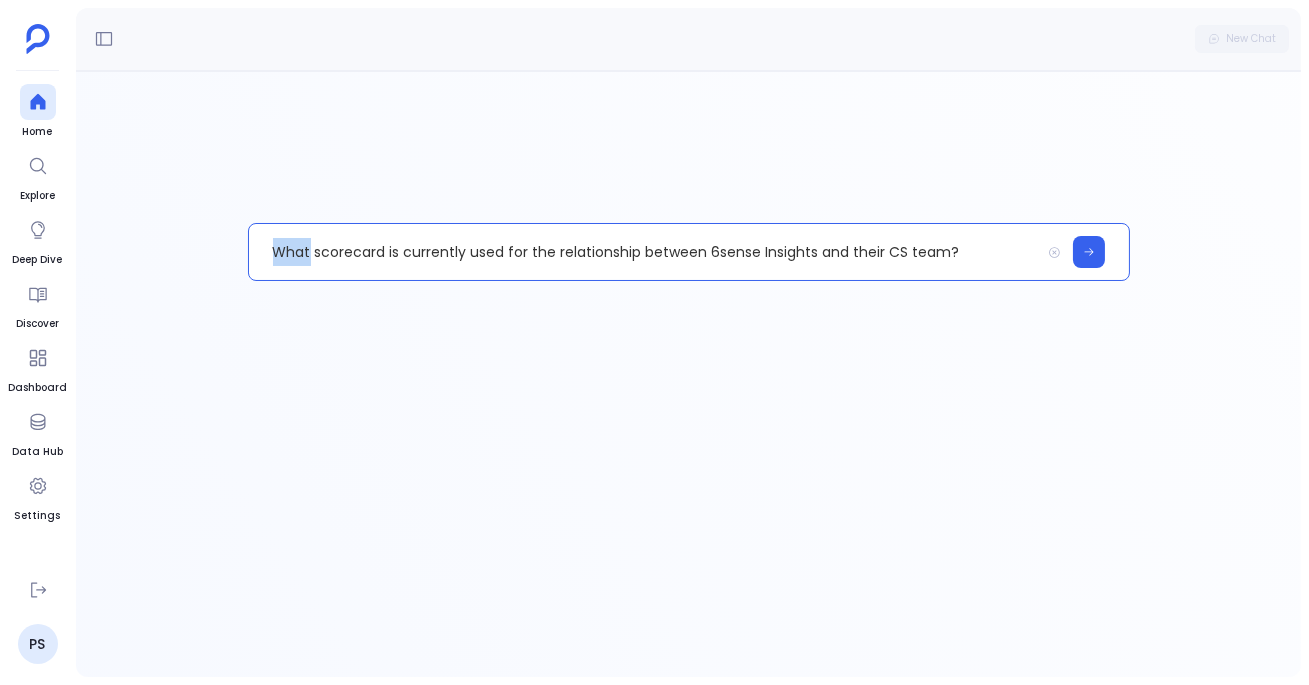 click on "What scorecard is currently used for the relationship between 6sense Insights and their CS team?" at bounding box center [644, 252] 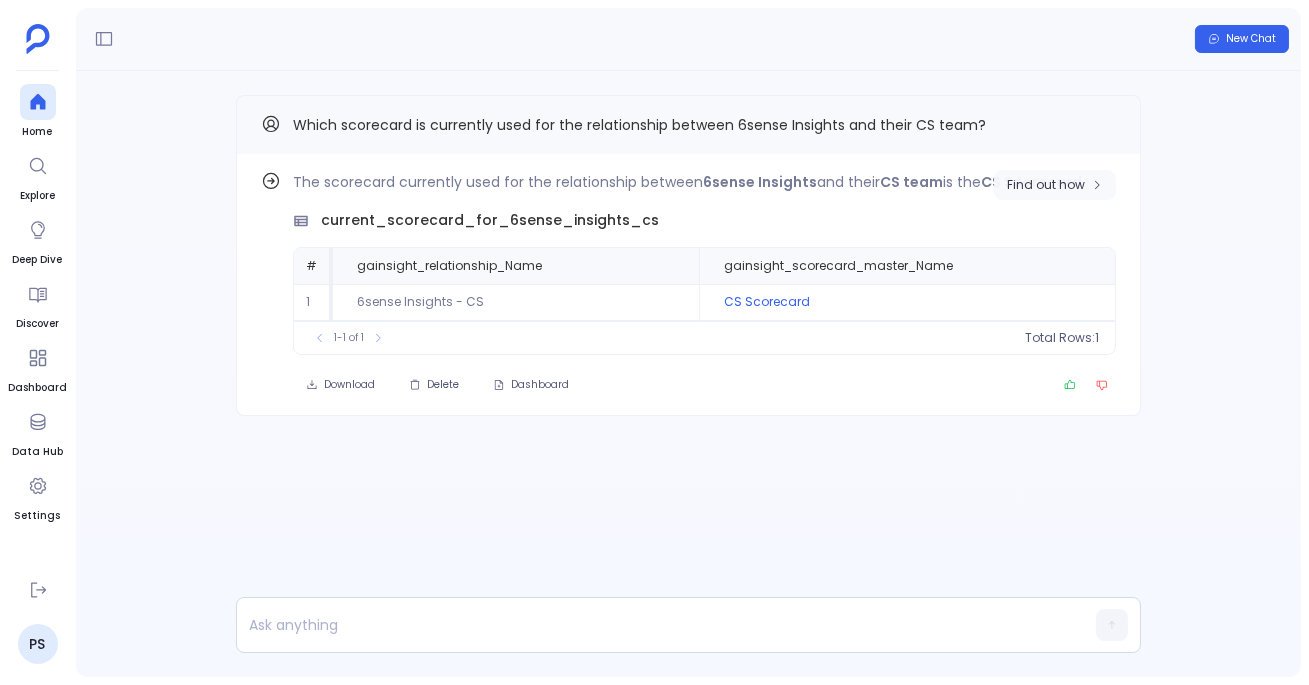 click on "Find out how" at bounding box center [1046, 185] 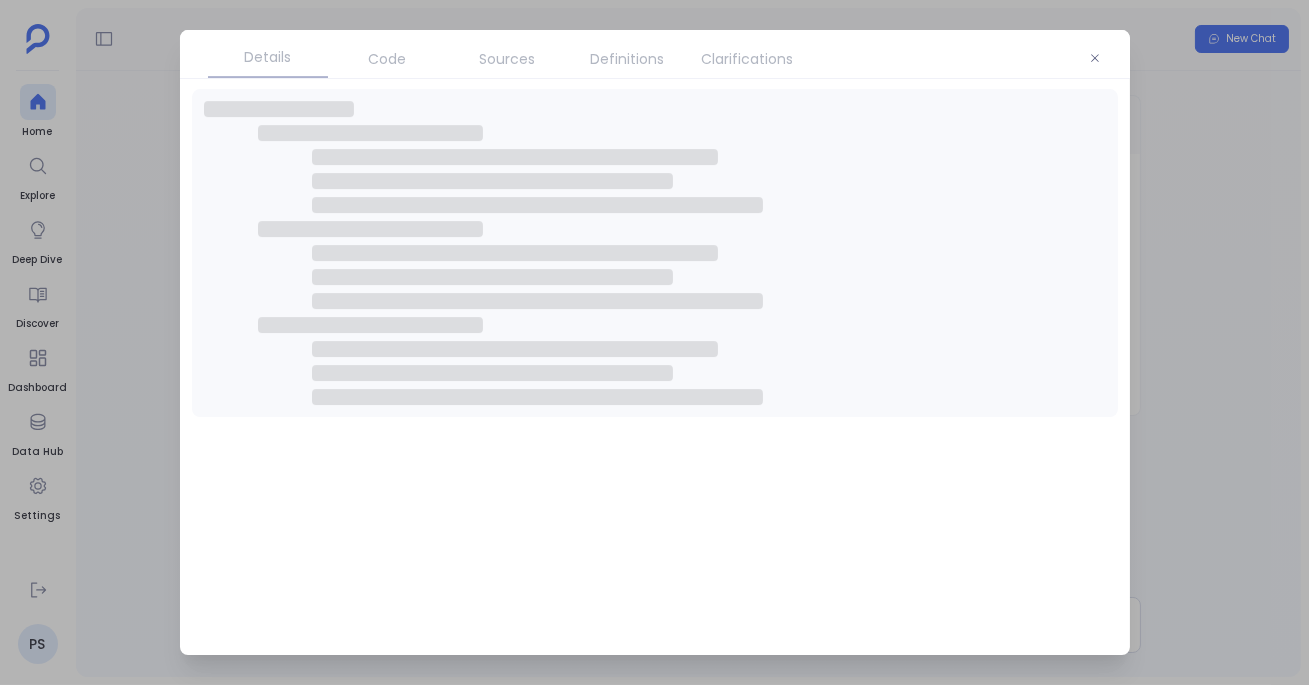 click on "Sources" at bounding box center (508, 59) 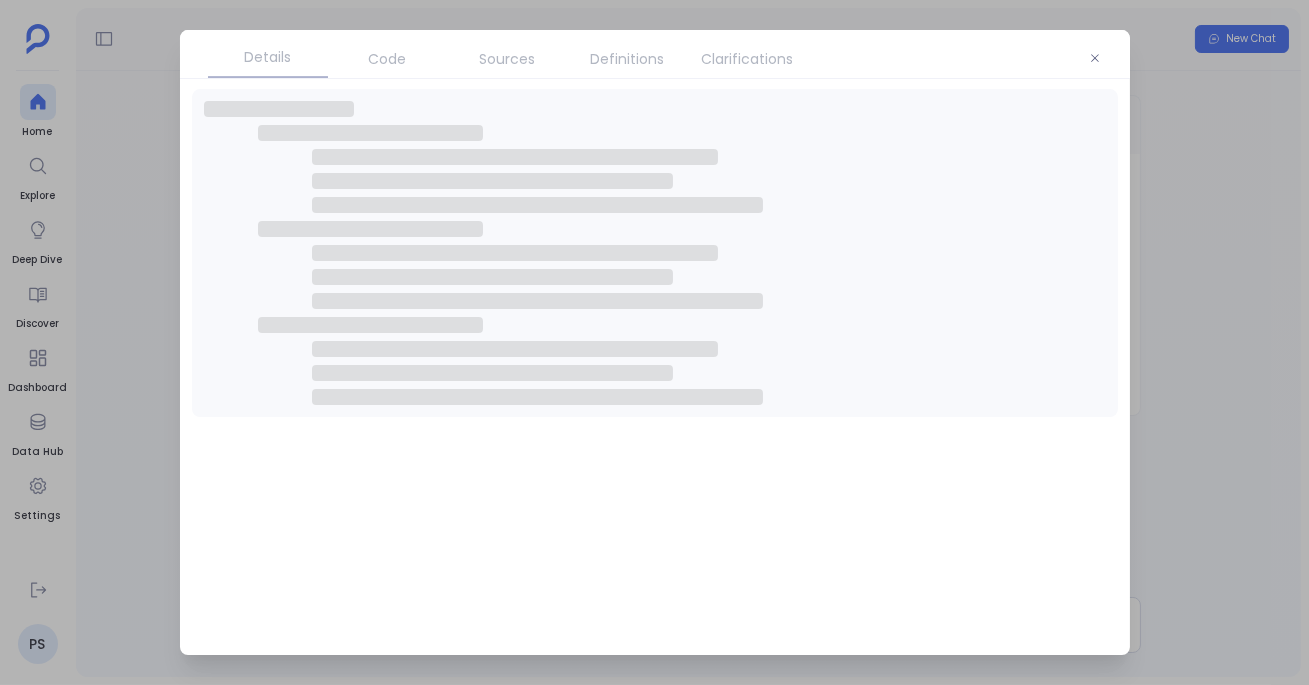 click on "Sources" at bounding box center (508, 59) 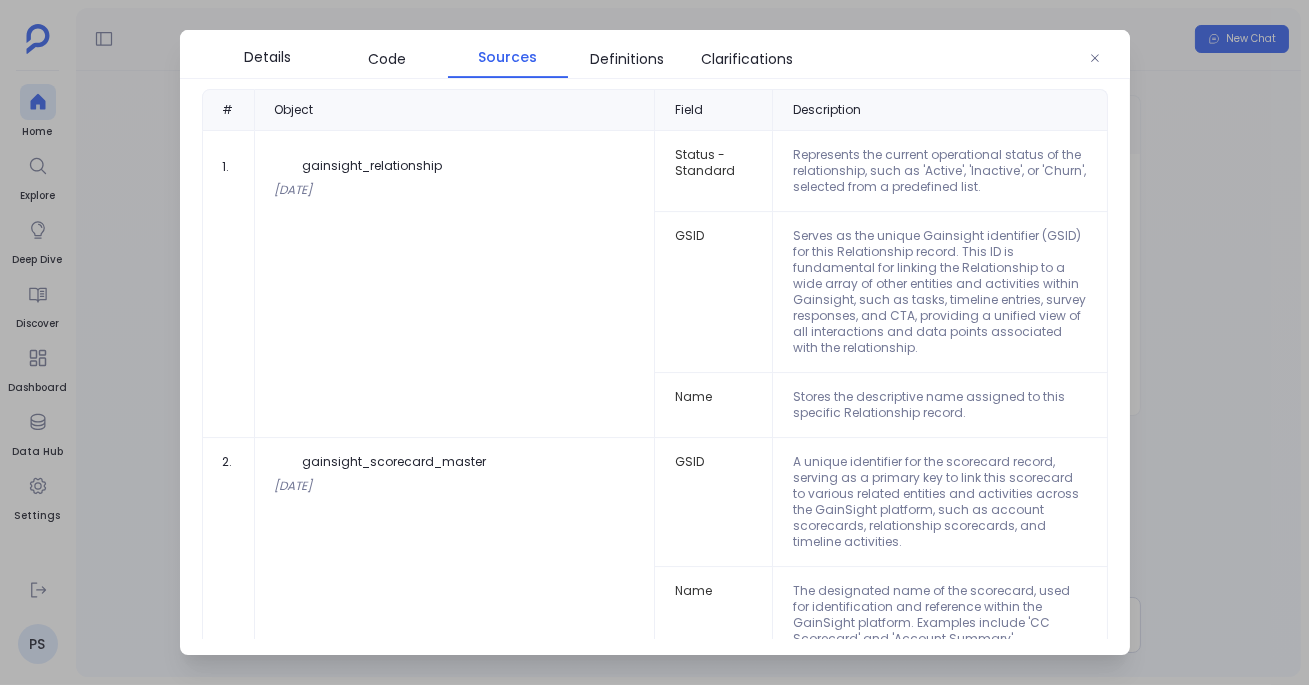 click on "Sources" at bounding box center [507, 57] 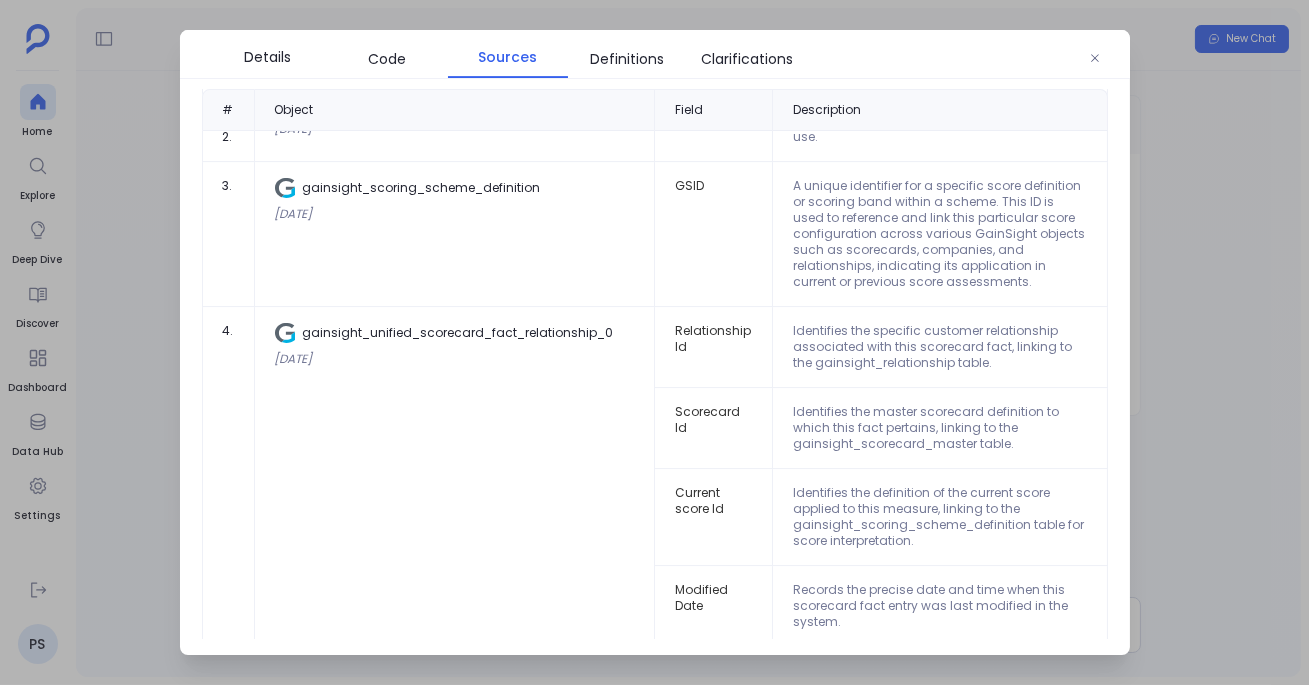 scroll, scrollTop: 619, scrollLeft: 0, axis: vertical 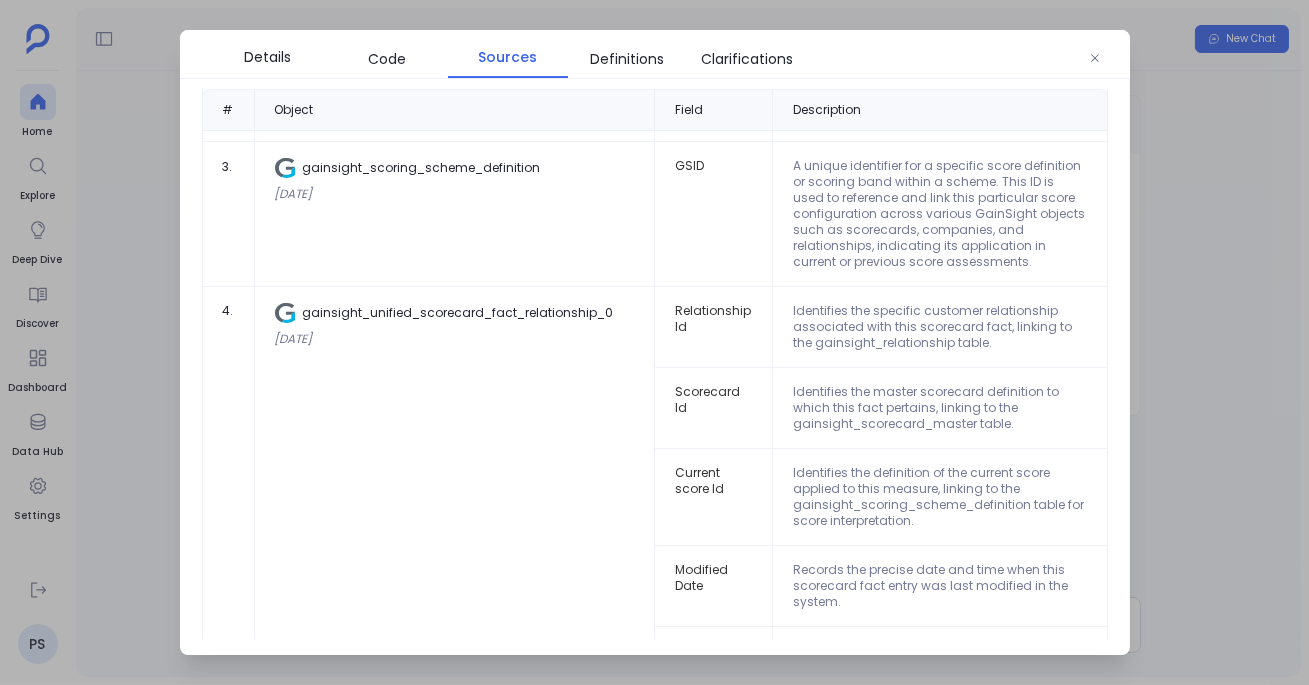 click at bounding box center (654, 342) 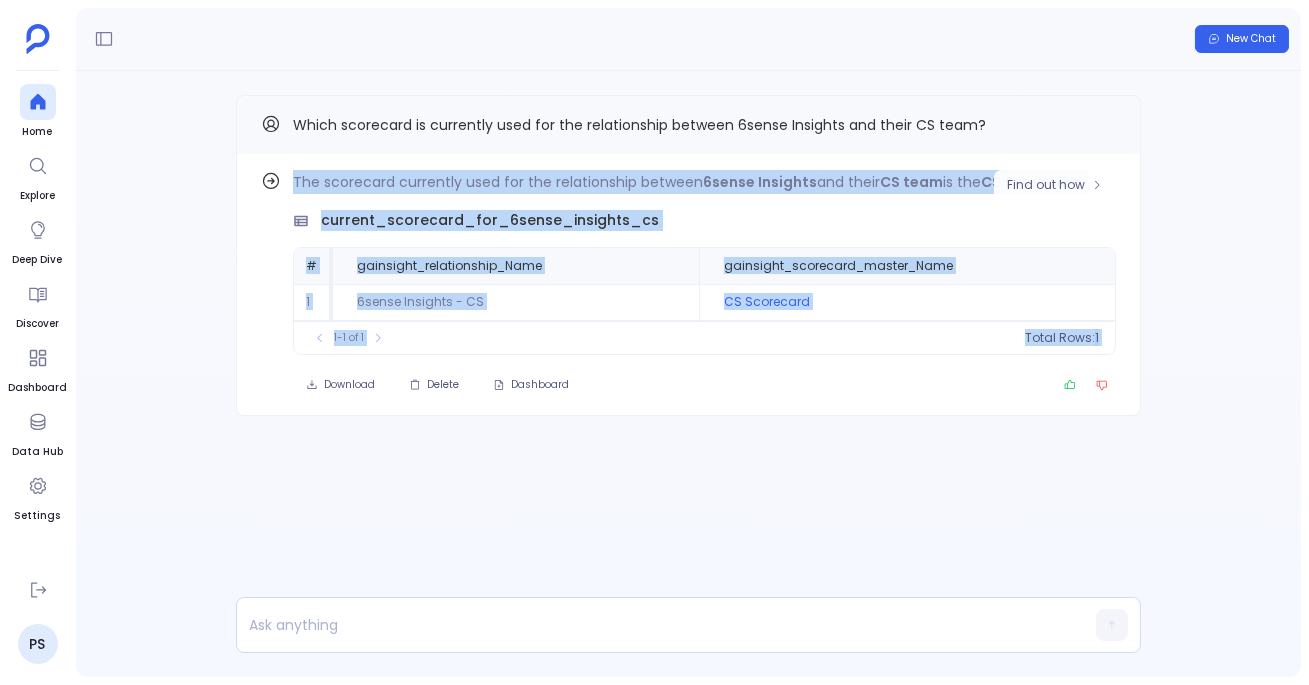 drag, startPoint x: 287, startPoint y: 116, endPoint x: 1046, endPoint y: 154, distance: 759.9507 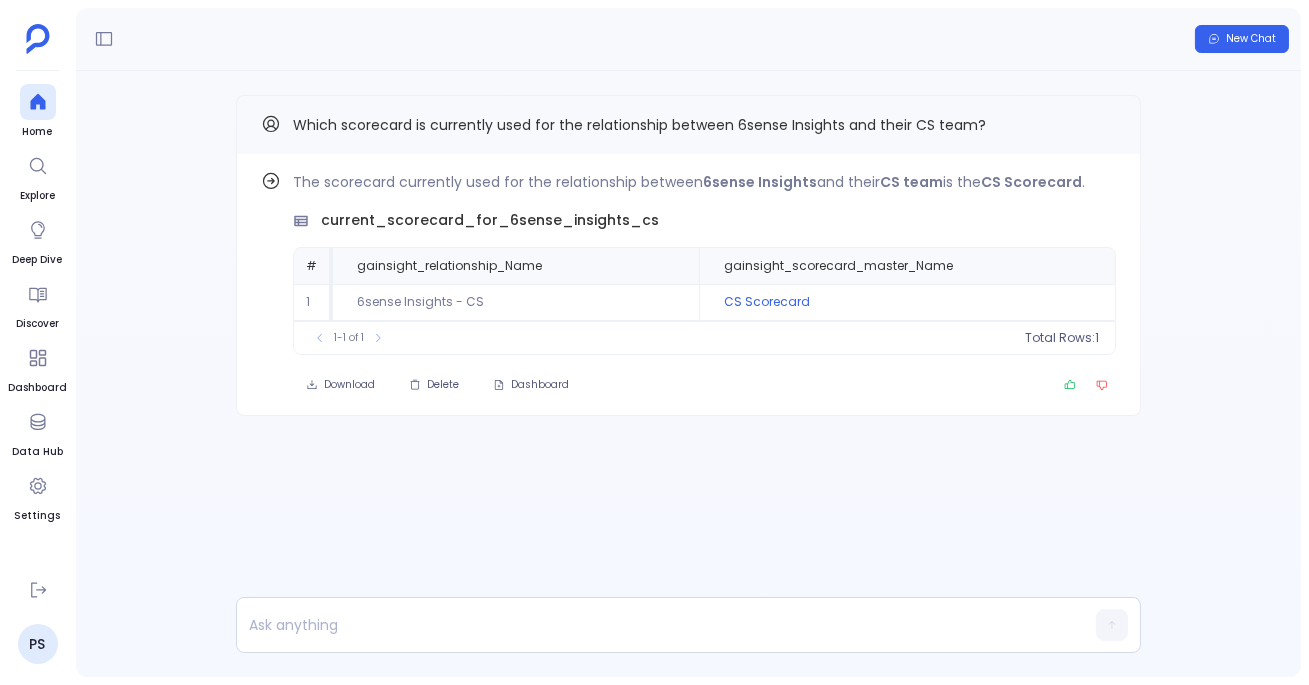click on "Which scorecard is currently used for the relationship between 6sense Insights and their CS team?" at bounding box center [688, 125] 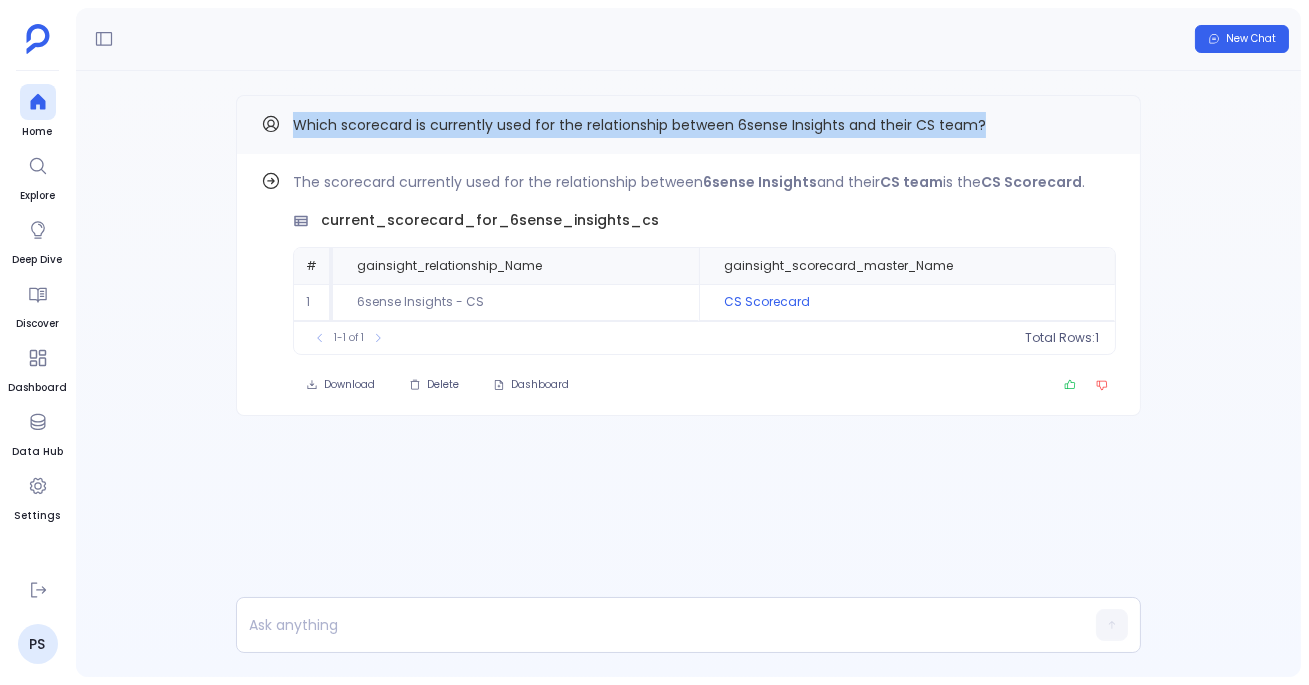drag, startPoint x: 297, startPoint y: 123, endPoint x: 1053, endPoint y: 149, distance: 756.44696 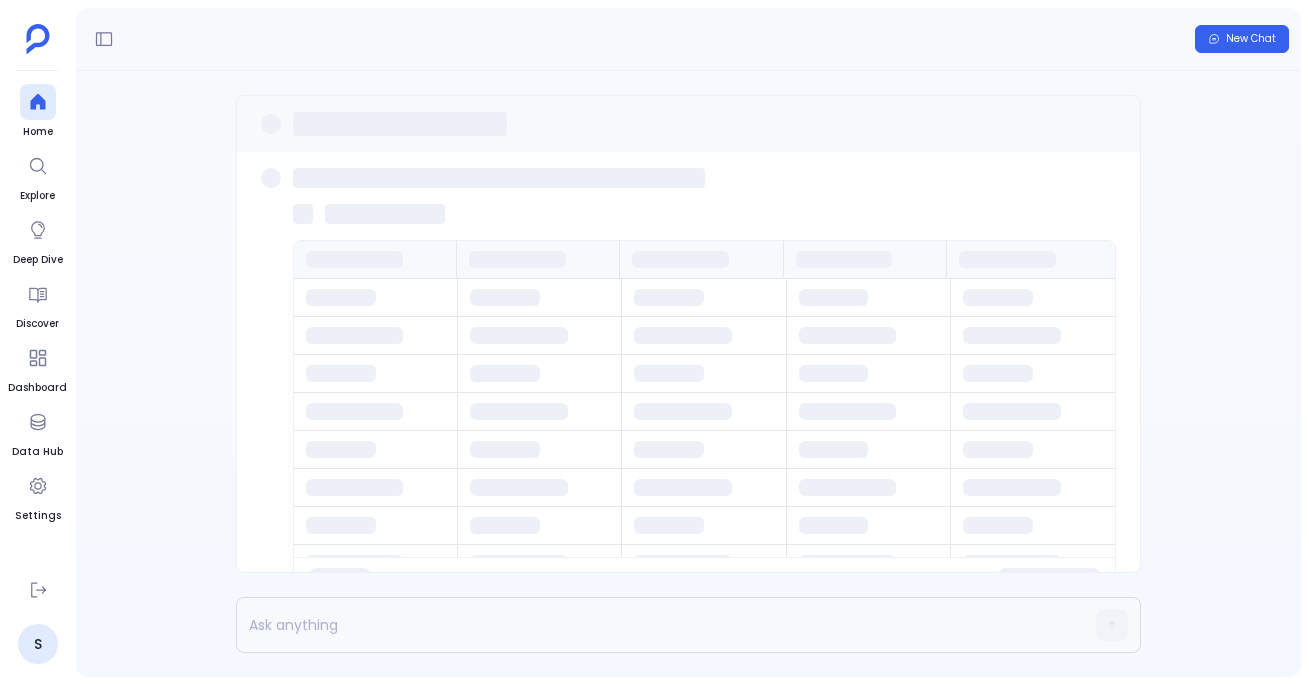 scroll, scrollTop: 0, scrollLeft: 0, axis: both 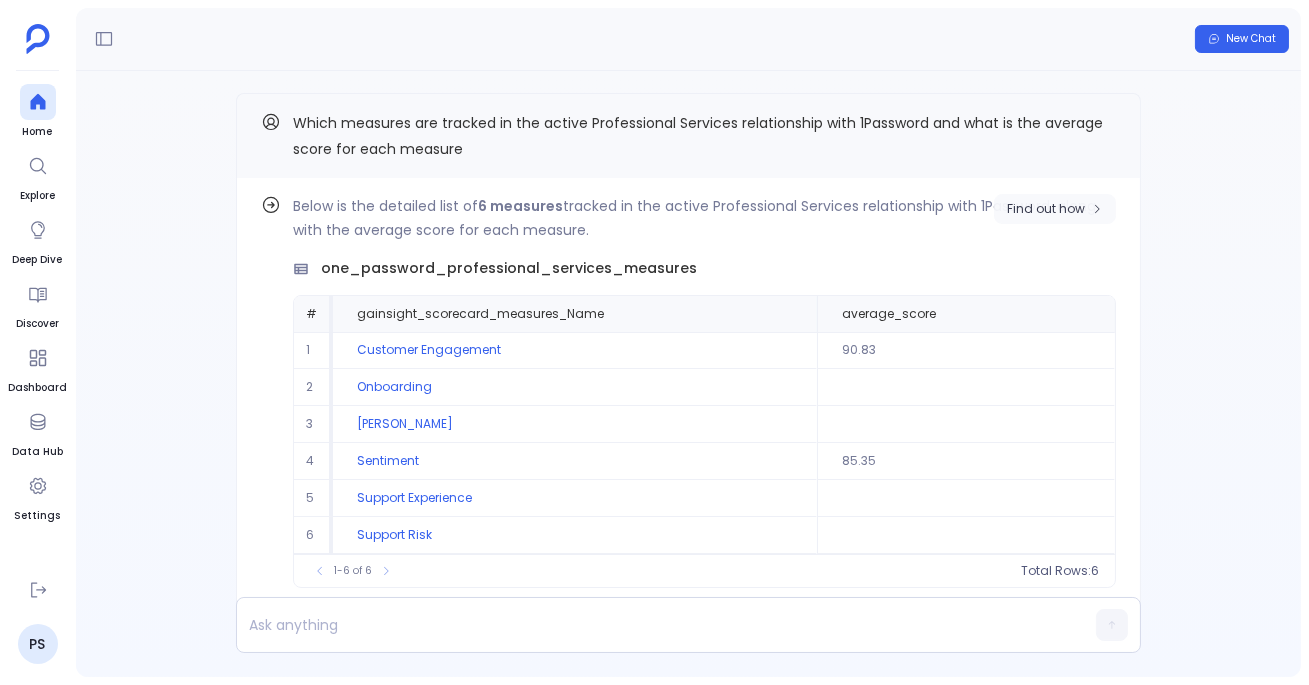 click on "Find out how" at bounding box center [1046, 209] 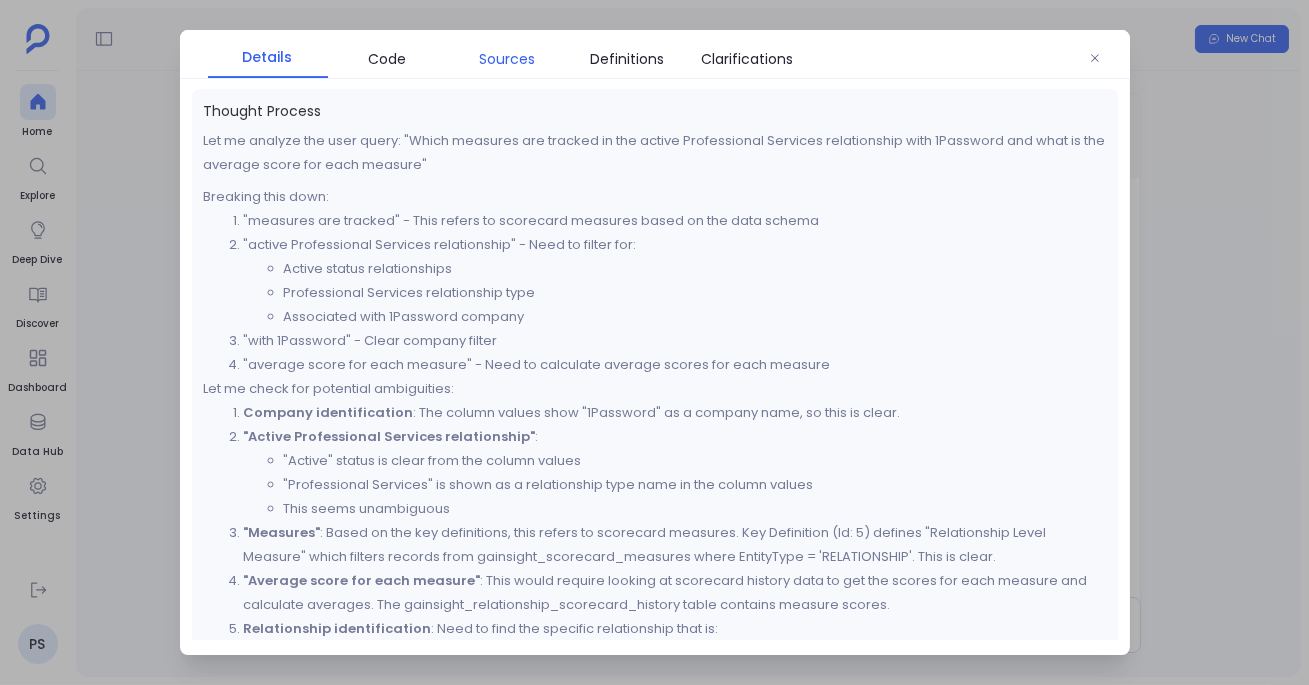 click on "Sources" at bounding box center (508, 59) 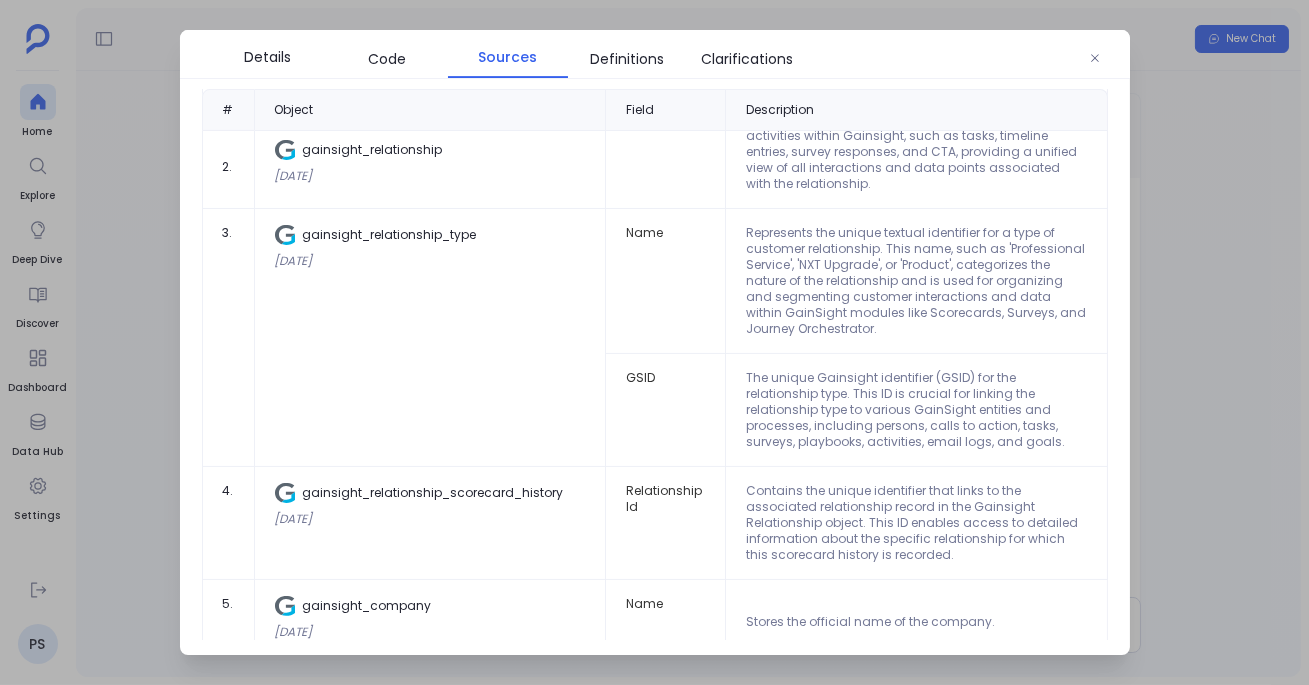 scroll, scrollTop: 733, scrollLeft: 0, axis: vertical 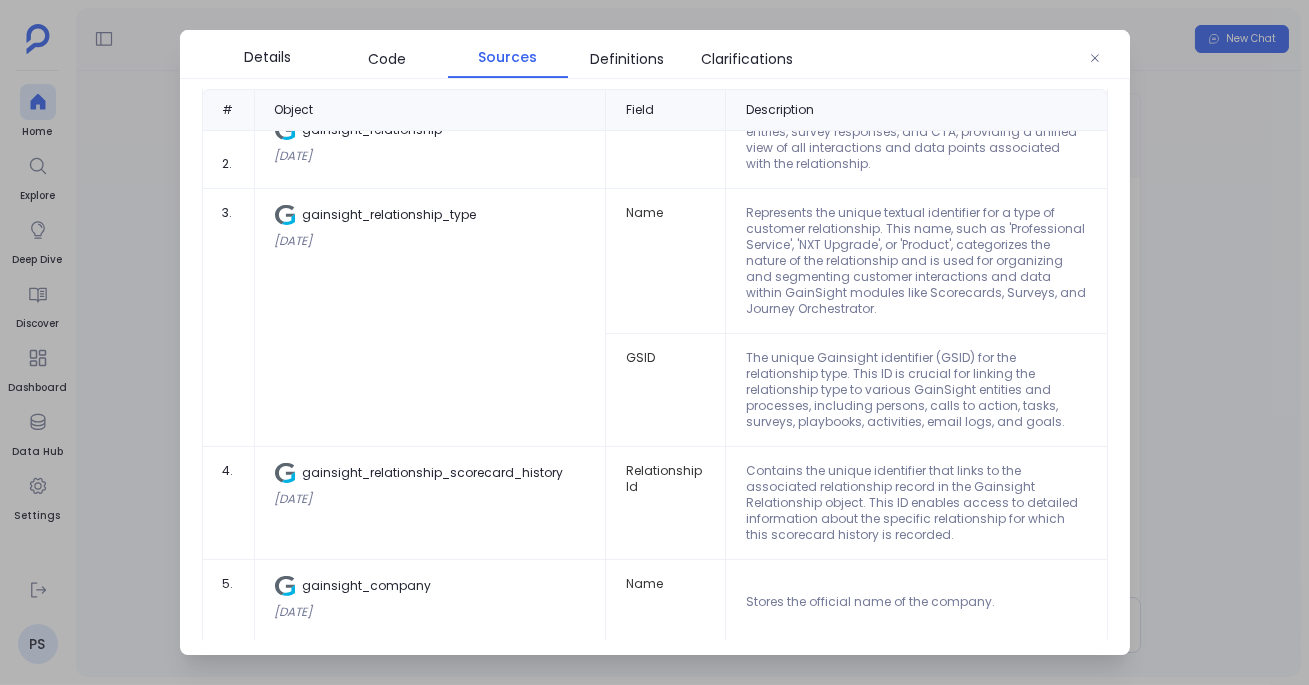 click at bounding box center (654, 342) 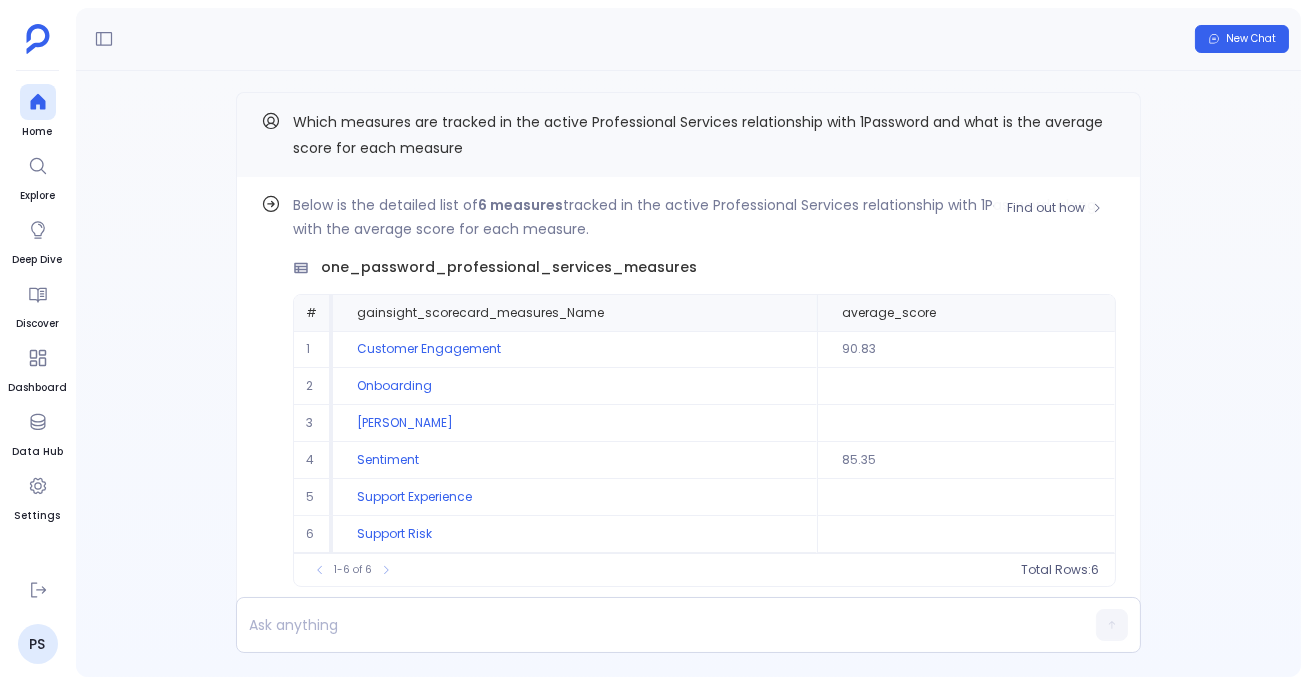 scroll, scrollTop: -75, scrollLeft: 0, axis: vertical 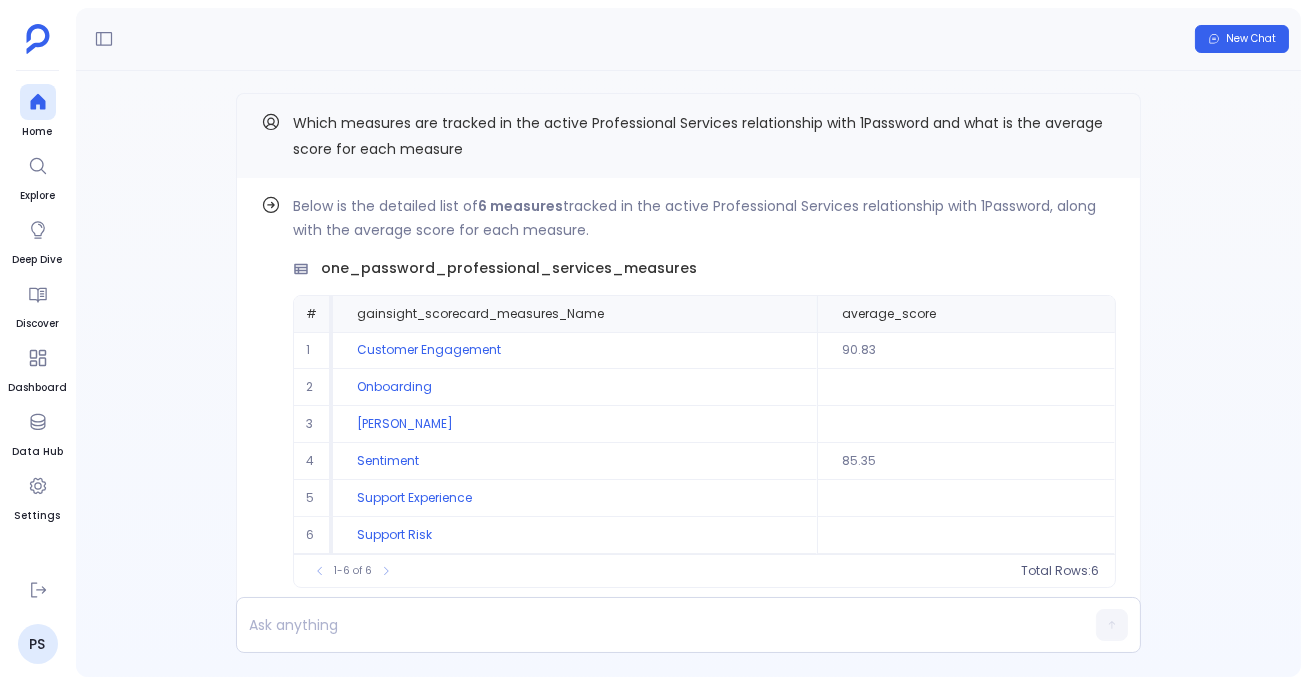 click on "Home Explore Deep Dive Discover Dashboard Data Hub Settings" at bounding box center (37, 324) 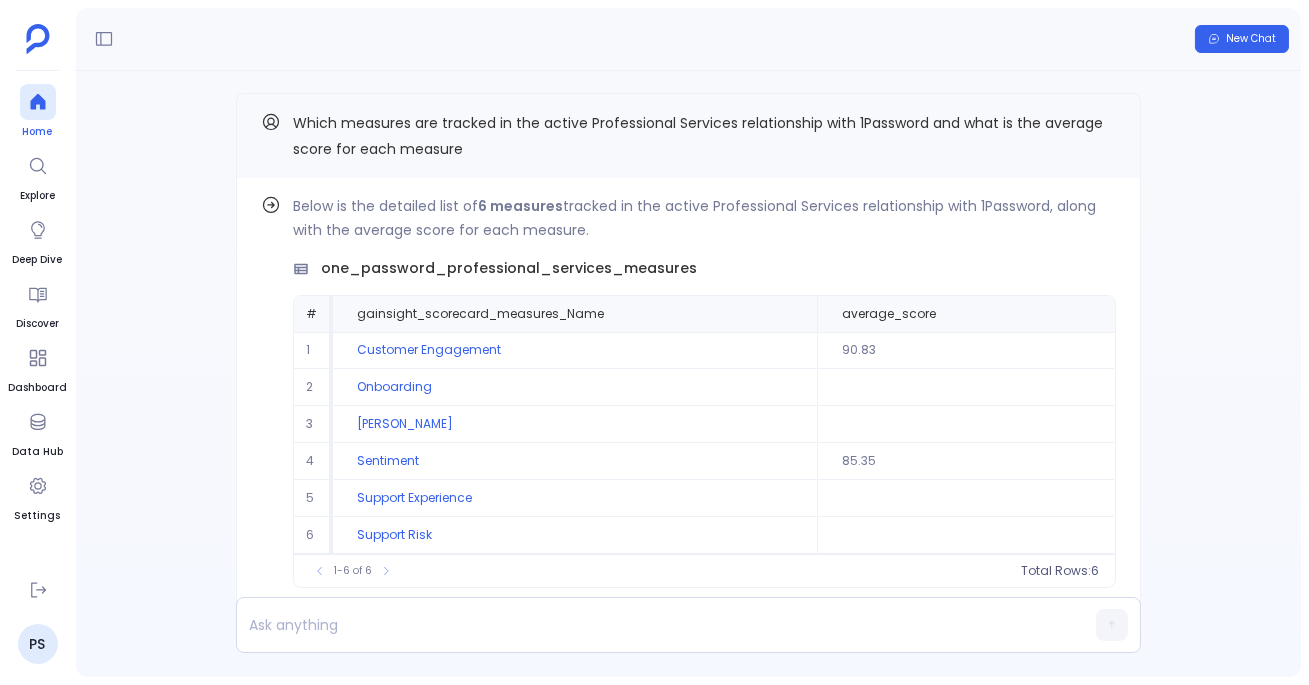 click 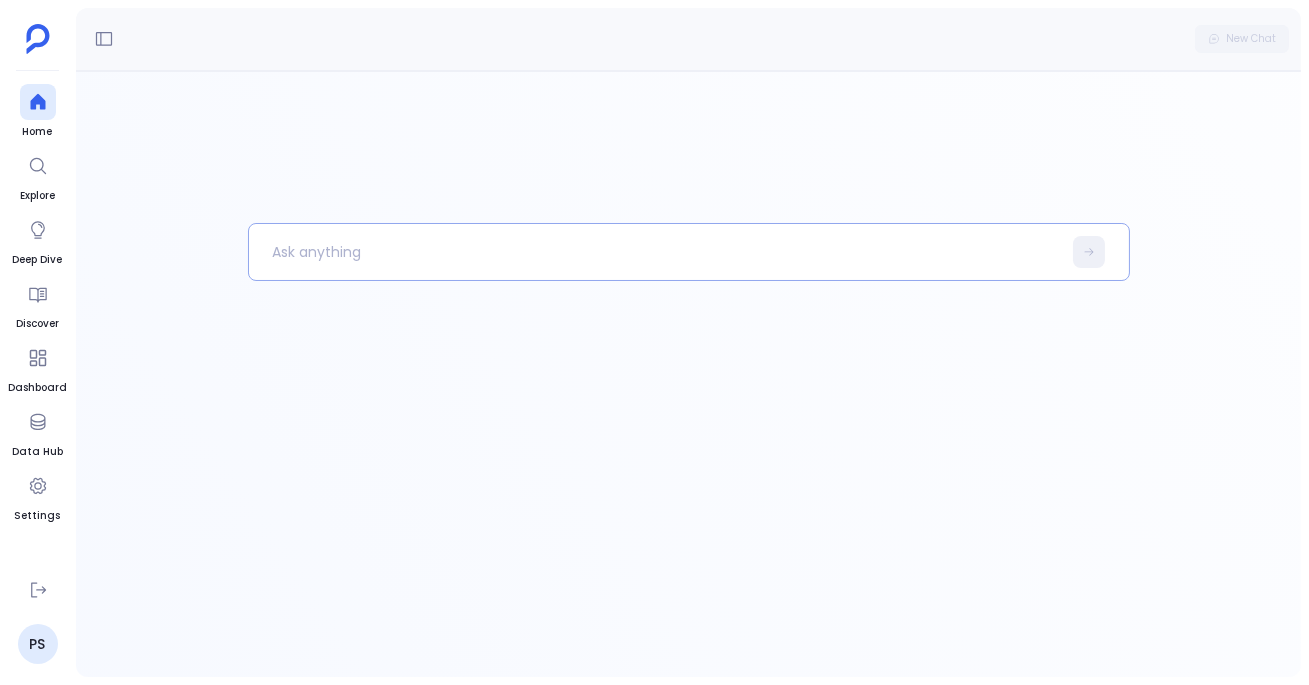 click at bounding box center [655, 252] 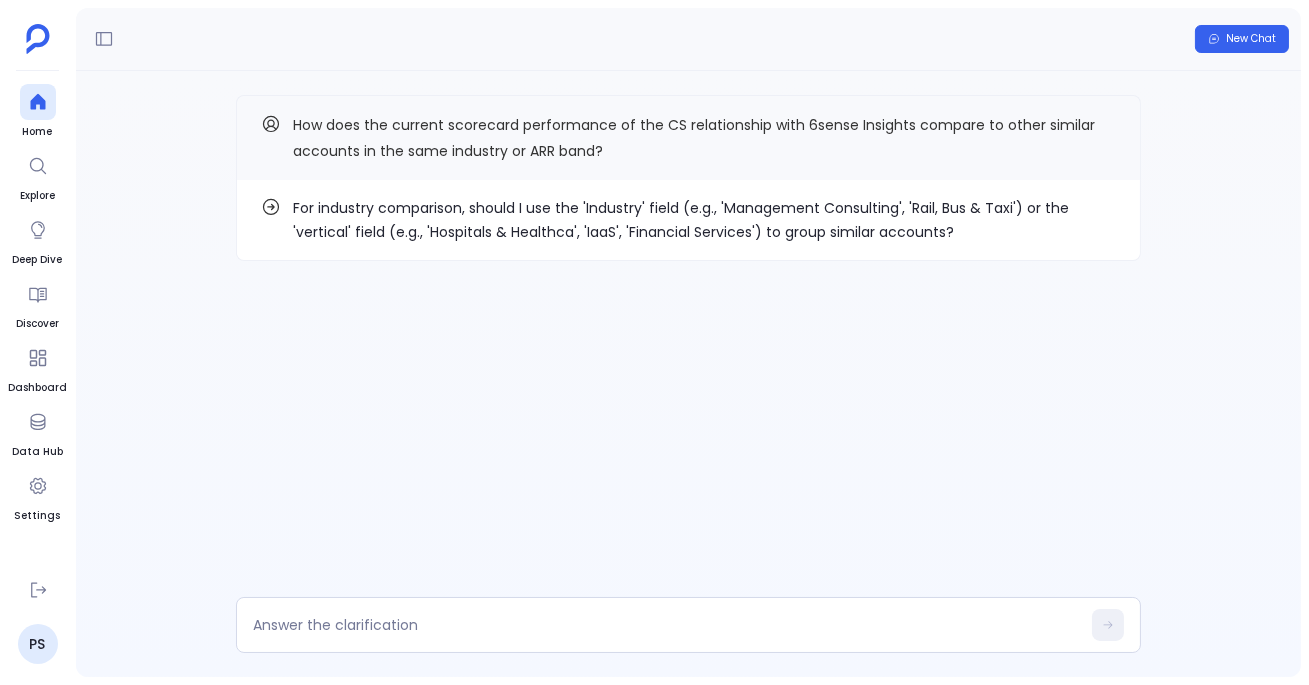 click on "For industry comparison, should I use the 'Industry' field (e.g., 'Management Consulting', 'Rail, Bus & Taxi') or the 'vertical' field (e.g., 'Hospitals & Healthca', 'IaaS', 'Financial Services') to group similar accounts?" at bounding box center (704, 220) 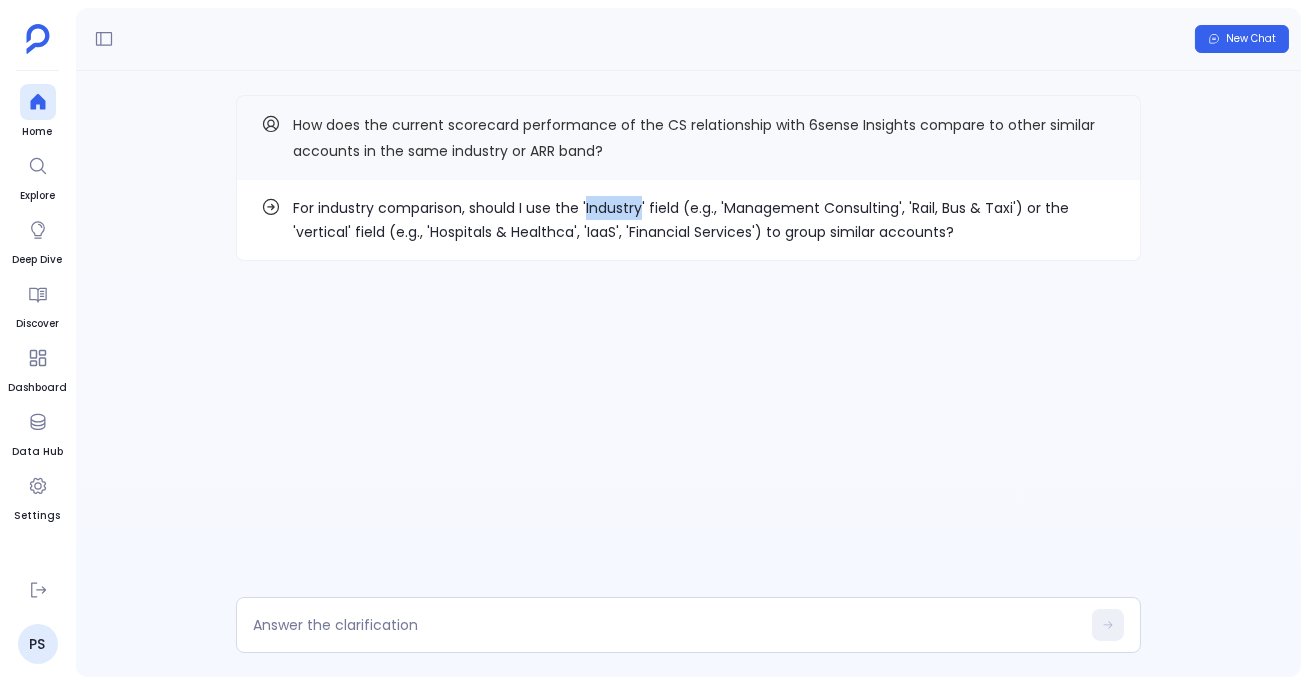 click on "For industry comparison, should I use the 'Industry' field (e.g., 'Management Consulting', 'Rail, Bus & Taxi') or the 'vertical' field (e.g., 'Hospitals & Healthca', 'IaaS', 'Financial Services') to group similar accounts?" at bounding box center (704, 220) 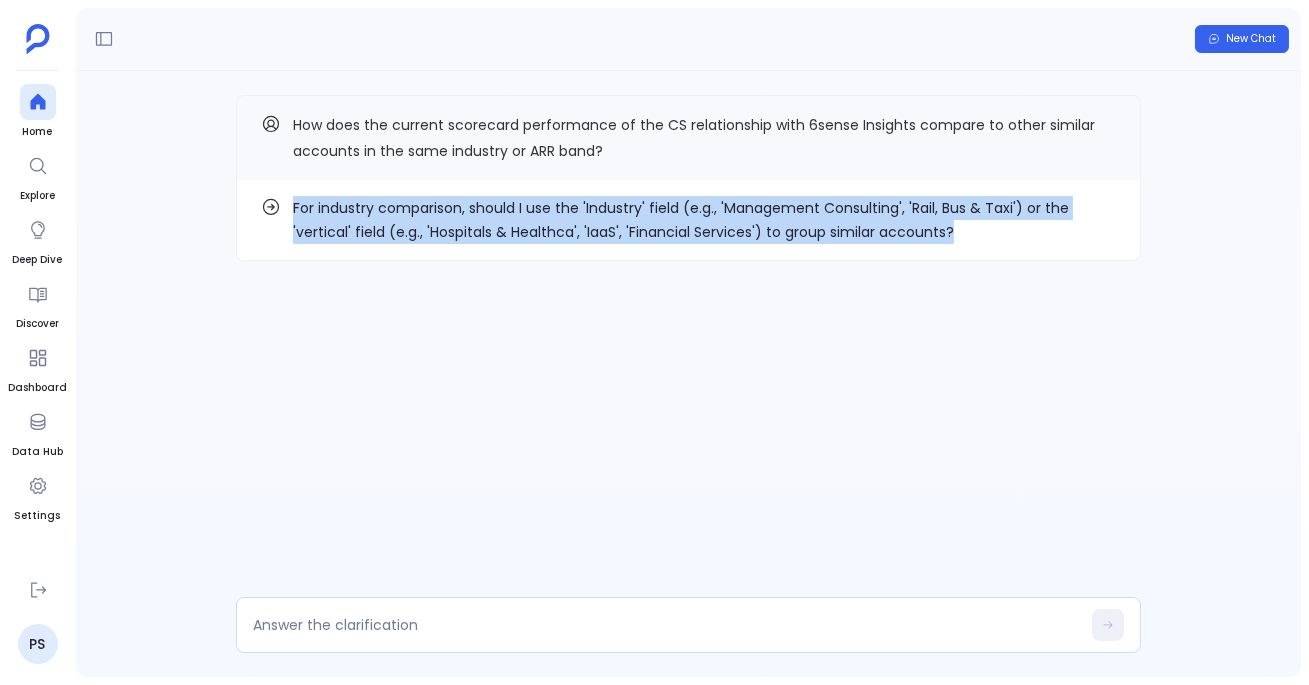 click on "For industry comparison, should I use the 'Industry' field (e.g., 'Management Consulting', 'Rail, Bus & Taxi') or the 'vertical' field (e.g., 'Hospitals & Healthca', 'IaaS', 'Financial Services') to group similar accounts?" at bounding box center [704, 220] 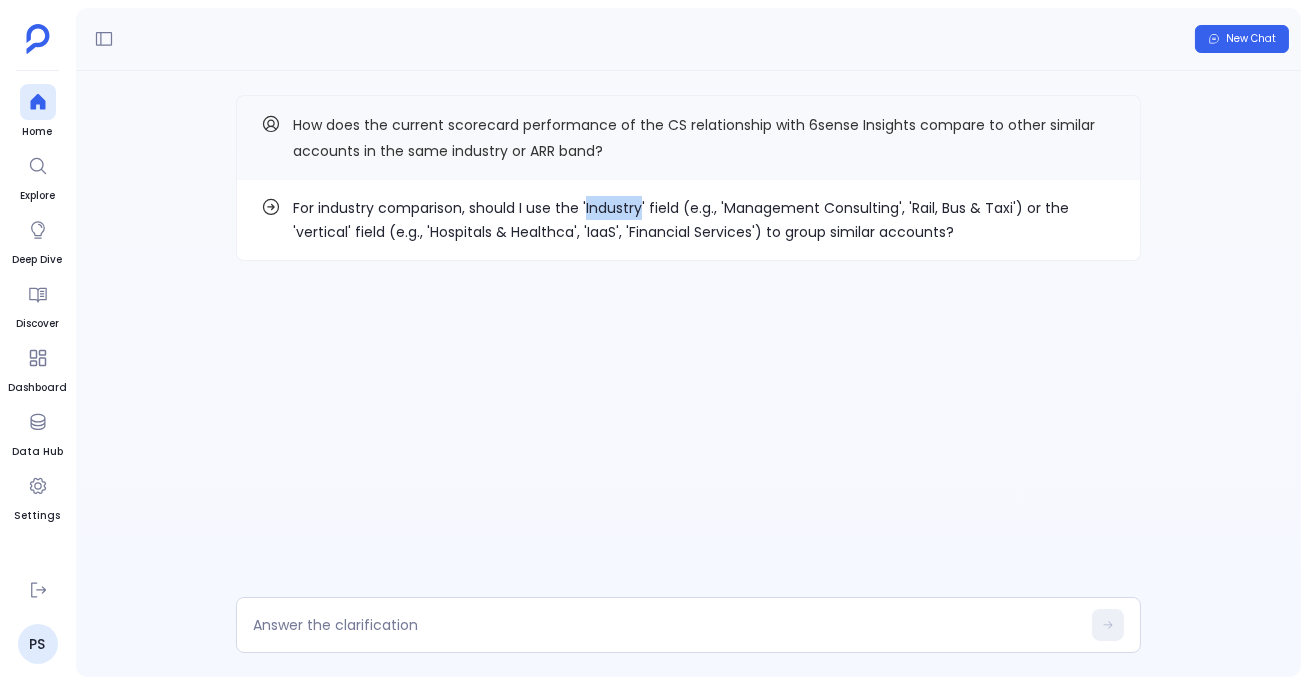 click on "For industry comparison, should I use the 'Industry' field (e.g., 'Management Consulting', 'Rail, Bus & Taxi') or the 'vertical' field (e.g., 'Hospitals & Healthca', 'IaaS', 'Financial Services') to group similar accounts?" at bounding box center [704, 220] 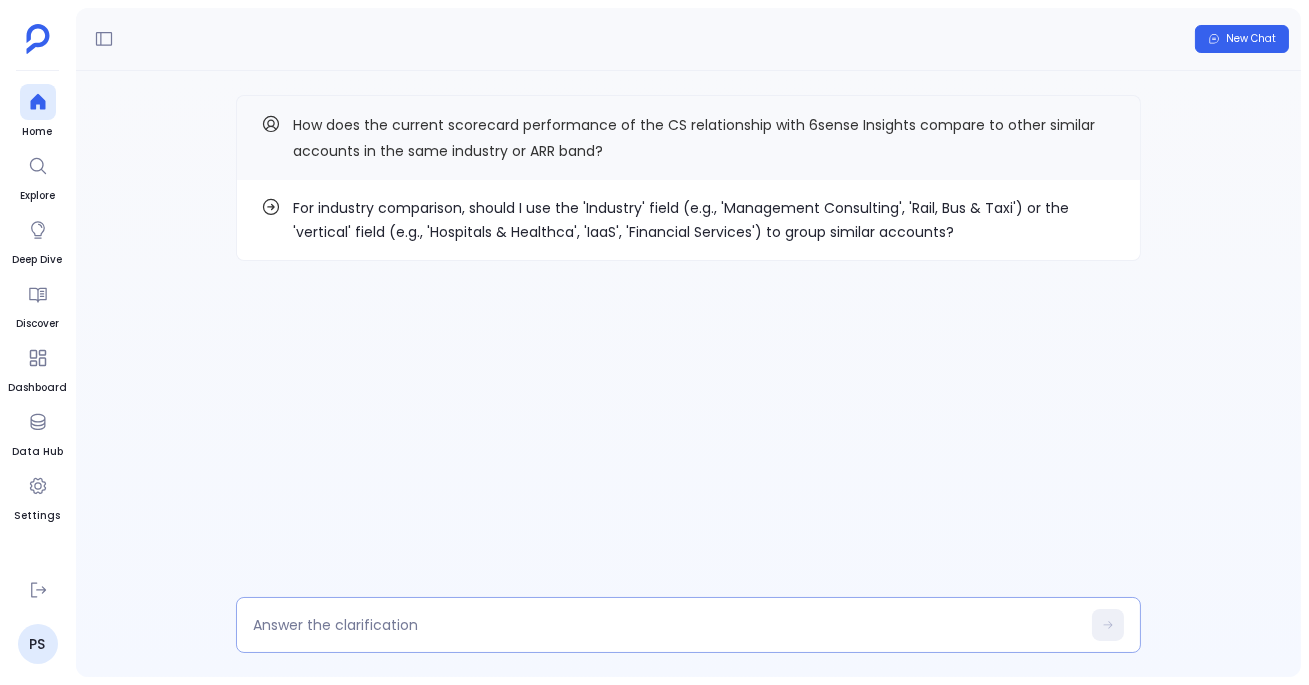 click at bounding box center (688, 625) 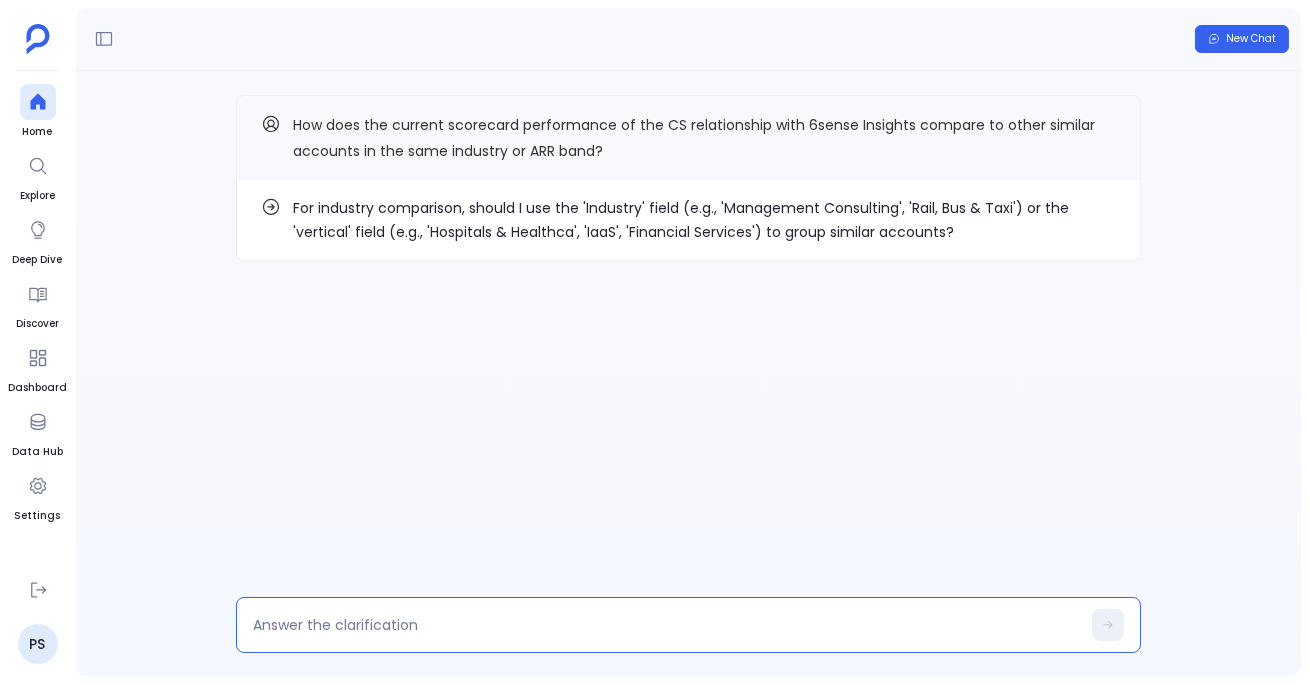 type on "Industry" 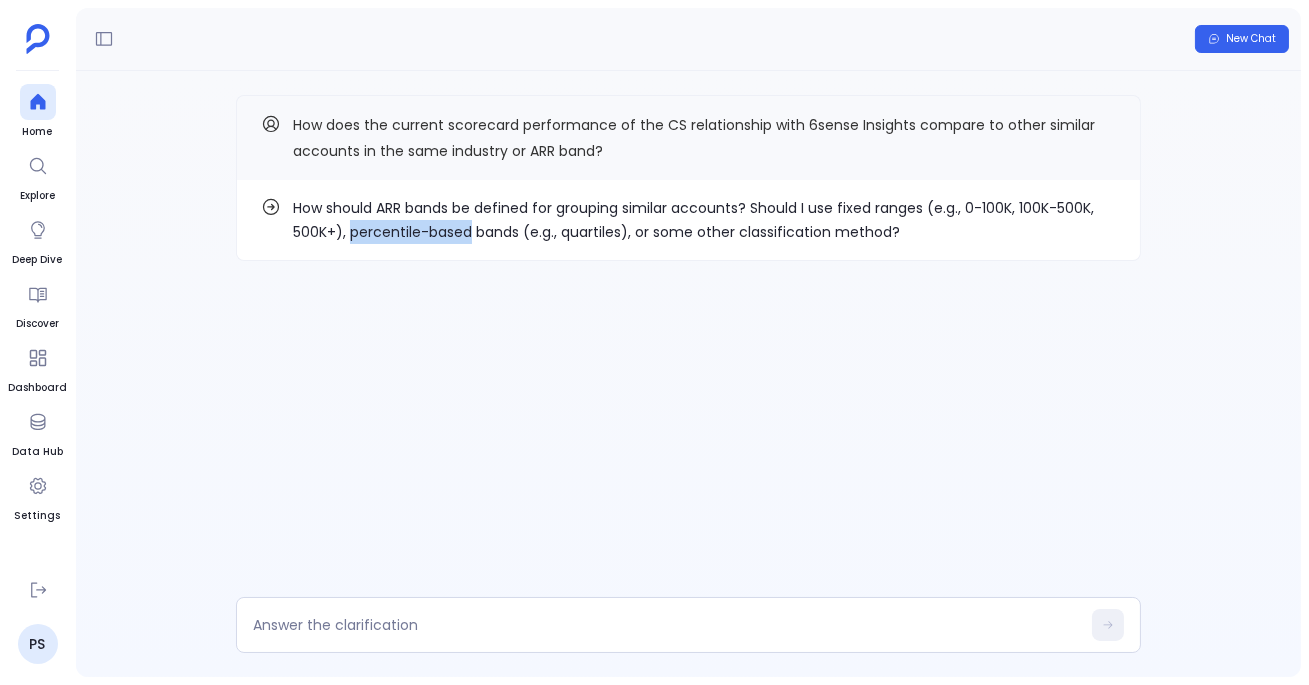 drag, startPoint x: 349, startPoint y: 228, endPoint x: 473, endPoint y: 232, distance: 124.0645 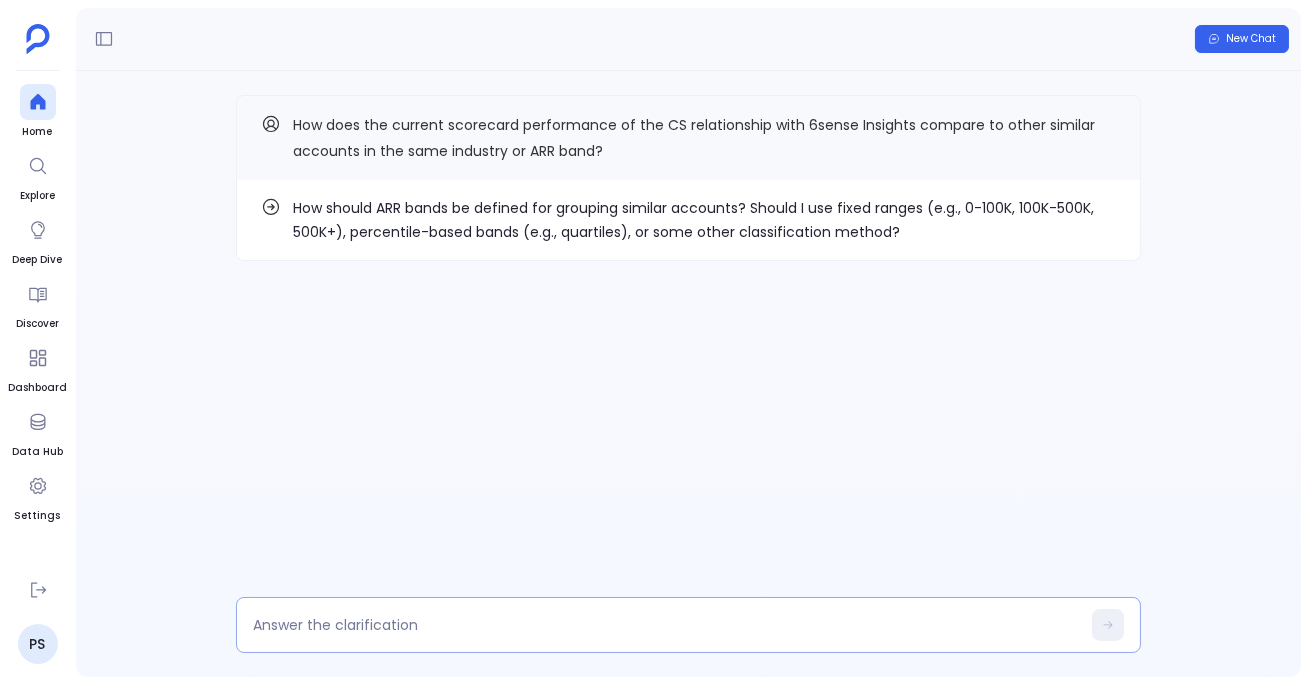 click at bounding box center [688, 625] 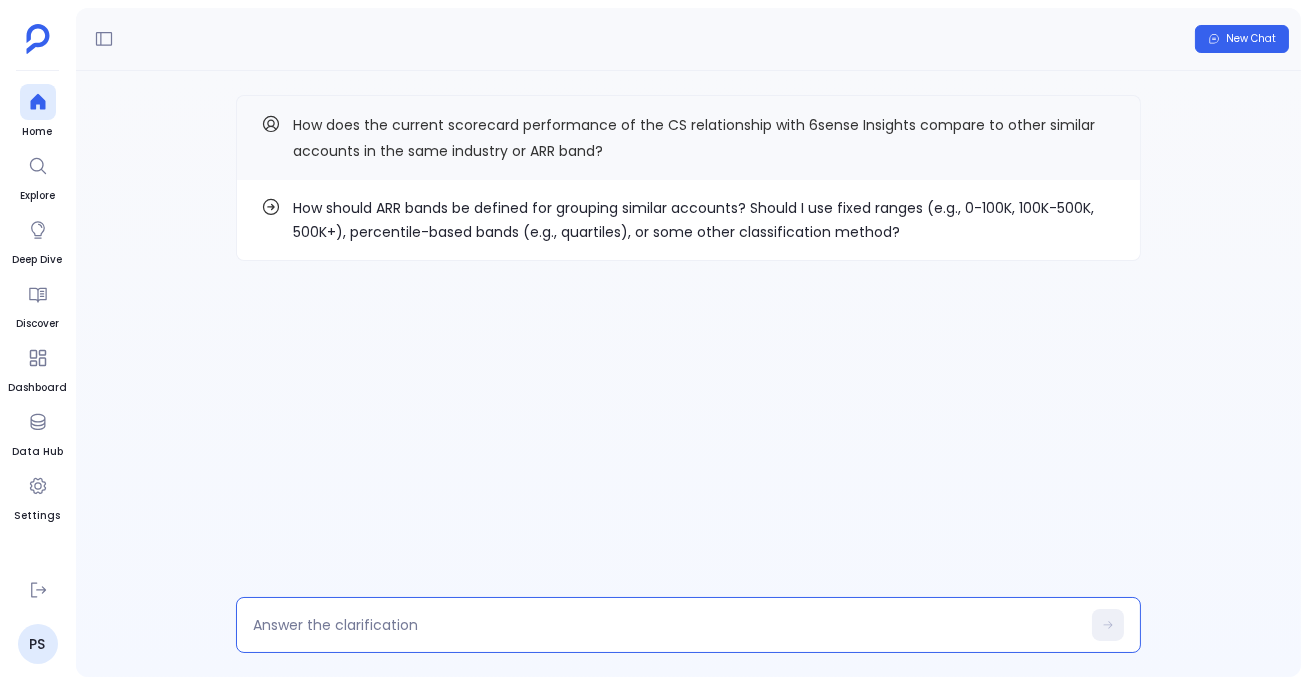 type on "percentile-based" 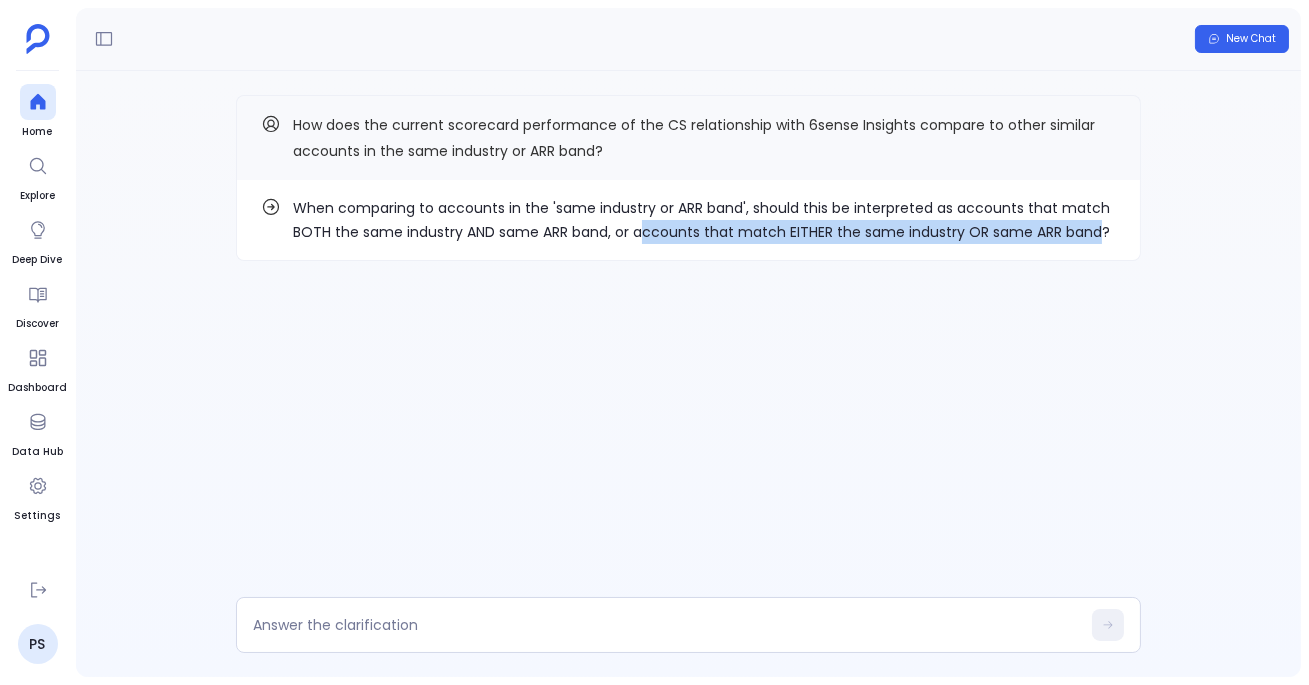 drag, startPoint x: 639, startPoint y: 233, endPoint x: 1092, endPoint y: 234, distance: 453.0011 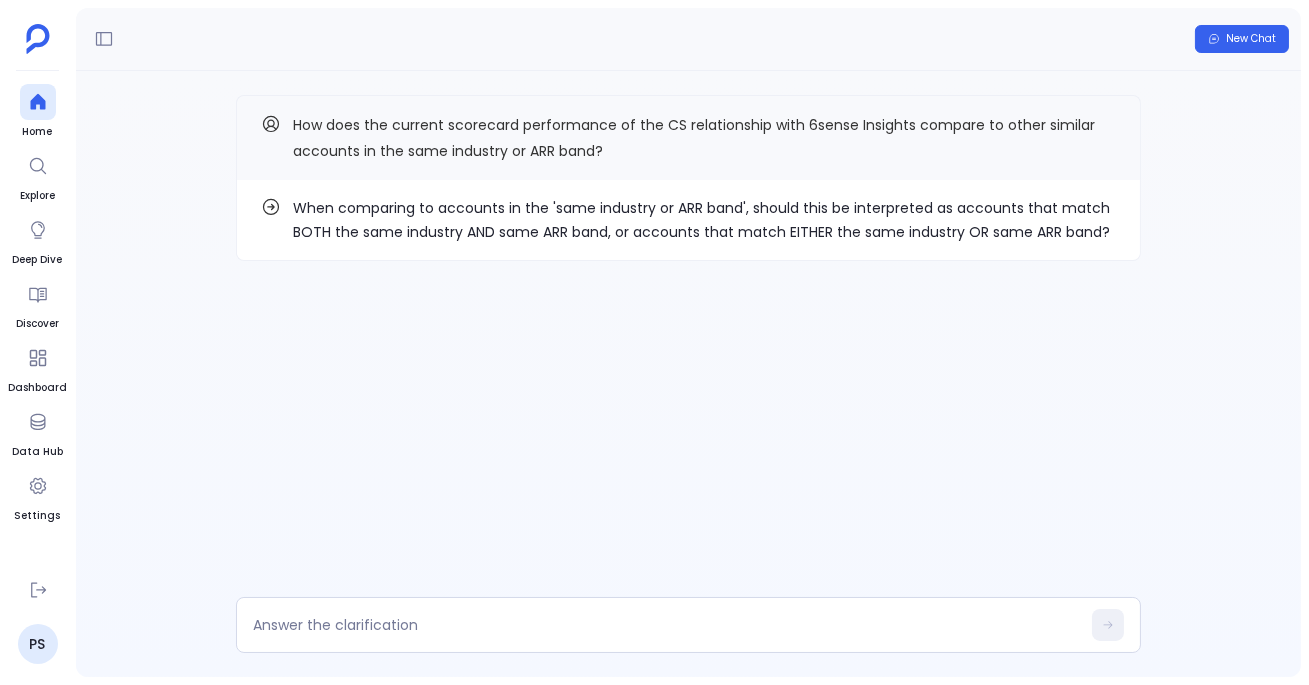 click on "When comparing to accounts in the 'same industry or ARR band', should this be interpreted as accounts that match BOTH the same industry AND same ARR band, or accounts that match EITHER the same industry OR same ARR band?" at bounding box center (688, 220) 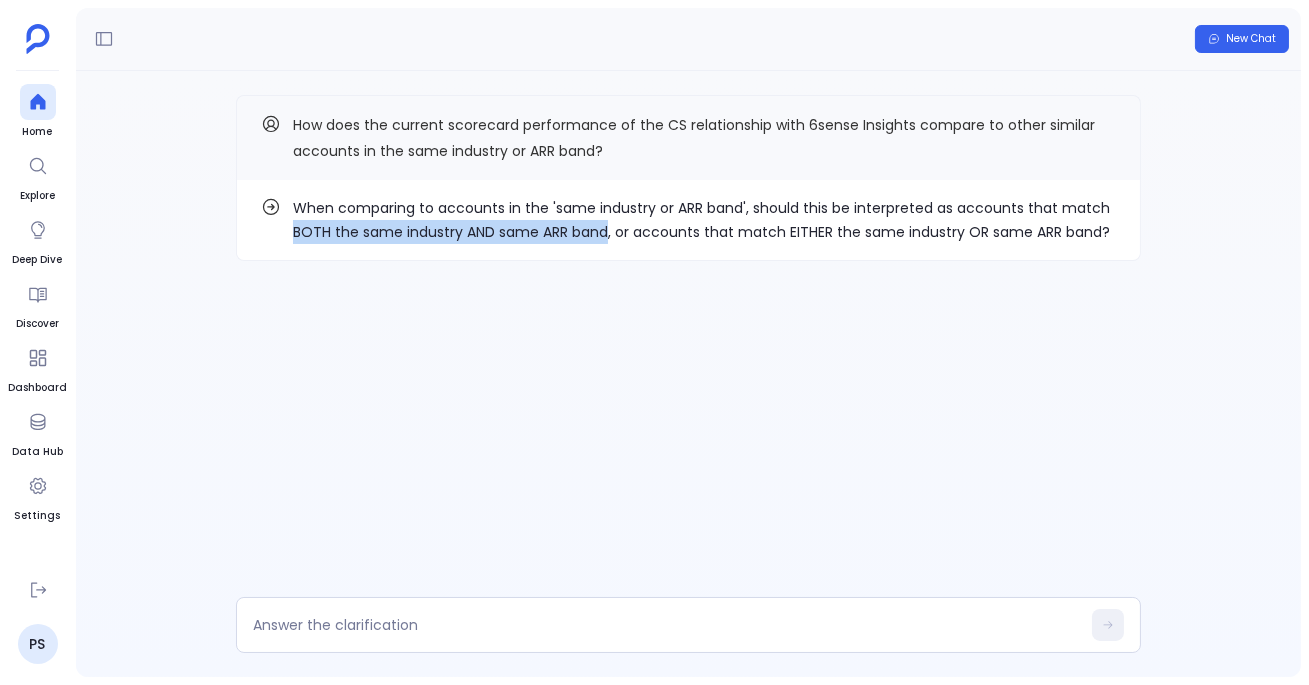 drag, startPoint x: 297, startPoint y: 229, endPoint x: 605, endPoint y: 242, distance: 308.27423 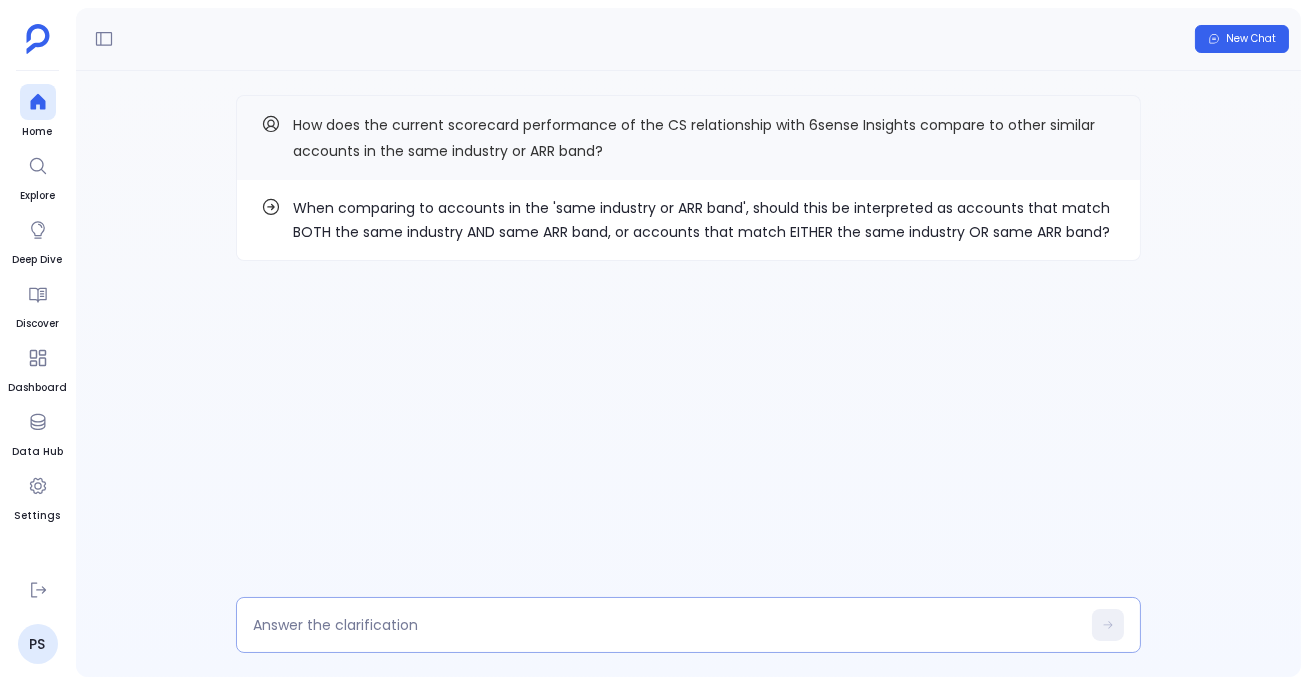 click at bounding box center [688, 625] 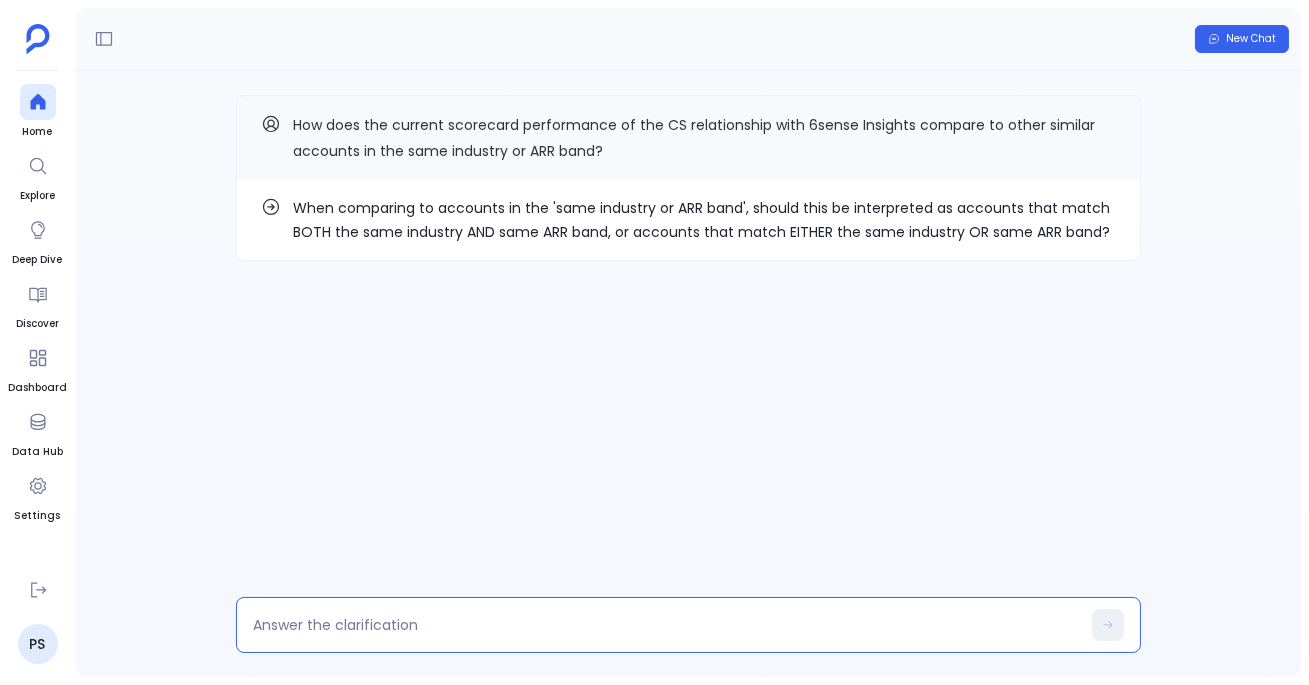click at bounding box center (666, 625) 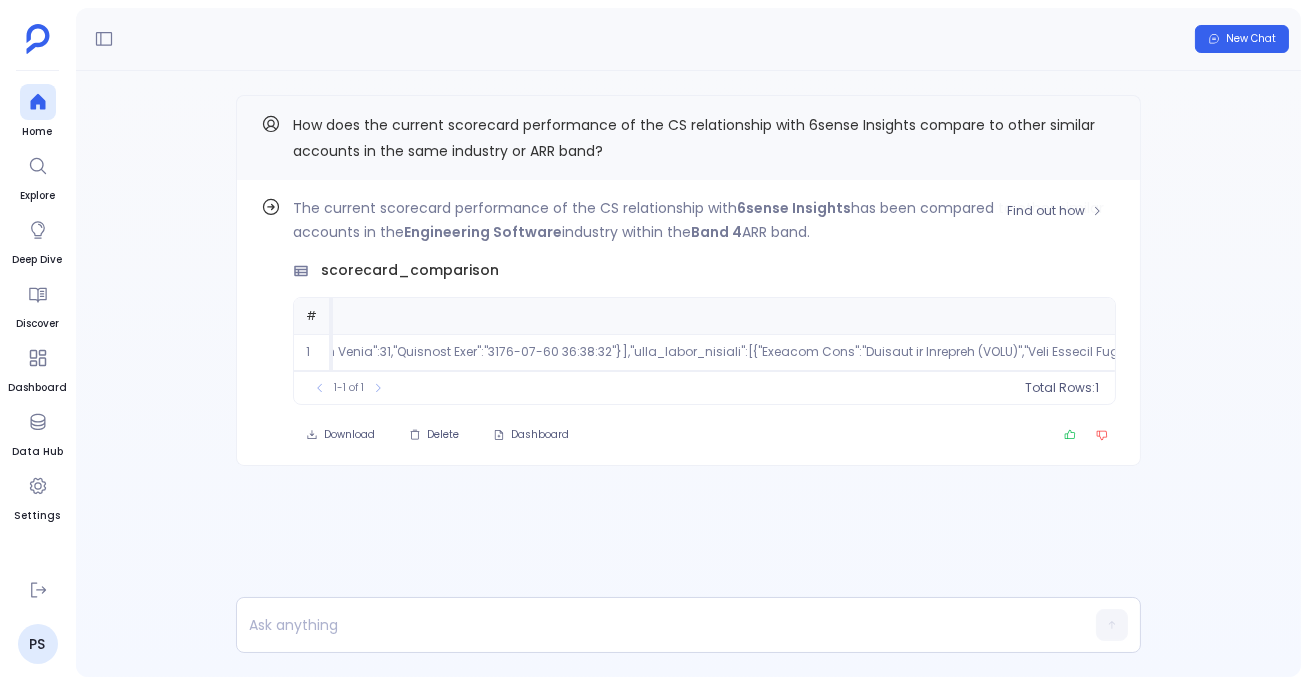 scroll, scrollTop: 0, scrollLeft: 0, axis: both 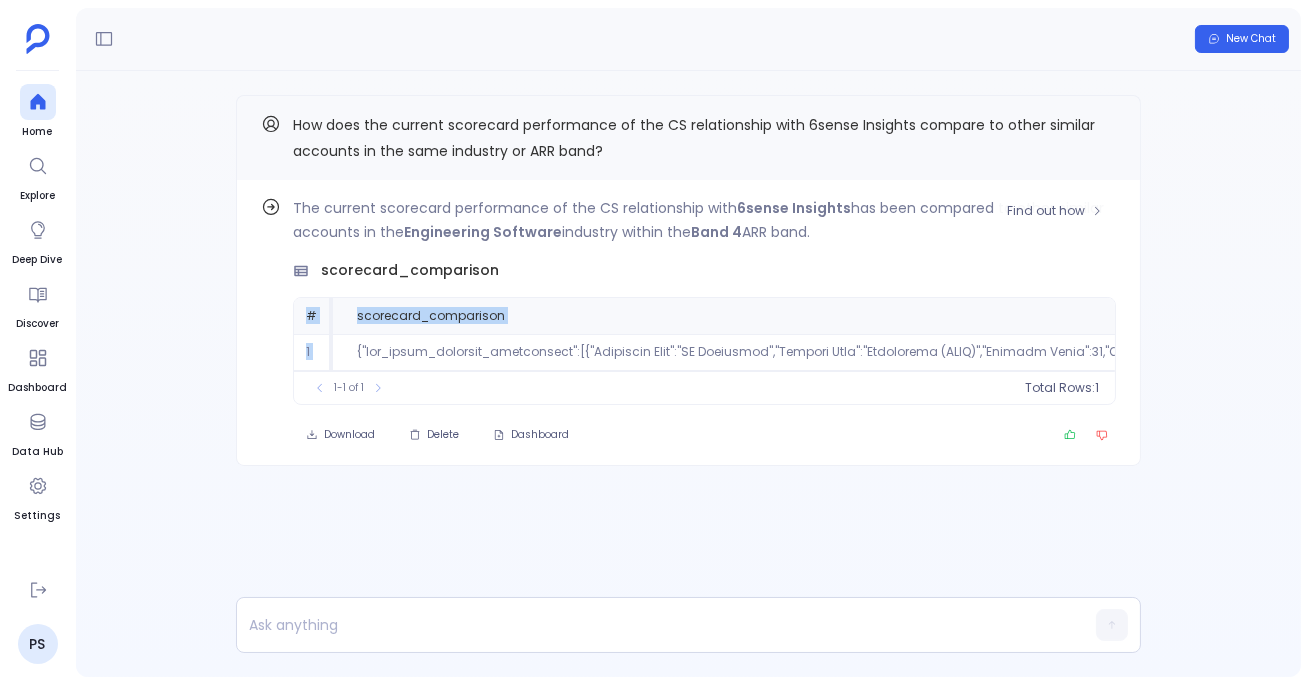 drag, startPoint x: 340, startPoint y: 349, endPoint x: 729, endPoint y: 372, distance: 389.67935 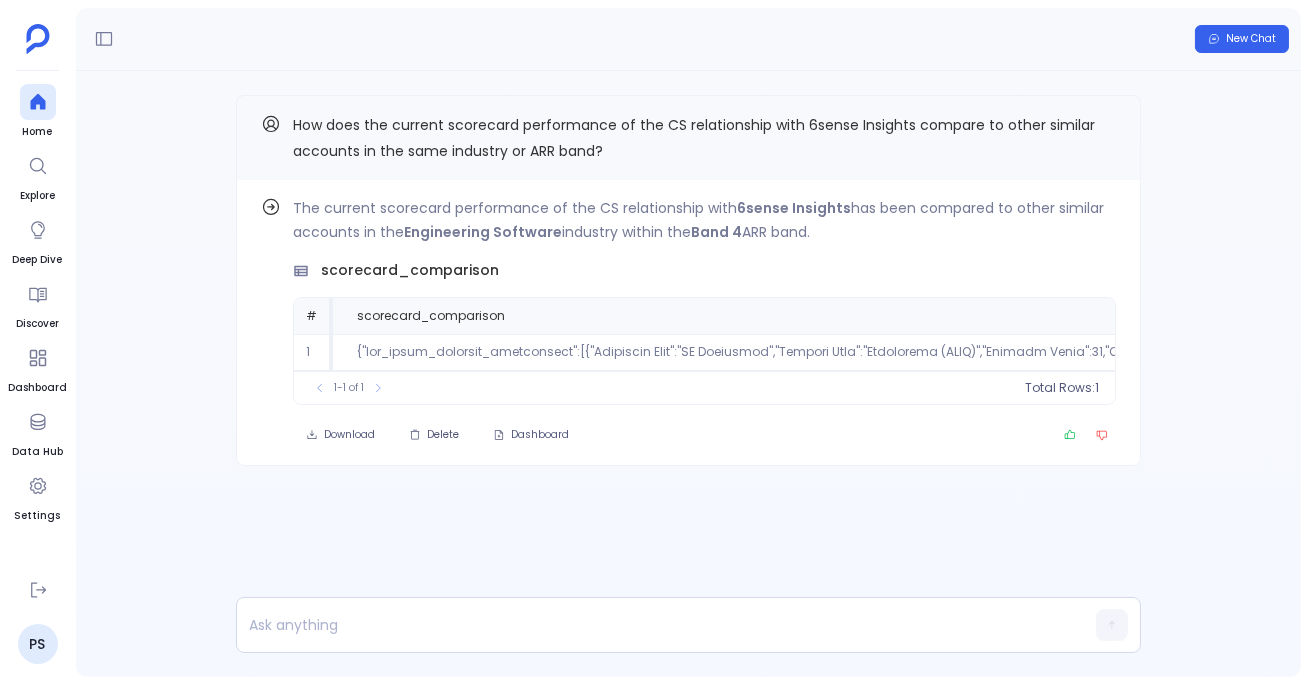 click on "How does the current scorecard performance of the CS relationship with 6sense Insights compare to other similar accounts in the same industry or ARR band?" at bounding box center (688, 137) 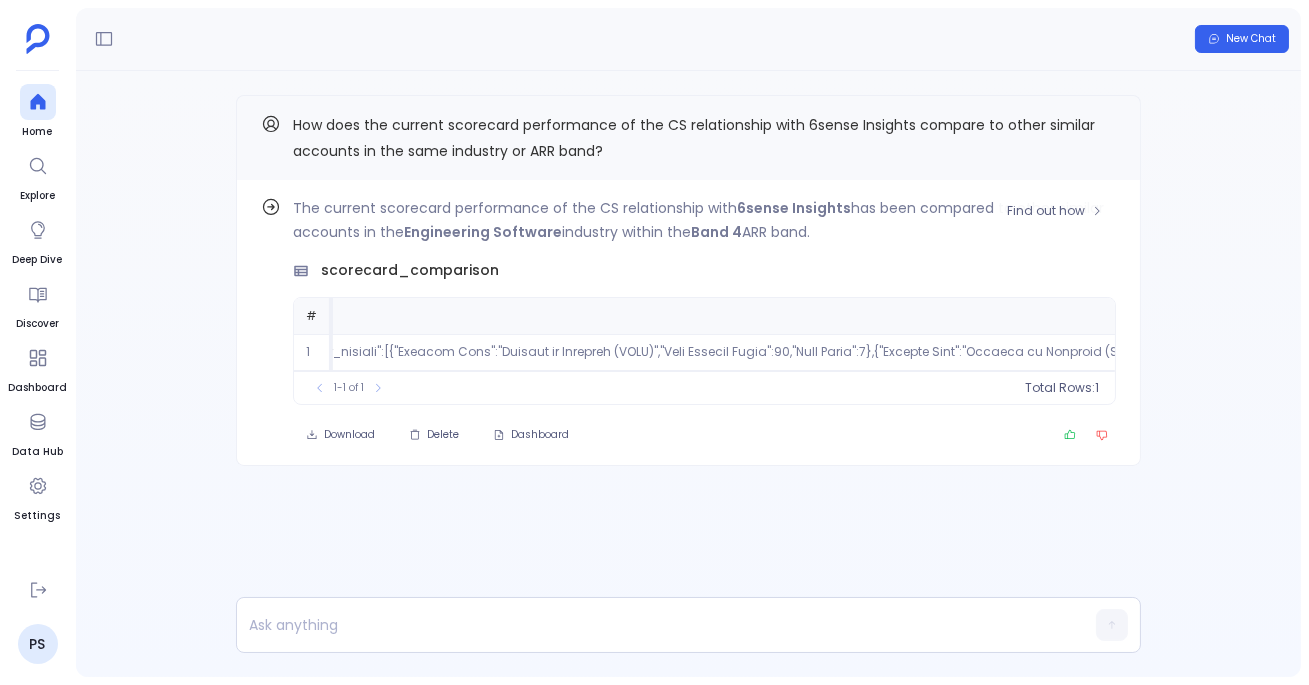 scroll, scrollTop: 0, scrollLeft: 0, axis: both 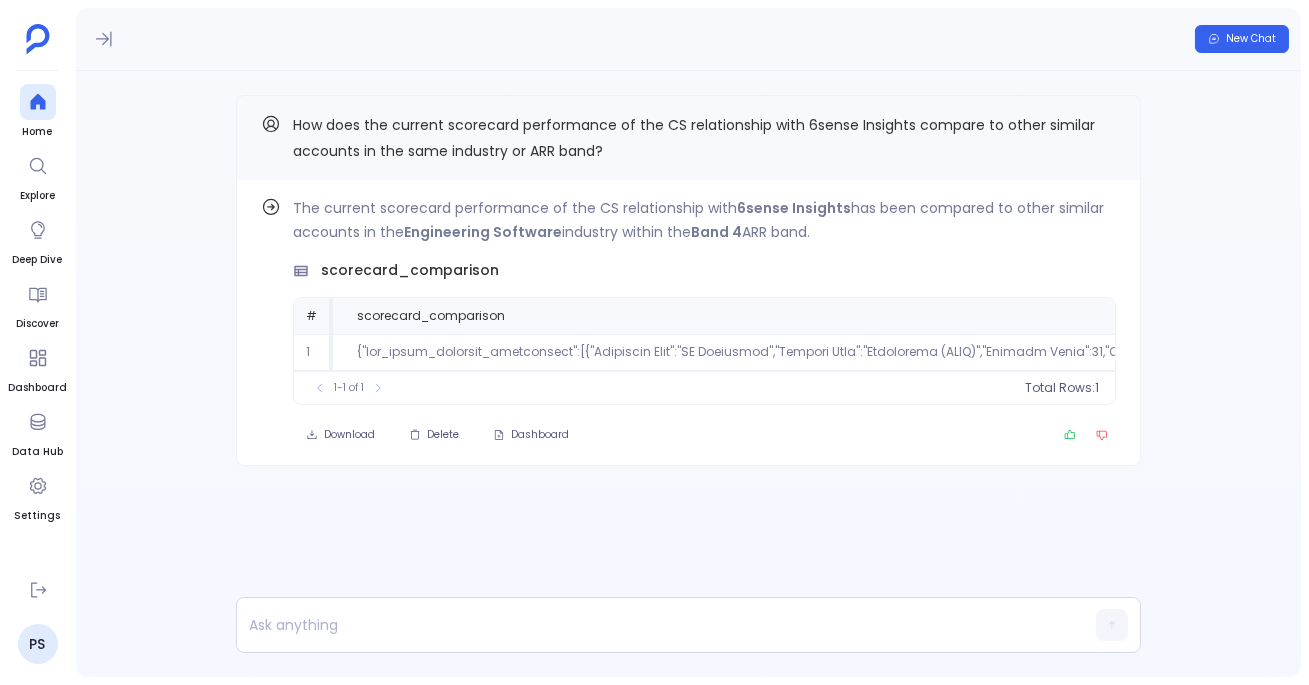 click on "How does the current scorecard performance of the CS relationship with 6sense Insights compare to other similar accounts in the same industry or ARR band?" at bounding box center (688, 138) 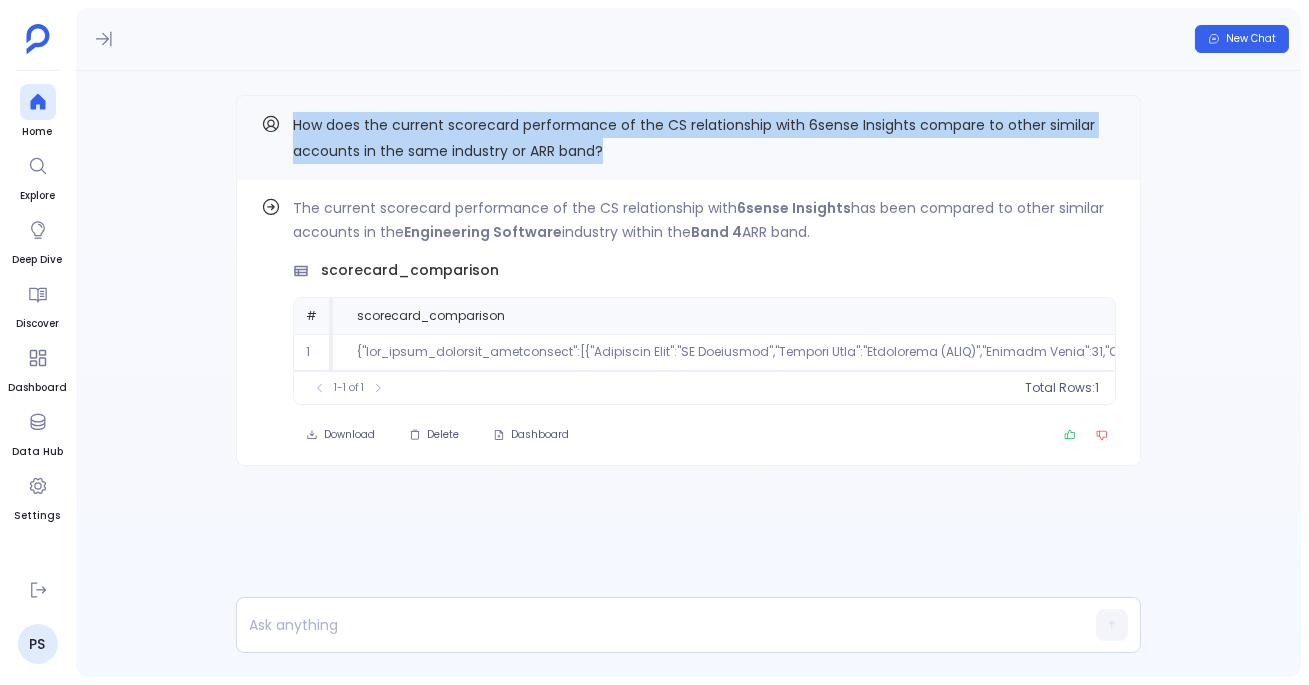 drag, startPoint x: 286, startPoint y: 114, endPoint x: 631, endPoint y: 154, distance: 347.3111 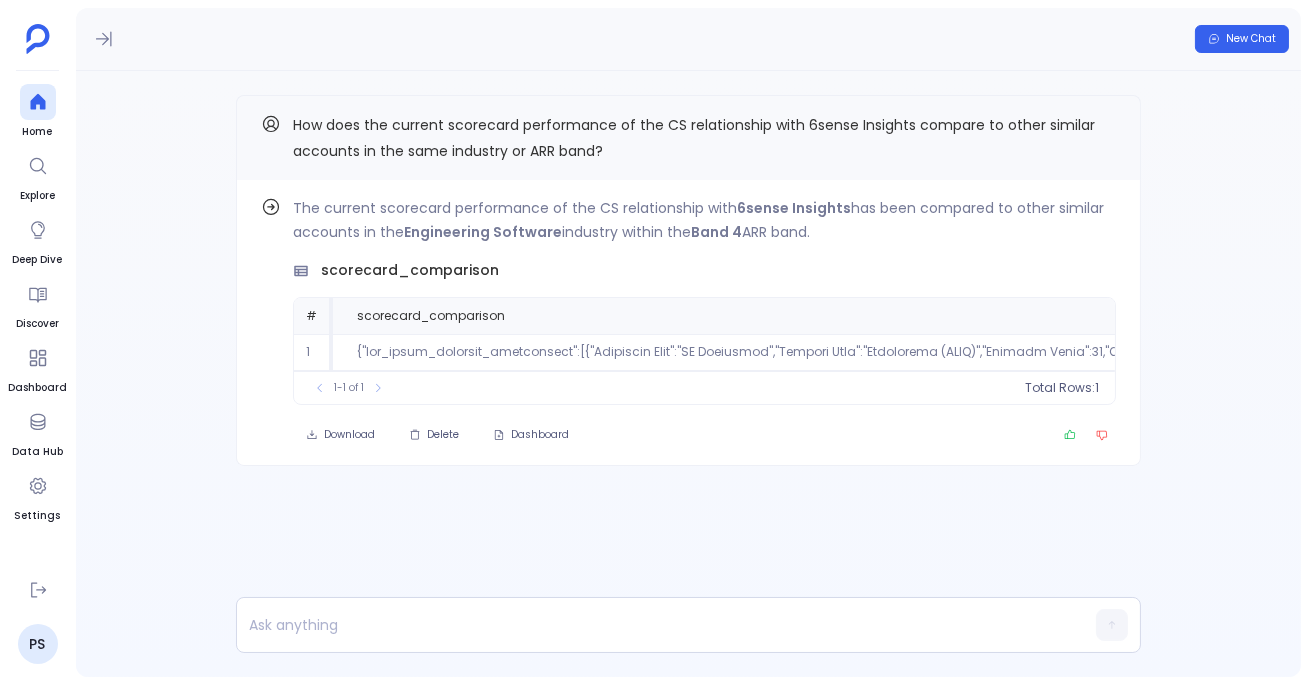 click on "How does the current scorecard performance of the CS relationship with 6sense Insights compare to other similar accounts in the same industry or ARR band?" at bounding box center [688, 138] 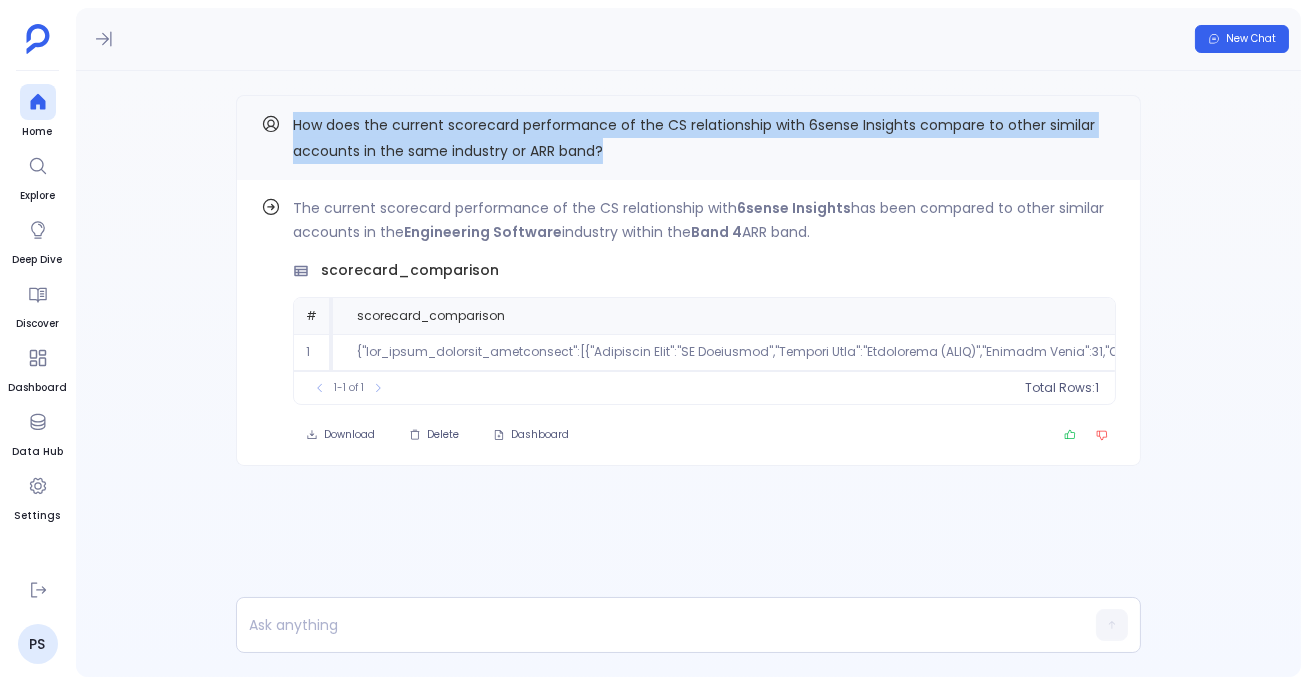 drag, startPoint x: 623, startPoint y: 152, endPoint x: 283, endPoint y: 118, distance: 341.69577 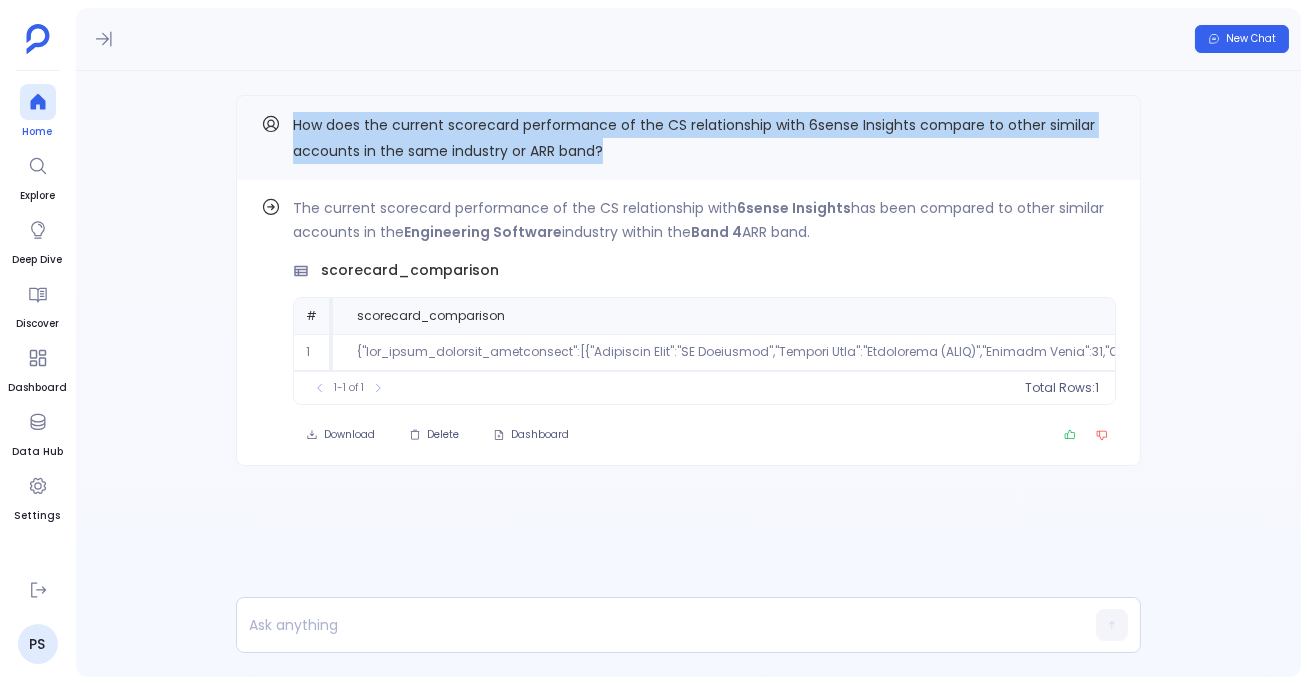 click at bounding box center (38, 102) 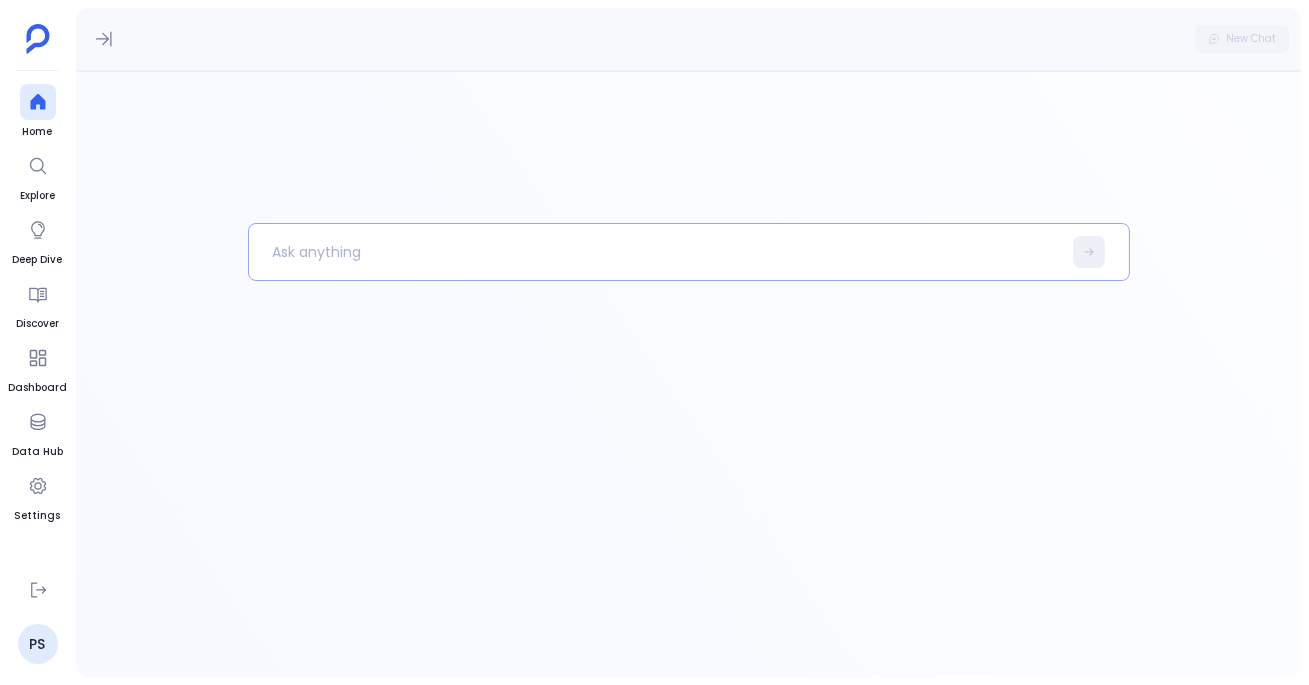 click at bounding box center [655, 252] 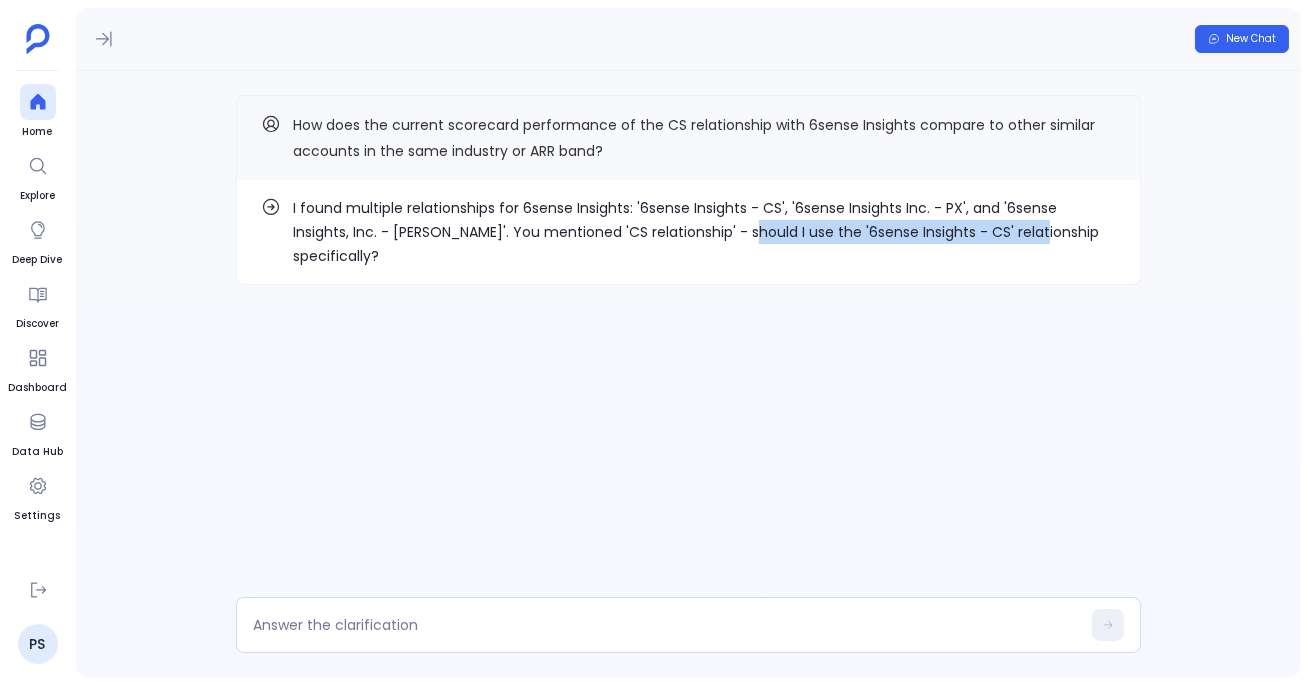 drag, startPoint x: 677, startPoint y: 230, endPoint x: 968, endPoint y: 234, distance: 291.0275 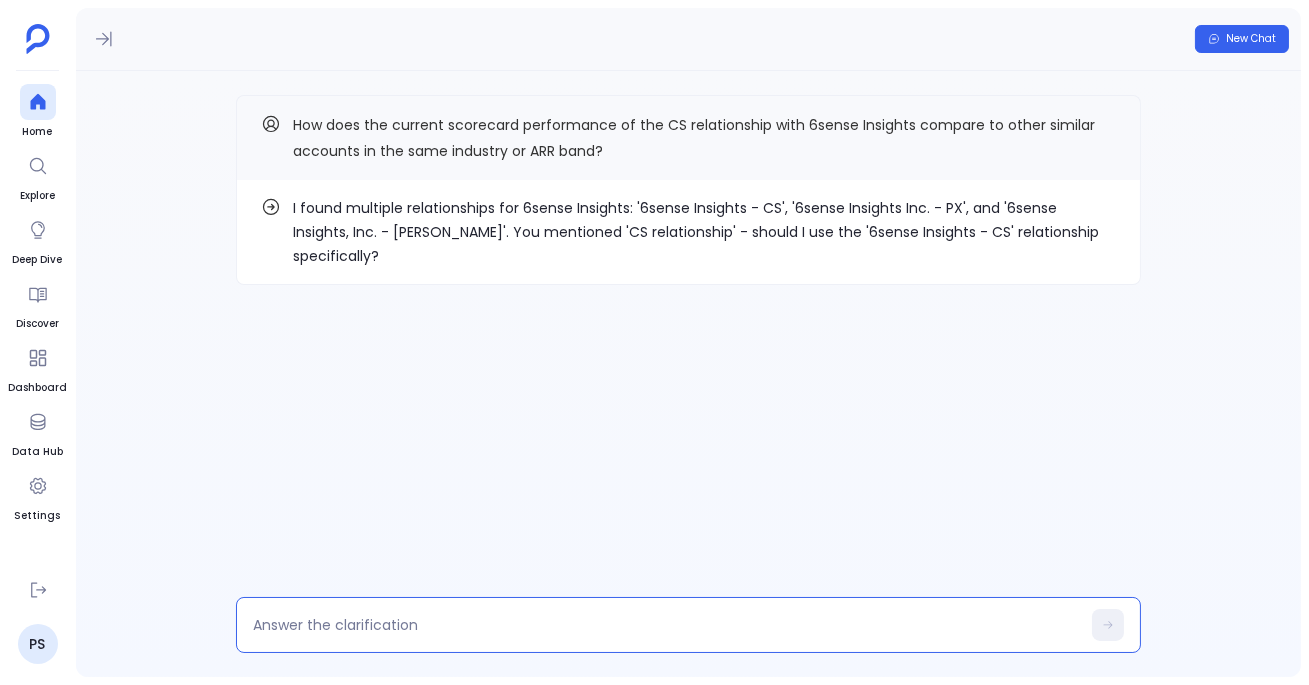 click at bounding box center [666, 625] 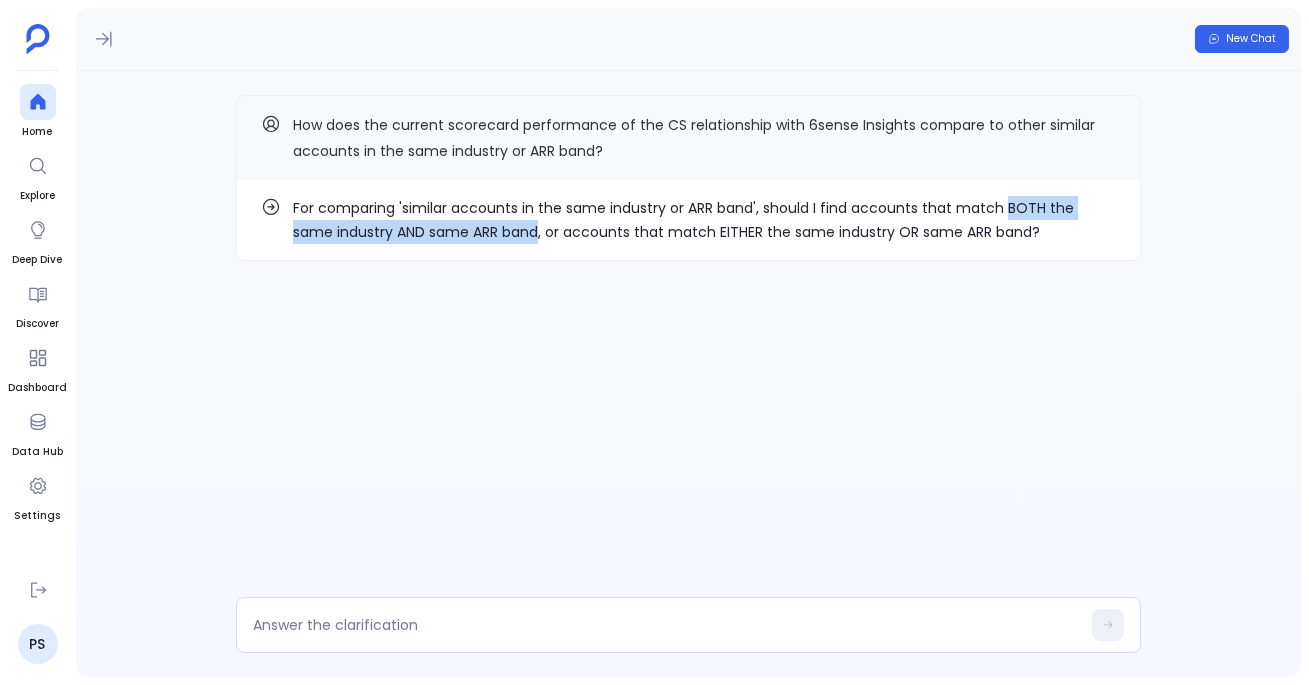 drag, startPoint x: 1003, startPoint y: 206, endPoint x: 492, endPoint y: 224, distance: 511.31693 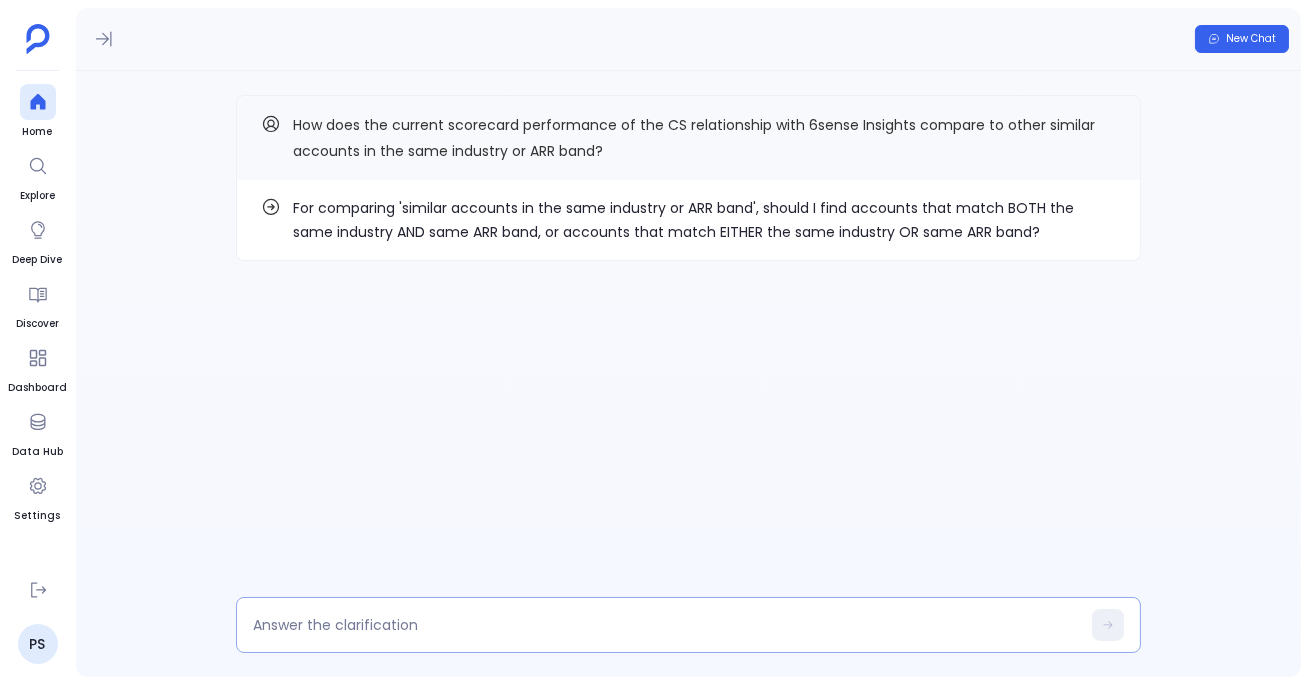 click at bounding box center [666, 625] 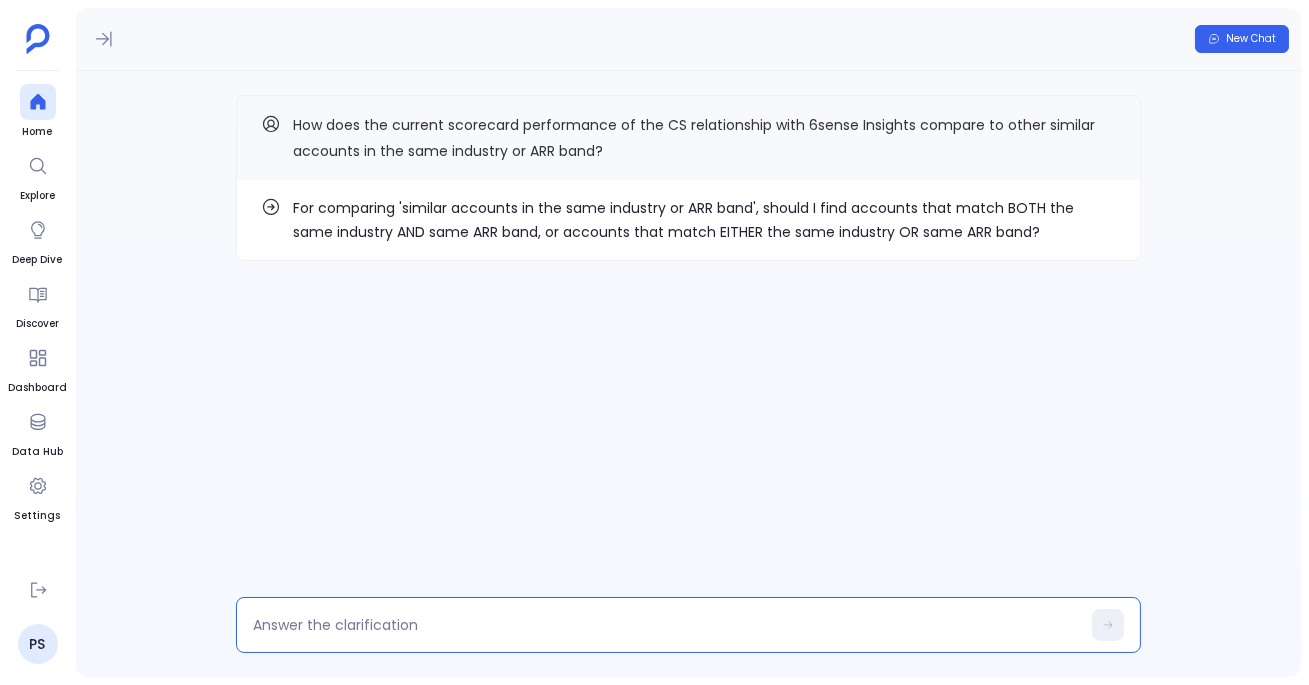 type on "BOTH the same industry AND same ARR band" 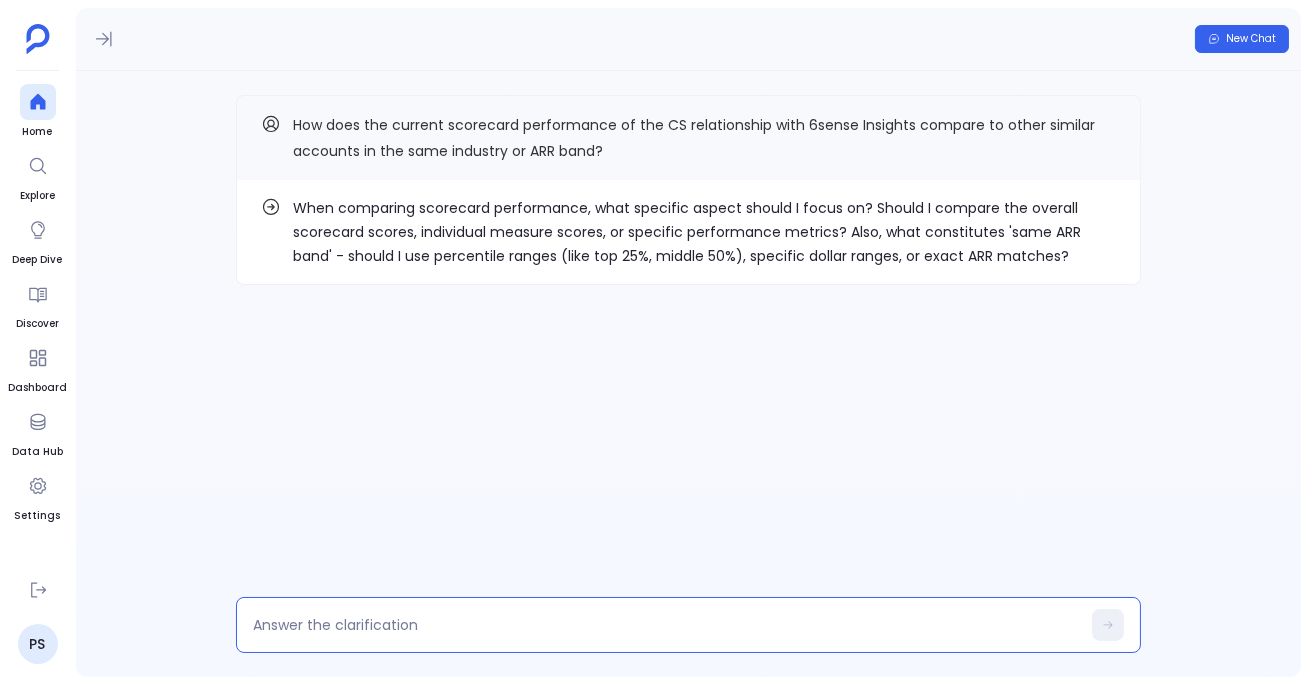 click on "When comparing scorecard performance, what specific aspect should I focus on? Should I compare the overall scorecard scores, individual measure scores, or specific performance metrics? Also, what constitutes 'same ARR band' - should I use percentile ranges (like top 25%, middle 50%), specific dollar ranges, or exact ARR matches?" at bounding box center [704, 232] 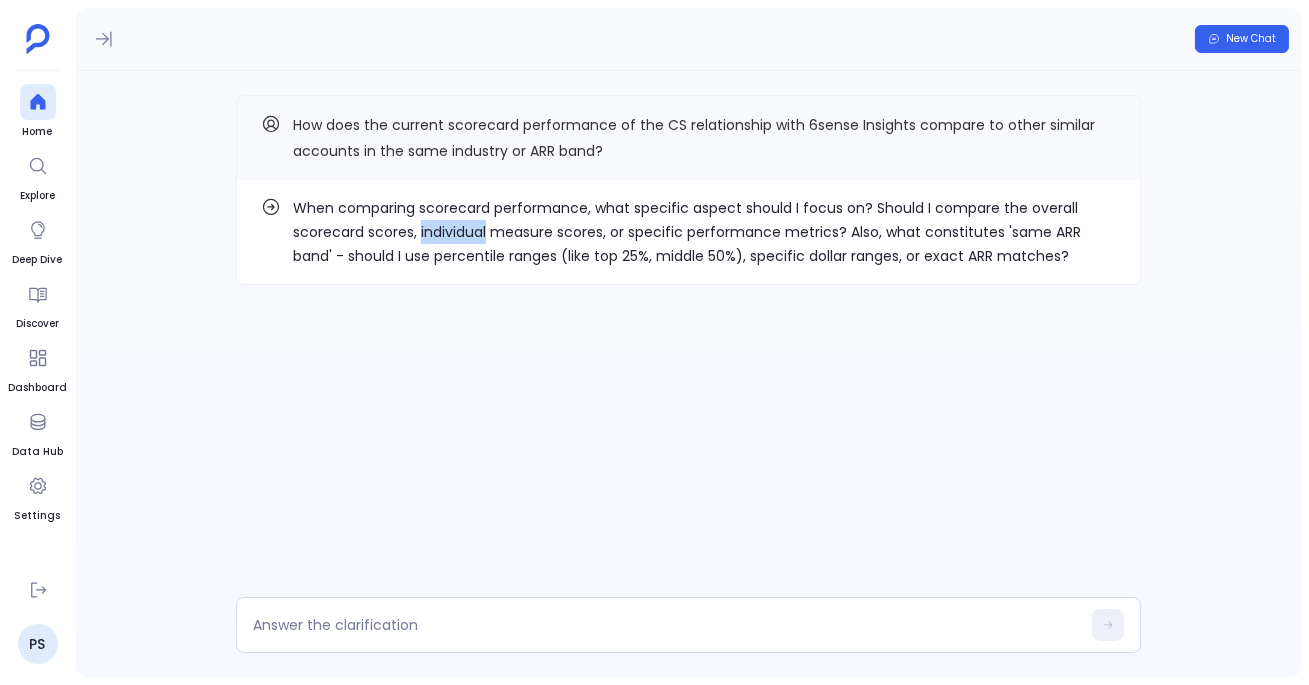 click on "When comparing scorecard performance, what specific aspect should I focus on? Should I compare the overall scorecard scores, individual measure scores, or specific performance metrics? Also, what constitutes 'same ARR band' - should I use percentile ranges (like top 25%, middle 50%), specific dollar ranges, or exact ARR matches?" at bounding box center [704, 232] 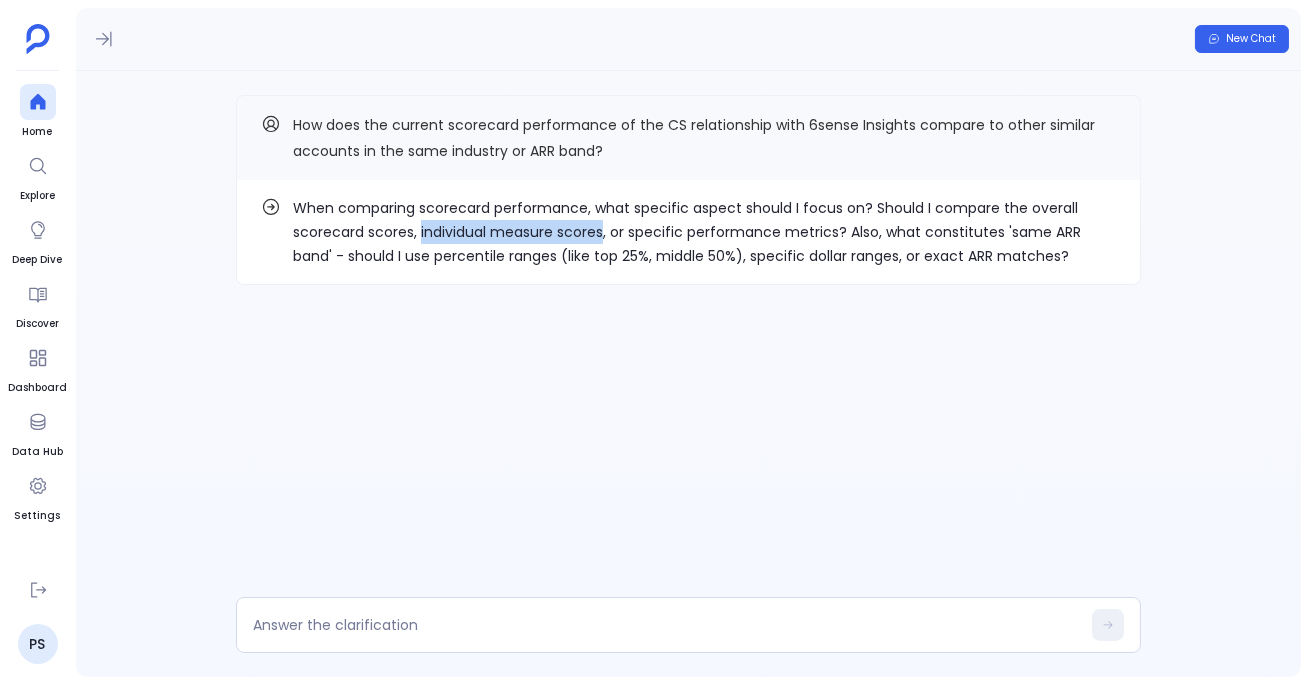 click on "When comparing scorecard performance, what specific aspect should I focus on? Should I compare the overall scorecard scores, individual measure scores, or specific performance metrics? Also, what constitutes 'same ARR band' - should I use percentile ranges (like top 25%, middle 50%), specific dollar ranges, or exact ARR matches?" at bounding box center (704, 232) 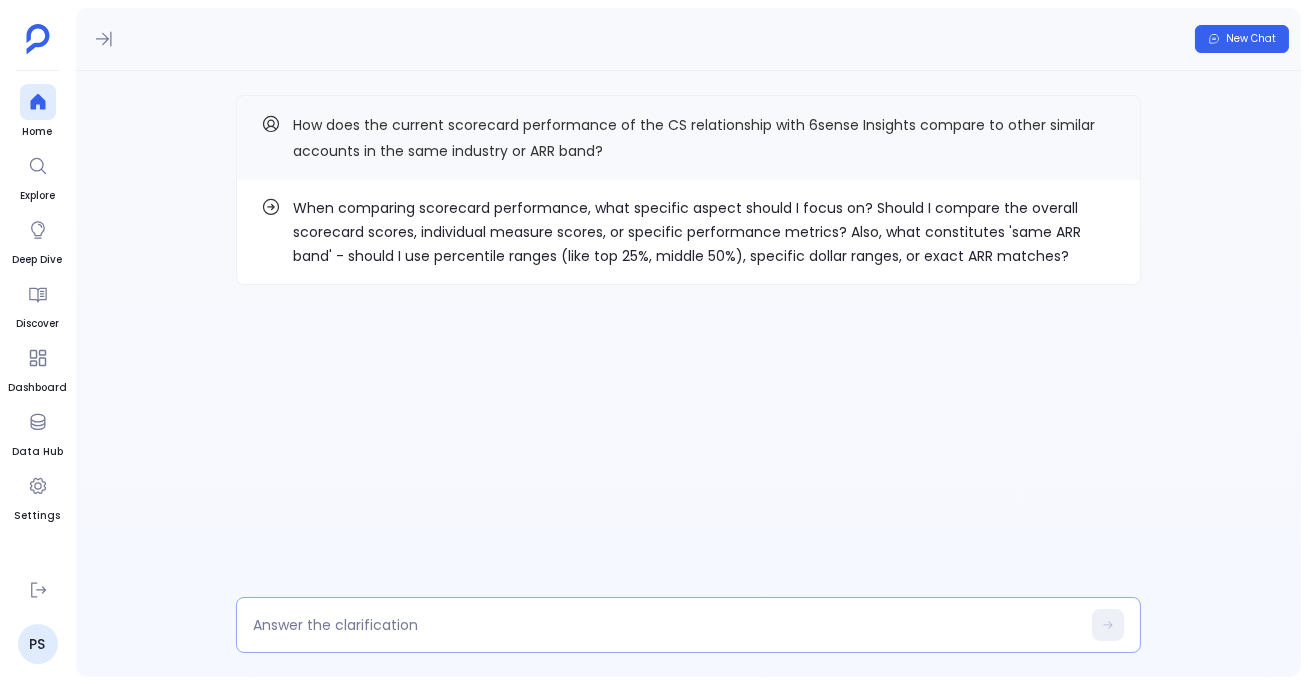 click at bounding box center [688, 625] 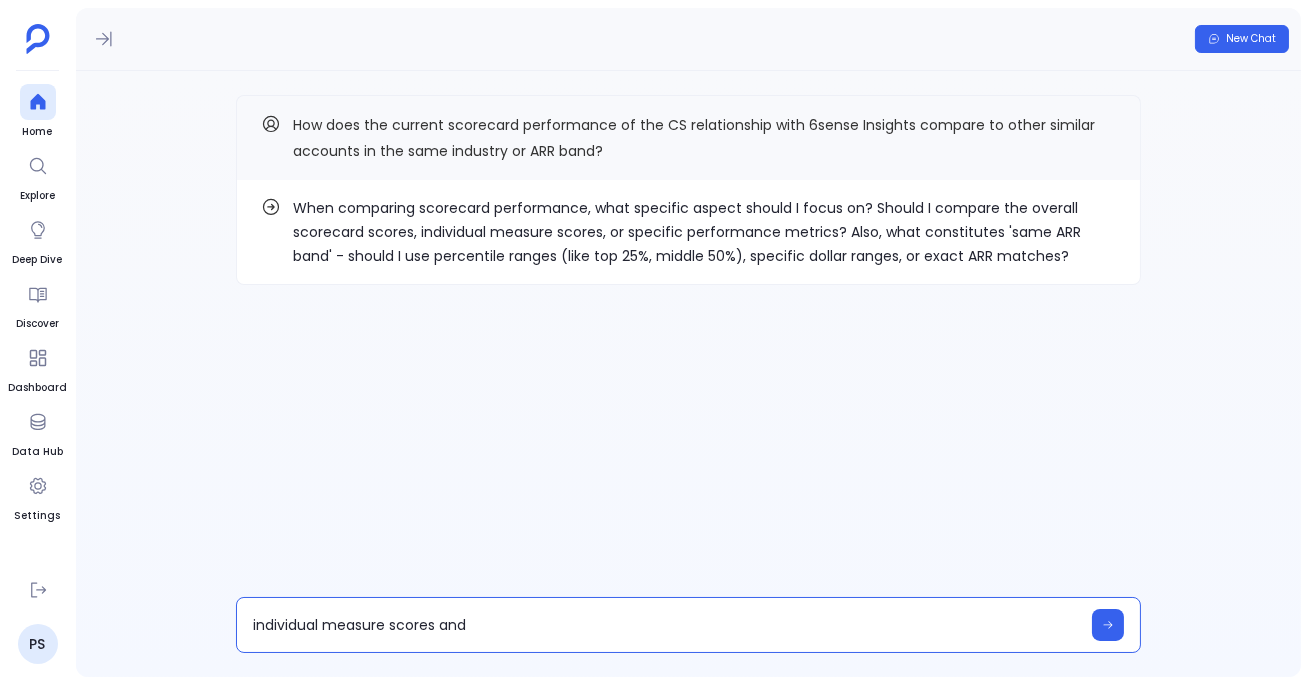click on "When comparing scorecard performance, what specific aspect should I focus on? Should I compare the overall scorecard scores, individual measure scores, or specific performance metrics? Also, what constitutes 'same ARR band' - should I use percentile ranges (like top 25%, middle 50%), specific dollar ranges, or exact ARR matches?" at bounding box center (704, 232) 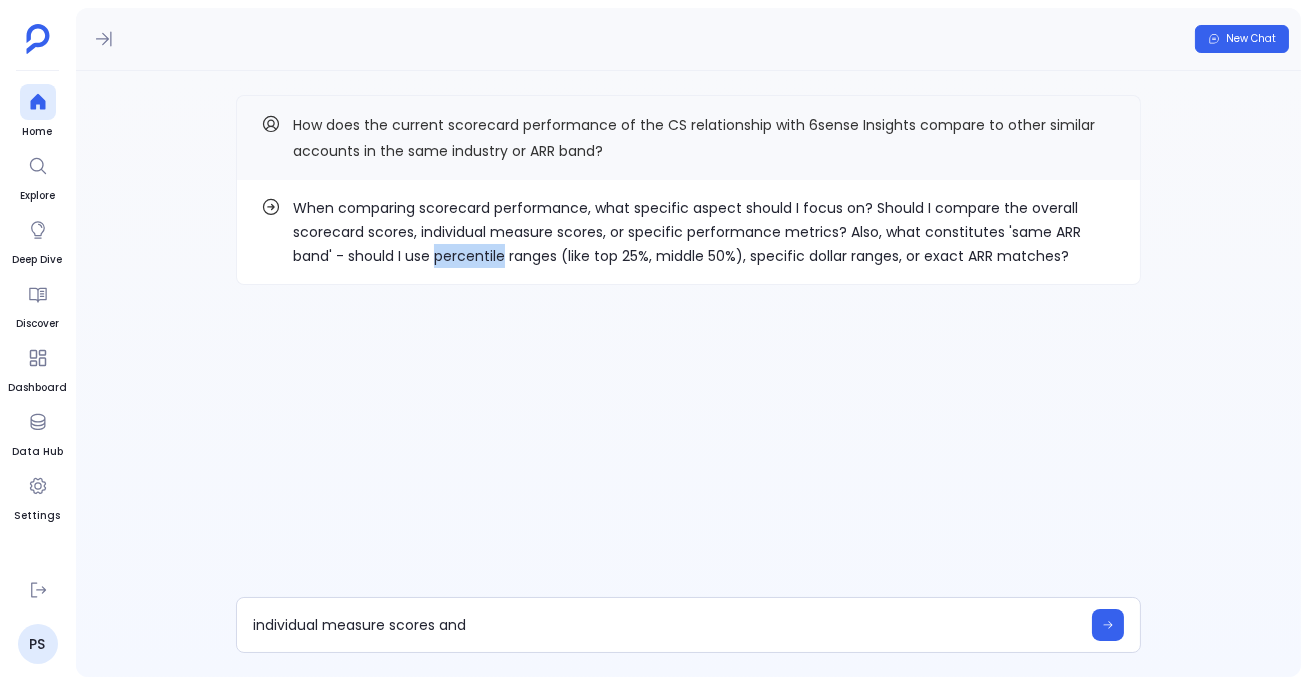 click on "When comparing scorecard performance, what specific aspect should I focus on? Should I compare the overall scorecard scores, individual measure scores, or specific performance metrics? Also, what constitutes 'same ARR band' - should I use percentile ranges (like top 25%, middle 50%), specific dollar ranges, or exact ARR matches?" at bounding box center [704, 232] 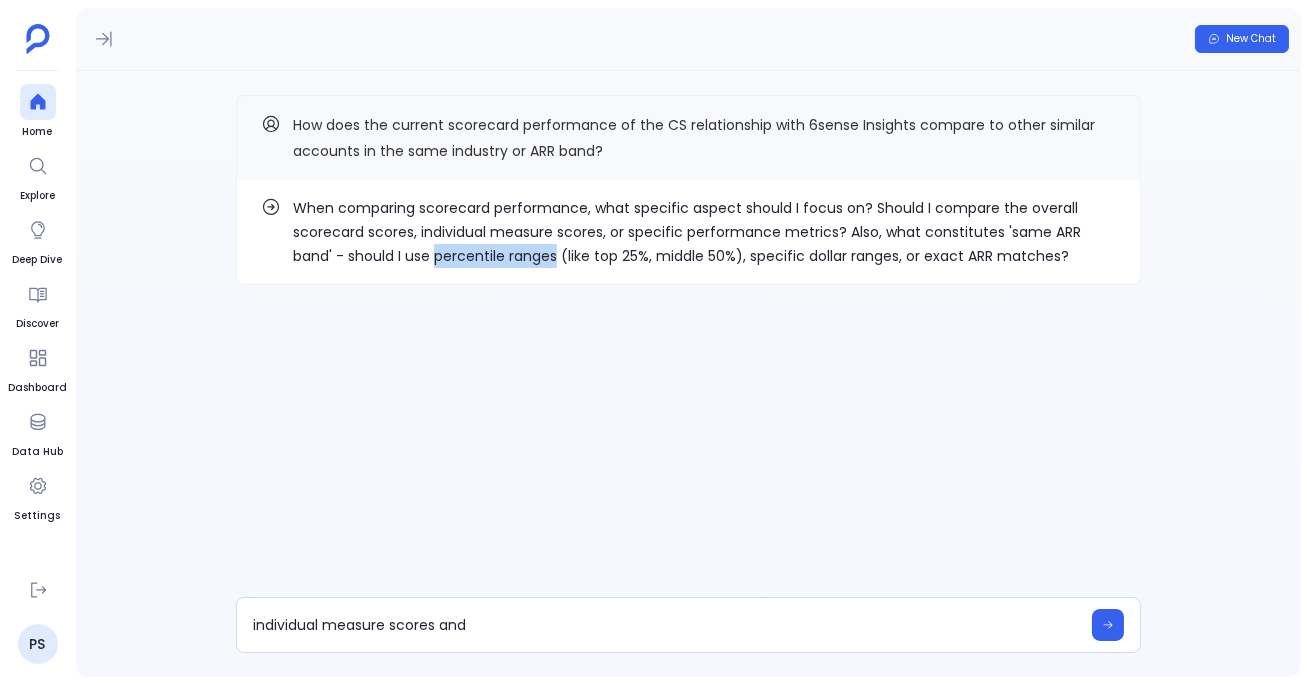 click on "When comparing scorecard performance, what specific aspect should I focus on? Should I compare the overall scorecard scores, individual measure scores, or specific performance metrics? Also, what constitutes 'same ARR band' - should I use percentile ranges (like top 25%, middle 50%), specific dollar ranges, or exact ARR matches?" at bounding box center [704, 232] 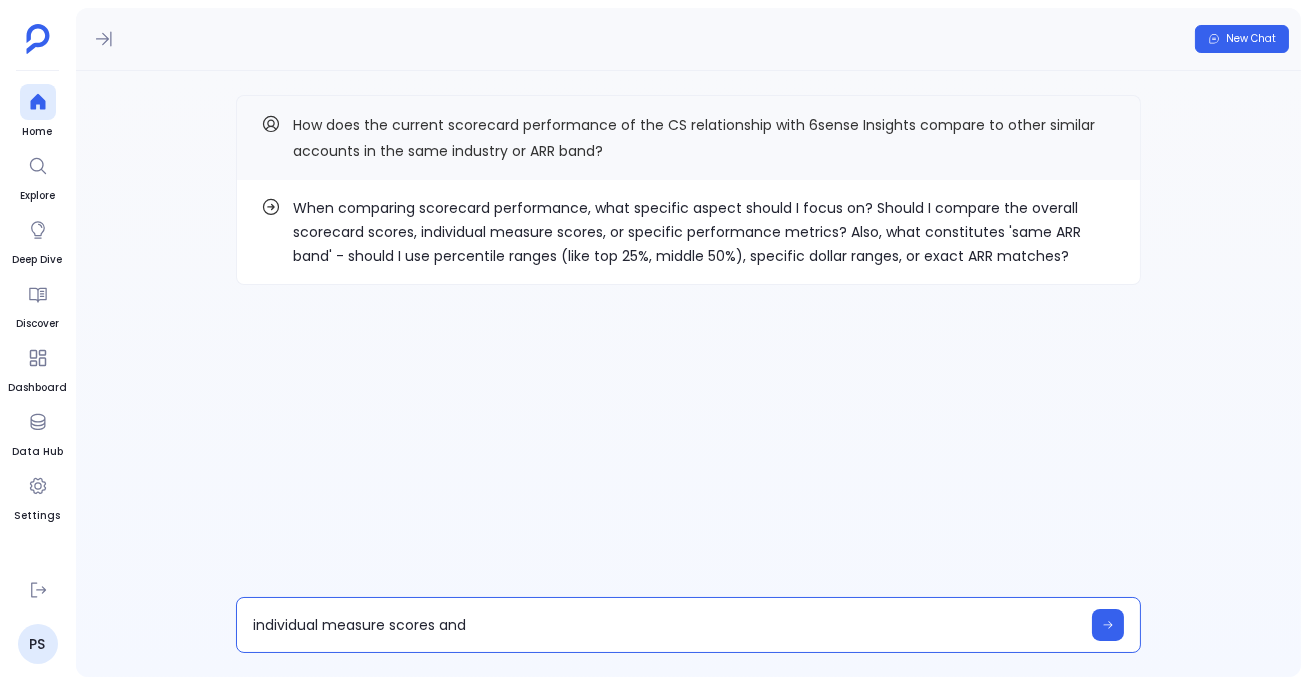 click on "individual measure scores and" at bounding box center [666, 625] 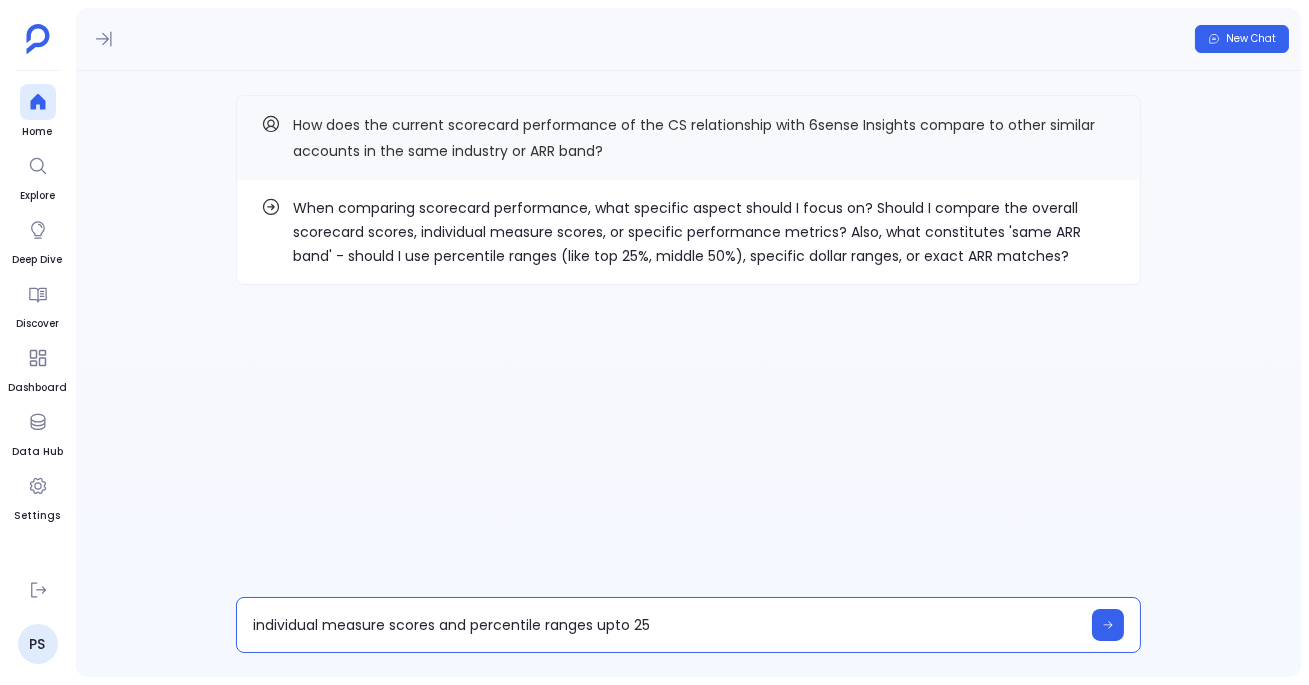 type on "individual measure scores and percentile ranges upto 25%" 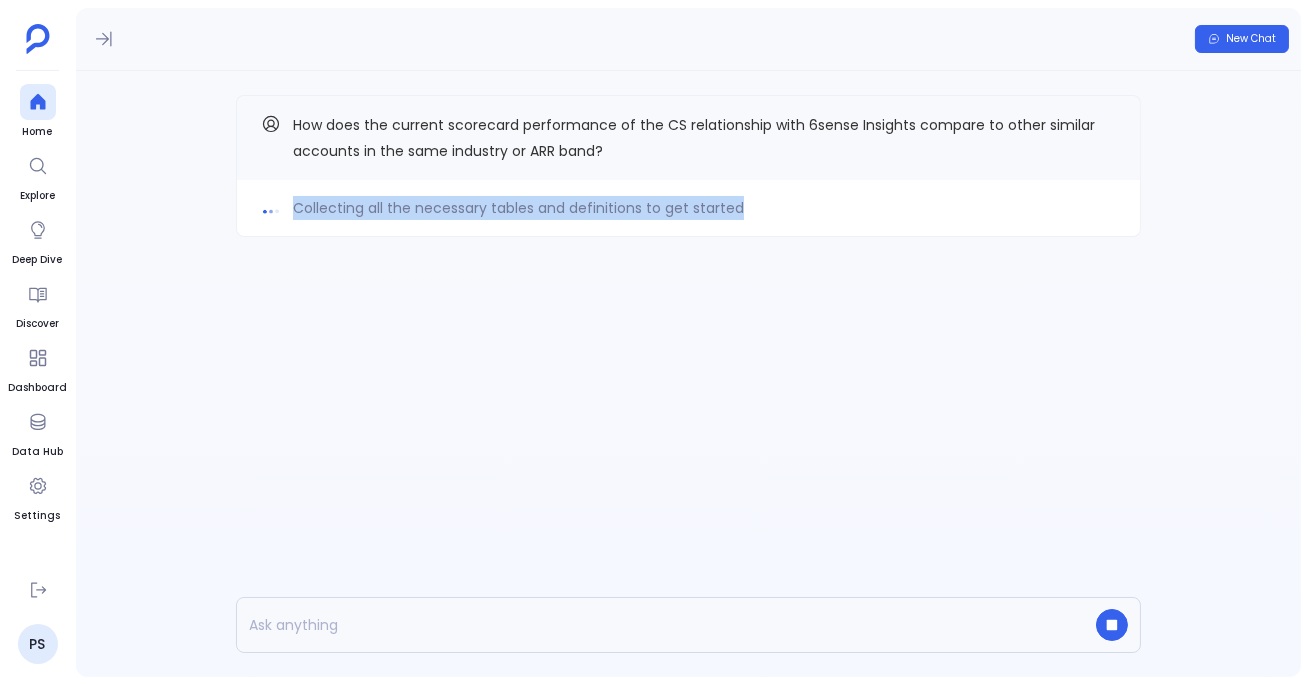 drag, startPoint x: 291, startPoint y: 207, endPoint x: 765, endPoint y: 222, distance: 474.23727 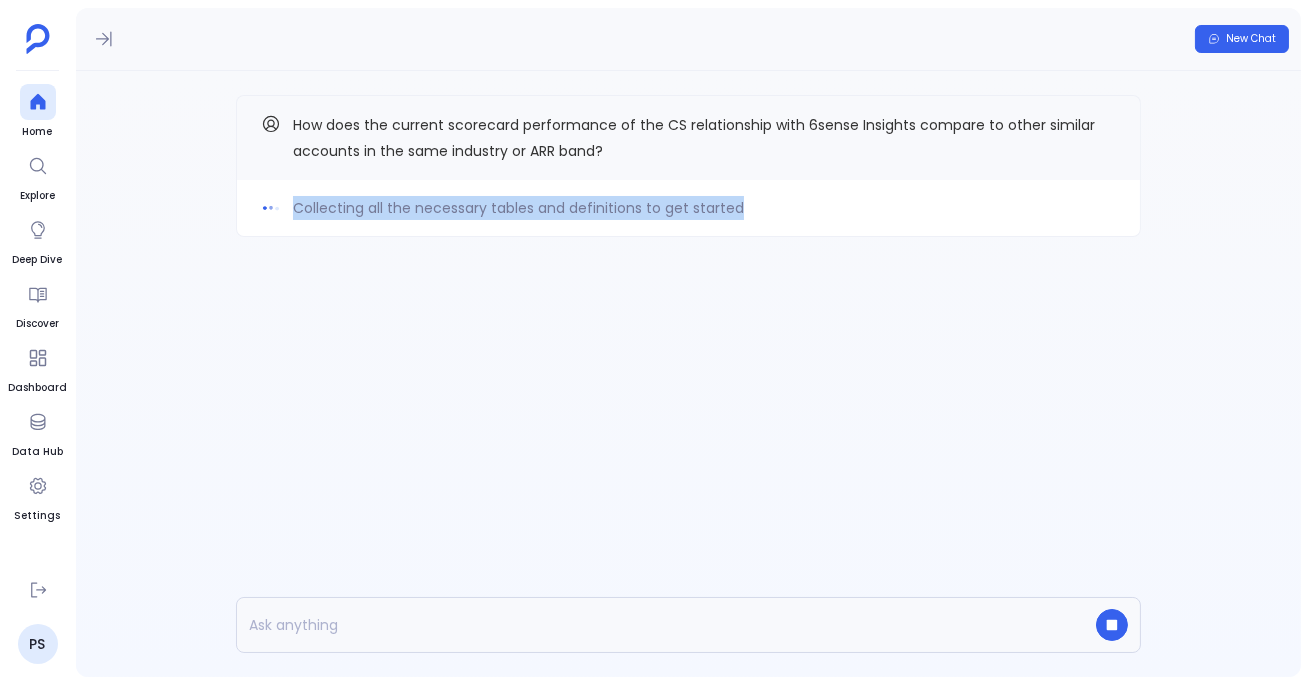click on "Collecting all the necessary tables and definitions to get started" at bounding box center (688, 208) 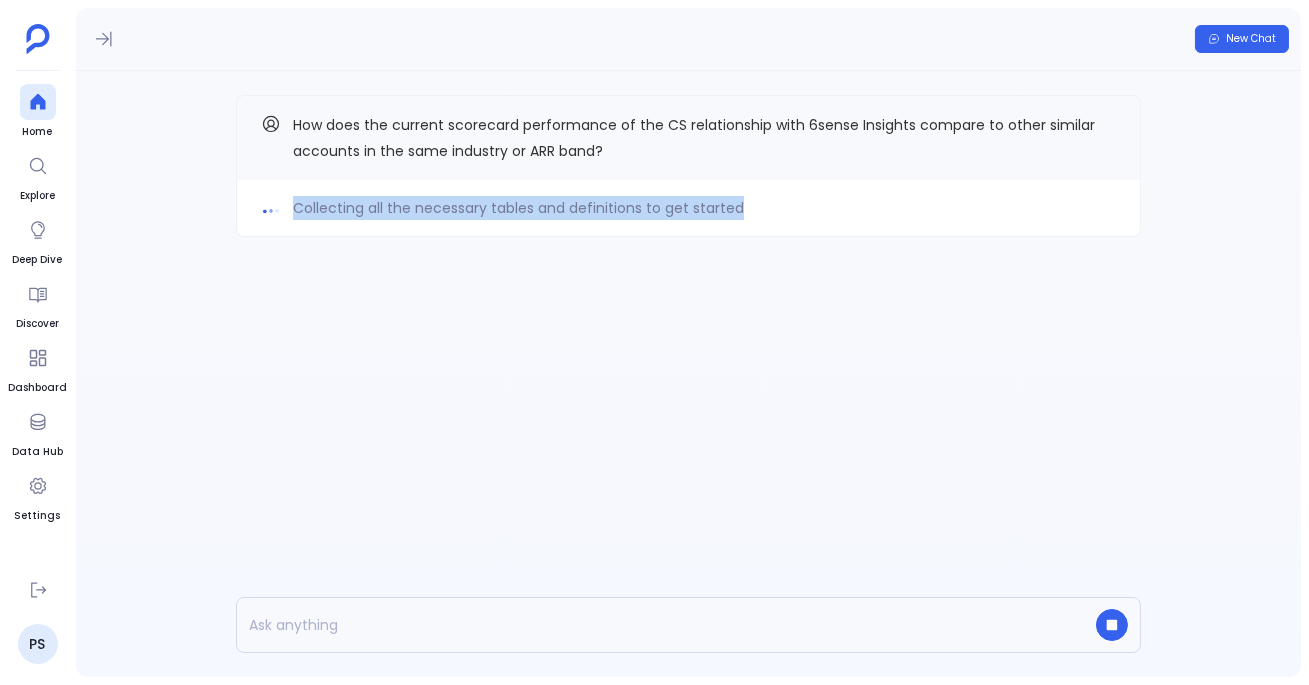 click at bounding box center [271, 207] 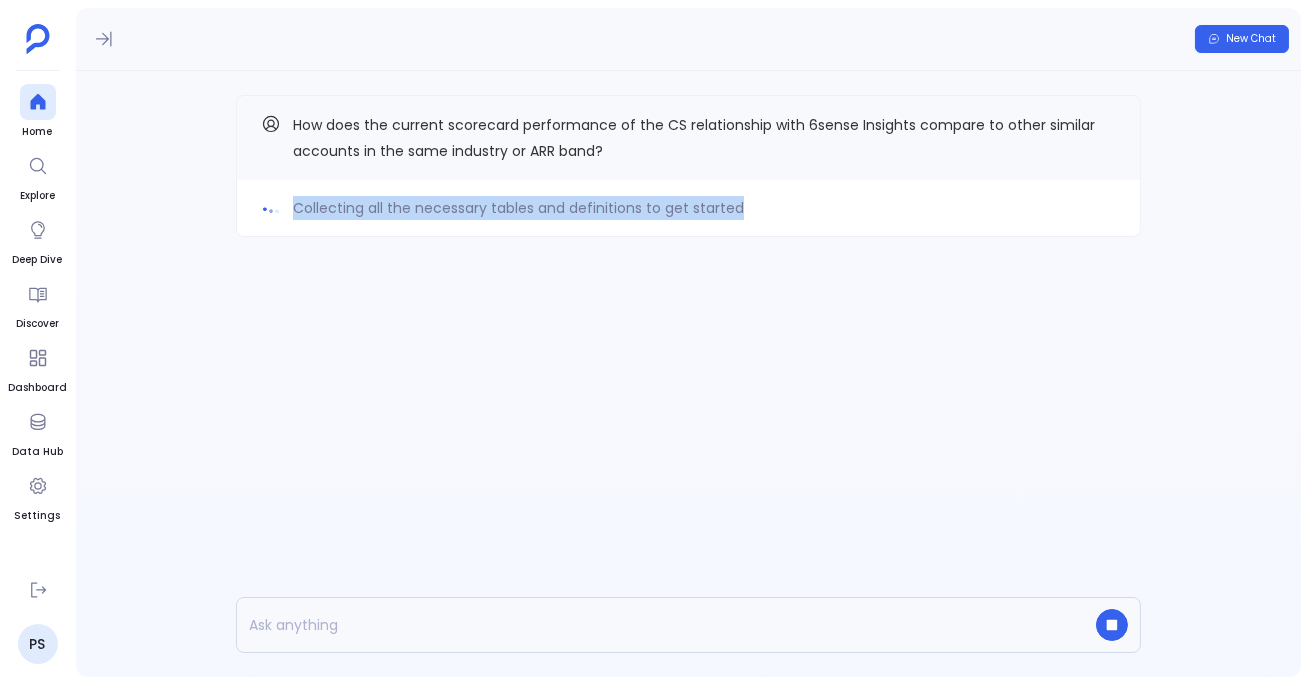 click at bounding box center (271, 207) 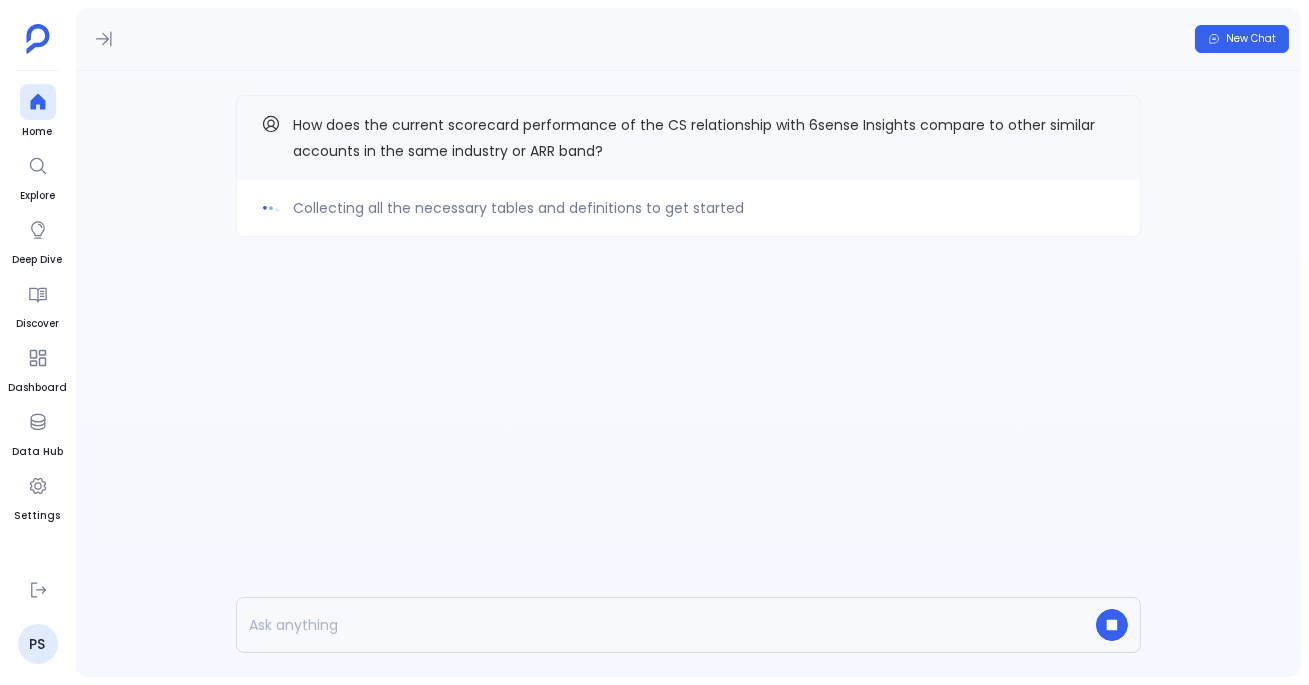 click on "Collecting all the necessary tables and definitions to get started" at bounding box center [688, 208] 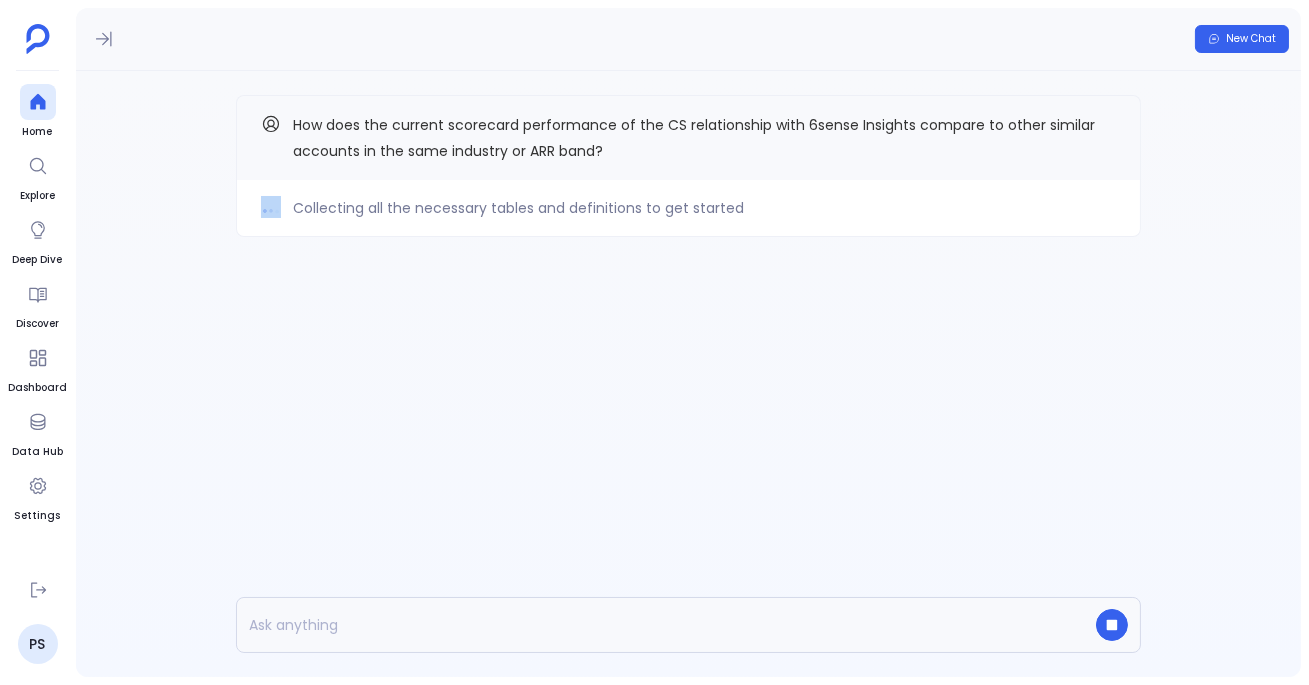 click on "Collecting all the necessary tables and definitions to get started" at bounding box center (688, 208) 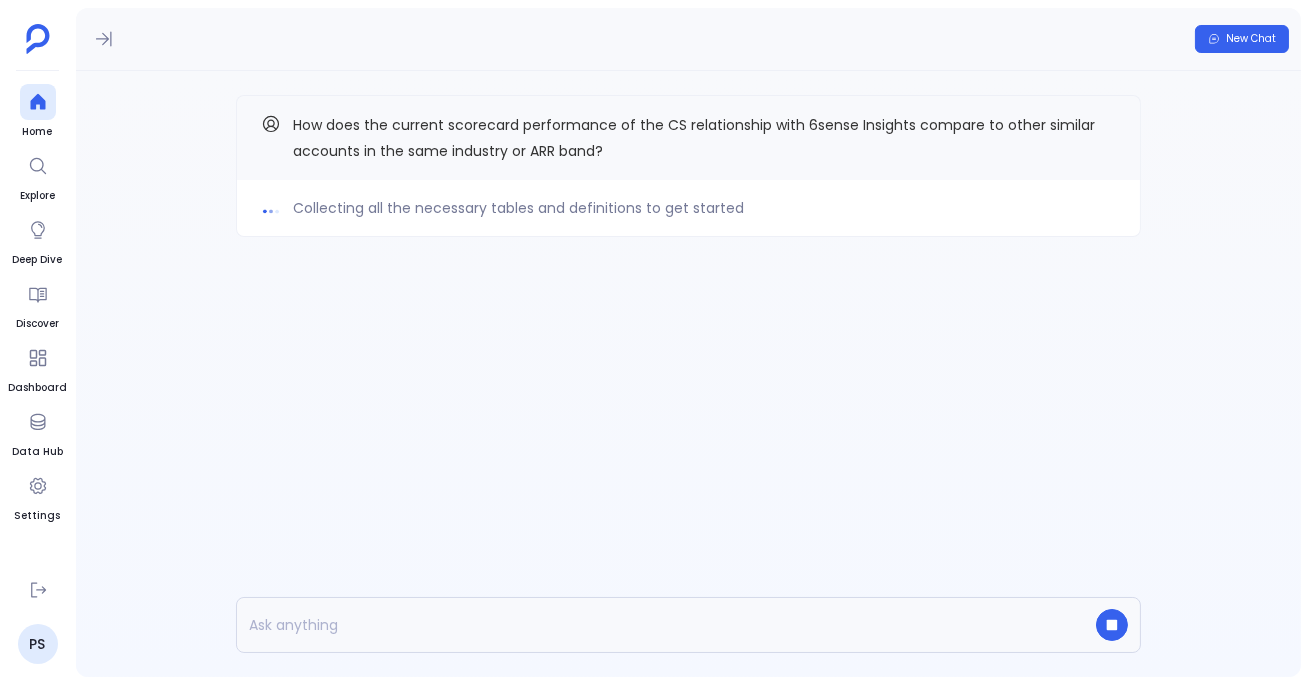 click on "Collecting all the necessary tables and definitions to get started" at bounding box center (518, 208) 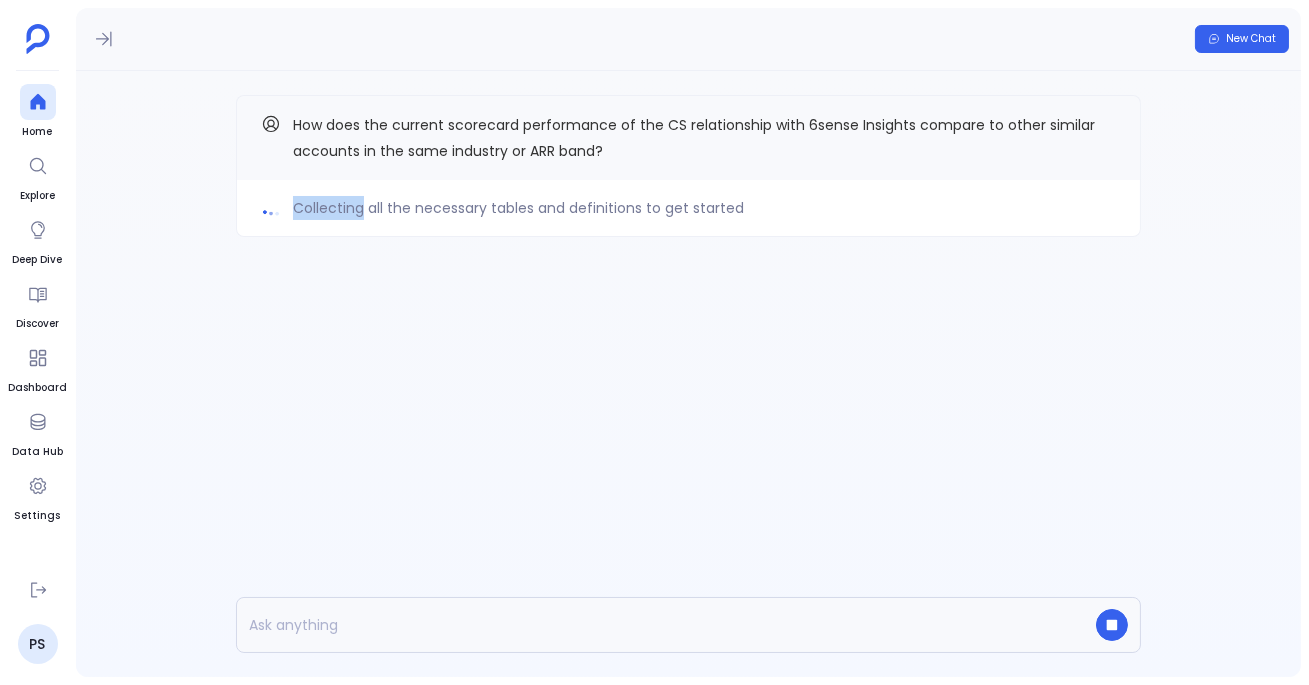 click on "Collecting all the necessary tables and definitions to get started" at bounding box center (518, 208) 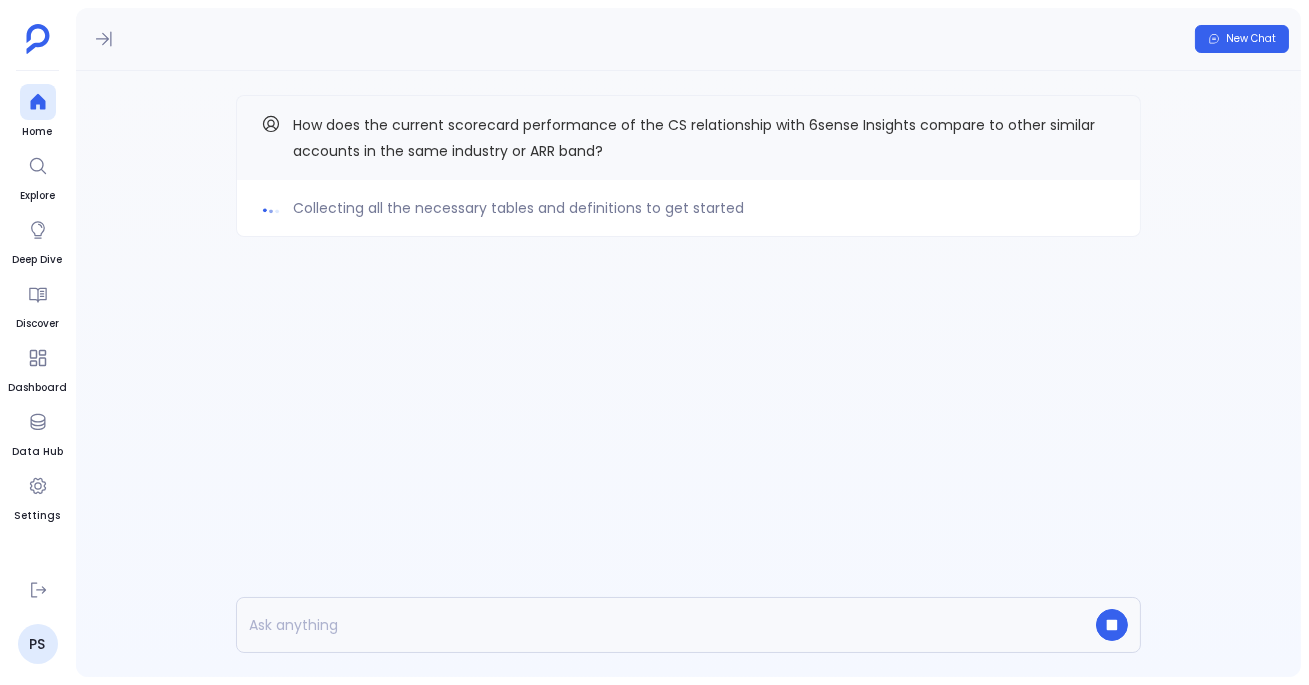 click on "Collecting all the necessary tables and definitions to get started How does the current scorecard performance of the CS relationship with 6sense Insights compare to other similar accounts in the same industry or ARR band?" at bounding box center (688, 206) 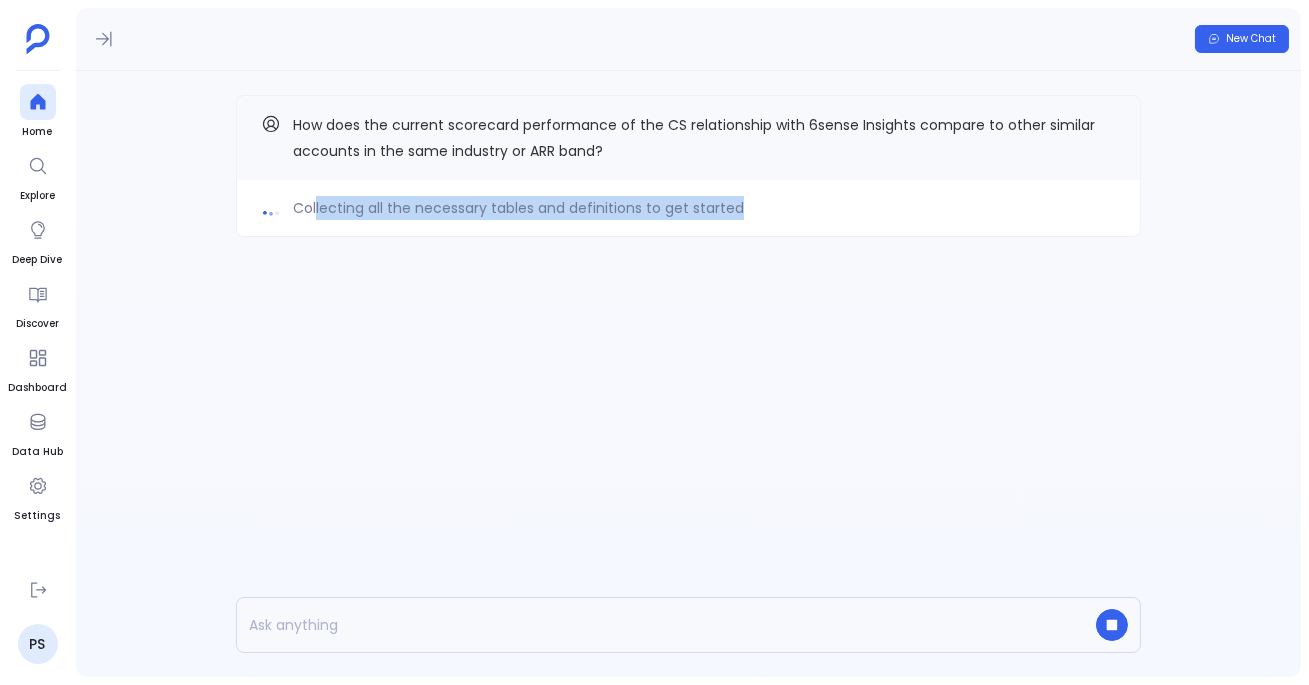 click on "Collecting all the necessary tables and definitions to get started" at bounding box center (518, 208) 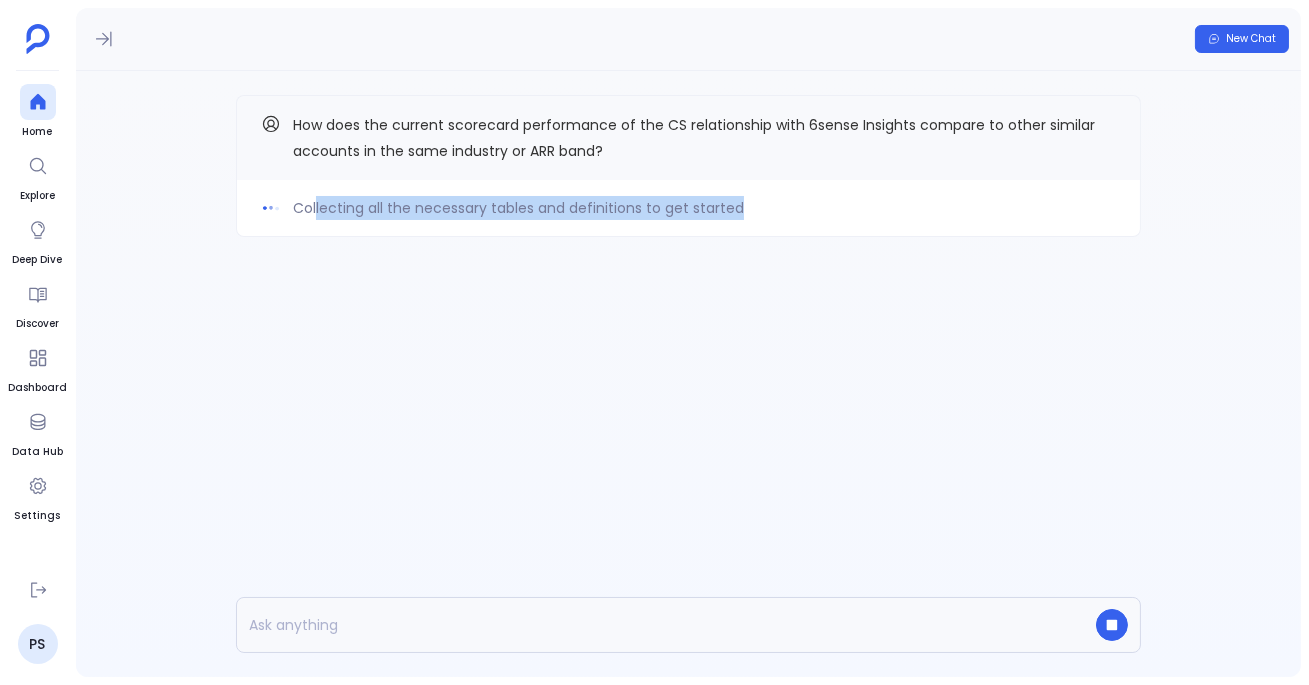 click on "Collecting all the necessary tables and definitions to get started" at bounding box center (518, 208) 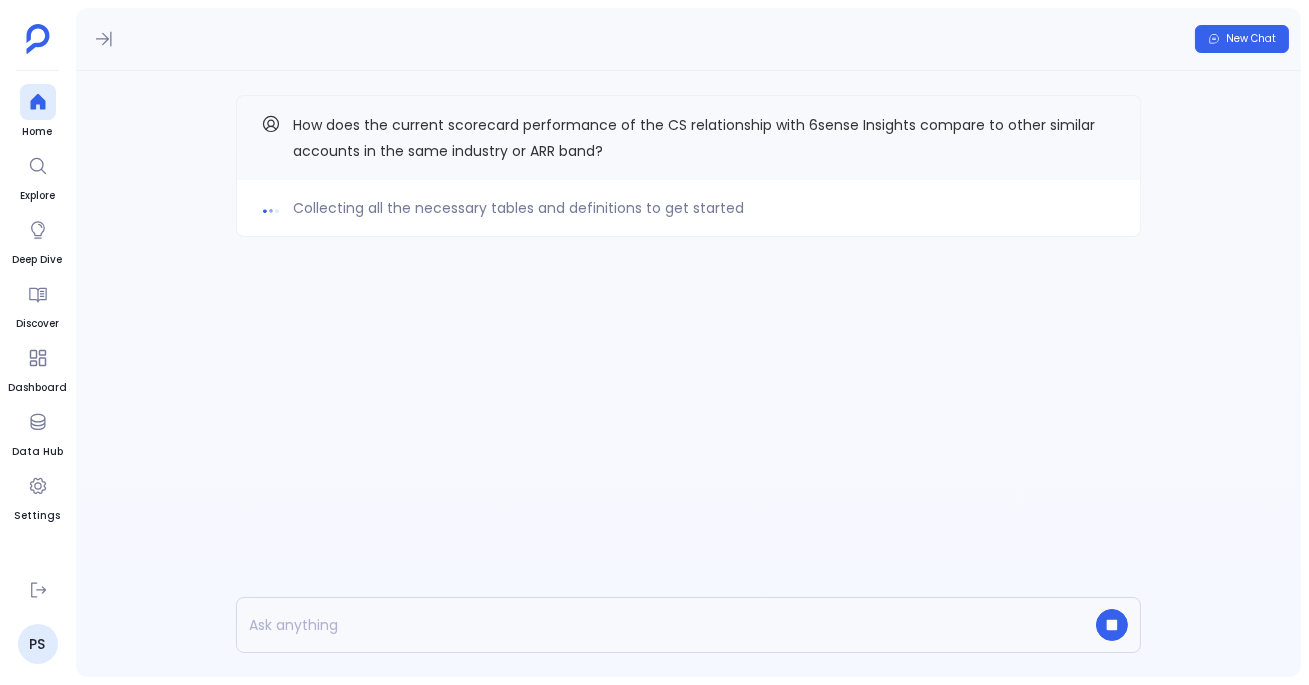 click on "Collecting all the necessary tables and definitions to get started" at bounding box center (688, 208) 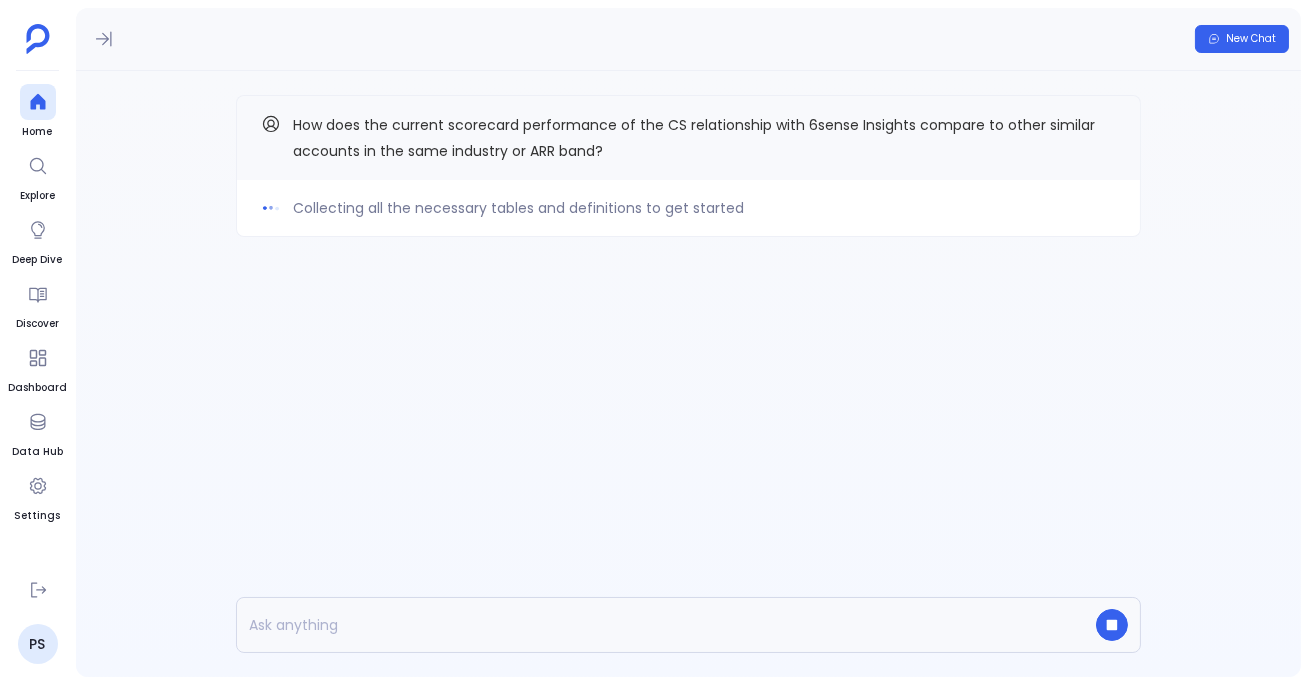 click on "Collecting all the necessary tables and definitions to get started" at bounding box center (688, 208) 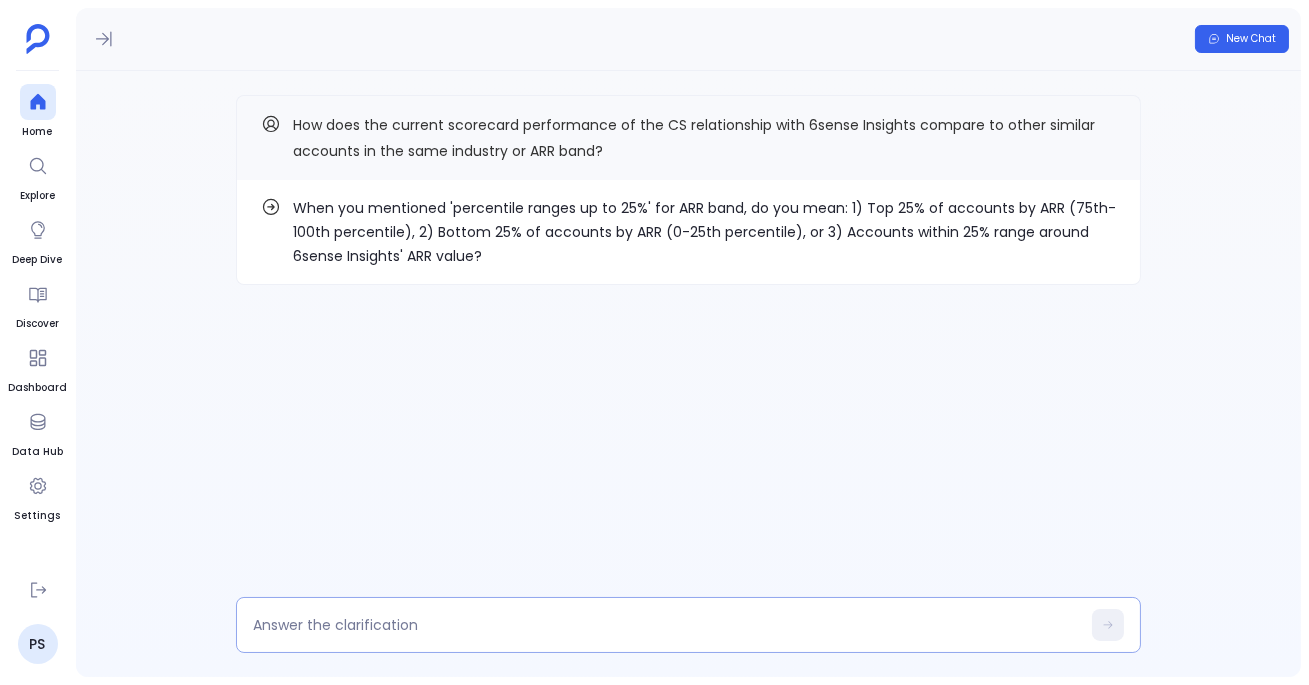 click at bounding box center (666, 625) 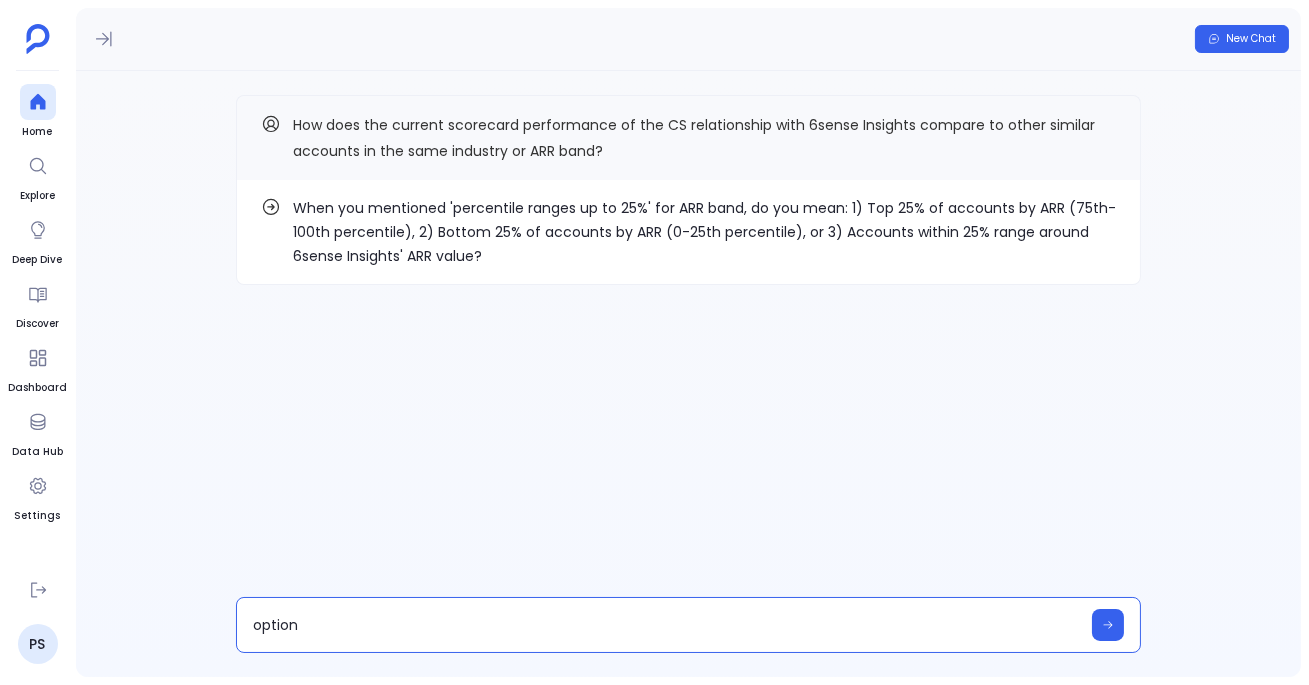 type on "option 1" 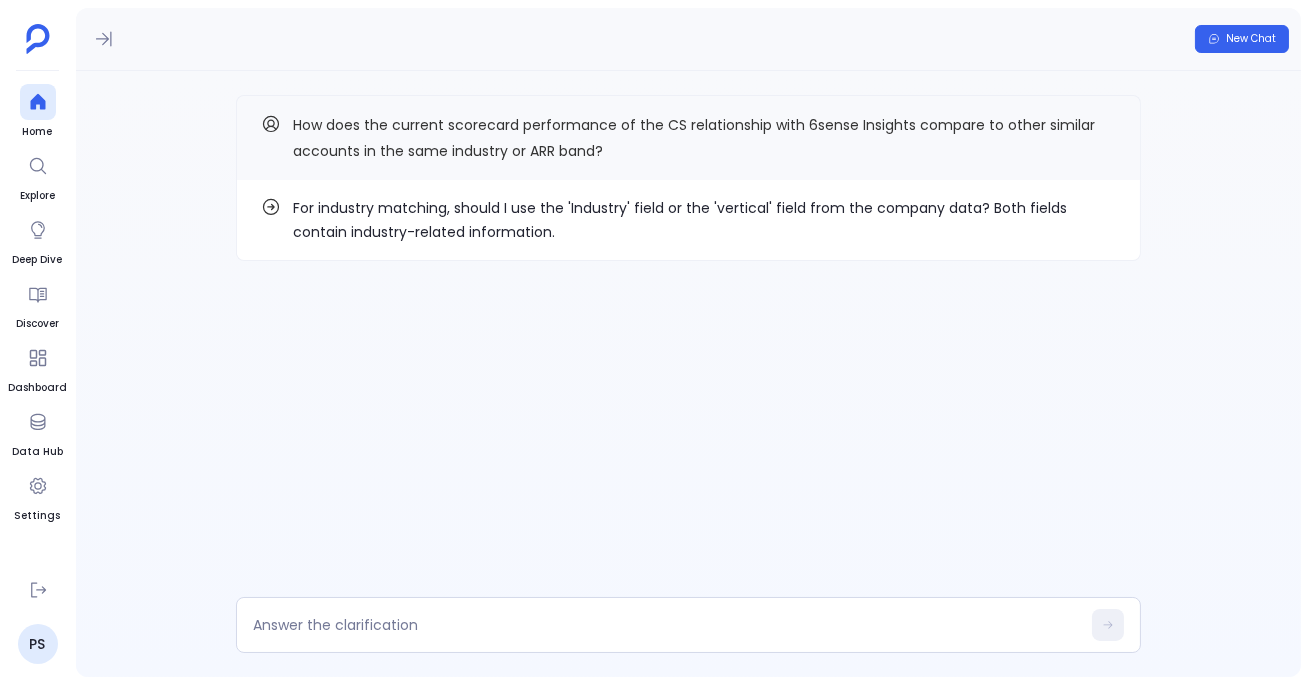 click on "For industry matching, should I use the 'Industry' field or the 'vertical' field from the company data? Both fields contain industry-related information." at bounding box center [704, 220] 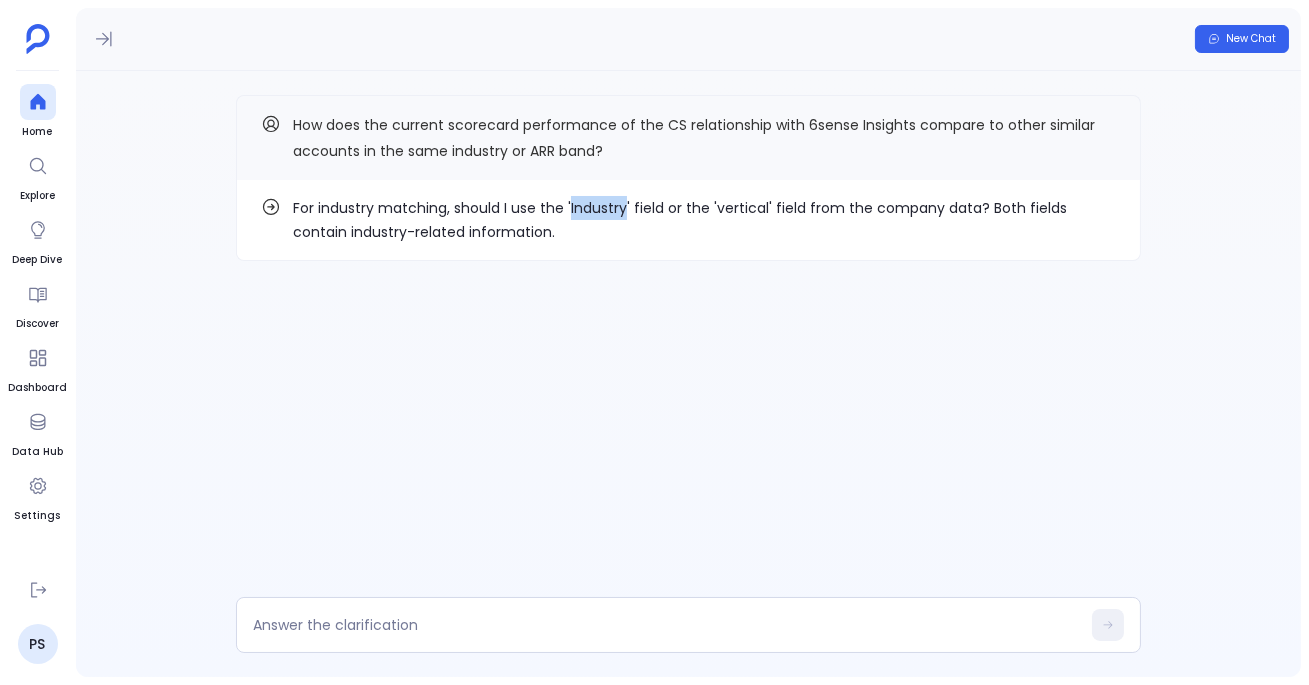 click on "For industry matching, should I use the 'Industry' field or the 'vertical' field from the company data? Both fields contain industry-related information." at bounding box center [704, 220] 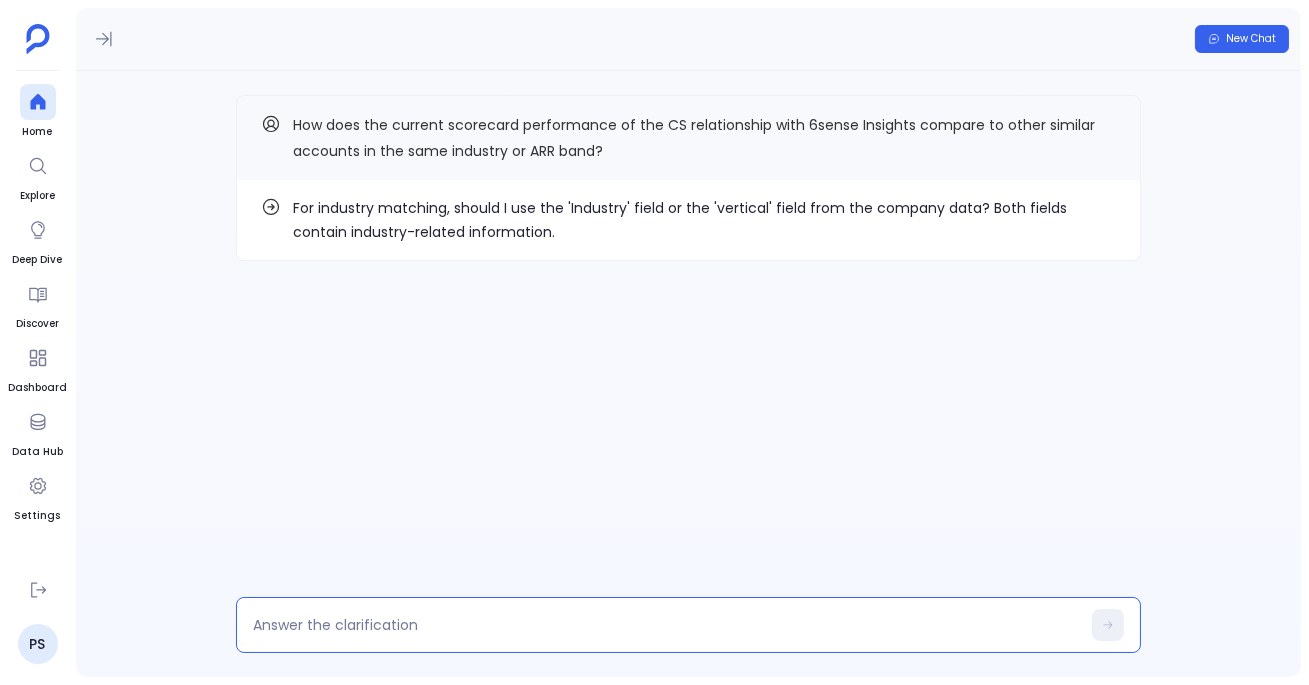 click at bounding box center [666, 625] 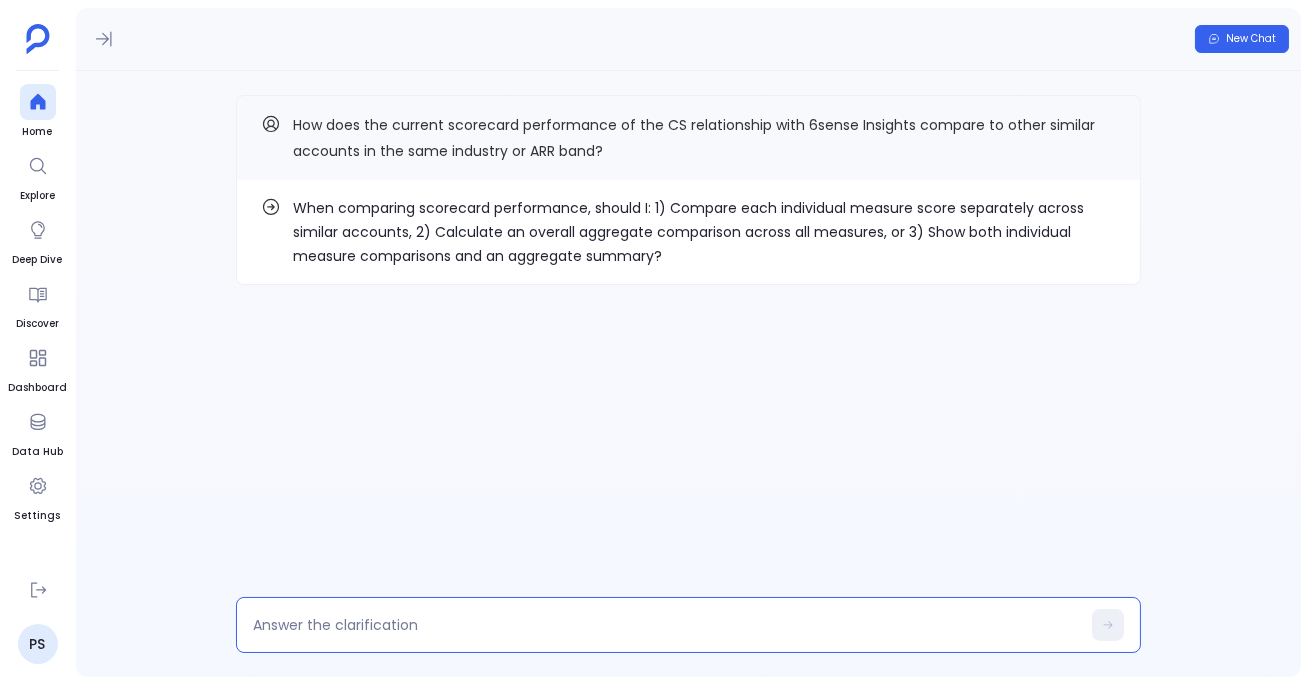 click at bounding box center (666, 625) 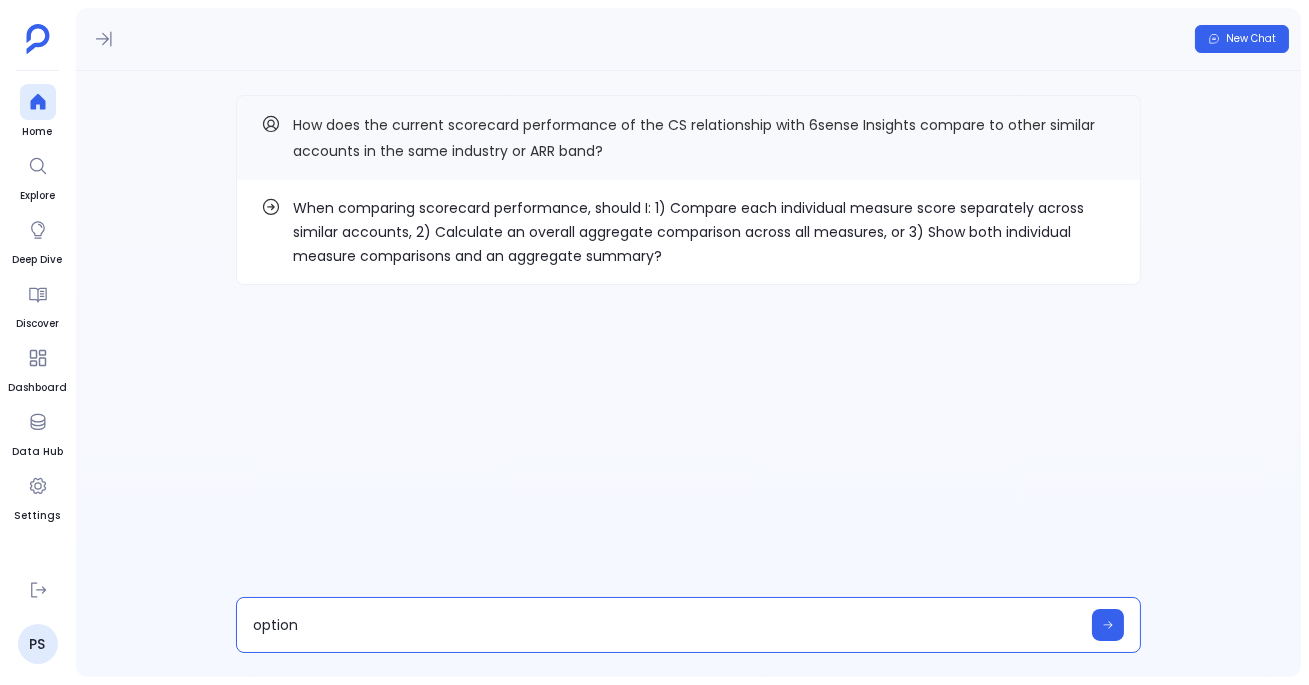 type on "option 3" 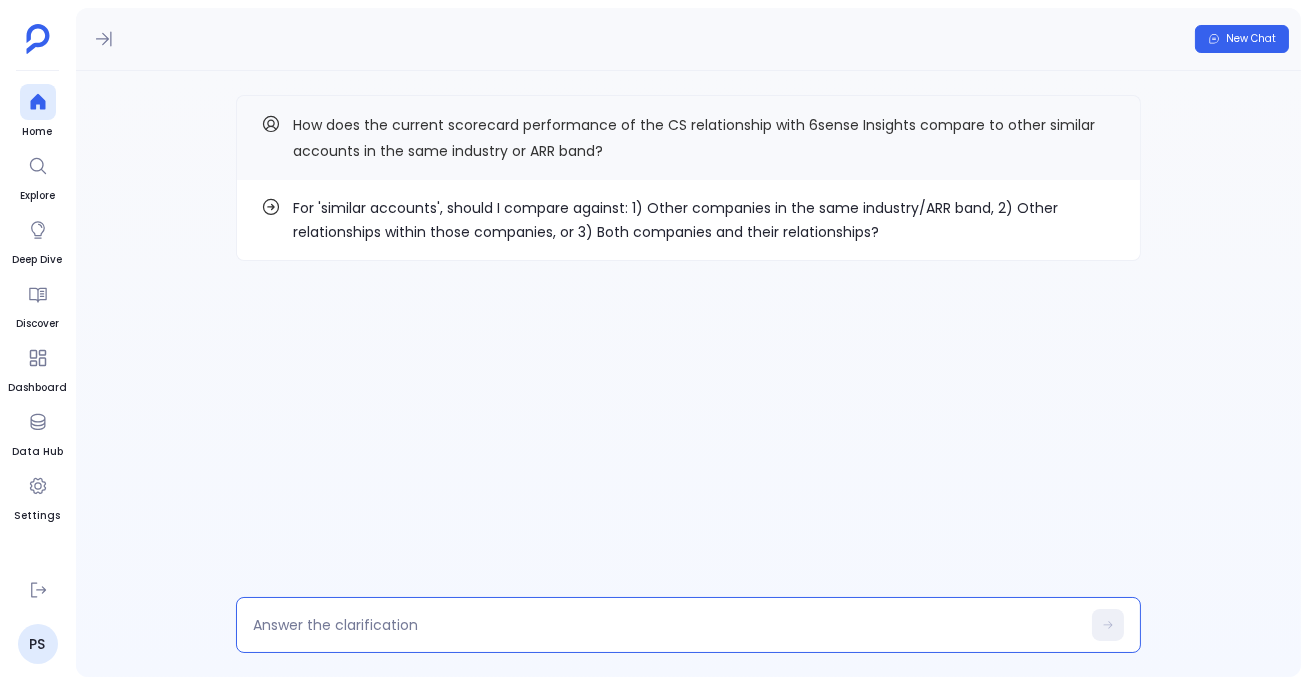 click at bounding box center [666, 625] 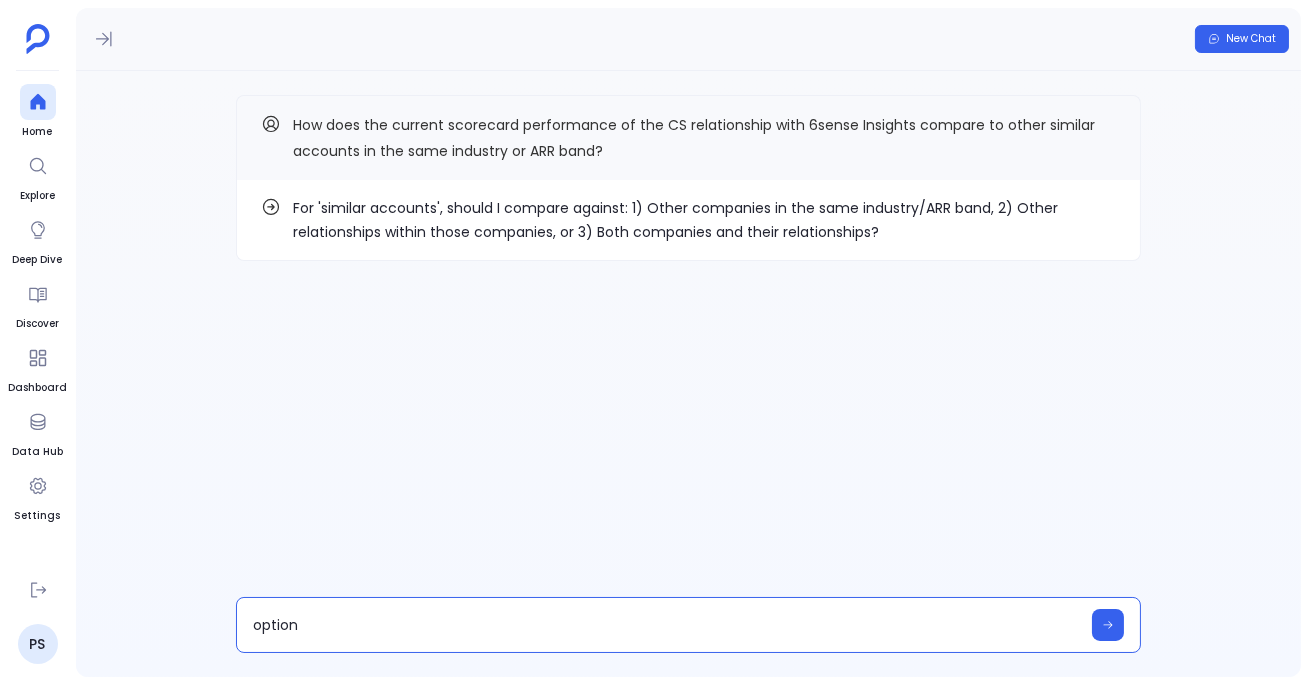 type on "option 2" 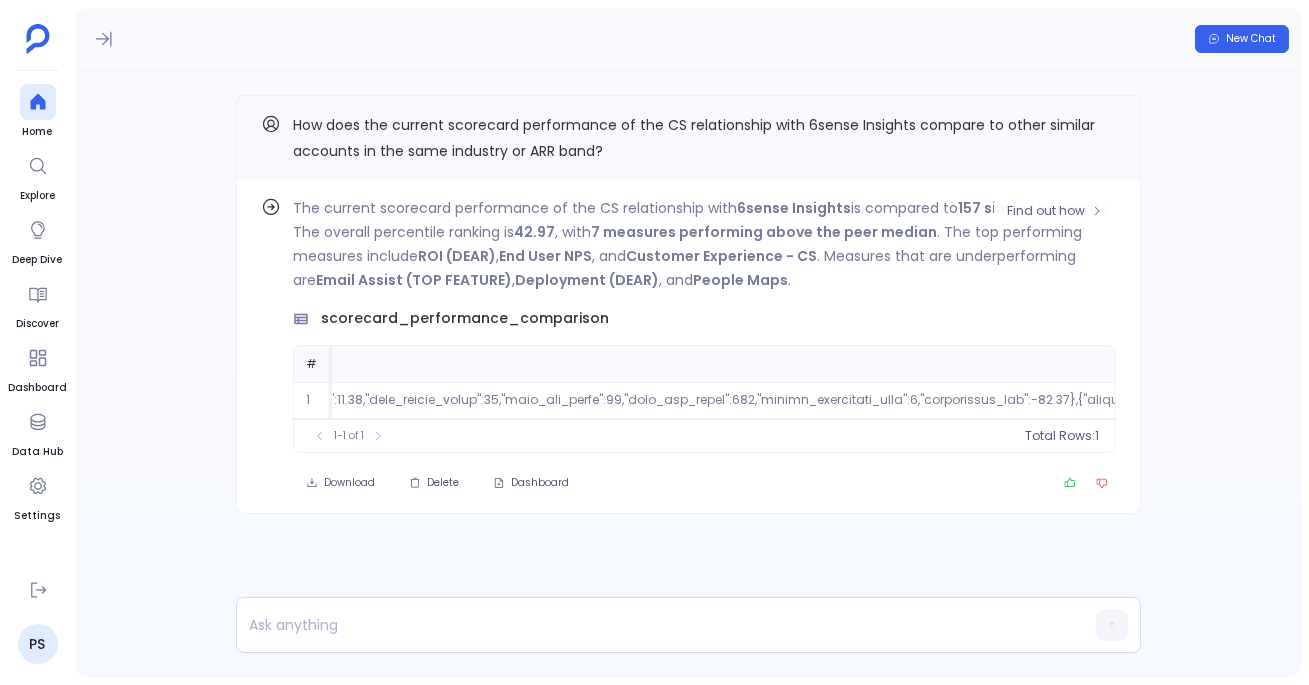 scroll, scrollTop: 0, scrollLeft: 6883, axis: horizontal 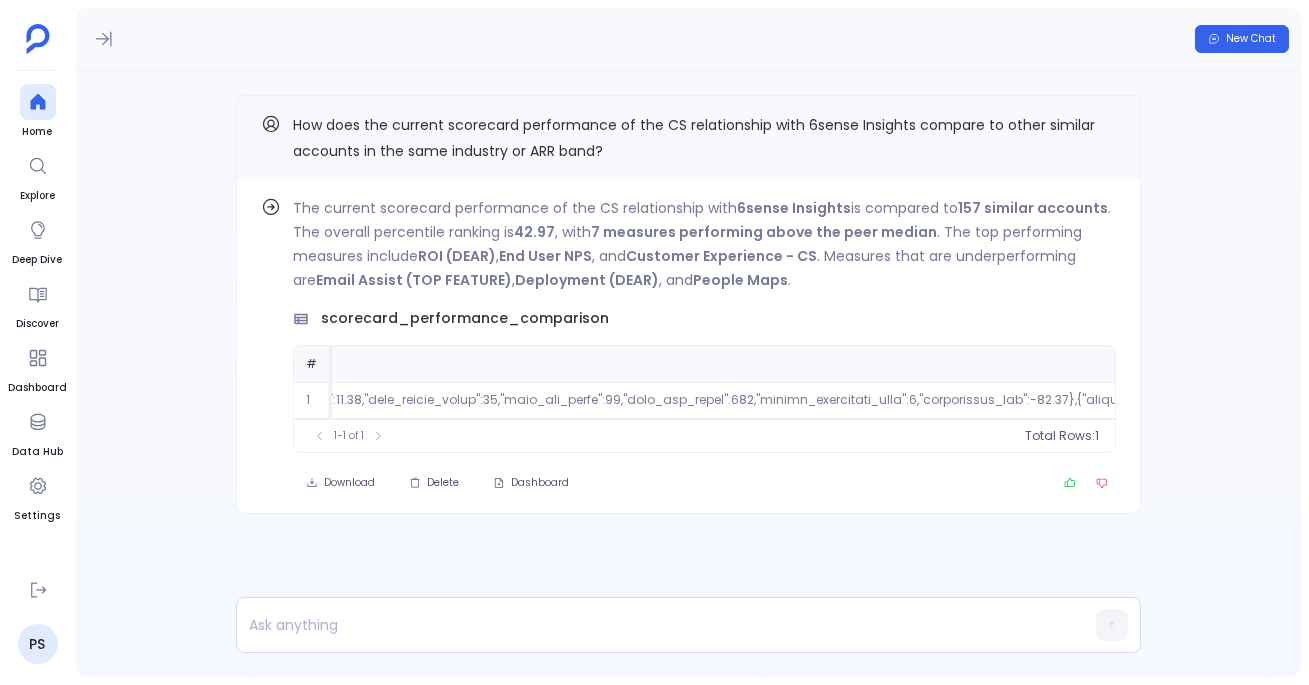 click on "Find out how The current scorecard performance of the CS relationship with  6sense Insights  is compared to  157 similar accounts . The overall percentile ranking is  42.97 , with  7 measures performing above the peer median . The top performing measures include  ROI (DEAR) ,  End User NPS , and  Customer Experience - CS . Measures that are underperforming are  Email Assist (TOP FEATURE) ,  Deployment (DEAR) , and  People Maps . scorecard_performance_comparison # target_relationship_details similar_relationships_count individual_measure_comparison aggregate_summary 1 [{"gainsight_relationship_Name":"6sense Insights - CS","gainsight_company_Name":"6sense Insights","gainsight_company_Industry":"Engineering Software","gainsight_company_Arr":217612.86}] 157
To pick up a draggable item, press the space bar.
While dragging, use the arrow keys to move the item.
Press space again to drop the item in its new position, or press escape to cancel.
1-1 of 1 Total Rows:  1 Download Delete Dashboard" at bounding box center (688, 344) 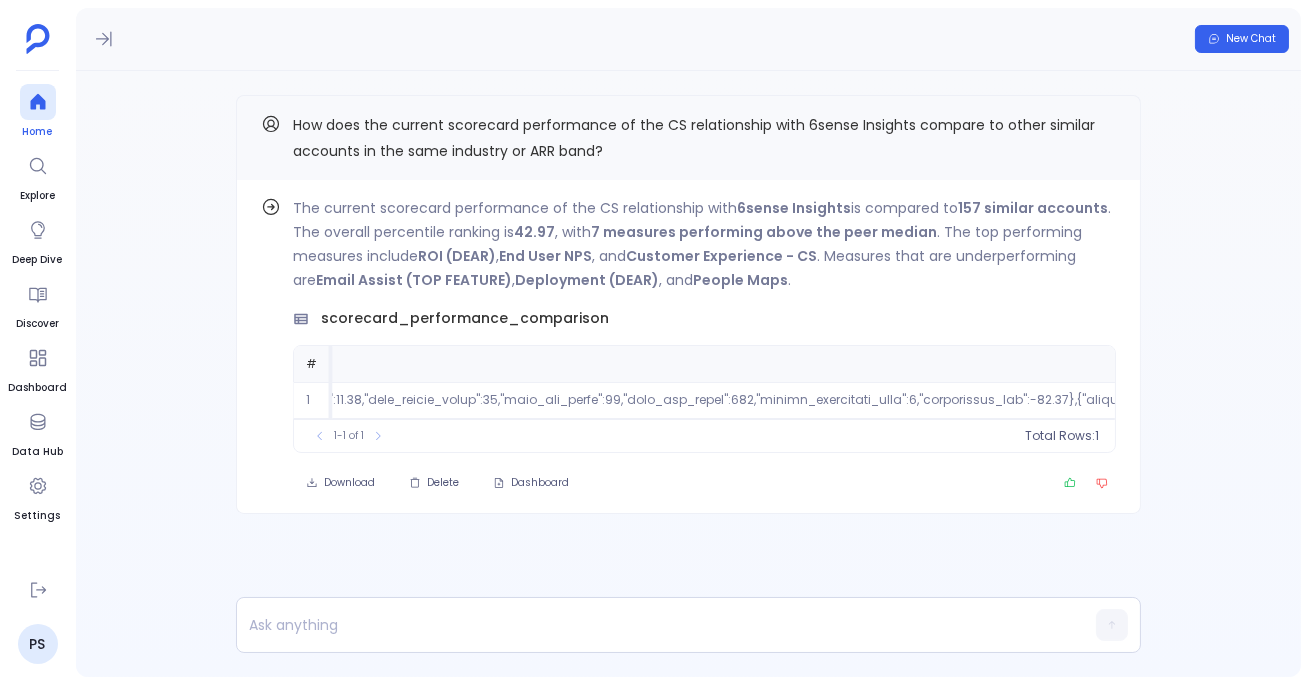 click at bounding box center (38, 102) 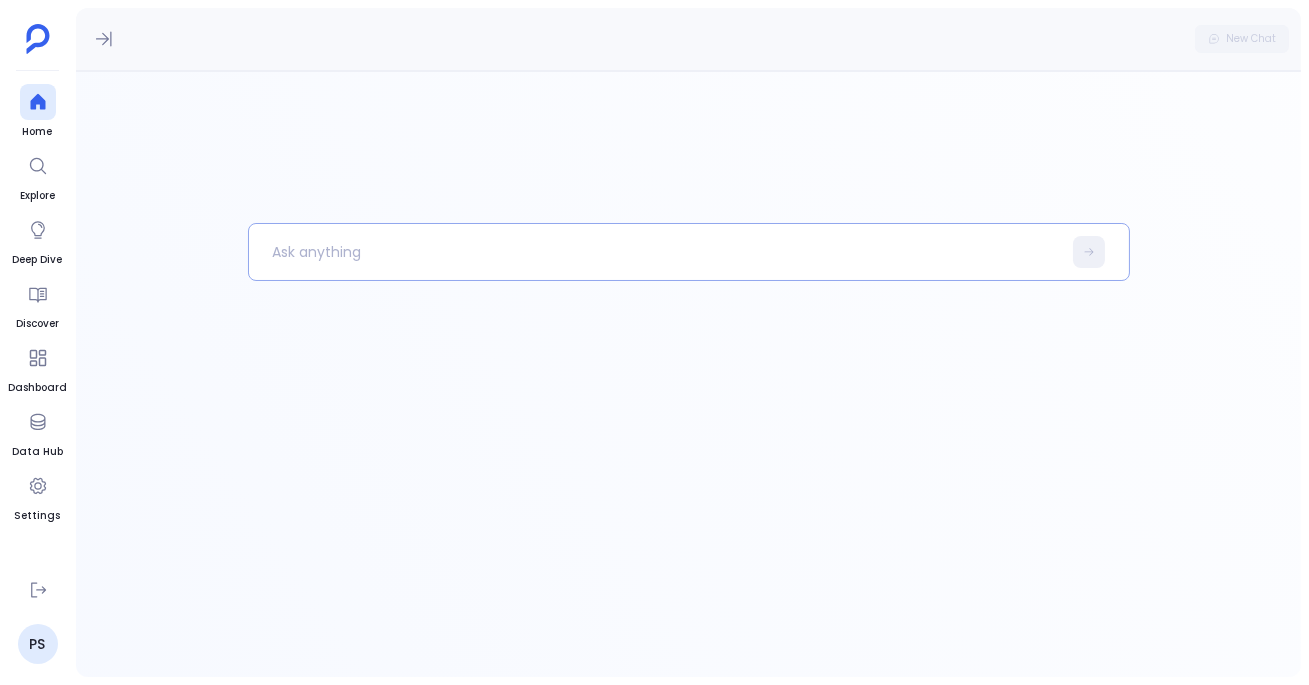 click at bounding box center (655, 252) 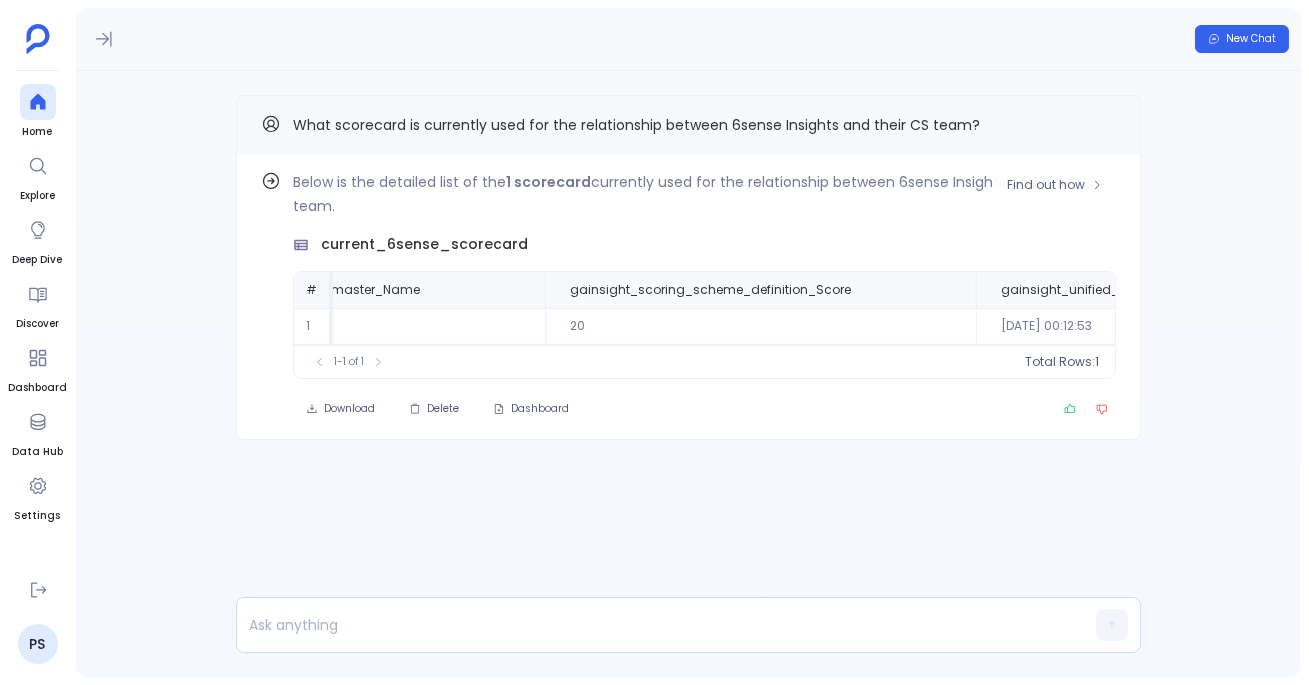 scroll, scrollTop: 0, scrollLeft: 521, axis: horizontal 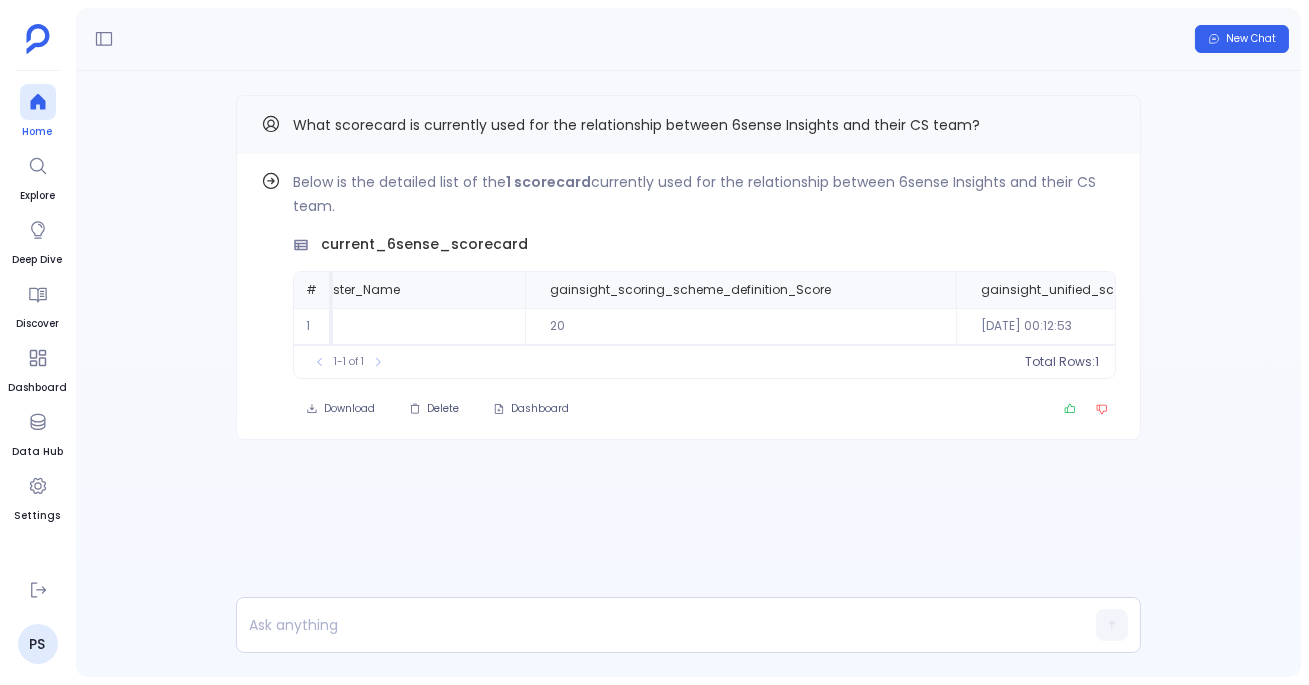click on "Home" at bounding box center [38, 112] 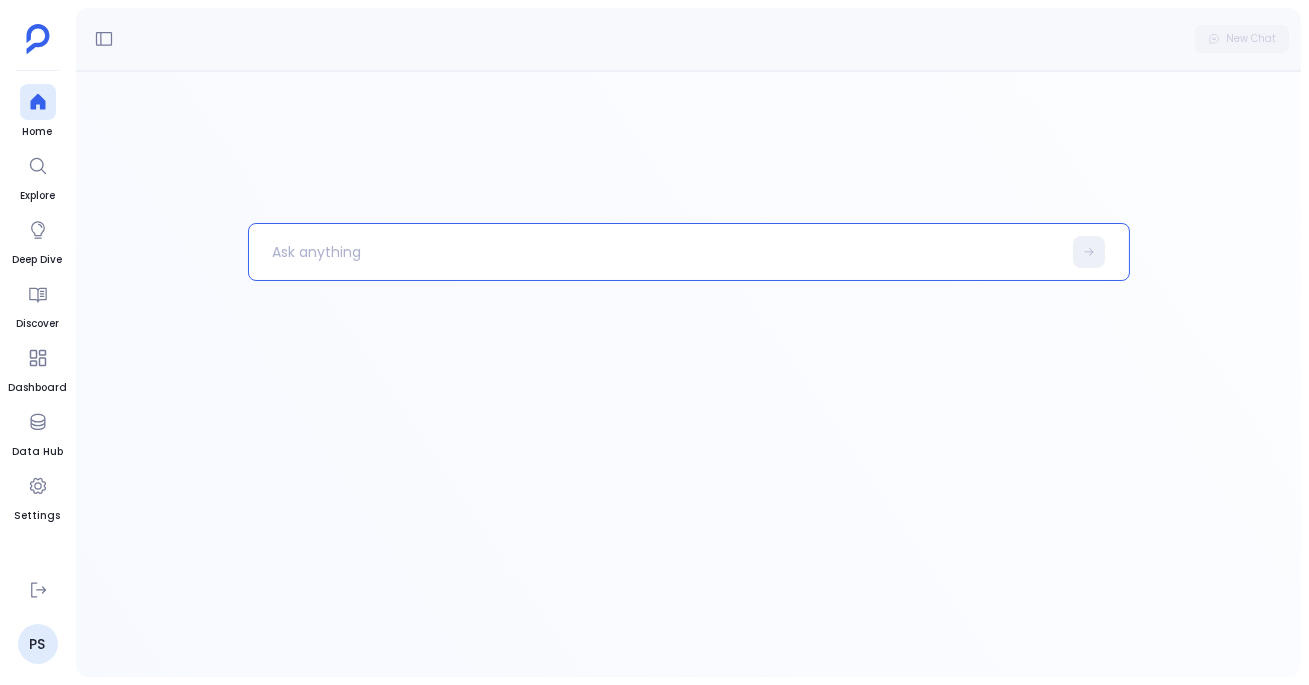 click at bounding box center [655, 252] 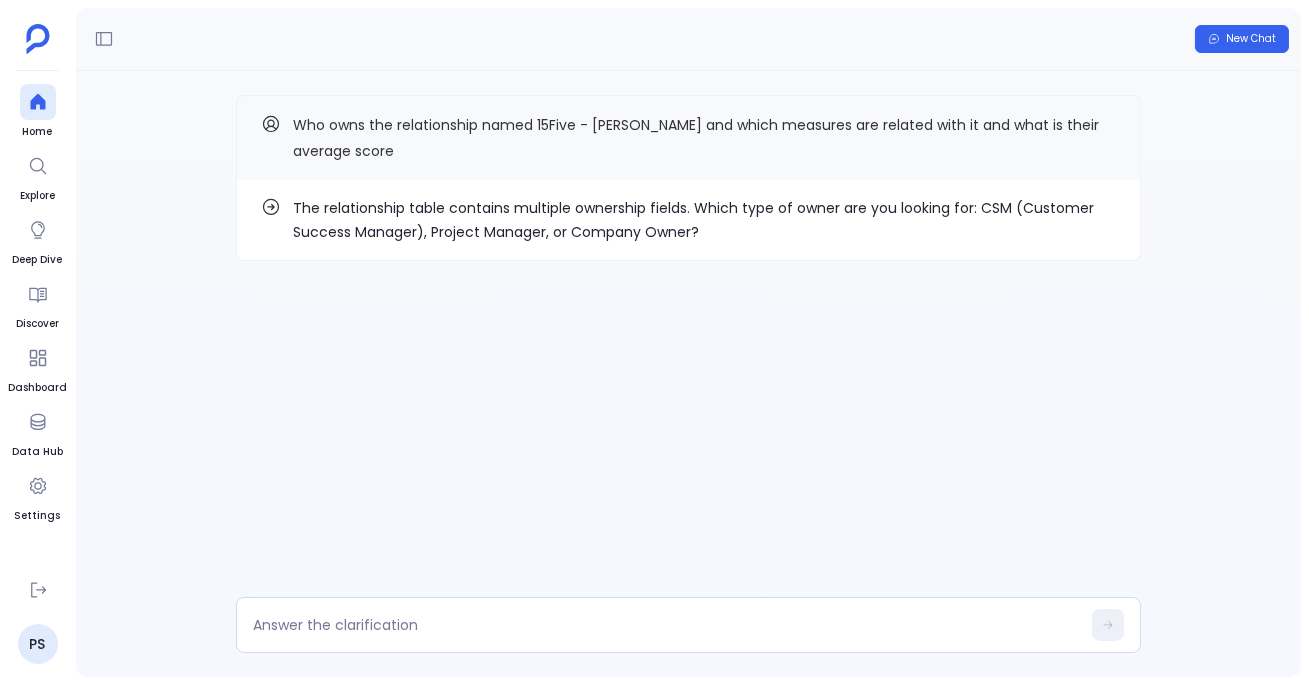 click on "The relationship table contains multiple ownership fields. Which type of owner are you looking for: CSM (Customer Success Manager), Project Manager, or Company Owner?" at bounding box center [704, 220] 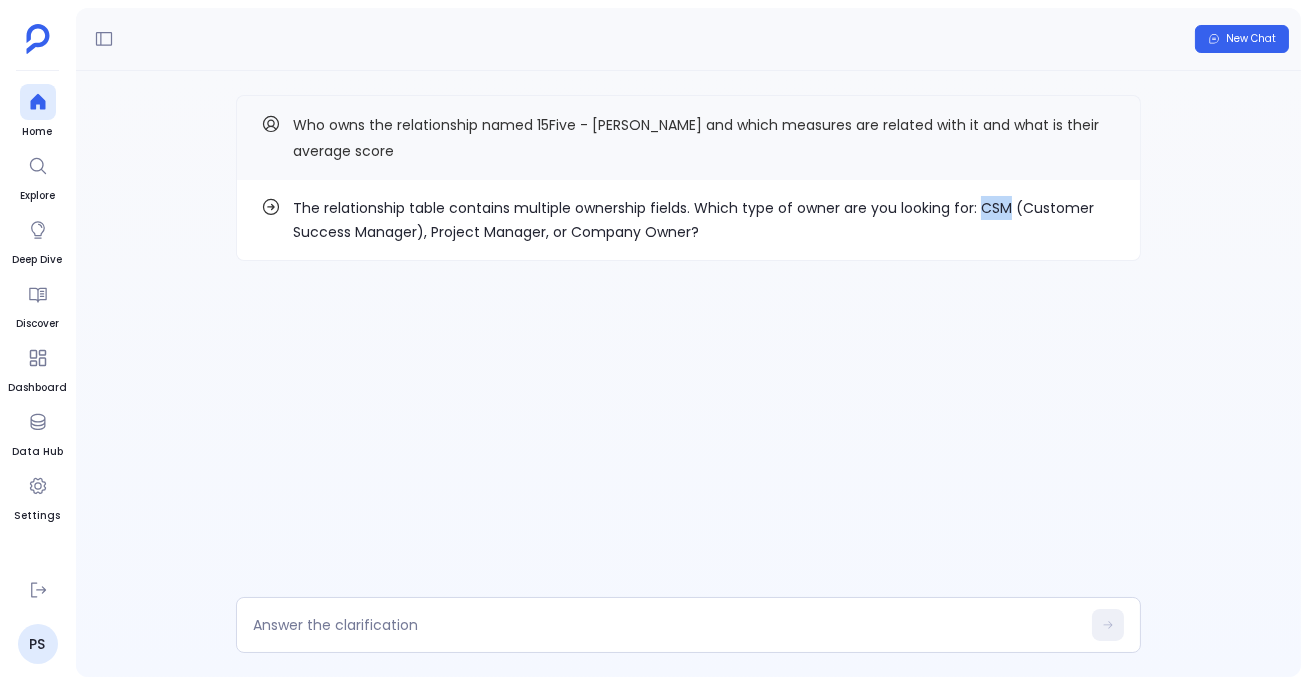 click on "The relationship table contains multiple ownership fields. Which type of owner are you looking for: CSM (Customer Success Manager), Project Manager, or Company Owner?" at bounding box center (704, 220) 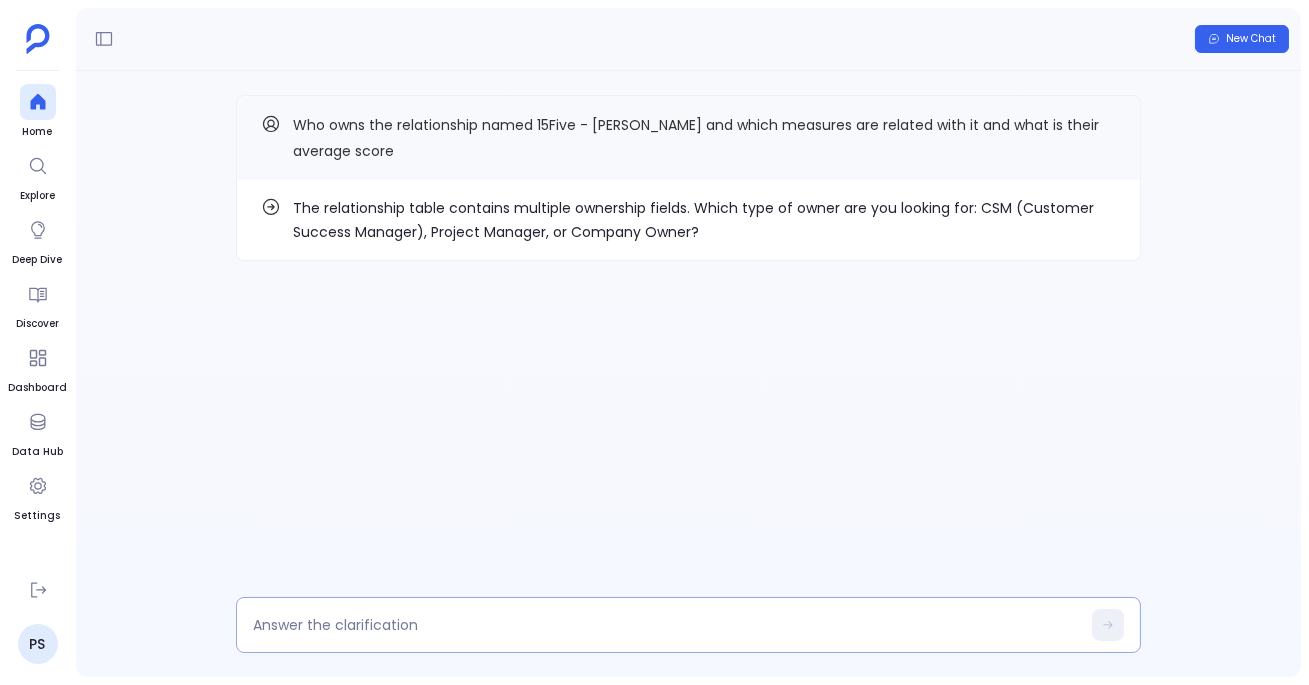 click at bounding box center [666, 625] 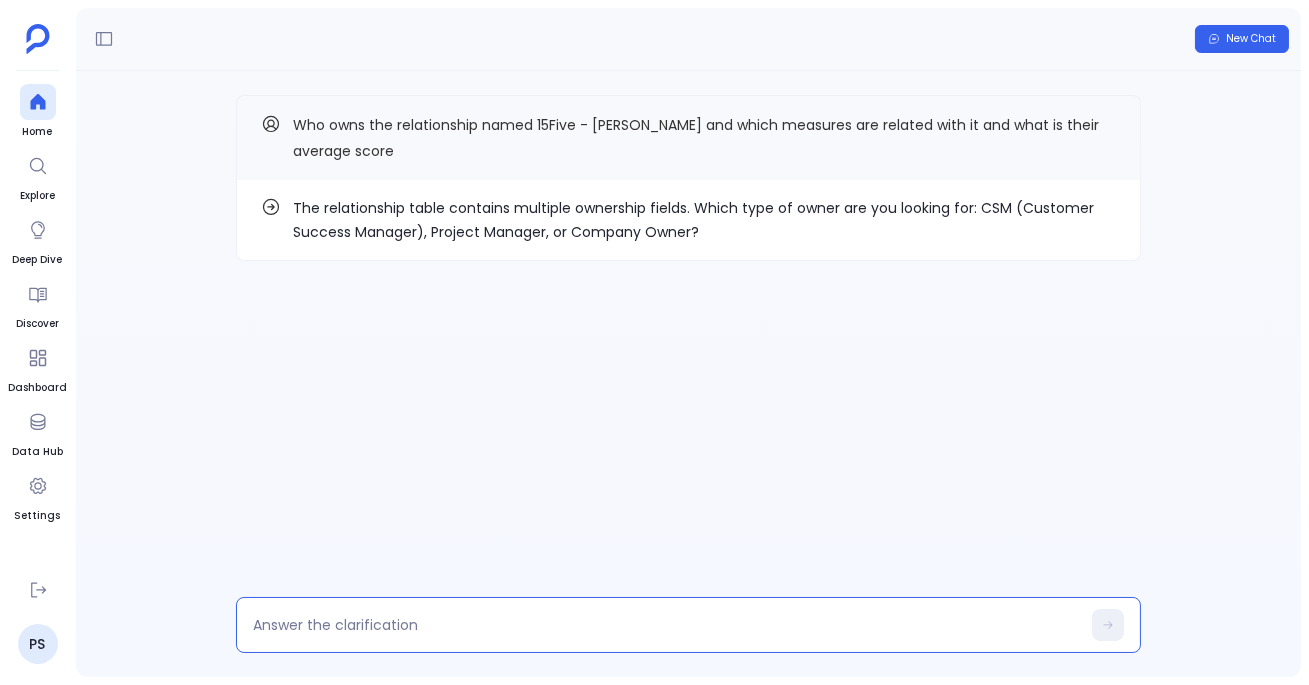 type on "CSM" 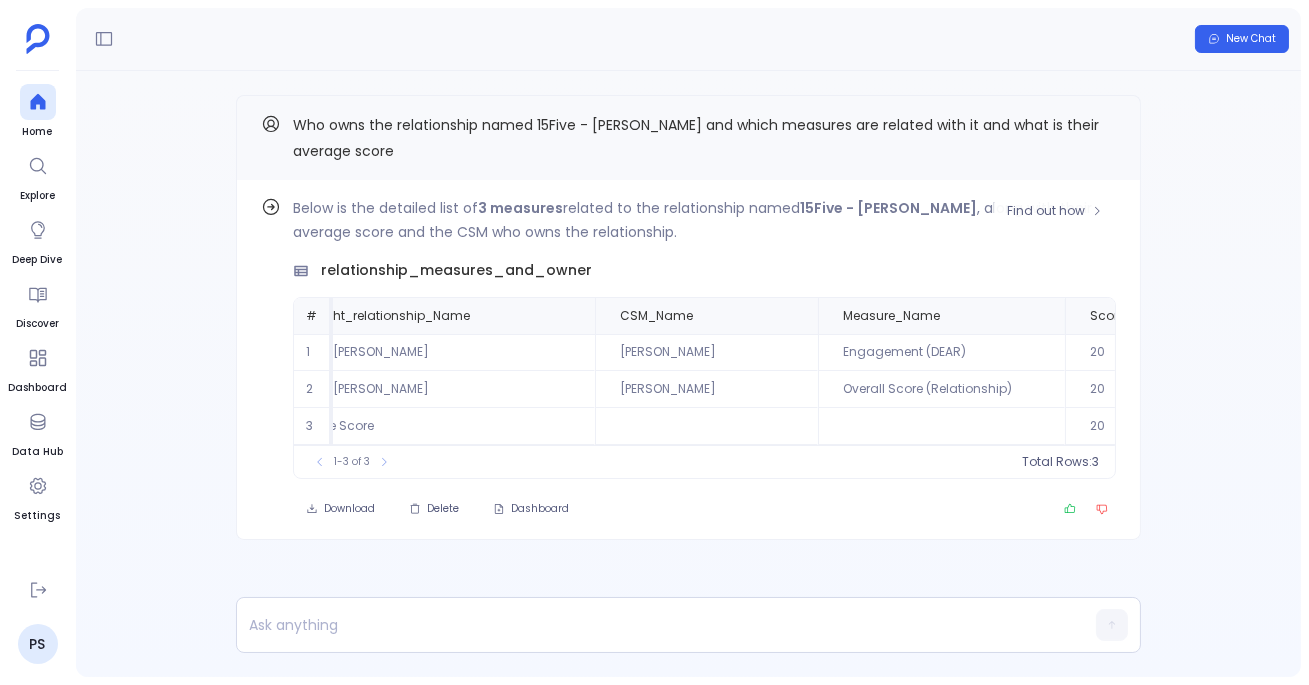 scroll, scrollTop: 0, scrollLeft: 0, axis: both 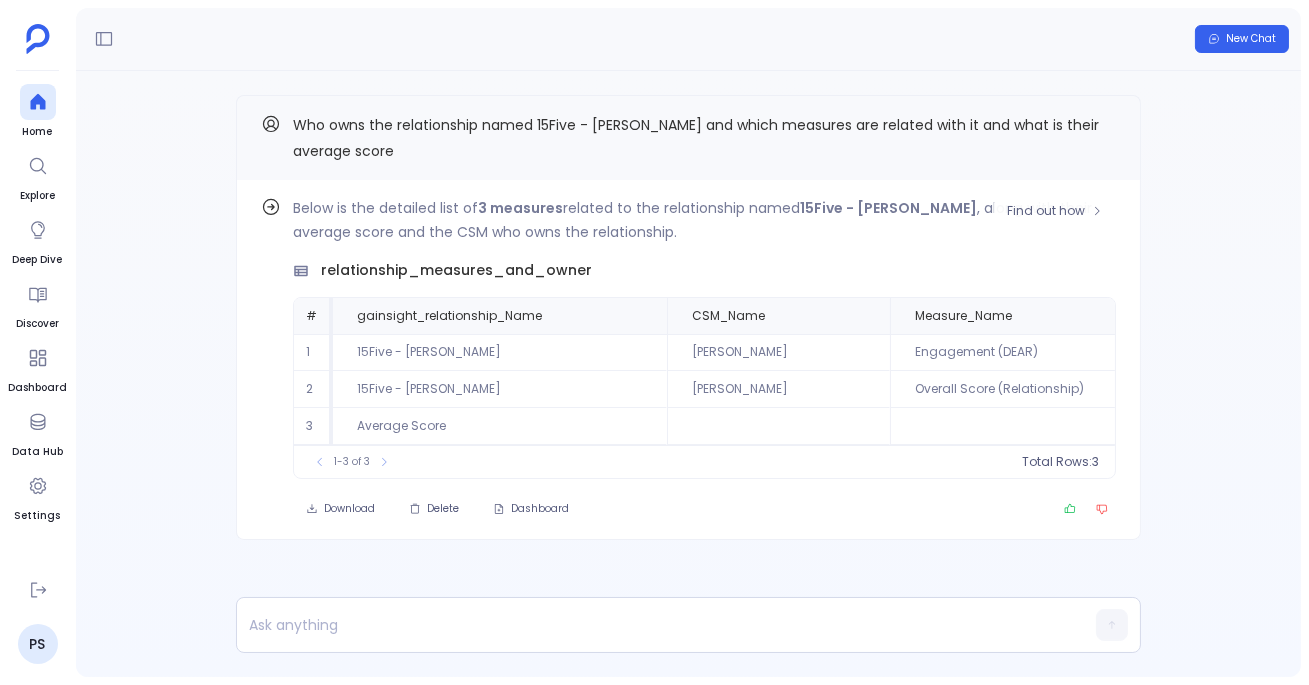click on "Find out how Below is the detailed list of  3 measures  related to the relationship named  15Five - CE-SJ , along with their average score and the CSM who owns the relationship. relationship_measures_and_owner # gainsight_relationship_Name CSM_Name Measure_Name Score 1 15Five - CE-SJ Jessica Enright Engagement (DEAR) 20 2 15Five - CE-SJ Jessica Enright Overall Score (Relationship)  20 3 Average Score 20
To pick up a draggable item, press the space bar.
While dragging, use the arrow keys to move the item.
Press space again to drop the item in its new position, or press escape to cancel.
1-3 of 3 Total Rows:  3 Download Delete Dashboard" at bounding box center (688, 360) 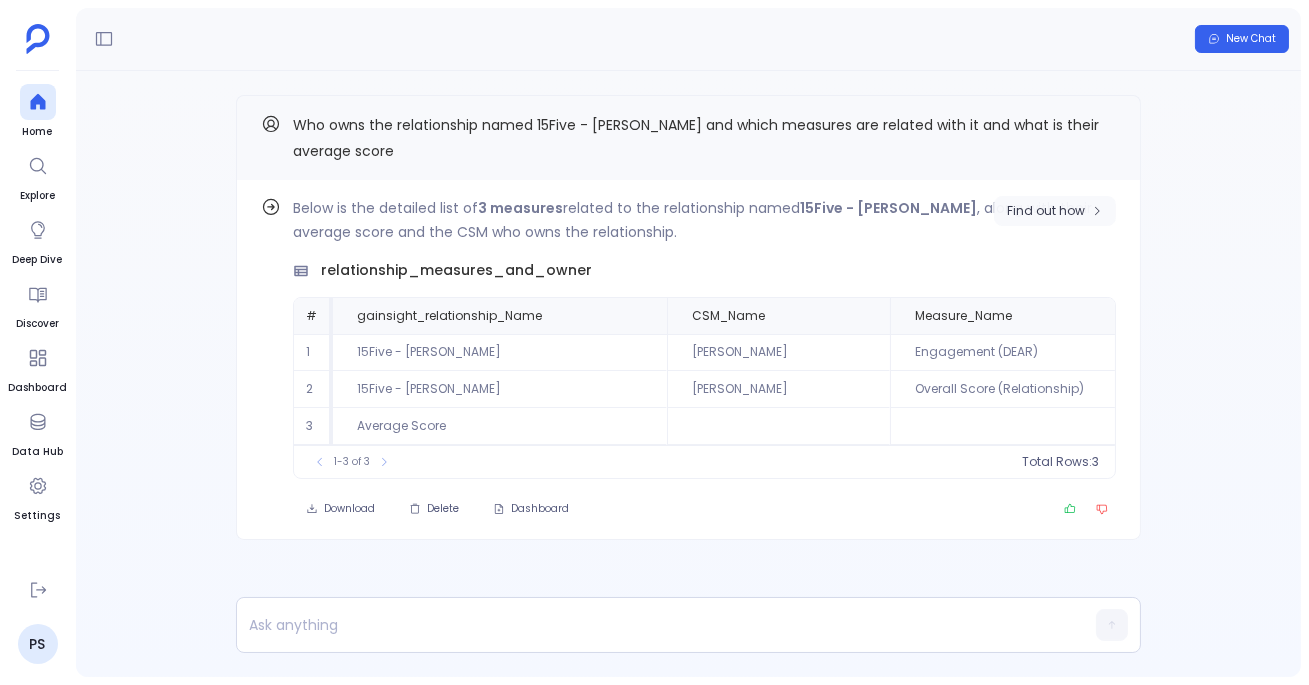 click on "Find out how" at bounding box center (1046, 211) 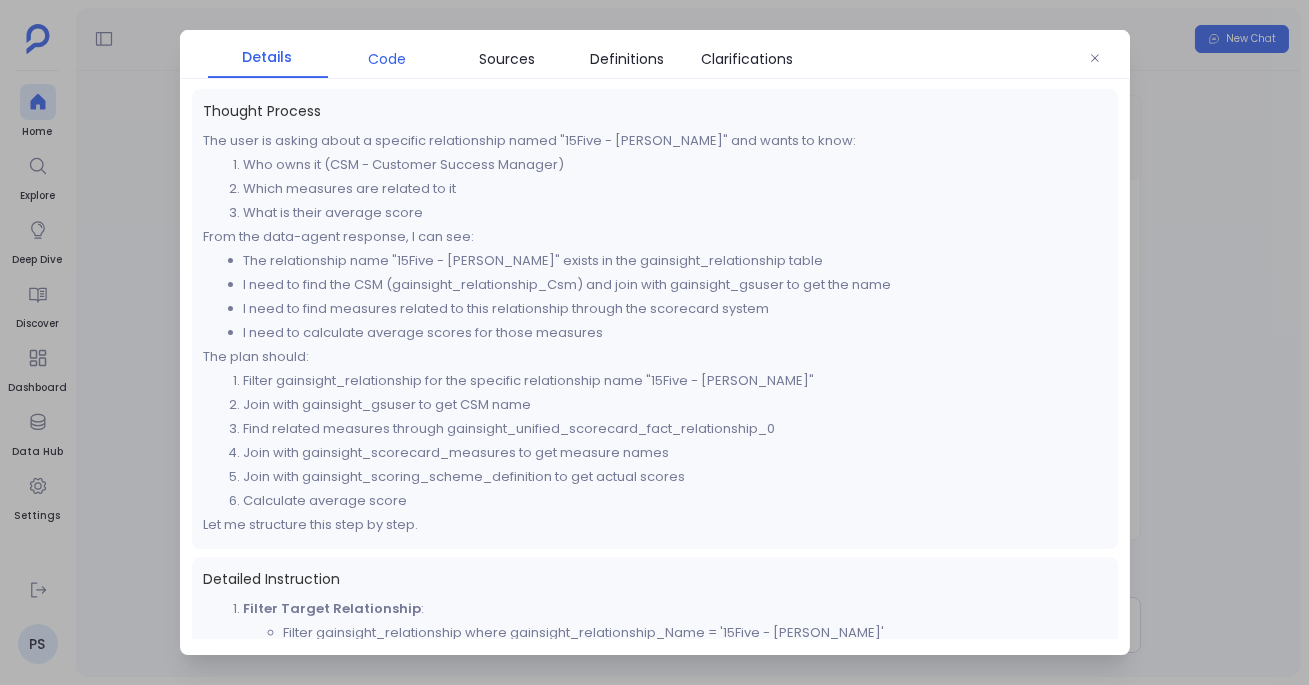 click on "Code" at bounding box center (388, 59) 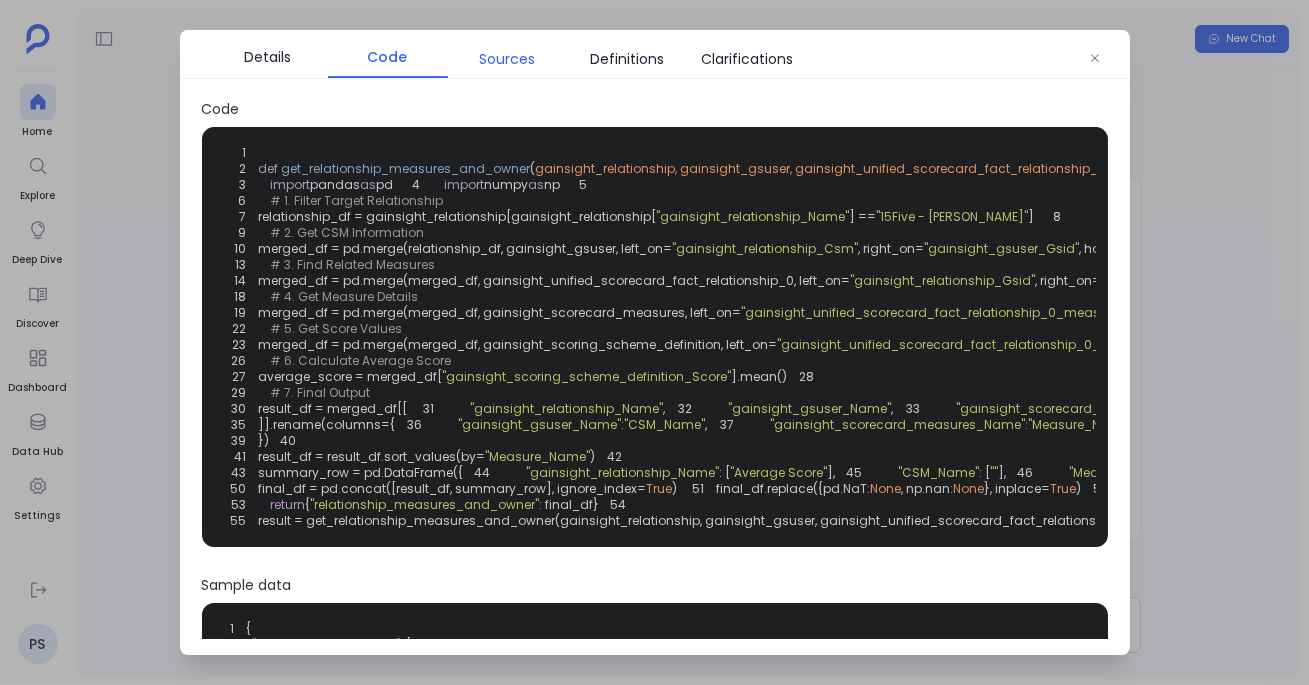 click on "Sources" at bounding box center [508, 59] 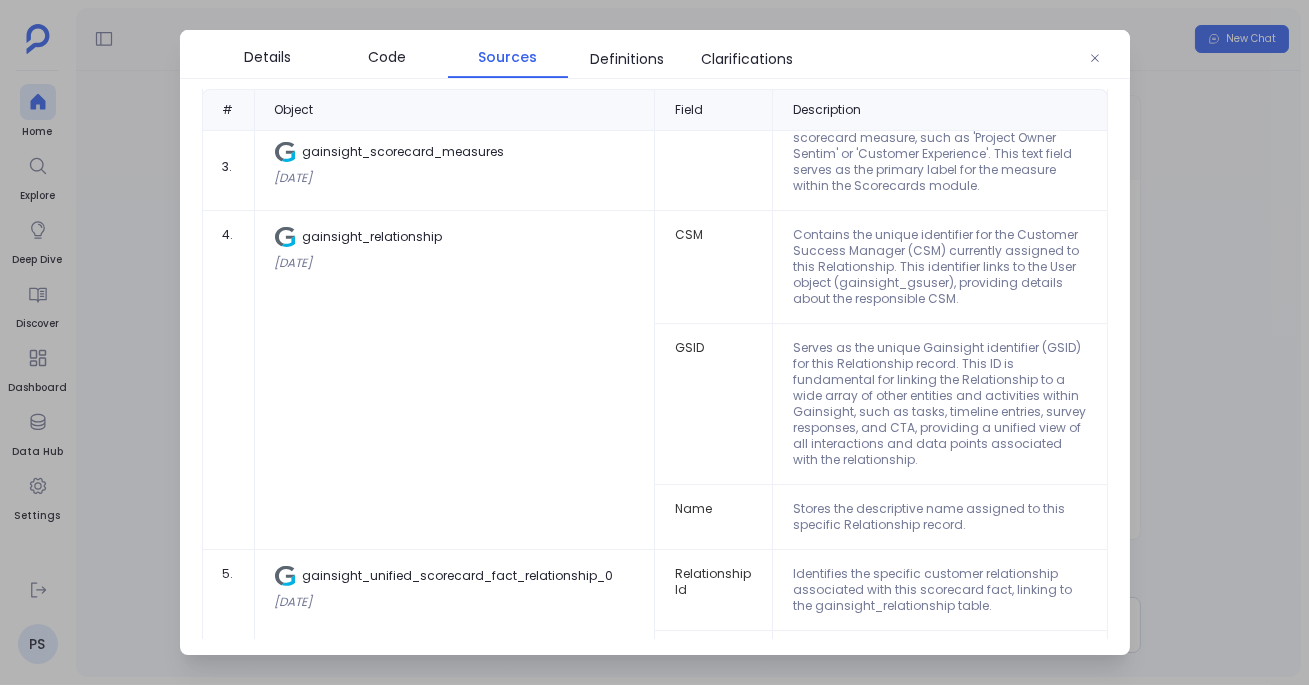 scroll, scrollTop: 875, scrollLeft: 0, axis: vertical 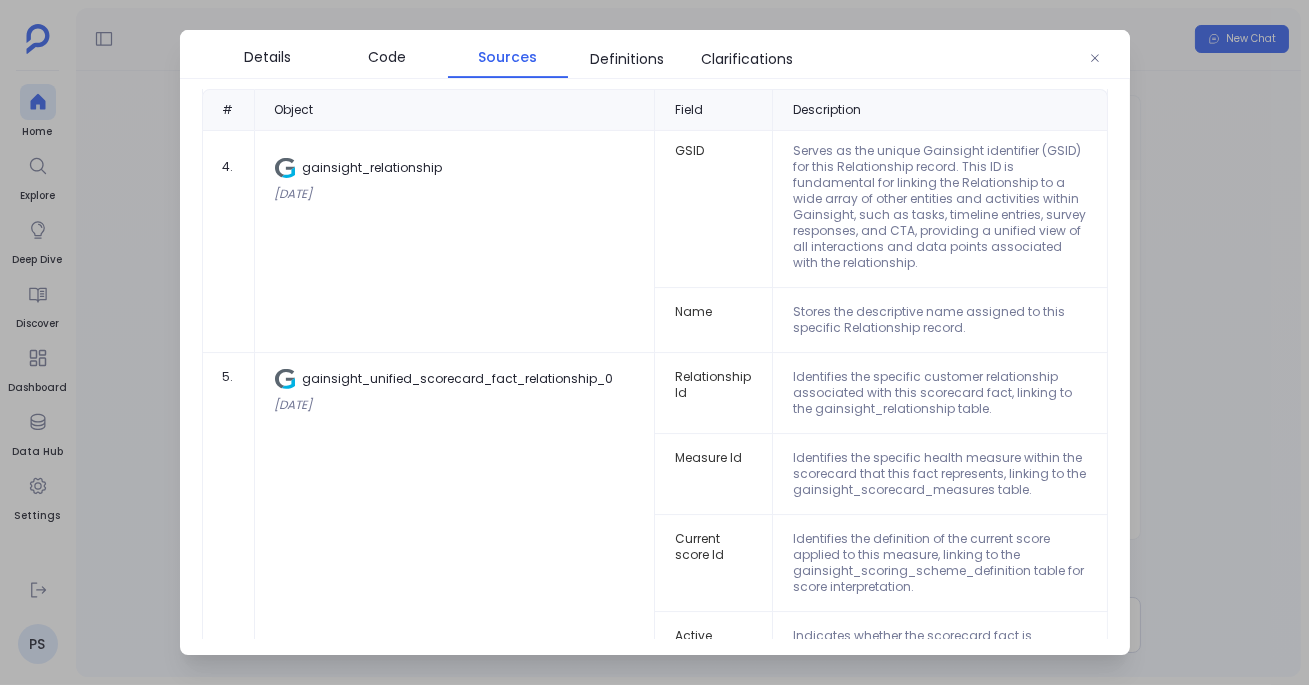 click at bounding box center (654, 342) 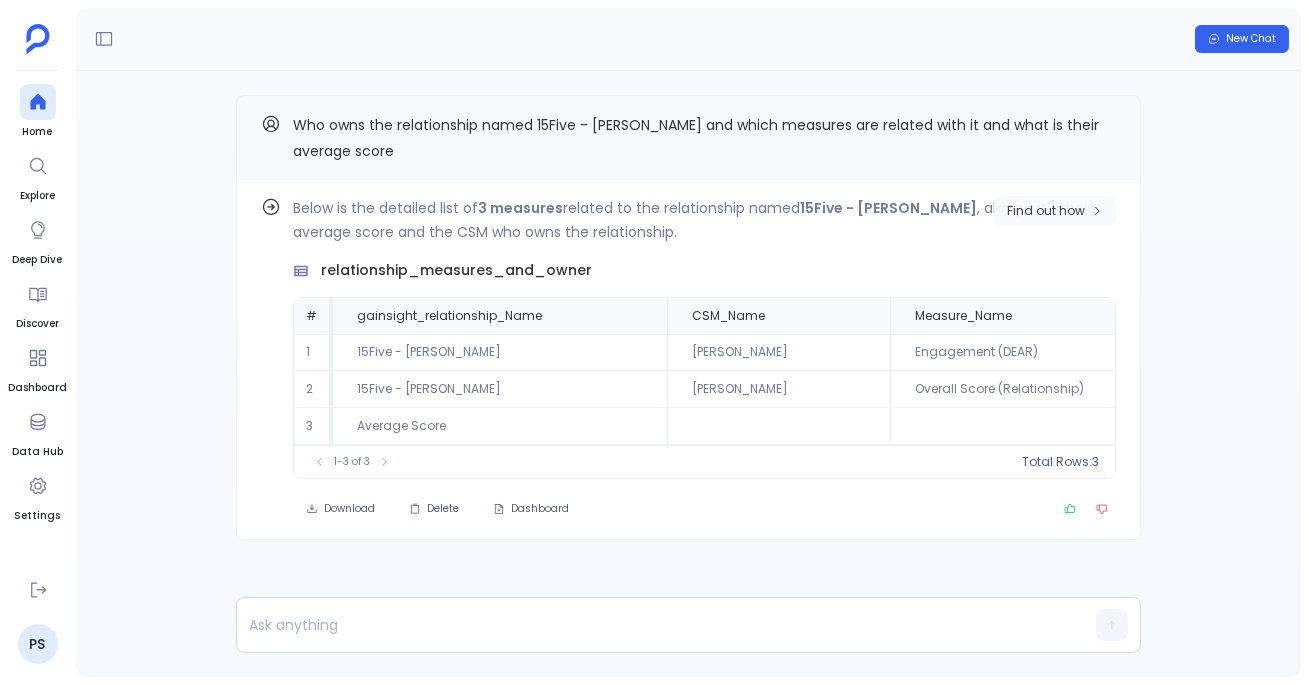 click on "Find out how" at bounding box center (1046, 211) 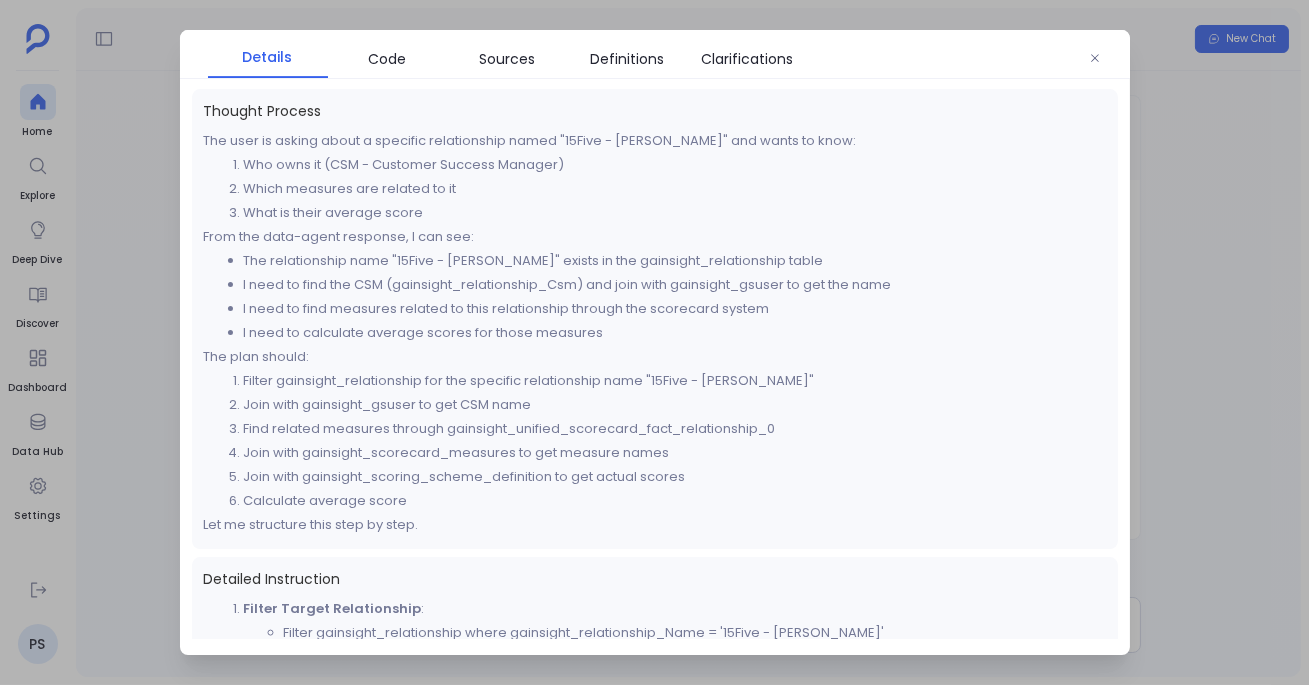 click on "Details Code Sources Definitions Clarifications" at bounding box center (655, 55) 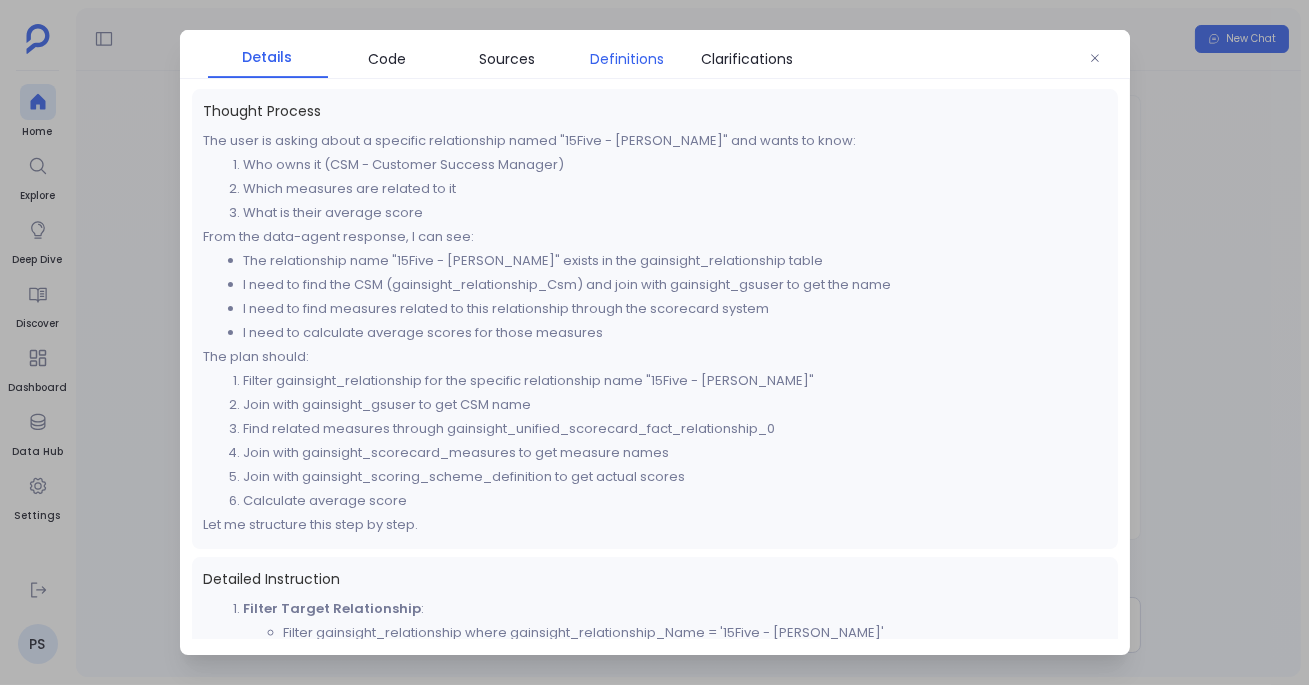 click on "Definitions" at bounding box center (628, 59) 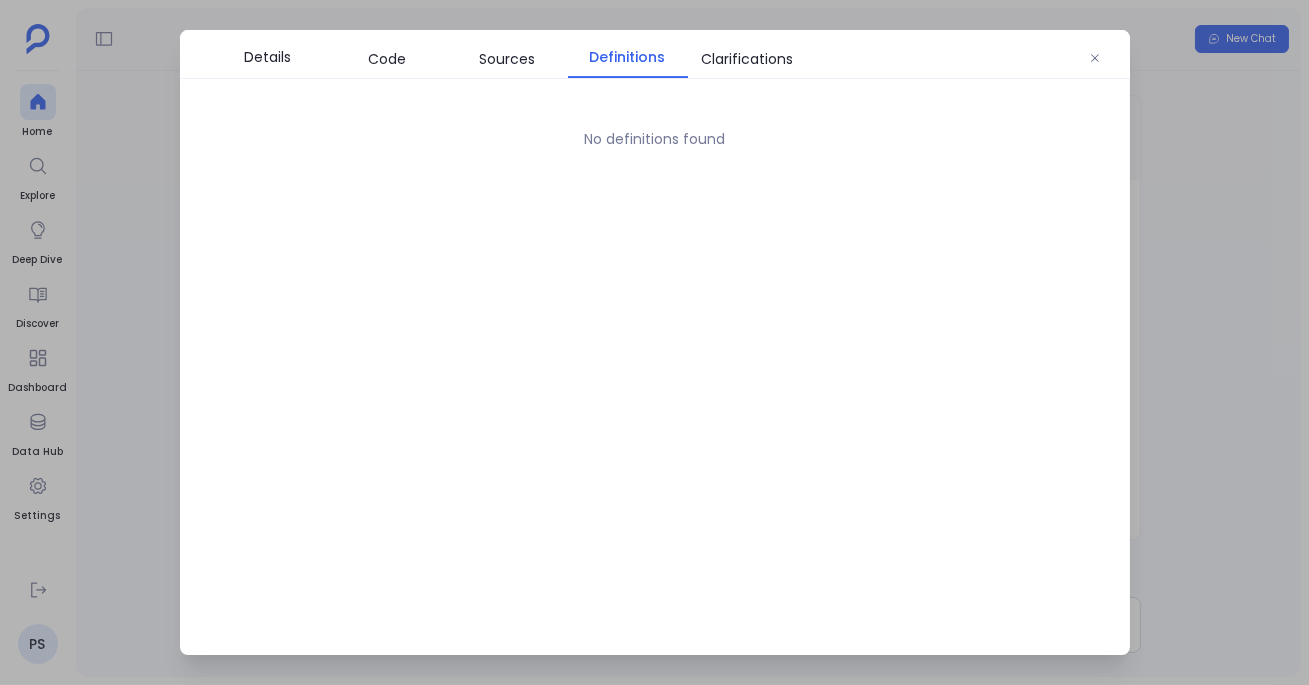 click at bounding box center [654, 342] 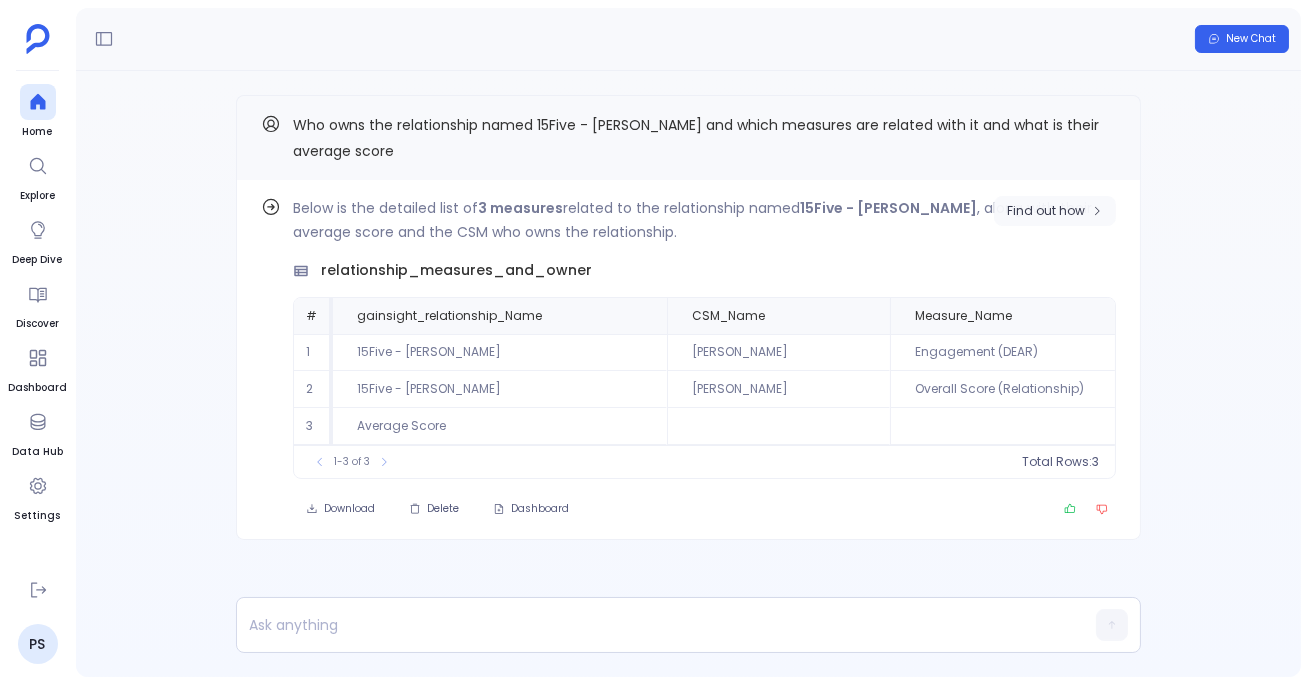 click on "Find out how" at bounding box center (1046, 211) 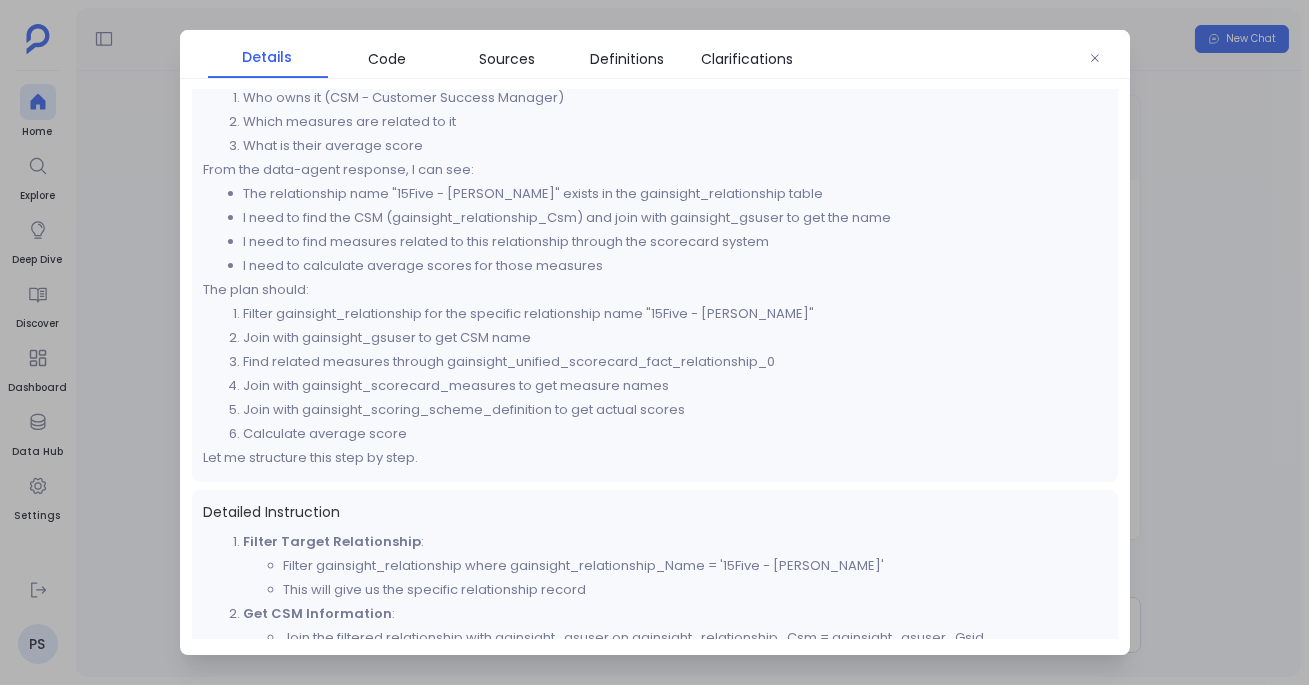 scroll, scrollTop: 0, scrollLeft: 0, axis: both 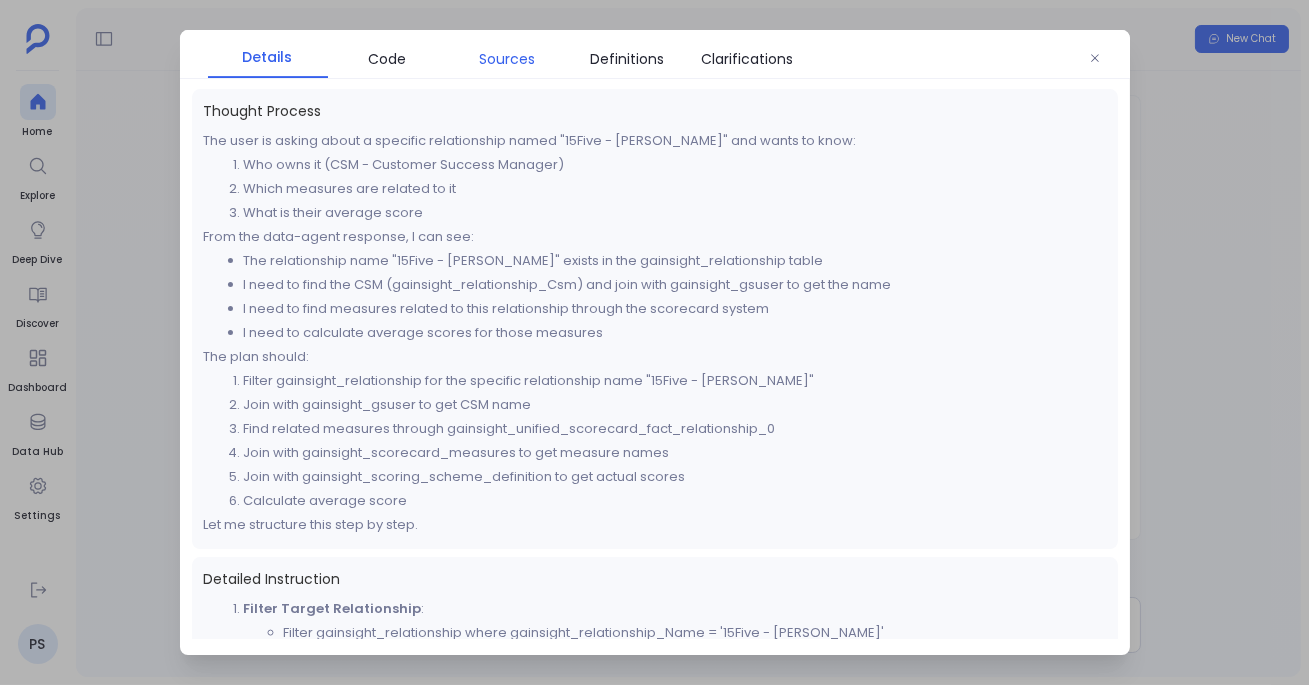 click on "Sources" at bounding box center [508, 59] 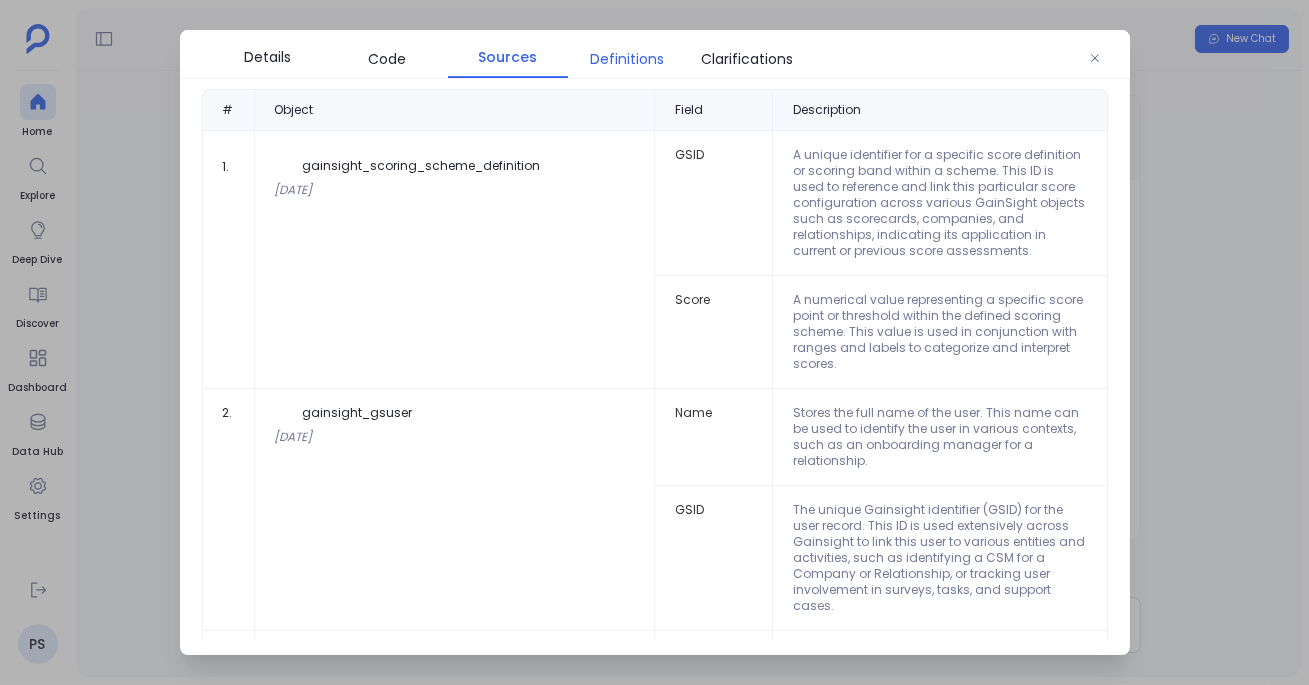 click on "Definitions" at bounding box center (628, 59) 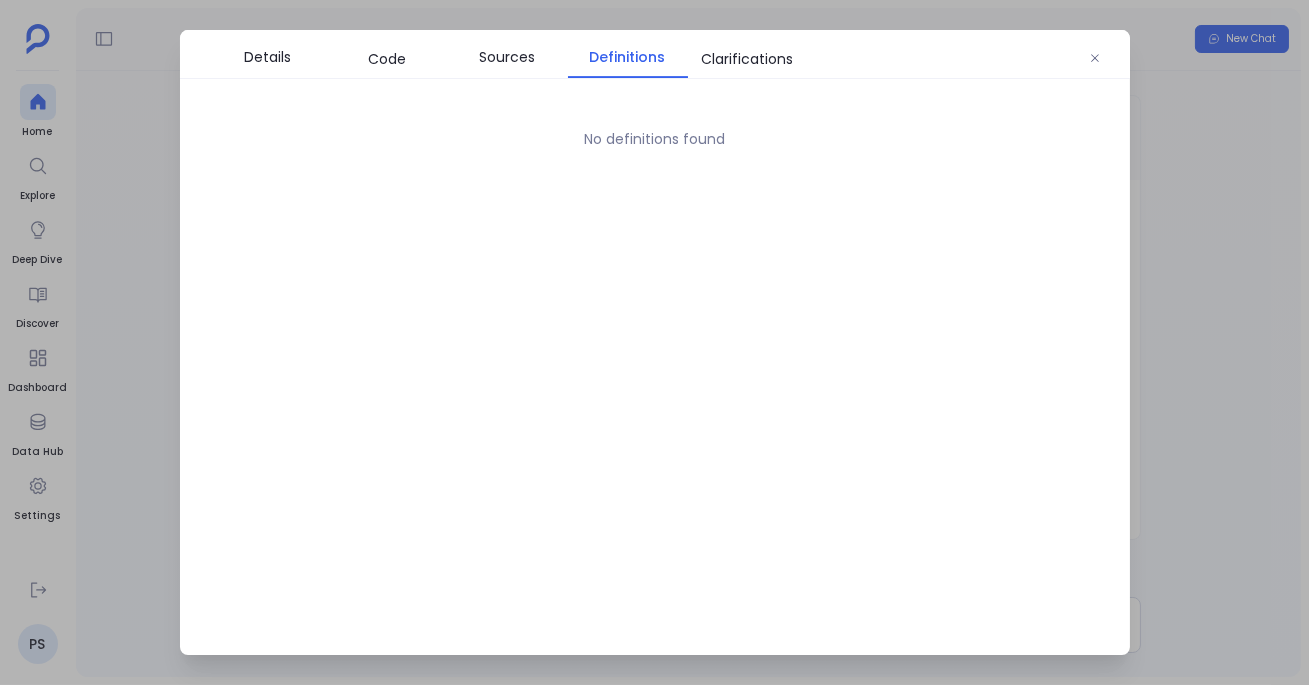 drag, startPoint x: 596, startPoint y: 59, endPoint x: 578, endPoint y: 59, distance: 18 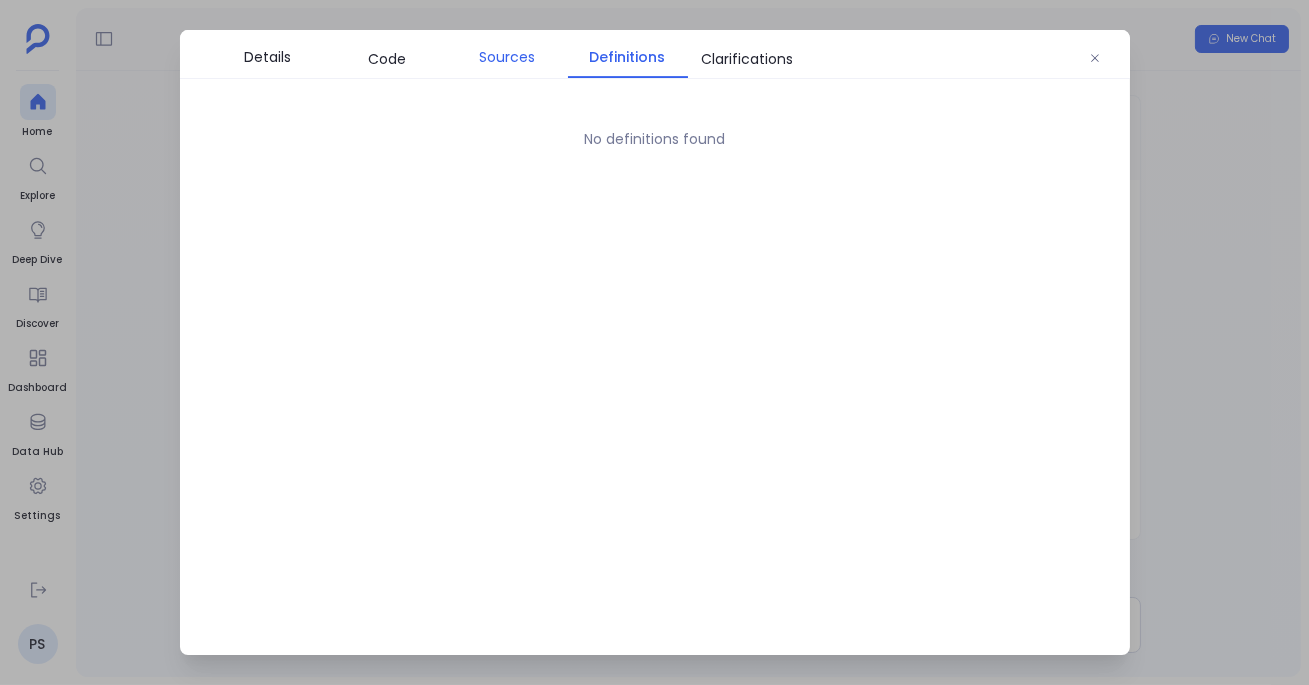 click on "Sources" at bounding box center (508, 57) 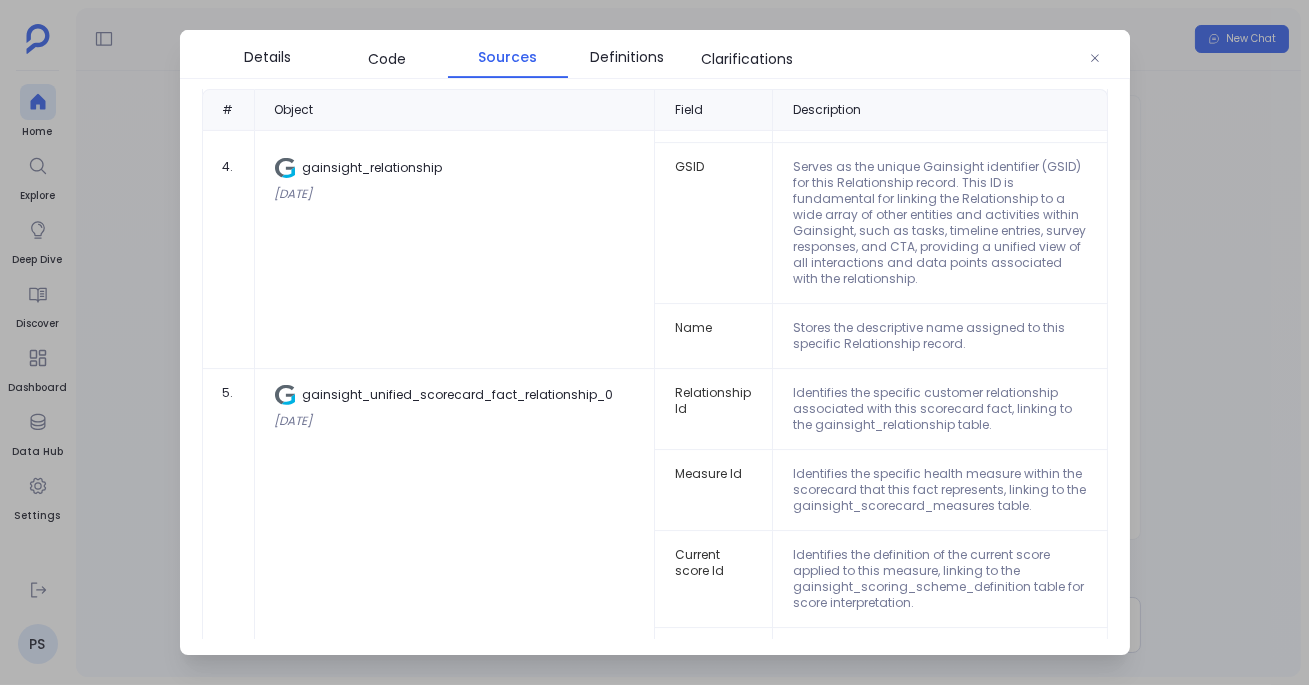 scroll, scrollTop: 875, scrollLeft: 0, axis: vertical 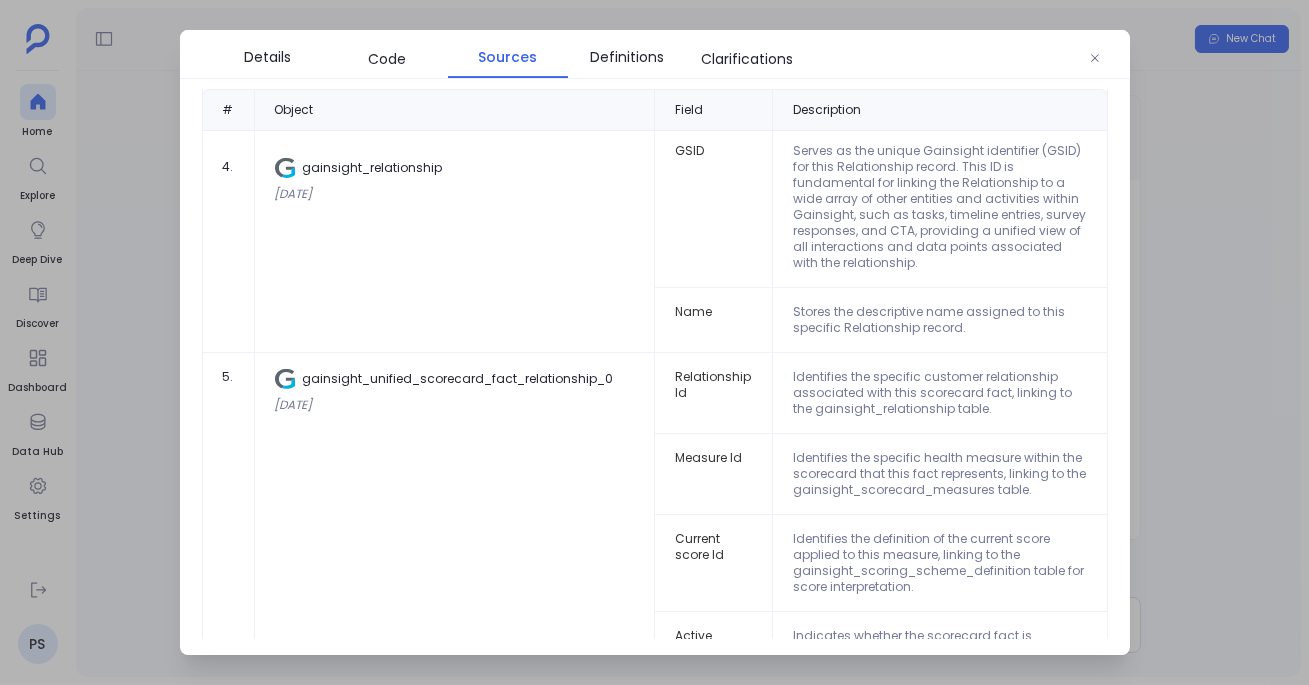 click at bounding box center [654, 342] 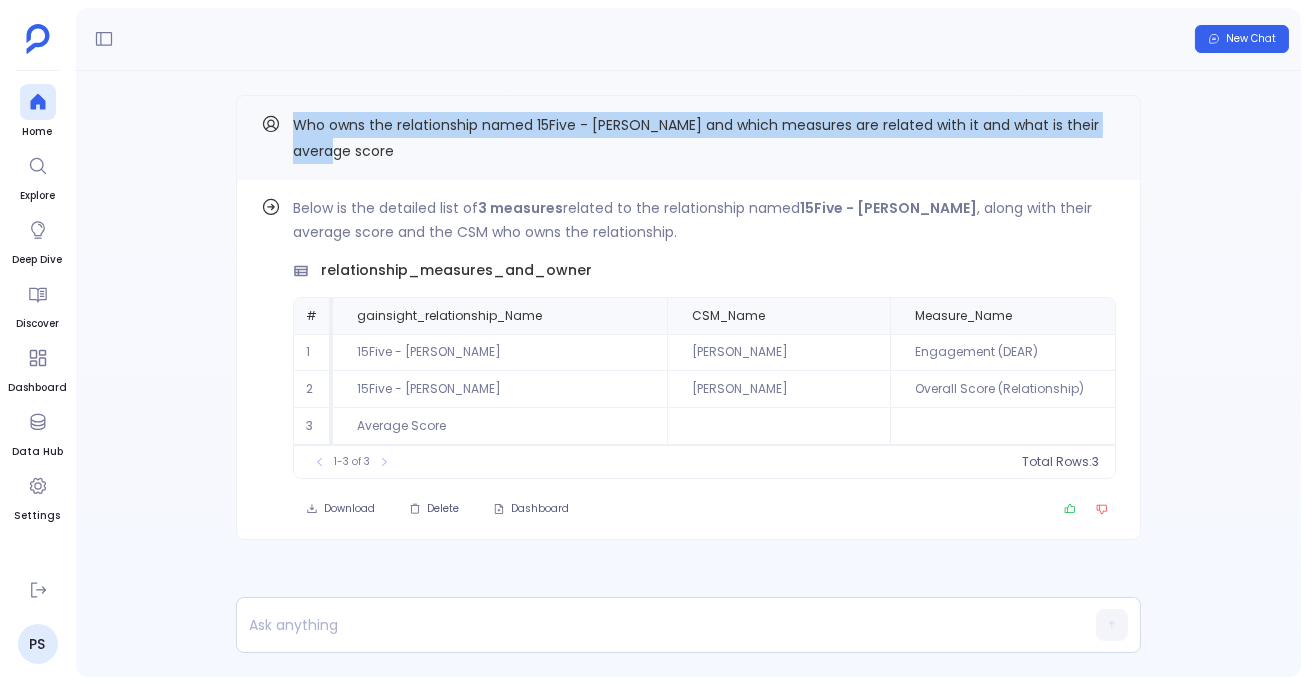 drag, startPoint x: 291, startPoint y: 127, endPoint x: 333, endPoint y: 147, distance: 46.518814 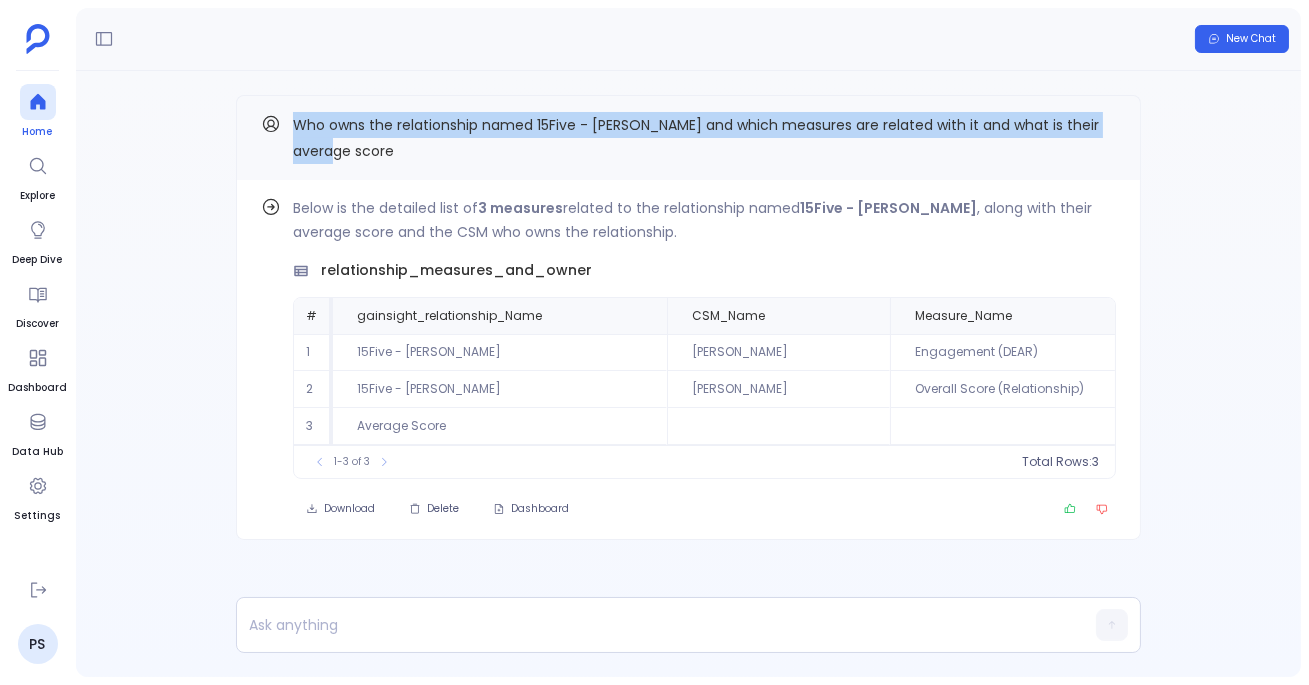 click 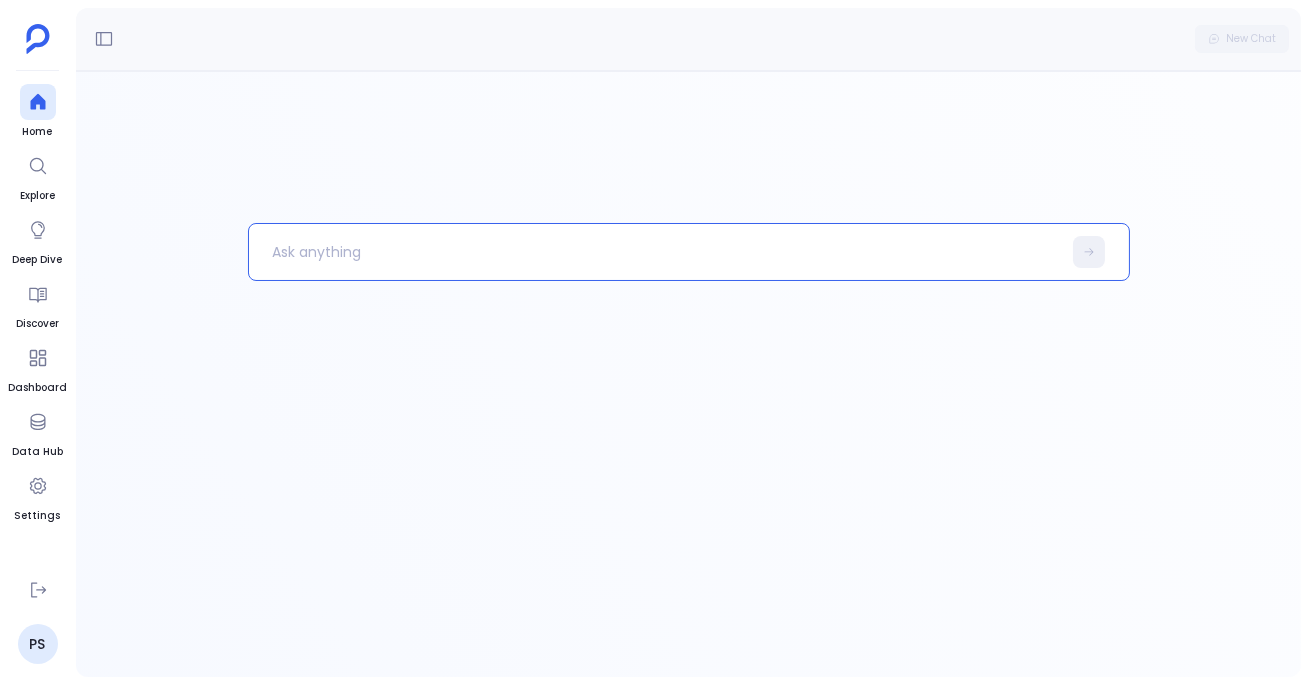 click at bounding box center (655, 252) 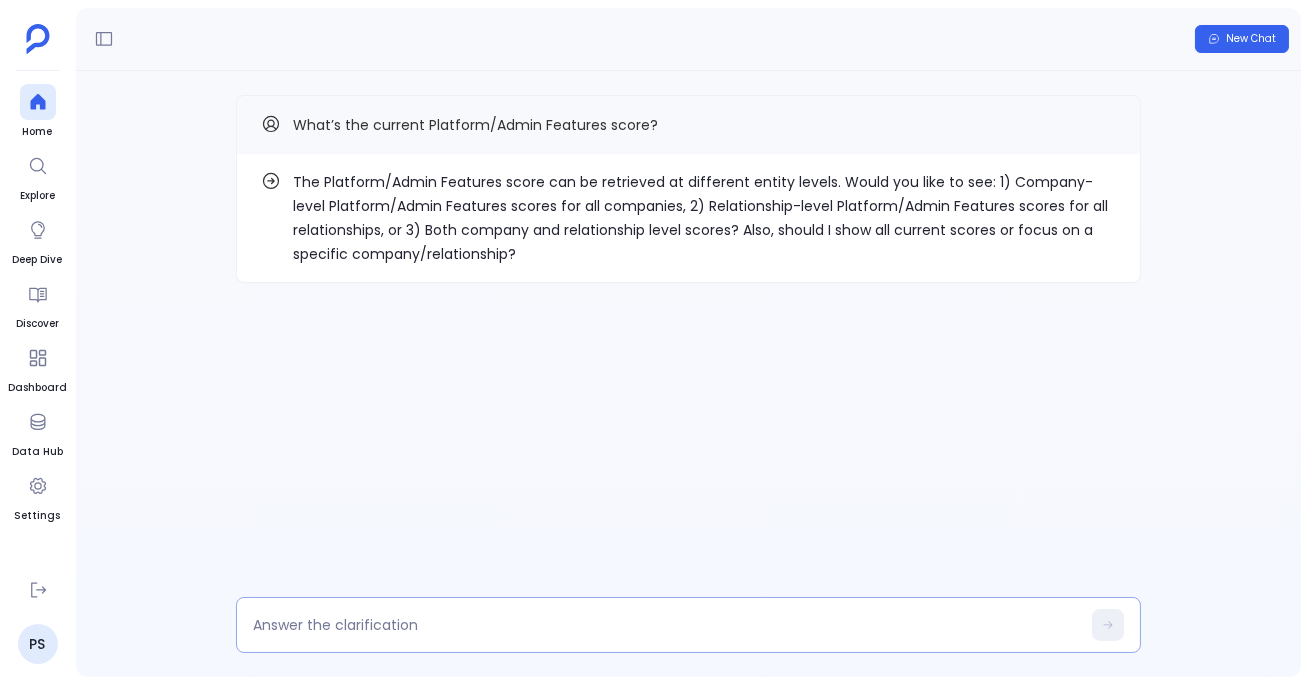 click at bounding box center (666, 625) 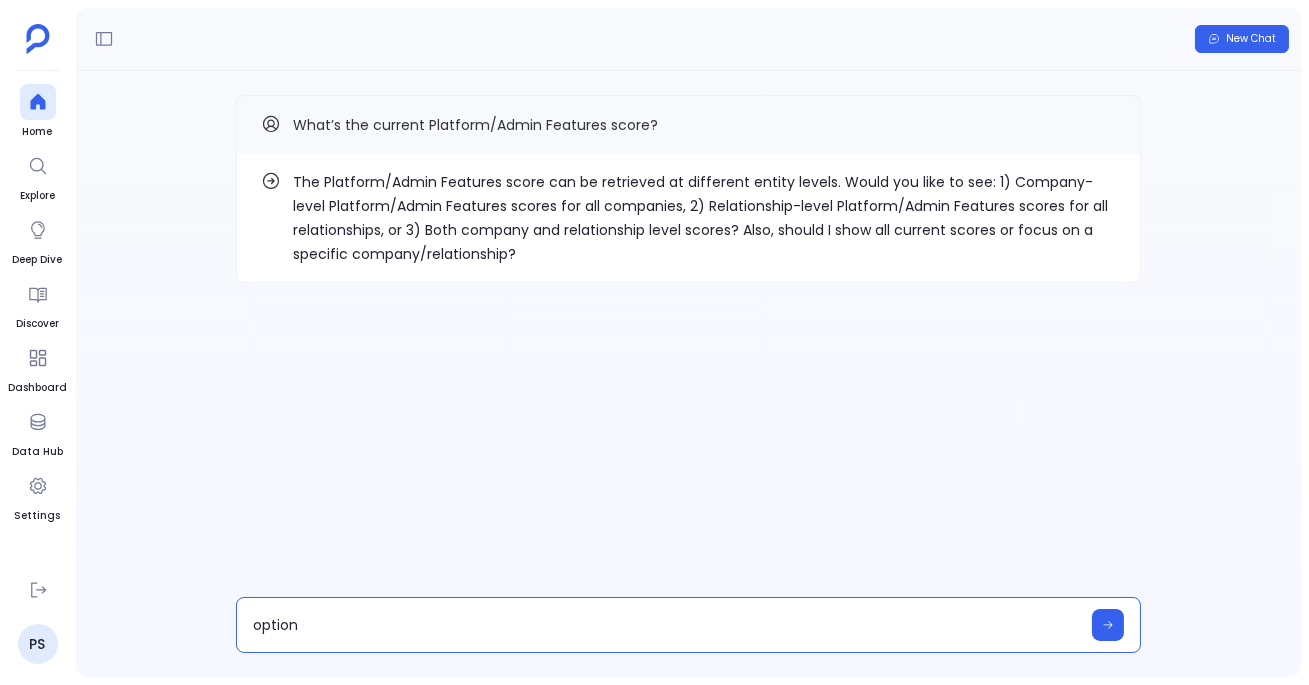 type on "option 2" 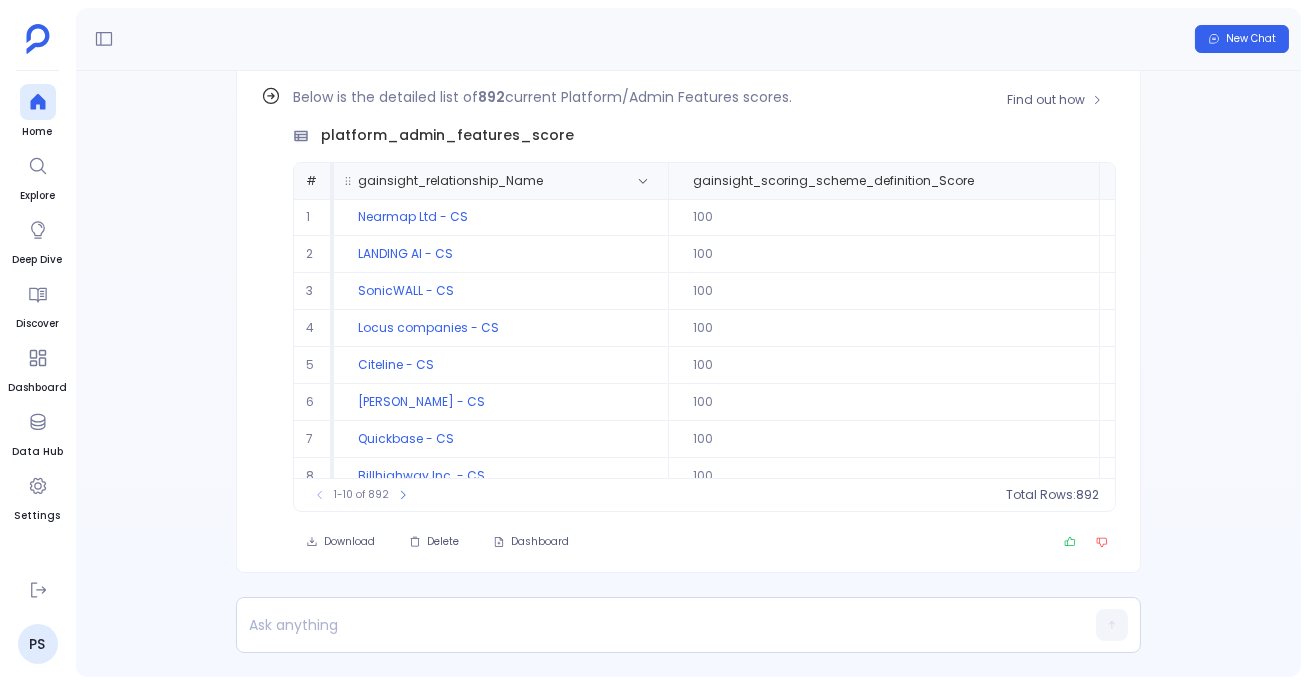 scroll, scrollTop: -84, scrollLeft: 0, axis: vertical 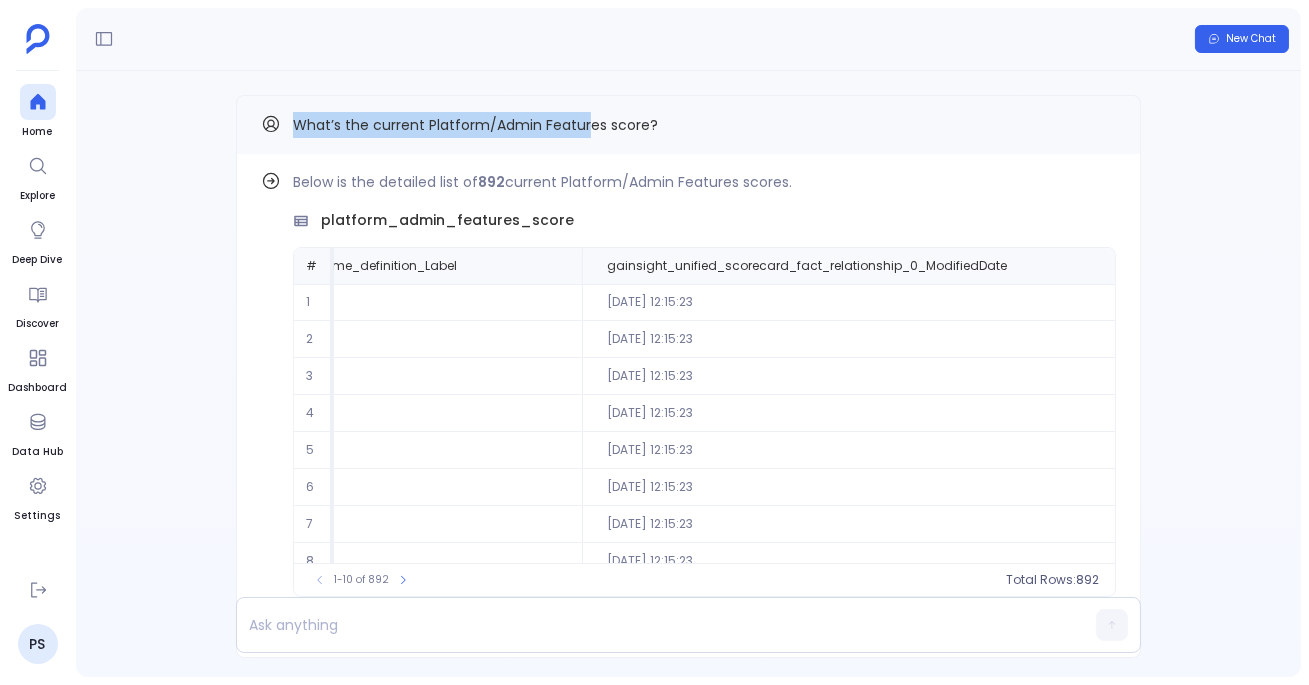 drag, startPoint x: 299, startPoint y: 121, endPoint x: 587, endPoint y: 121, distance: 288 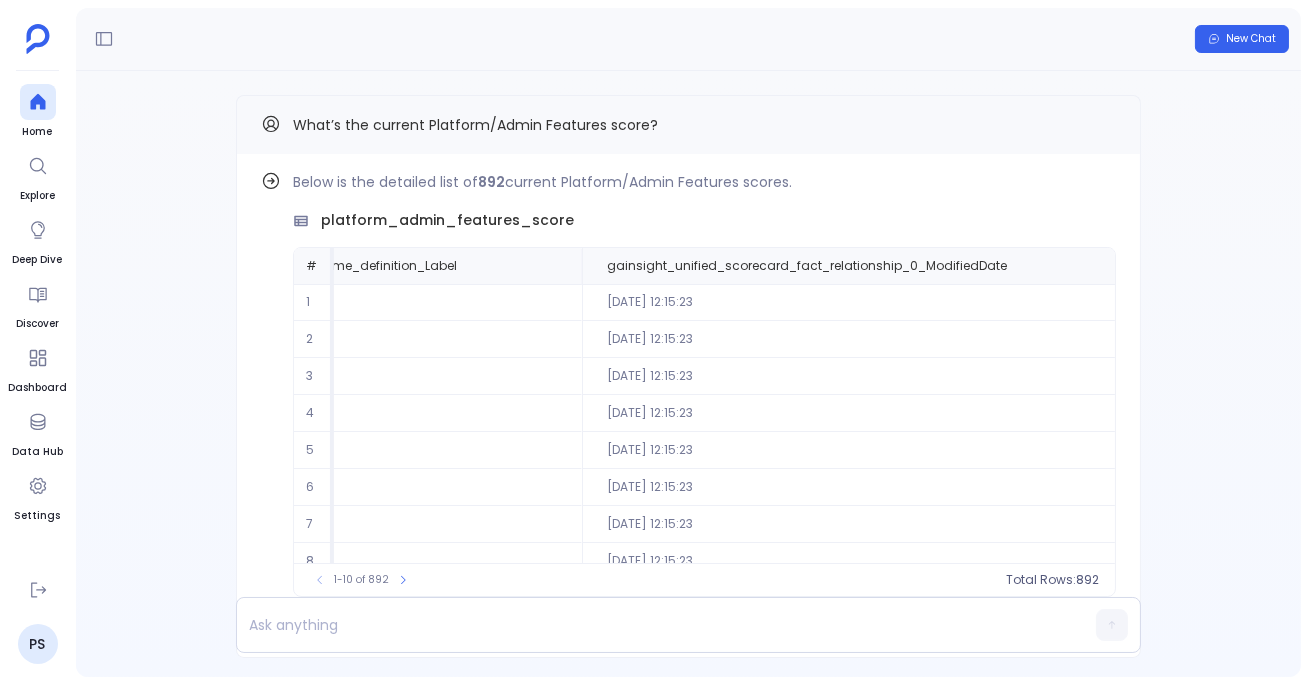 click on "What’s the current Platform/Admin Features score?" at bounding box center [688, 125] 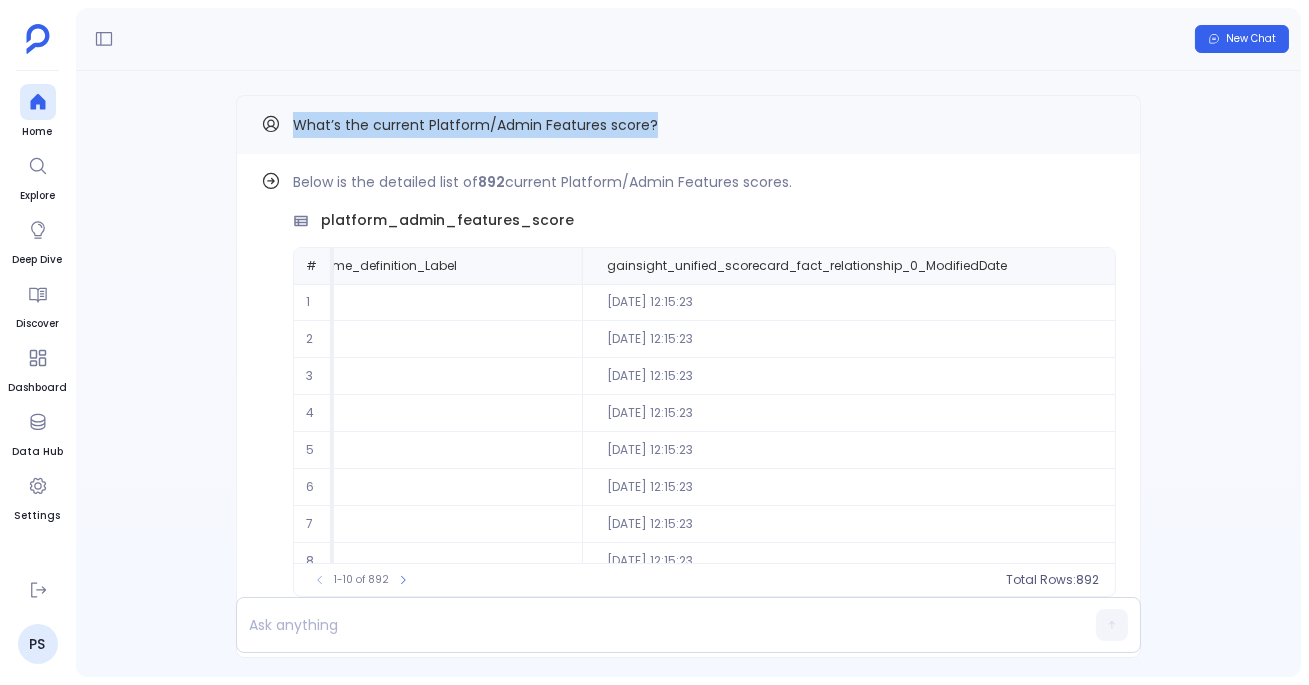 drag, startPoint x: 665, startPoint y: 118, endPoint x: 256, endPoint y: 111, distance: 409.0599 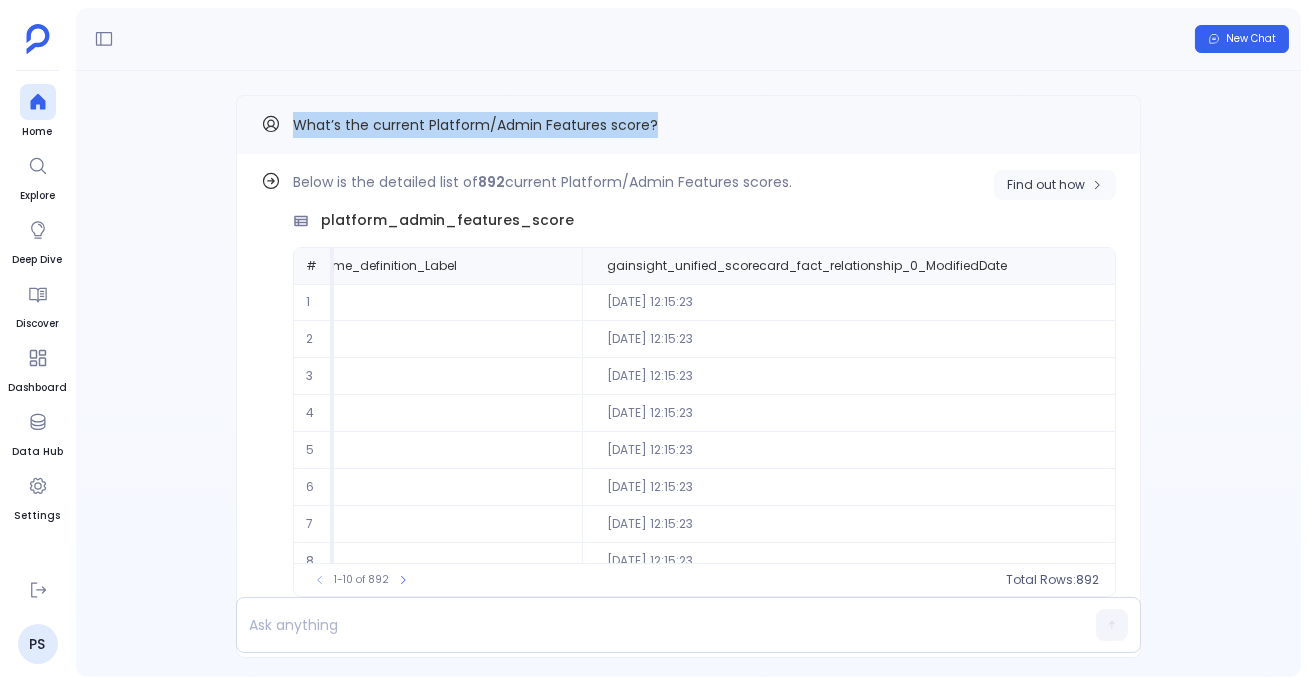 click on "Find out how" at bounding box center [1046, 185] 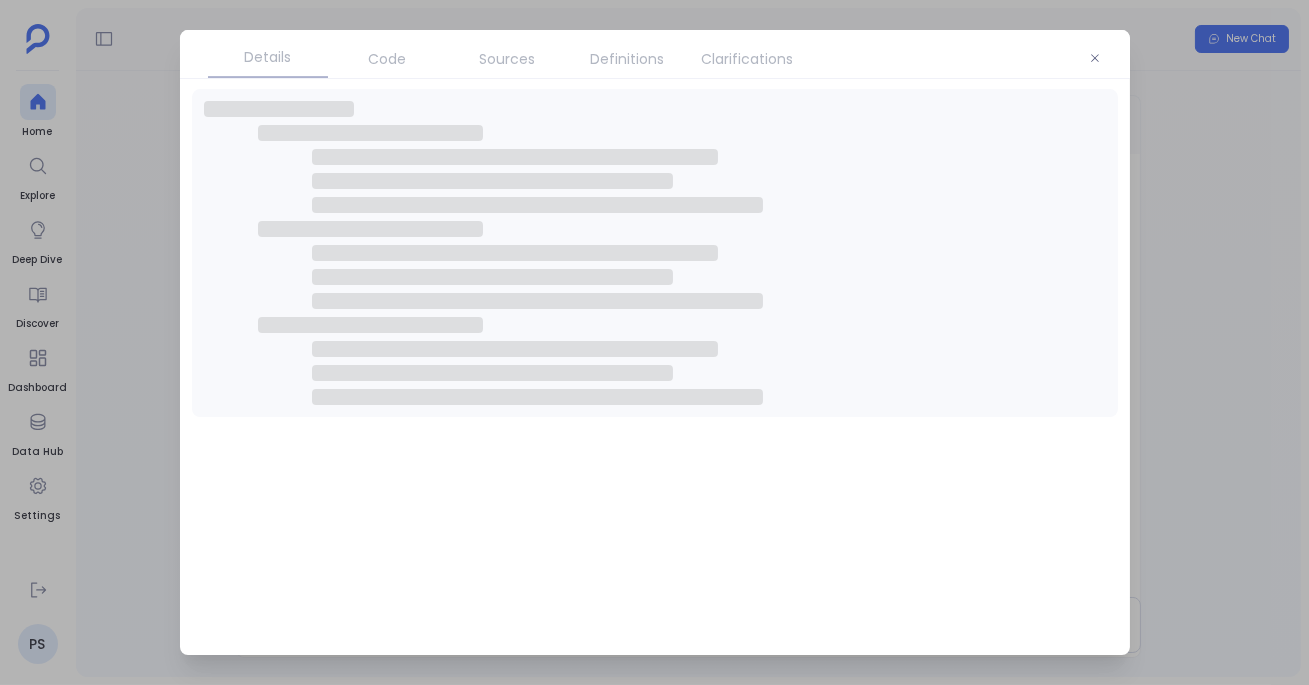 click on "Code" at bounding box center (388, 59) 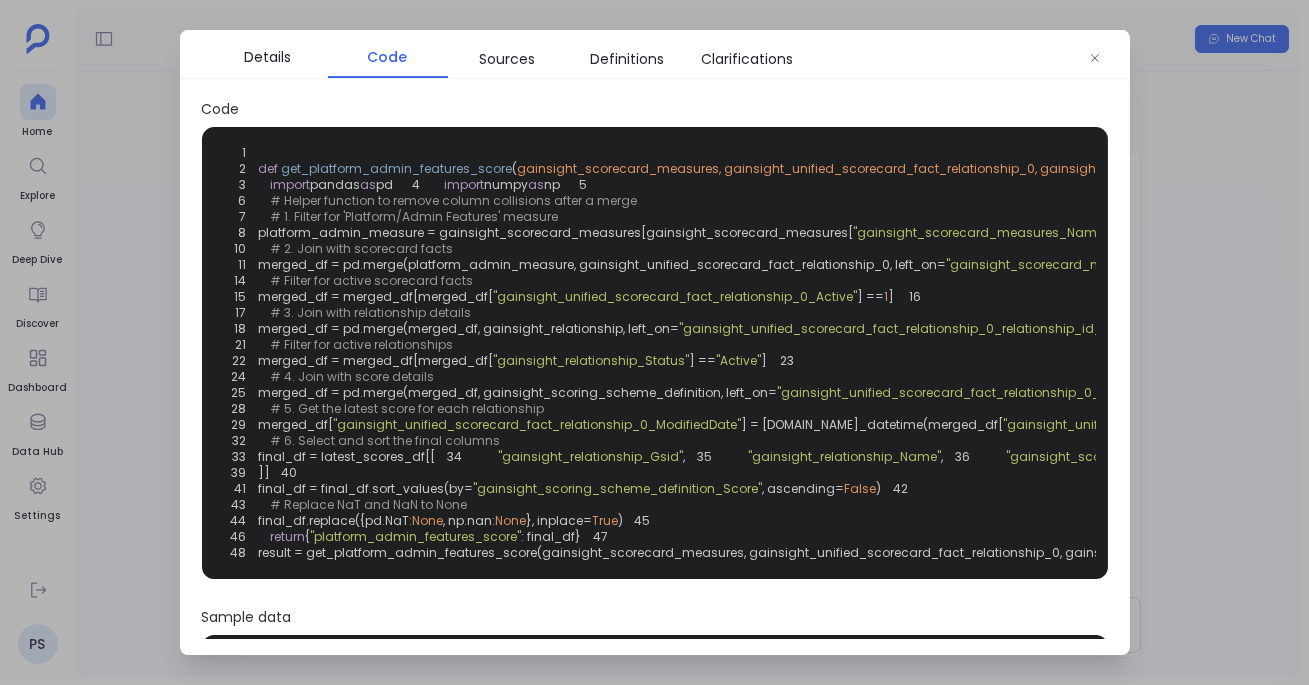 click on "Code" at bounding box center [388, 57] 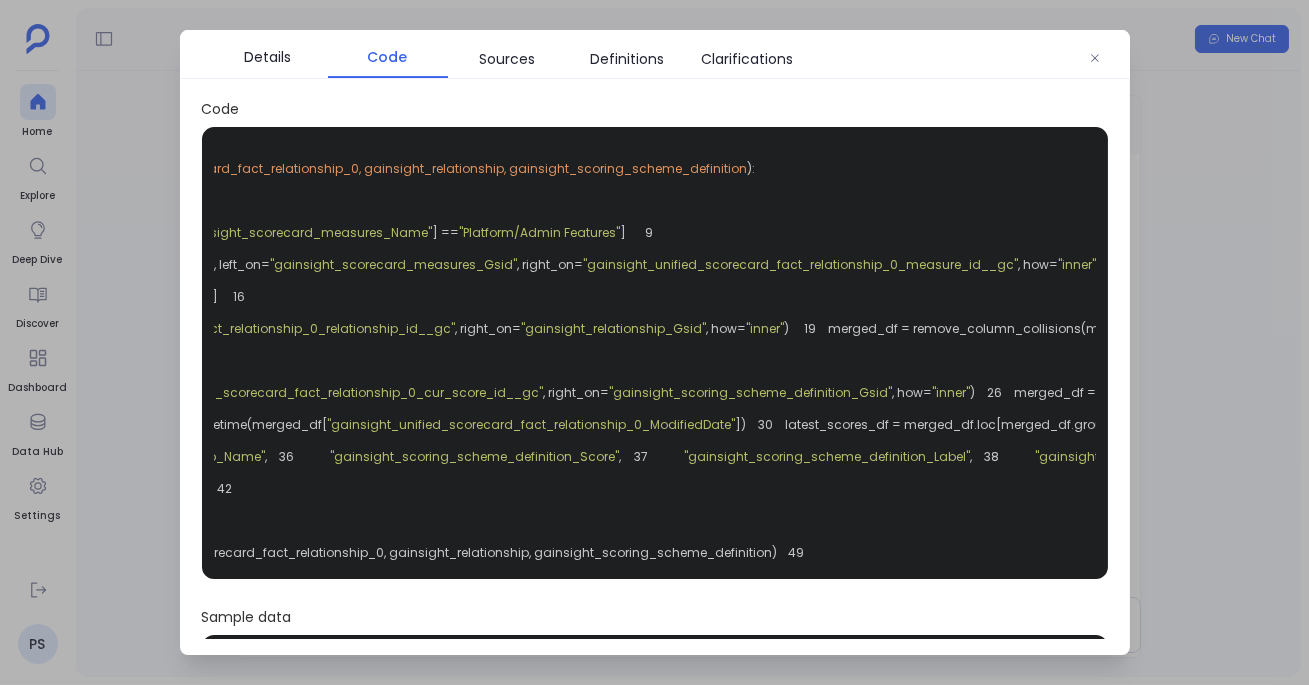 scroll, scrollTop: 0, scrollLeft: 0, axis: both 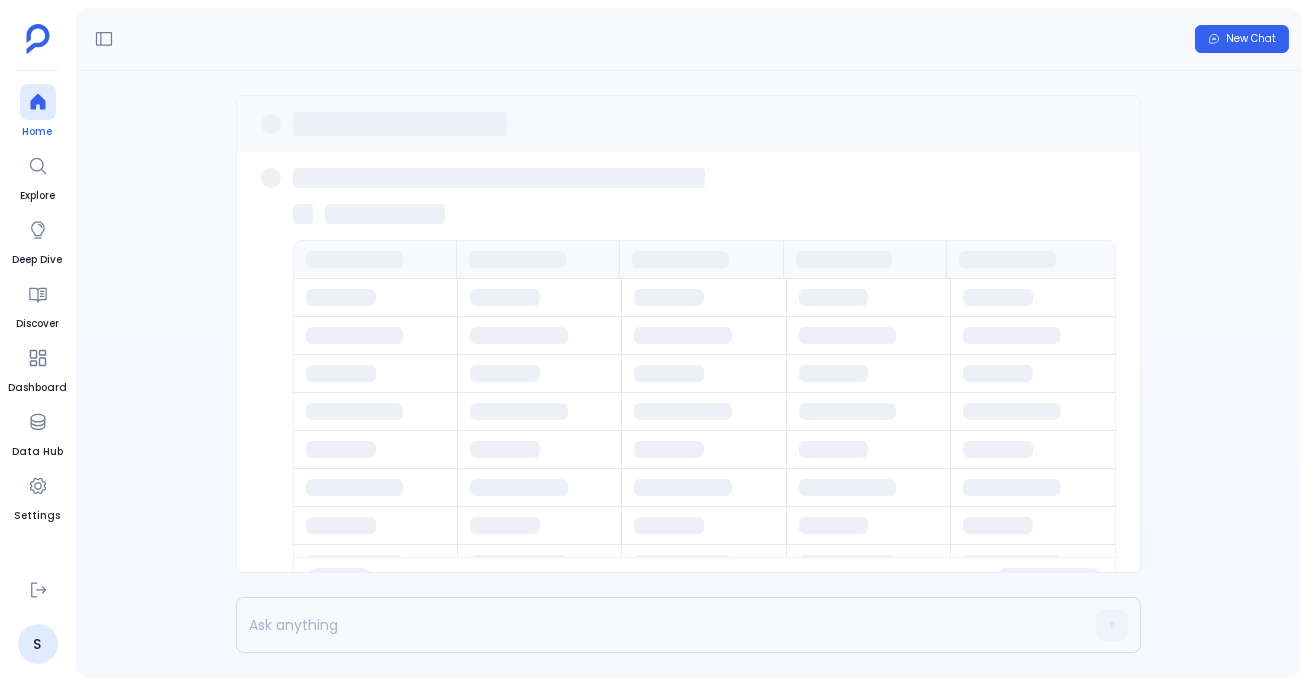 click 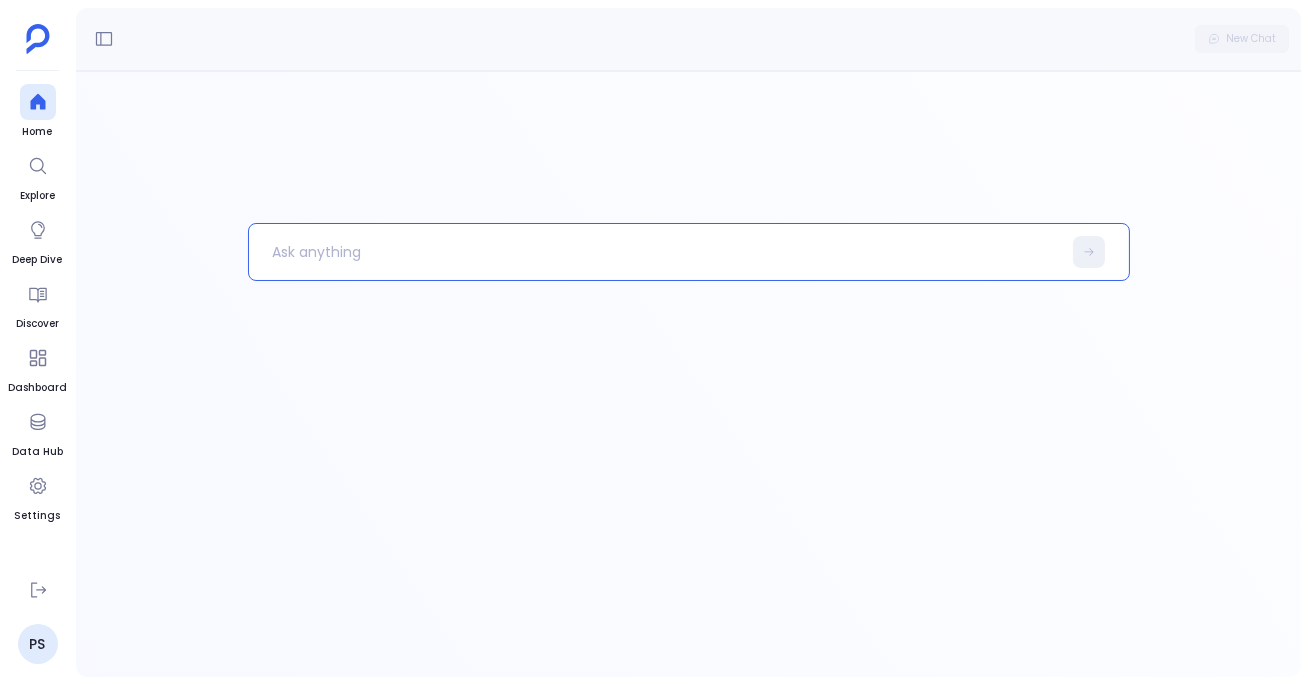 click at bounding box center (655, 252) 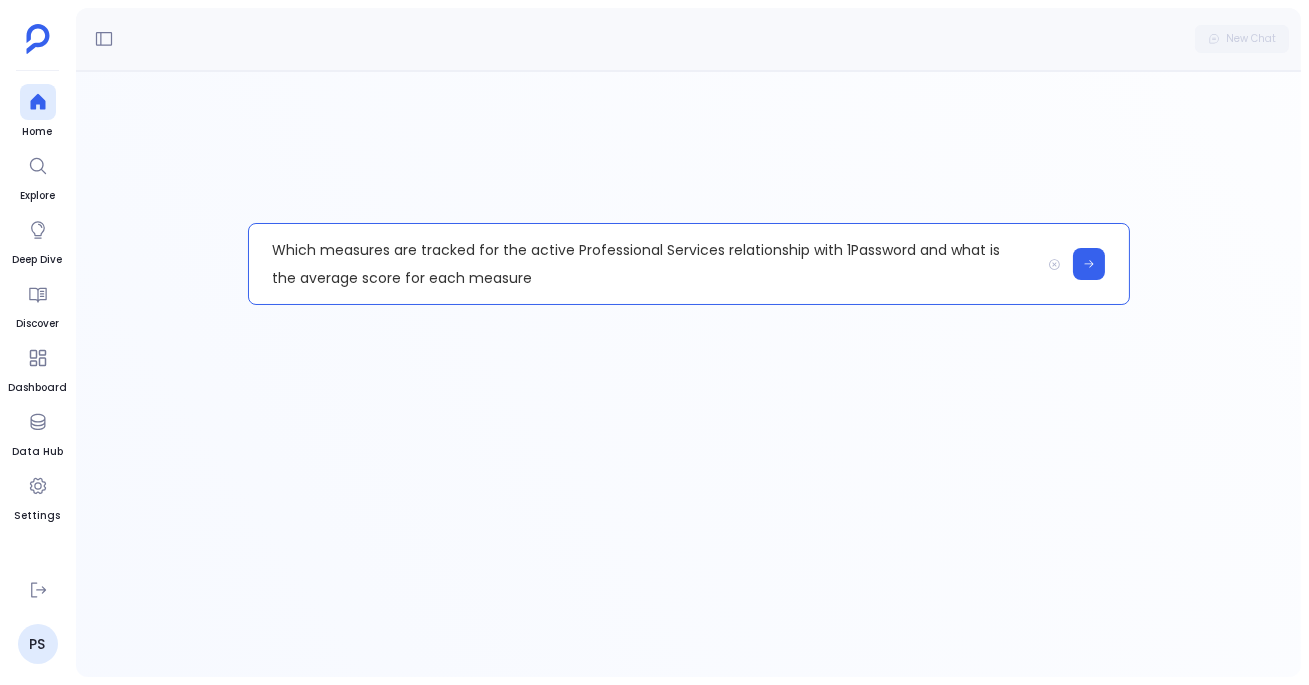click on "Which measures are tracked for the active Professional Services relationship with 1Password and what is the average score for each measure" at bounding box center [644, 264] 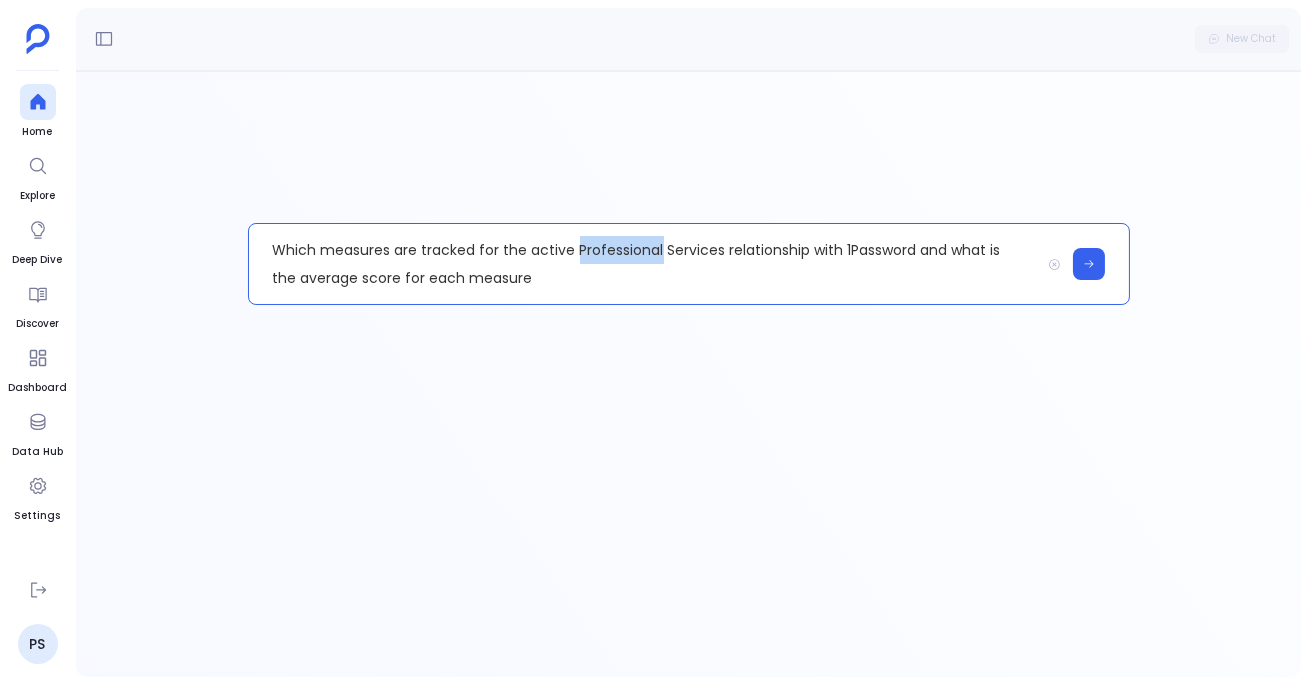 click on "Which measures are tracked for the active Professional Services relationship with 1Password and what is the average score for each measure" at bounding box center (644, 264) 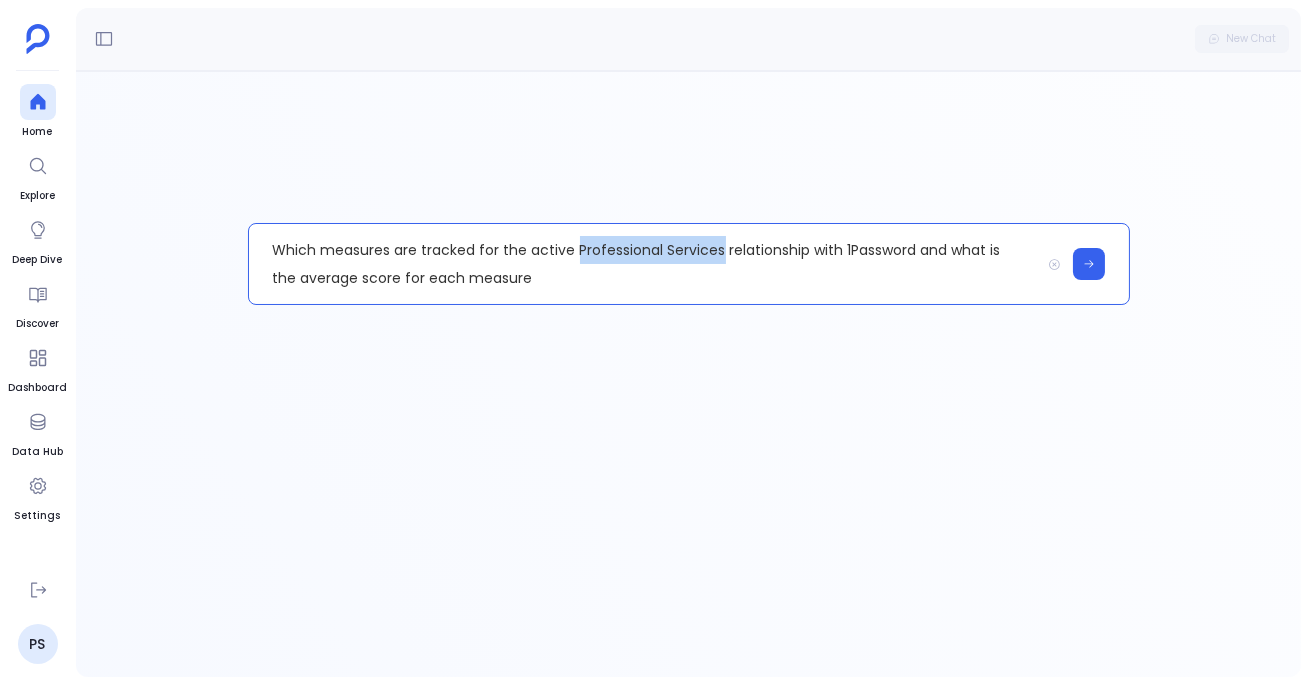 click on "Which measures are tracked for the active Professional Services relationship with 1Password and what is the average score for each measure" at bounding box center [644, 264] 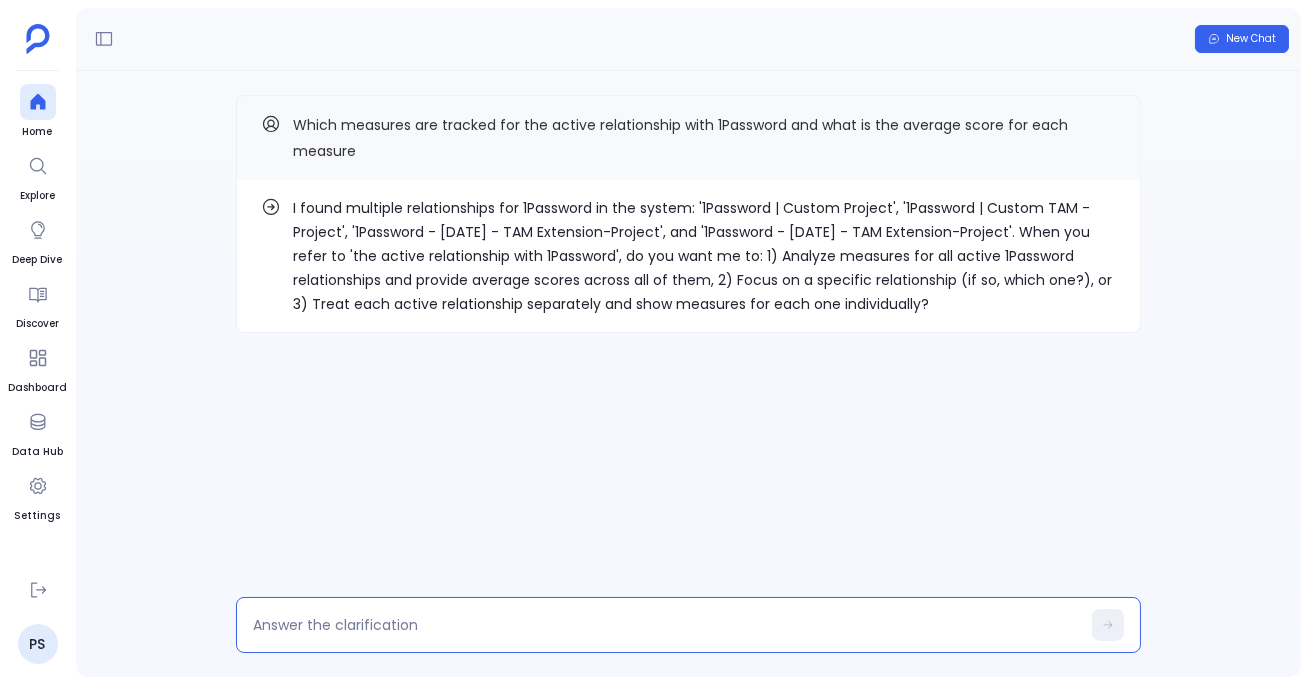 click at bounding box center (666, 625) 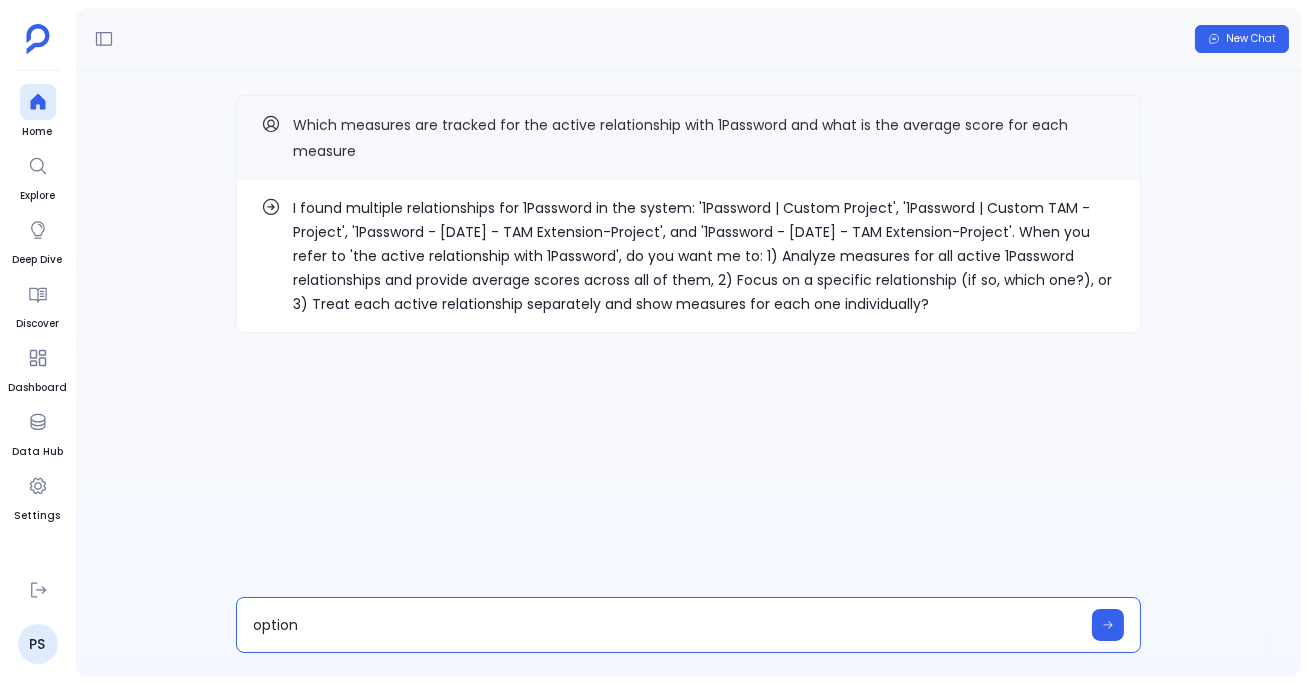 type on "option 3" 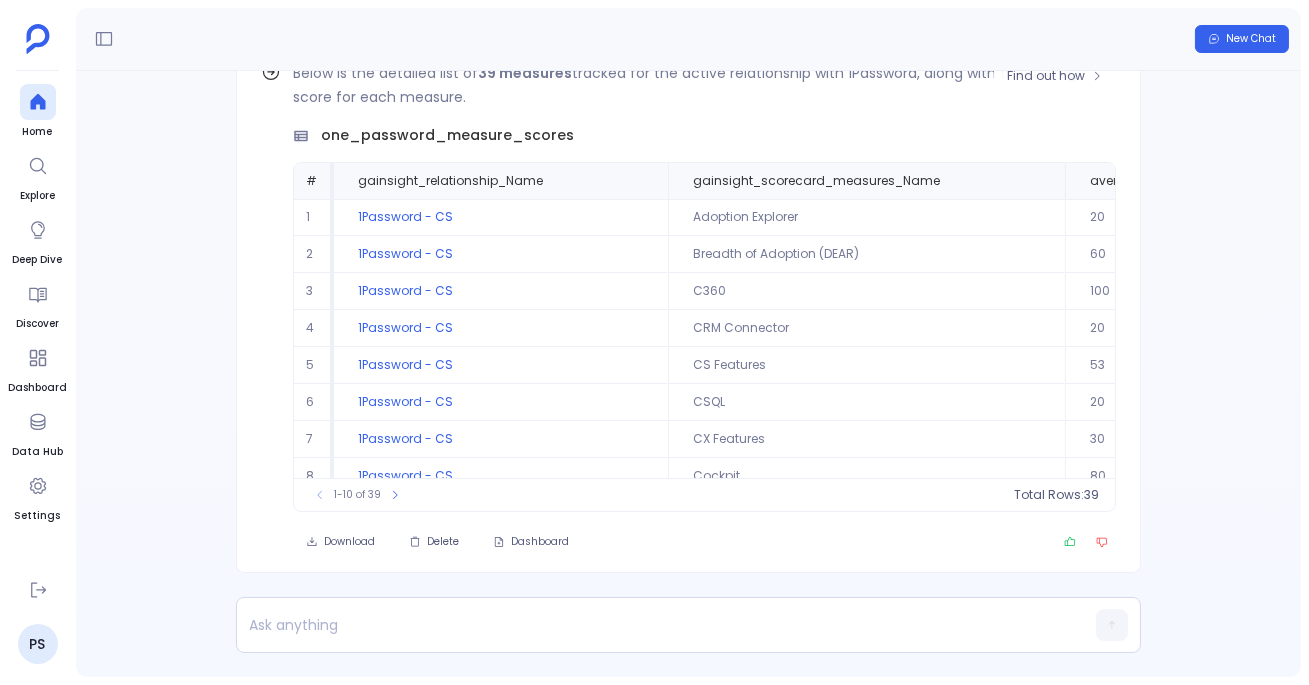 scroll, scrollTop: 94, scrollLeft: 0, axis: vertical 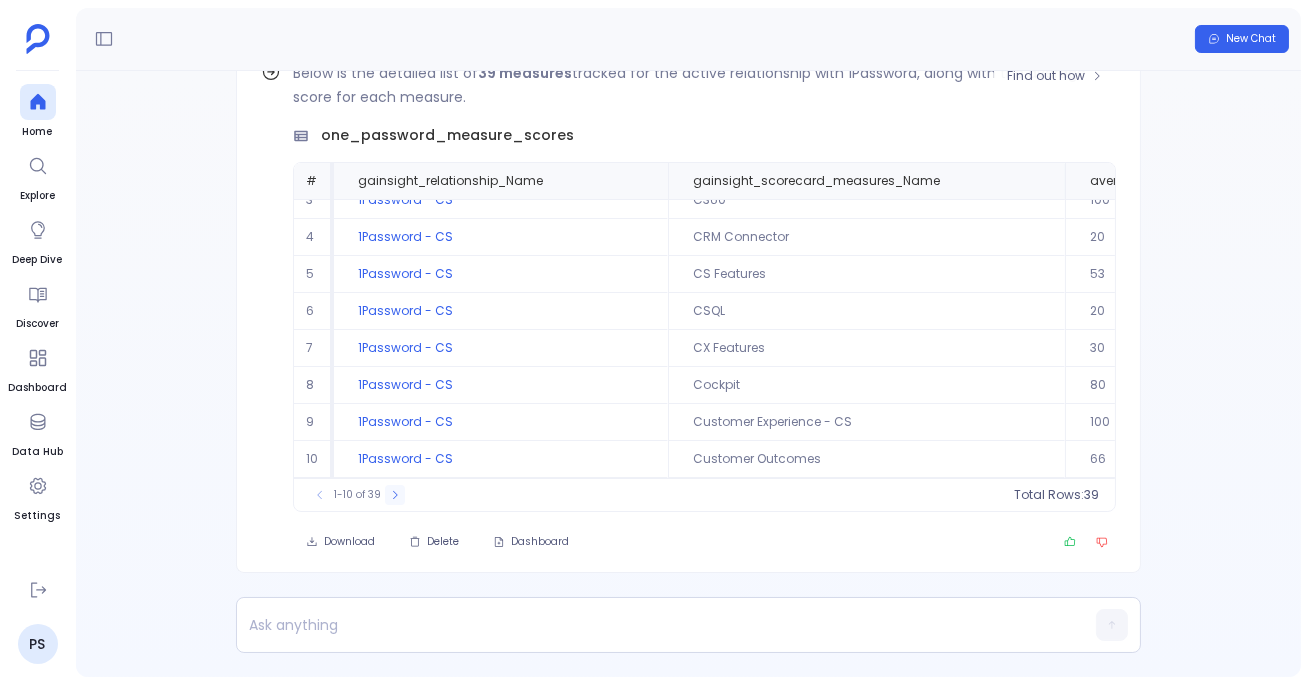 click 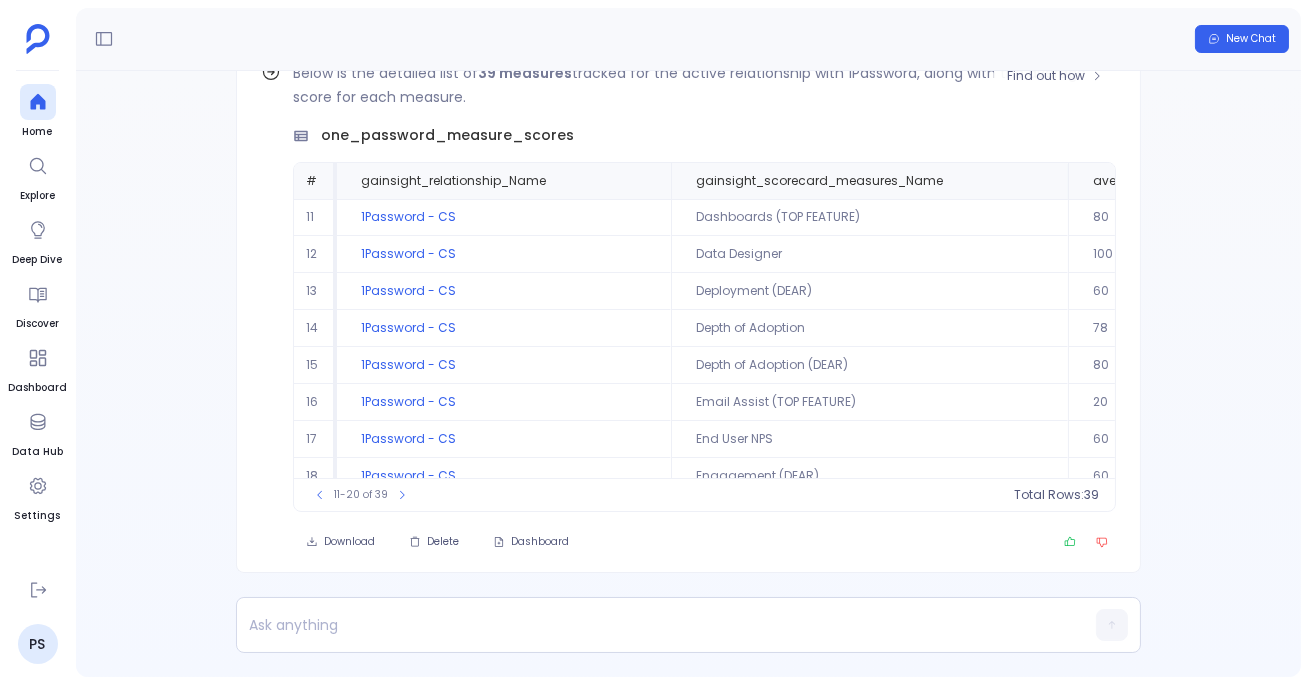 scroll, scrollTop: 94, scrollLeft: 0, axis: vertical 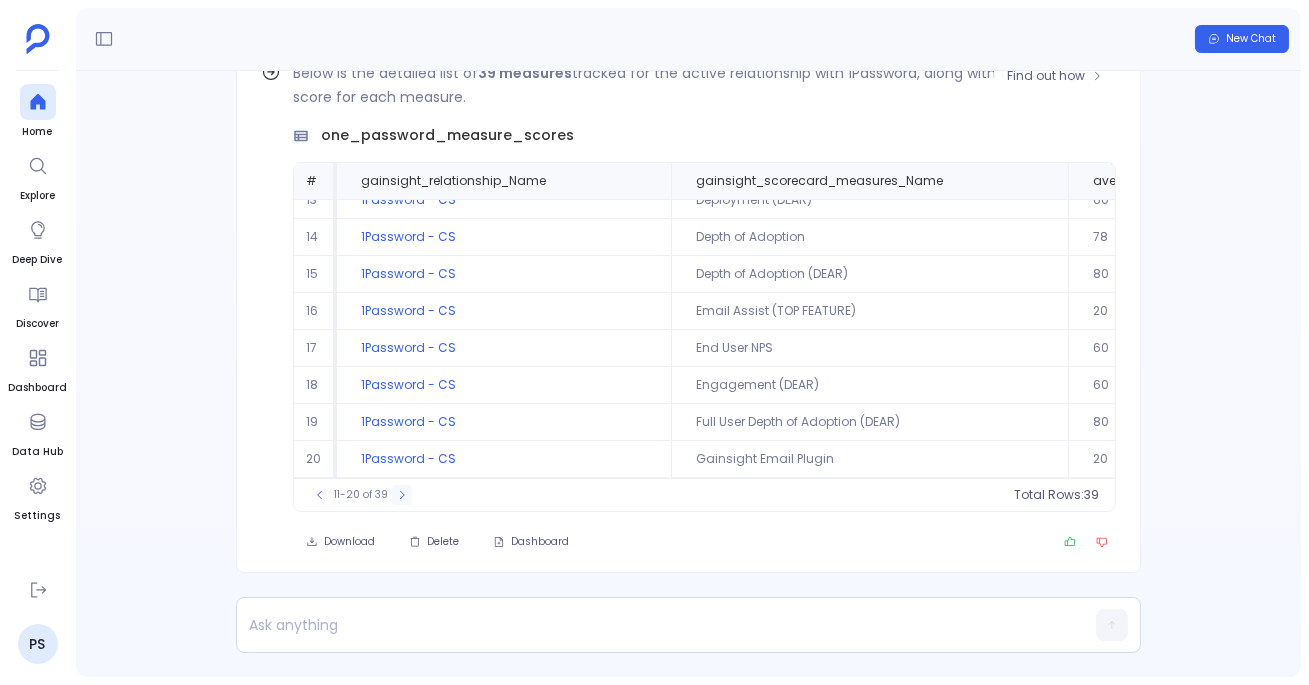 click at bounding box center [402, 495] 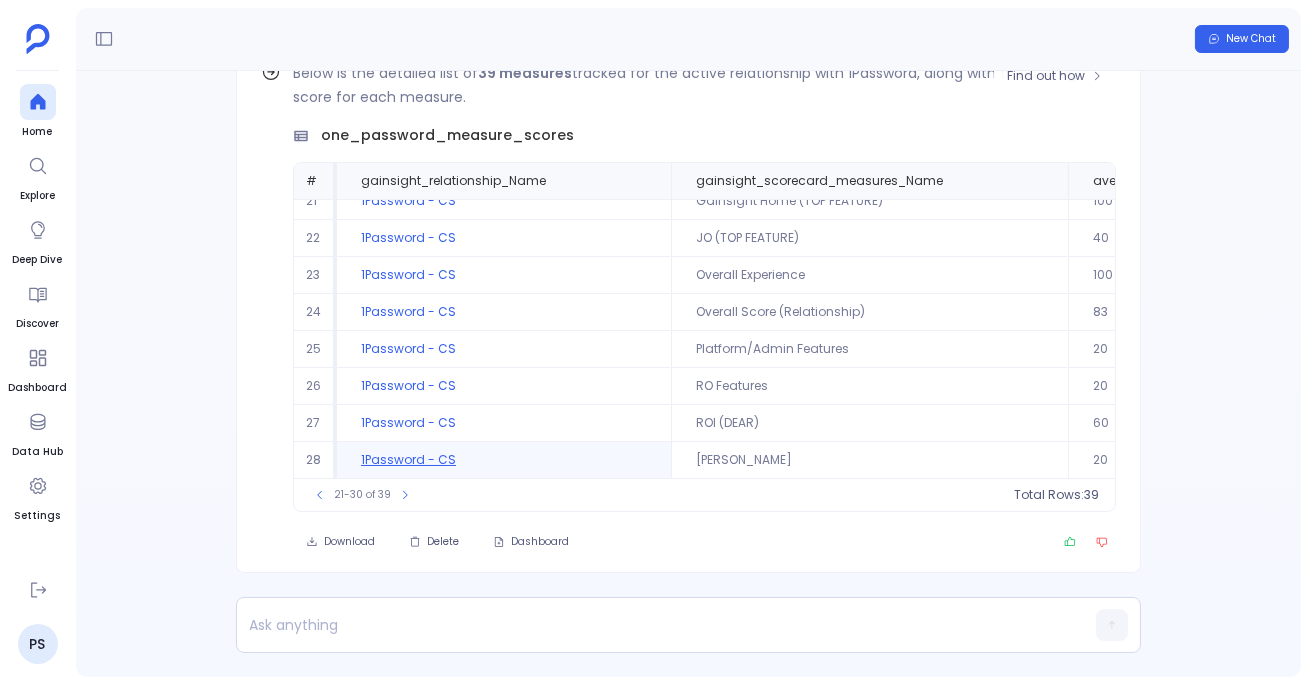 scroll, scrollTop: 0, scrollLeft: 0, axis: both 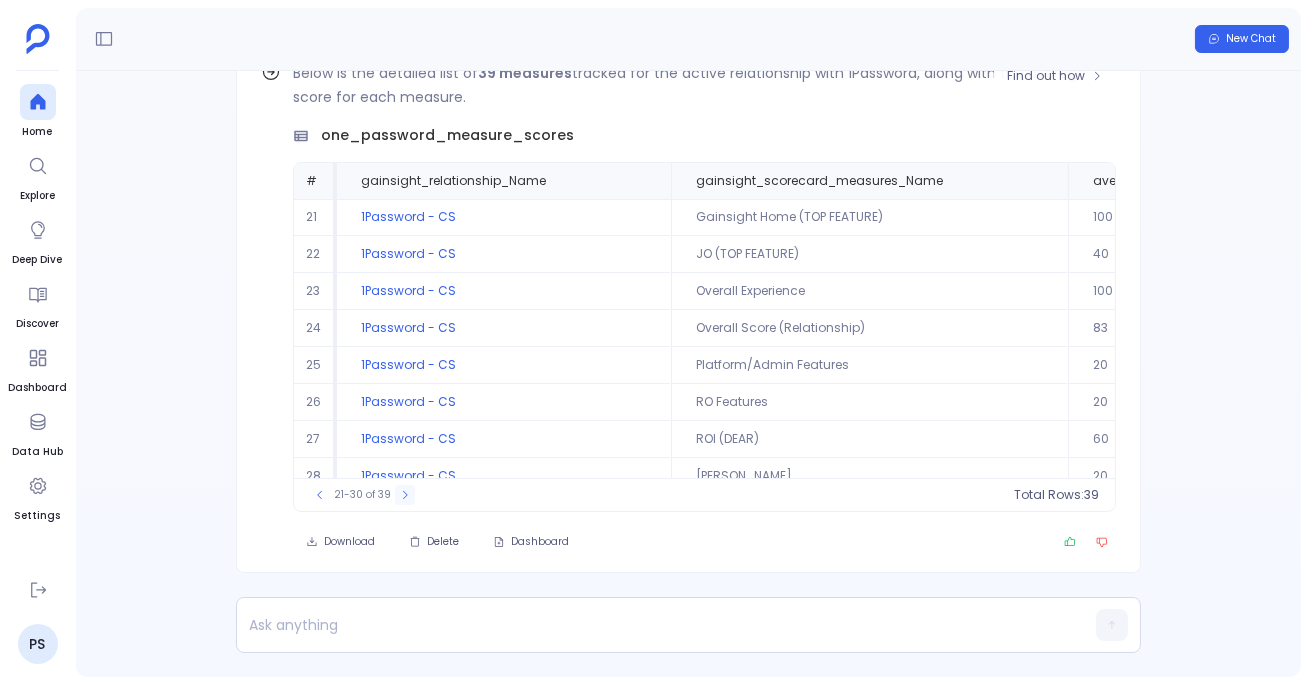 click 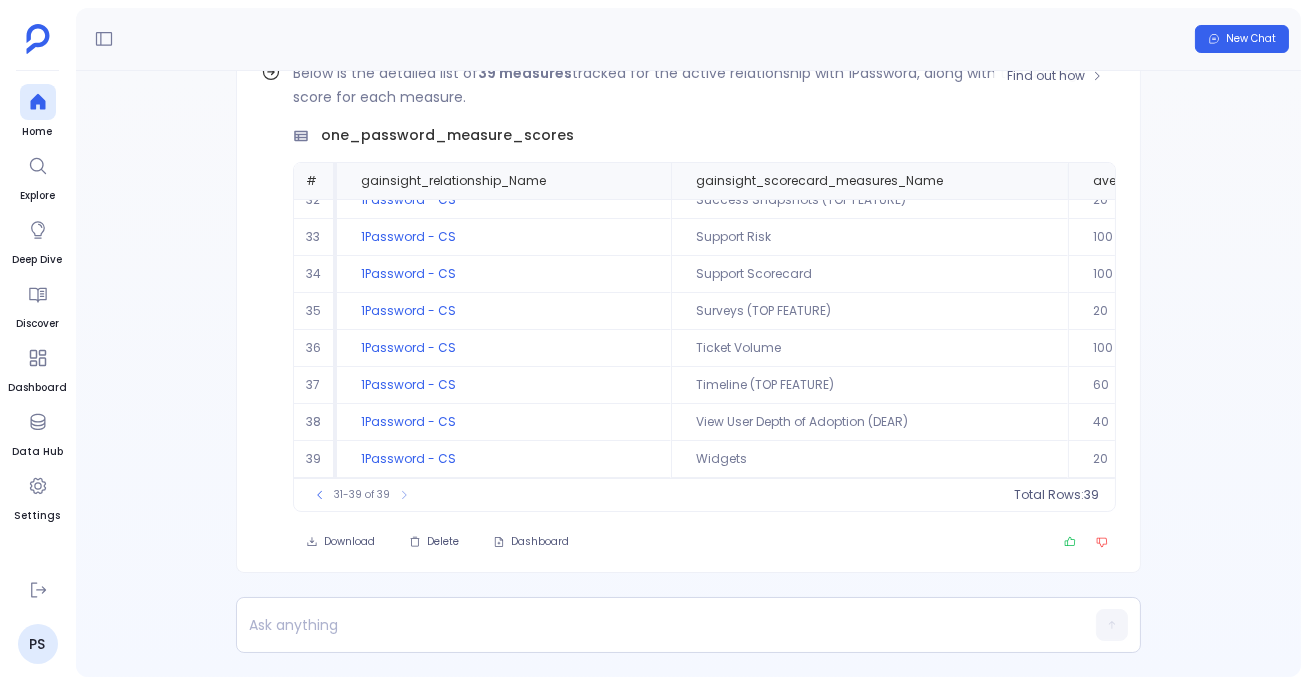scroll, scrollTop: 0, scrollLeft: 0, axis: both 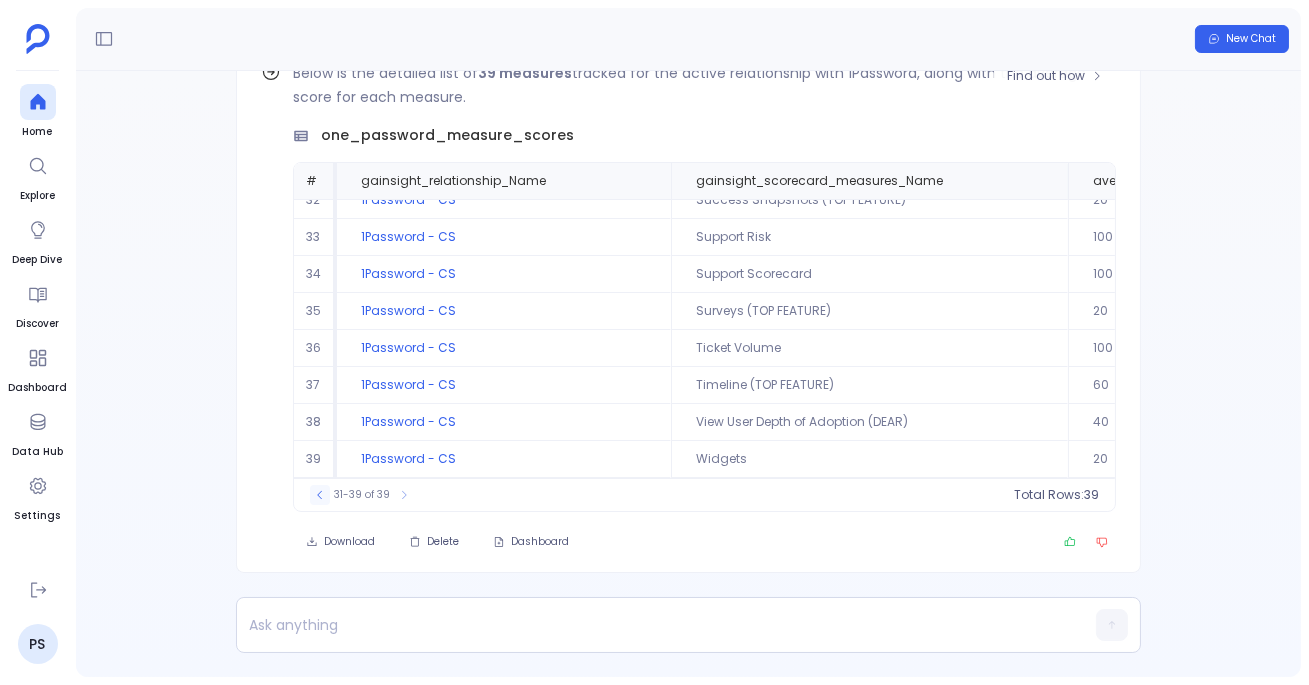 click 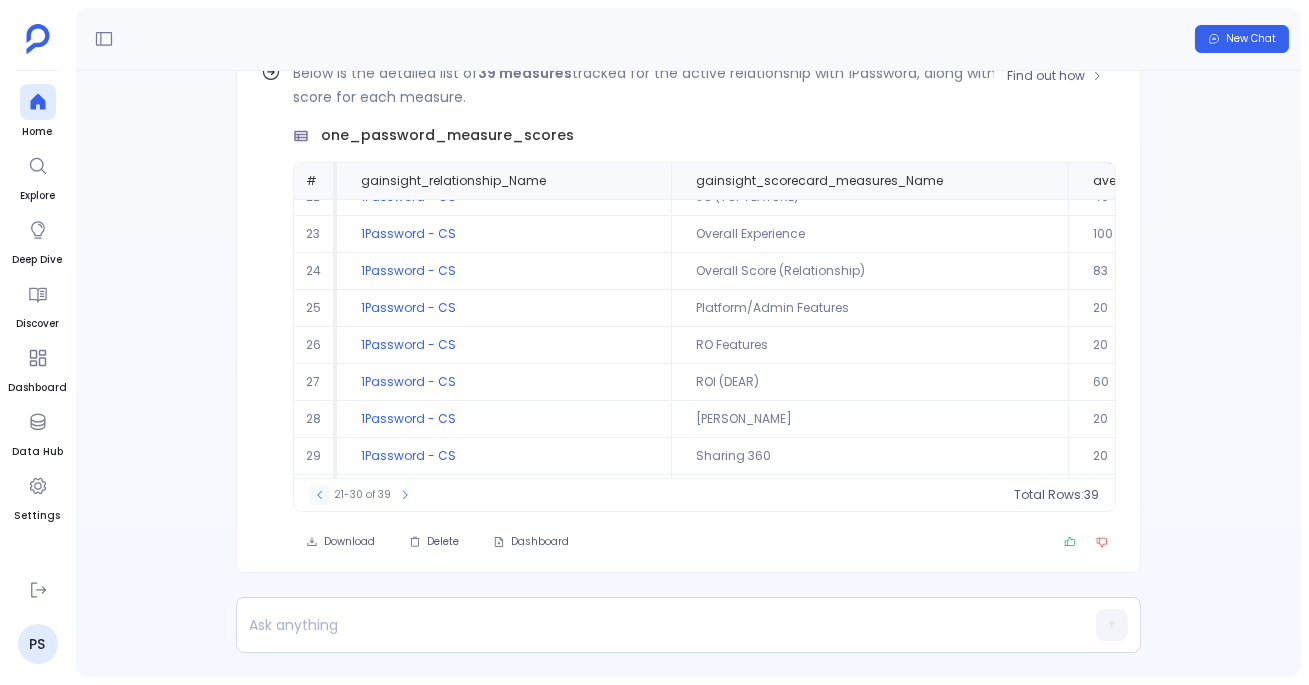 click 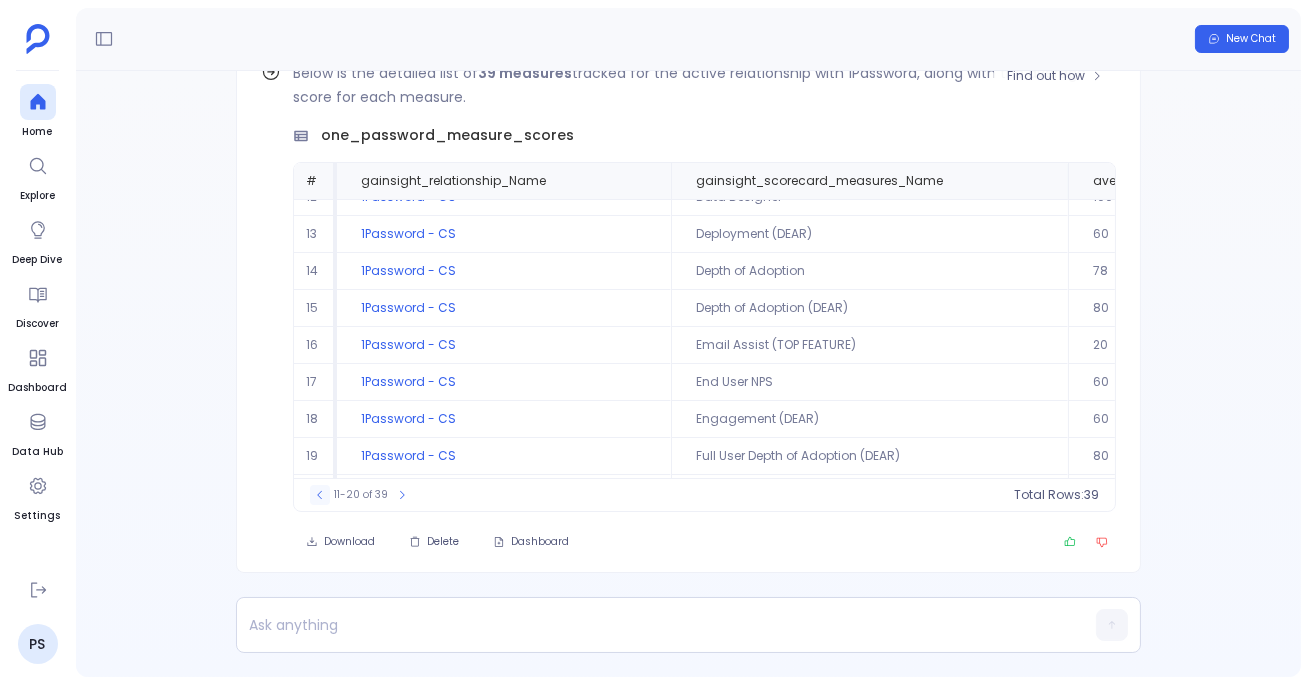click 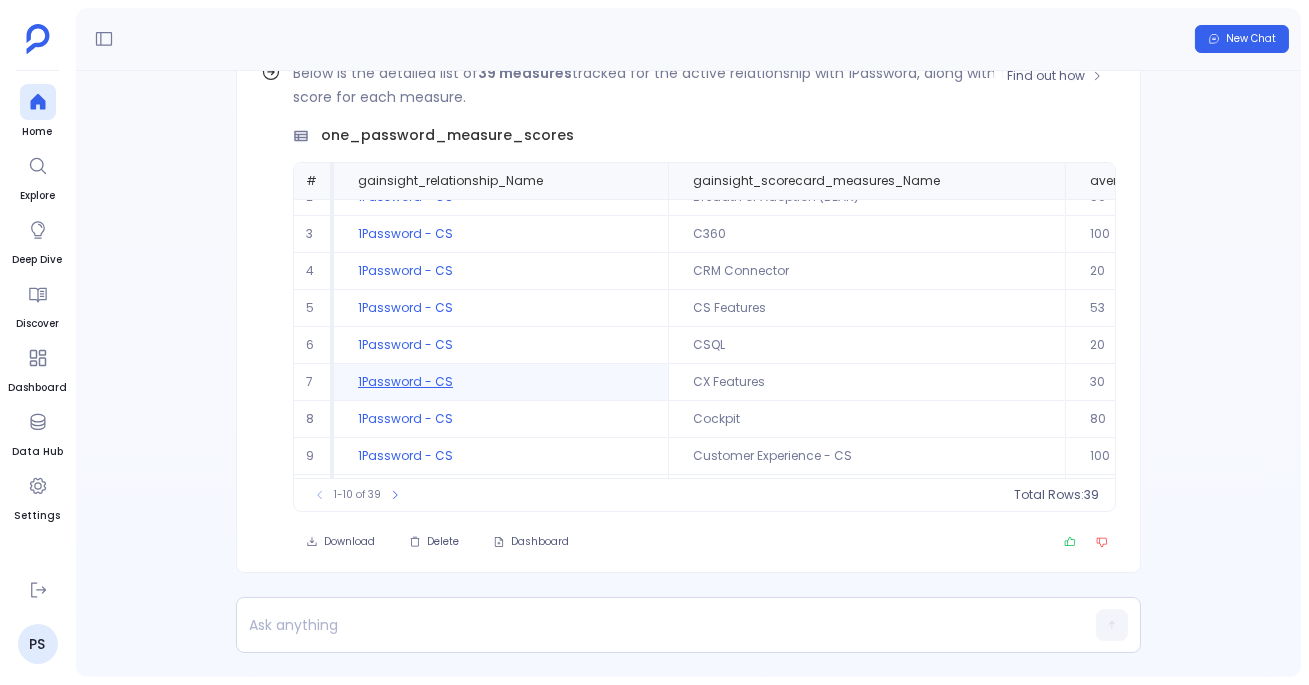 scroll, scrollTop: 0, scrollLeft: 0, axis: both 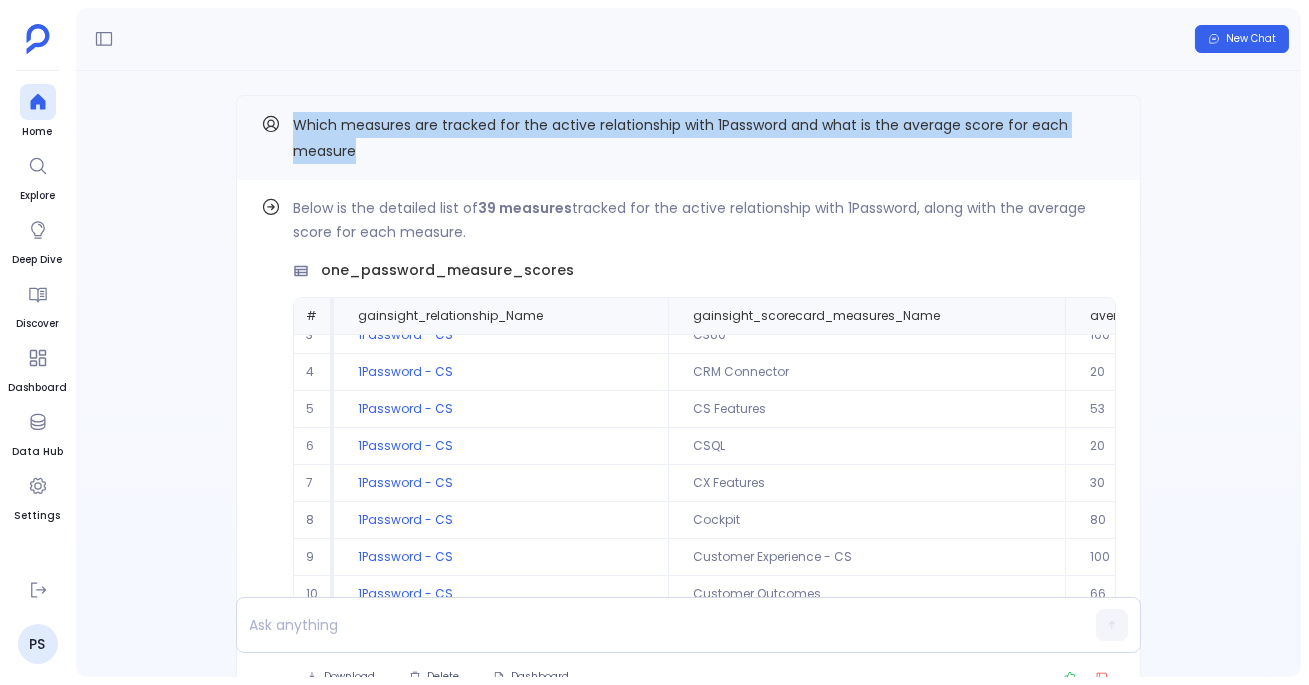 drag, startPoint x: 288, startPoint y: 123, endPoint x: 370, endPoint y: 149, distance: 86.023254 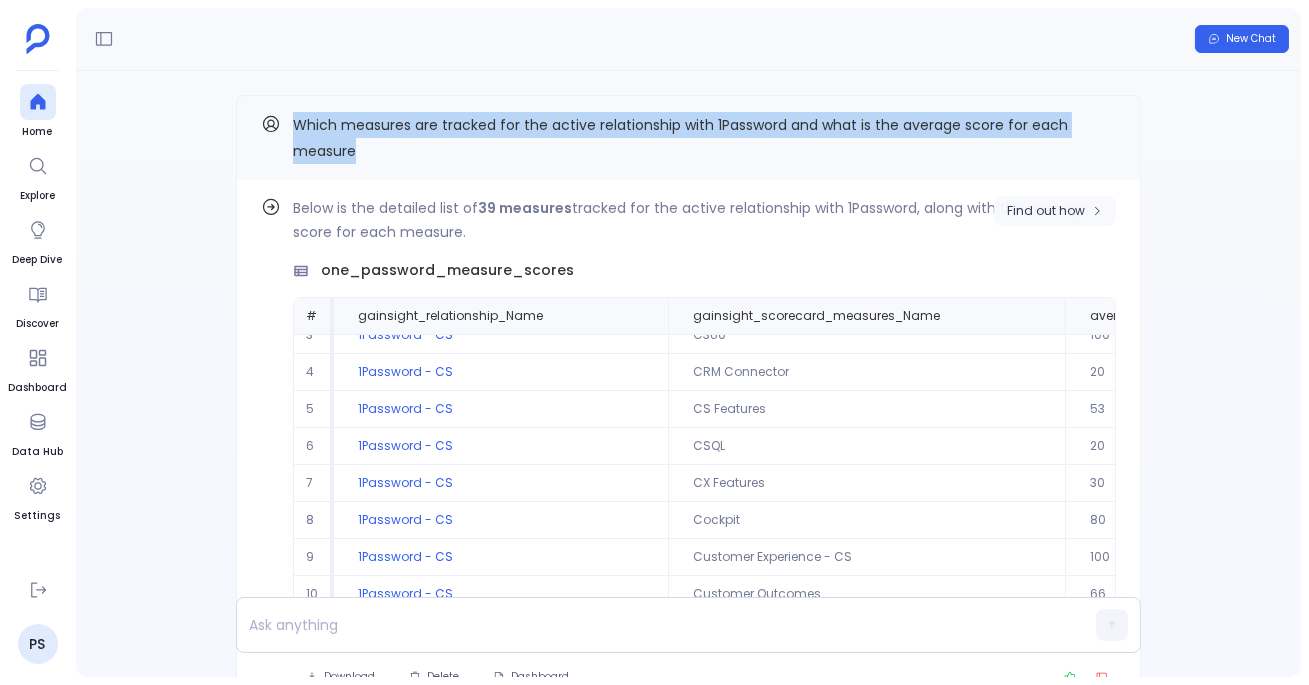 click on "Find out how" at bounding box center (1046, 211) 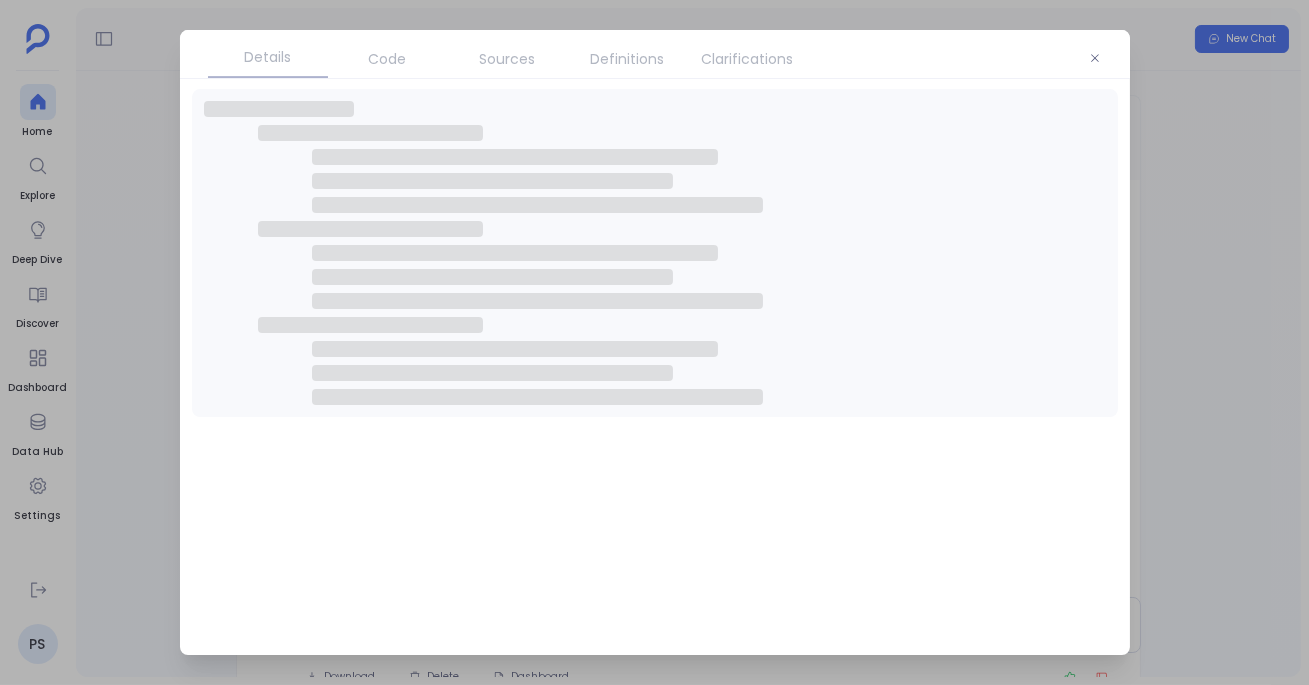click on "Code" at bounding box center [388, 59] 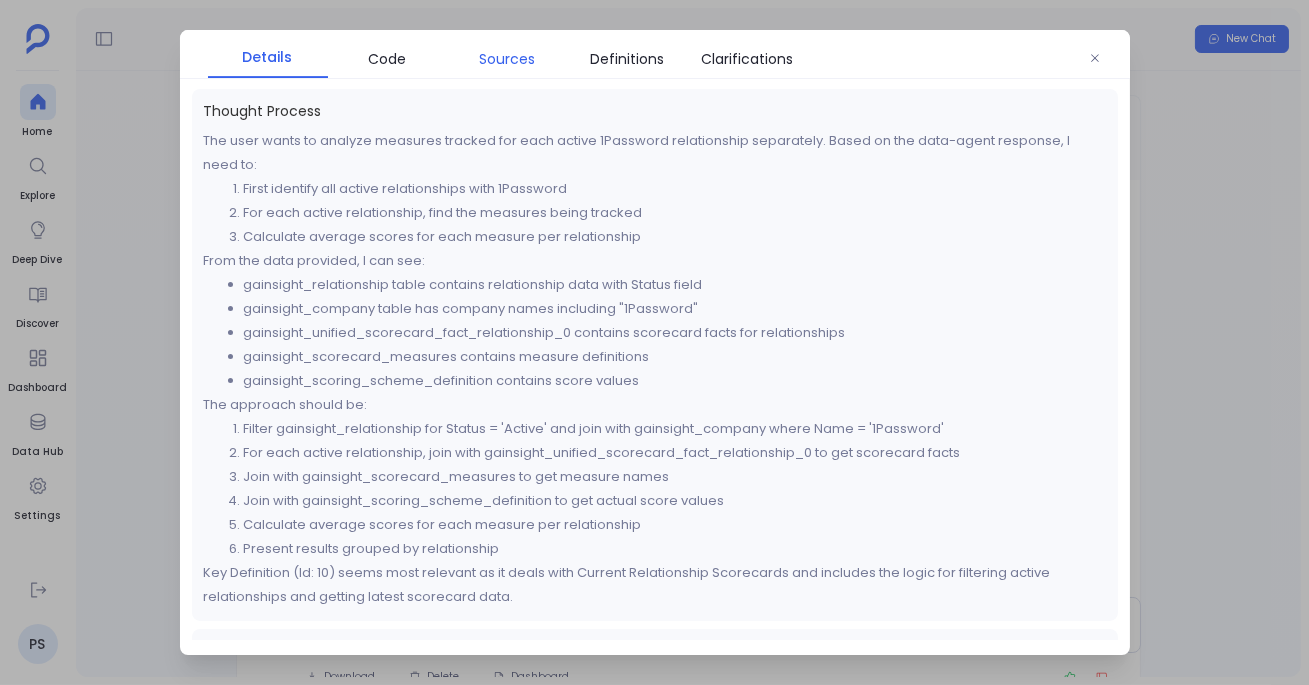click on "Sources" at bounding box center [508, 59] 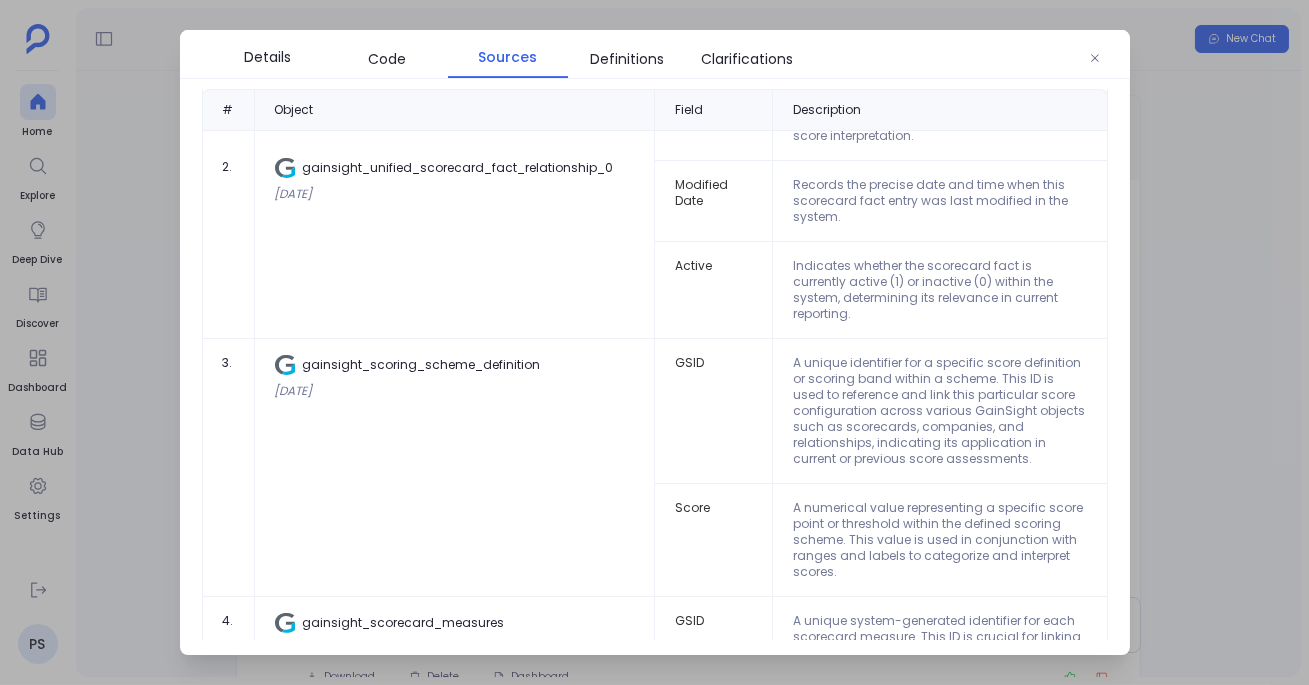 scroll, scrollTop: 1242, scrollLeft: 0, axis: vertical 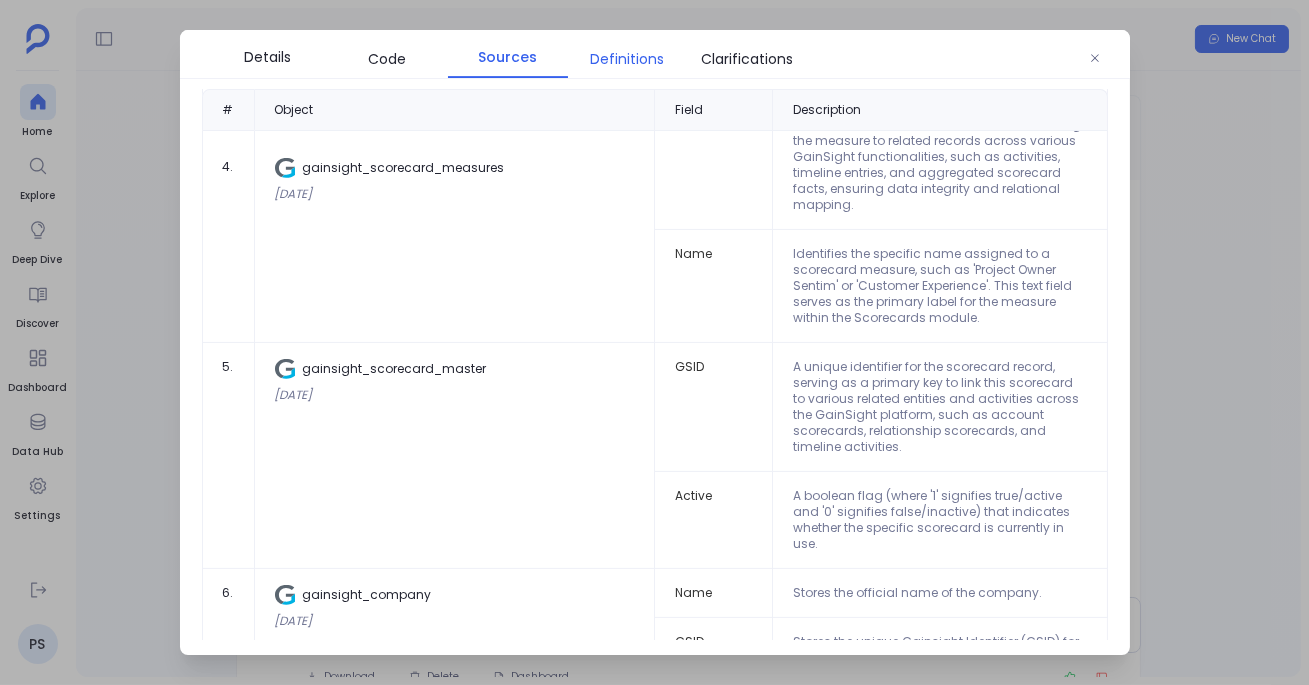 click on "Definitions" at bounding box center (628, 59) 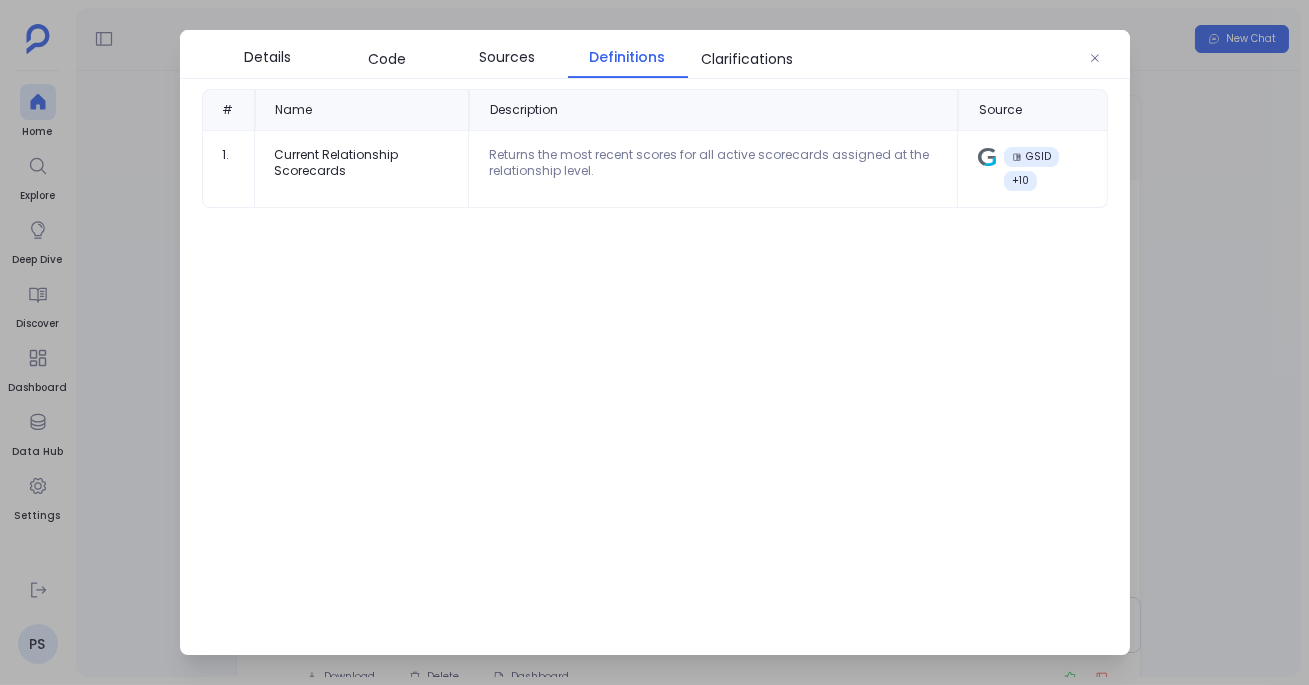 click at bounding box center [654, 342] 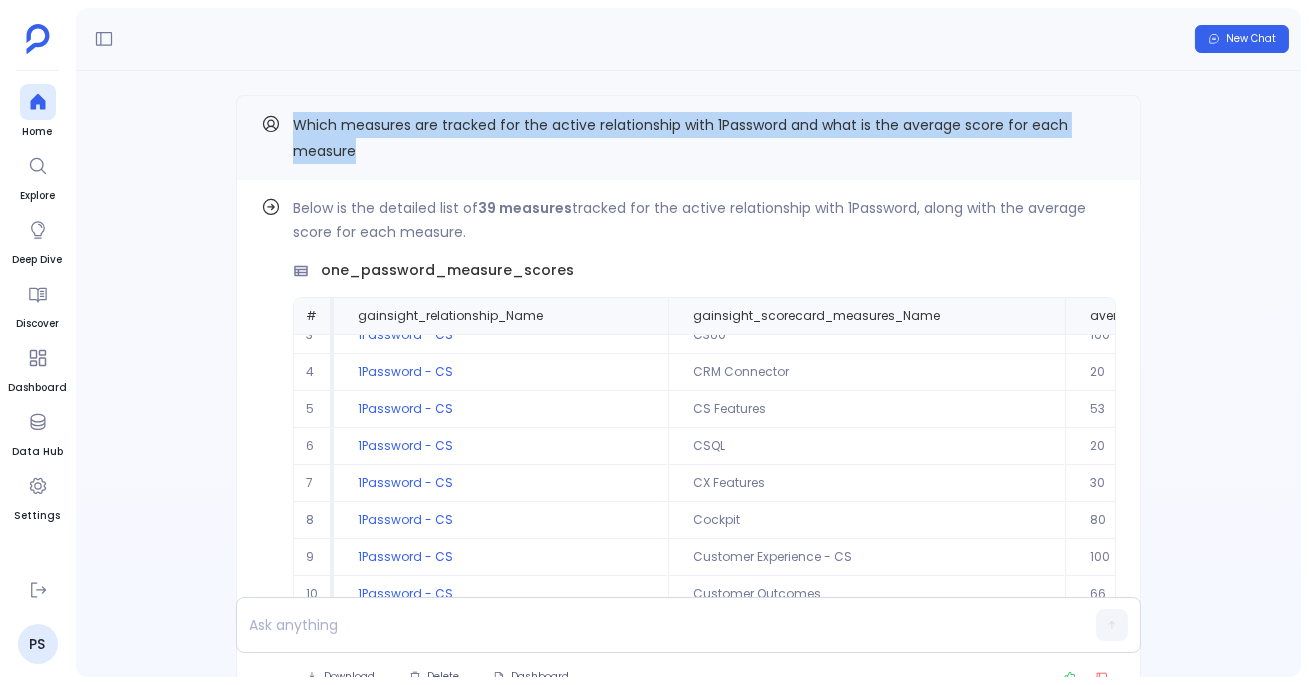 drag, startPoint x: 291, startPoint y: 125, endPoint x: 407, endPoint y: 161, distance: 121.45781 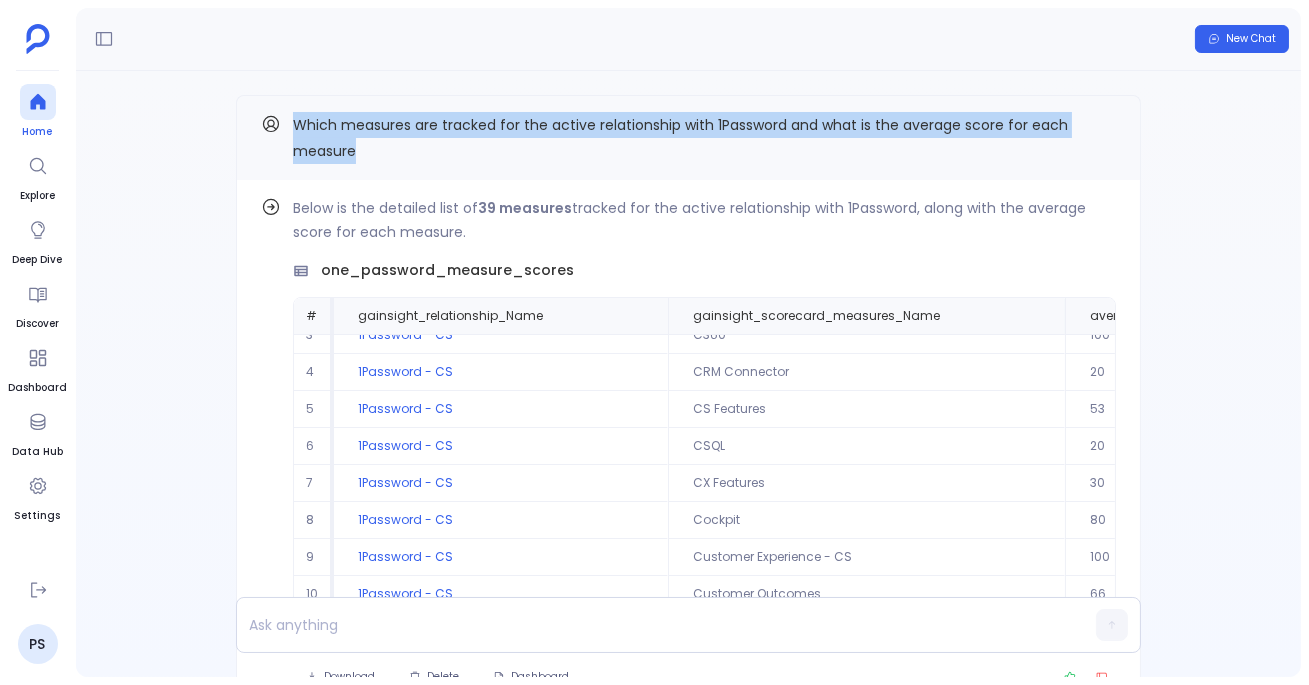 click at bounding box center (38, 102) 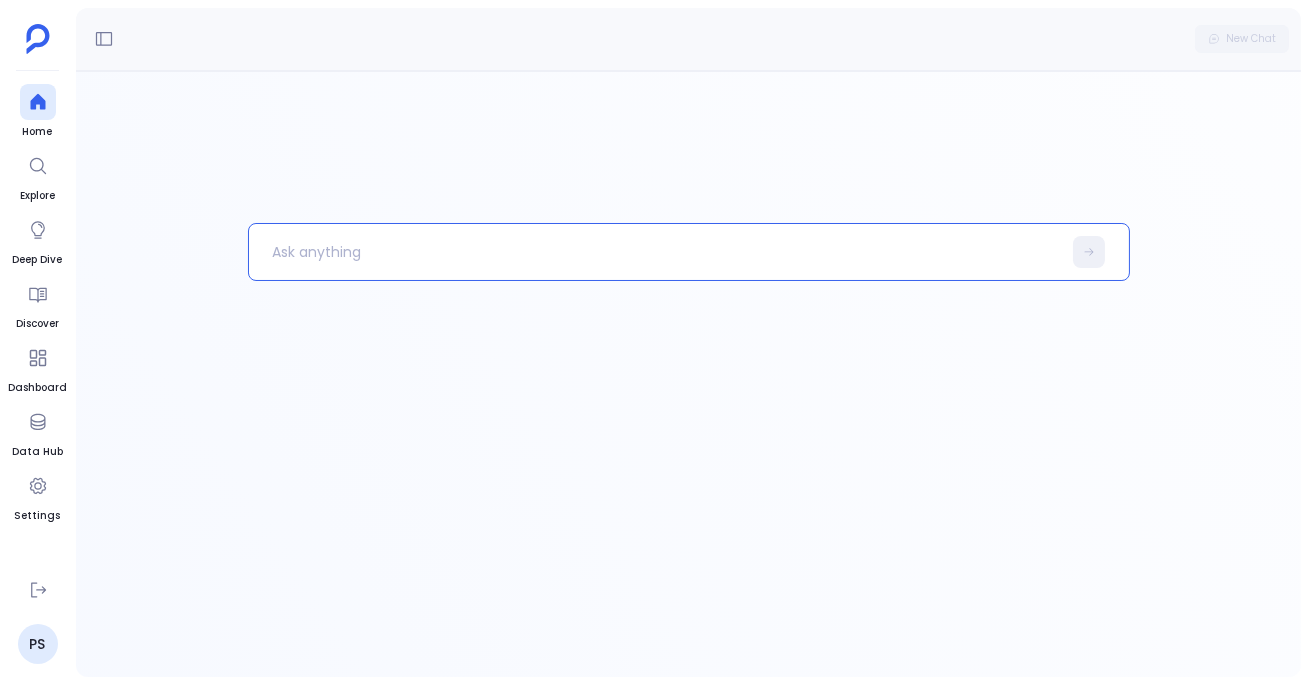click at bounding box center (655, 252) 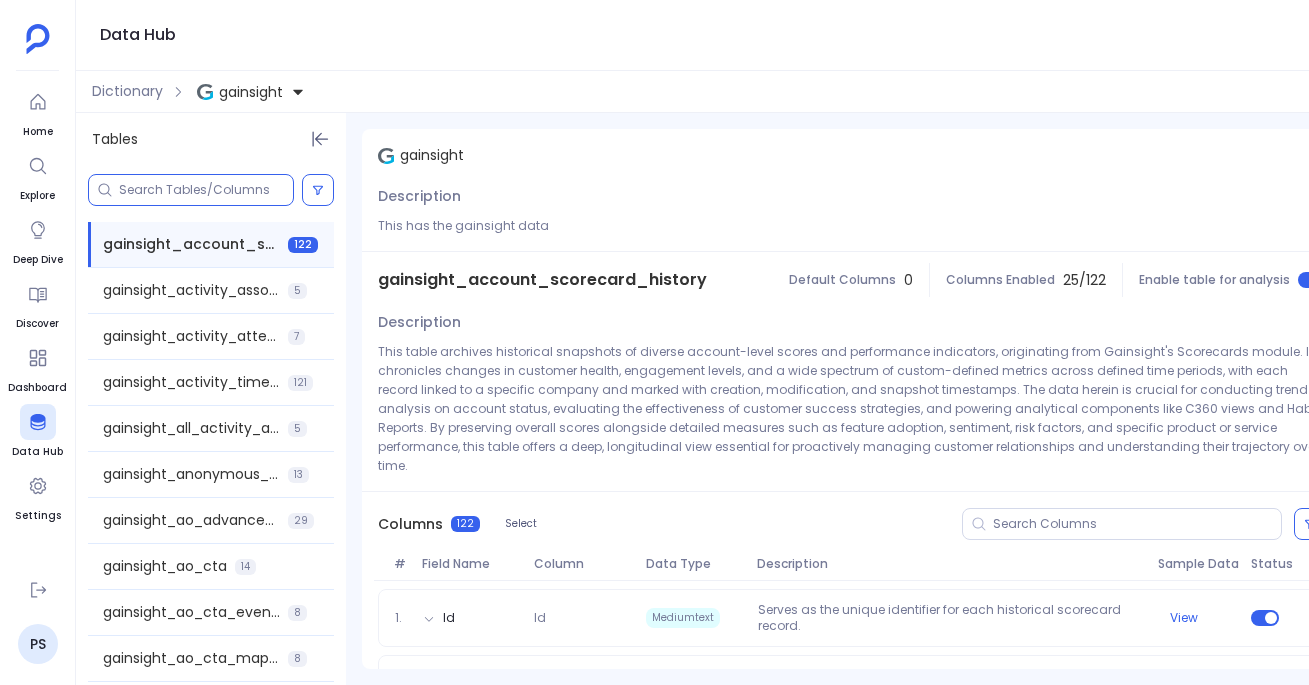 scroll, scrollTop: 0, scrollLeft: 0, axis: both 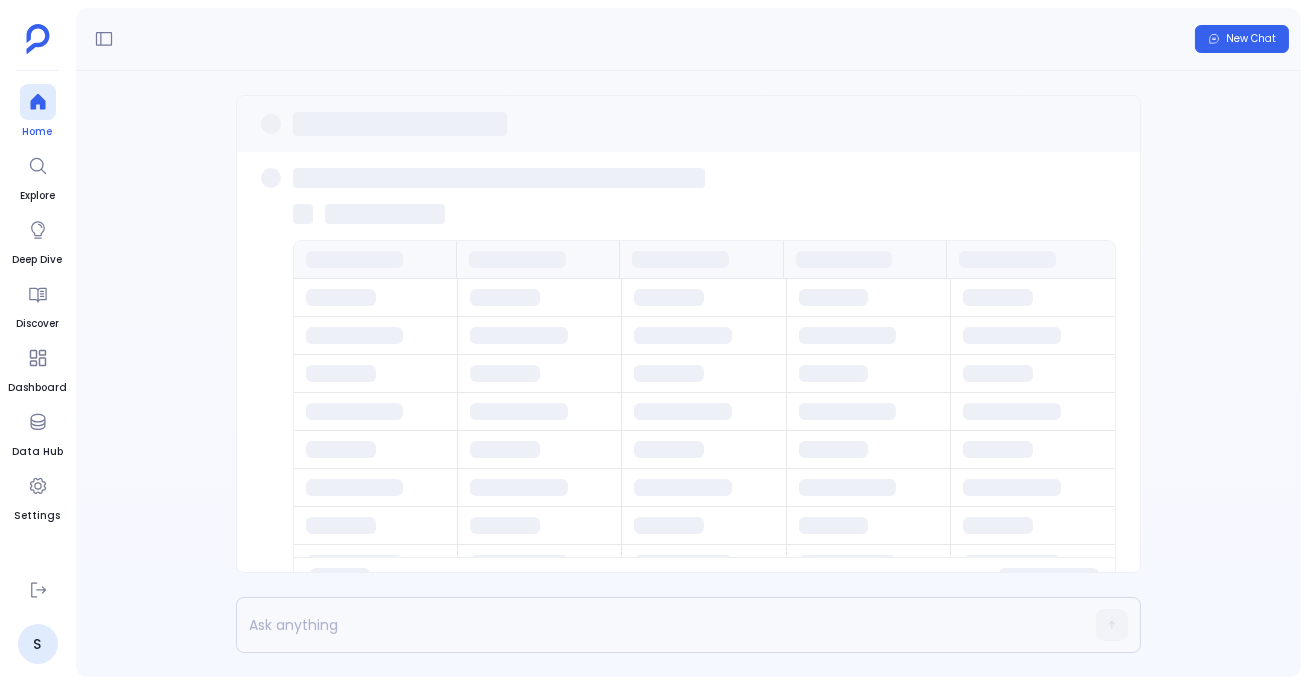click on "Home" at bounding box center [38, 132] 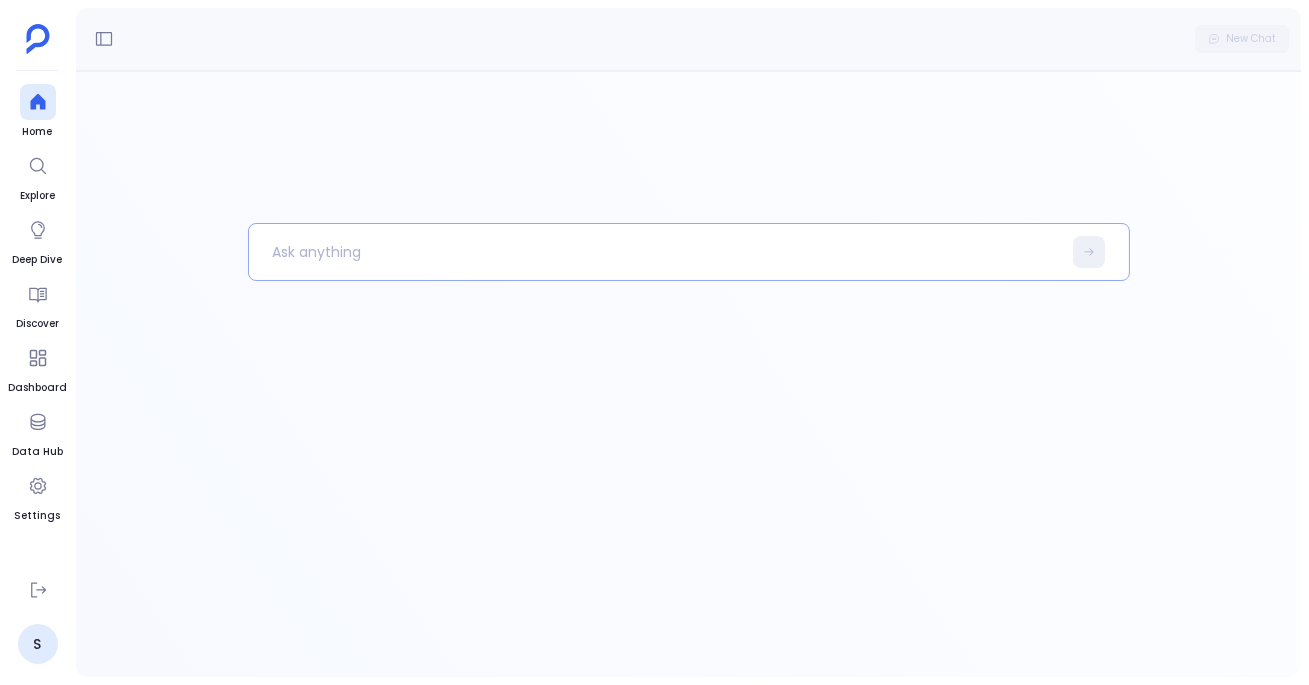 click at bounding box center [655, 252] 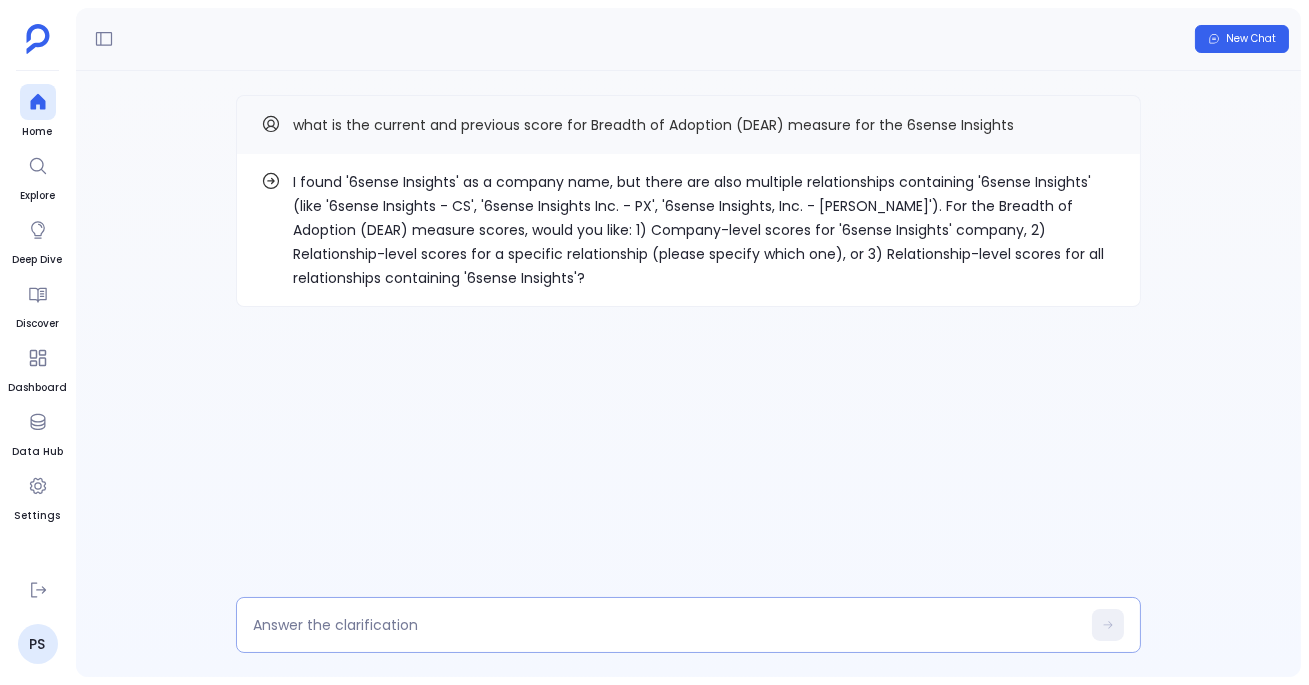 click at bounding box center (666, 625) 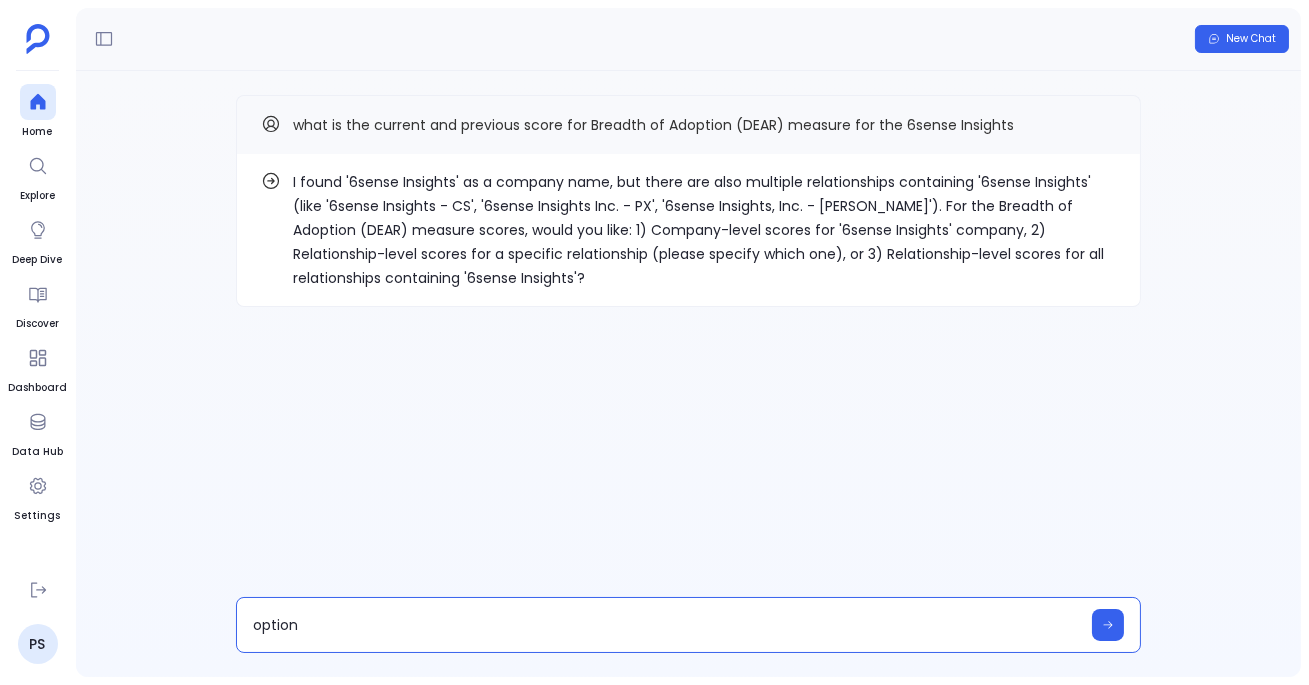 type on "option 3" 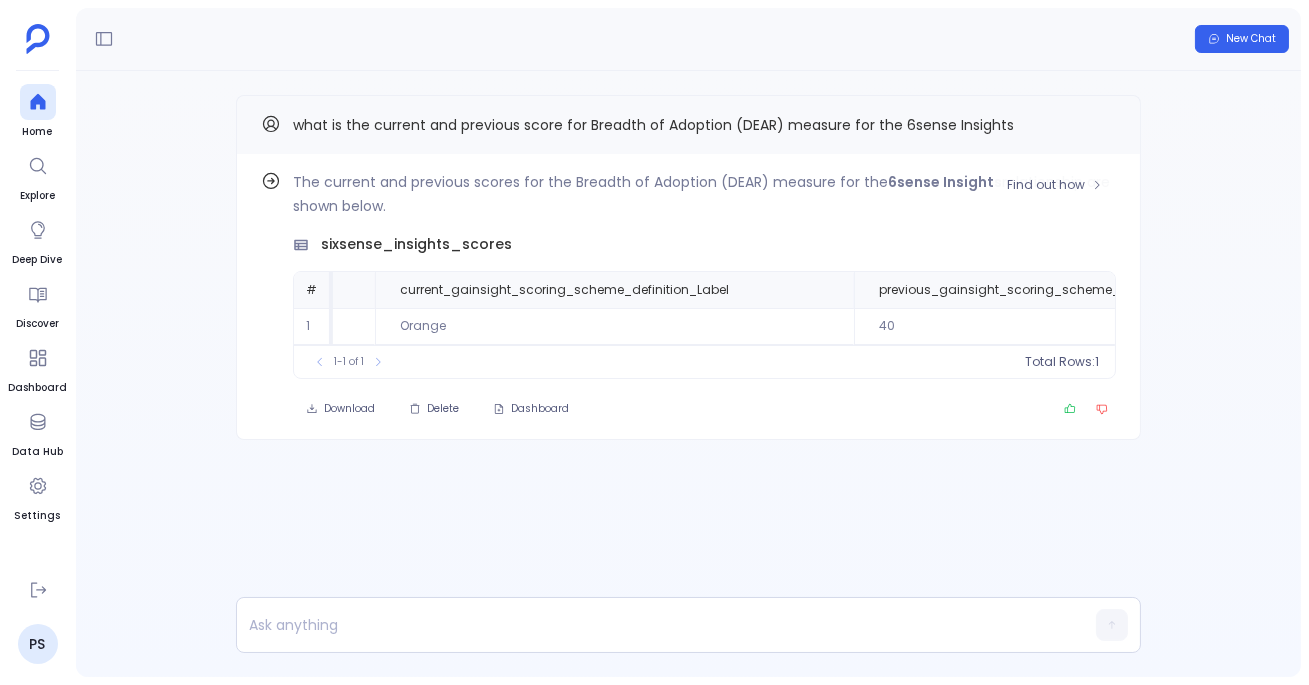 scroll, scrollTop: 0, scrollLeft: 1690, axis: horizontal 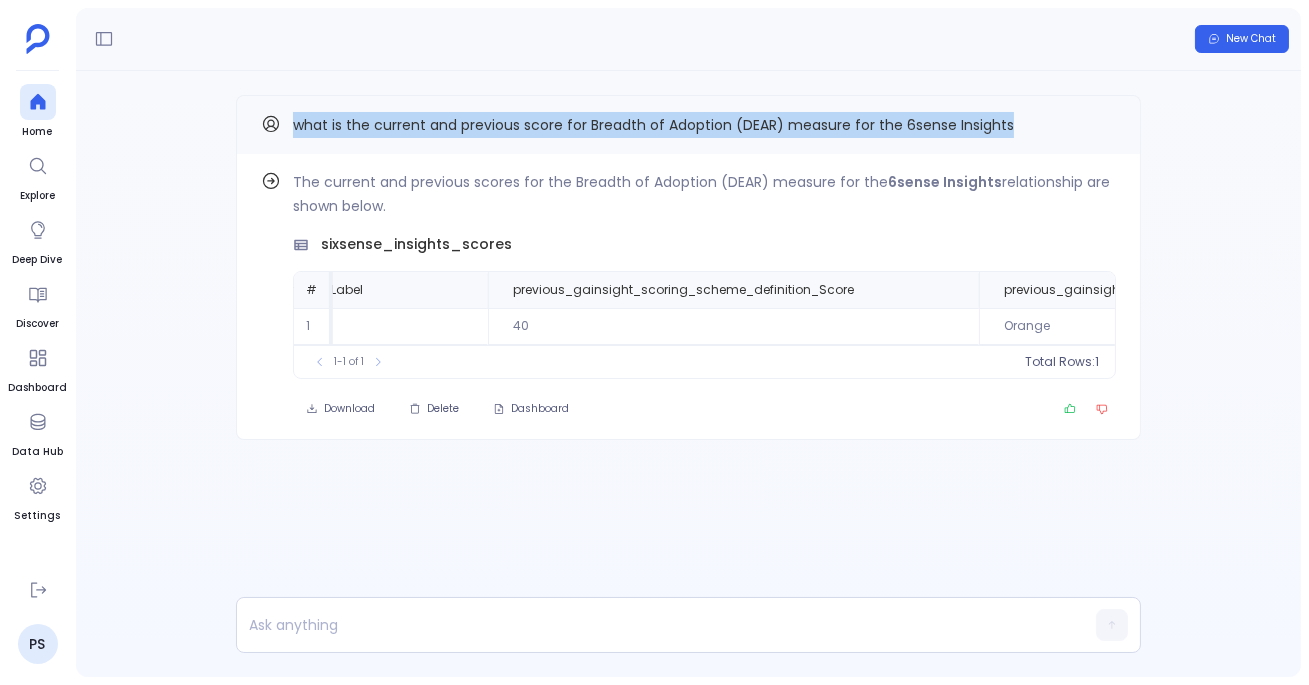 drag, startPoint x: 289, startPoint y: 121, endPoint x: 938, endPoint y: 148, distance: 649.5614 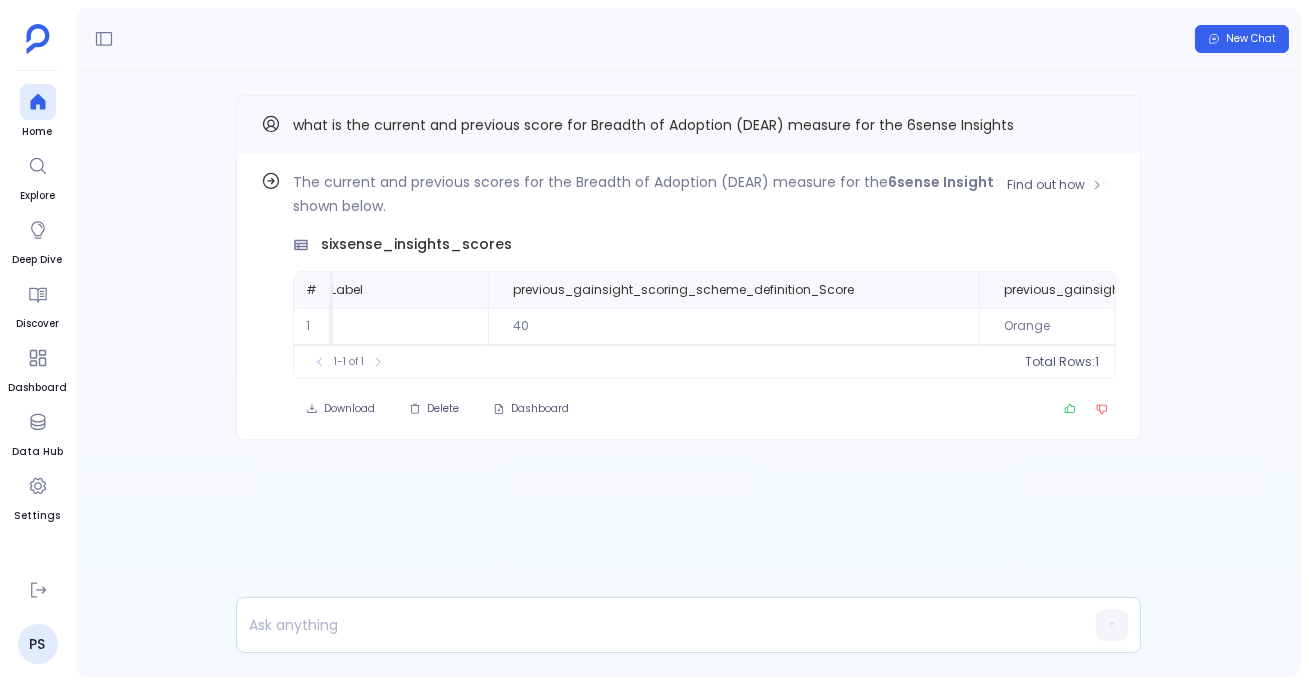 click on "6sense Insights" at bounding box center (945, 182) 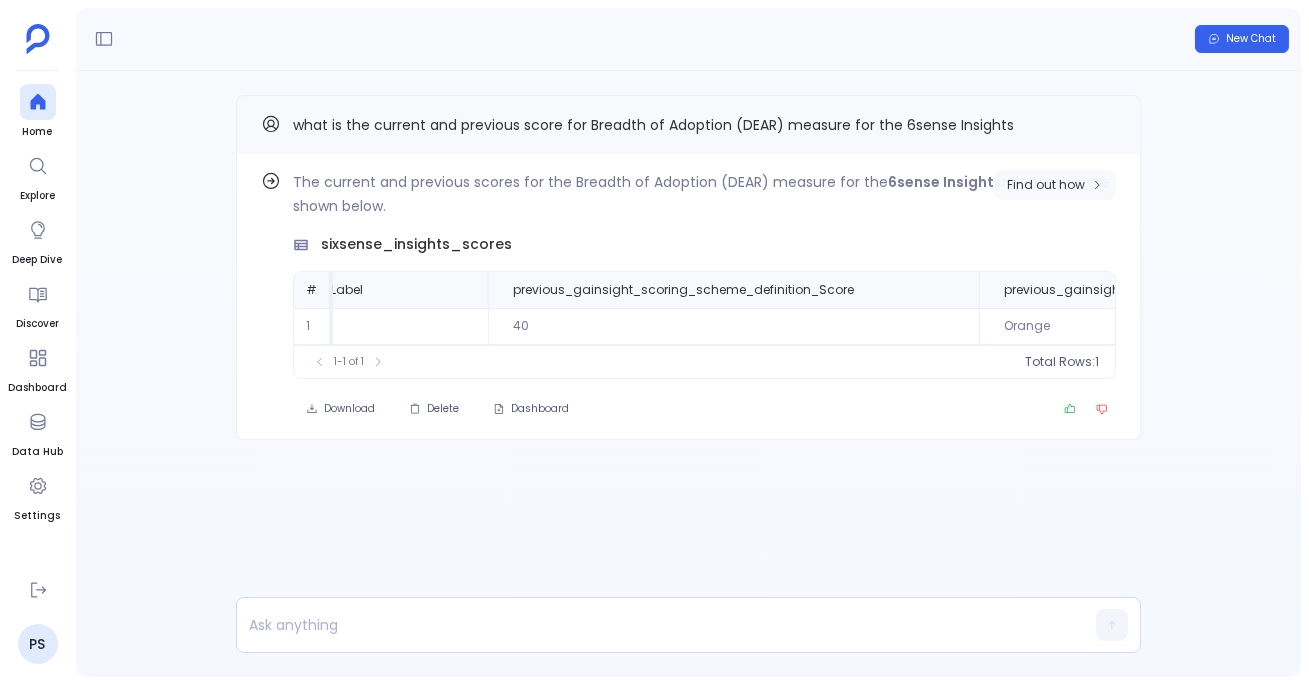 click on "Find out how" at bounding box center [1046, 185] 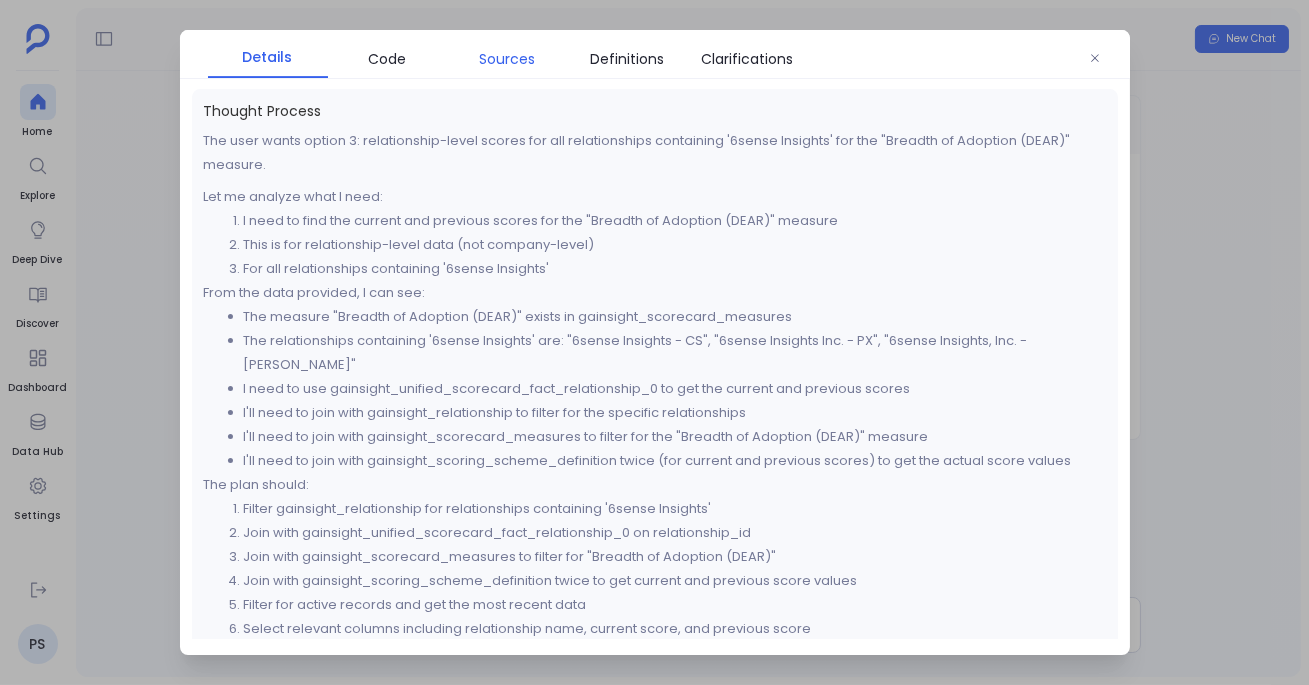 click on "Sources" at bounding box center [508, 59] 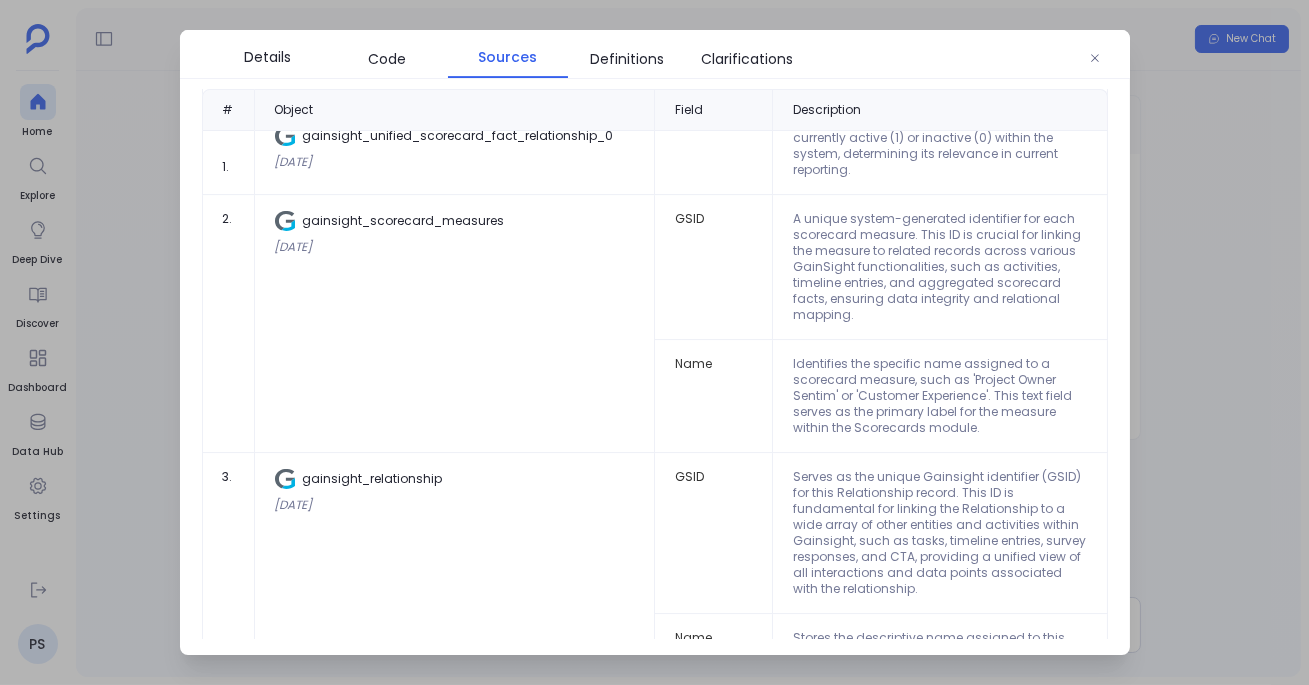 scroll, scrollTop: 405, scrollLeft: 0, axis: vertical 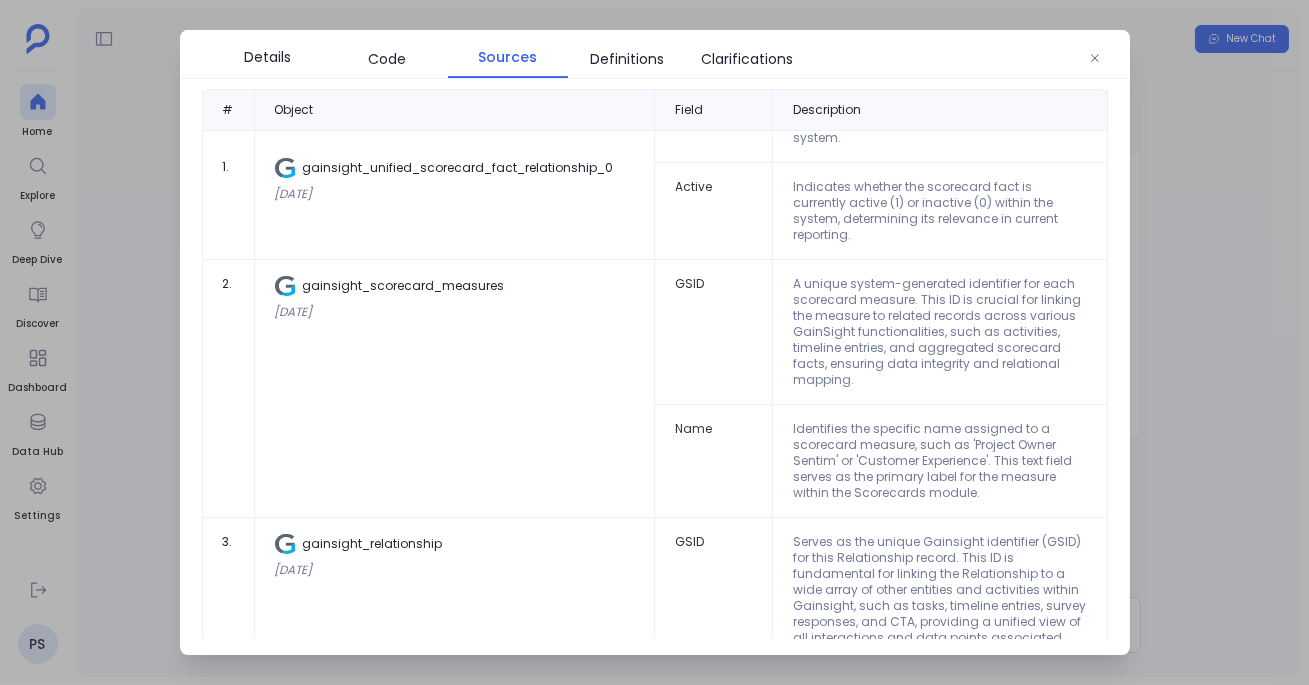 click at bounding box center (654, 342) 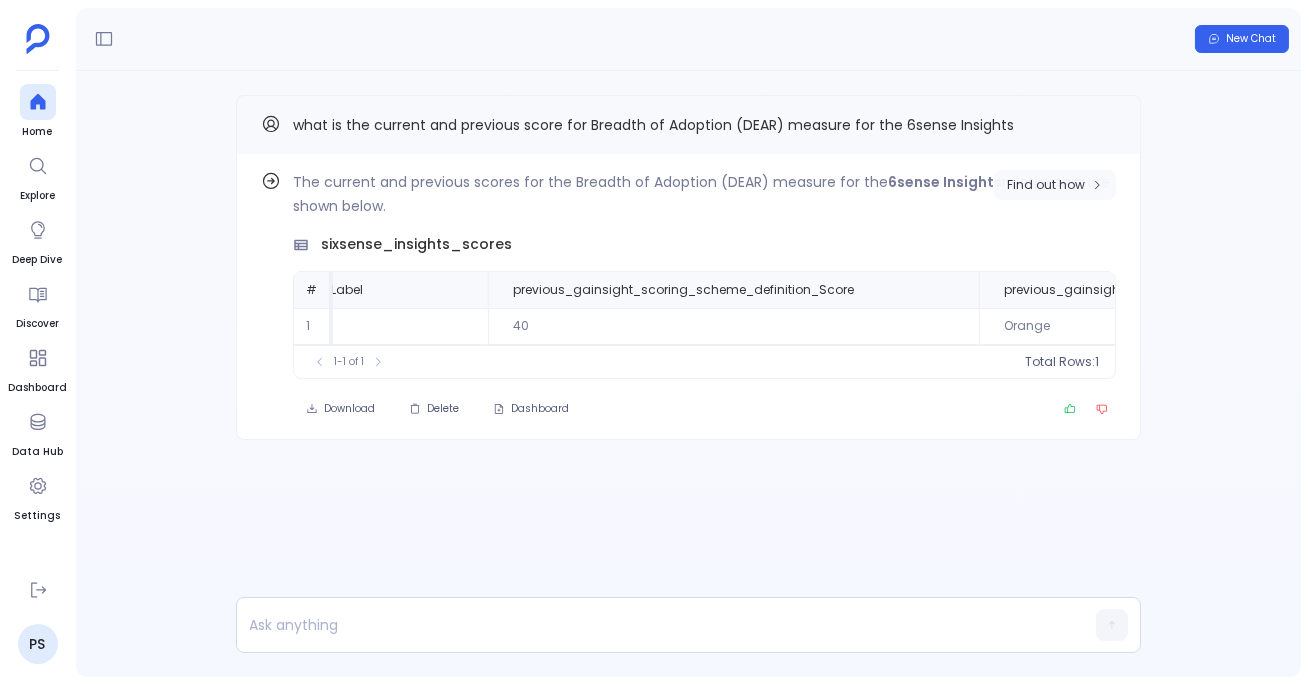 click on "Find out how" at bounding box center (1055, 185) 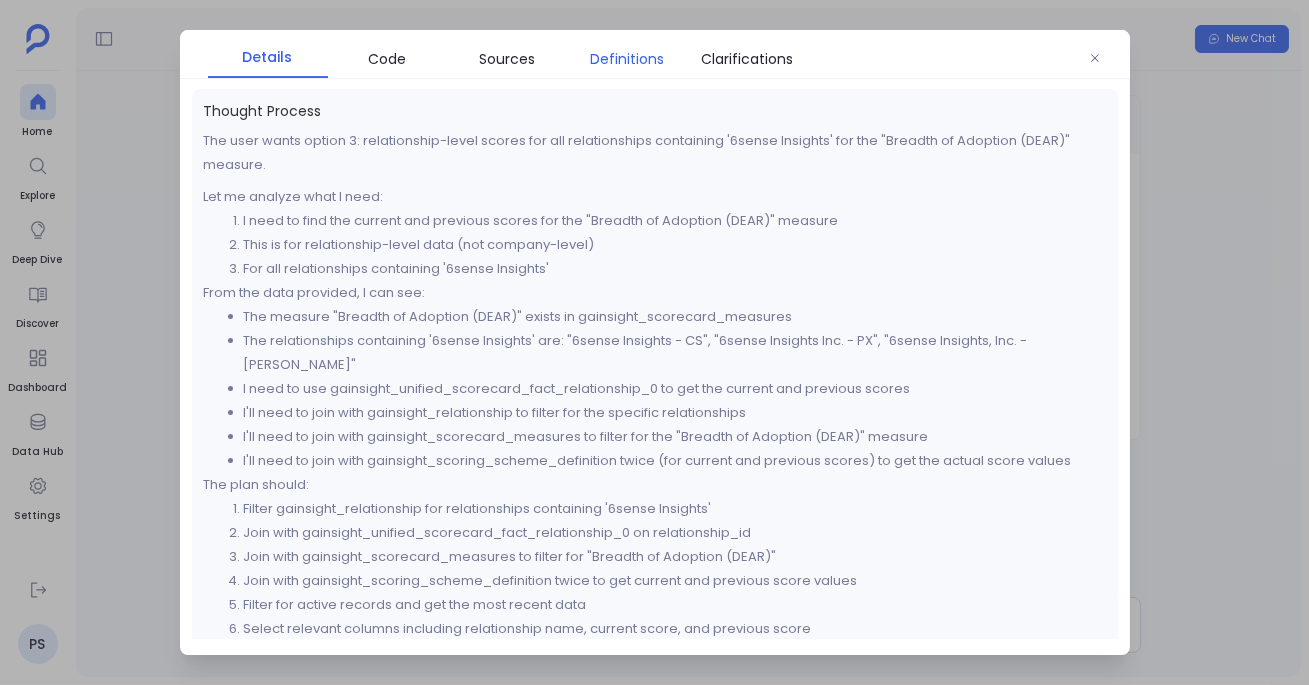 click on "Definitions" at bounding box center [628, 59] 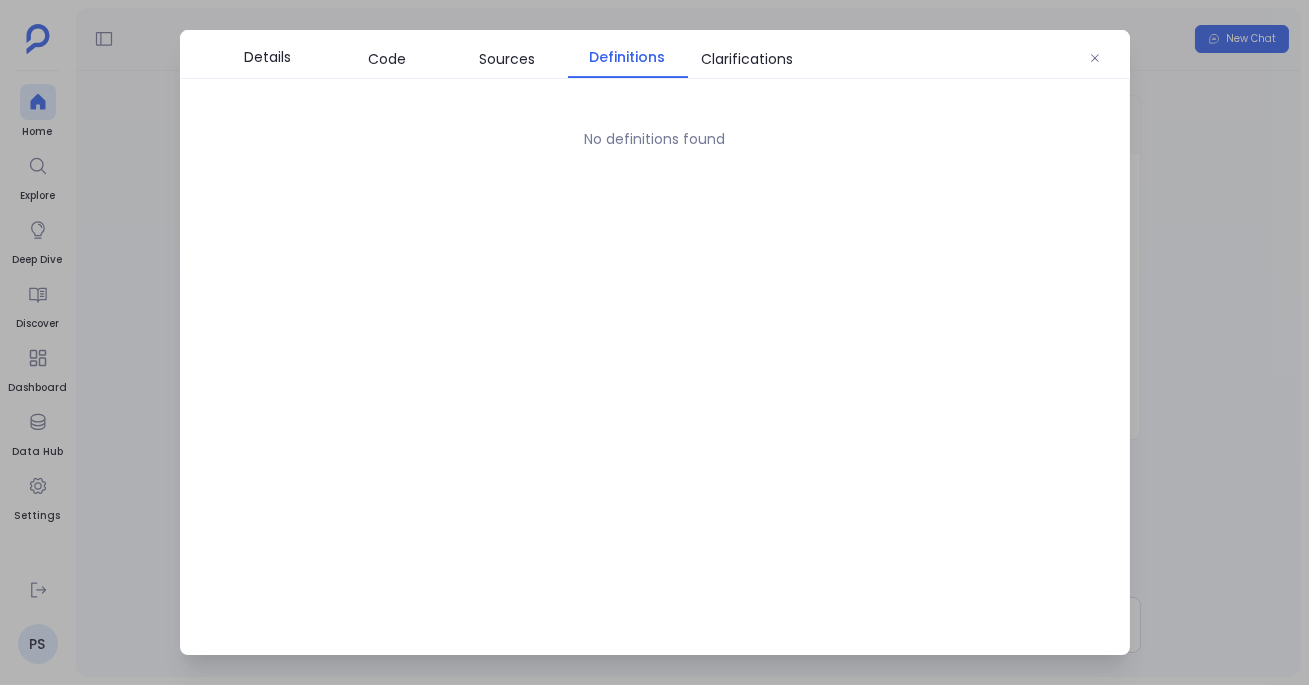 click at bounding box center [654, 342] 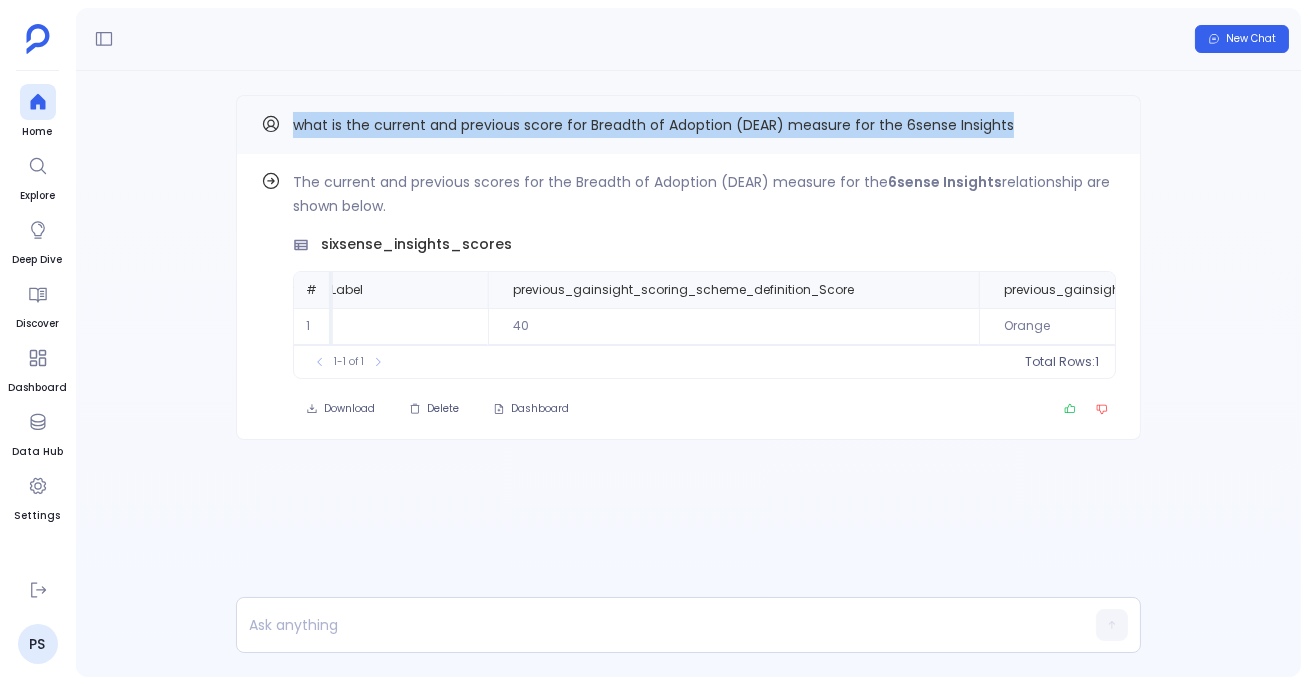 drag, startPoint x: 294, startPoint y: 124, endPoint x: 1047, endPoint y: 129, distance: 753.0166 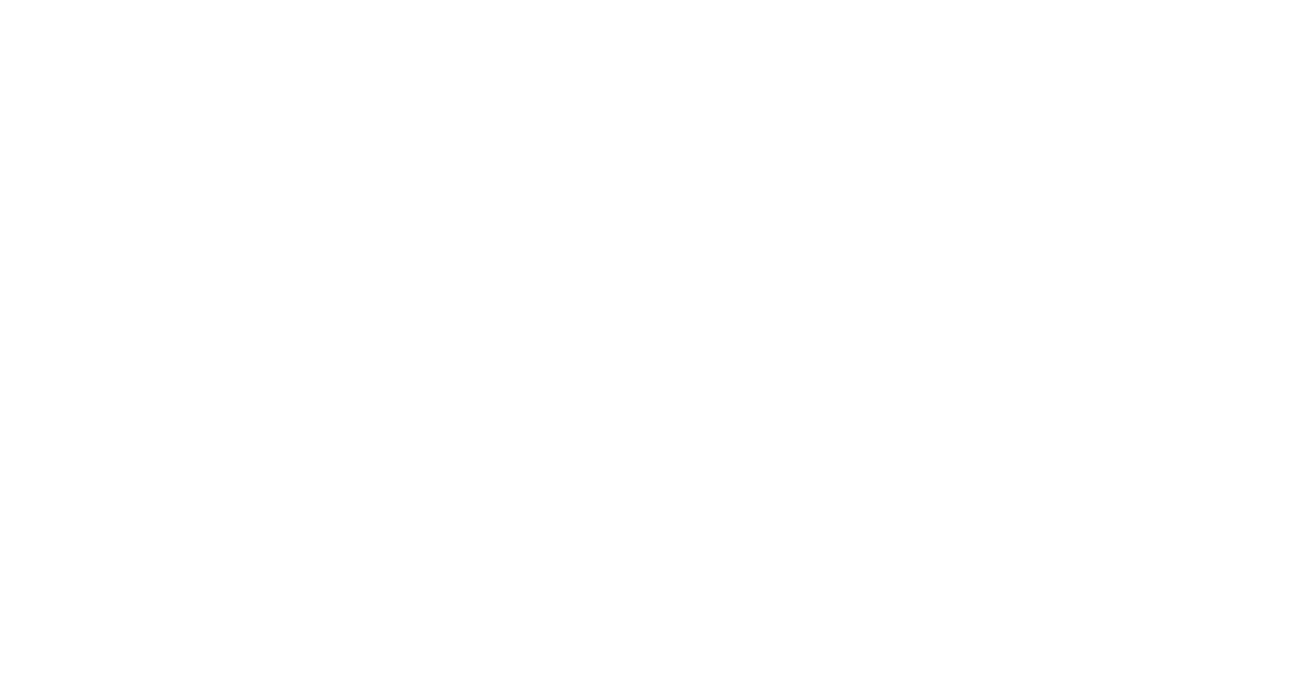 scroll, scrollTop: 0, scrollLeft: 0, axis: both 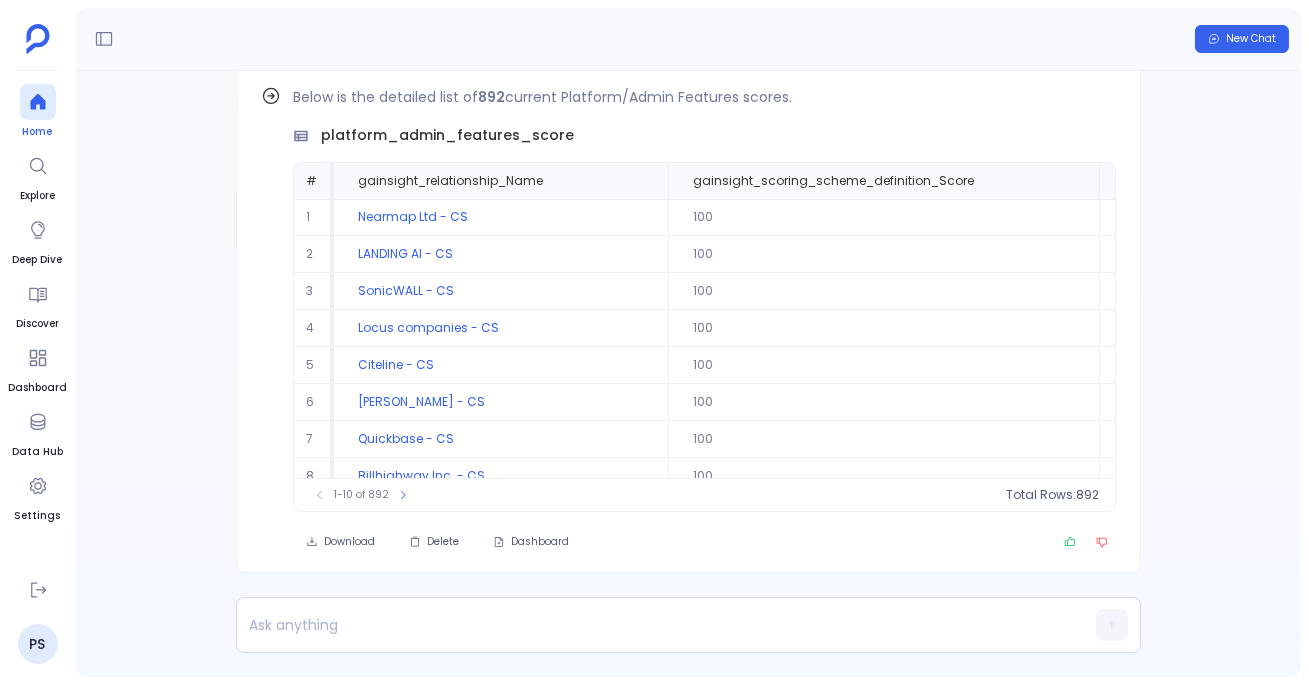 click at bounding box center (38, 102) 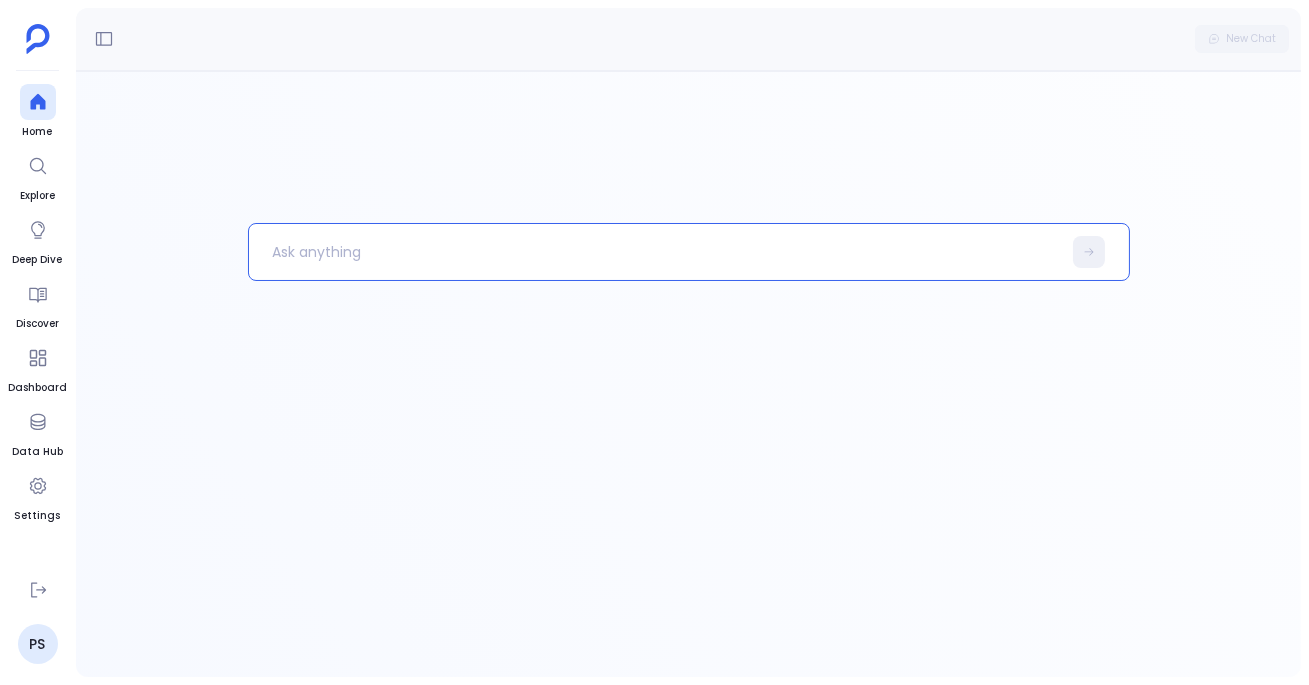 click at bounding box center [655, 252] 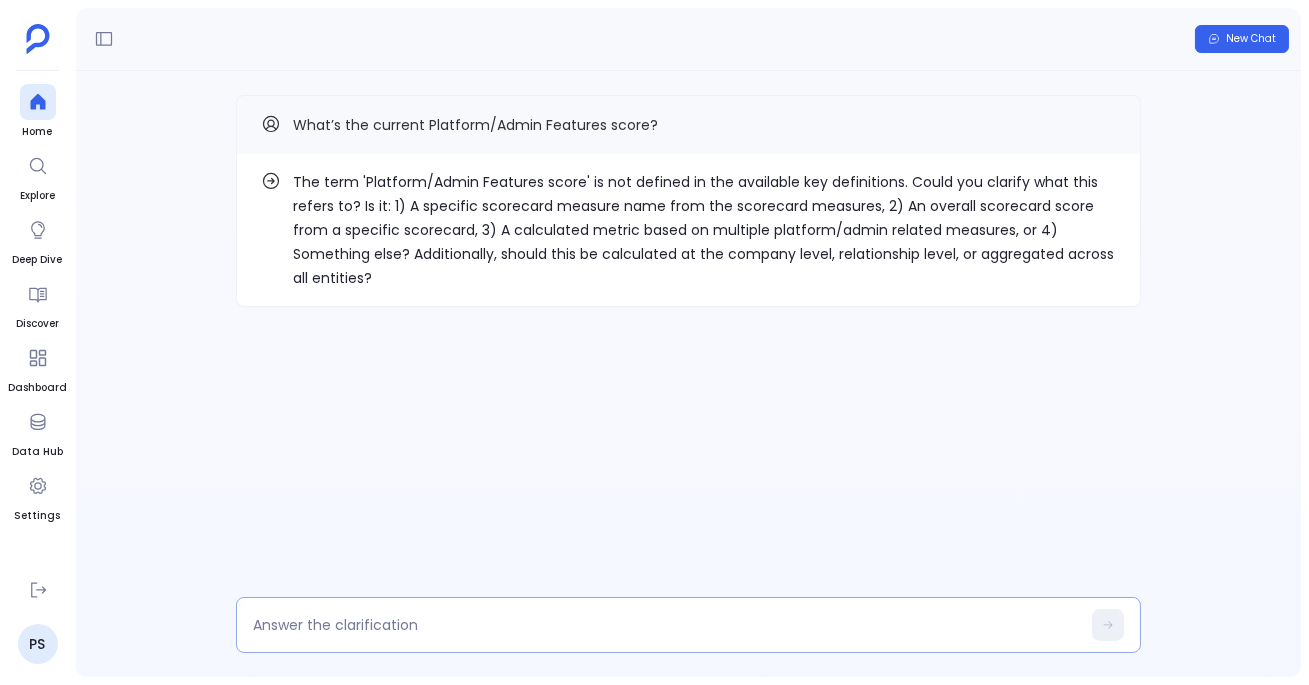 click at bounding box center (666, 625) 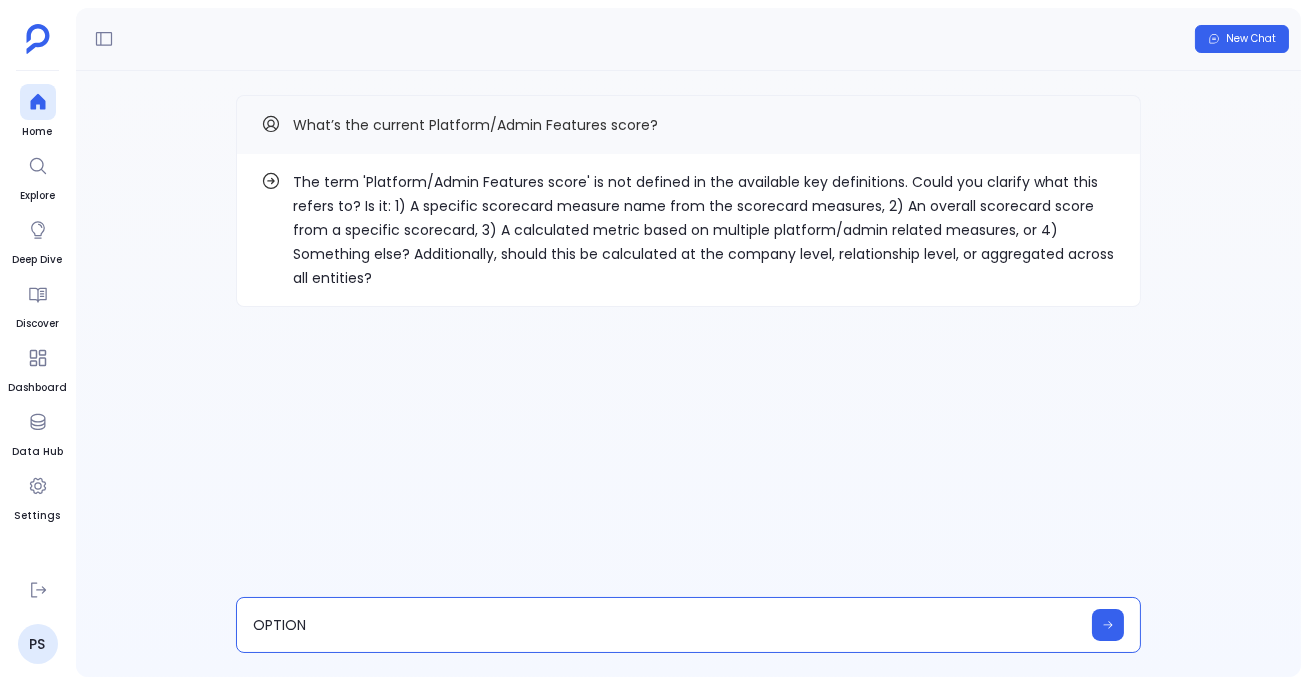 type on "OPTION 1" 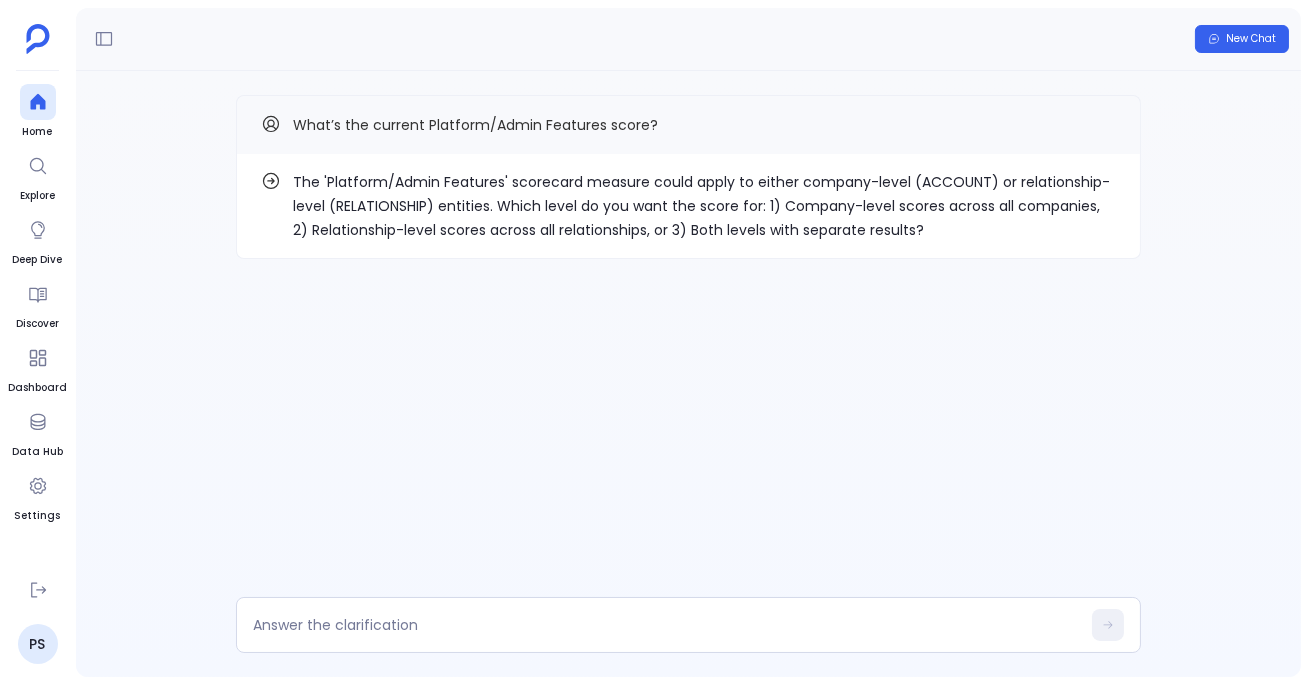 click on "The 'Platform/Admin Features' scorecard measure could apply to either company-level (ACCOUNT) or relationship-level (RELATIONSHIP) entities. Which level do you want the score for: 1) Company-level scores across all companies, 2) Relationship-level scores across all relationships, or 3) Both levels with separate results?" at bounding box center [704, 206] 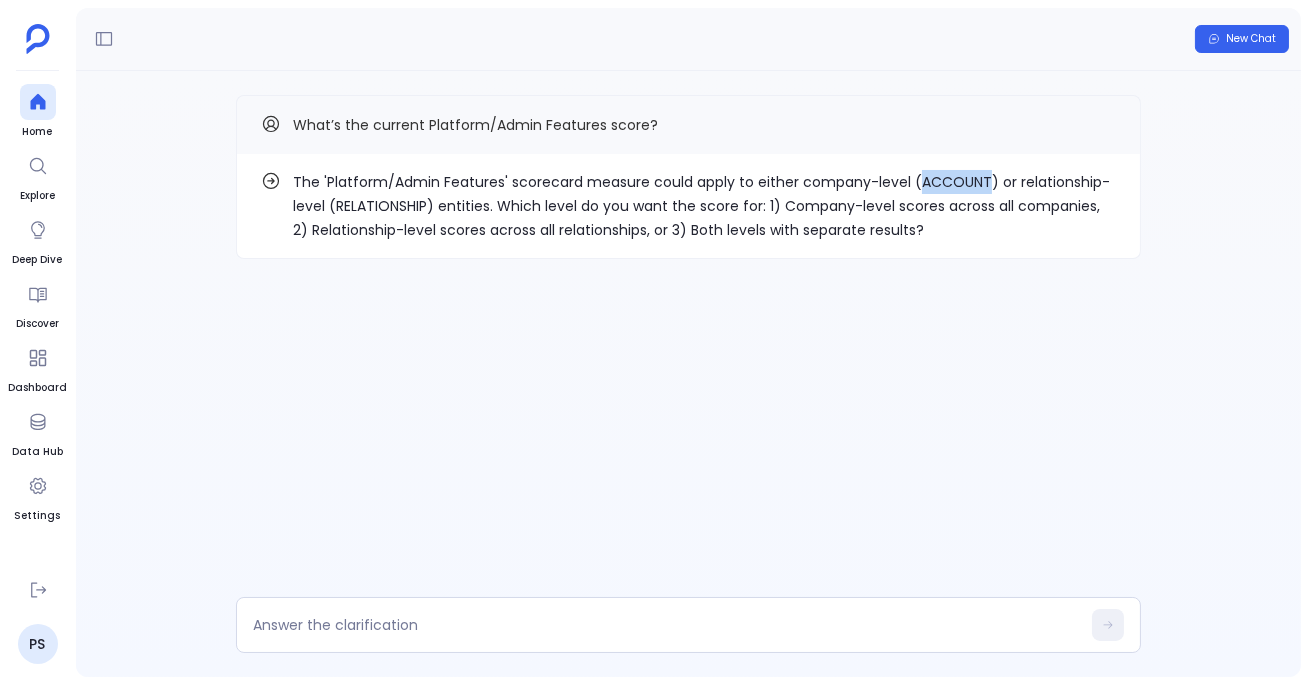 click on "The 'Platform/Admin Features' scorecard measure could apply to either company-level (ACCOUNT) or relationship-level (RELATIONSHIP) entities. Which level do you want the score for: 1) Company-level scores across all companies, 2) Relationship-level scores across all relationships, or 3) Both levels with separate results?" at bounding box center (704, 206) 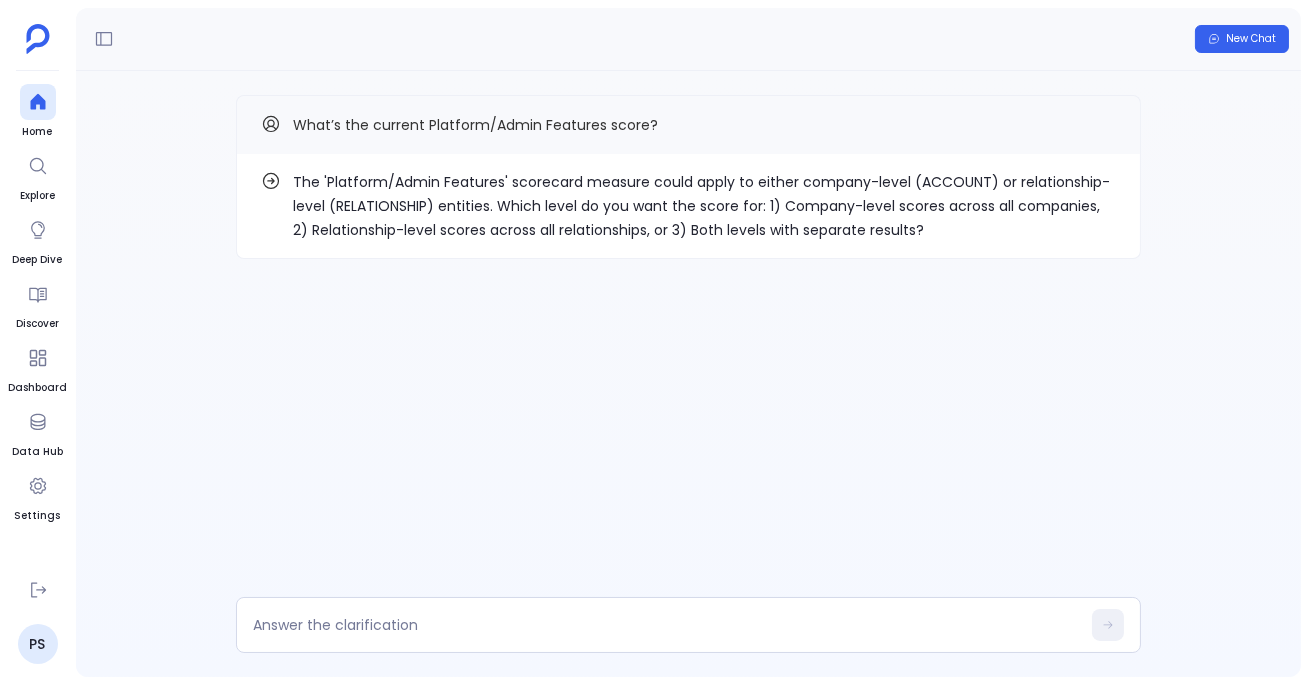 click on "The 'Platform/Admin Features' scorecard measure could apply to either company-level (ACCOUNT) or relationship-level (RELATIONSHIP) entities. Which level do you want the score for: 1) Company-level scores across all companies, 2) Relationship-level scores across all relationships, or 3) Both levels with separate results?" at bounding box center [704, 206] 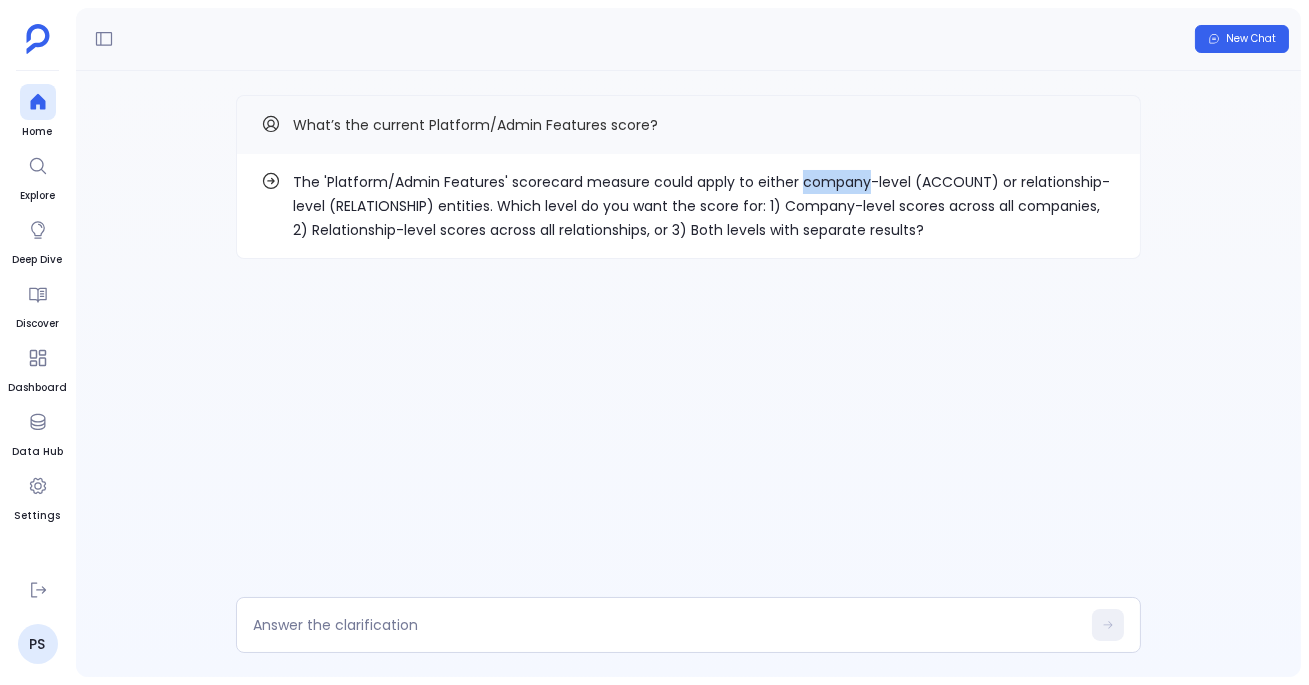 click on "The 'Platform/Admin Features' scorecard measure could apply to either company-level (ACCOUNT) or relationship-level (RELATIONSHIP) entities. Which level do you want the score for: 1) Company-level scores across all companies, 2) Relationship-level scores across all relationships, or 3) Both levels with separate results?" at bounding box center [704, 206] 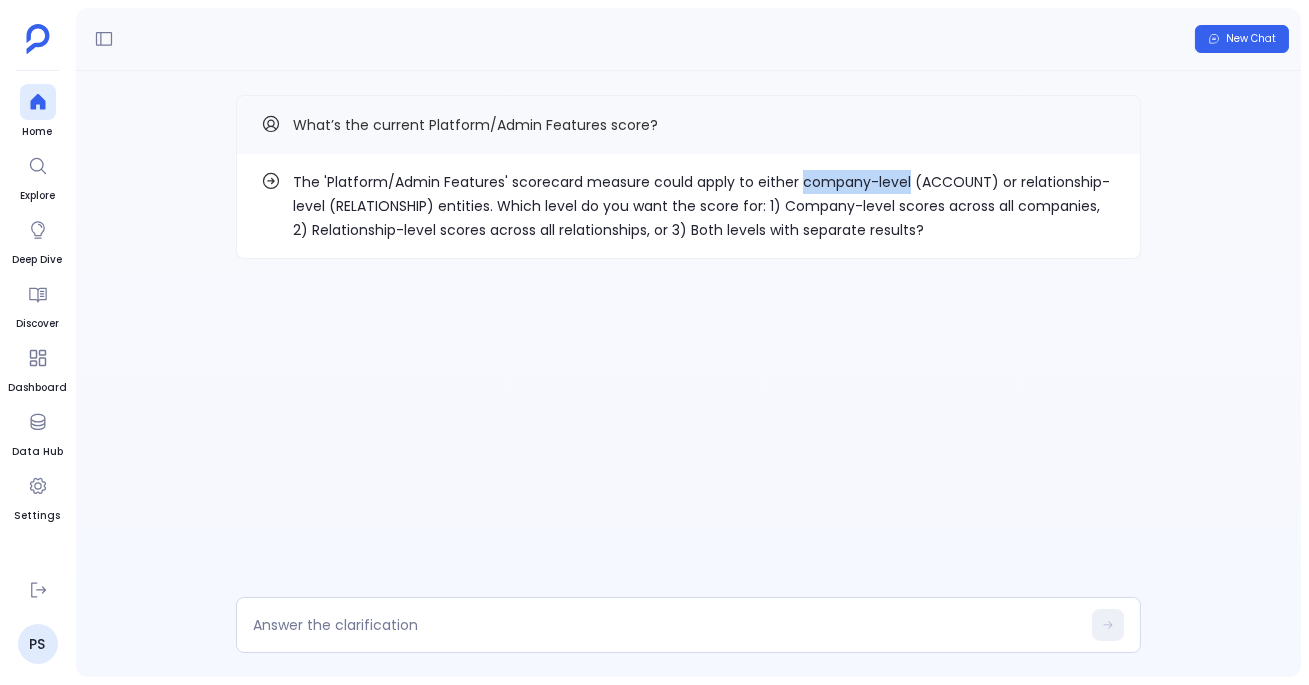 click on "The 'Platform/Admin Features' scorecard measure could apply to either company-level (ACCOUNT) or relationship-level (RELATIONSHIP) entities. Which level do you want the score for: 1) Company-level scores across all companies, 2) Relationship-level scores across all relationships, or 3) Both levels with separate results?" at bounding box center (704, 206) 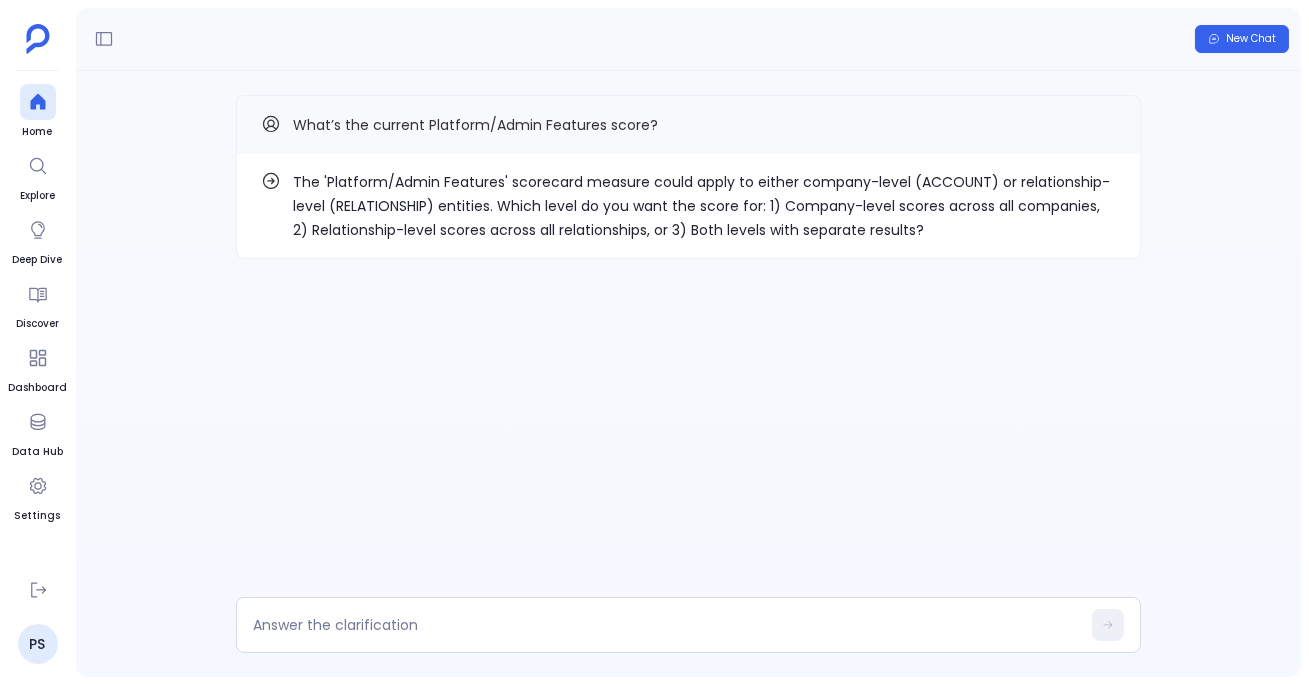 click on "The 'Platform/Admin Features' scorecard measure could apply to either company-level (ACCOUNT) or relationship-level (RELATIONSHIP) entities. Which level do you want the score for: 1) Company-level scores across all companies, 2) Relationship-level scores across all relationships, or 3) Both levels with separate results? What’s the current Platform/Admin Features score?" at bounding box center [688, 374] 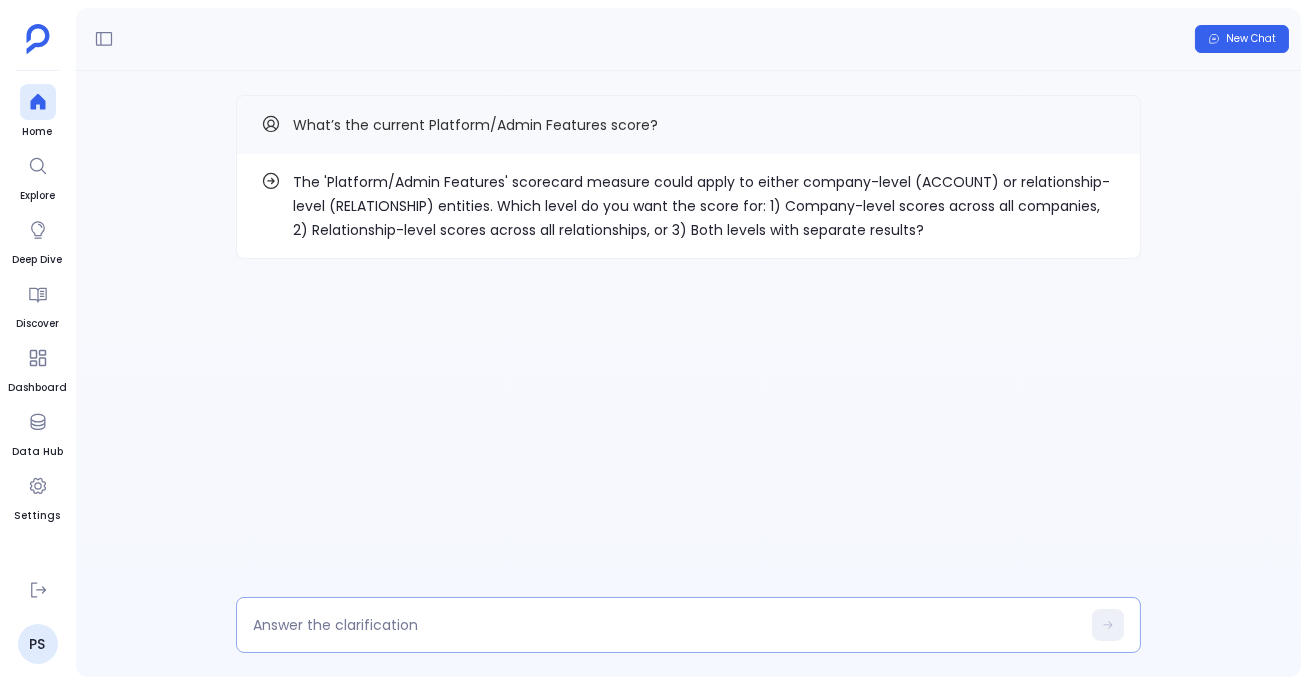click at bounding box center (666, 625) 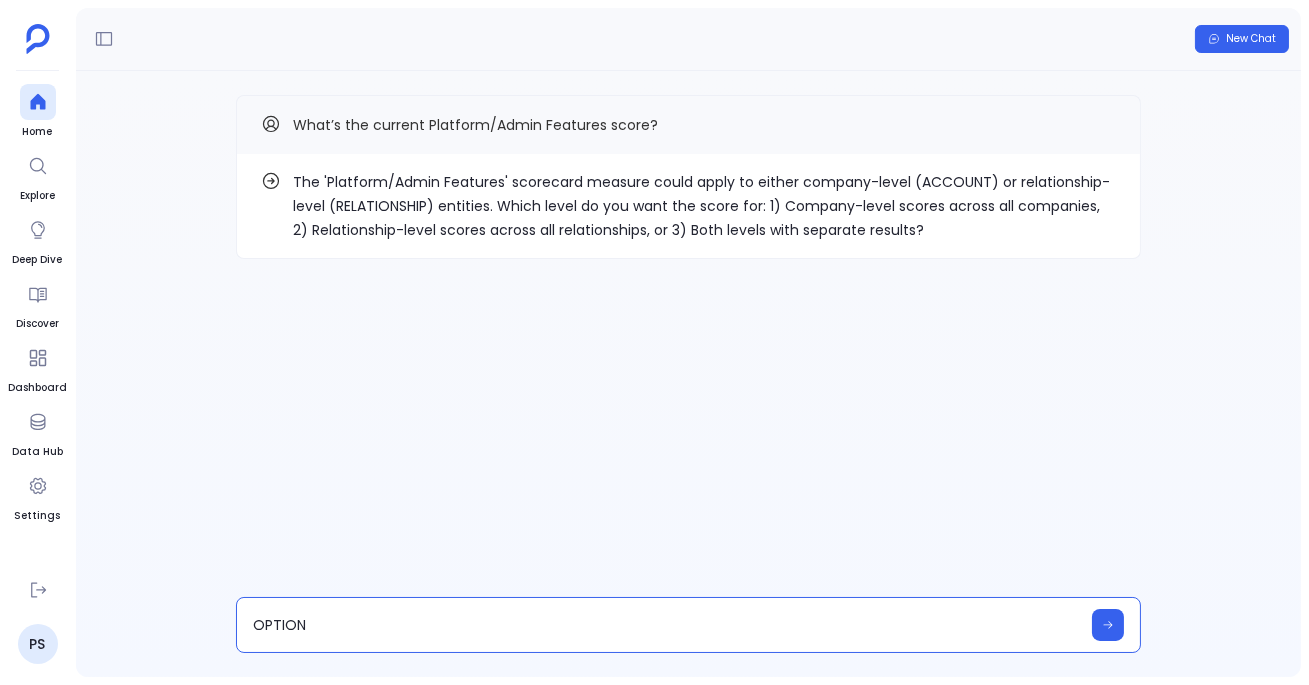 type on "OPTION 1" 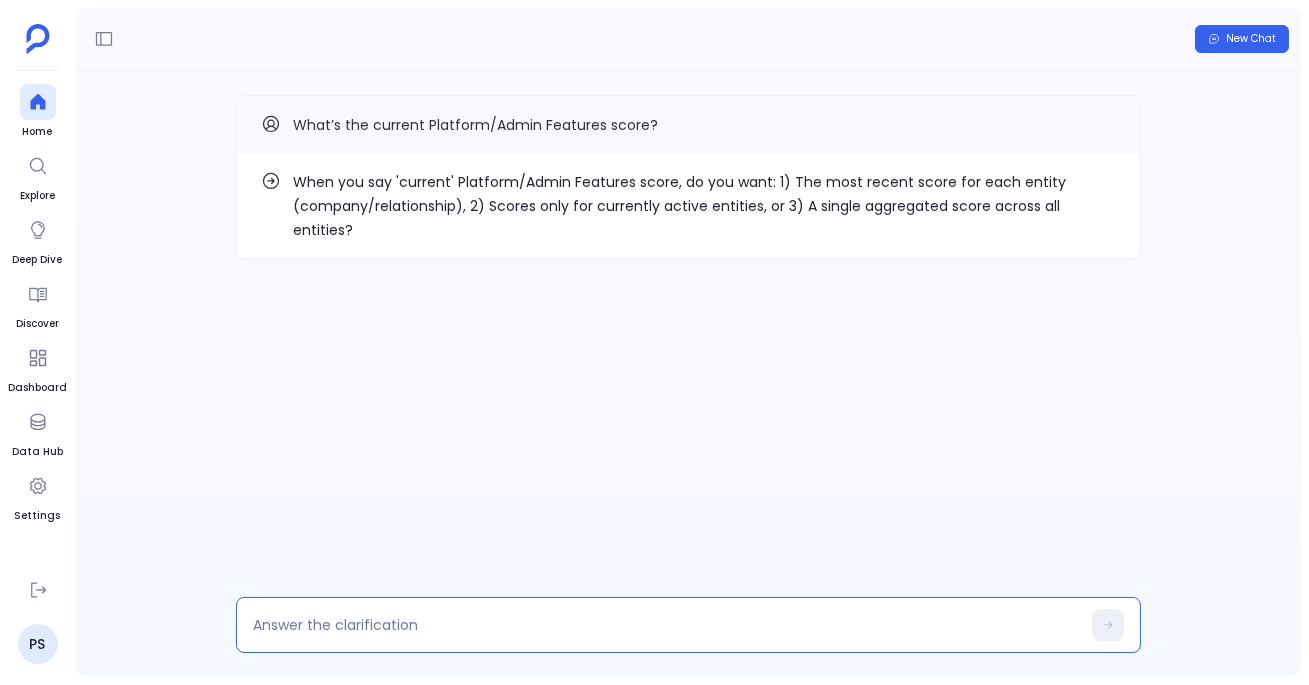 click at bounding box center [666, 625] 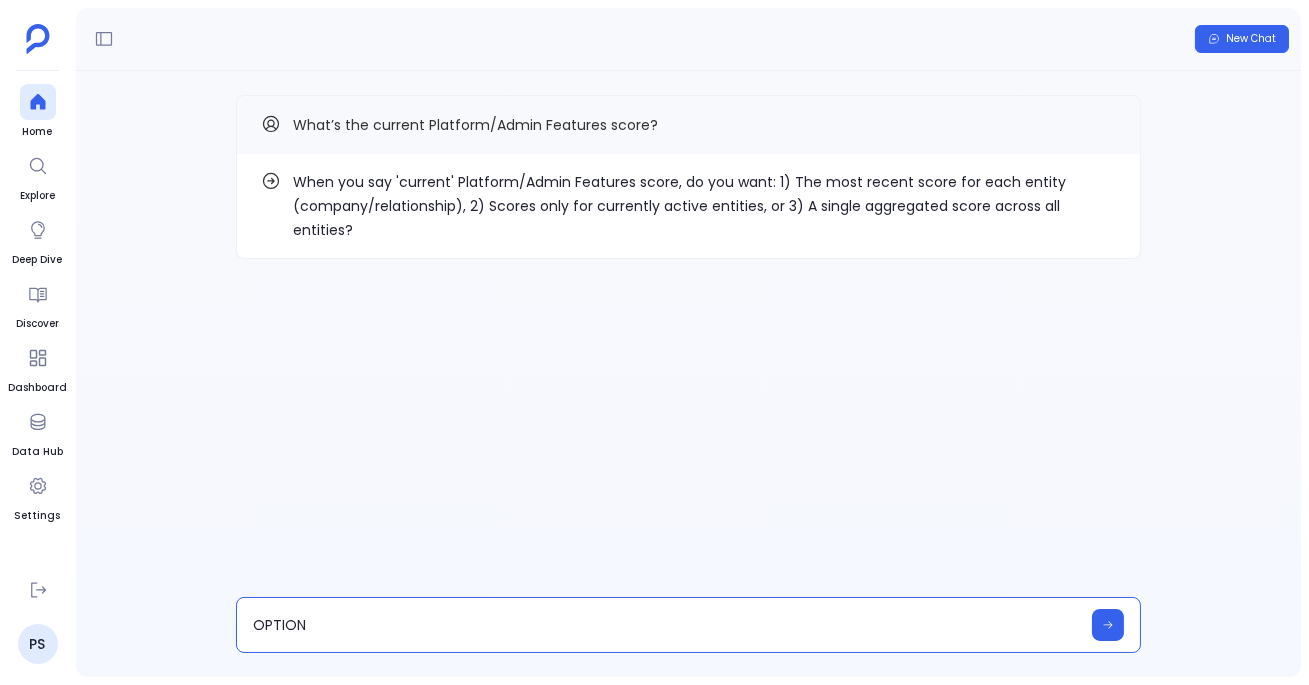 type on "OPTION 1" 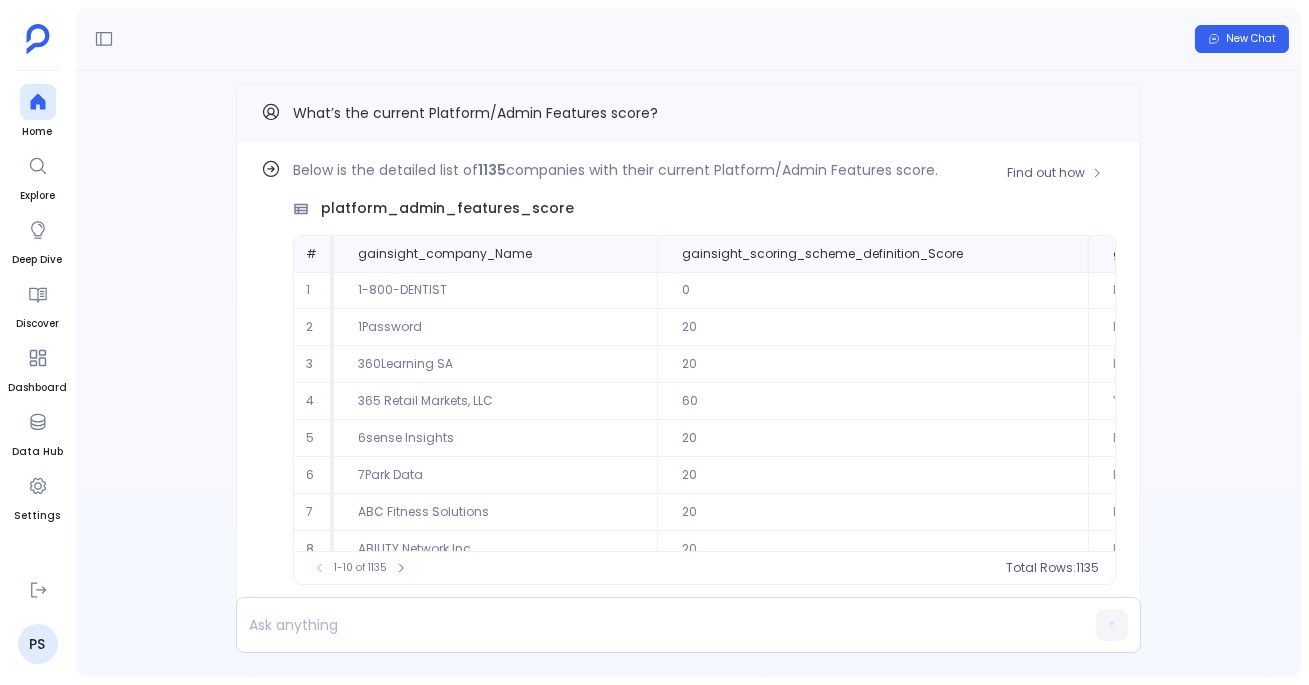 scroll, scrollTop: -84, scrollLeft: 0, axis: vertical 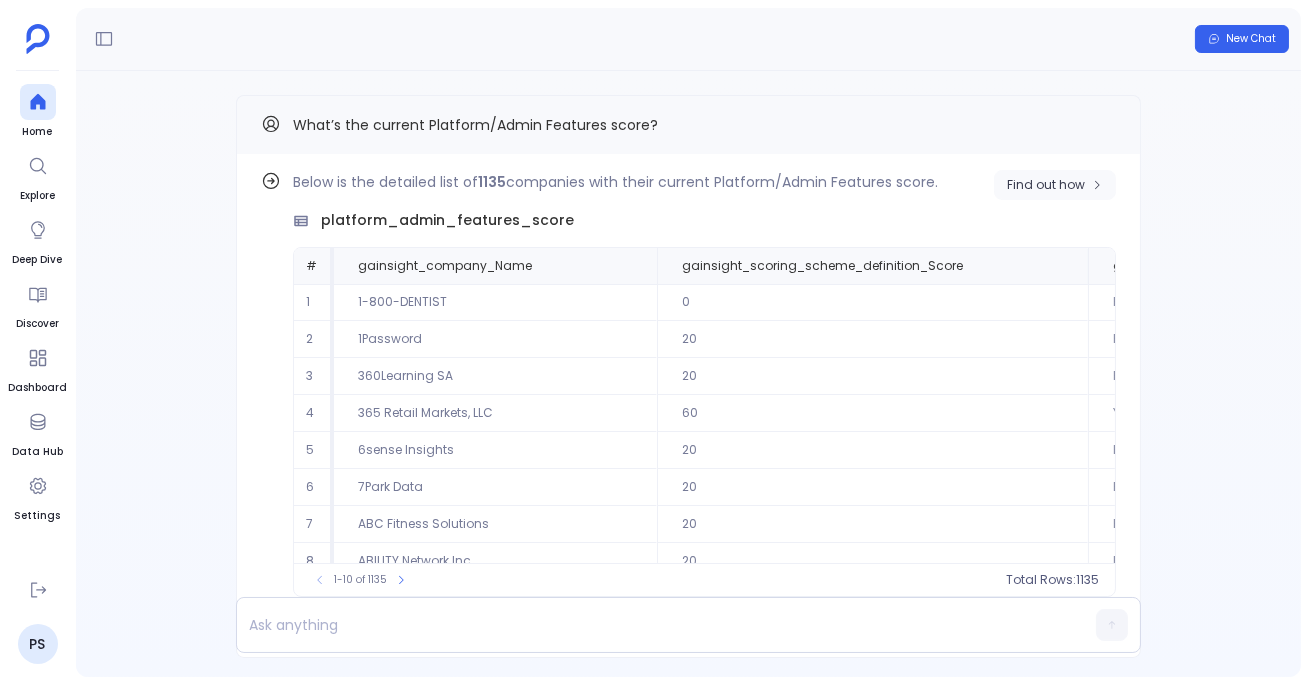 click on "Find out how" at bounding box center (1046, 185) 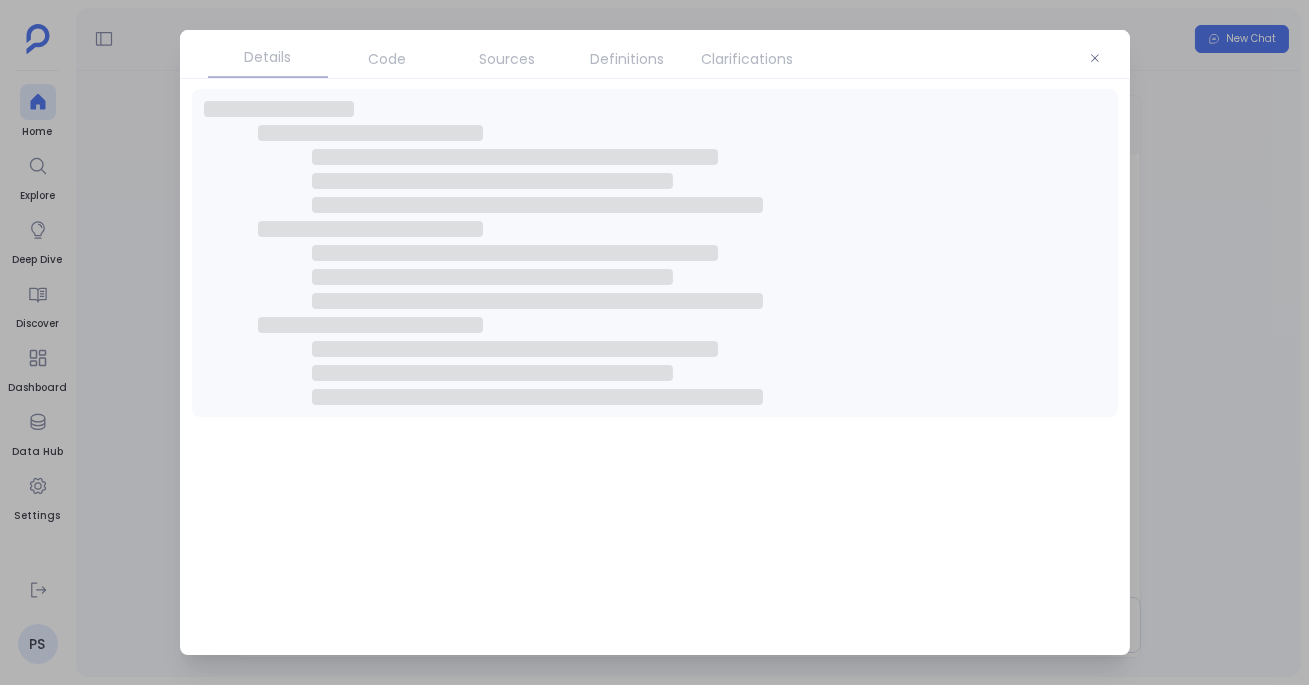 click on "Code" at bounding box center [388, 59] 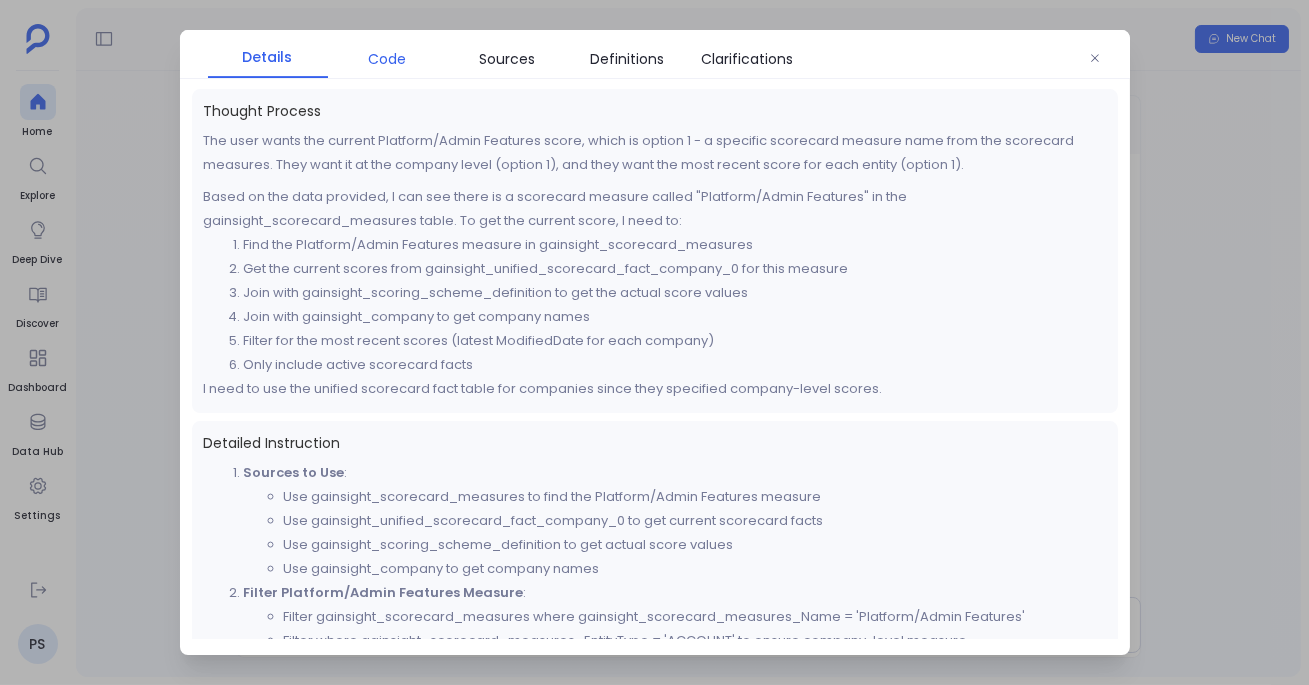 click on "Code" at bounding box center [388, 59] 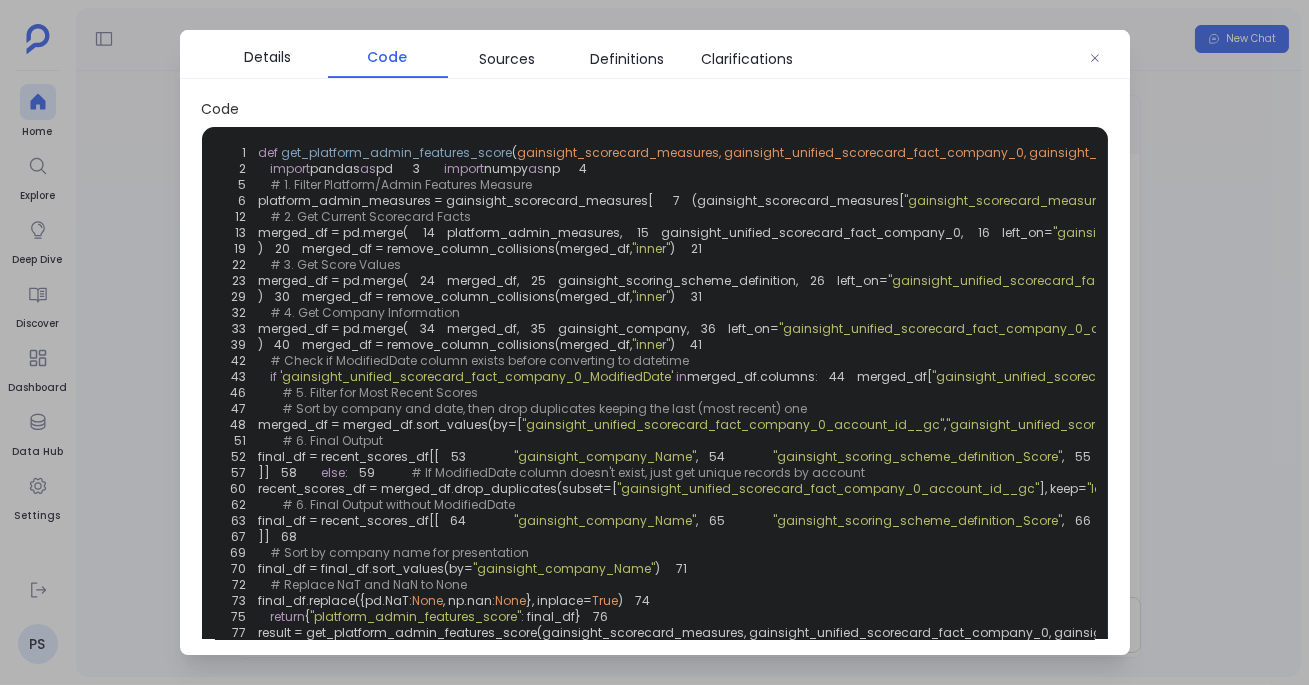 click at bounding box center (654, 342) 